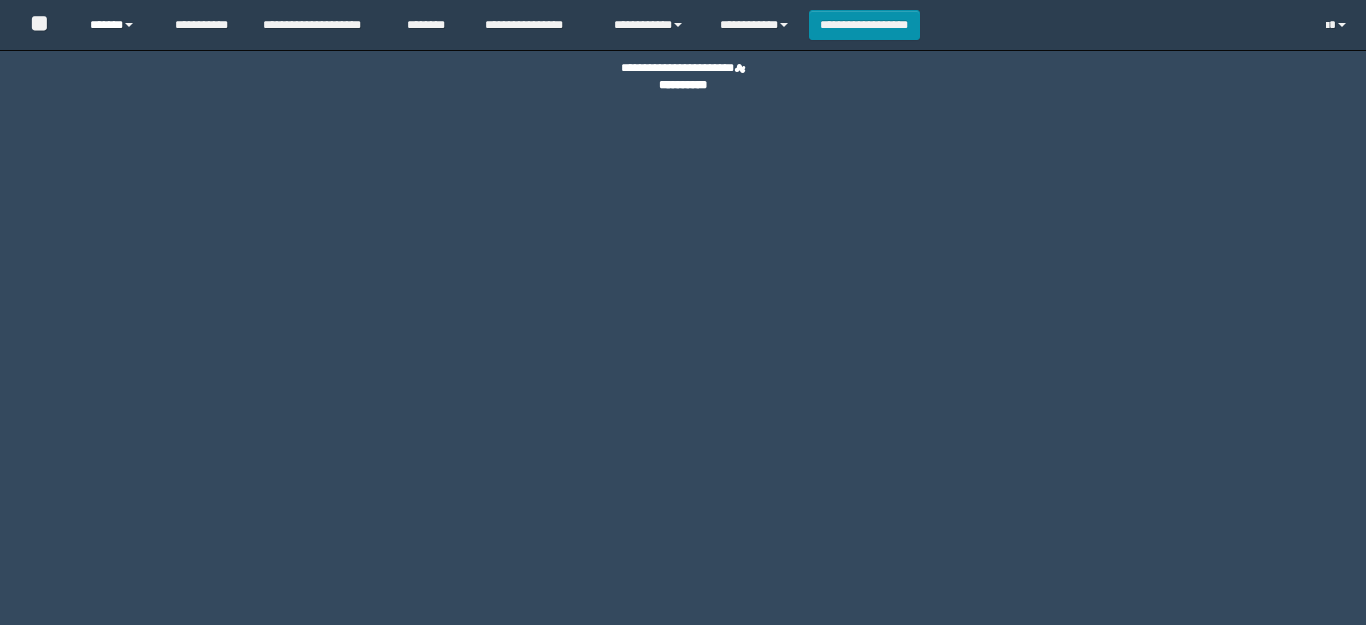 click on "******" at bounding box center [117, 25] 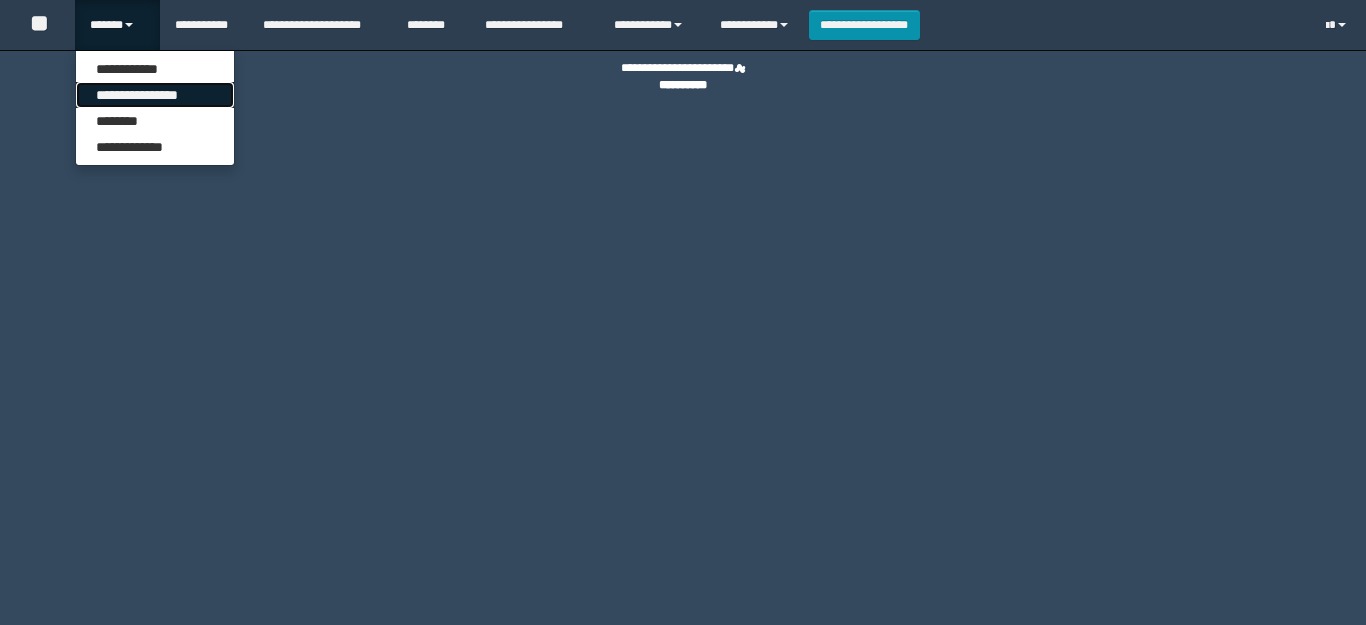 click on "**********" at bounding box center [155, 95] 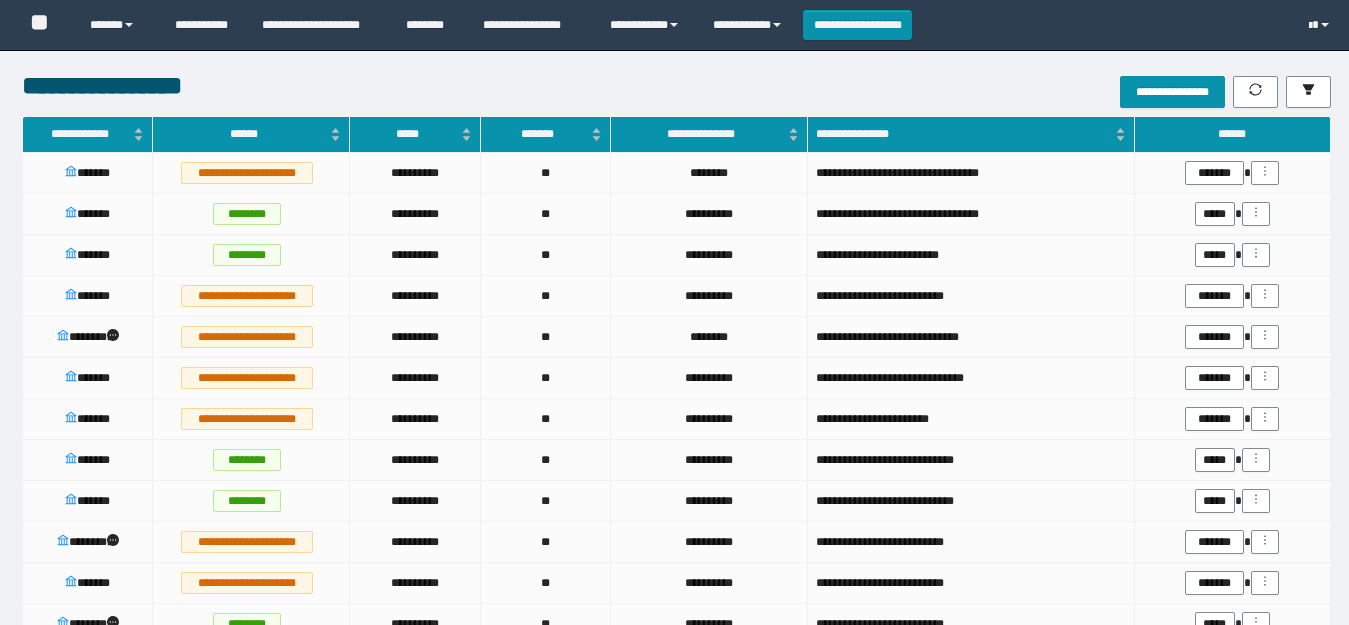 scroll, scrollTop: 0, scrollLeft: 0, axis: both 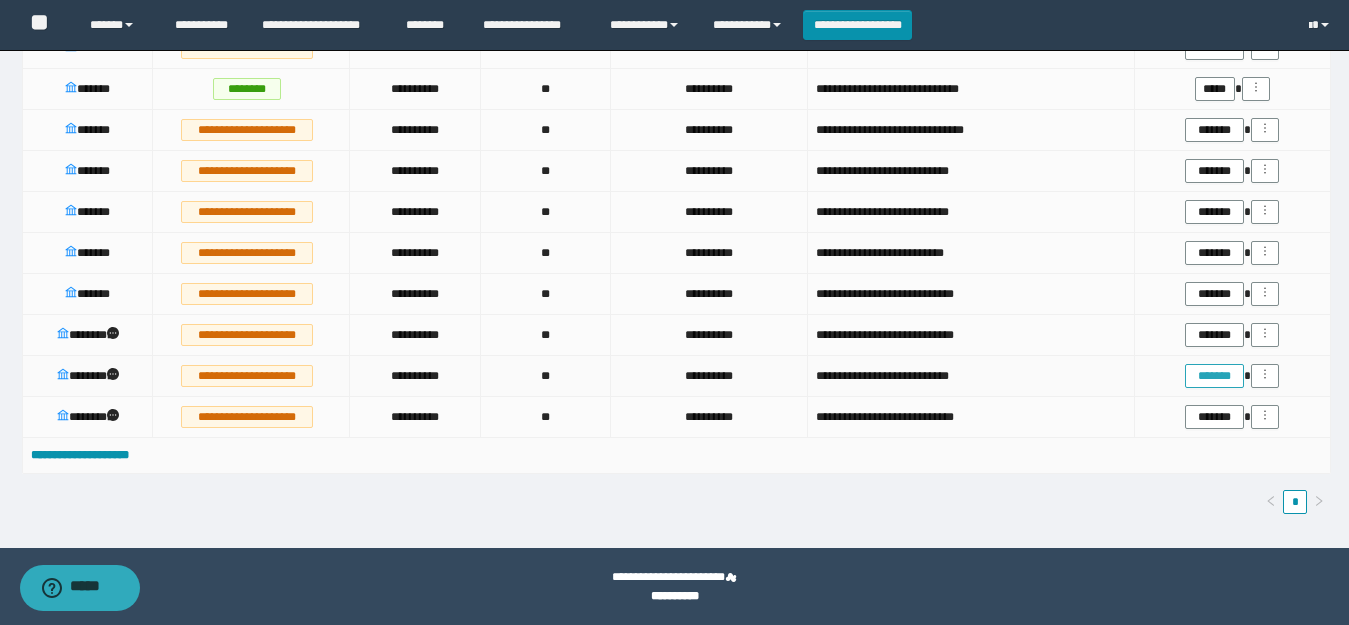 click on "*******" at bounding box center (1214, 376) 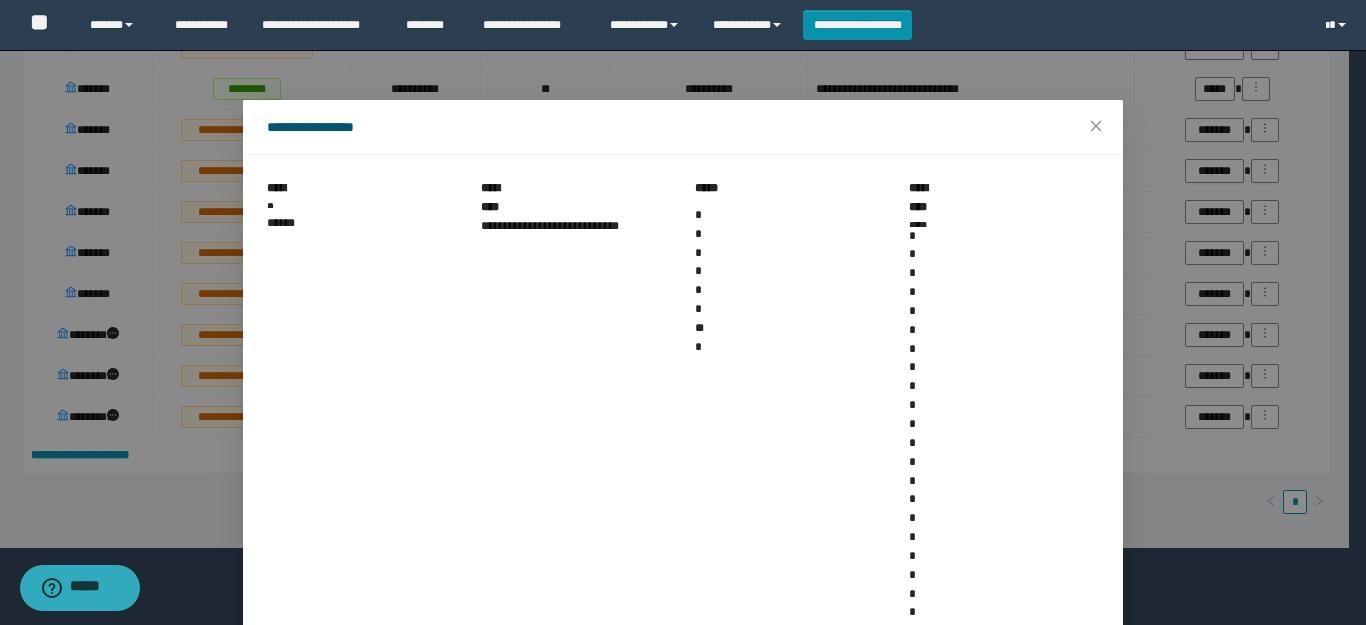 scroll, scrollTop: 109, scrollLeft: 0, axis: vertical 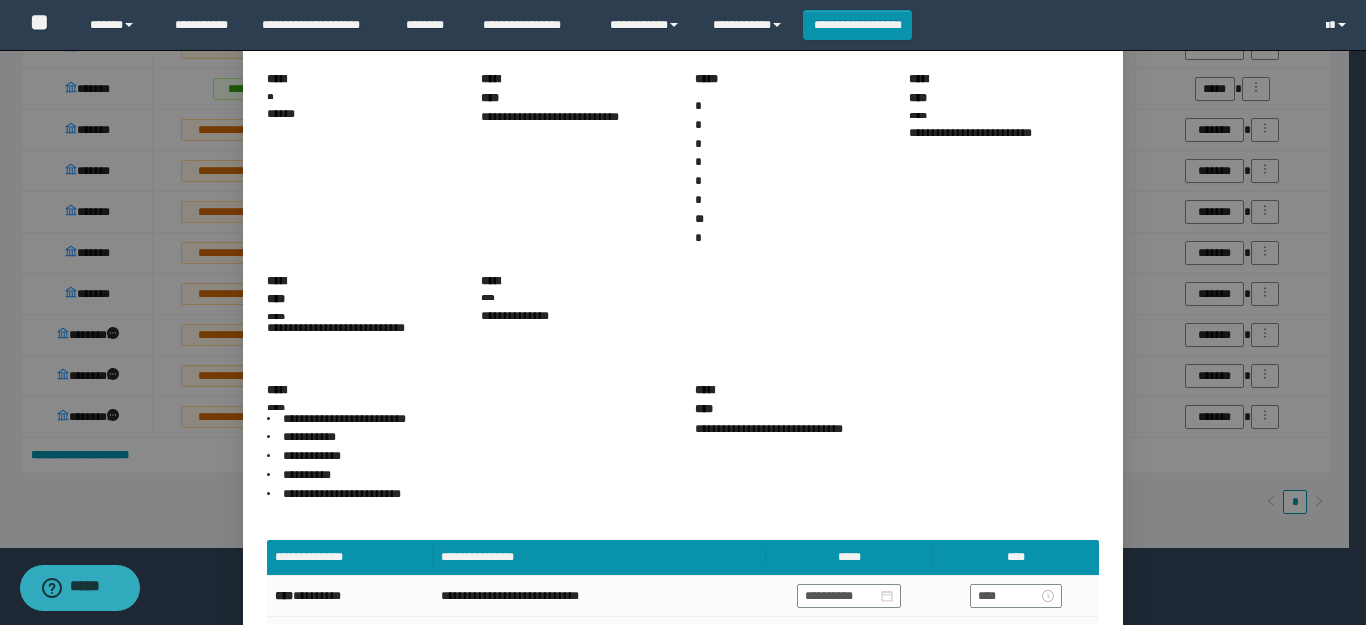 click on "**********" at bounding box center (985, 703) 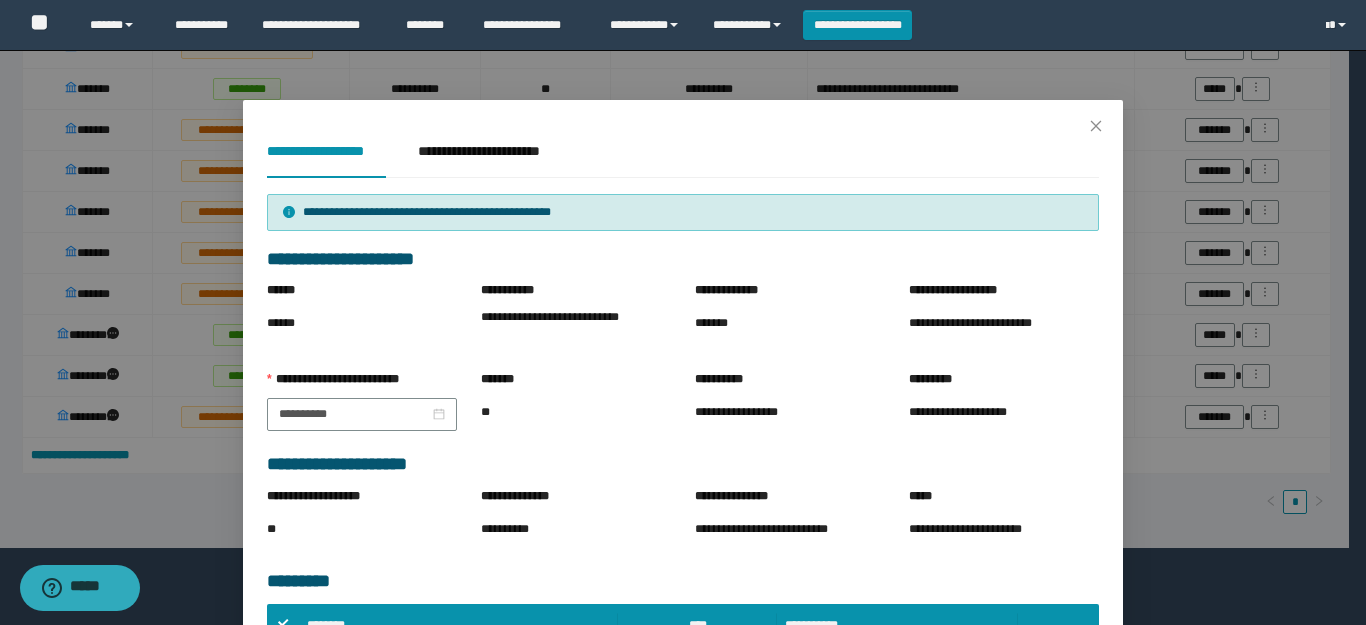 scroll, scrollTop: 380, scrollLeft: 0, axis: vertical 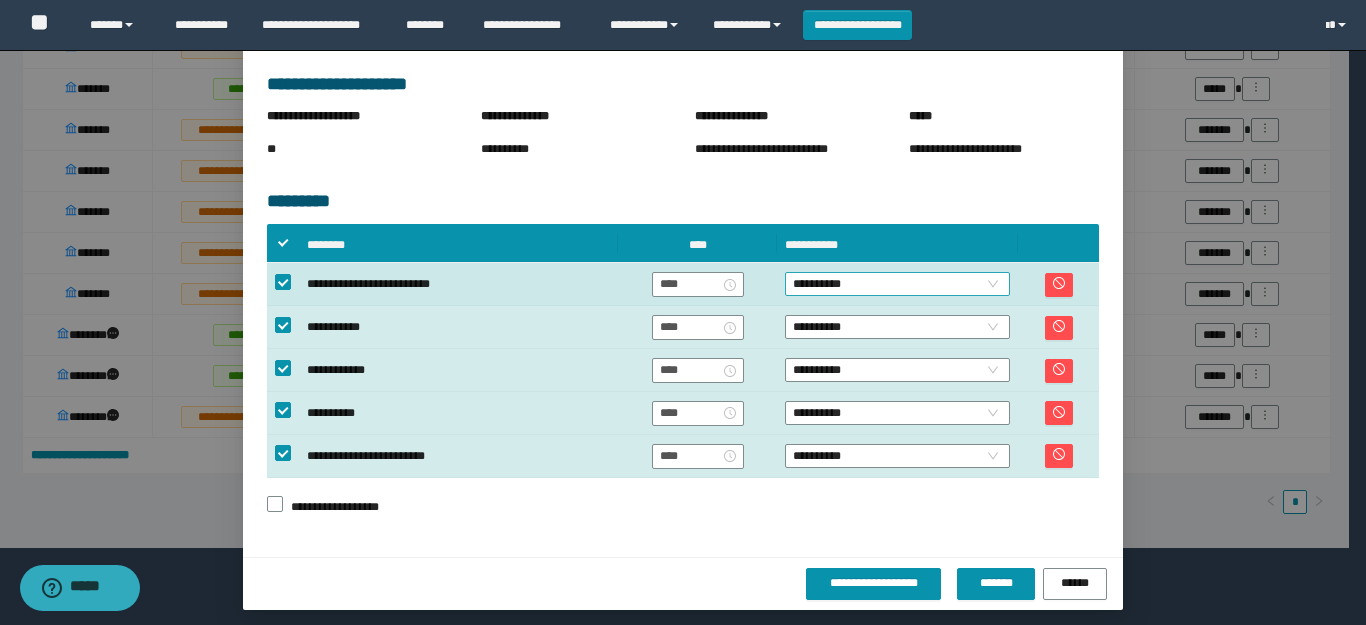 click on "**********" at bounding box center (897, 284) 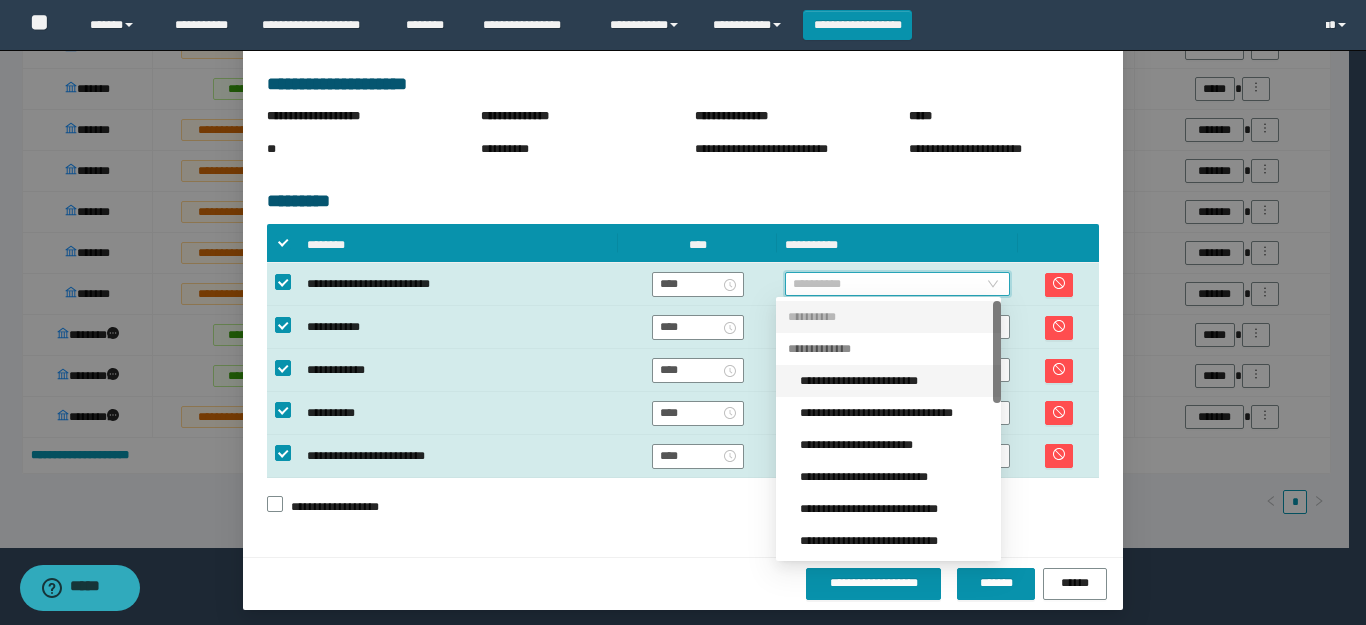 scroll, scrollTop: 384, scrollLeft: 0, axis: vertical 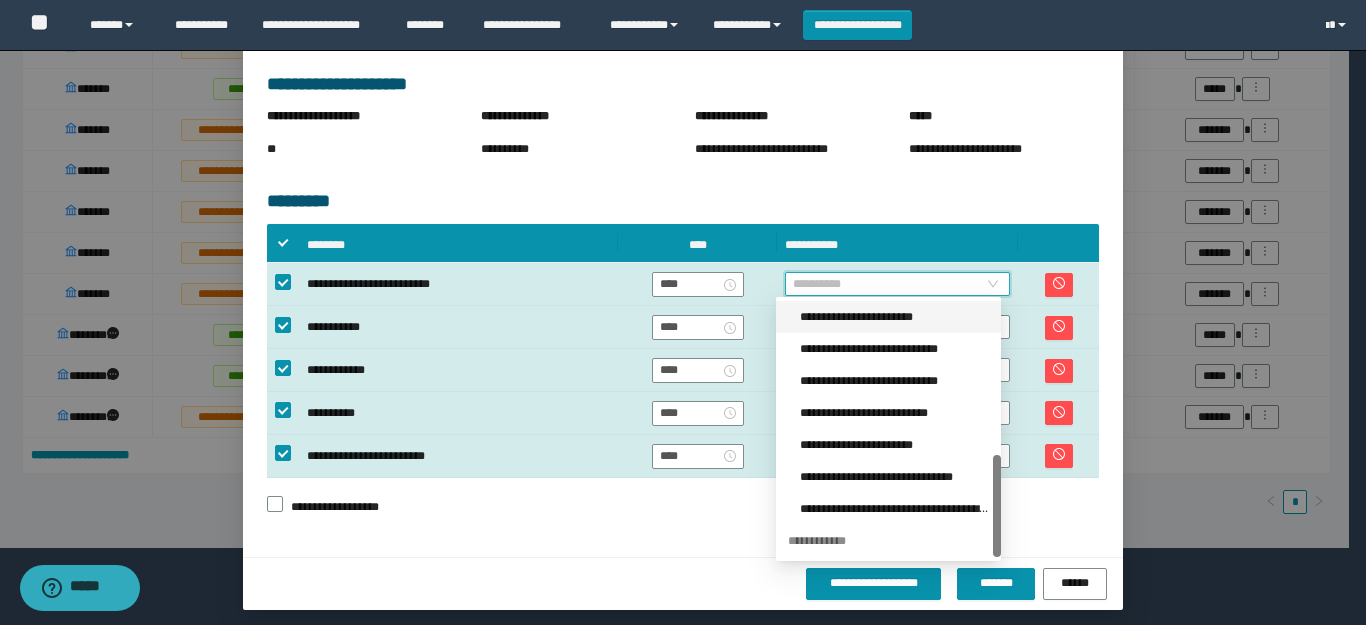 click on "**********" at bounding box center [894, 317] 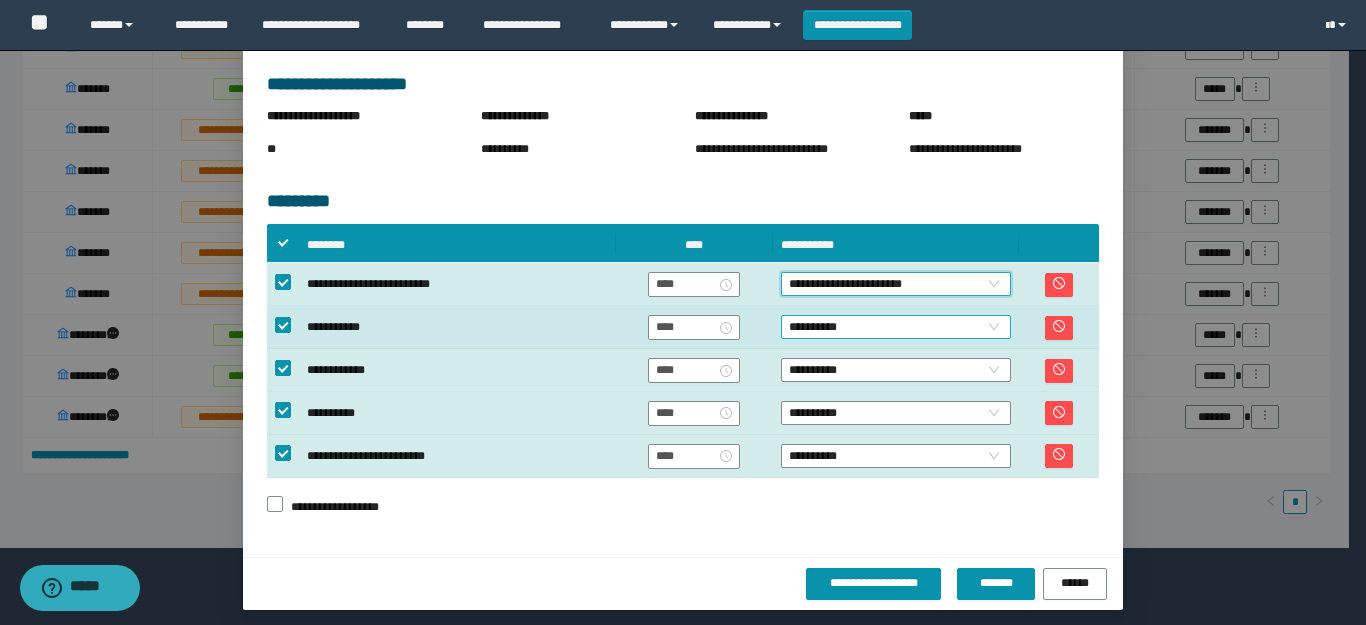 click on "**********" at bounding box center [896, 327] 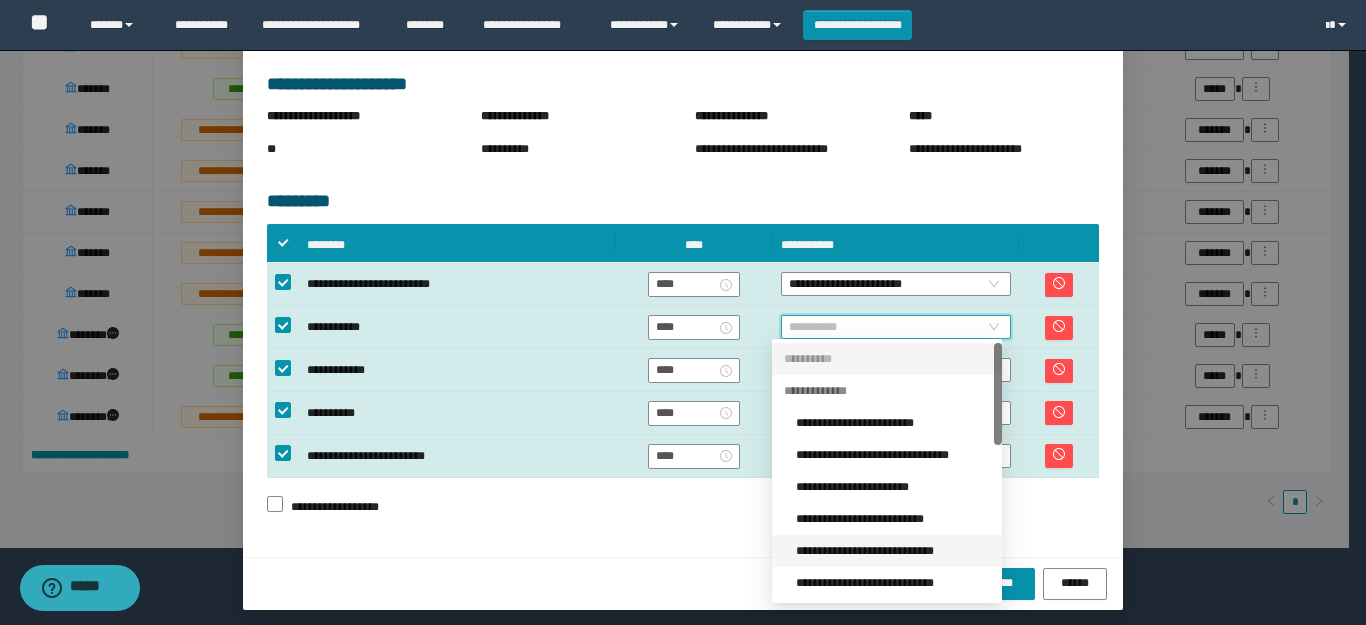 click on "**********" at bounding box center [893, 551] 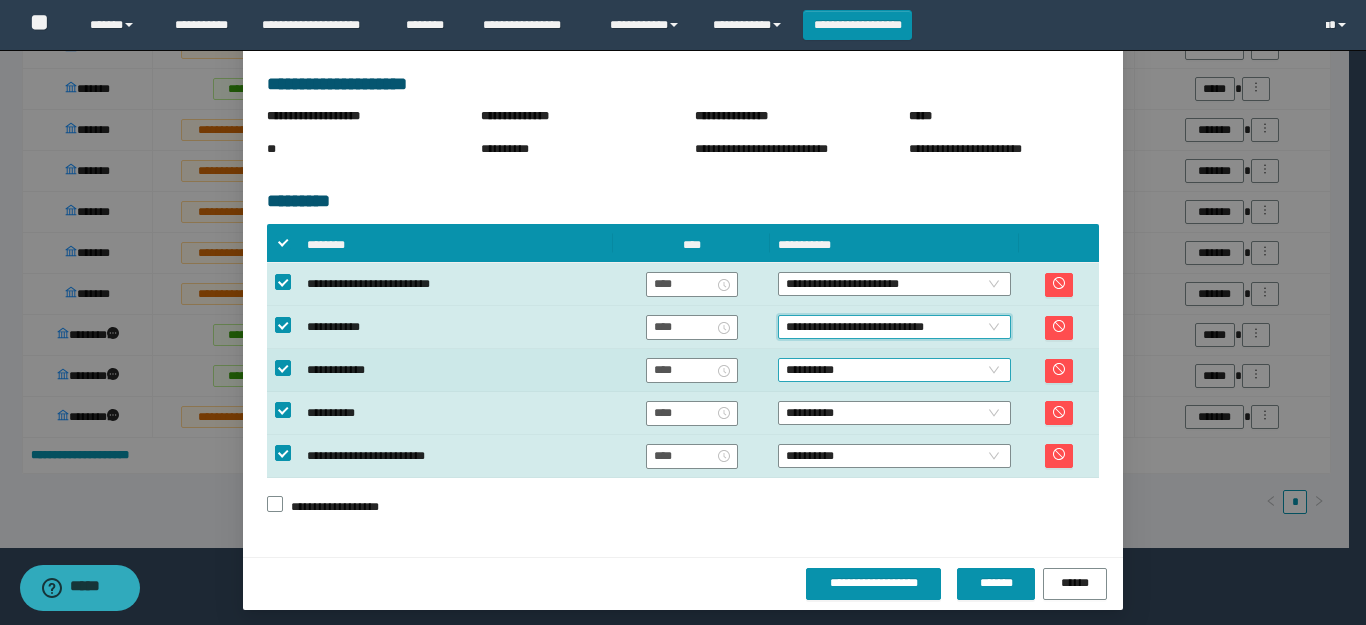 click on "**********" at bounding box center [894, 370] 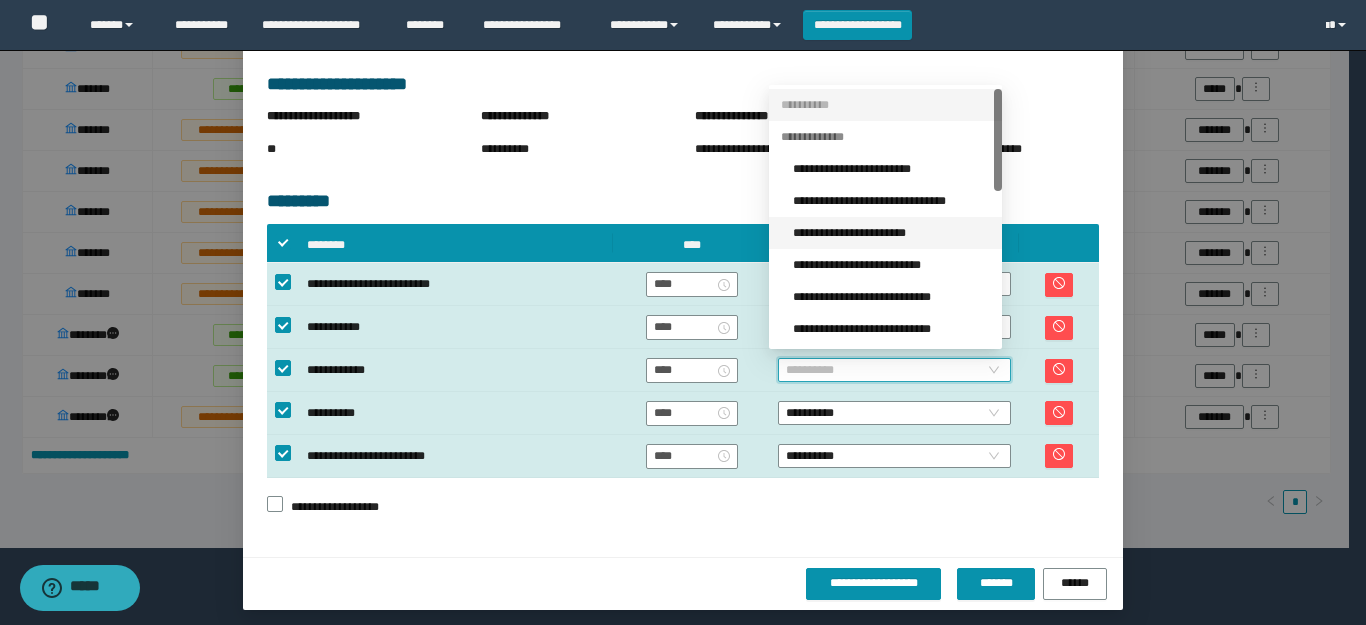 scroll, scrollTop: 200, scrollLeft: 0, axis: vertical 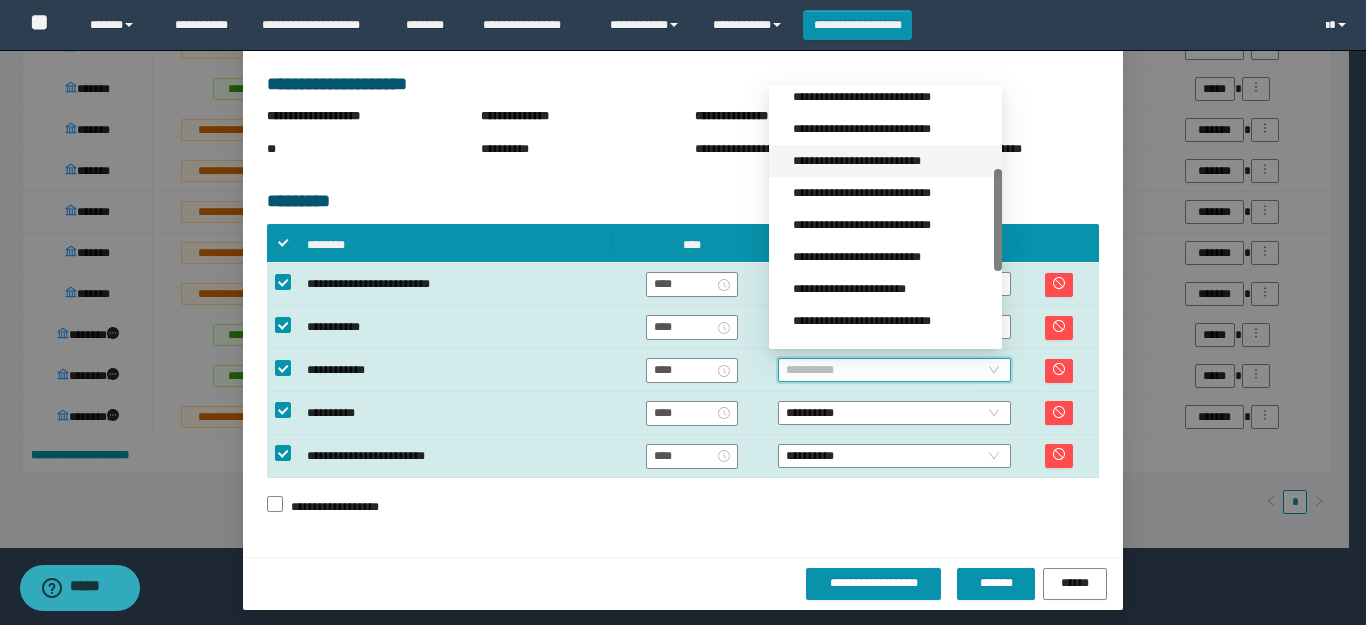 click on "**********" at bounding box center (891, 161) 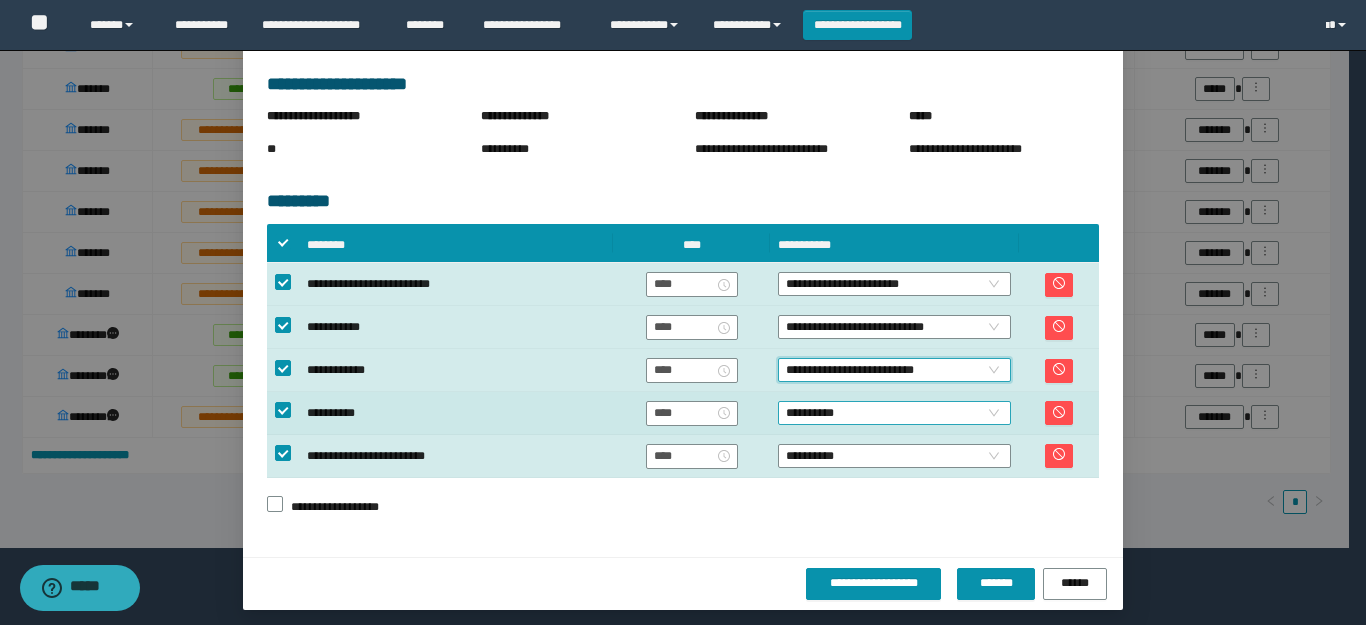 click on "**********" at bounding box center (894, 413) 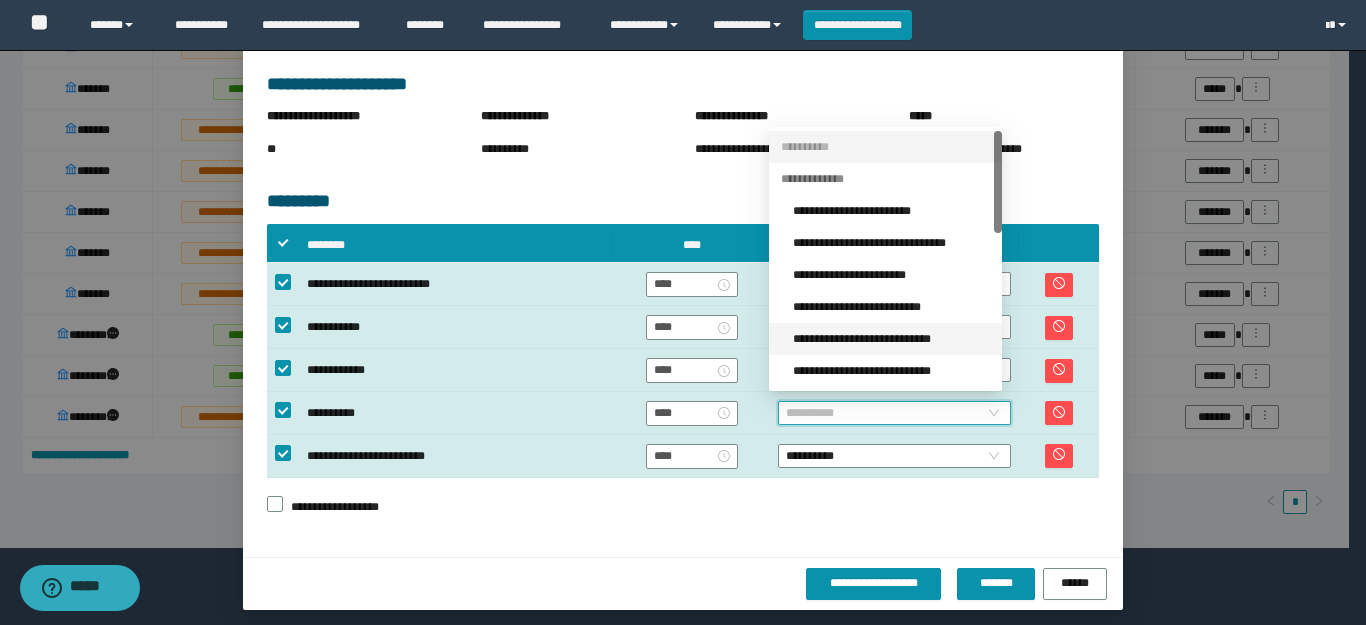 scroll, scrollTop: 200, scrollLeft: 0, axis: vertical 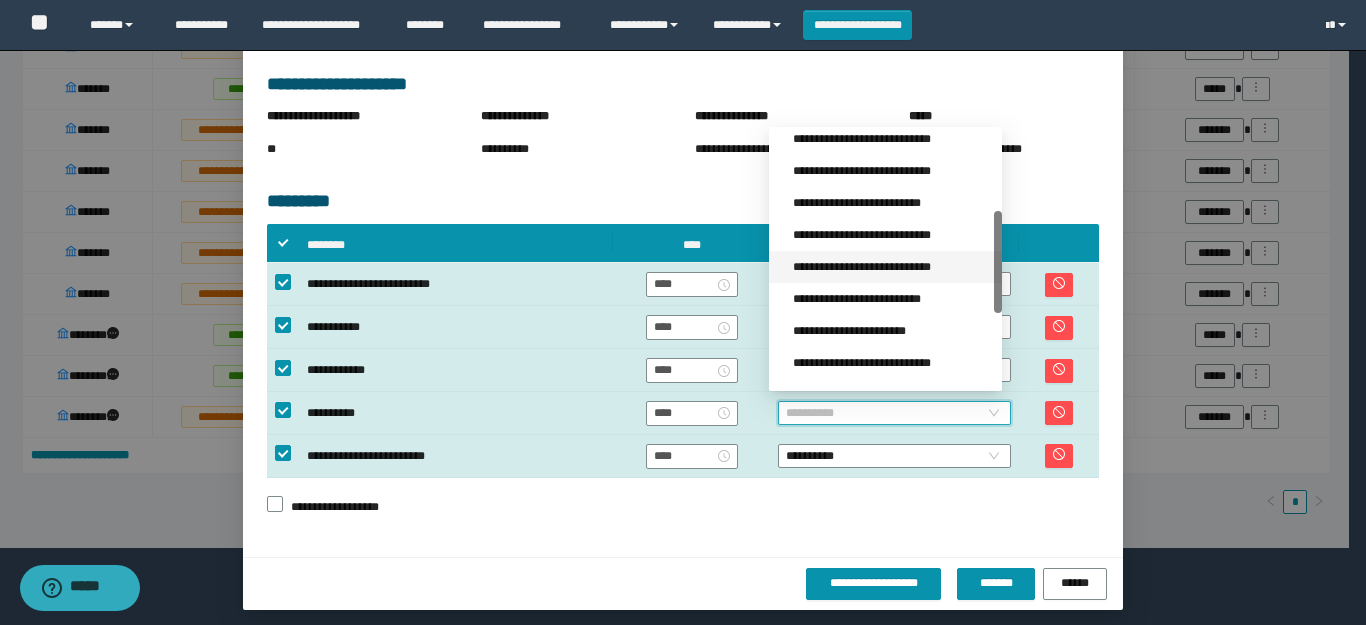 click on "**********" at bounding box center (891, 267) 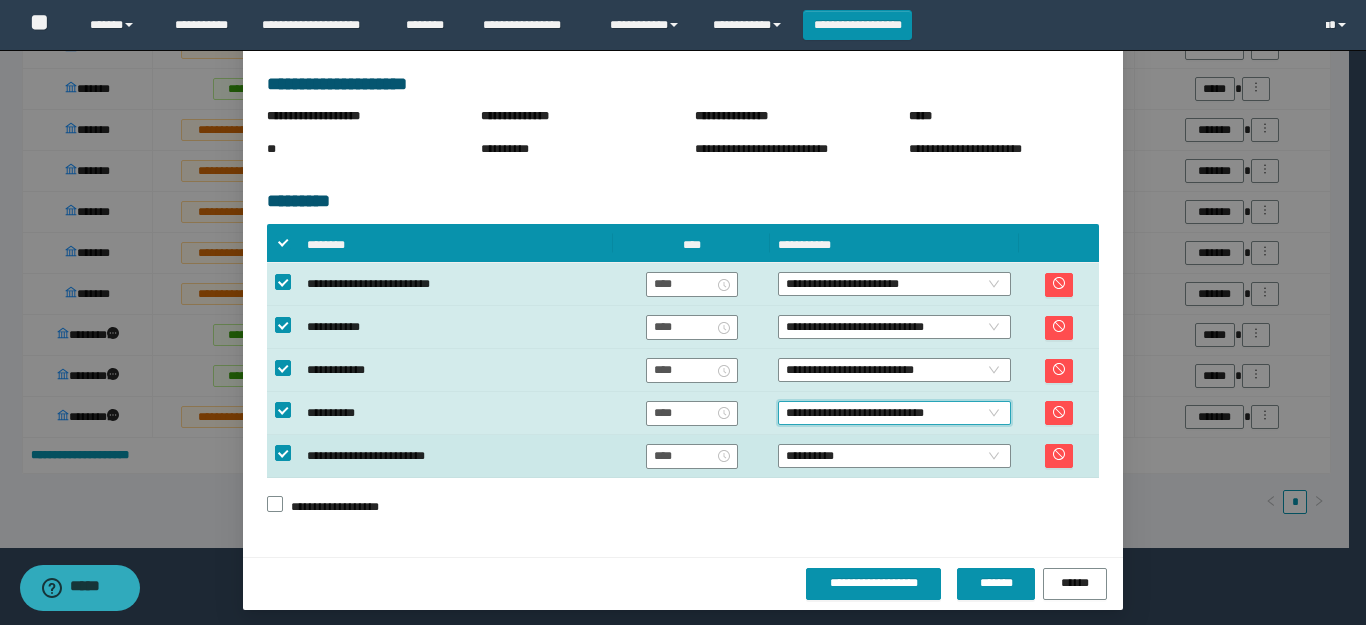 click on "**********" at bounding box center [894, 456] 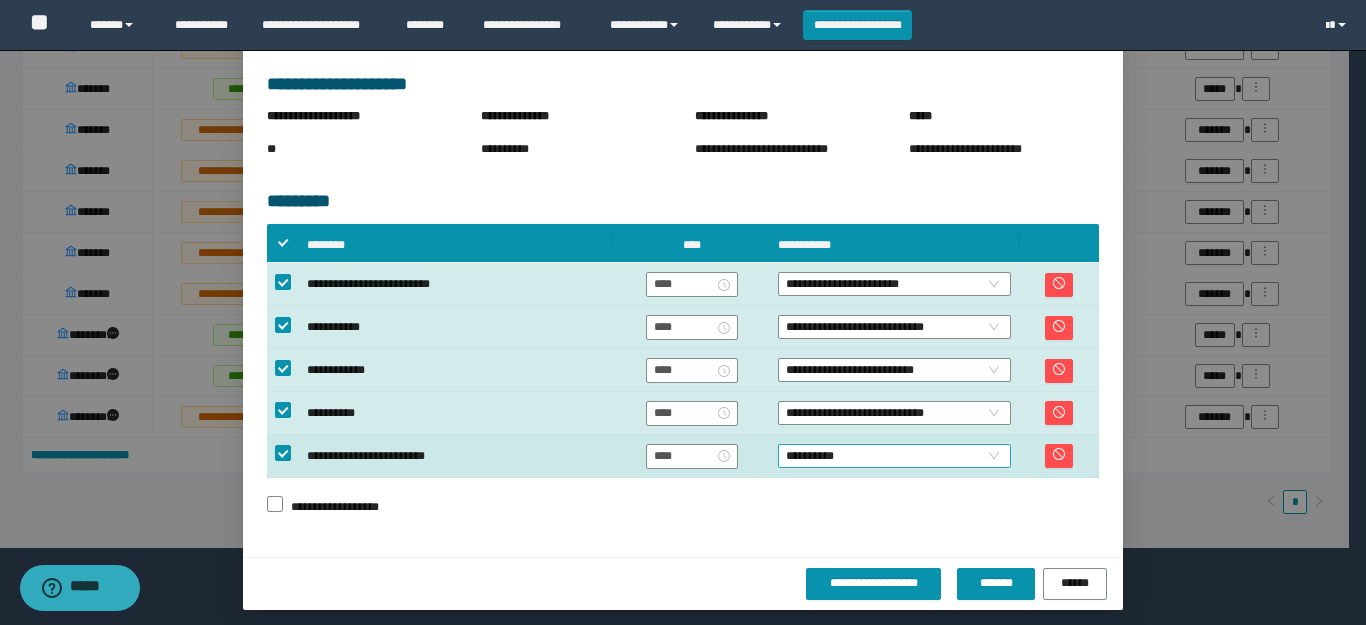 click on "**********" at bounding box center (894, 456) 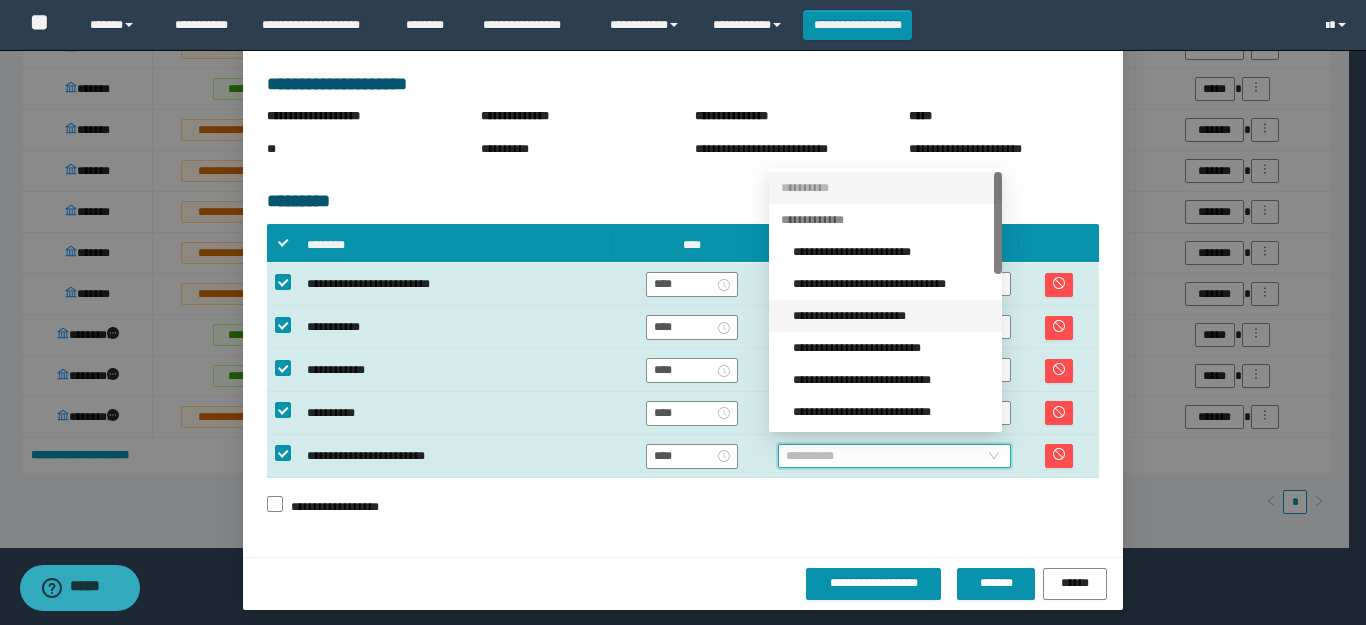 scroll, scrollTop: 384, scrollLeft: 0, axis: vertical 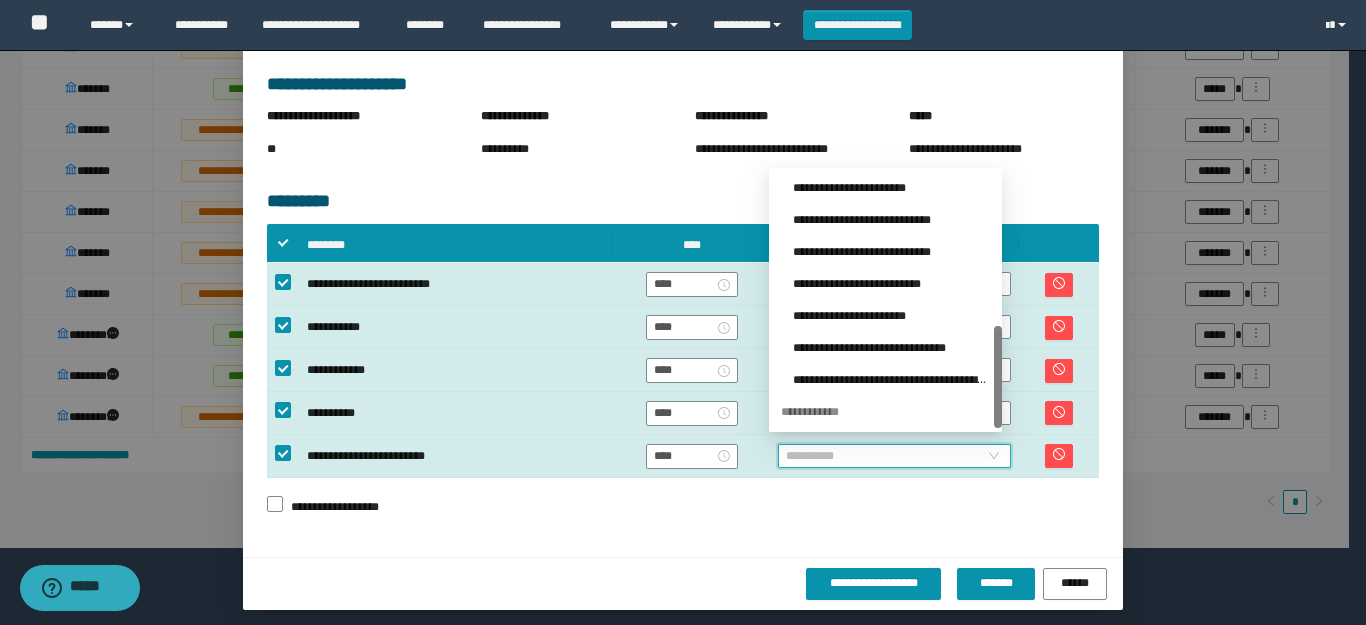click on "**********" at bounding box center (891, 316) 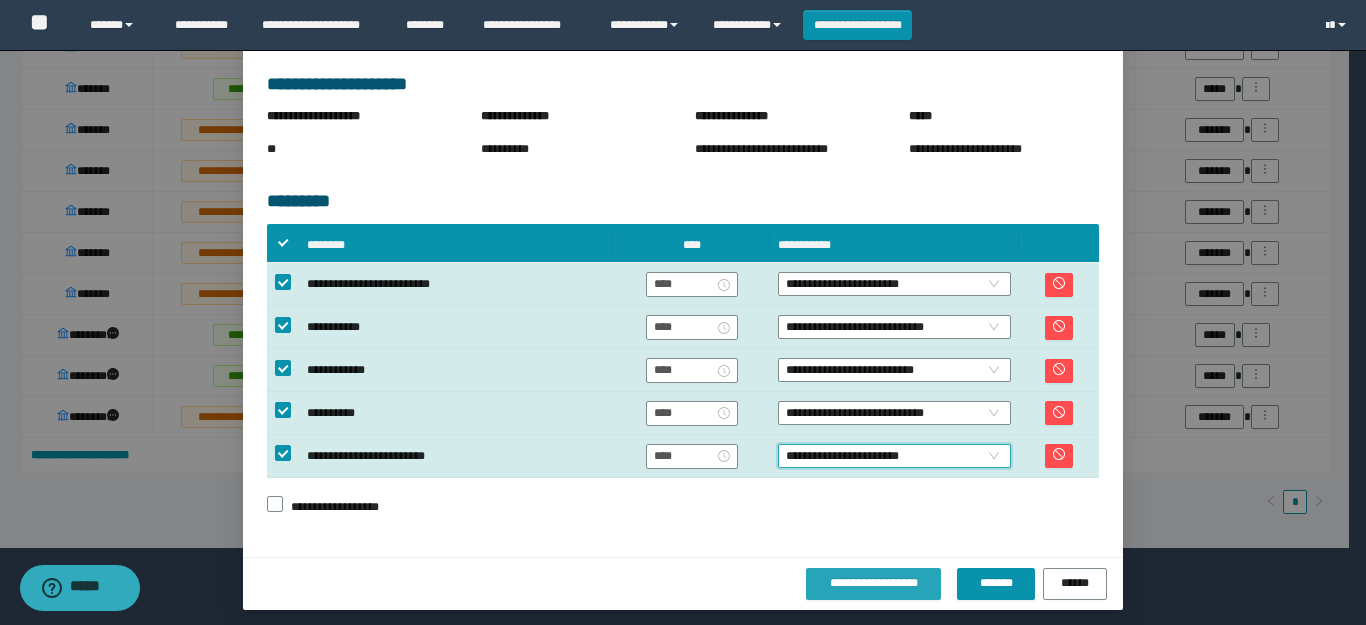 click on "**********" at bounding box center (874, 583) 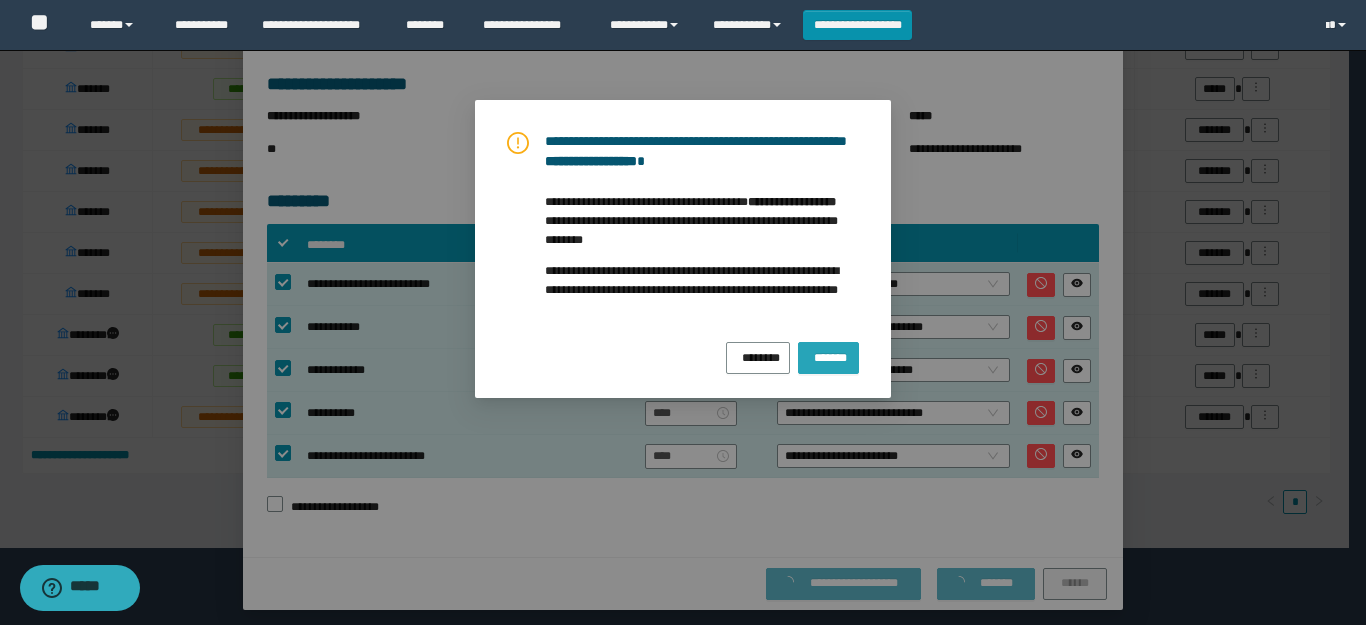 click on "*******" at bounding box center (828, 355) 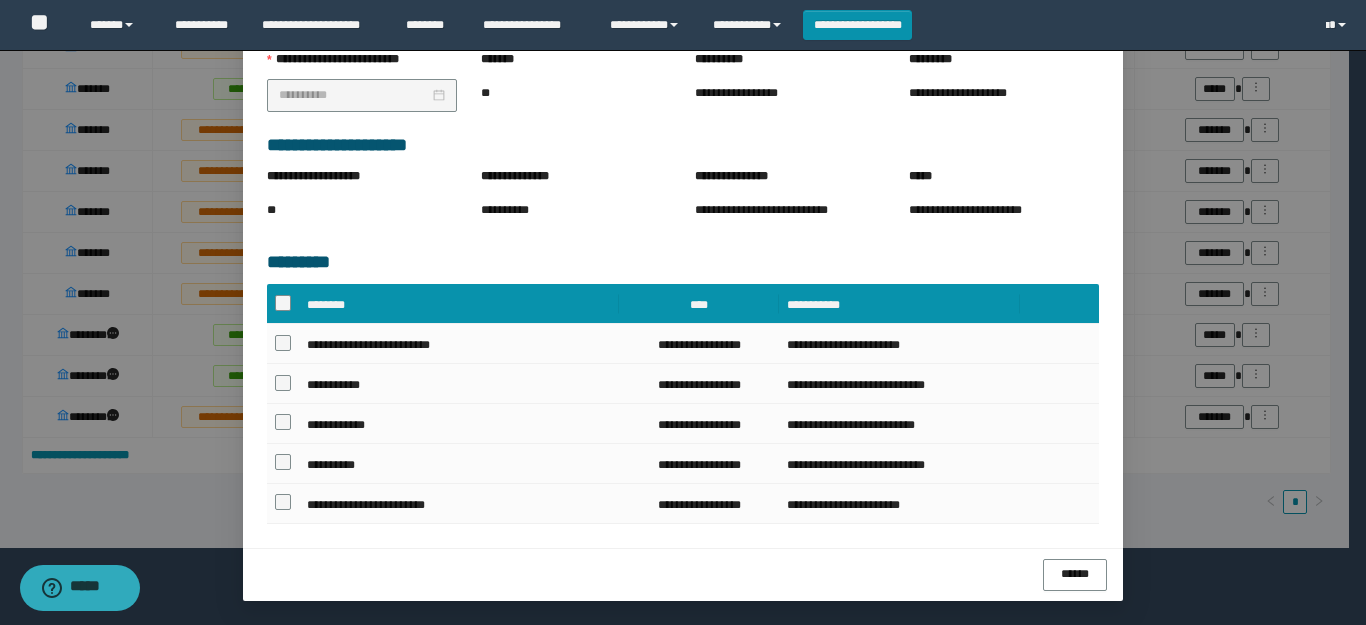 scroll, scrollTop: 360, scrollLeft: 0, axis: vertical 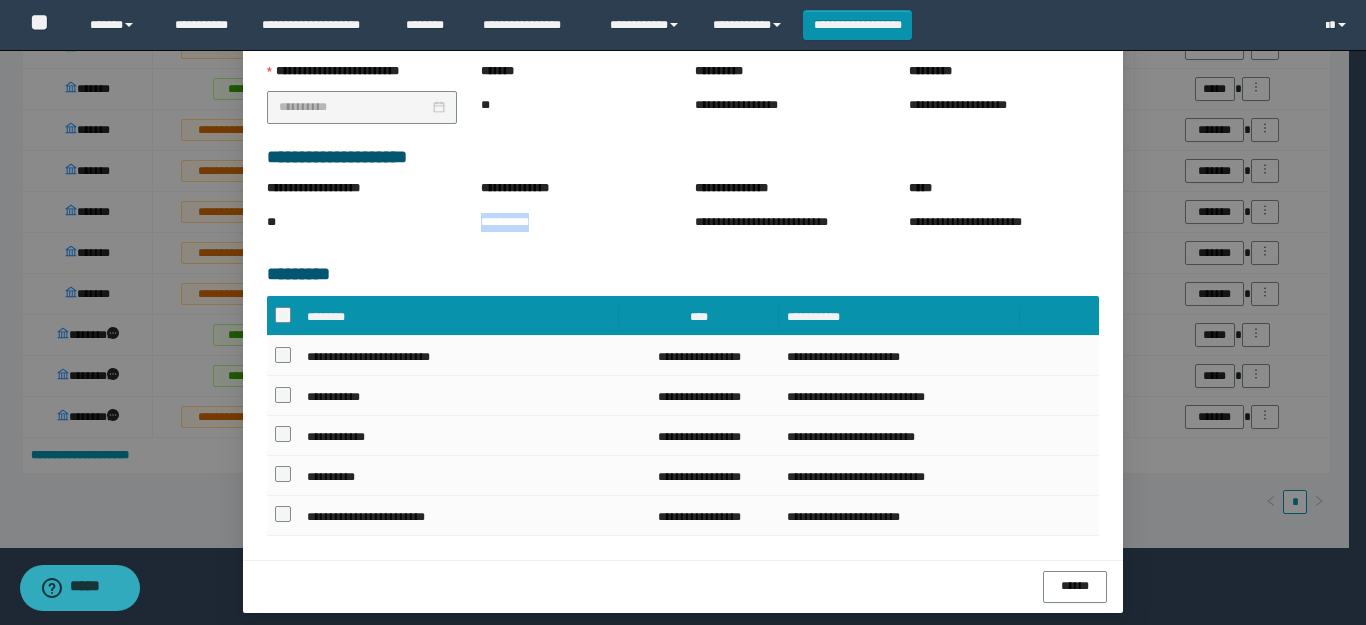 drag, startPoint x: 544, startPoint y: 223, endPoint x: 472, endPoint y: 231, distance: 72.443085 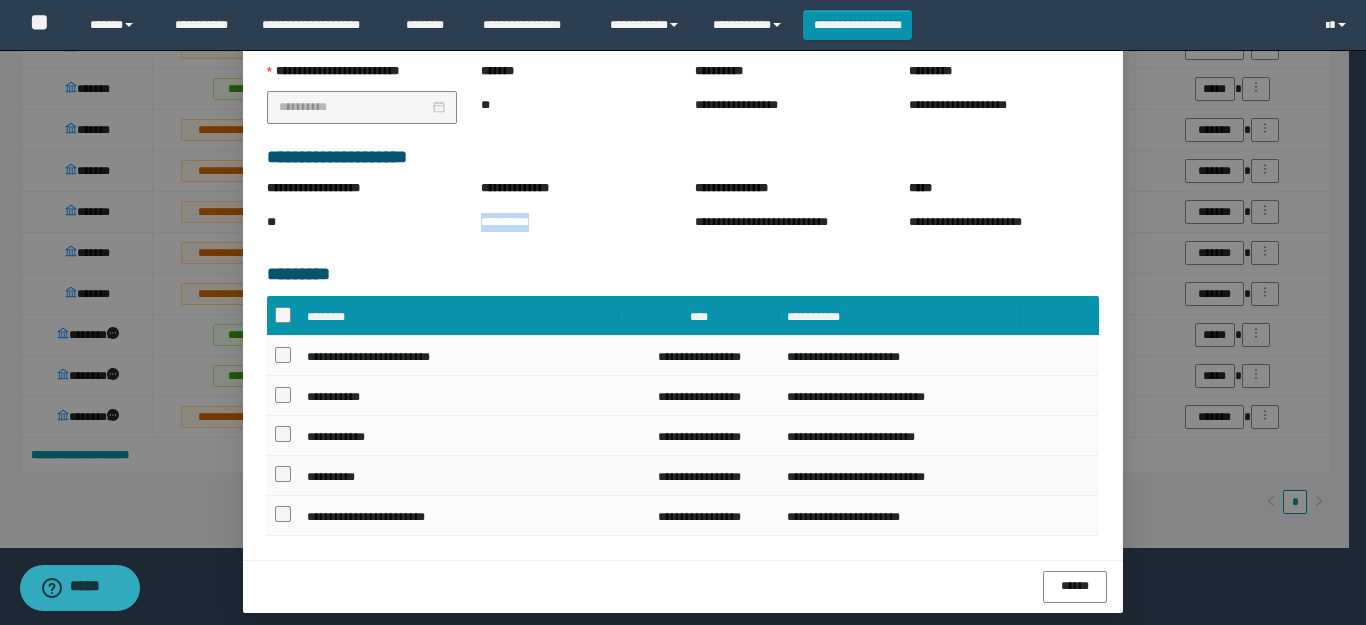 copy on "**********" 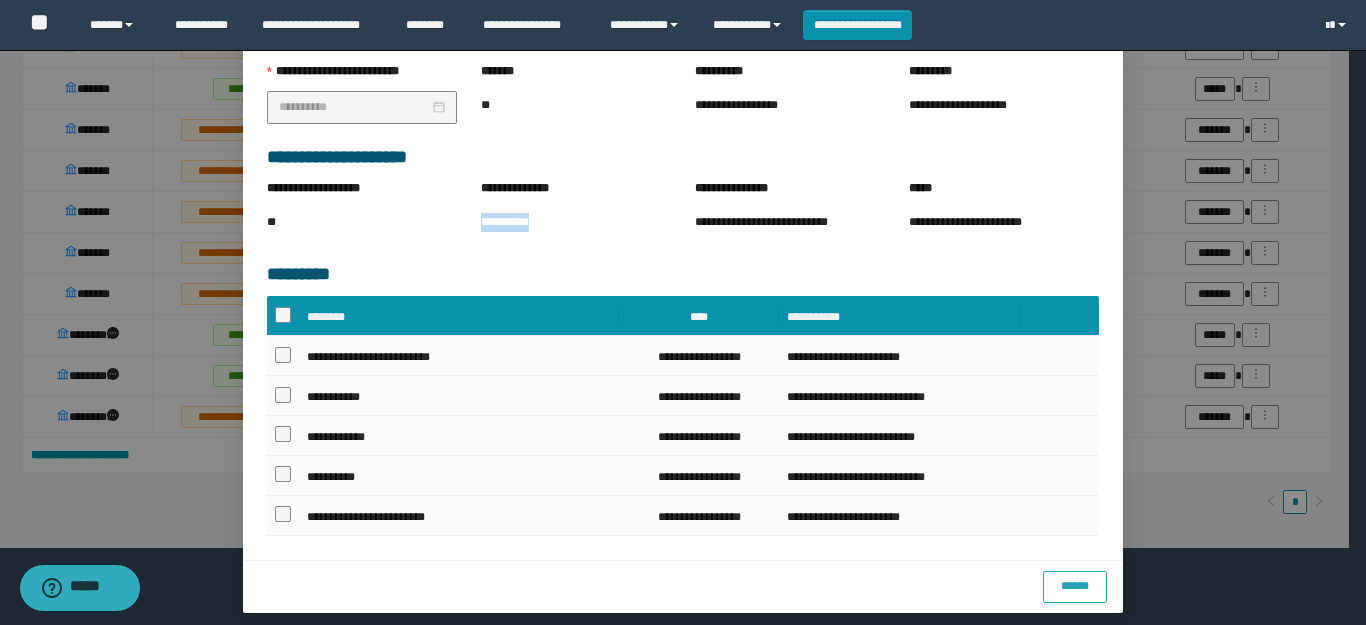 click on "******" at bounding box center (1075, 586) 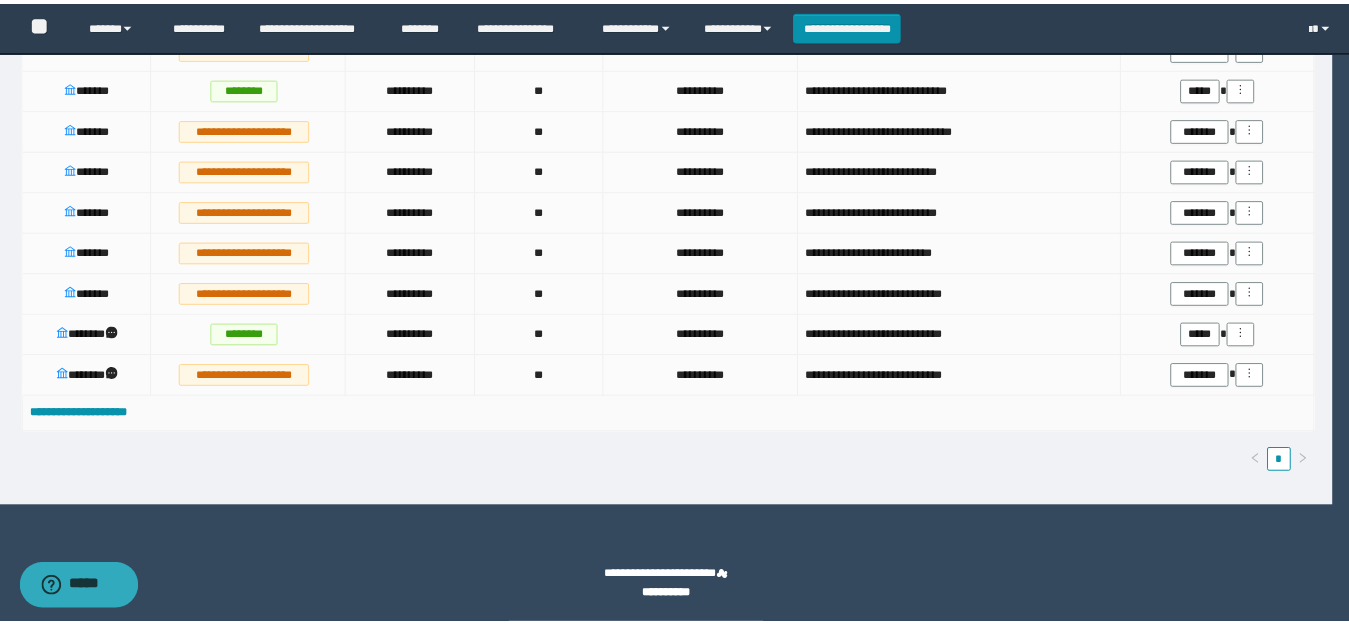 scroll, scrollTop: 1437, scrollLeft: 0, axis: vertical 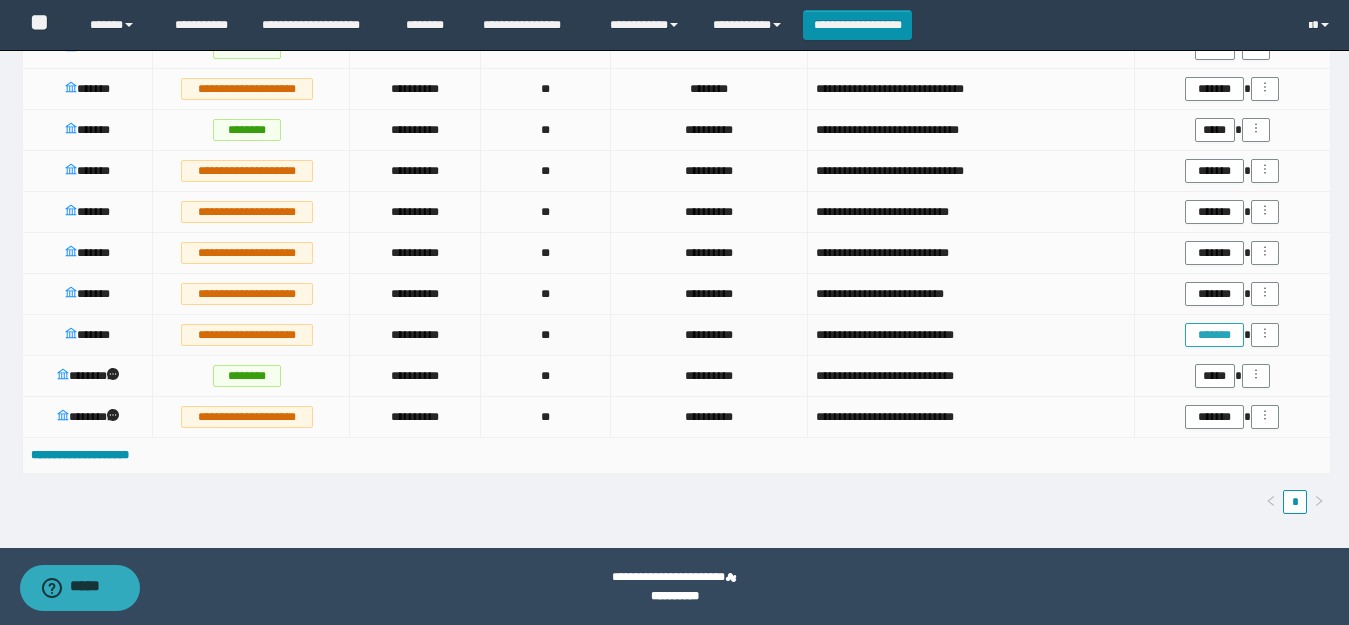 click on "*******" at bounding box center [1214, 335] 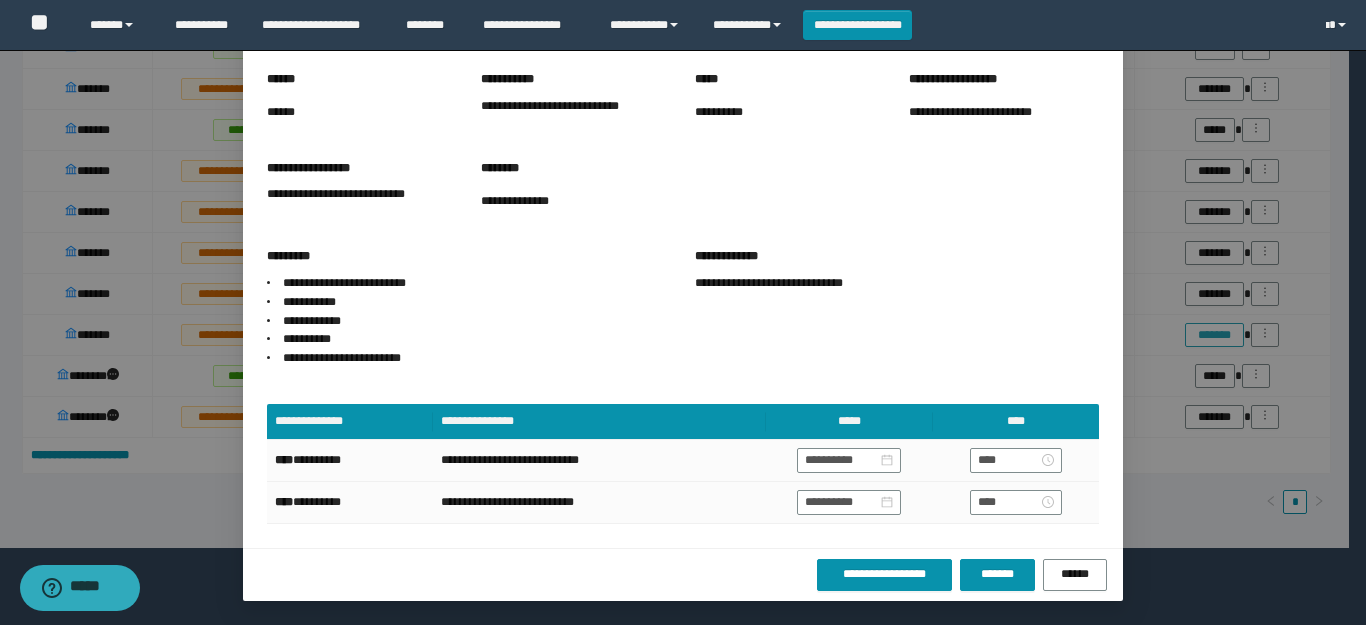 scroll, scrollTop: 9, scrollLeft: 0, axis: vertical 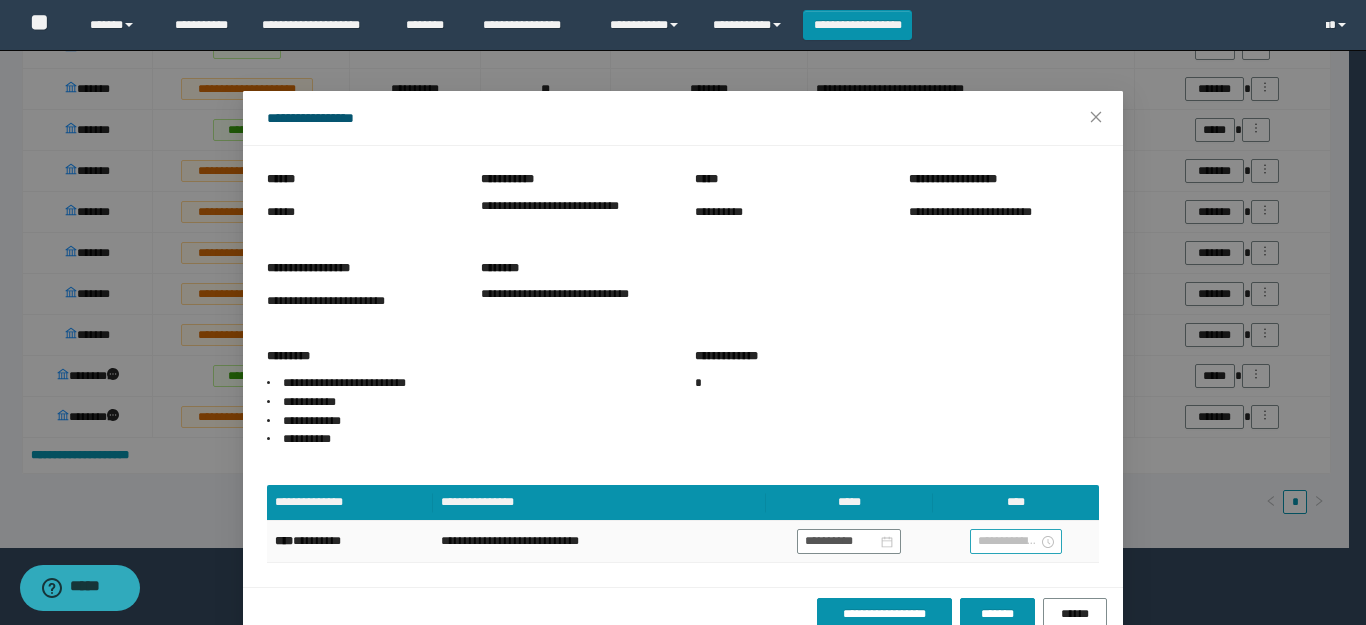 click at bounding box center (1008, 541) 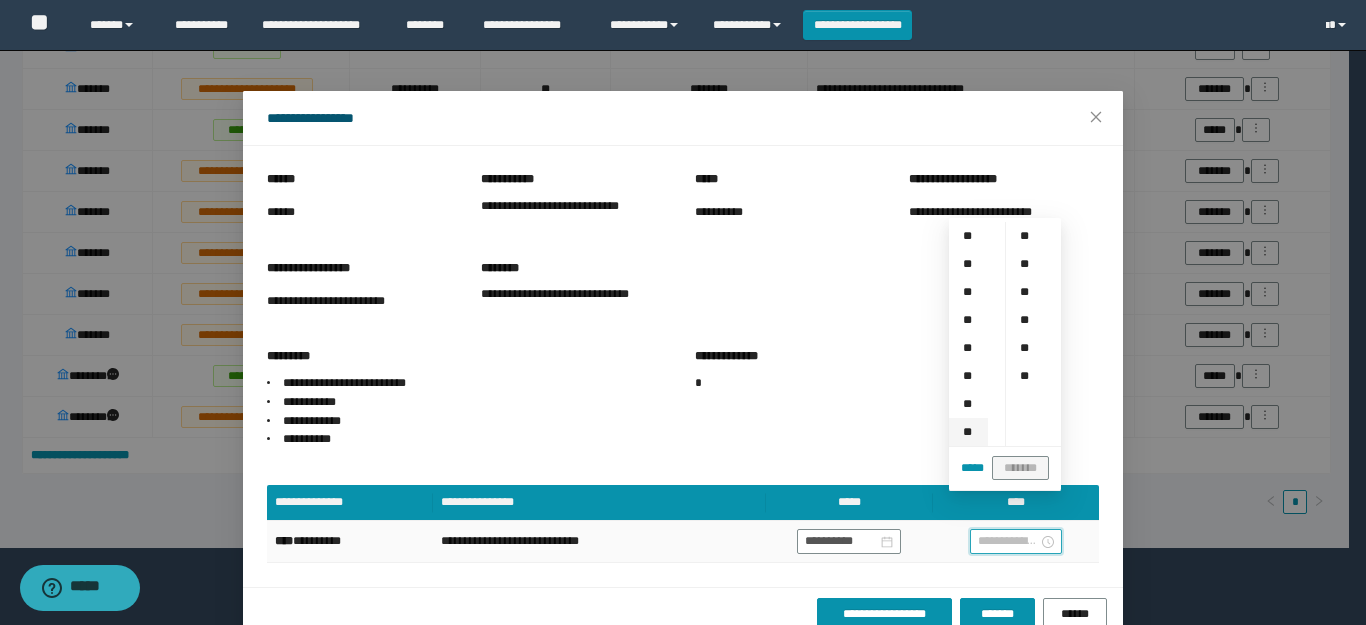 click on "**" at bounding box center (968, 432) 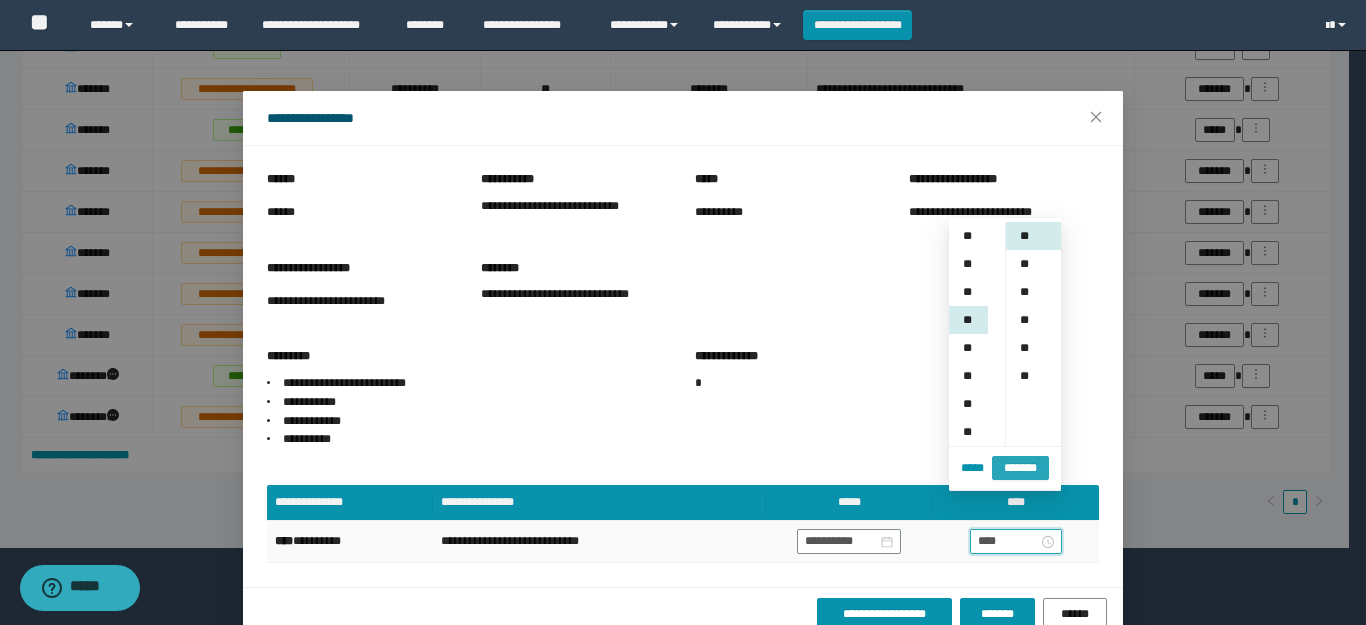 scroll, scrollTop: 196, scrollLeft: 0, axis: vertical 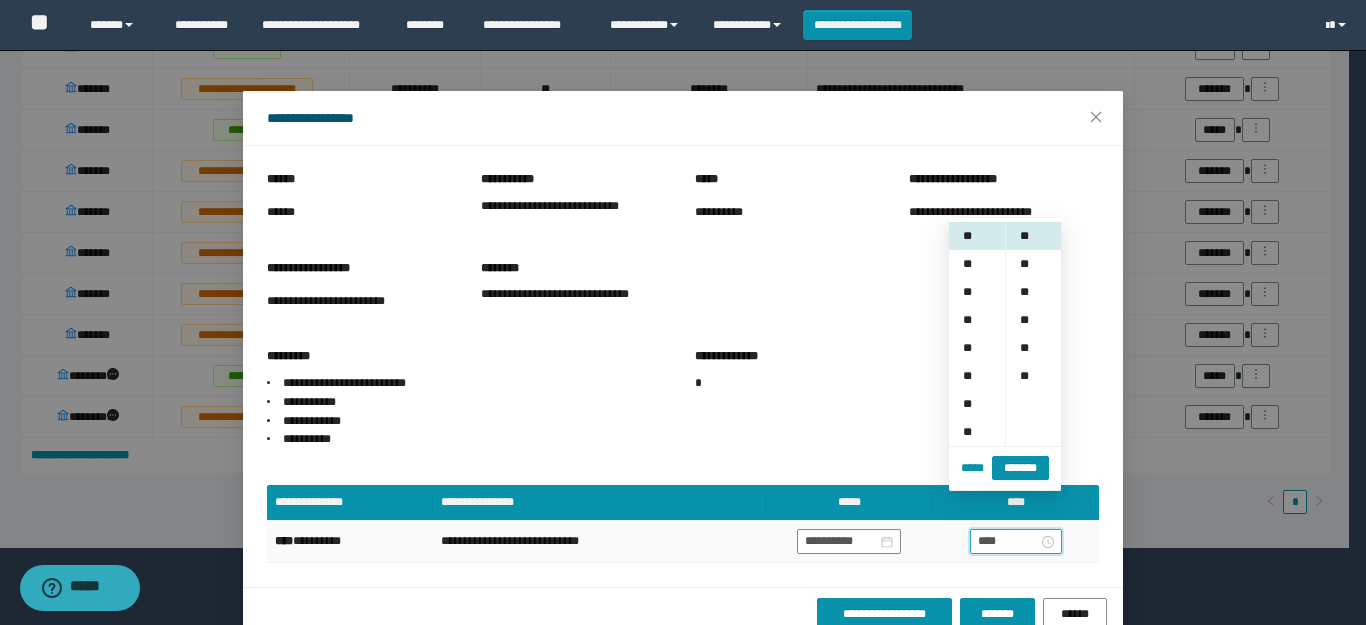 click on "*******" at bounding box center [1020, 468] 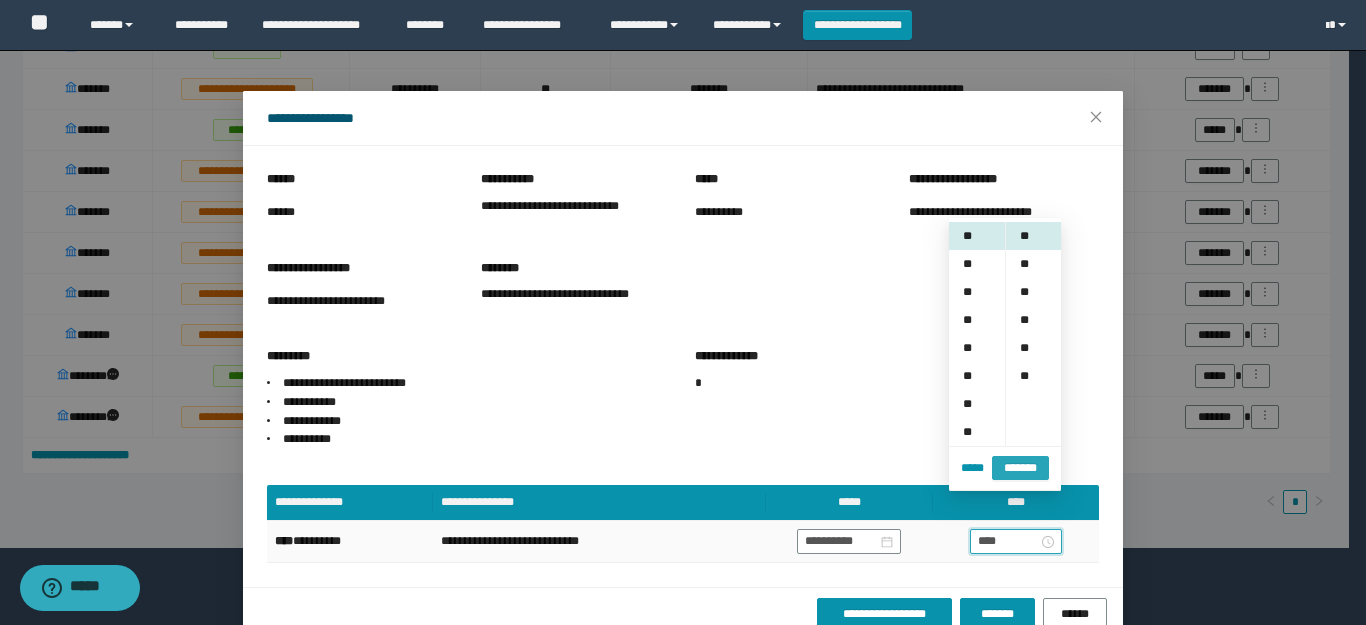 click on "*******" at bounding box center (1020, 468) 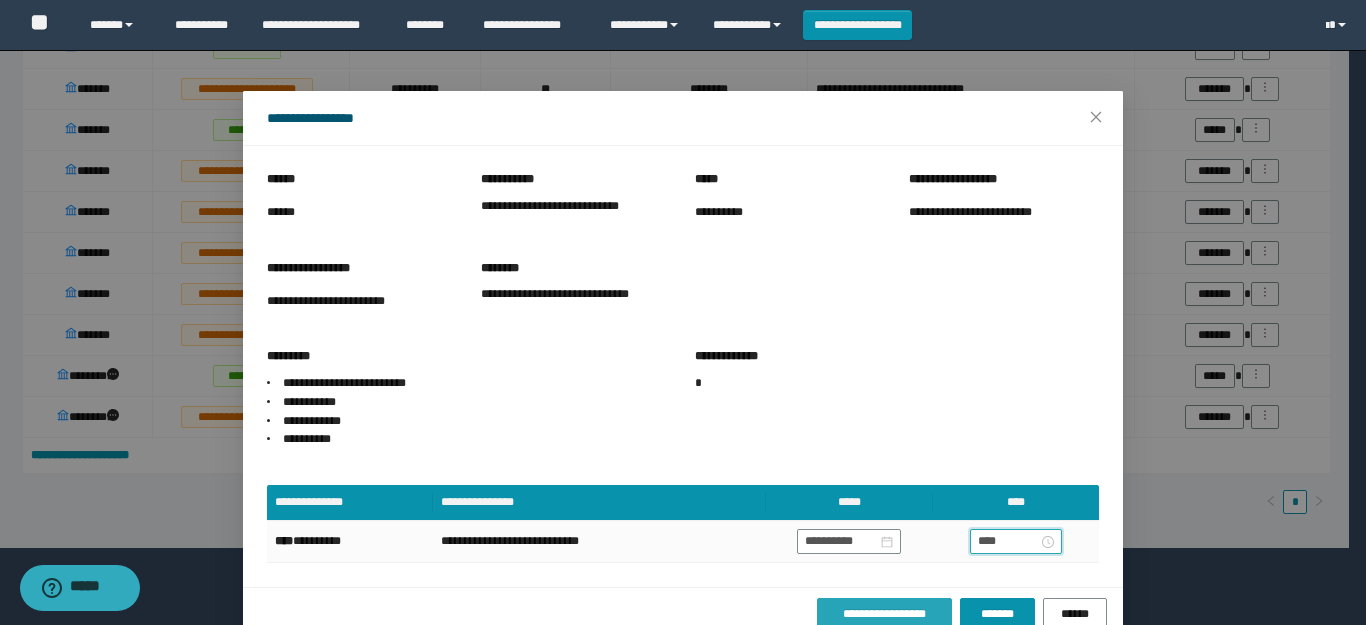 click on "**********" at bounding box center [884, 614] 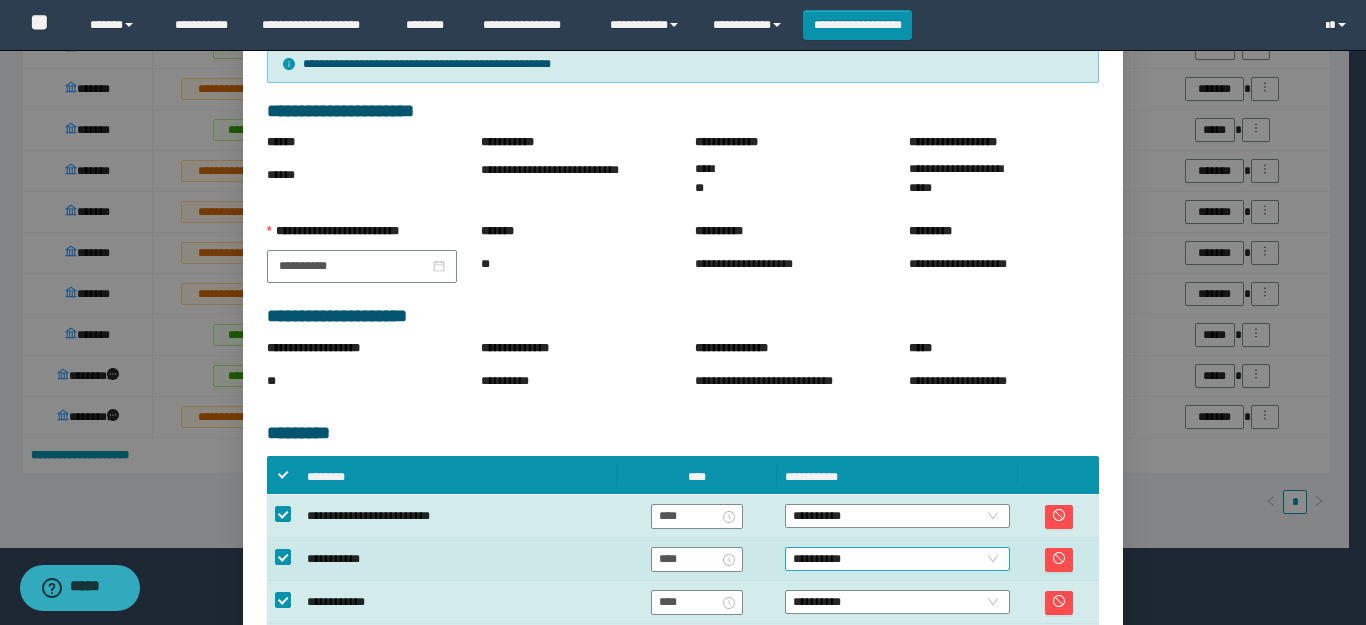 scroll, scrollTop: 338, scrollLeft: 0, axis: vertical 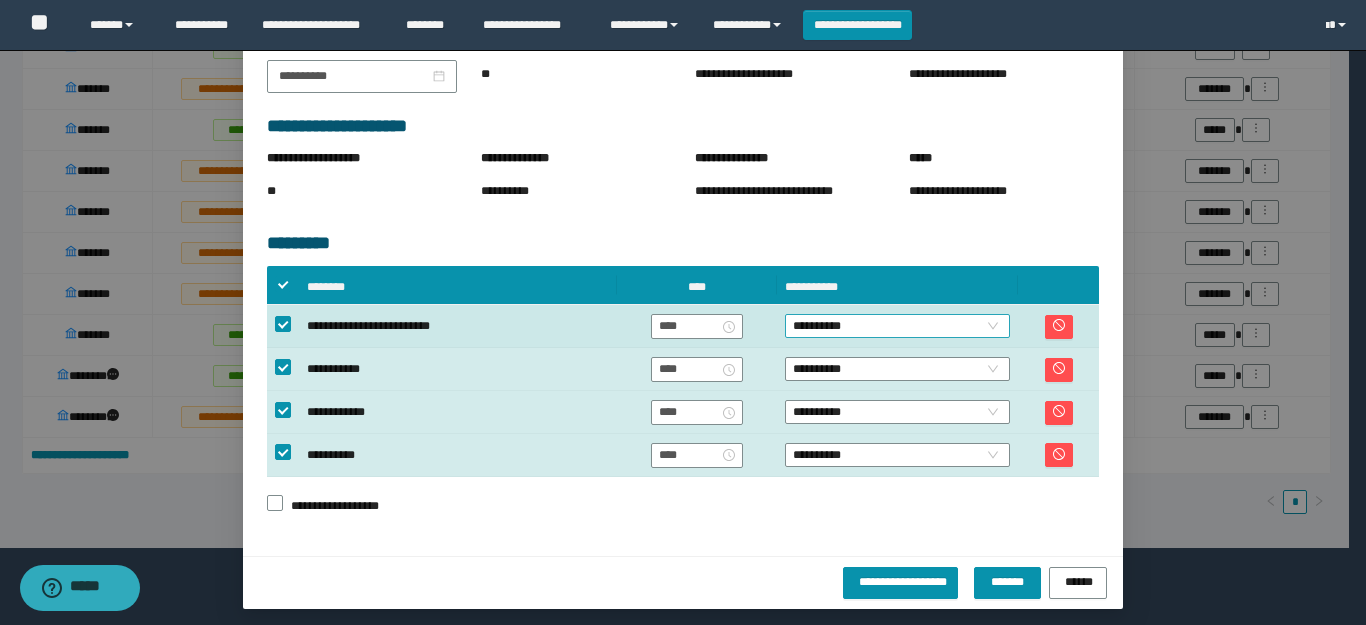 click on "**********" at bounding box center [897, 326] 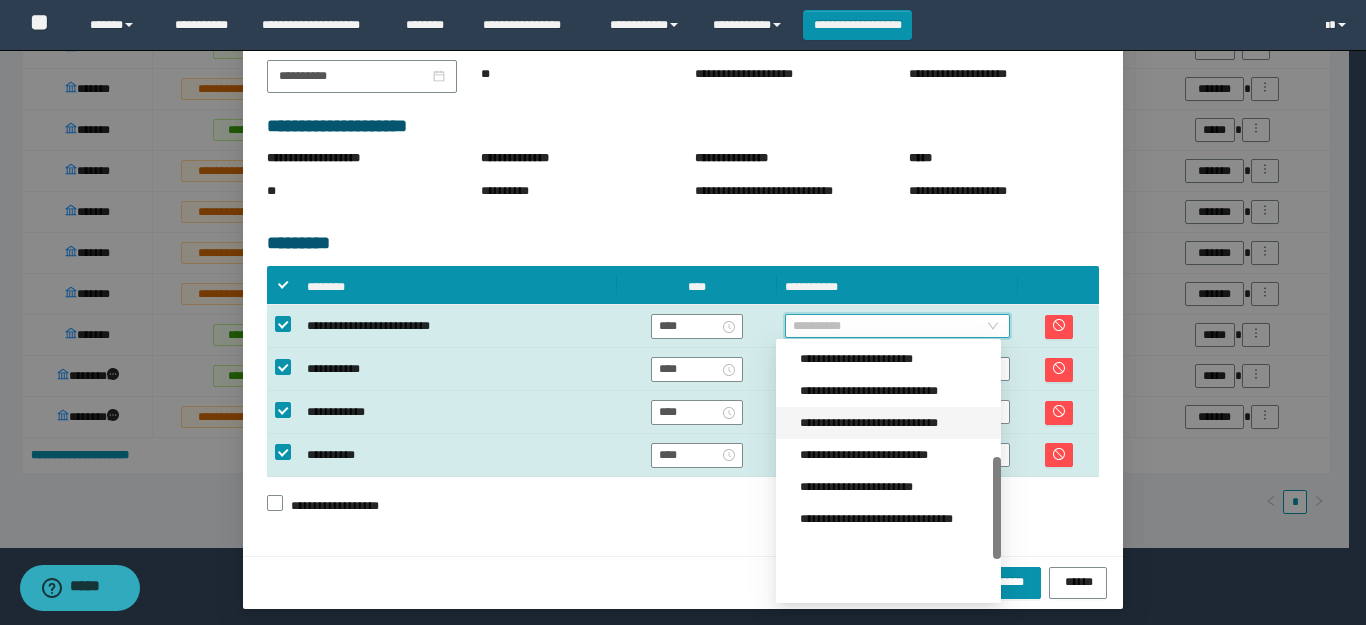scroll, scrollTop: 284, scrollLeft: 0, axis: vertical 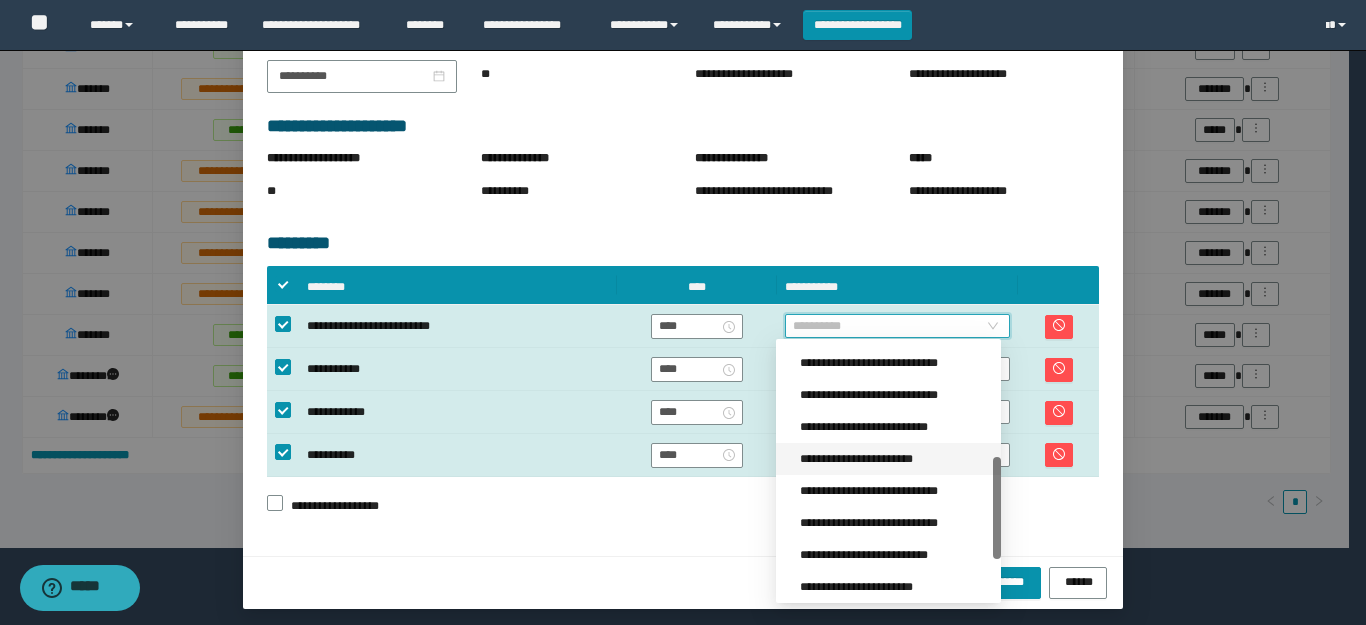 click on "**********" at bounding box center [894, 459] 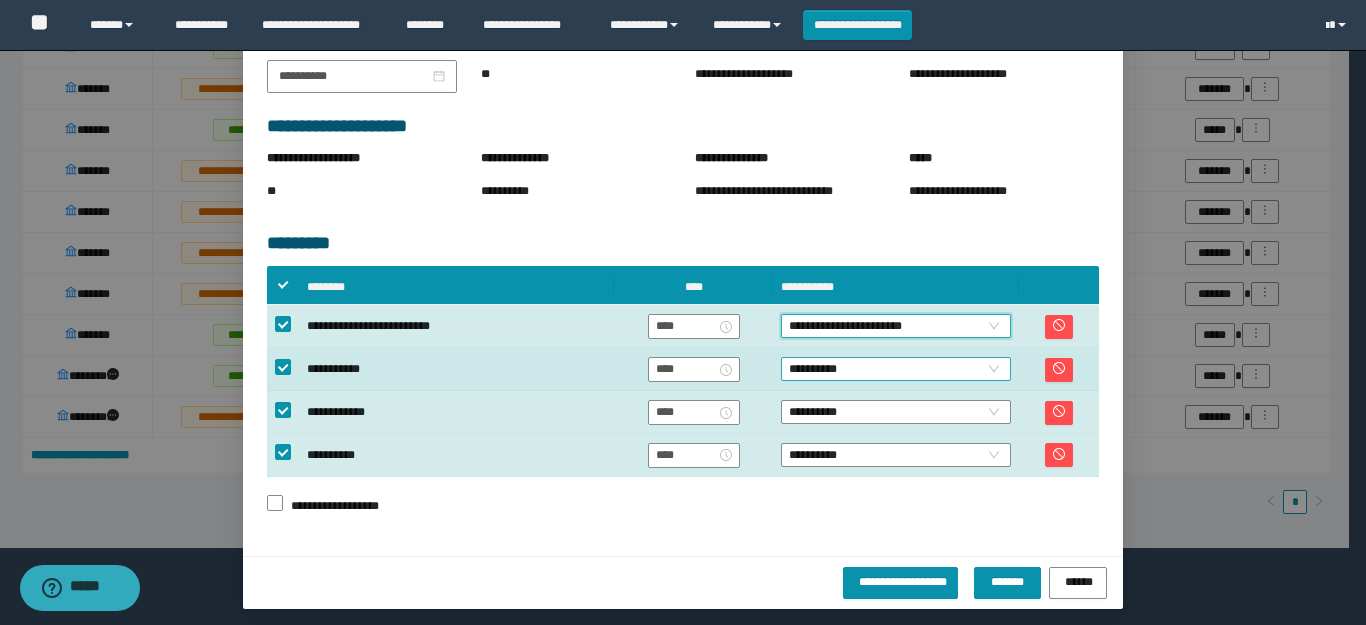 click on "**********" at bounding box center (896, 369) 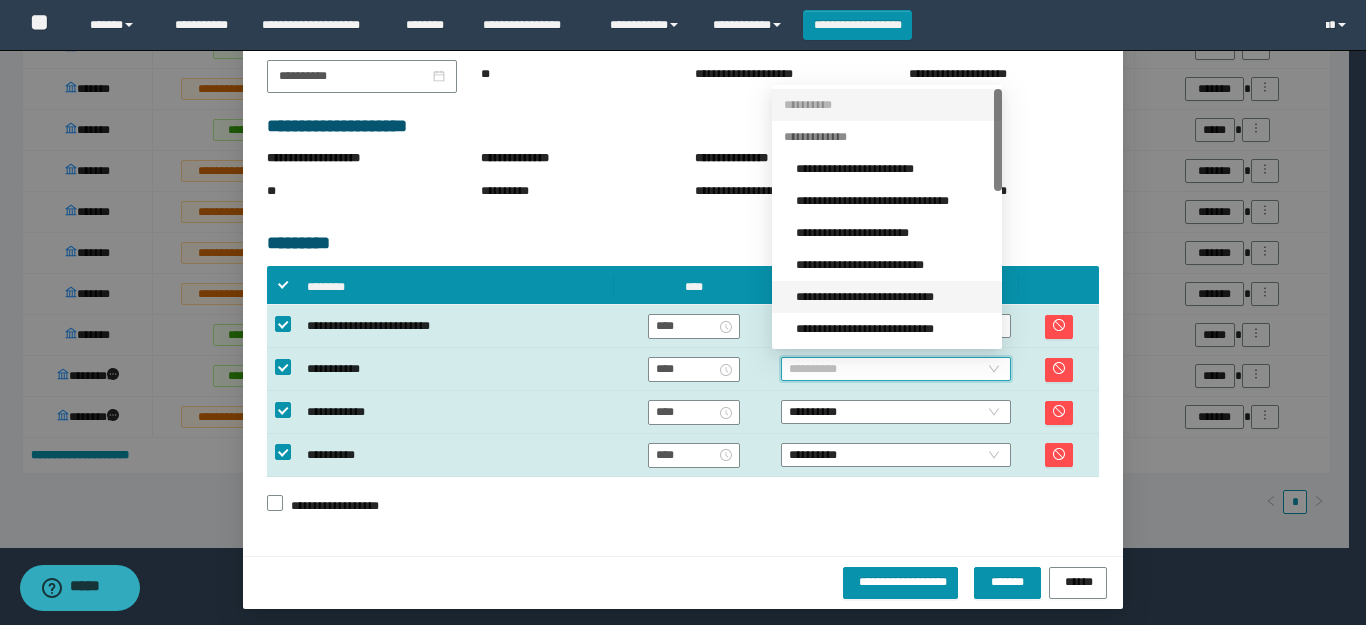 click on "**********" at bounding box center (893, 297) 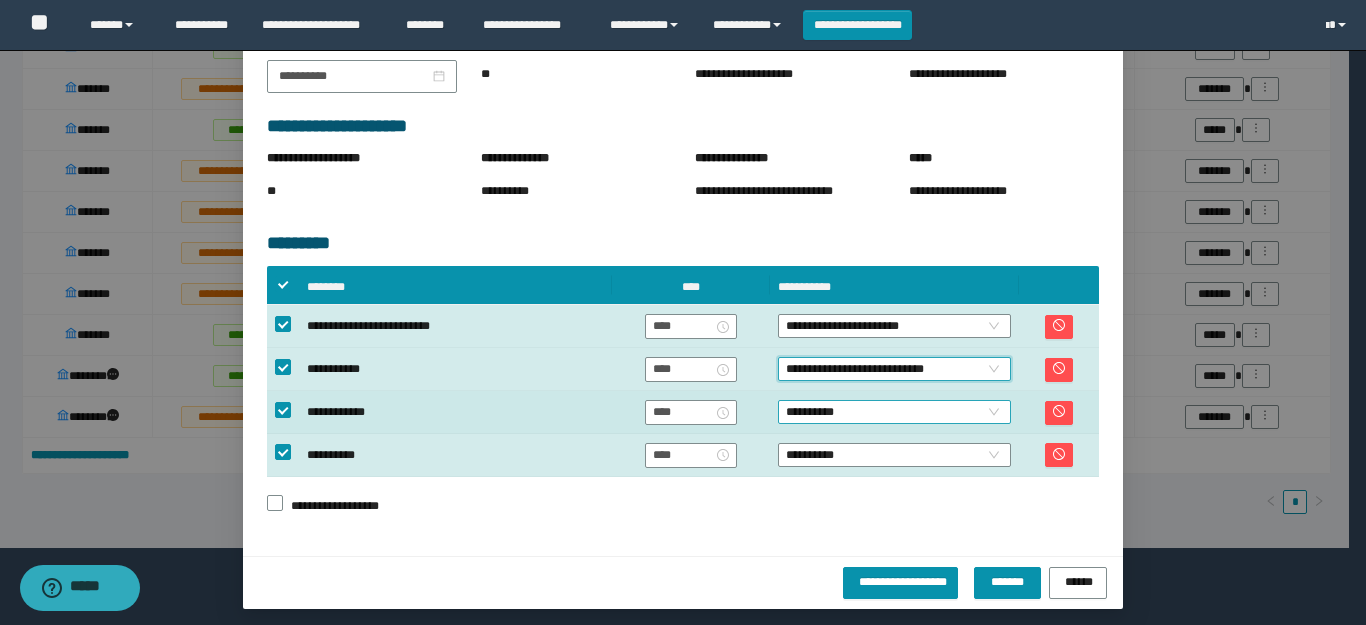 click on "**********" at bounding box center [894, 412] 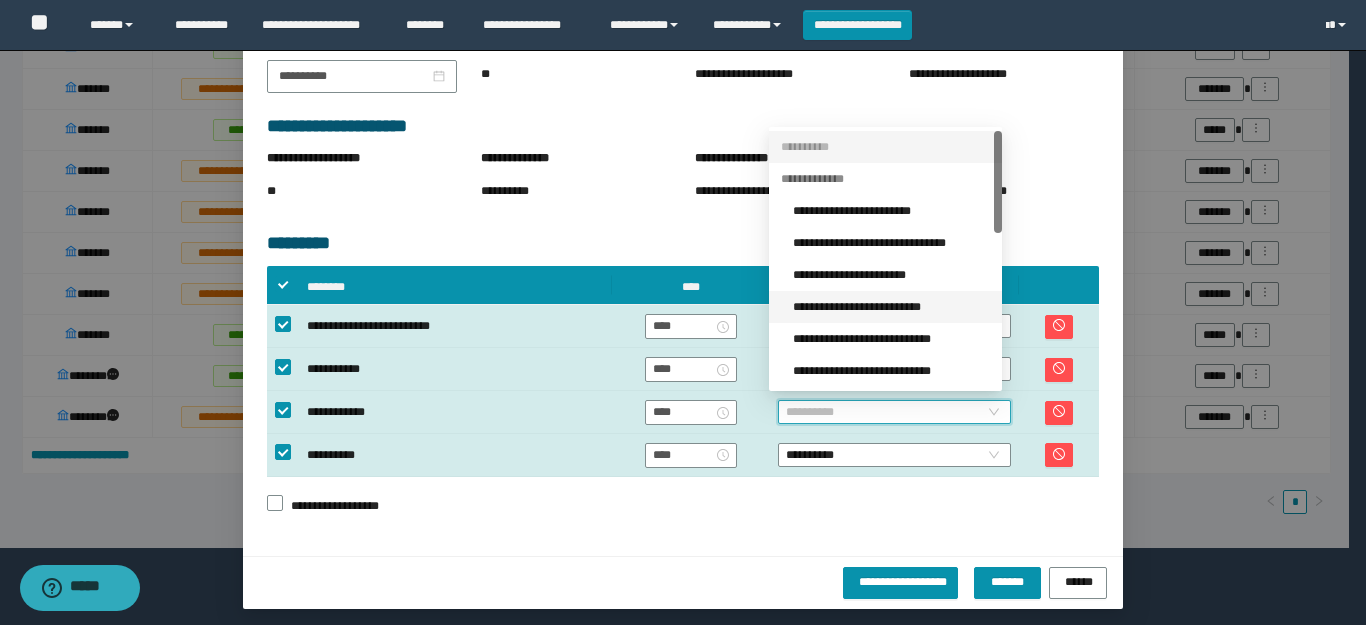 scroll, scrollTop: 200, scrollLeft: 0, axis: vertical 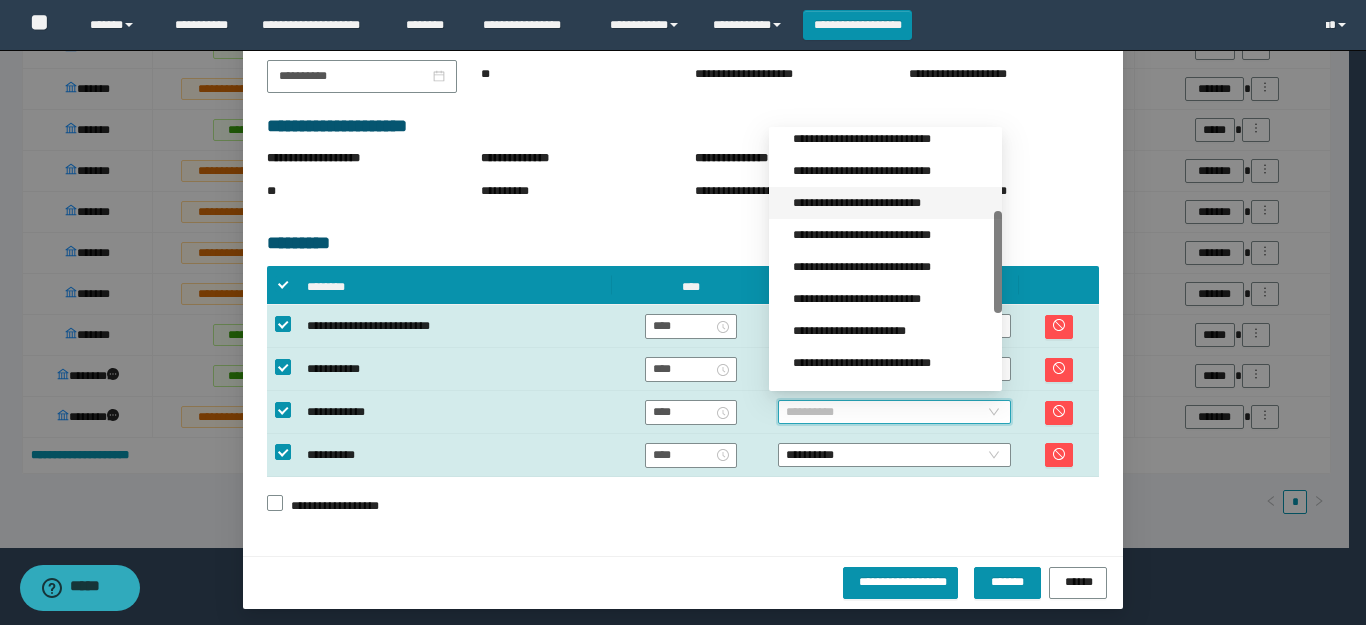 click on "**********" at bounding box center (891, 203) 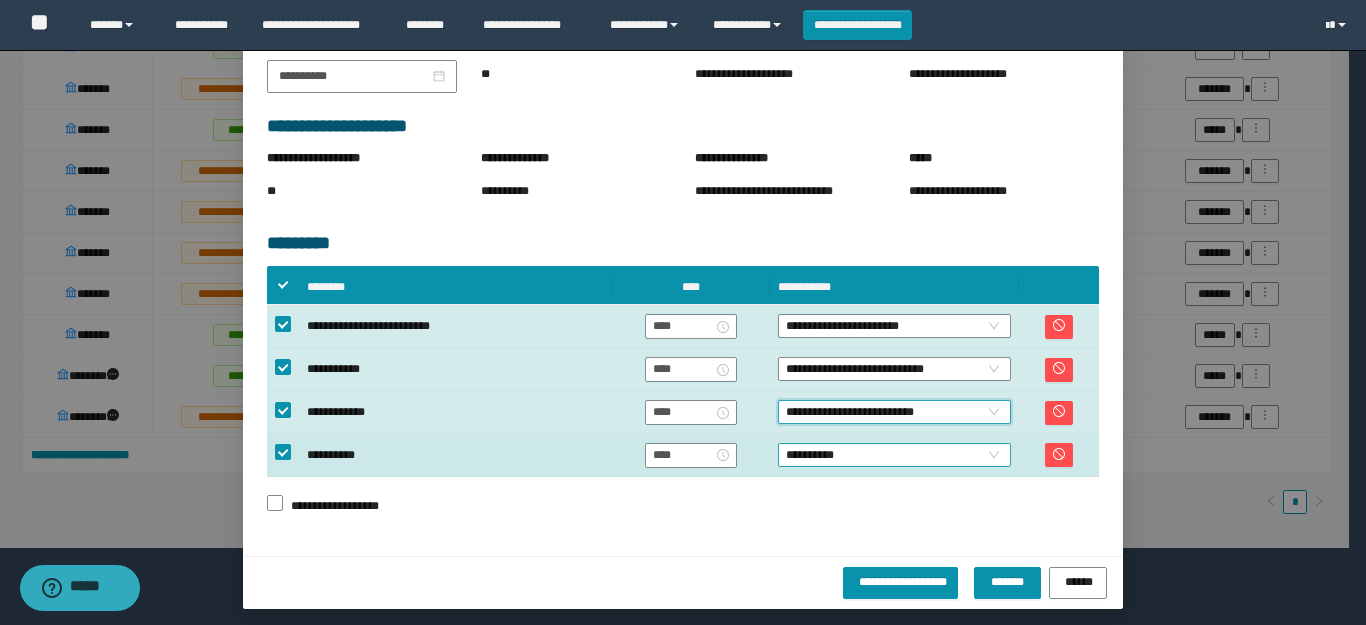 click on "**********" at bounding box center (894, 455) 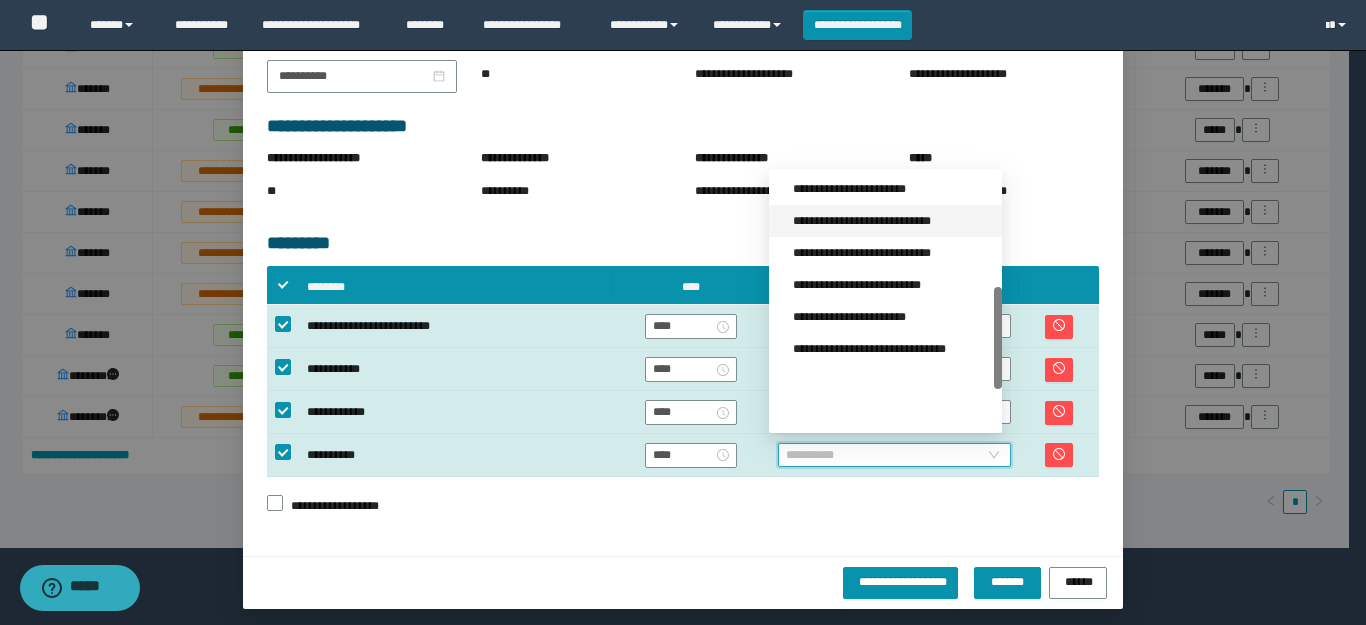 scroll, scrollTop: 284, scrollLeft: 0, axis: vertical 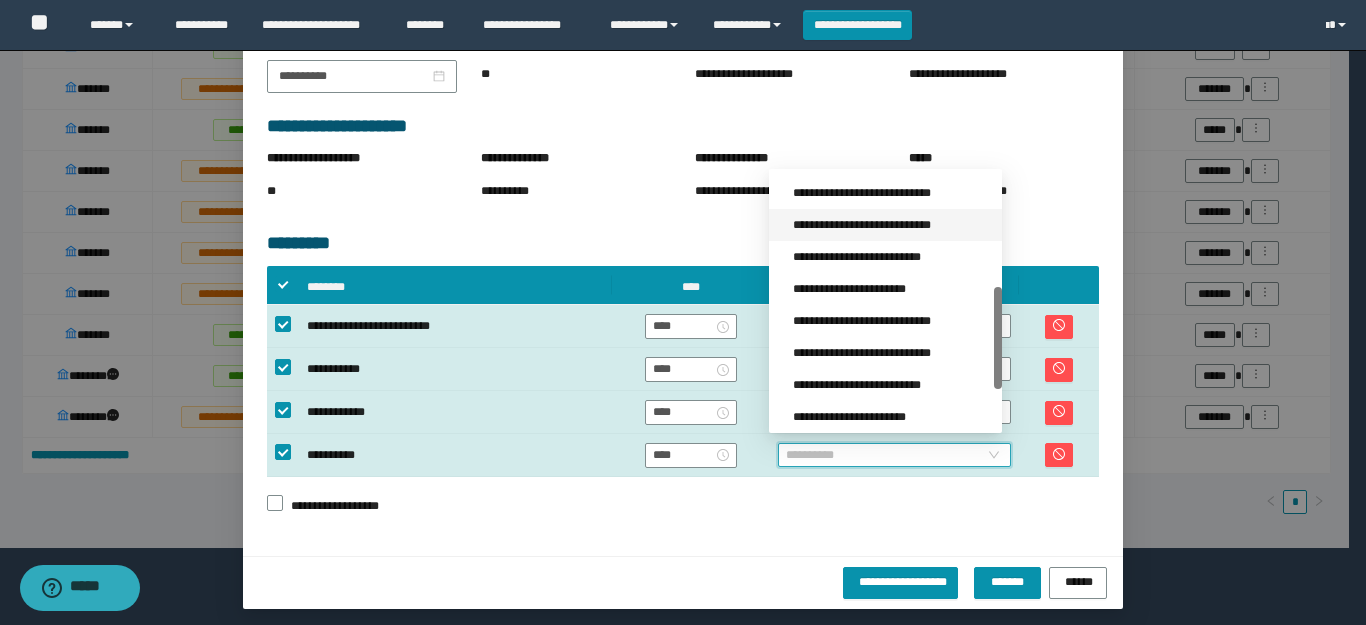 click on "**********" at bounding box center [891, 225] 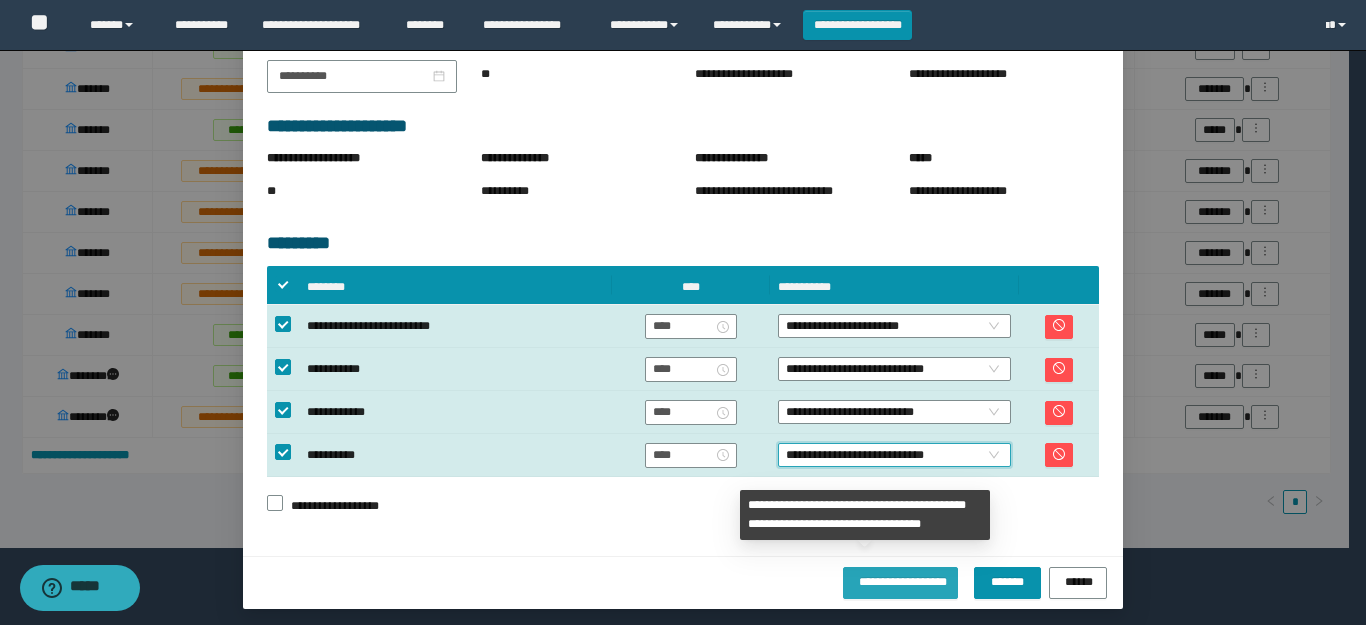 click on "**********" at bounding box center (900, 580) 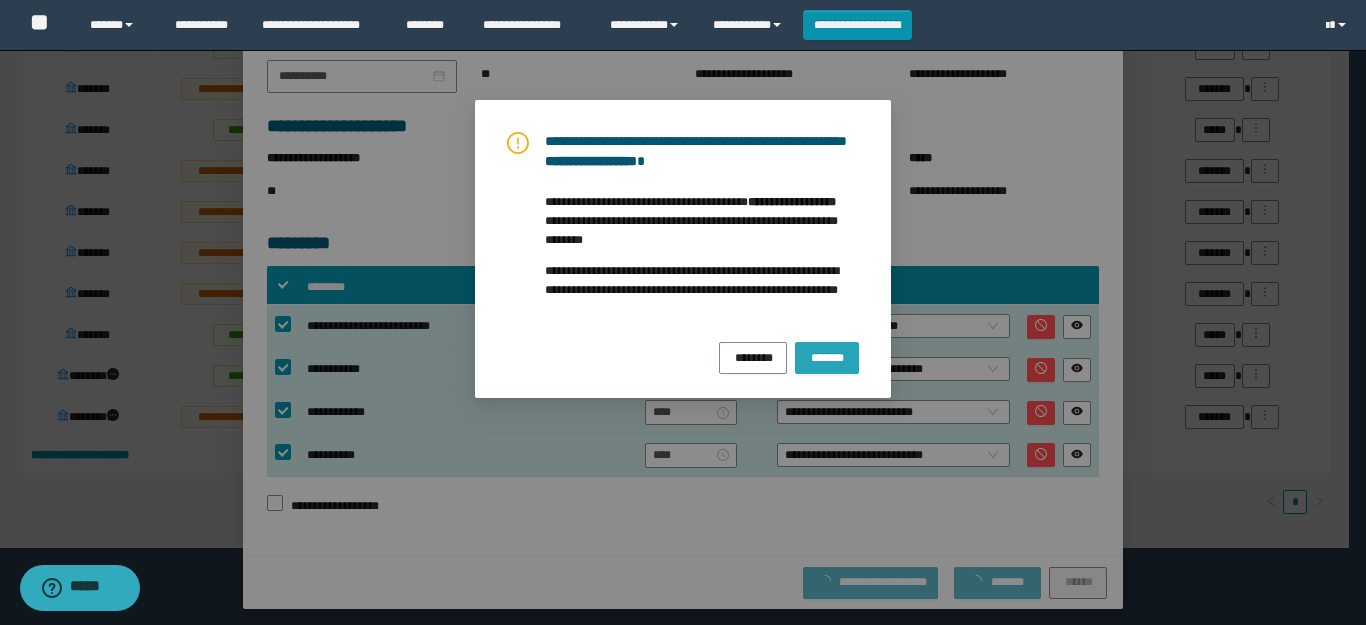 click on "*******" at bounding box center (827, 358) 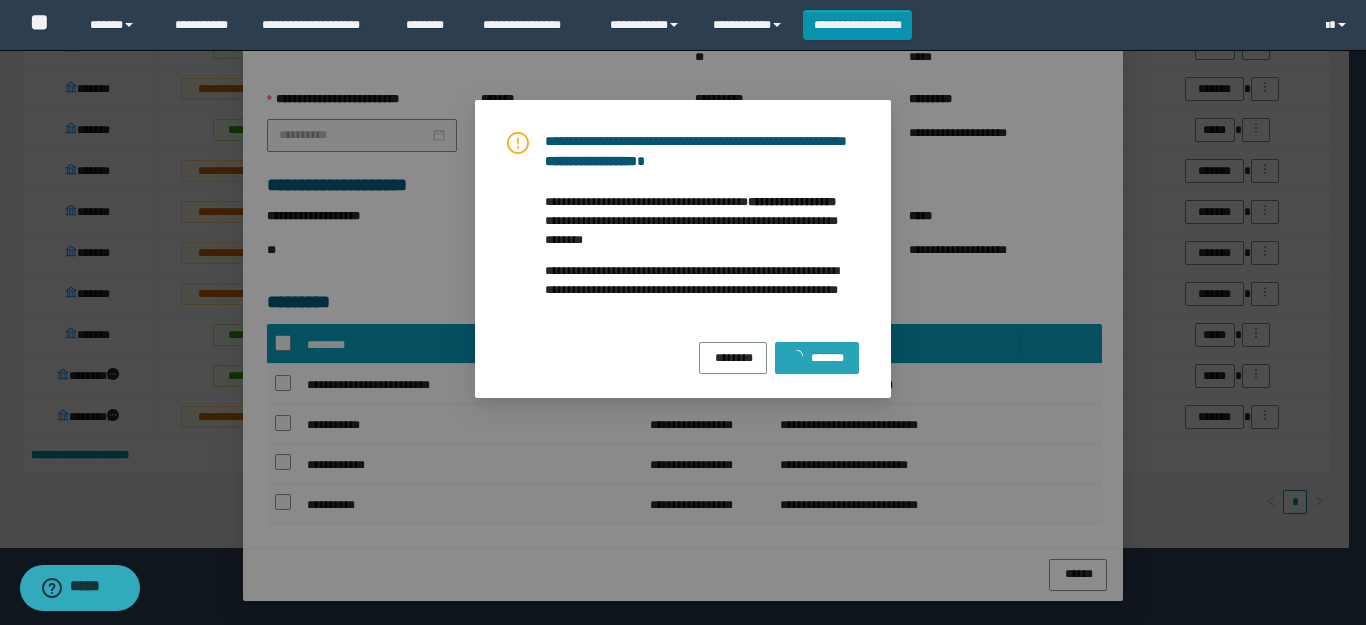 scroll, scrollTop: 322, scrollLeft: 0, axis: vertical 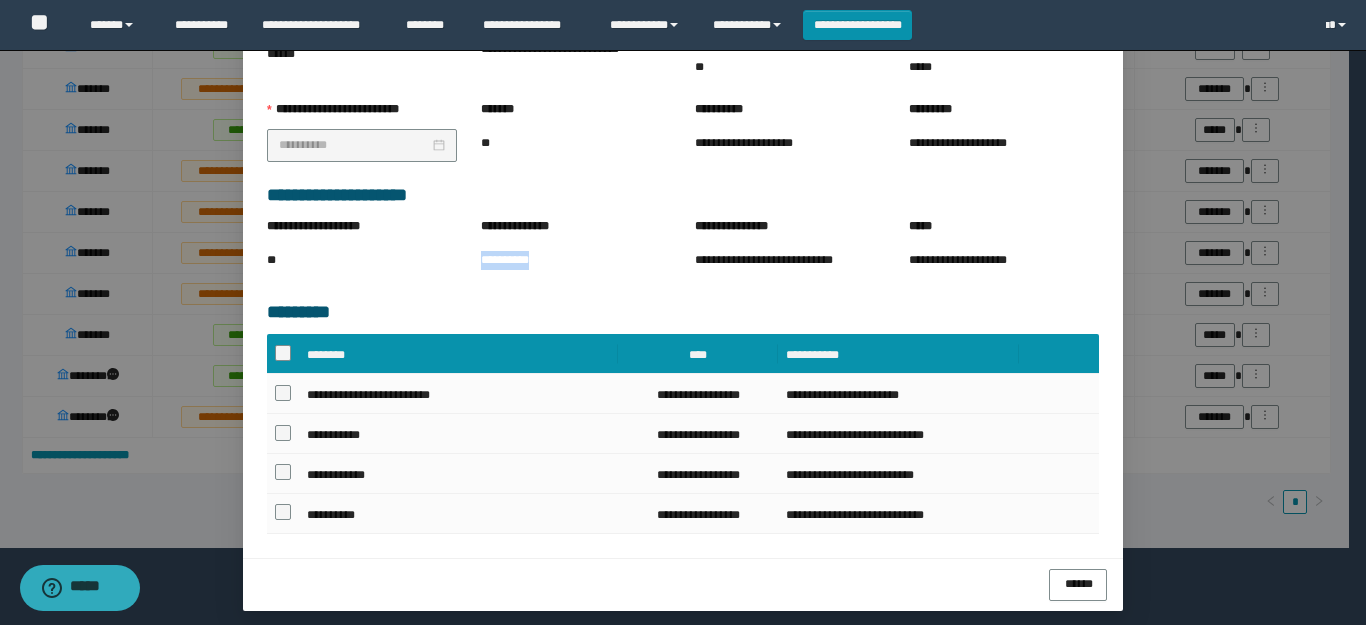drag, startPoint x: 550, startPoint y: 267, endPoint x: 465, endPoint y: 268, distance: 85.00588 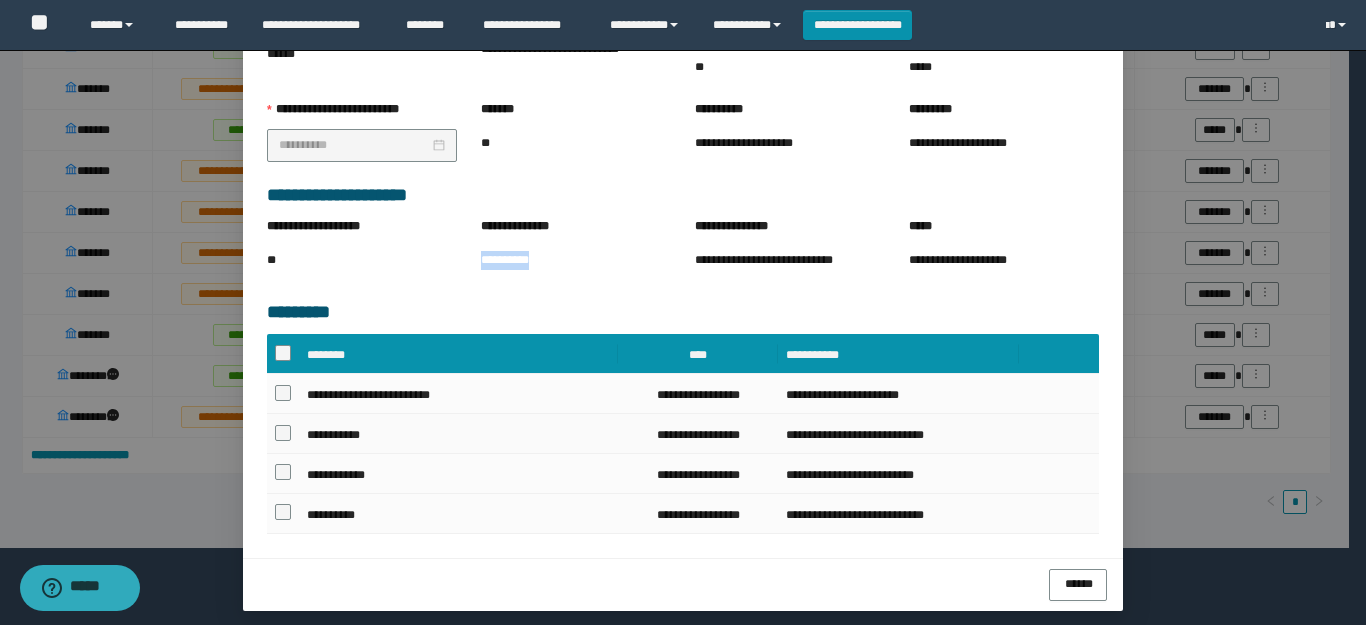 copy on "**********" 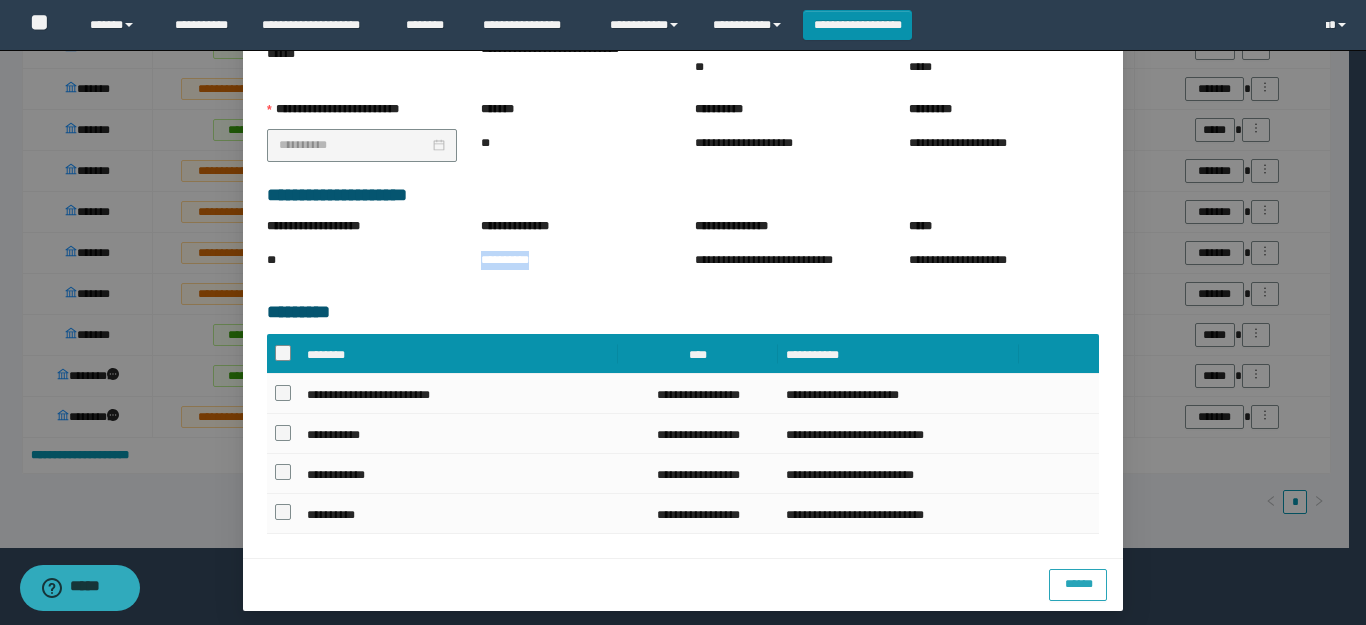 click on "******" at bounding box center [1078, 582] 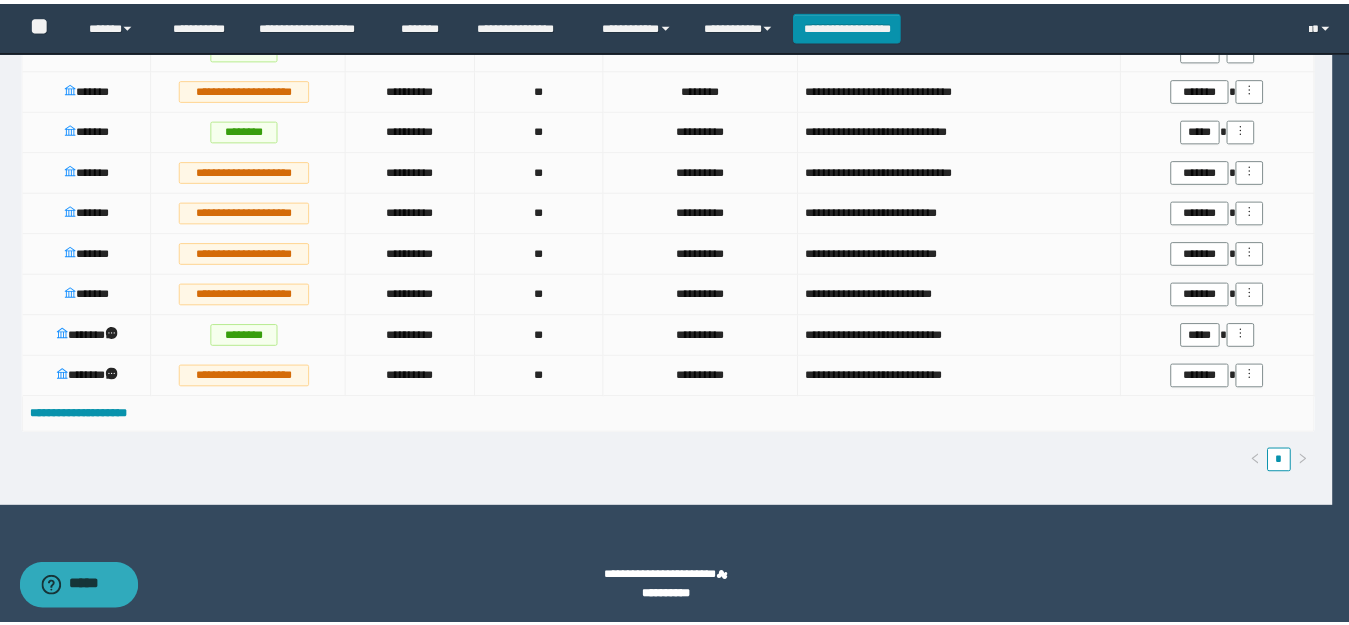 scroll, scrollTop: 1396, scrollLeft: 0, axis: vertical 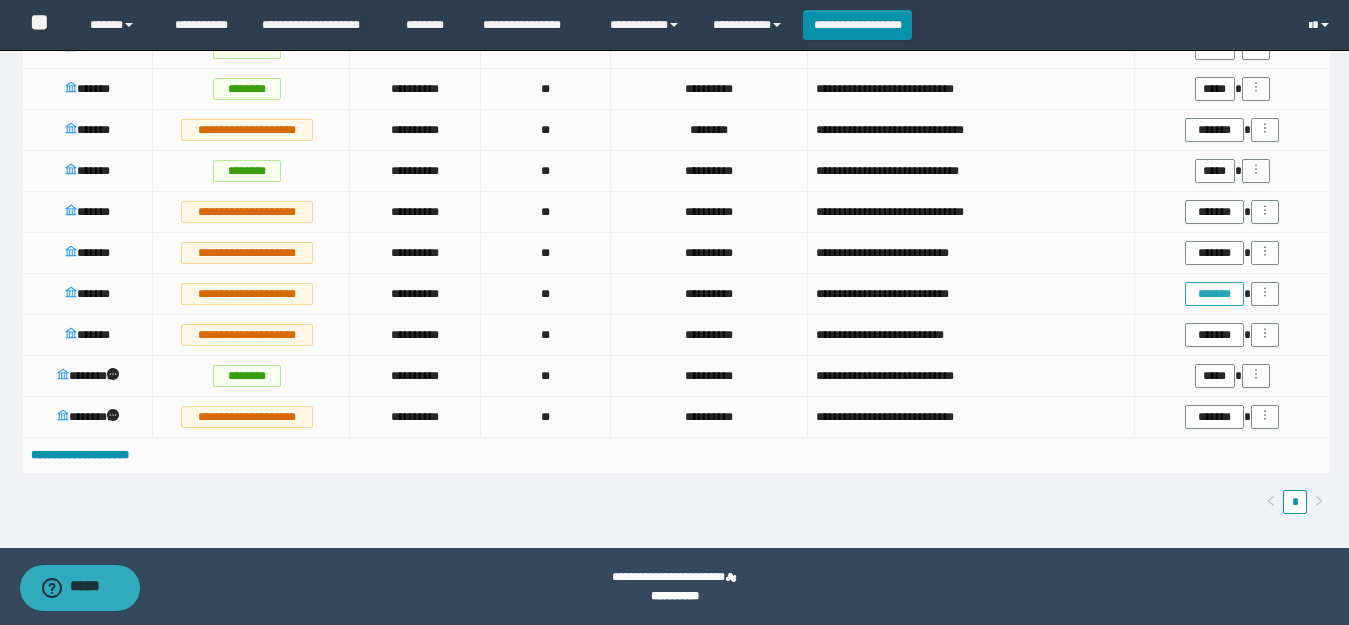 click on "*******" at bounding box center [1214, 294] 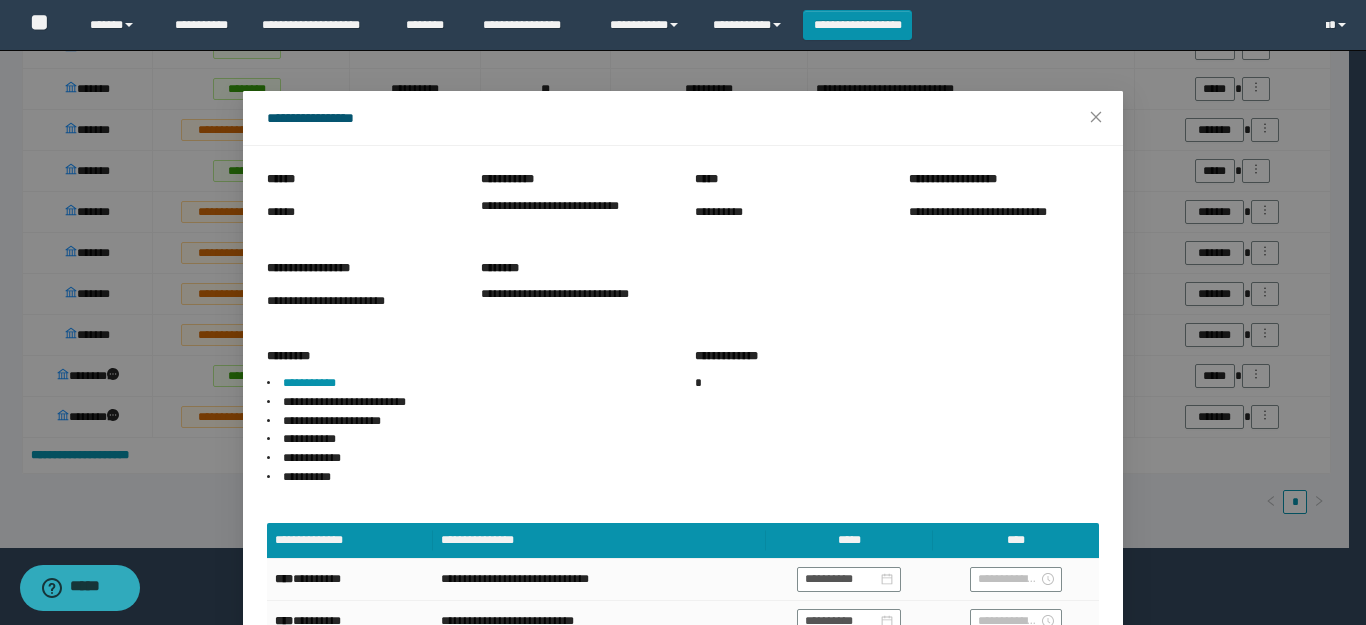 scroll, scrollTop: 211, scrollLeft: 0, axis: vertical 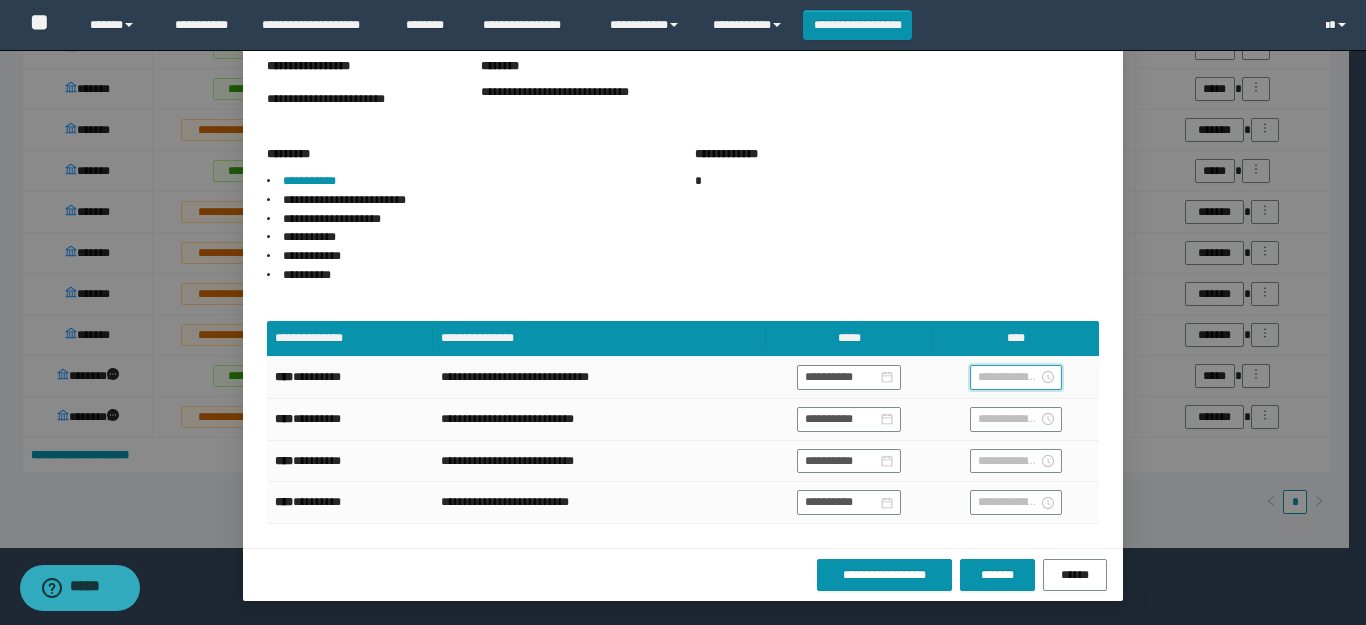 click at bounding box center [1008, 377] 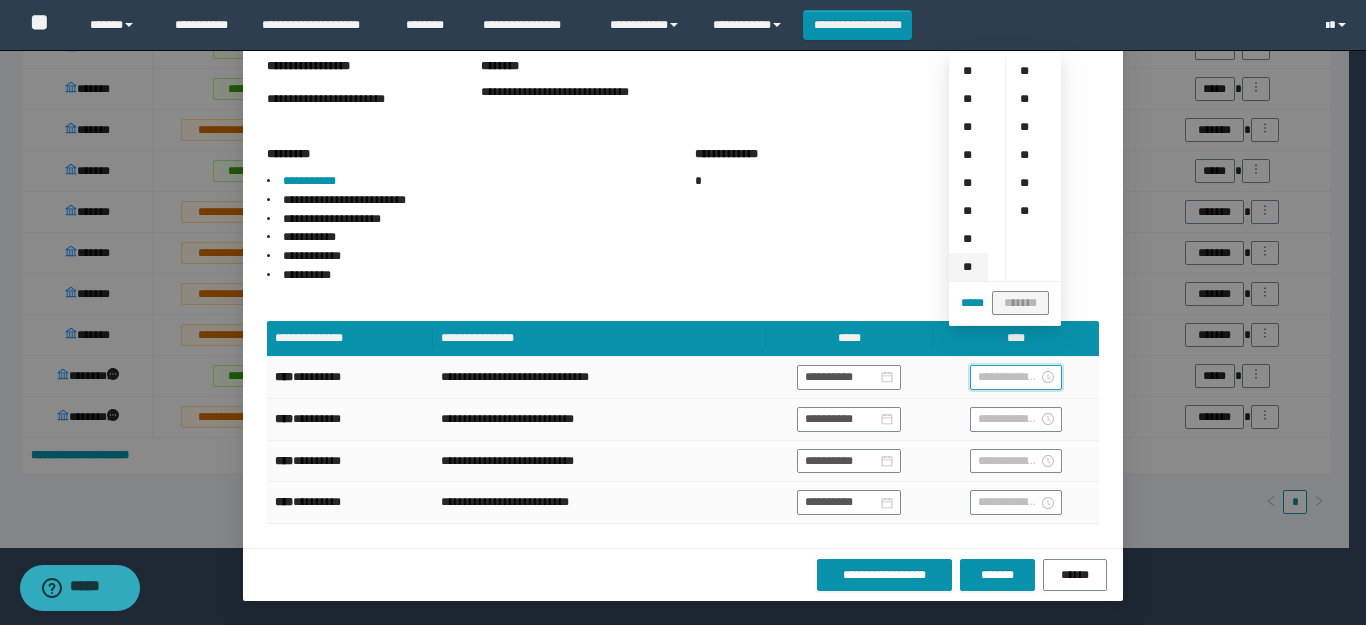 click on "**" at bounding box center [968, 267] 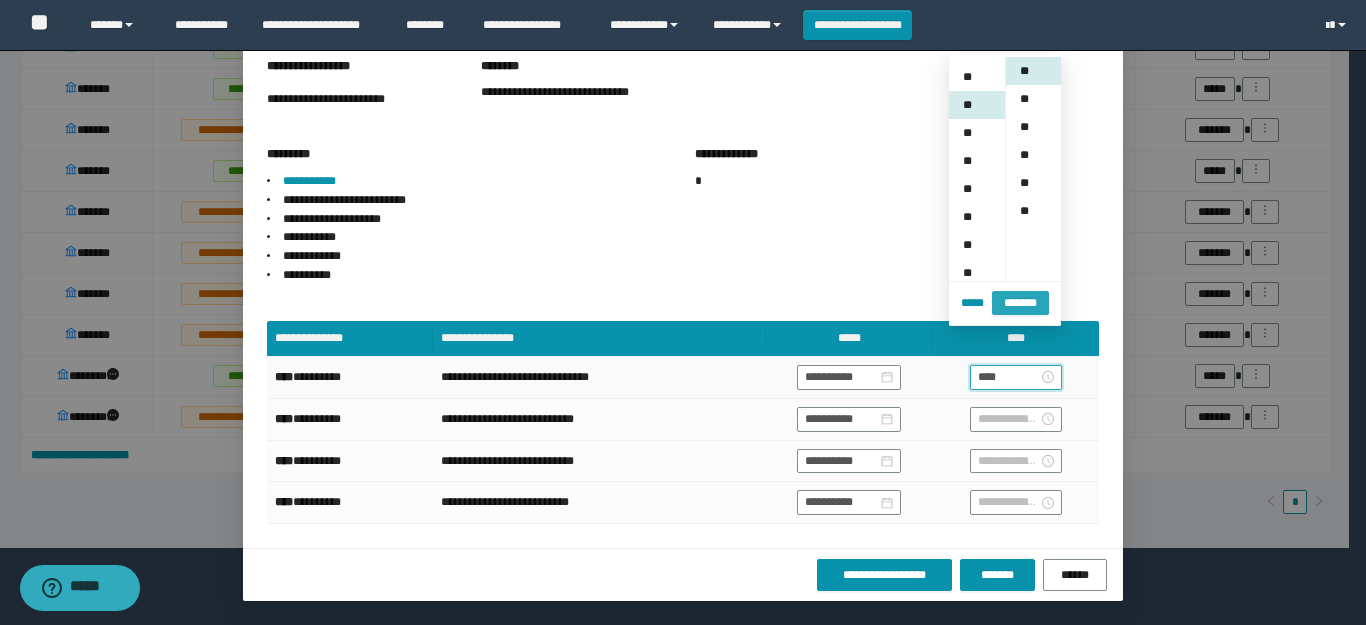 scroll, scrollTop: 196, scrollLeft: 0, axis: vertical 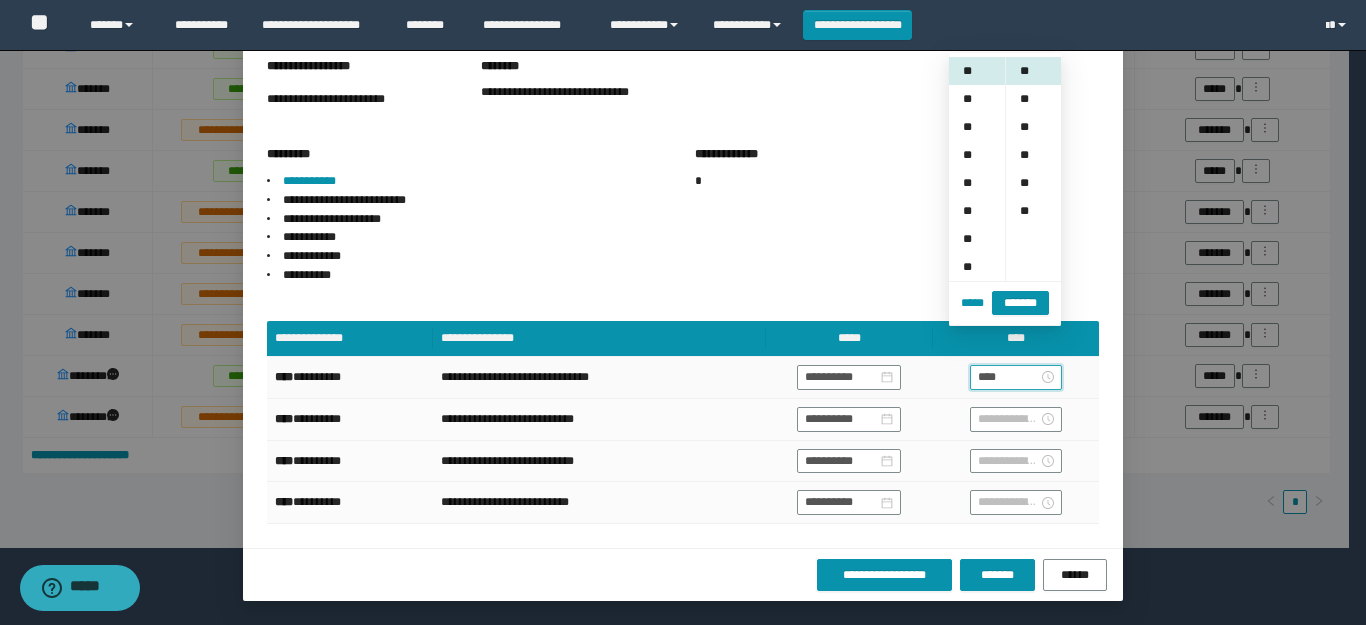 click on "*******" at bounding box center [1020, 303] 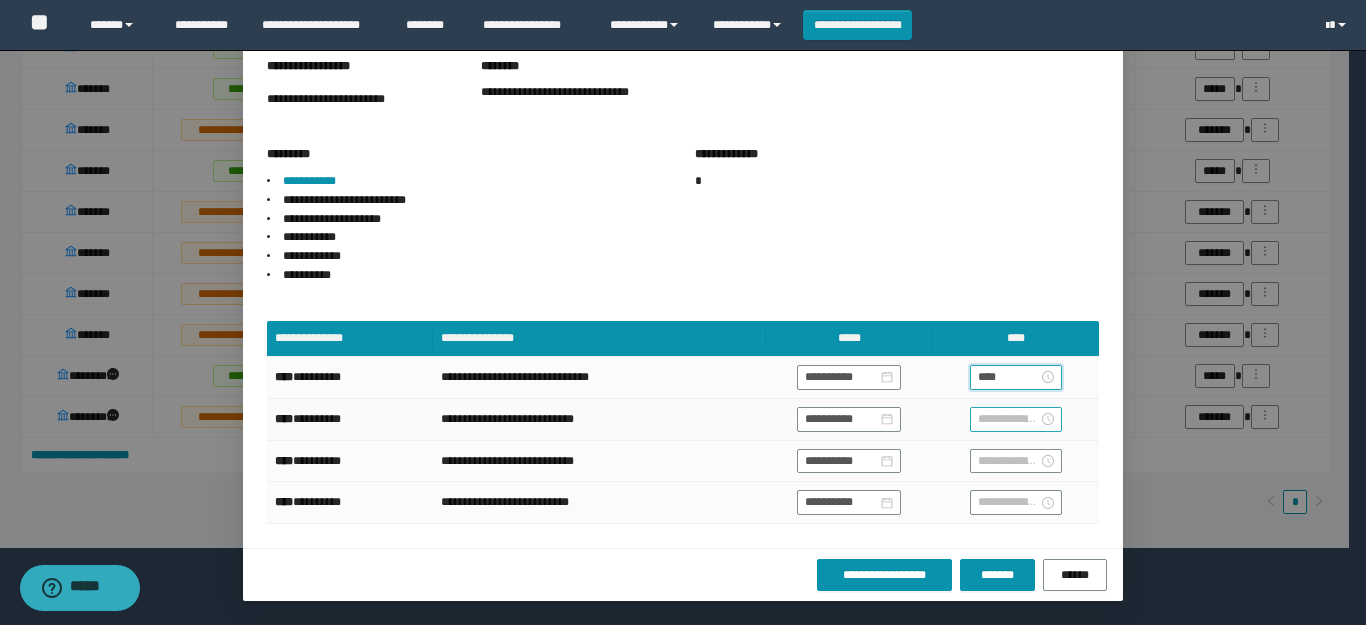 click at bounding box center [1008, 419] 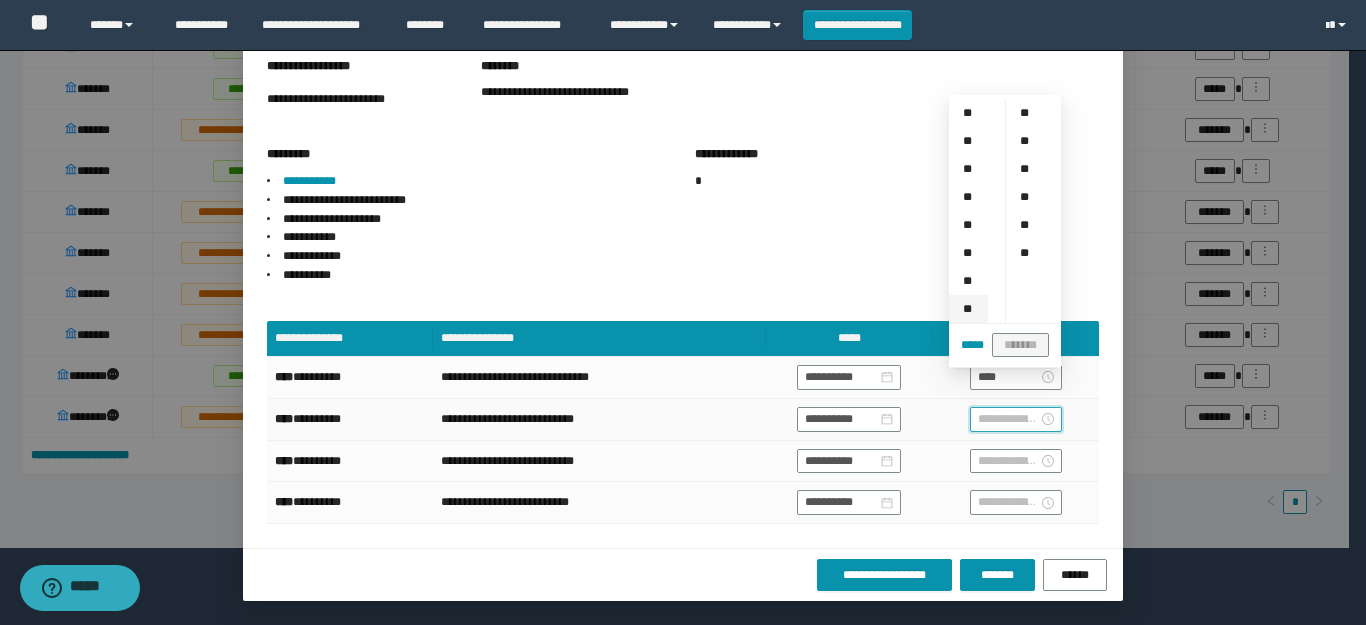click on "**" at bounding box center [968, 309] 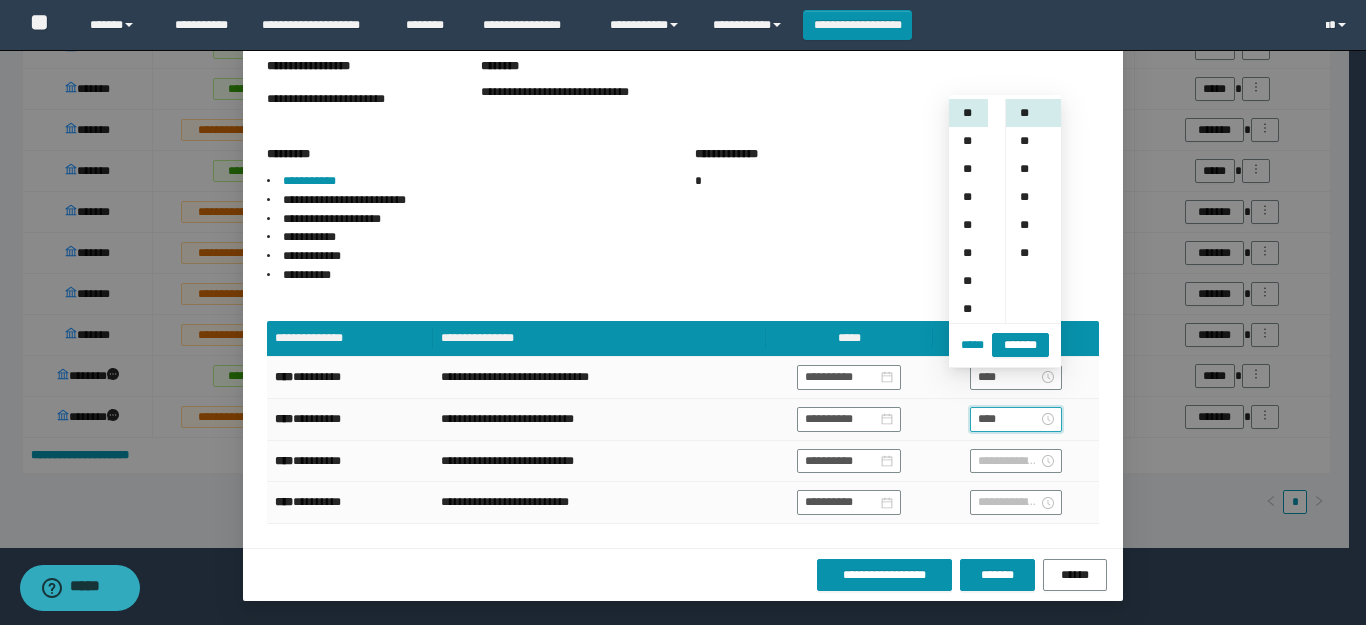 scroll, scrollTop: 196, scrollLeft: 0, axis: vertical 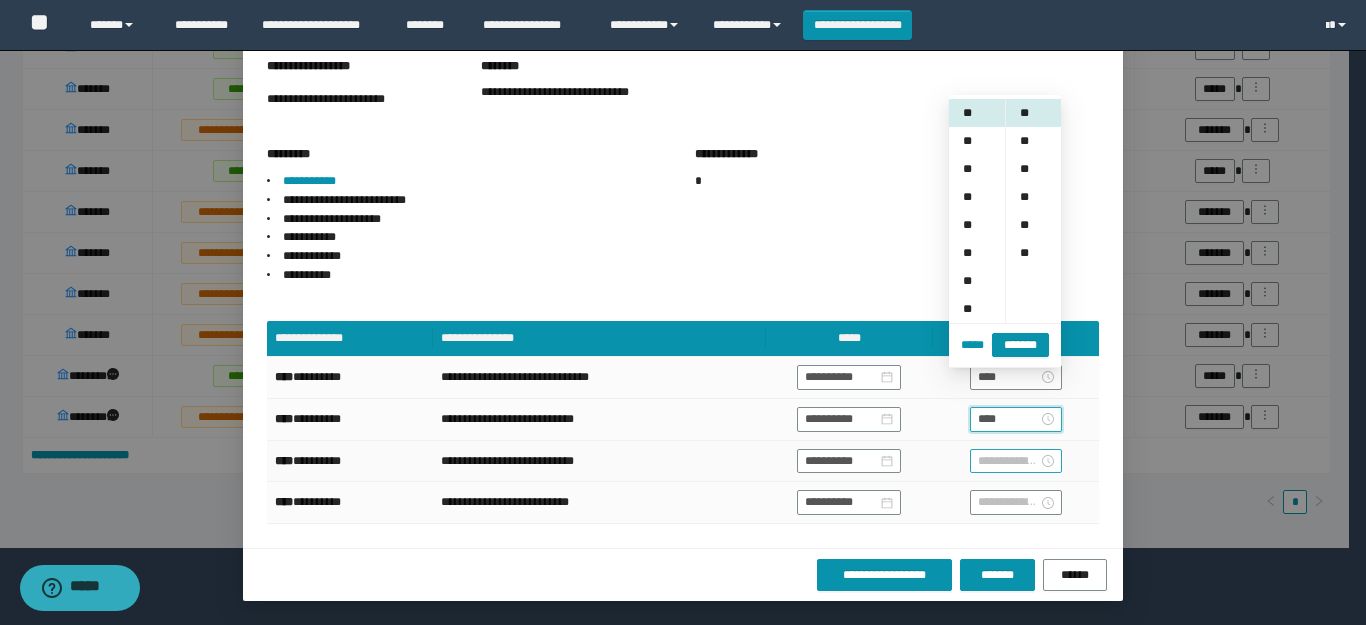 click at bounding box center (1008, 461) 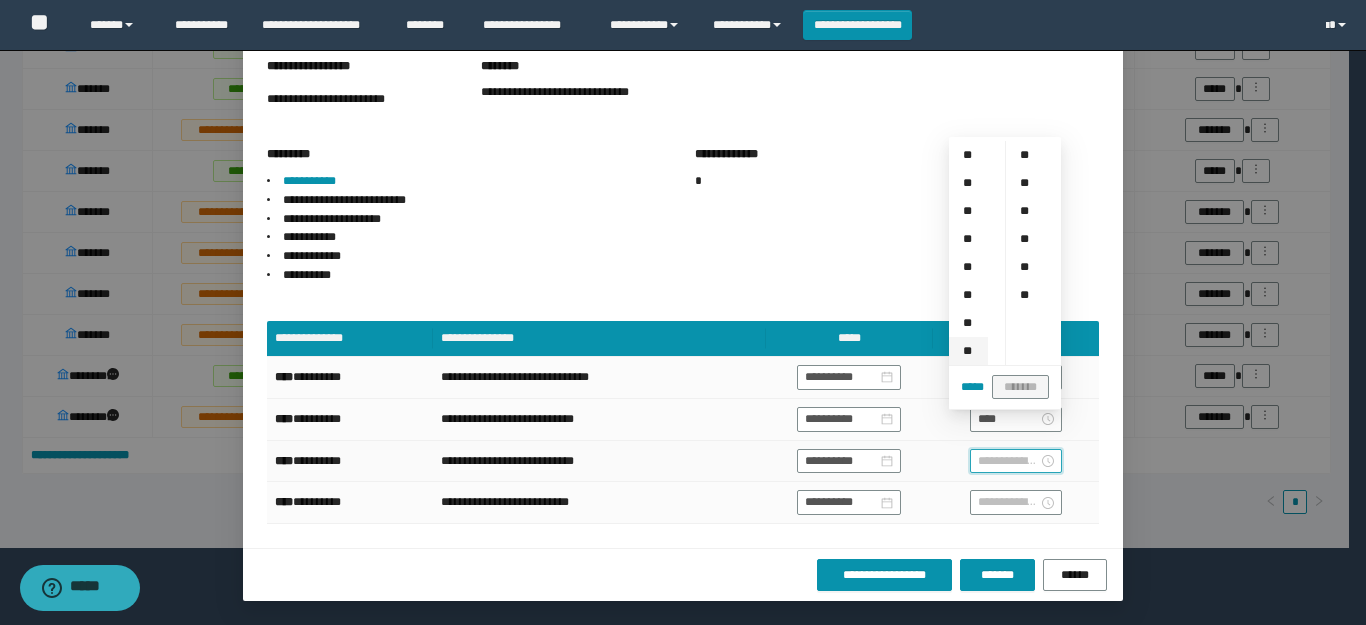 click on "**" at bounding box center (968, 351) 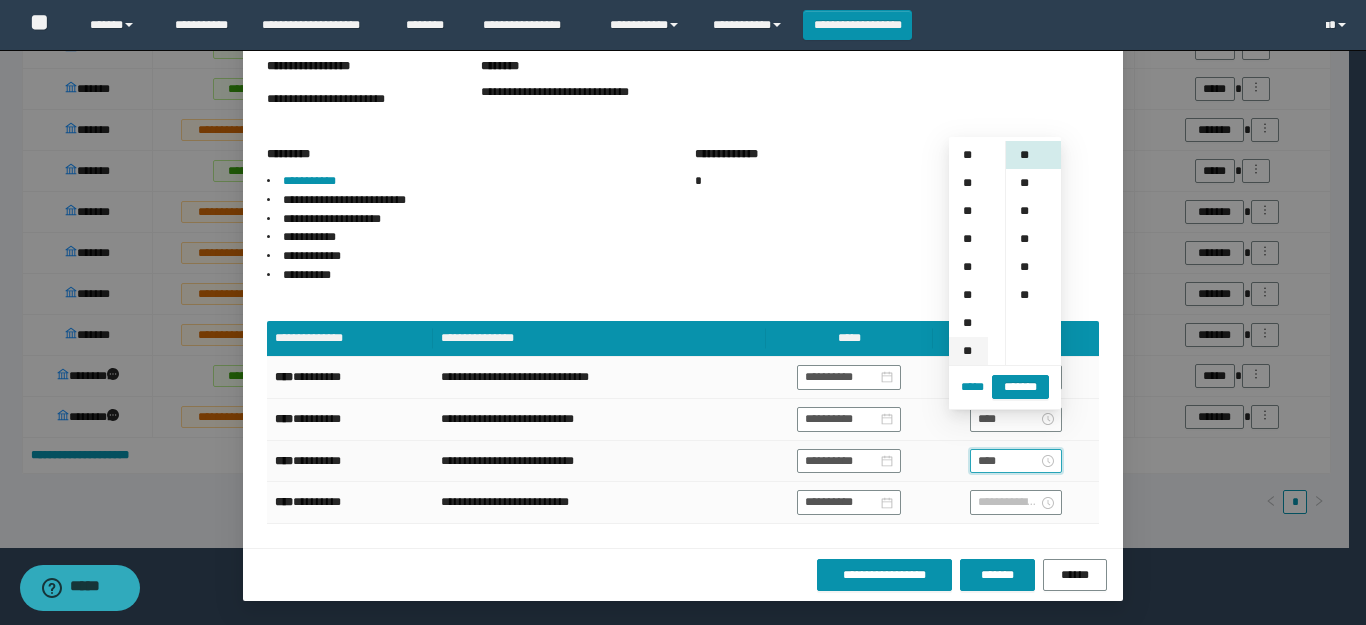 scroll, scrollTop: 196, scrollLeft: 0, axis: vertical 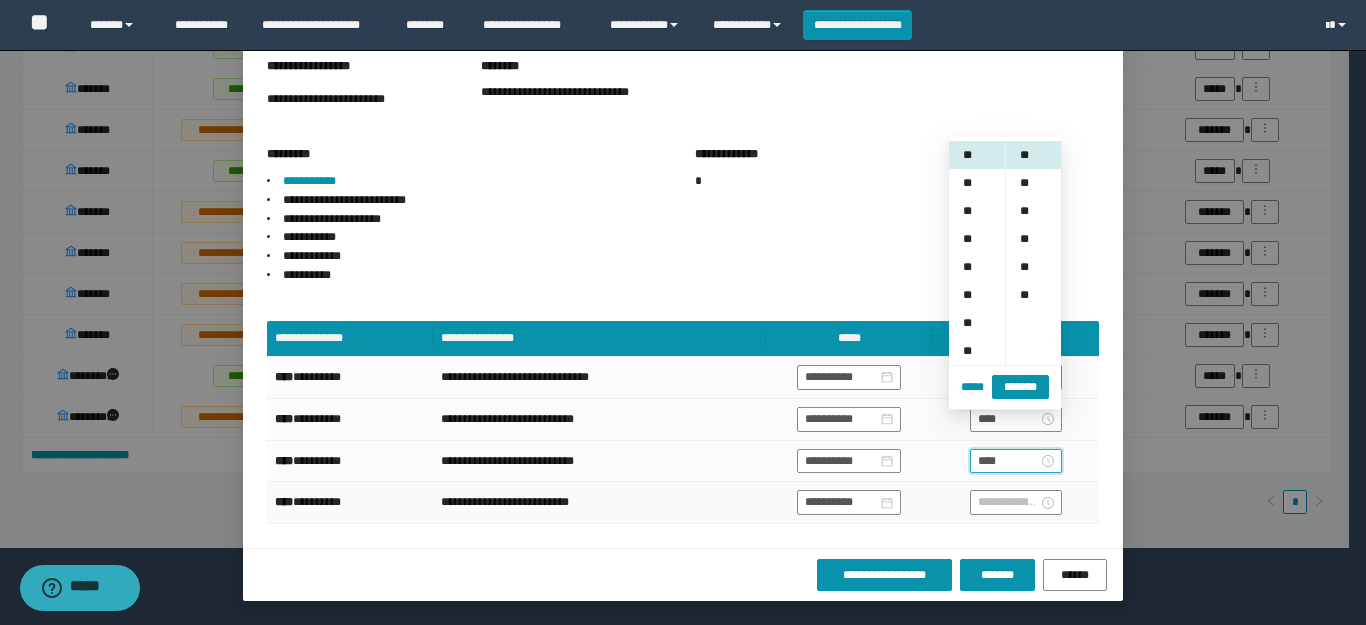 click at bounding box center [1016, 503] 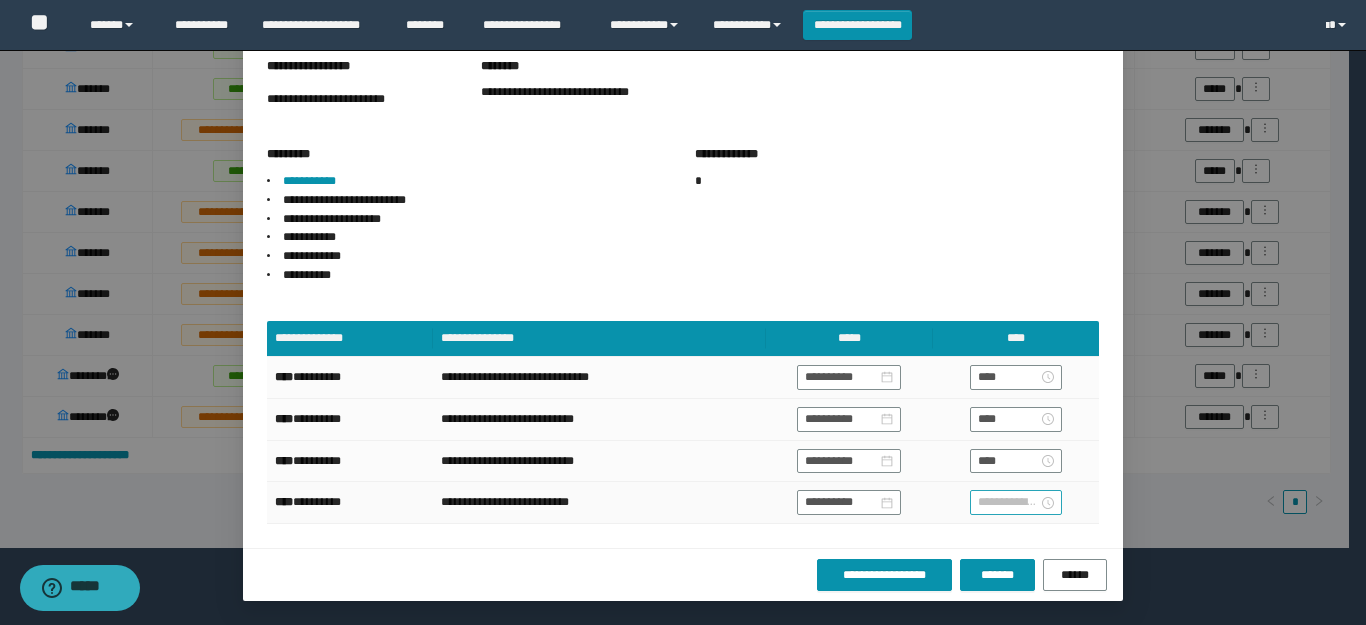 click at bounding box center [1016, 502] 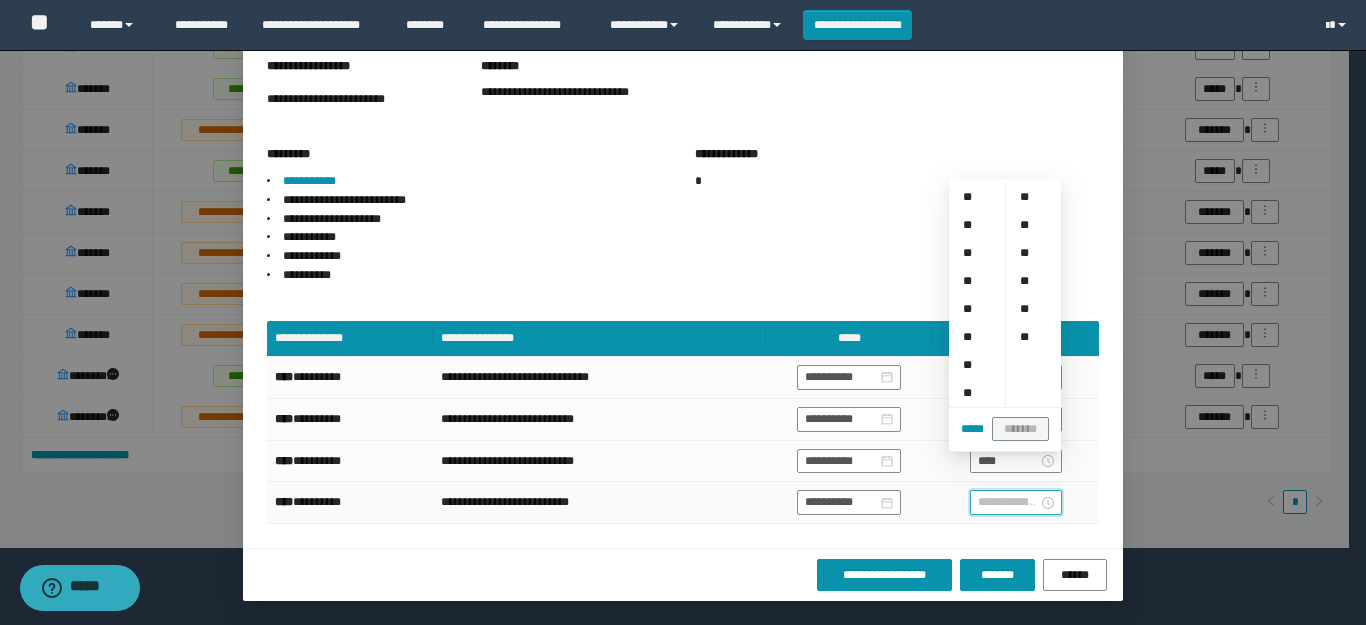 click at bounding box center [1008, 502] 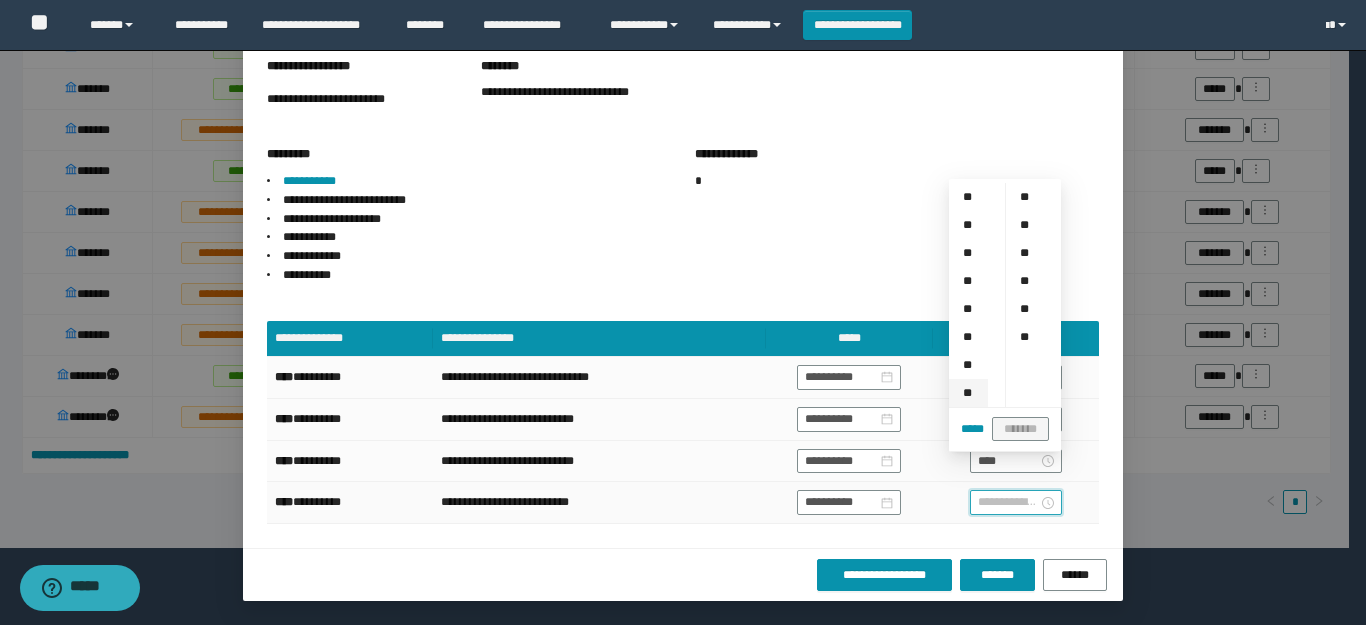 click on "**" at bounding box center (968, 393) 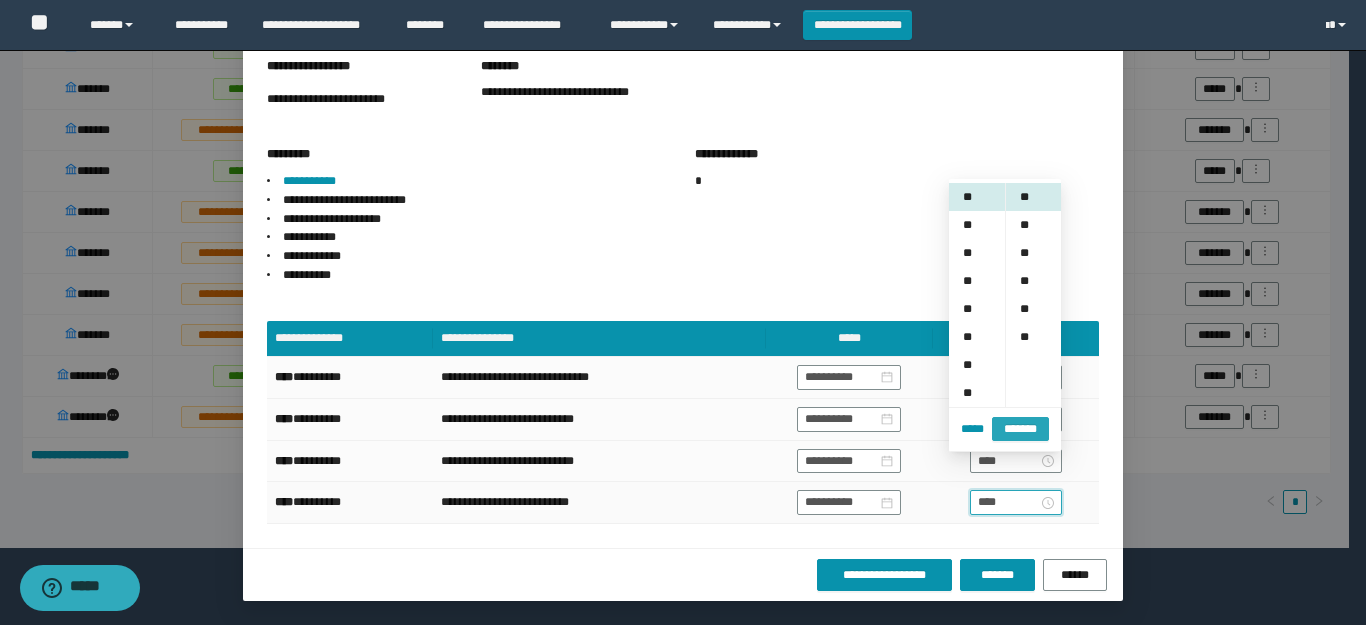 scroll, scrollTop: 196, scrollLeft: 0, axis: vertical 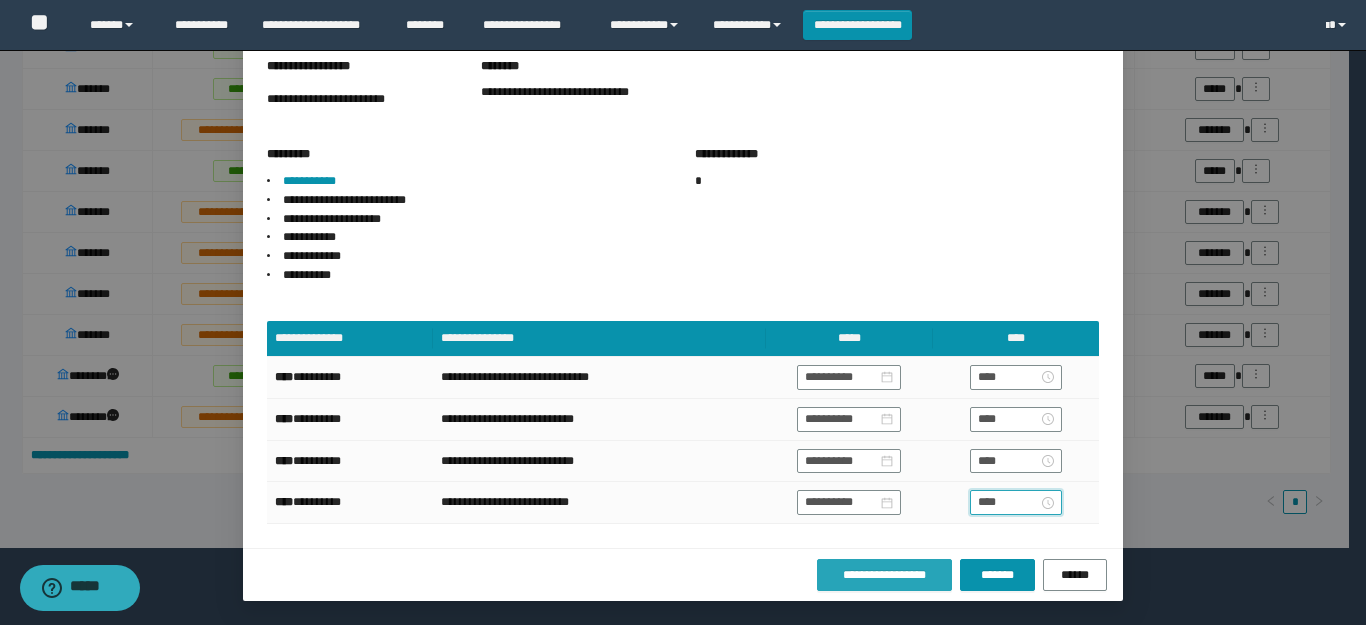 click on "**********" at bounding box center [884, 575] 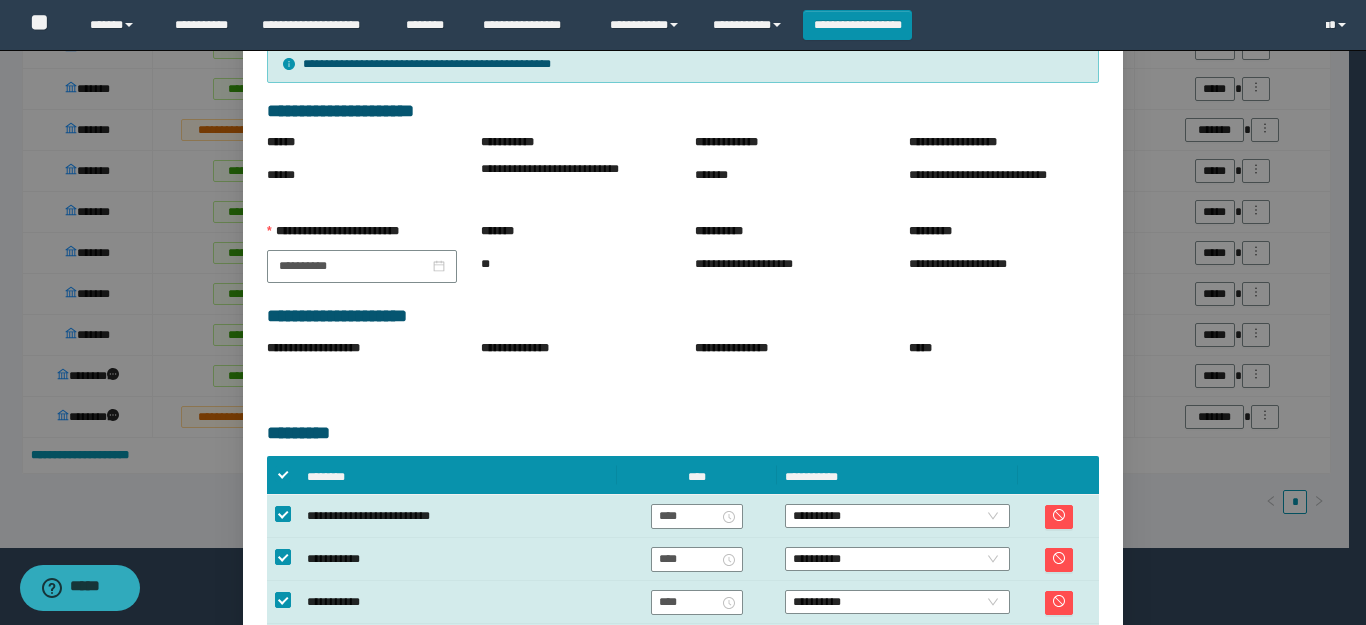 scroll, scrollTop: 380, scrollLeft: 0, axis: vertical 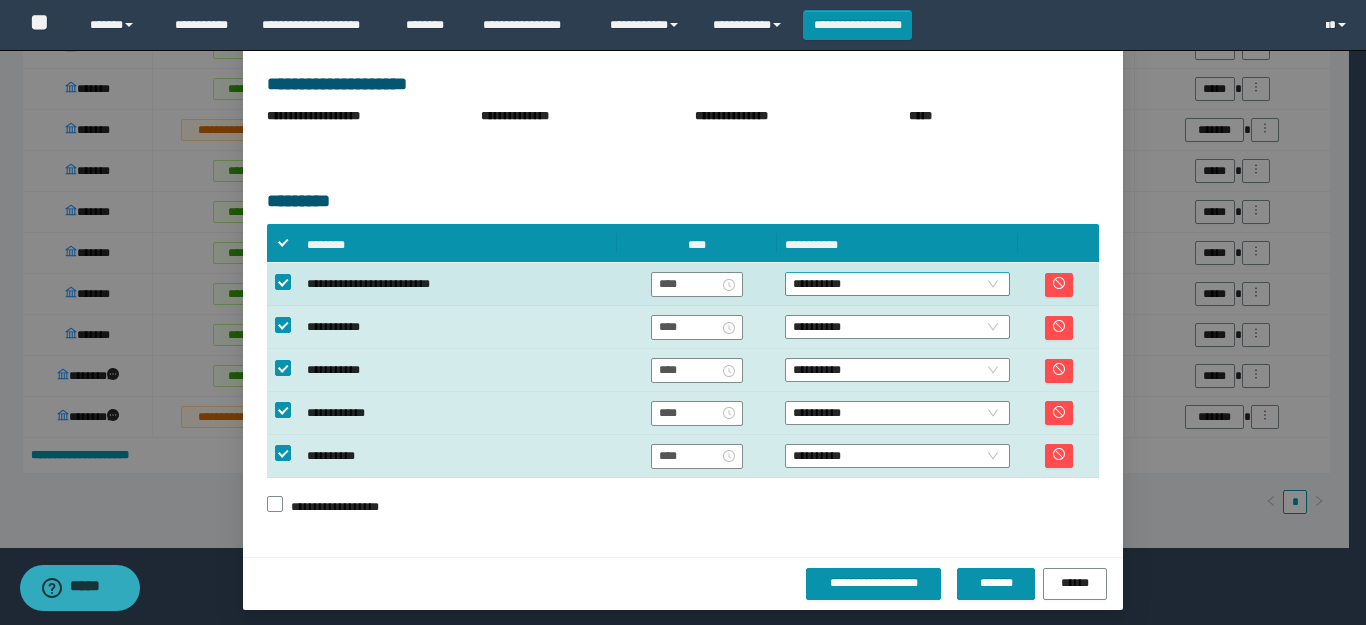 click on "**********" at bounding box center (897, 284) 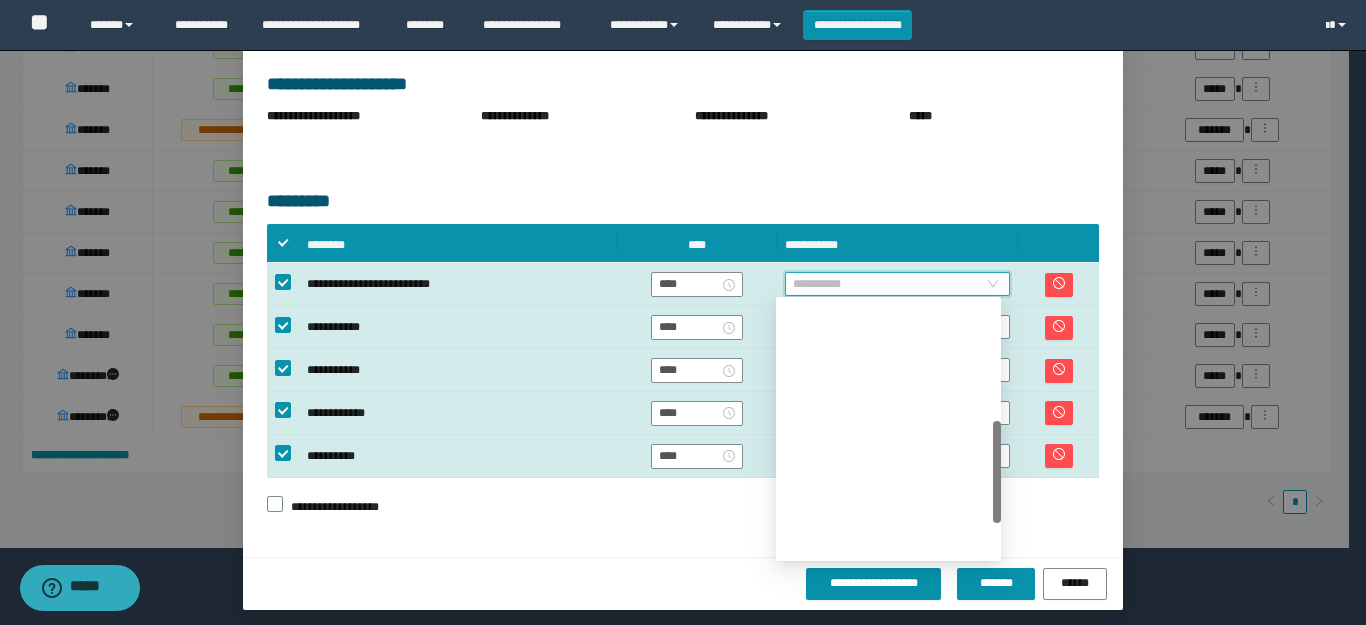 scroll, scrollTop: 300, scrollLeft: 0, axis: vertical 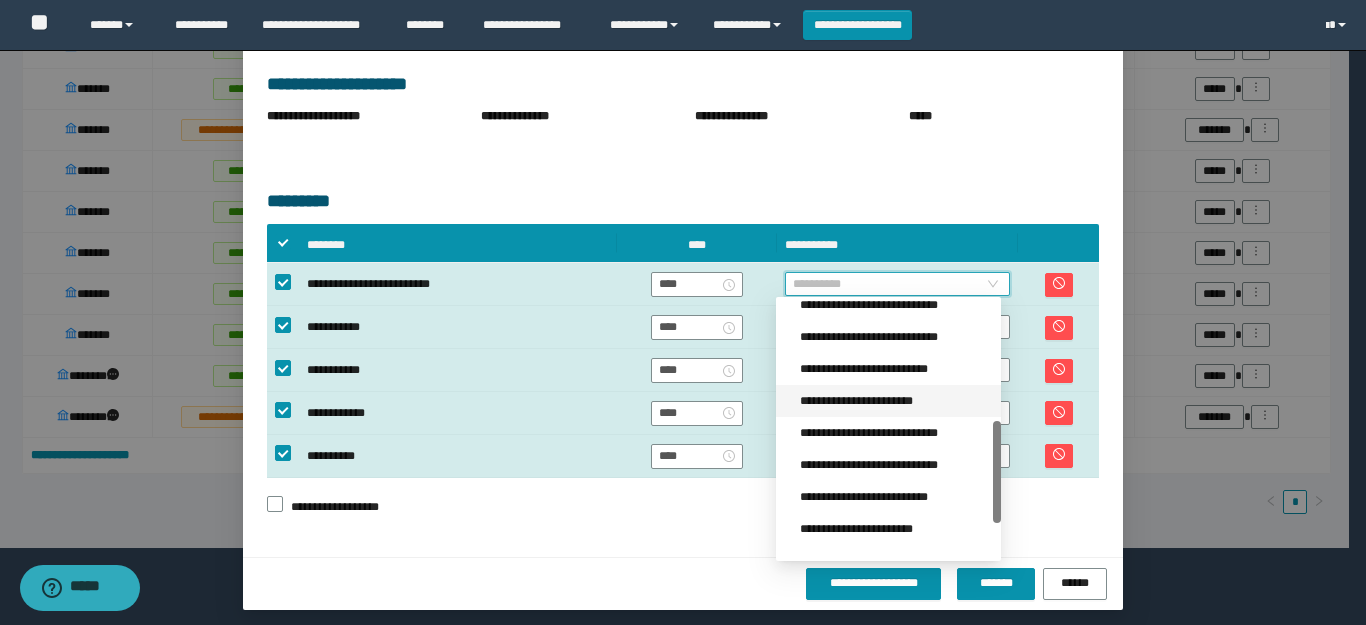 click on "**********" at bounding box center (894, 401) 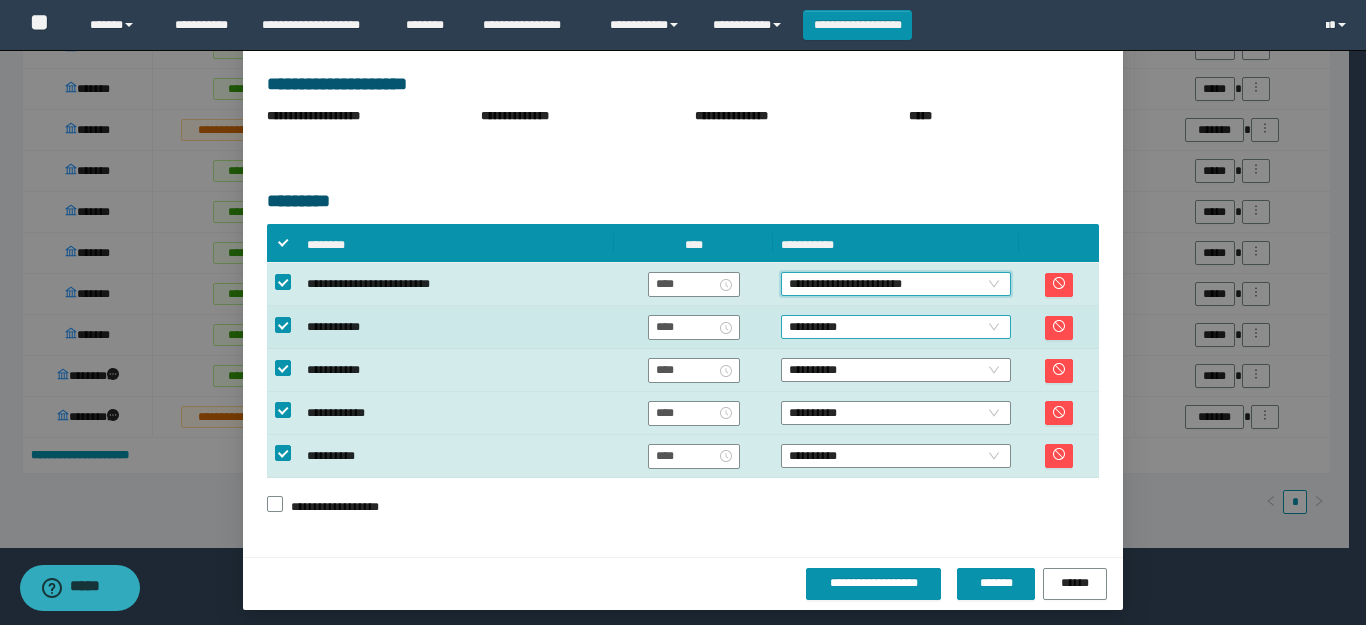 click on "**********" at bounding box center [896, 327] 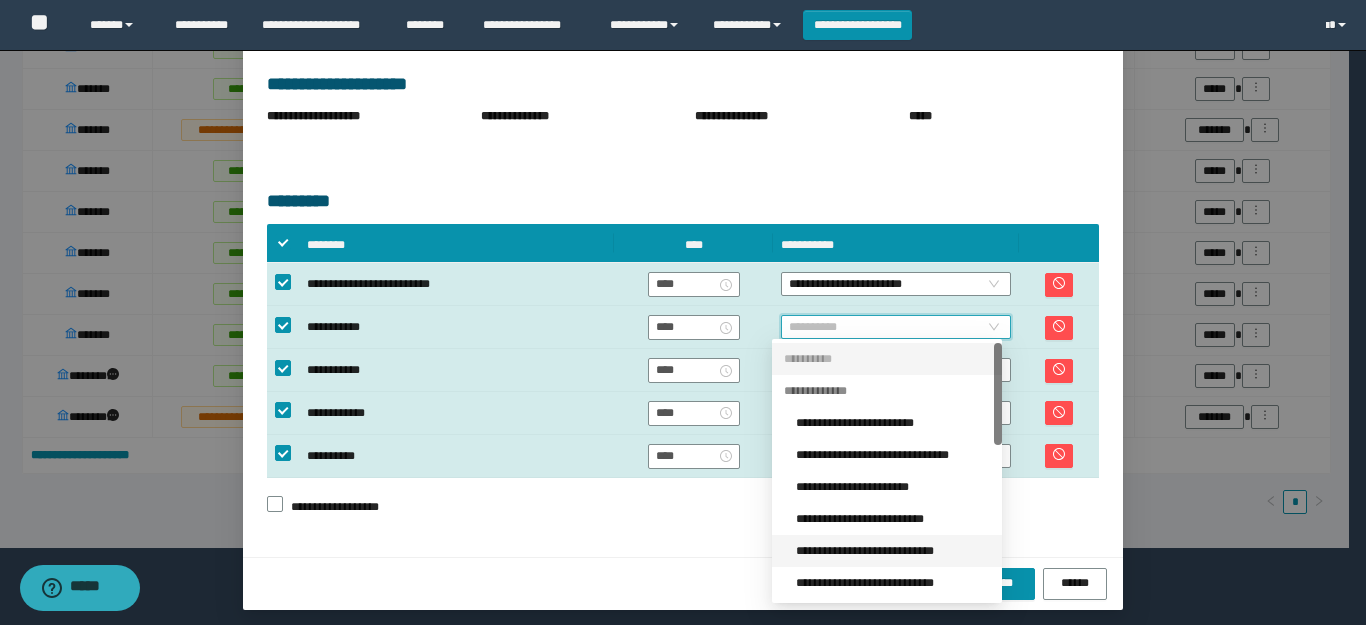 click on "**********" at bounding box center [893, 551] 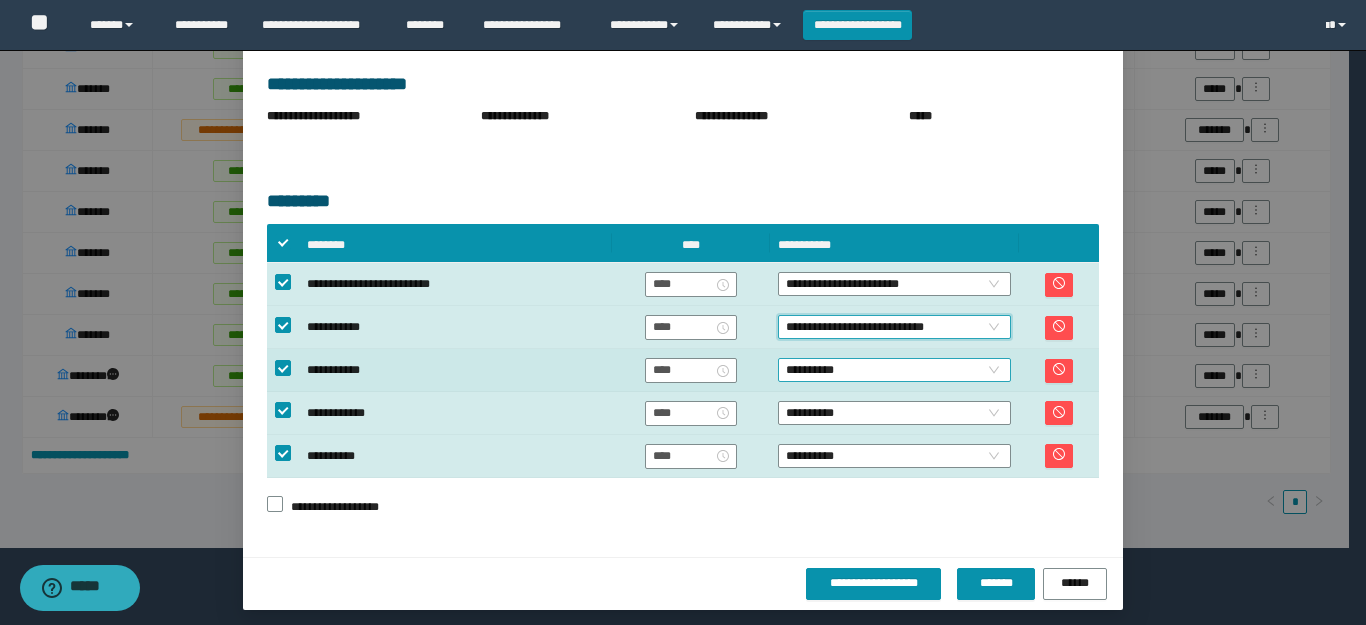 click on "**********" at bounding box center (894, 370) 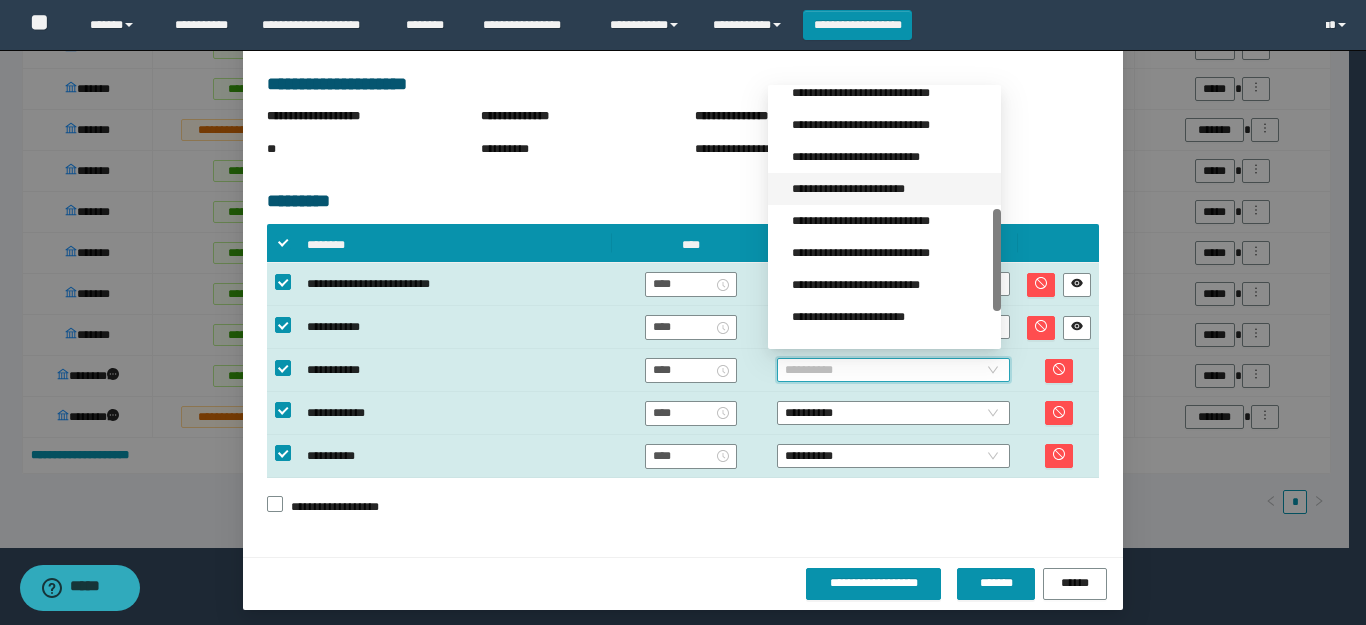 scroll, scrollTop: 384, scrollLeft: 0, axis: vertical 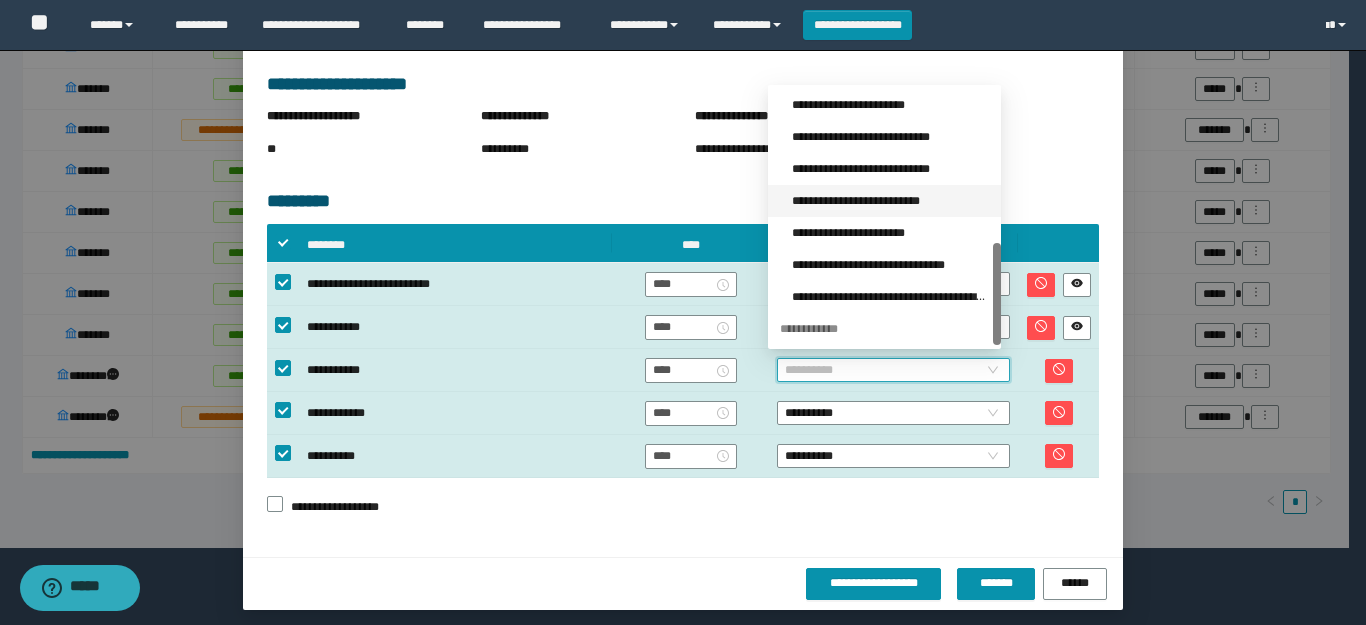 click on "**********" at bounding box center (890, 201) 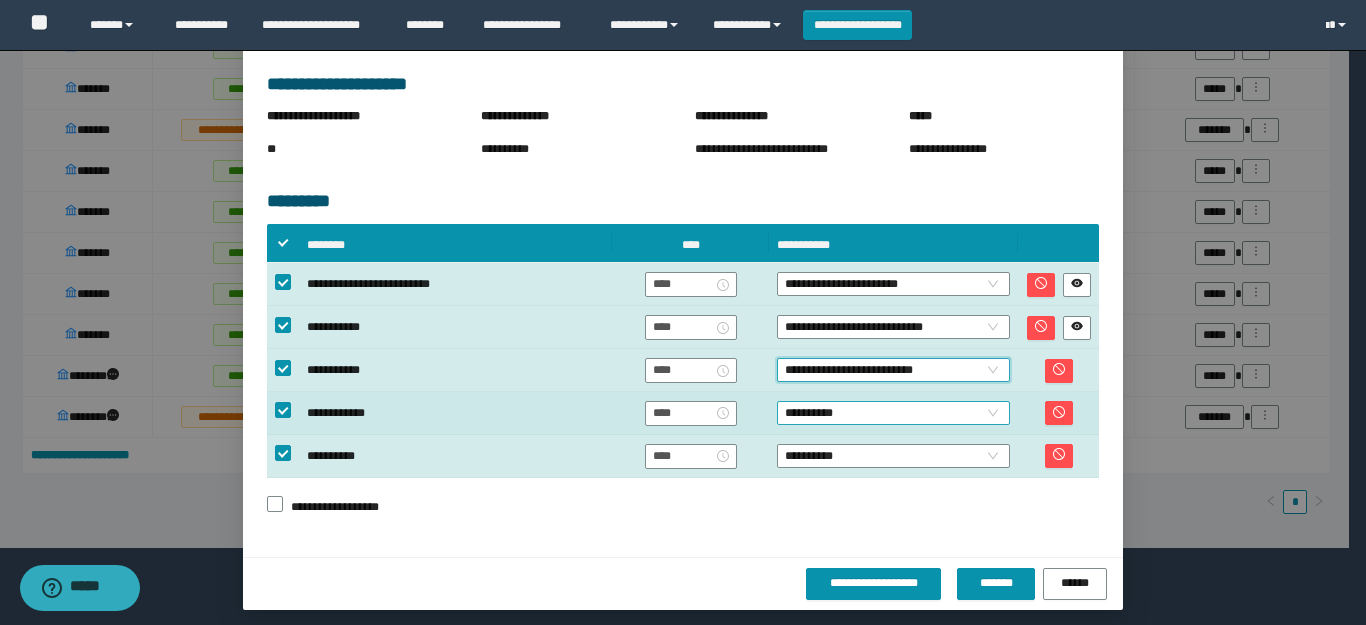click on "**********" at bounding box center [893, 413] 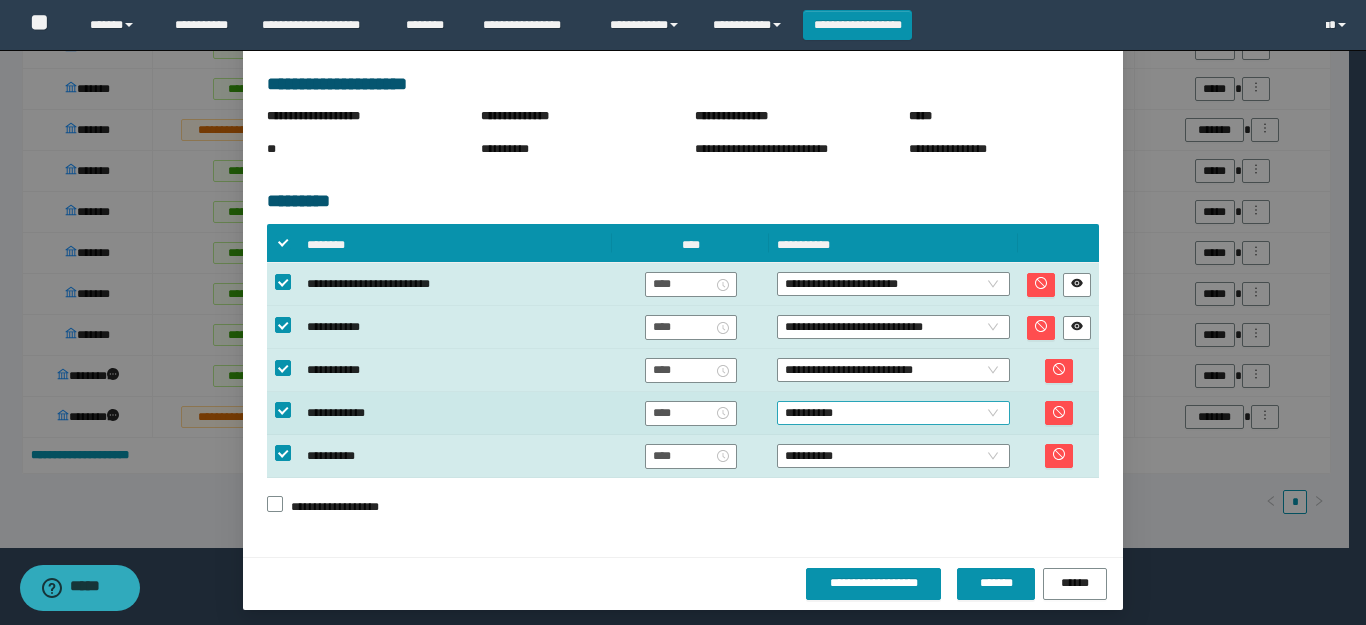 click on "**********" at bounding box center (893, 413) 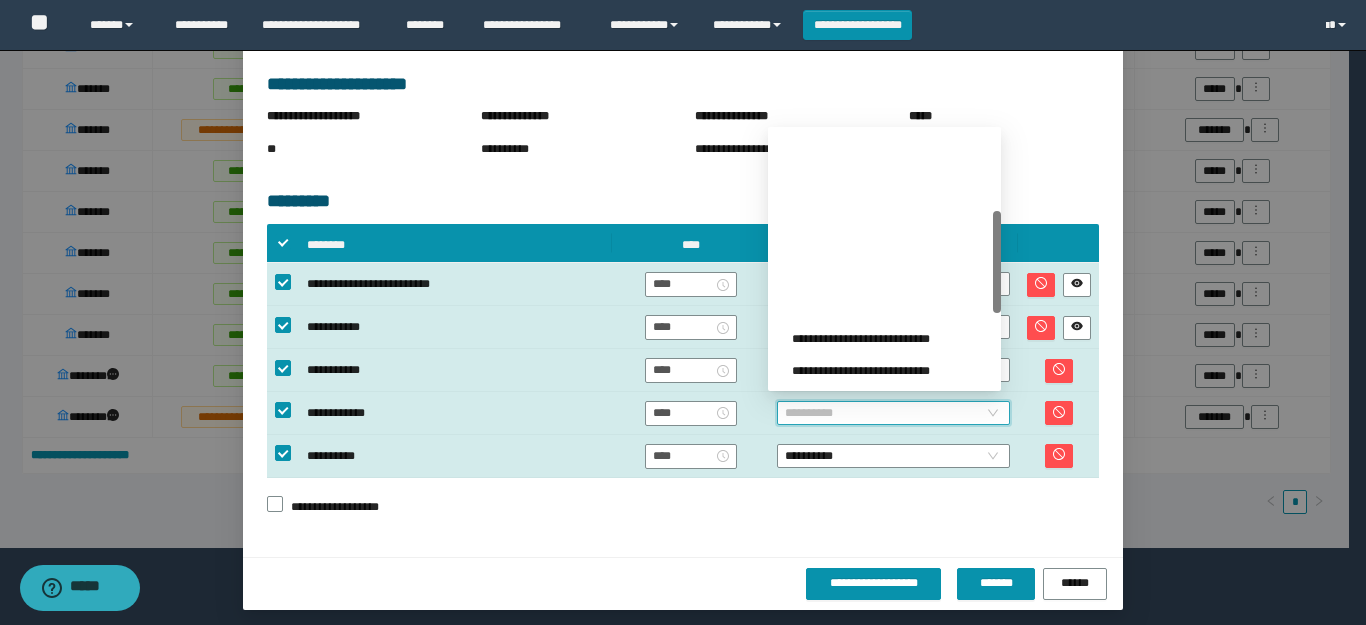 scroll, scrollTop: 200, scrollLeft: 0, axis: vertical 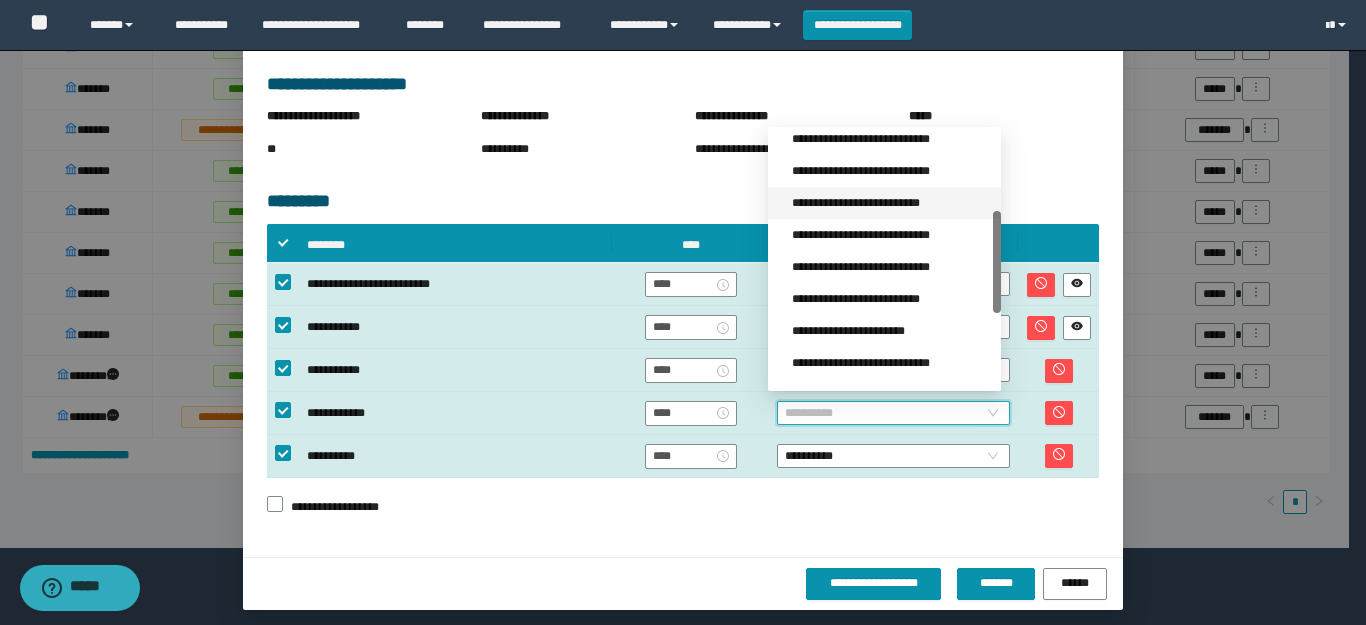 click on "**********" at bounding box center [890, 203] 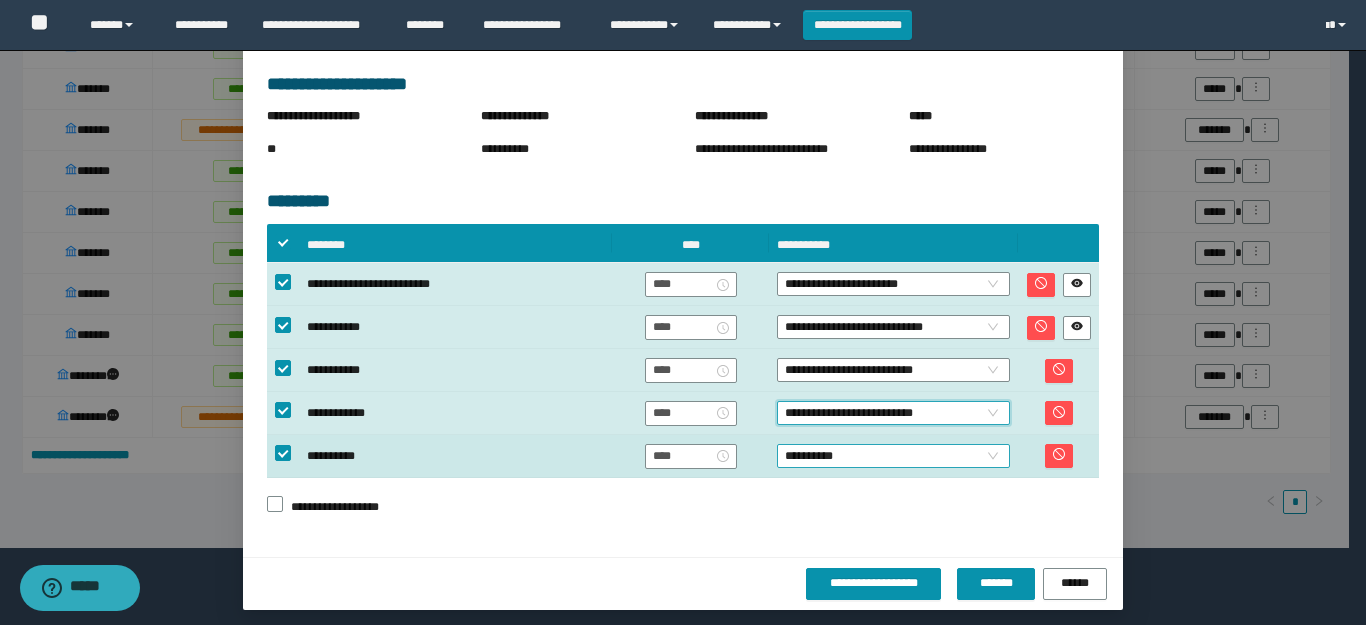 click on "**********" at bounding box center [893, 456] 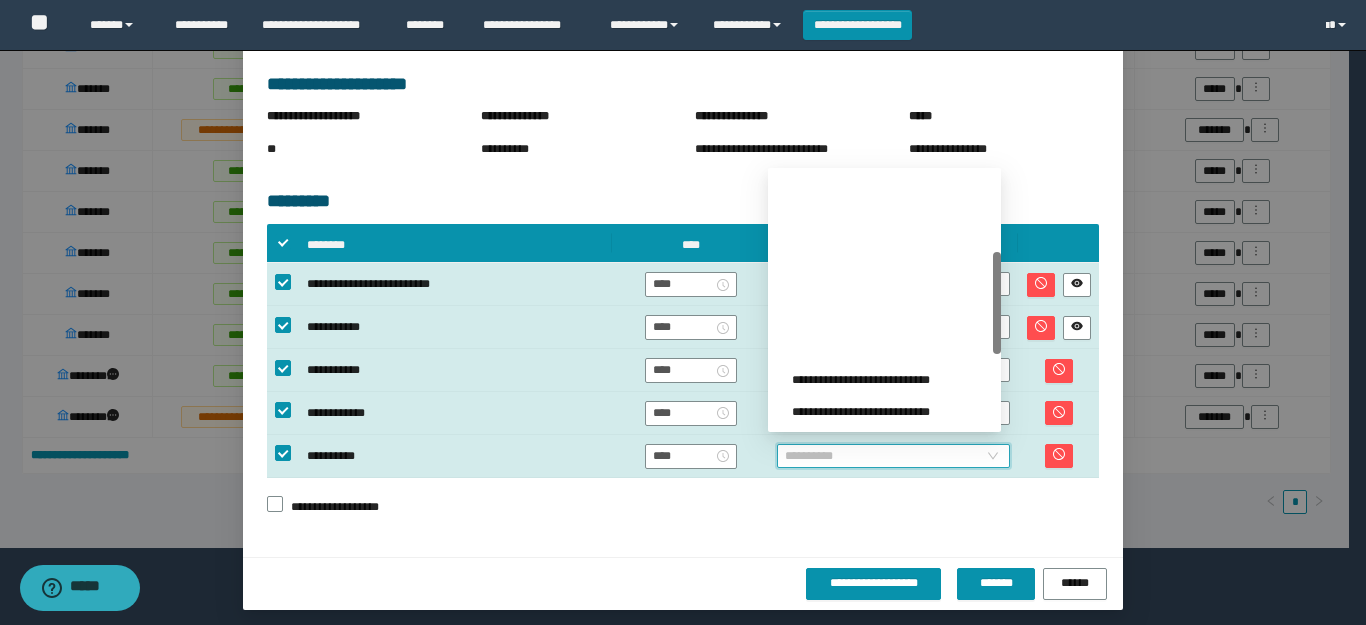 scroll, scrollTop: 200, scrollLeft: 0, axis: vertical 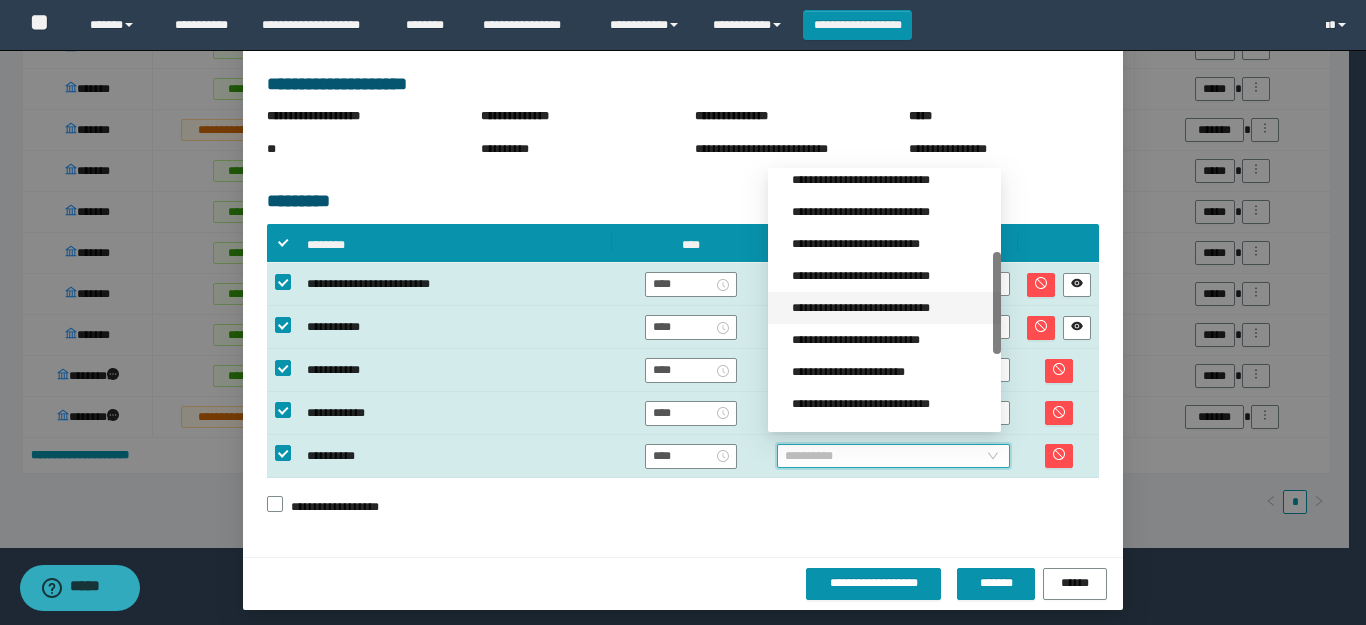 click on "**********" at bounding box center [890, 308] 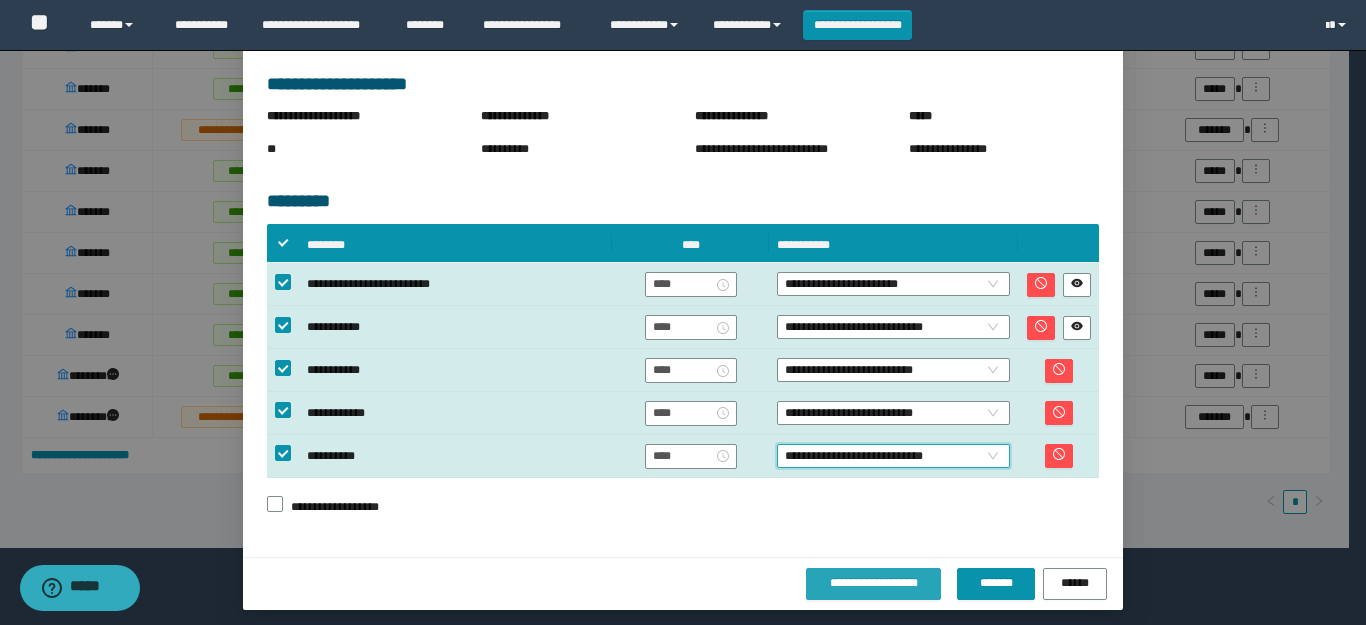 click on "**********" at bounding box center (874, 583) 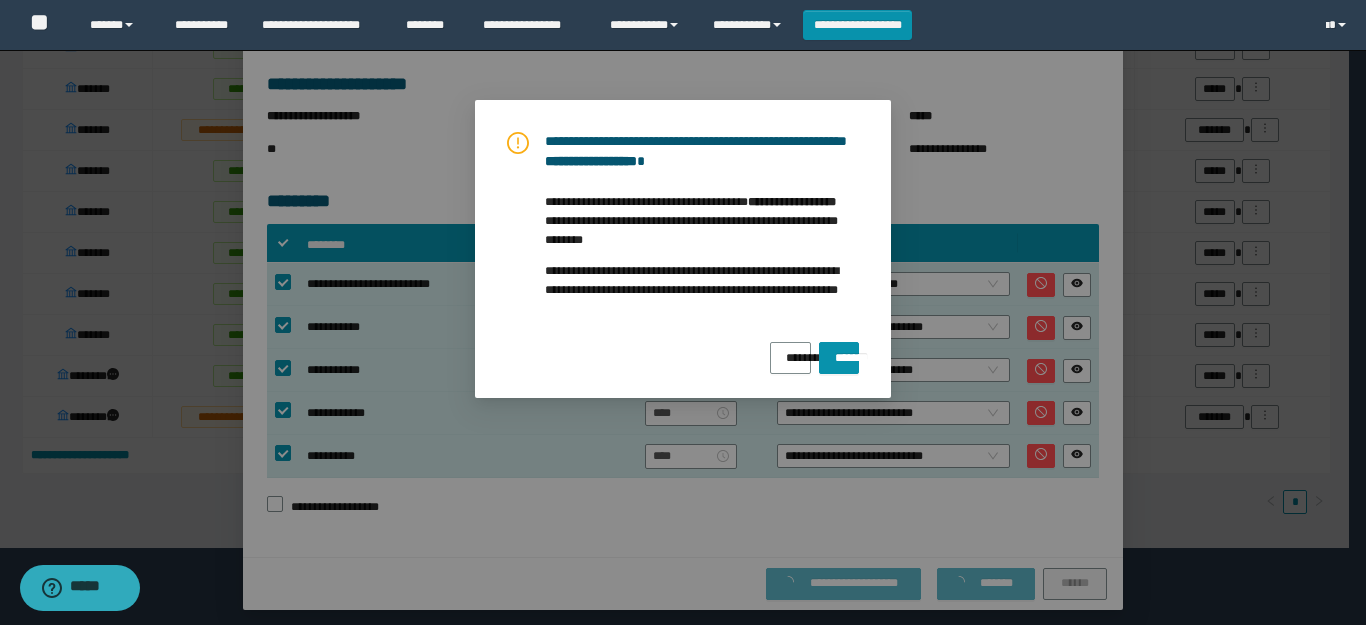 click on "**********" at bounding box center [683, 253] 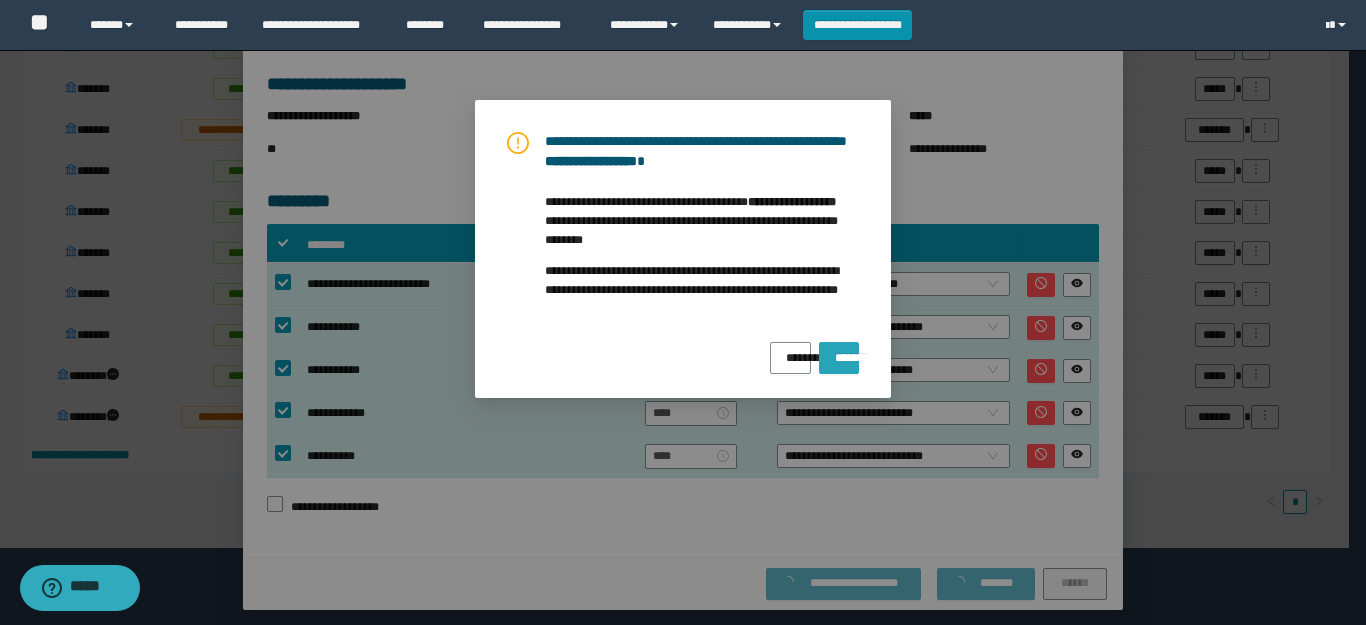 click on "*******" at bounding box center (839, 358) 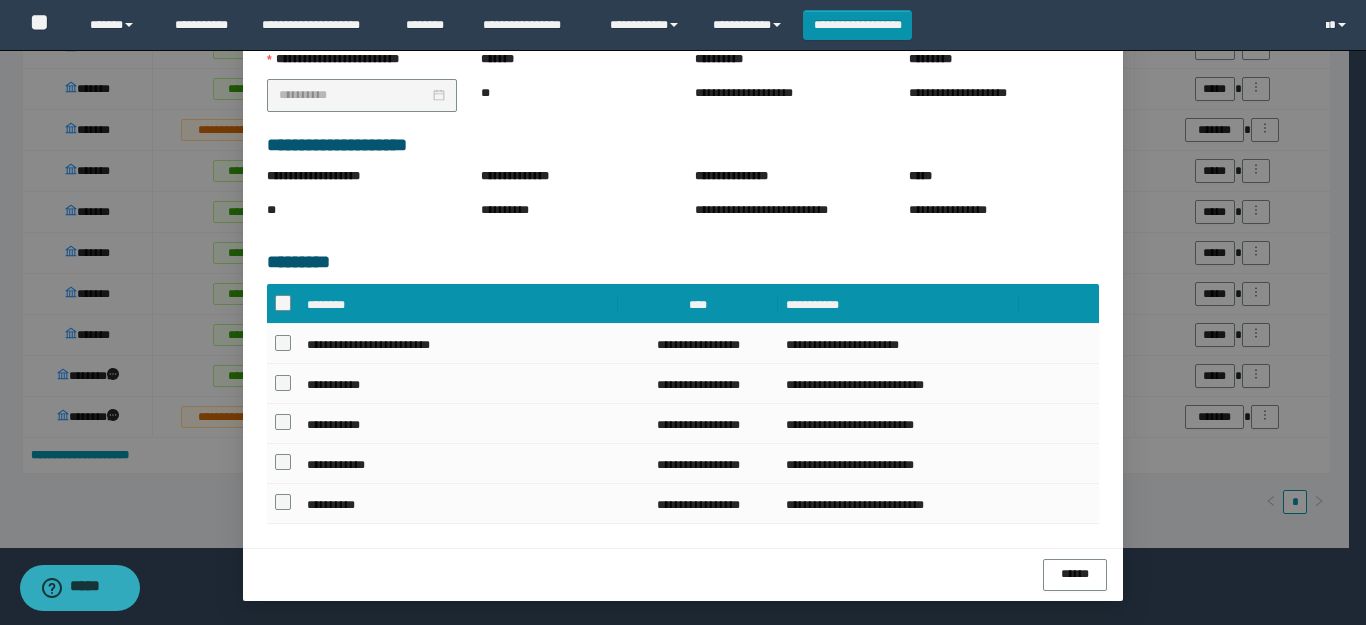 scroll, scrollTop: 360, scrollLeft: 0, axis: vertical 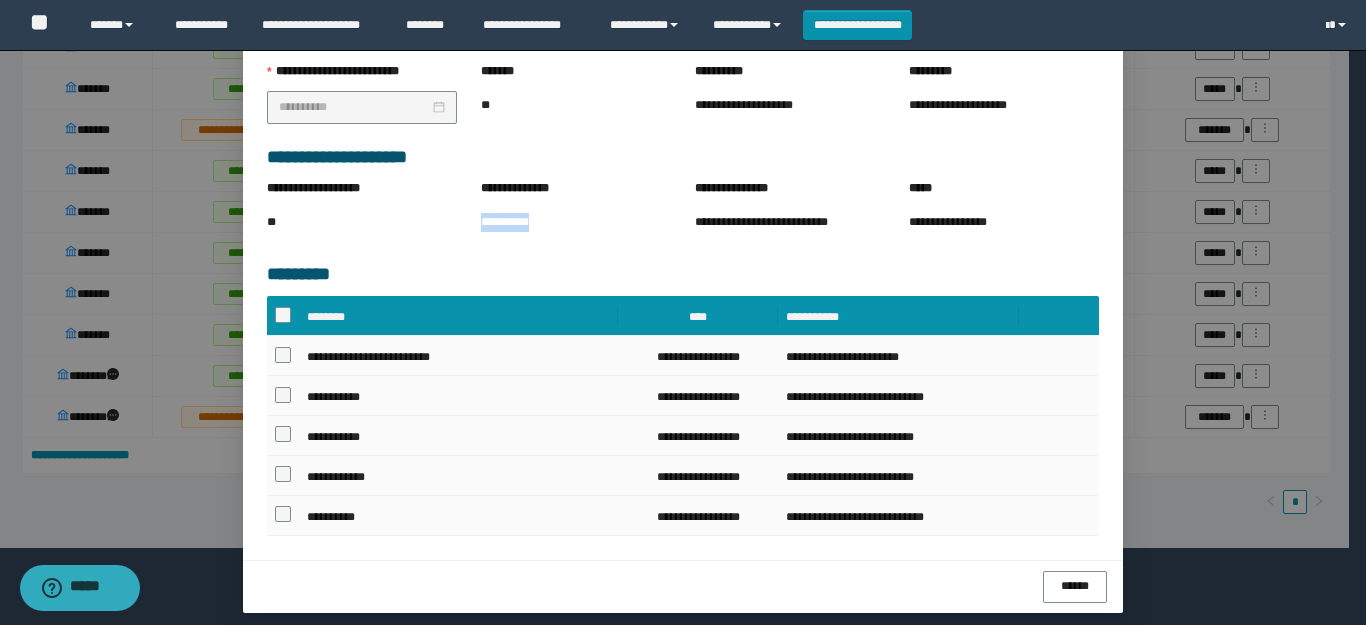 drag, startPoint x: 536, startPoint y: 222, endPoint x: 473, endPoint y: 219, distance: 63.07139 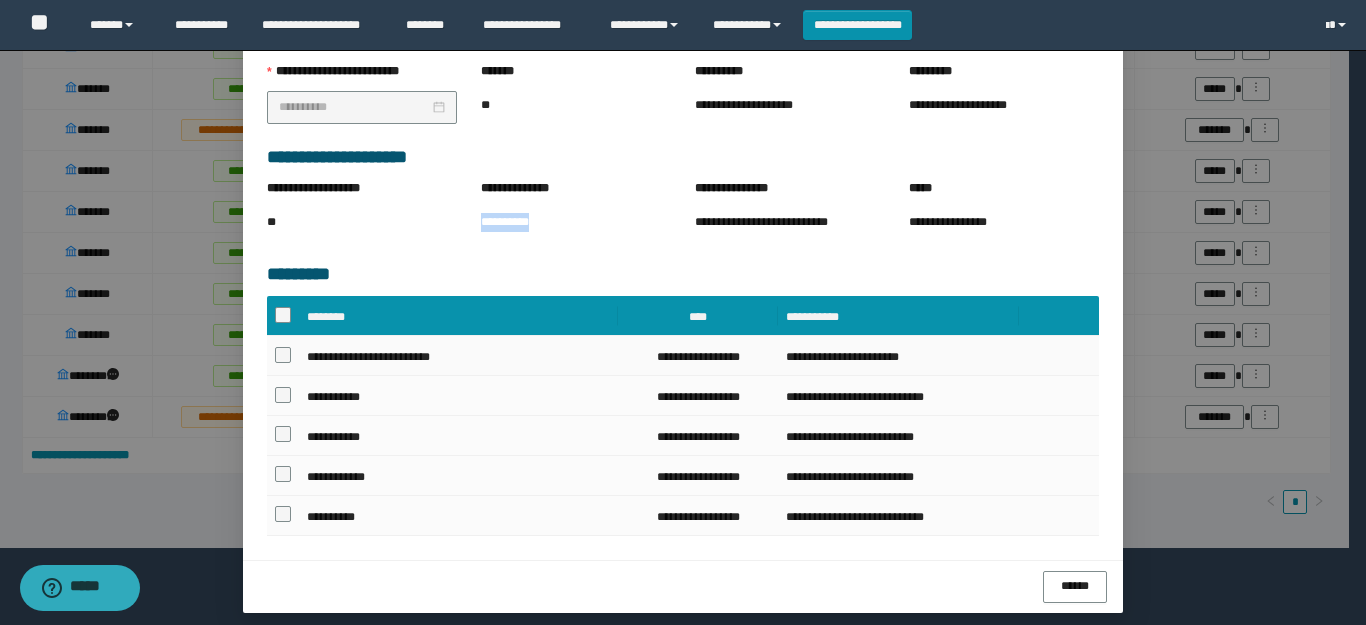 copy on "**********" 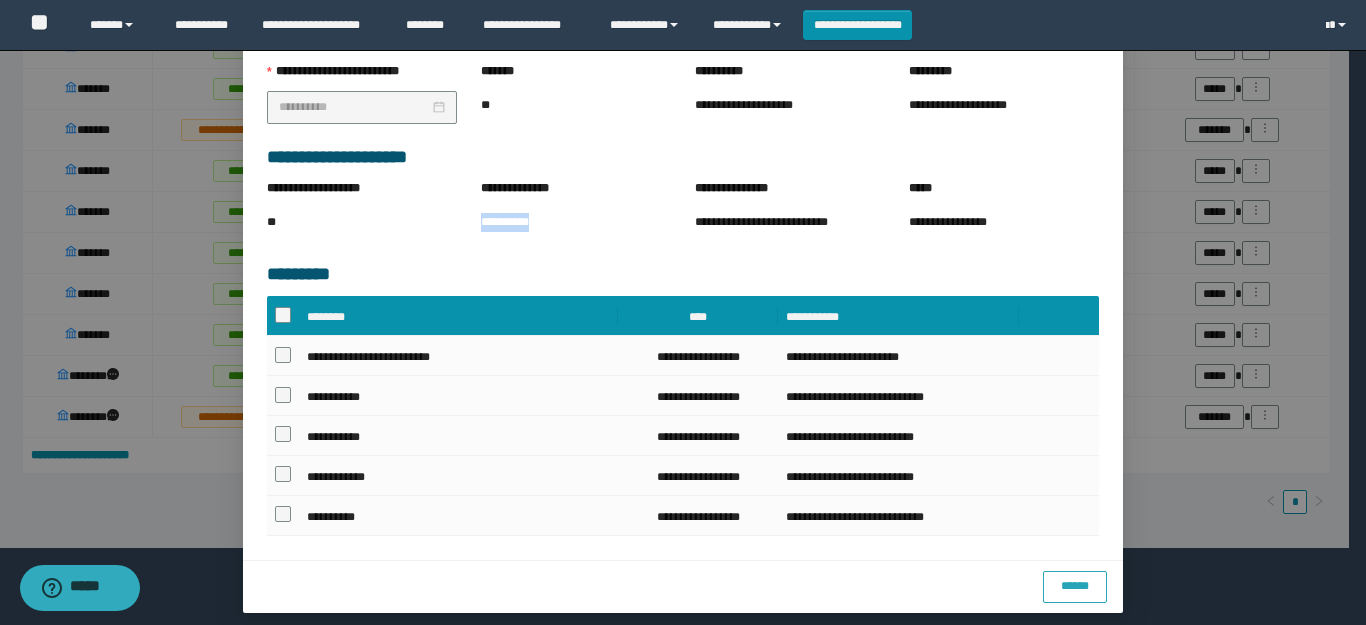 click on "******" at bounding box center [1075, 587] 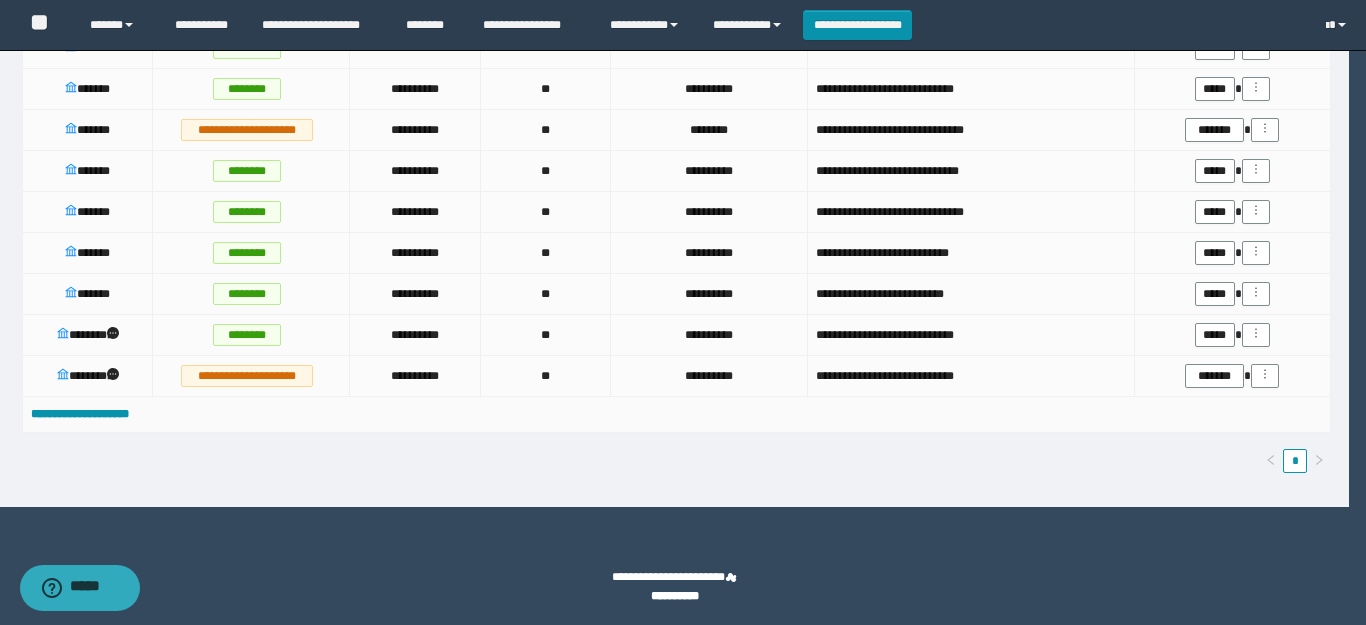 scroll, scrollTop: 1355, scrollLeft: 0, axis: vertical 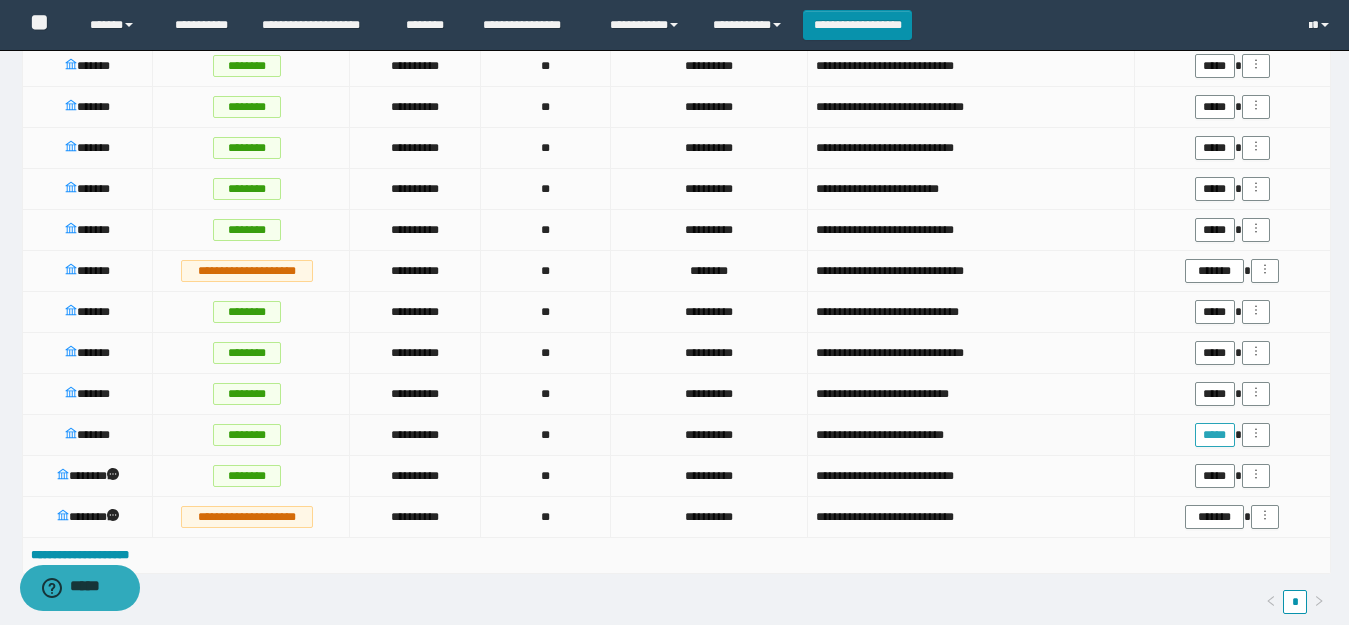click on "*****" at bounding box center (1215, 435) 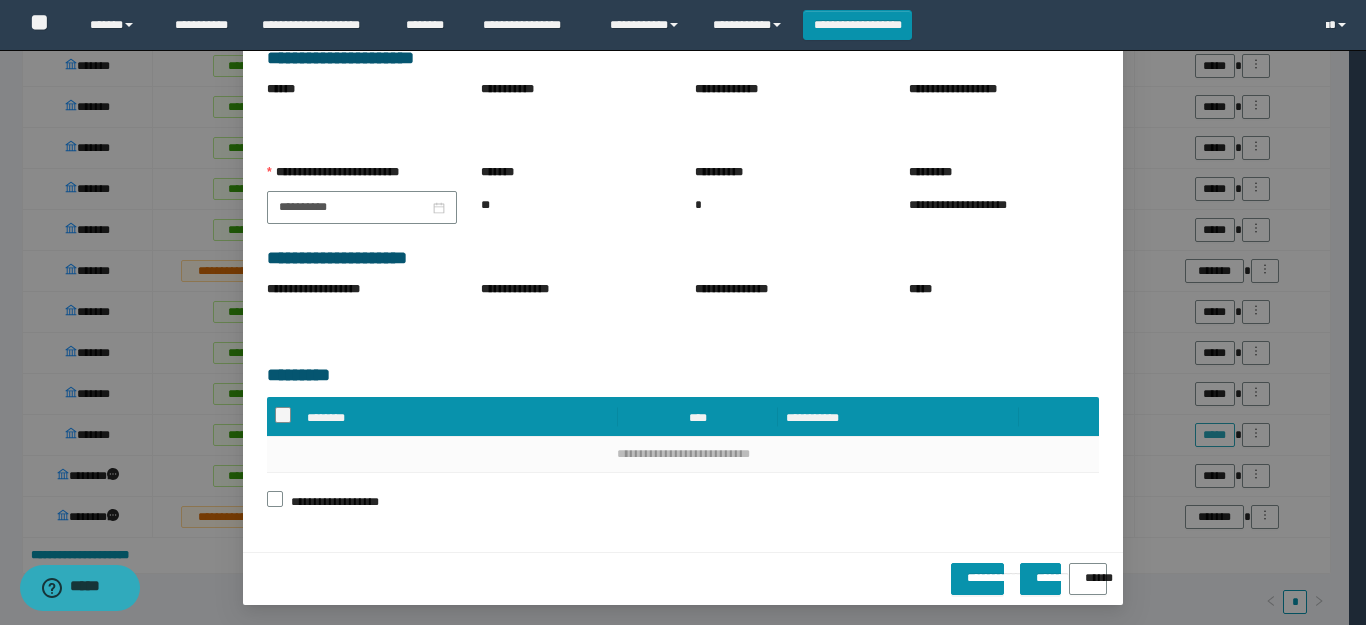 scroll, scrollTop: 48, scrollLeft: 0, axis: vertical 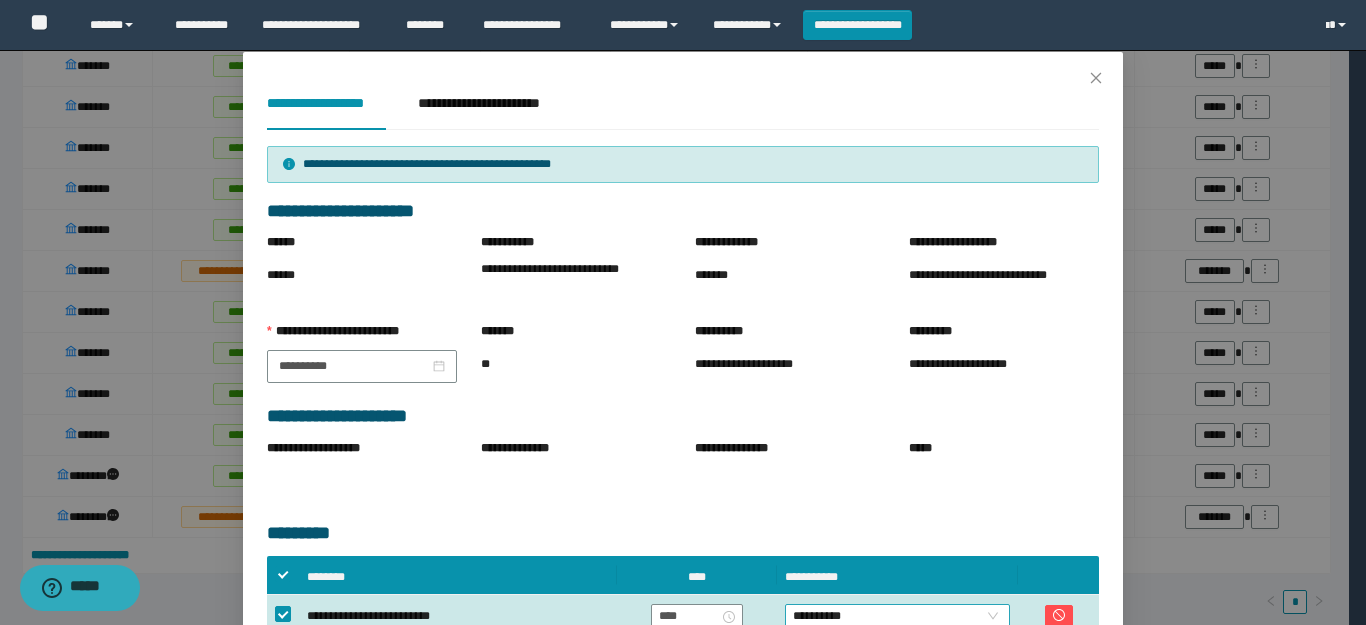 click on "**********" at bounding box center (897, 616) 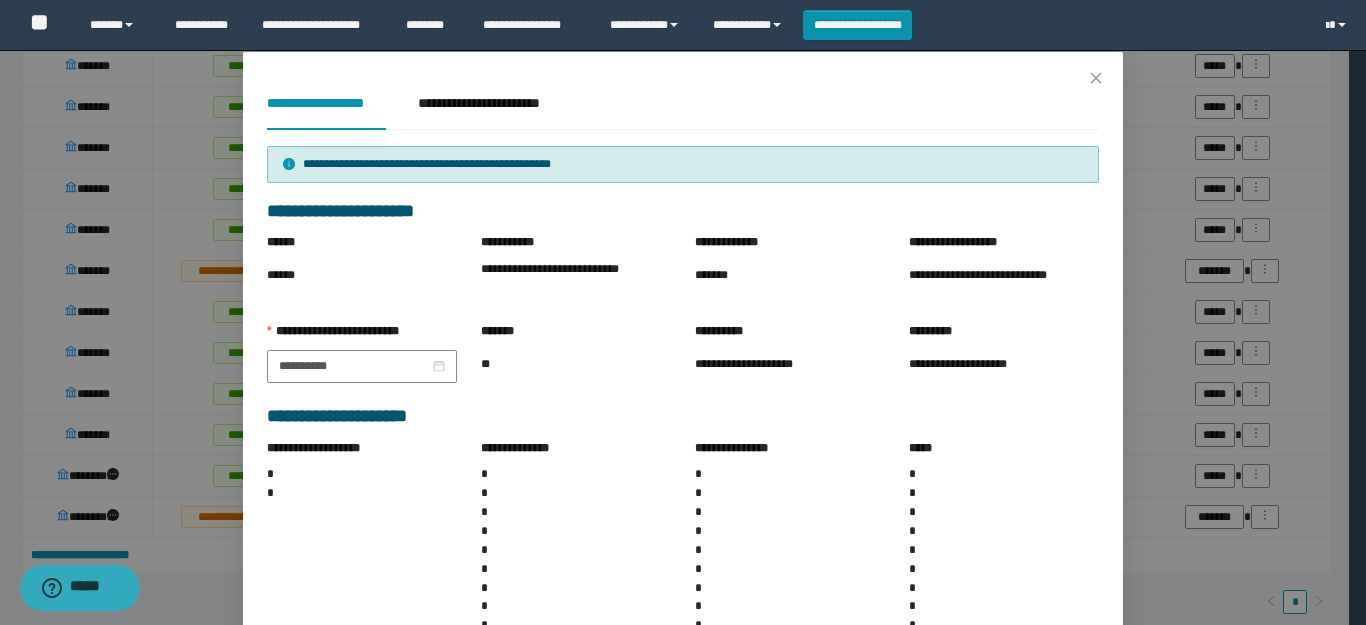 scroll, scrollTop: 243, scrollLeft: 0, axis: vertical 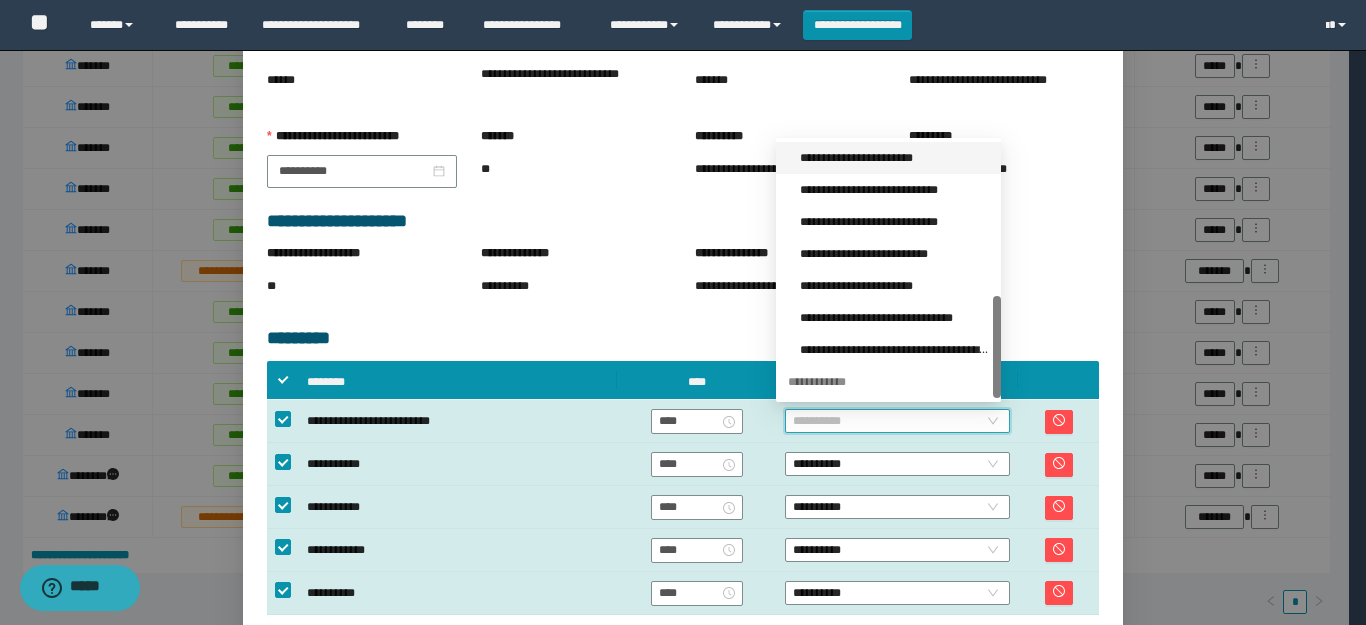 click on "**********" at bounding box center (894, 158) 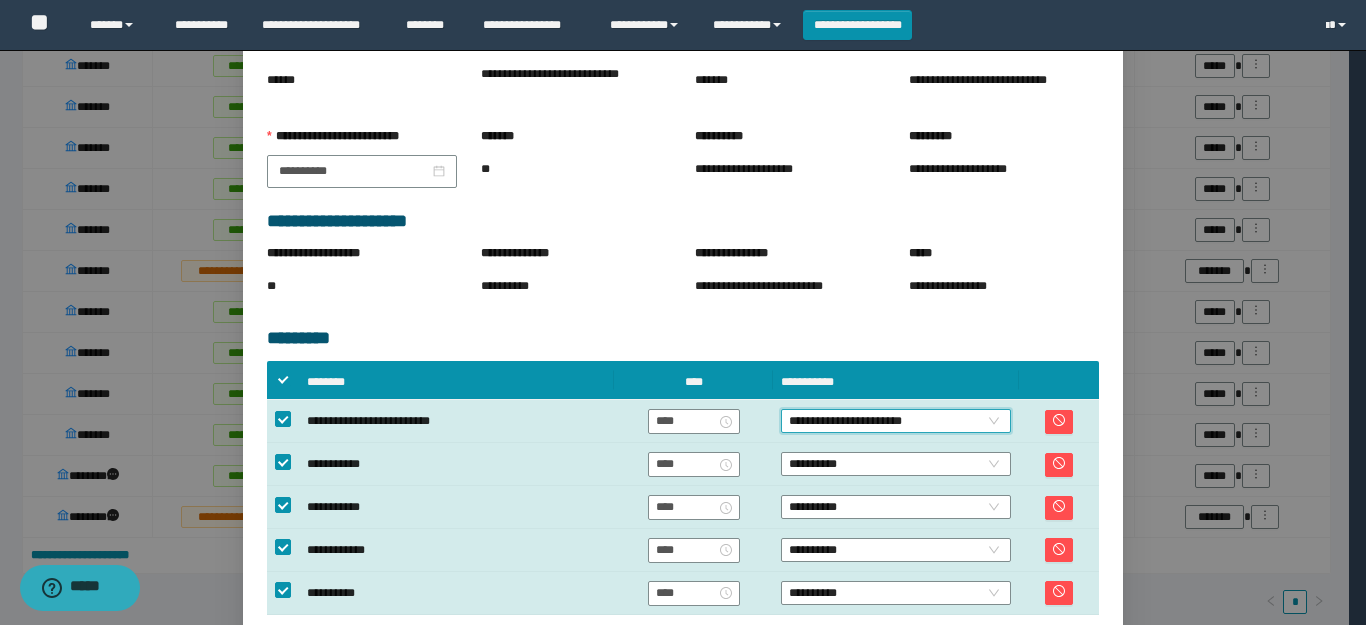 scroll, scrollTop: 380, scrollLeft: 0, axis: vertical 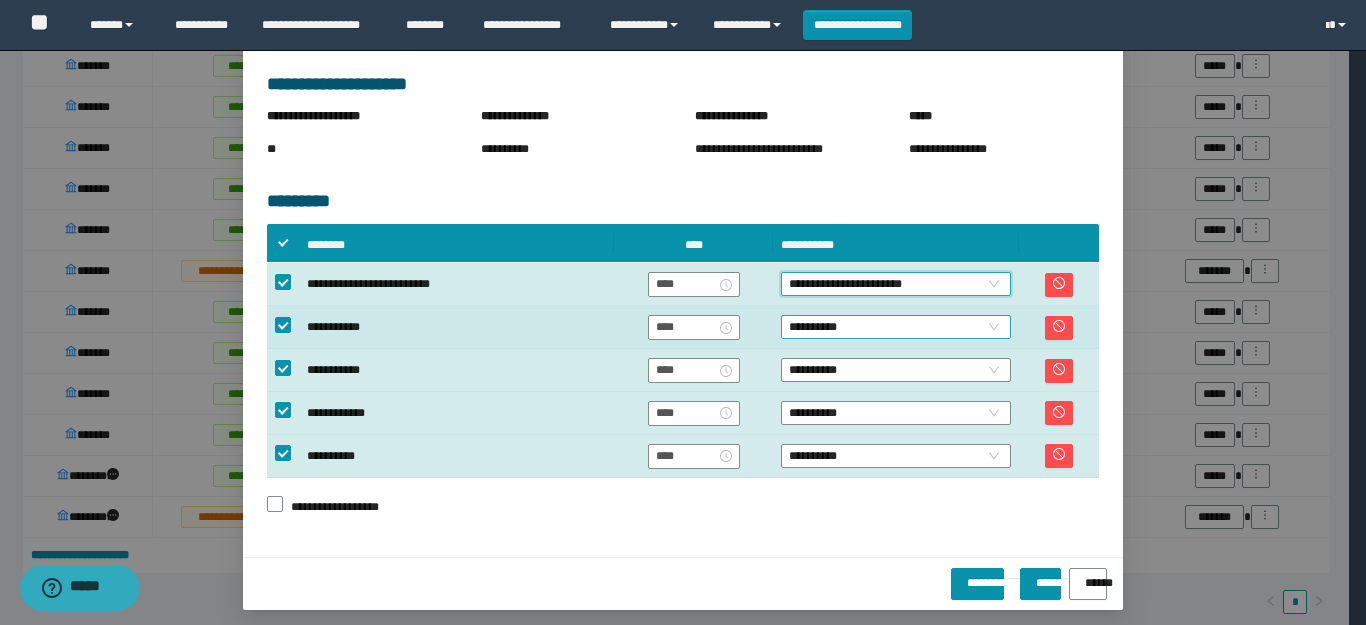 click on "**********" at bounding box center (896, 327) 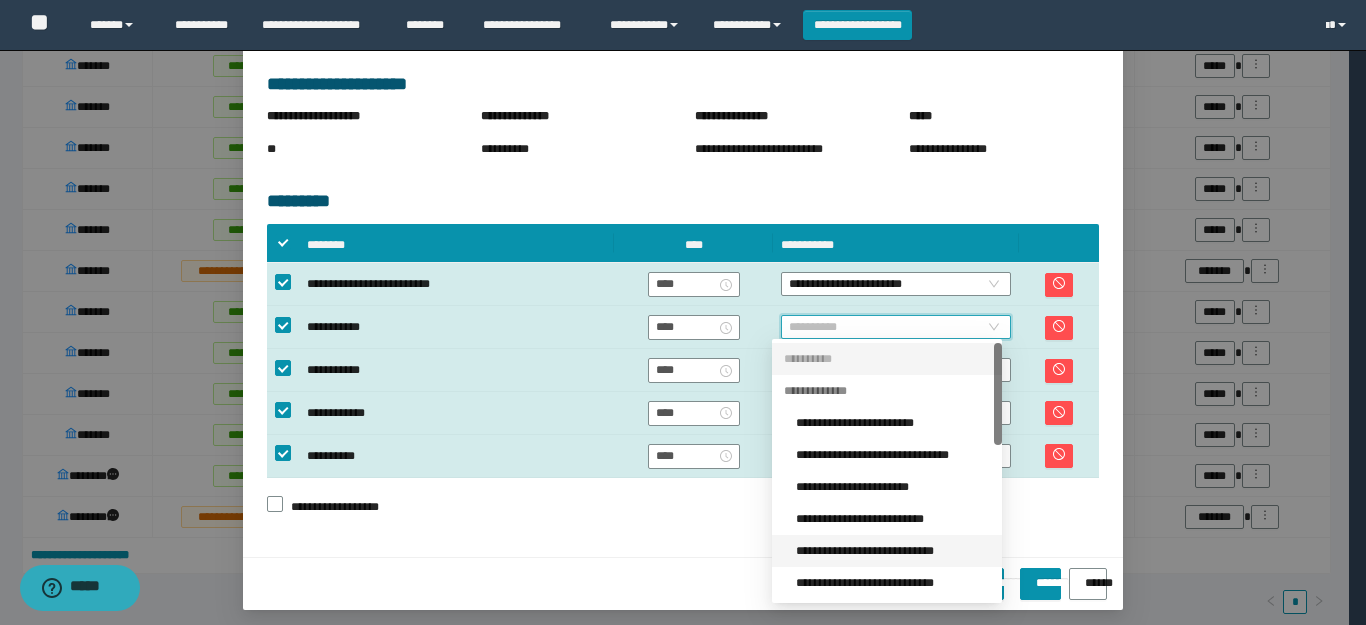 click on "**********" at bounding box center [893, 551] 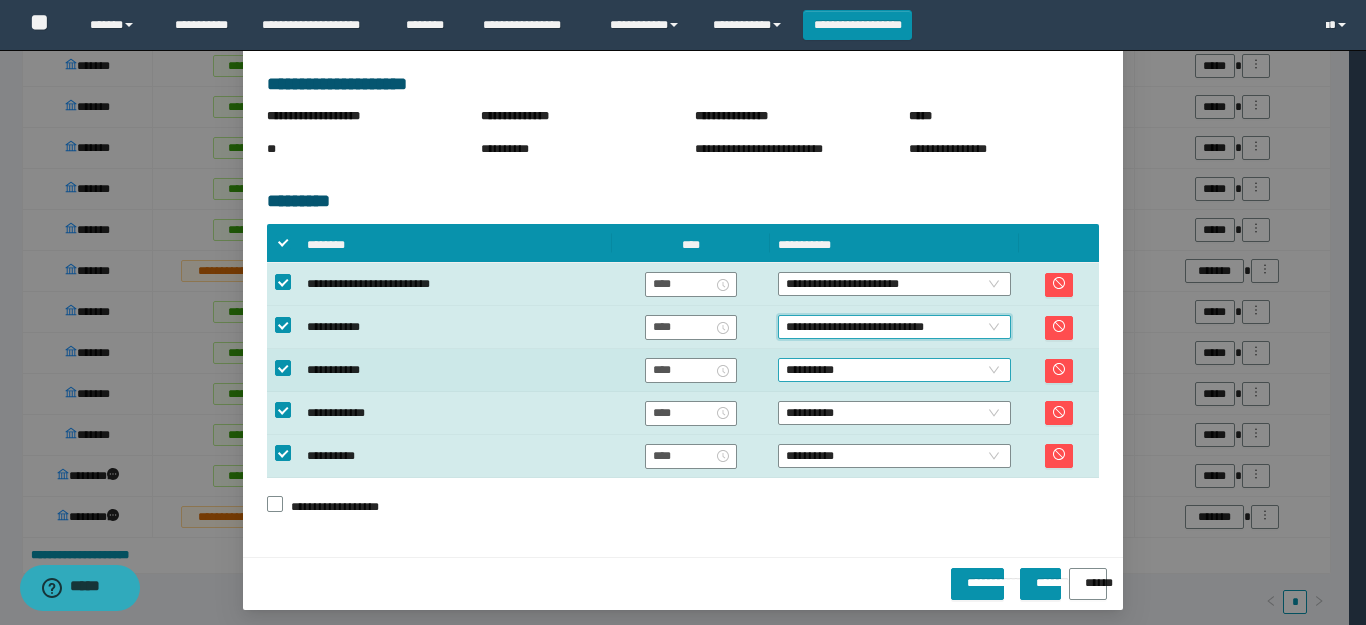 click on "**********" at bounding box center (894, 370) 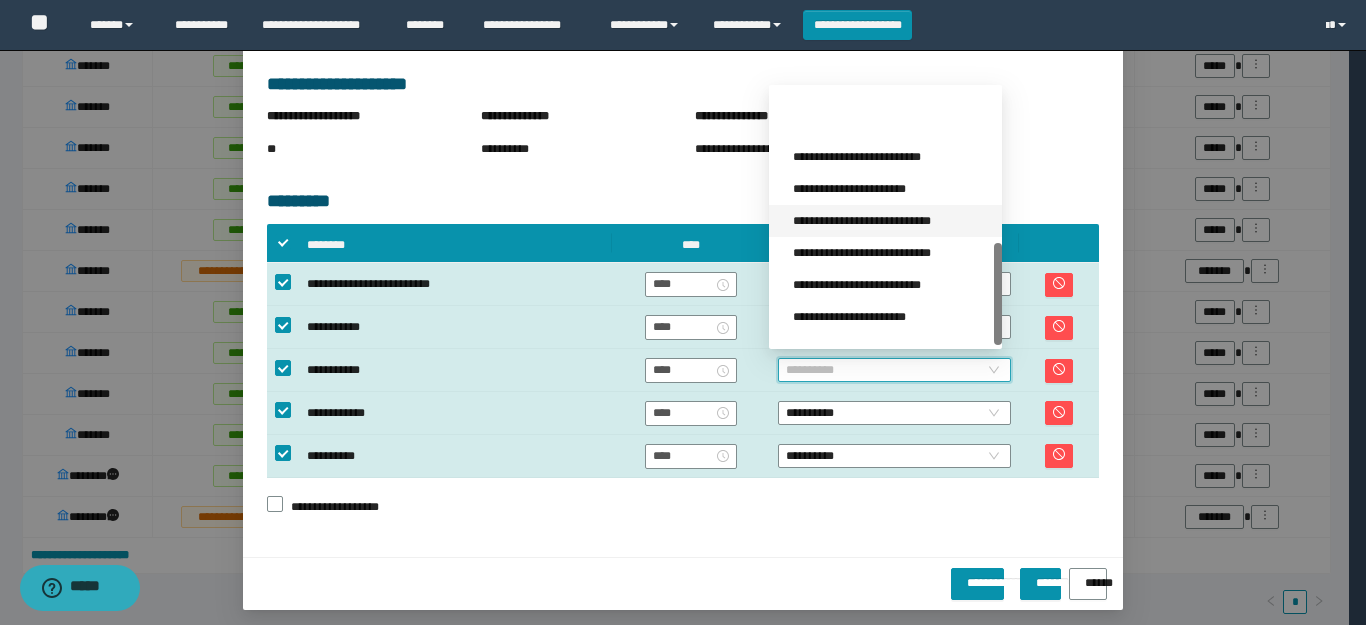 scroll, scrollTop: 384, scrollLeft: 0, axis: vertical 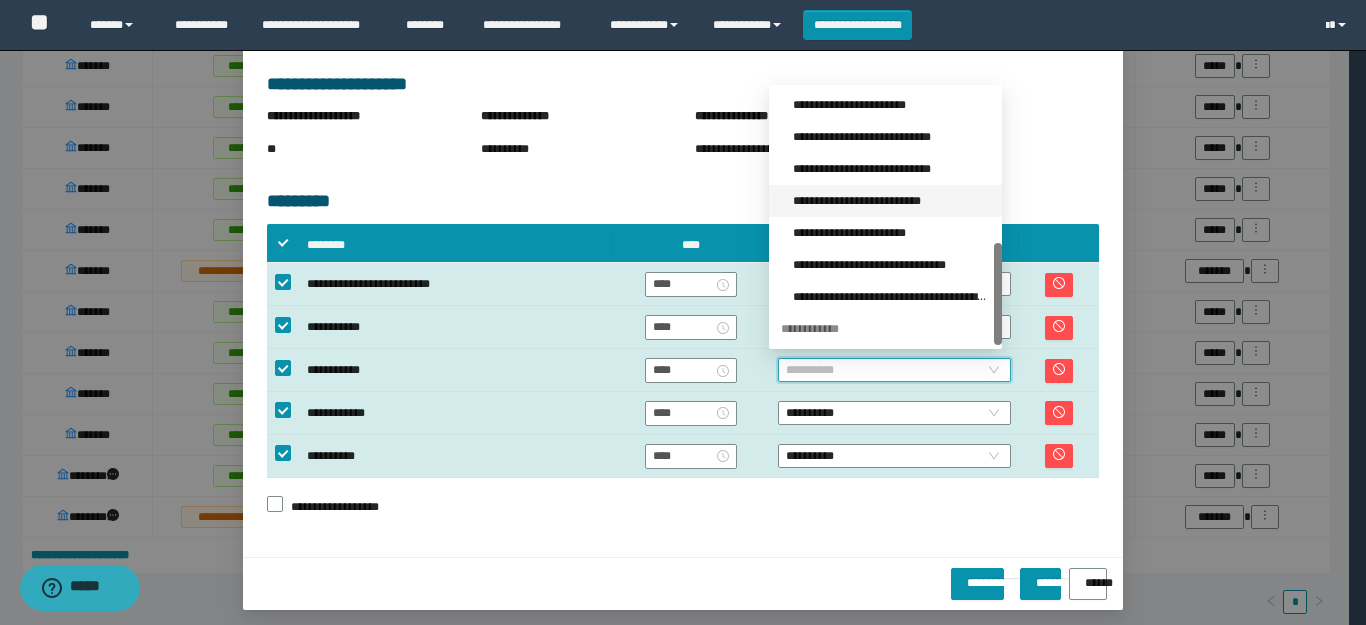 click on "**********" at bounding box center (891, 201) 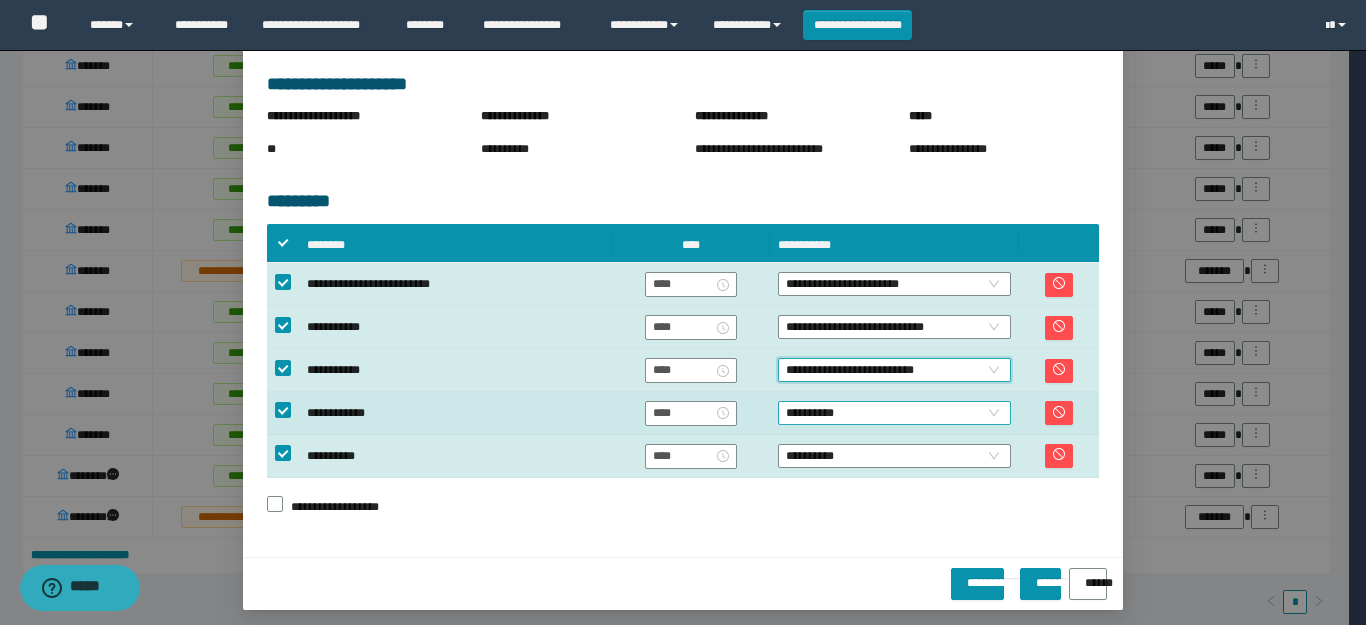 click on "**********" at bounding box center [894, 413] 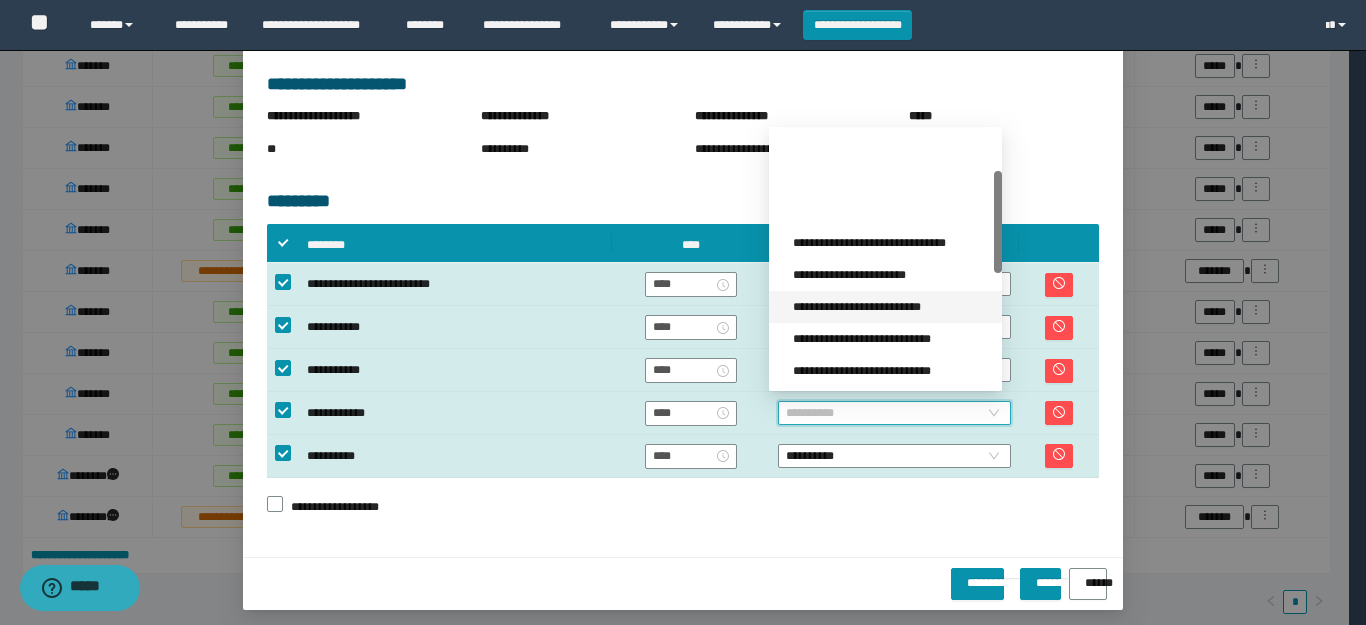 scroll, scrollTop: 100, scrollLeft: 0, axis: vertical 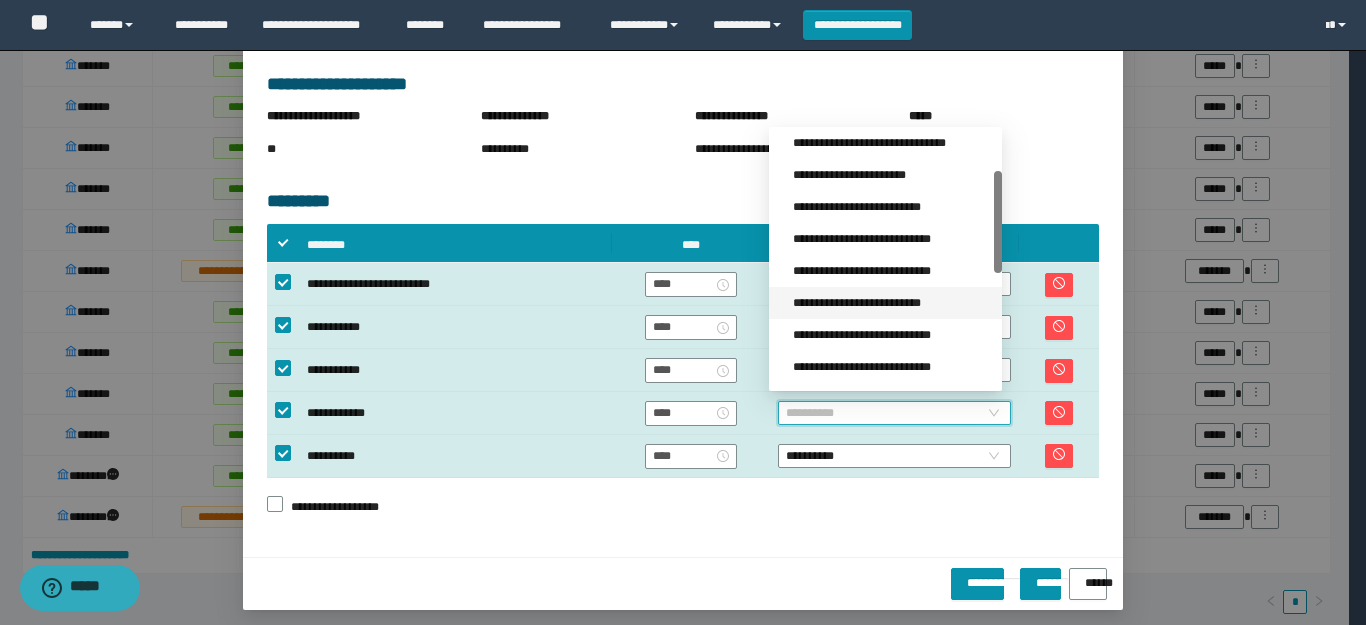 click on "**********" at bounding box center (891, 303) 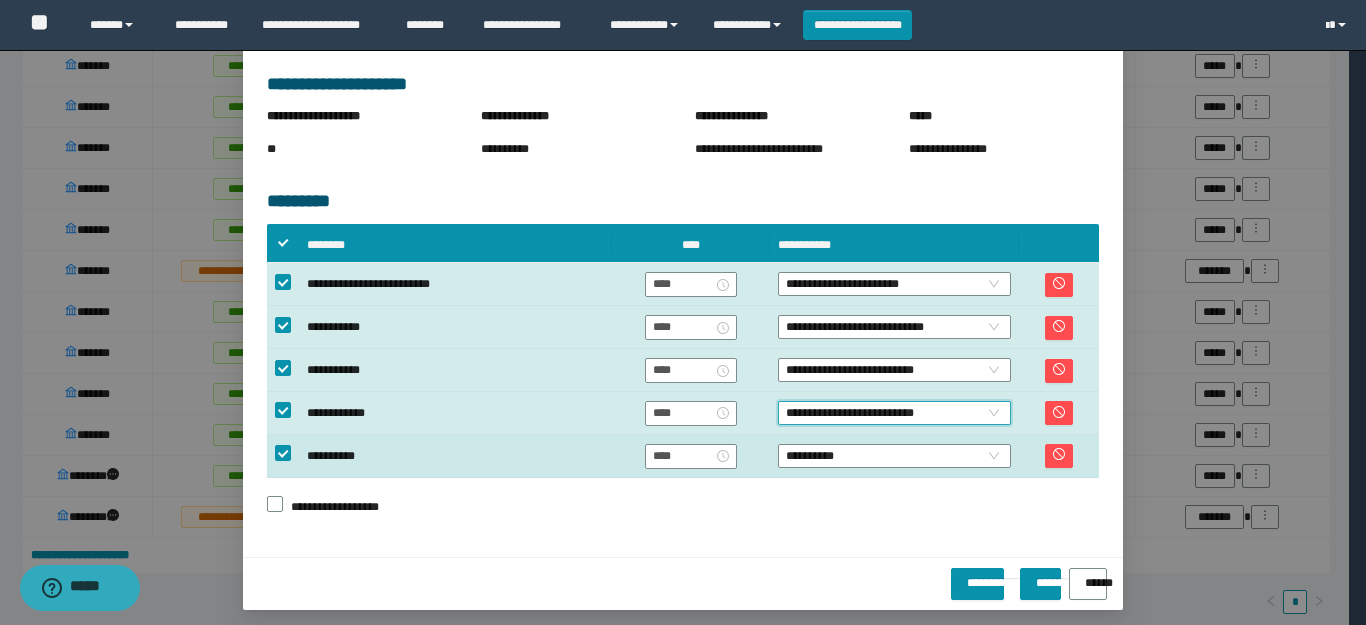 click on "**********" at bounding box center [894, 456] 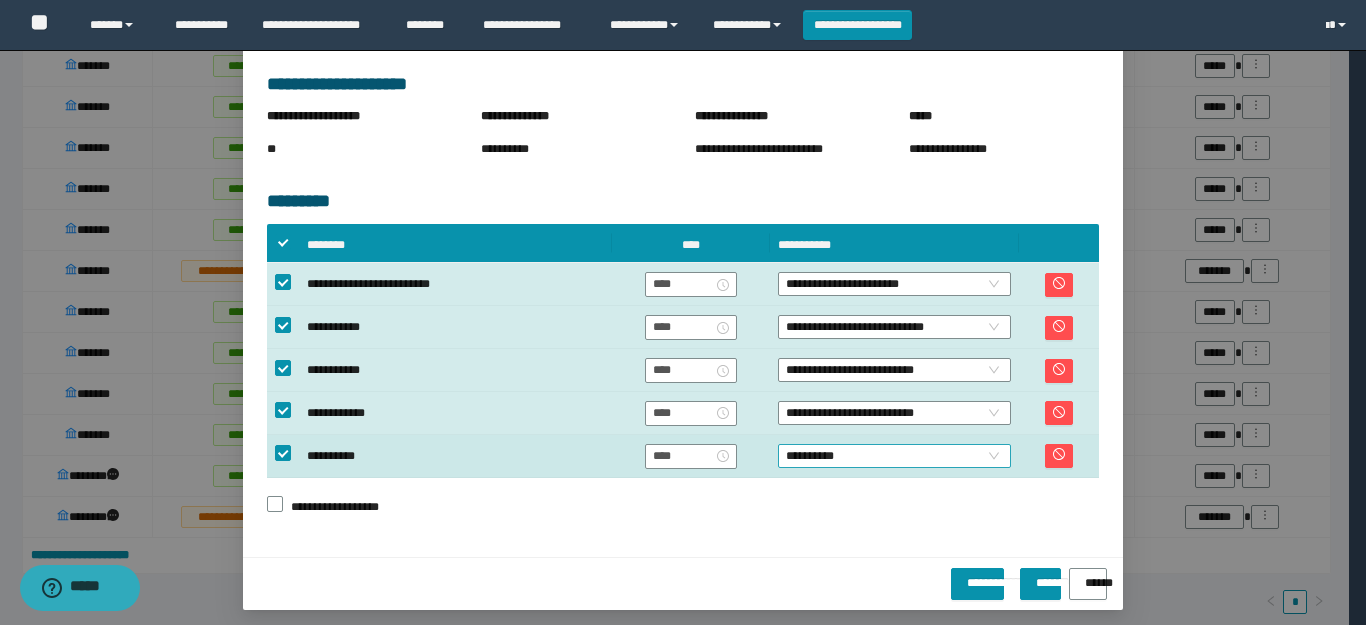 click on "**********" at bounding box center (894, 456) 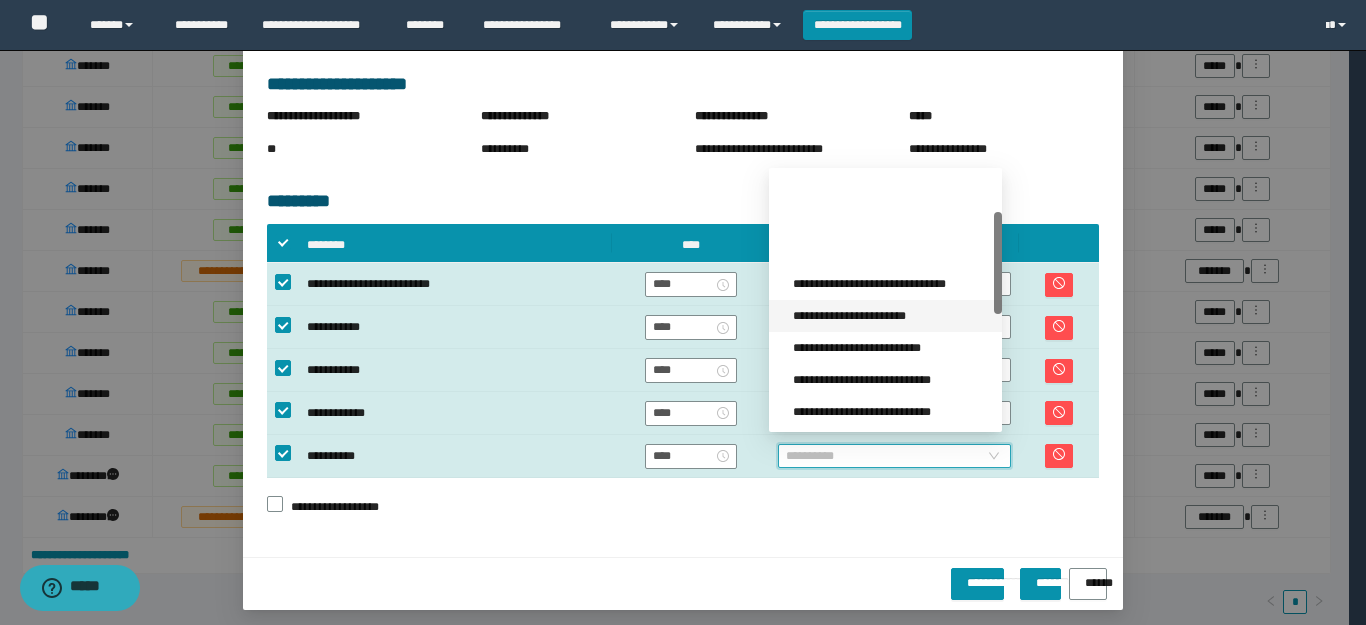 scroll, scrollTop: 300, scrollLeft: 0, axis: vertical 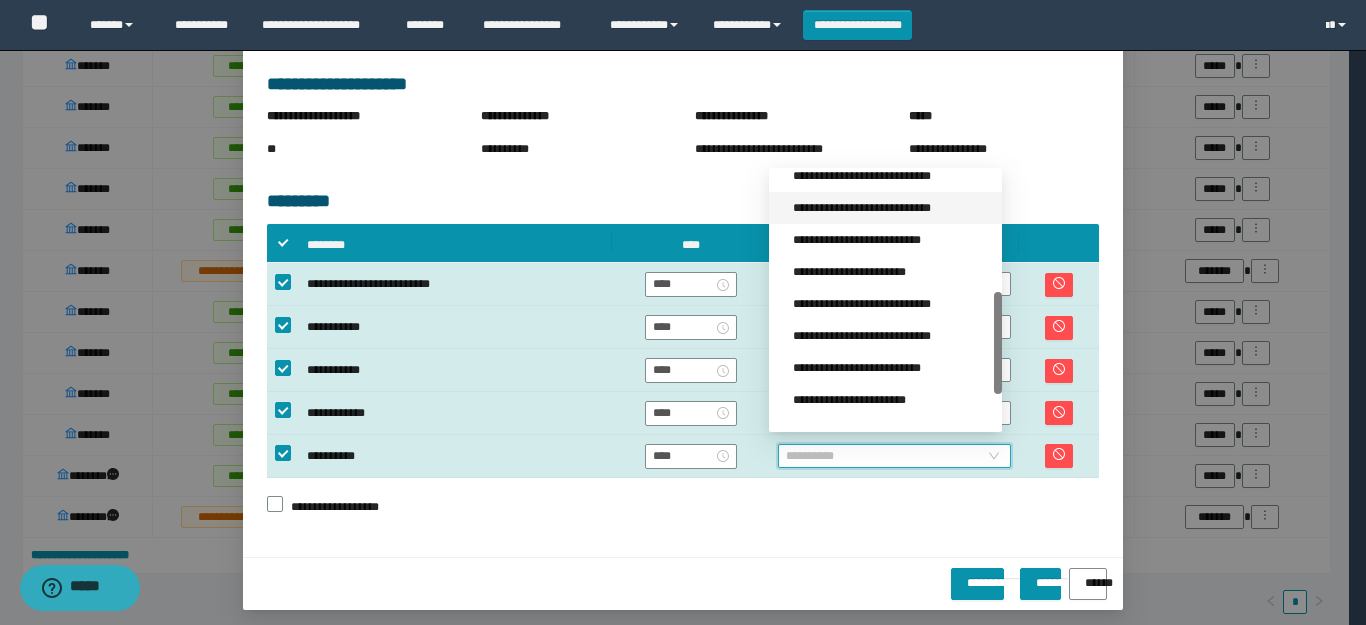 click on "**********" at bounding box center (891, 208) 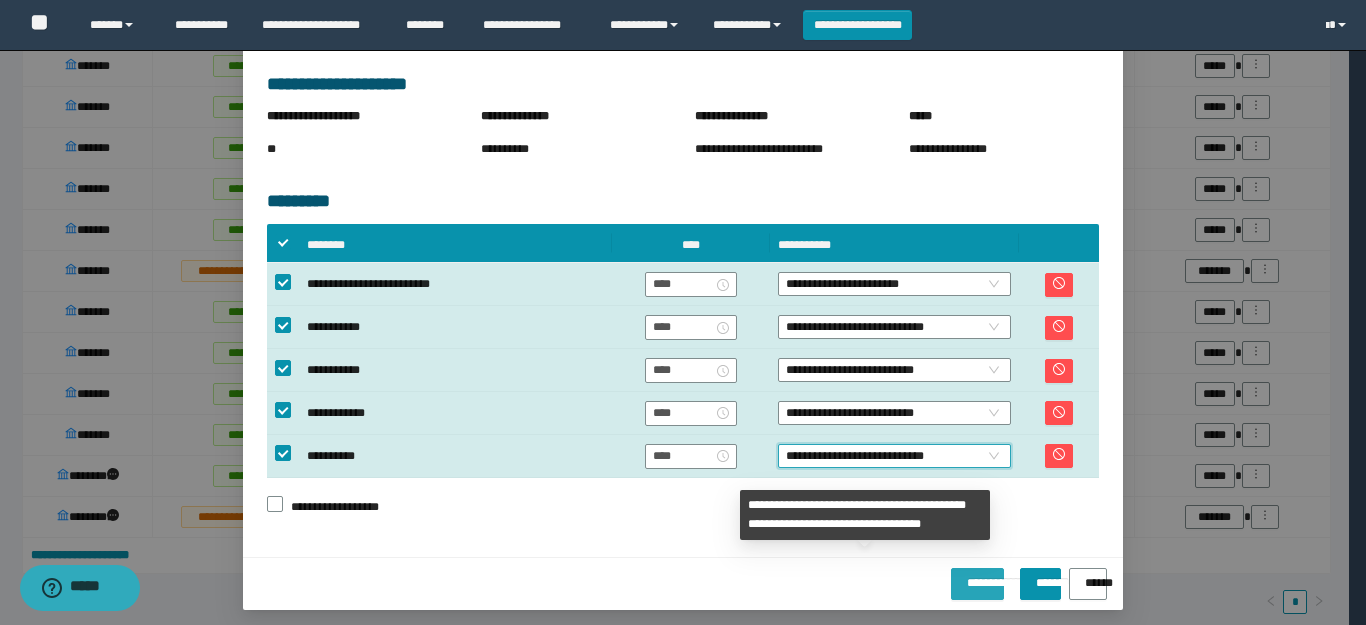 click on "**********" at bounding box center (977, 576) 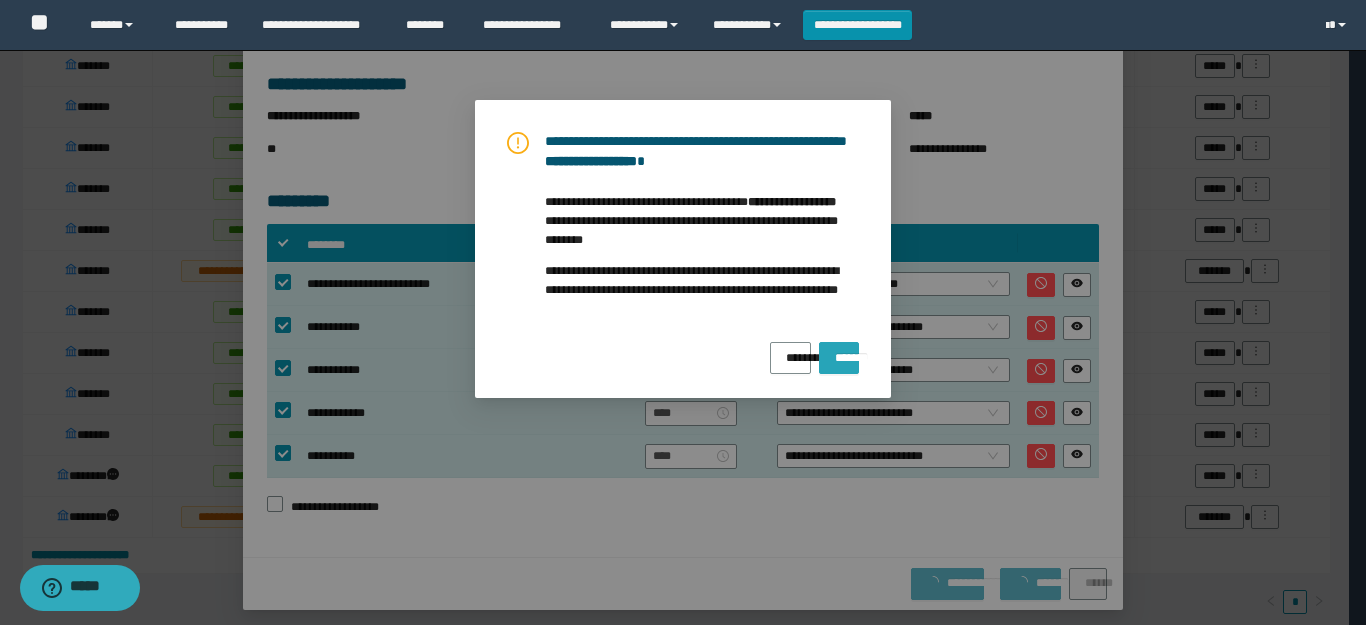 click on "*******" at bounding box center (839, 351) 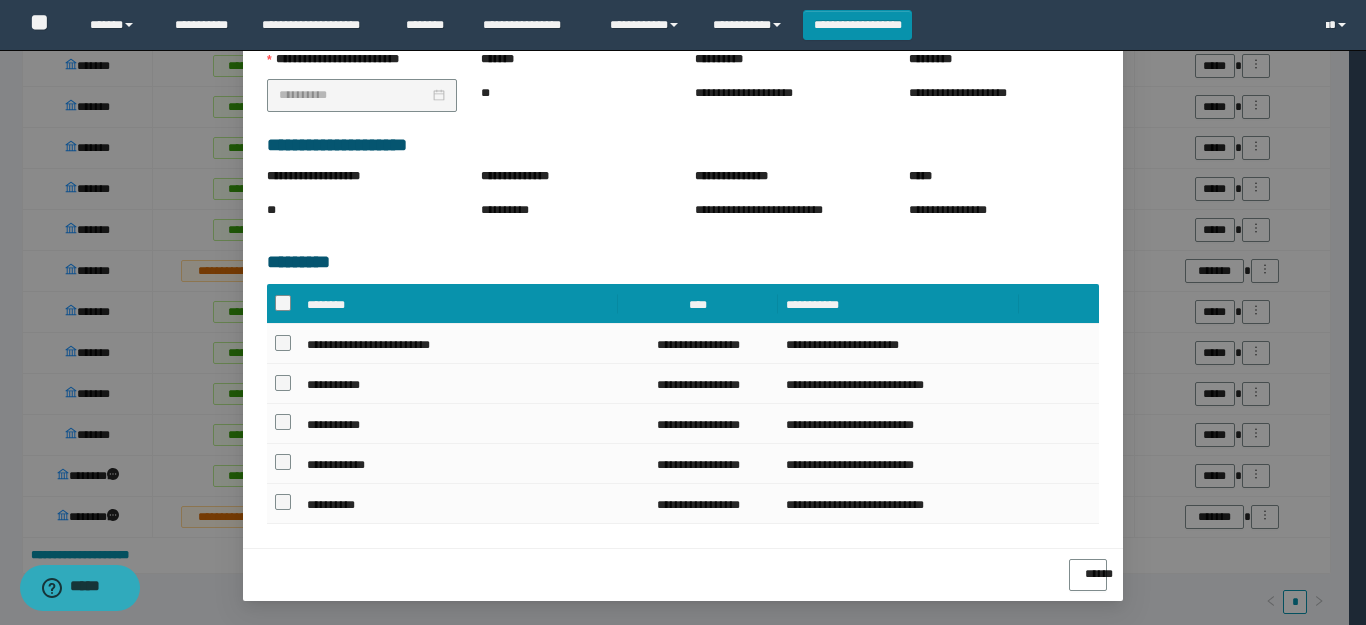 scroll, scrollTop: 360, scrollLeft: 0, axis: vertical 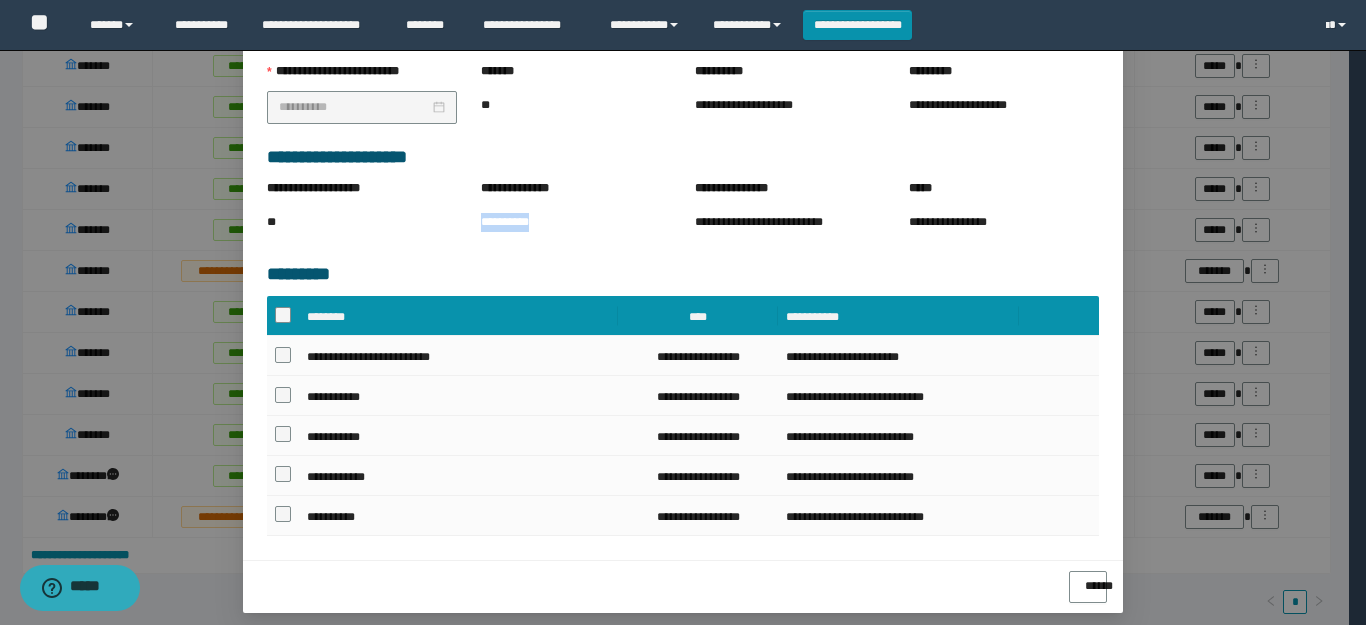 drag, startPoint x: 544, startPoint y: 224, endPoint x: 471, endPoint y: 224, distance: 73 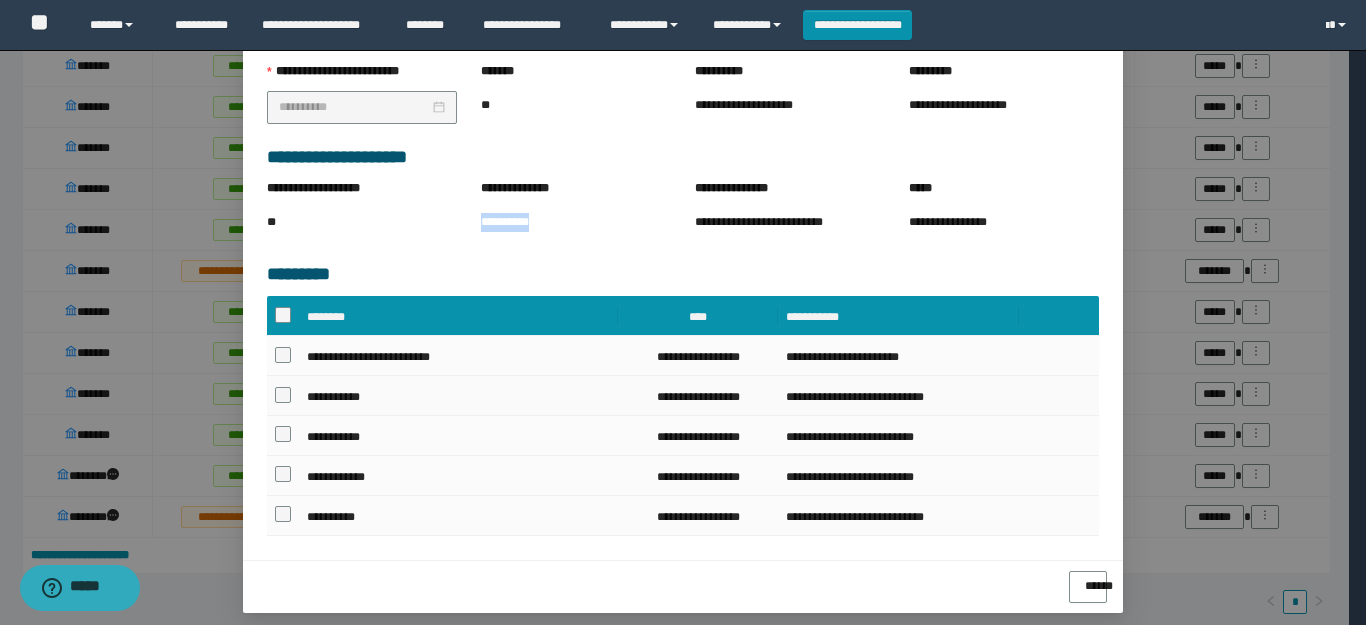 copy on "**********" 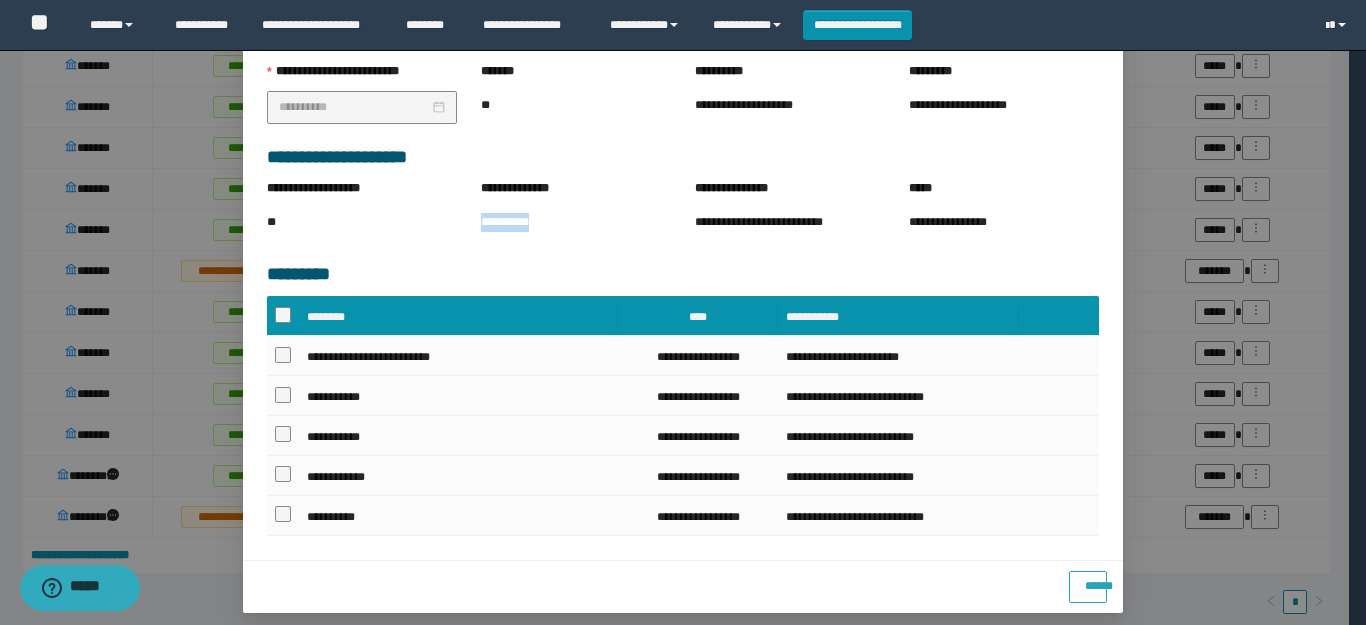 click on "******" at bounding box center [1088, 579] 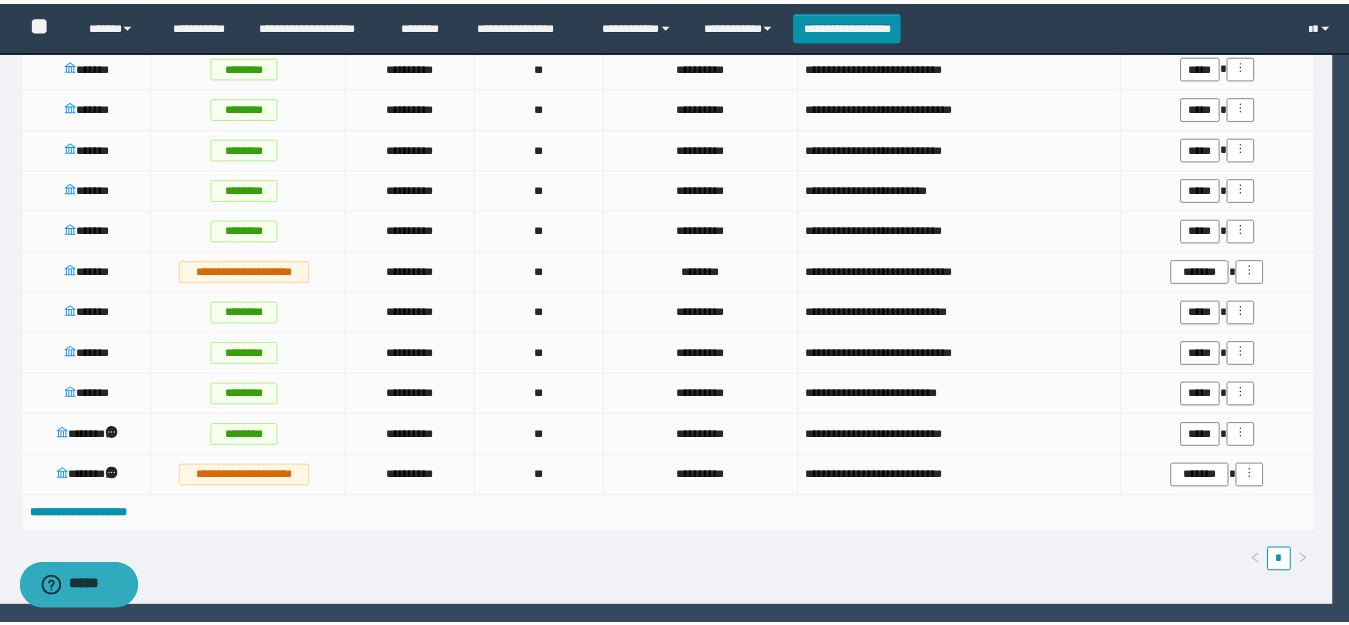 scroll, scrollTop: 0, scrollLeft: 0, axis: both 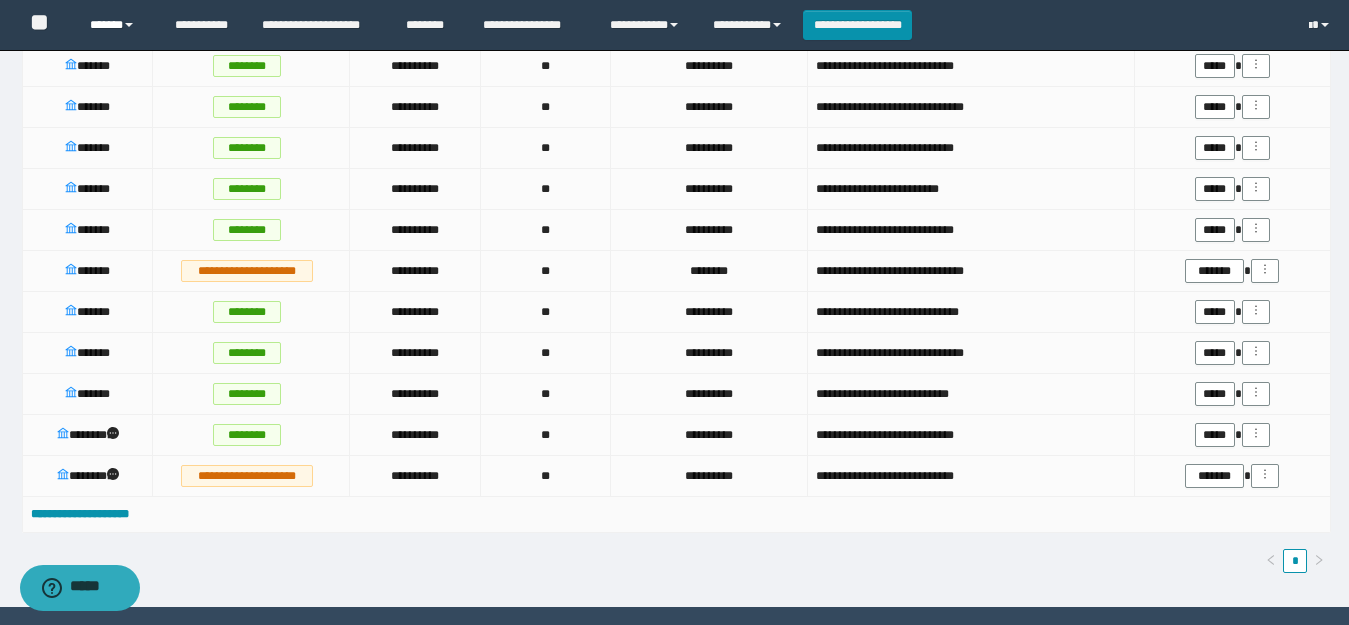 click on "******" at bounding box center (117, 25) 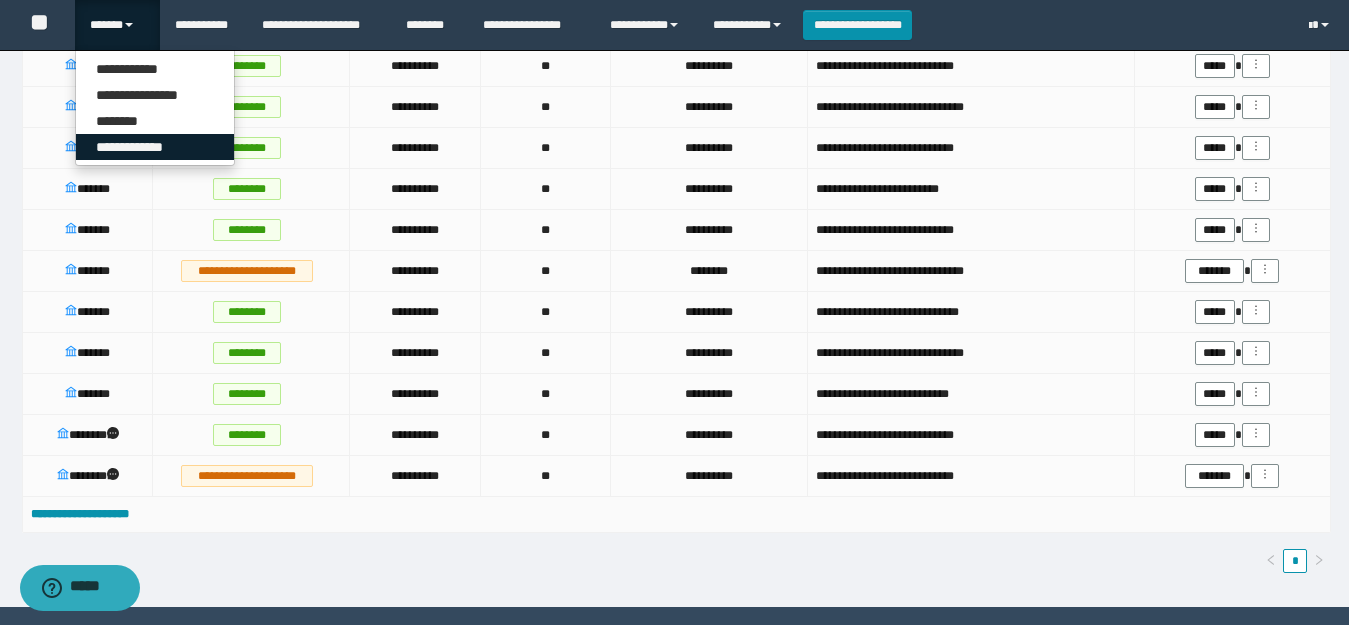 click on "**********" at bounding box center [155, 147] 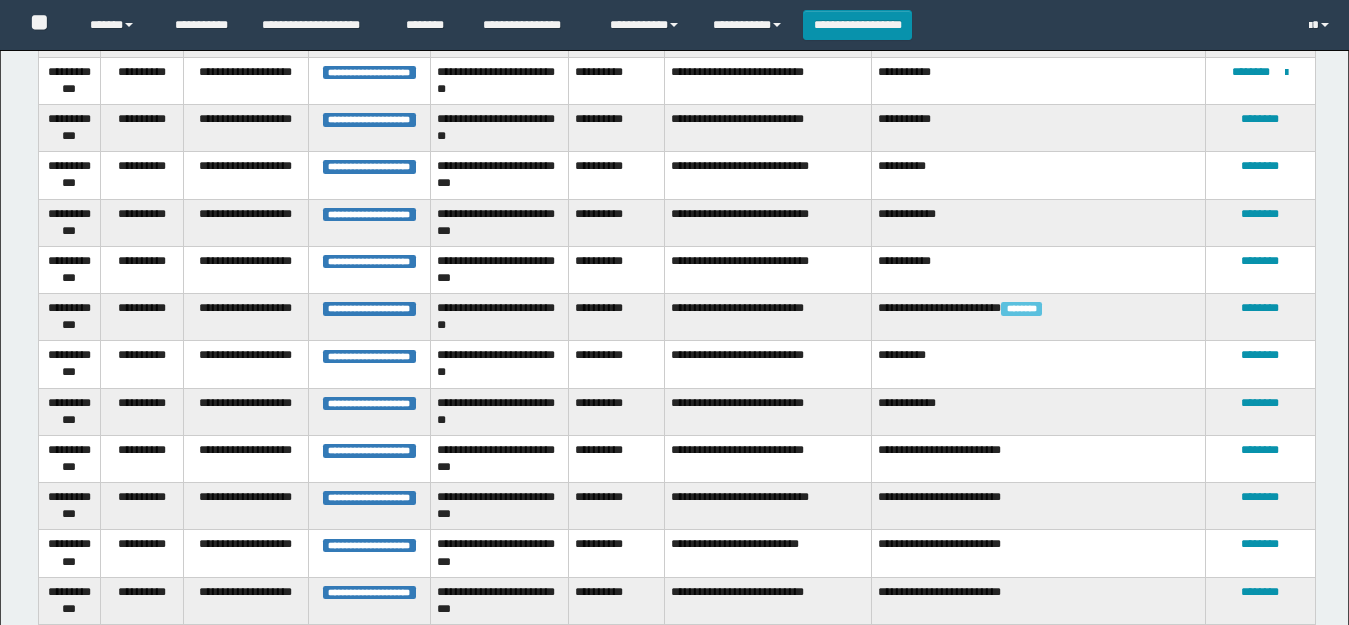 scroll, scrollTop: 757, scrollLeft: 0, axis: vertical 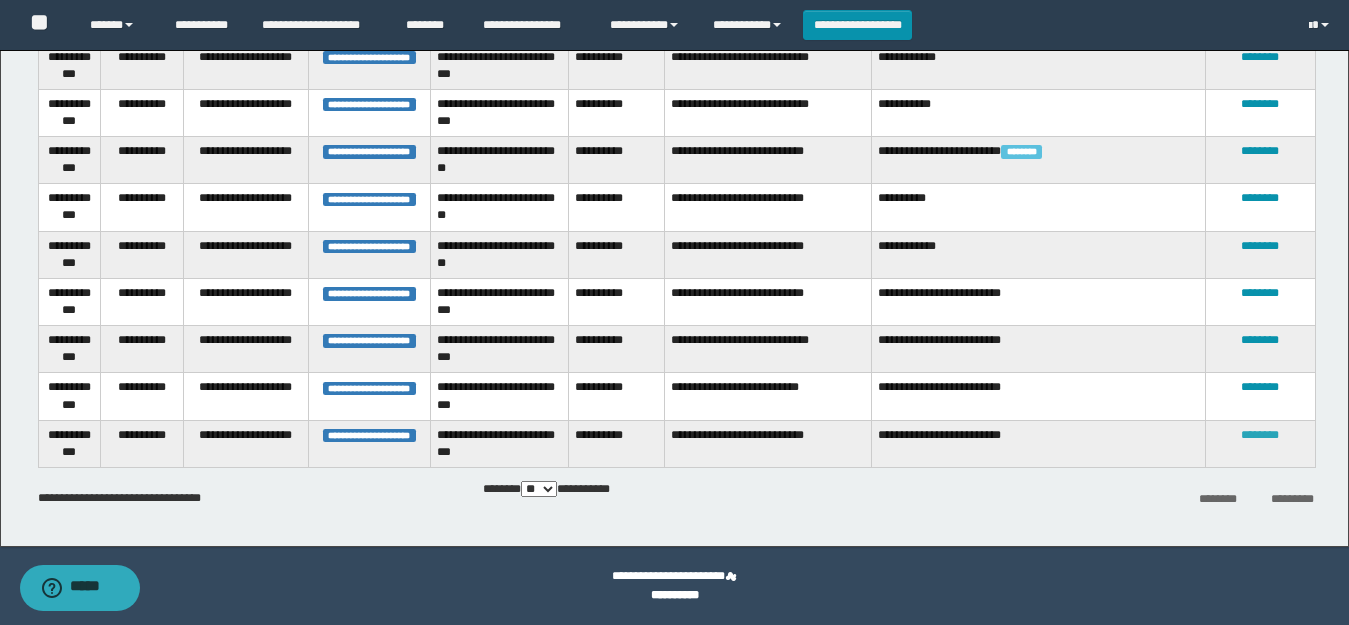 click on "********" at bounding box center (1260, 435) 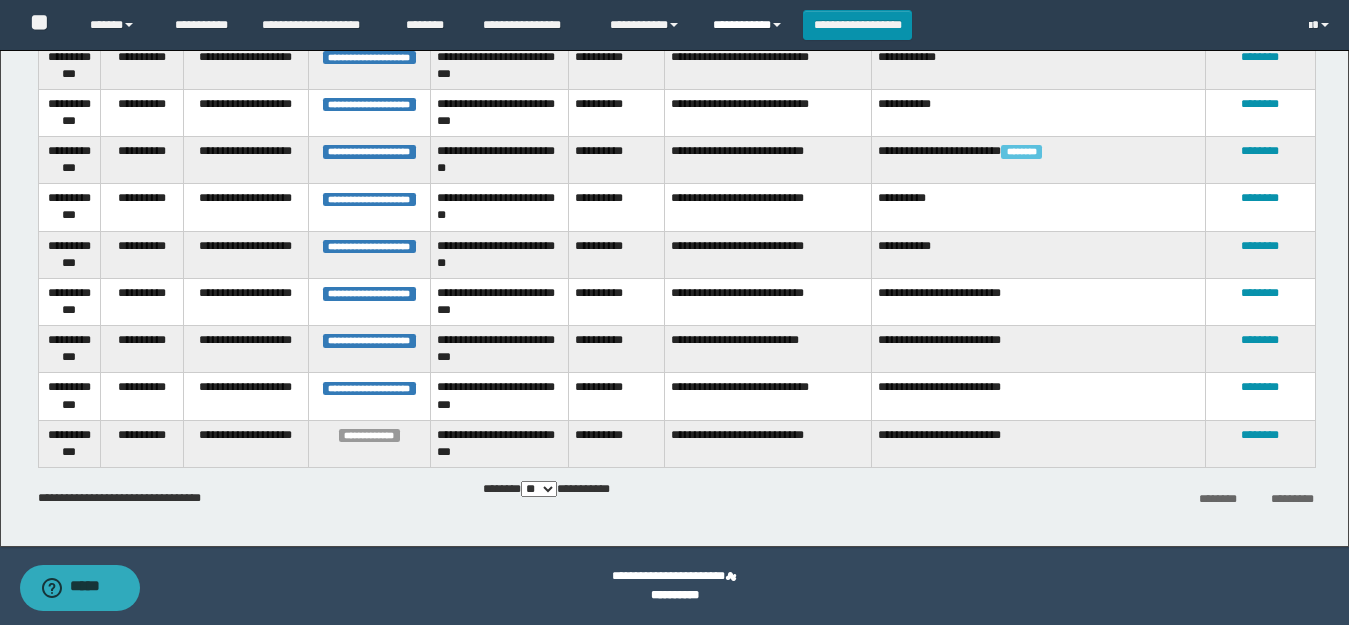 click on "**********" at bounding box center (750, 25) 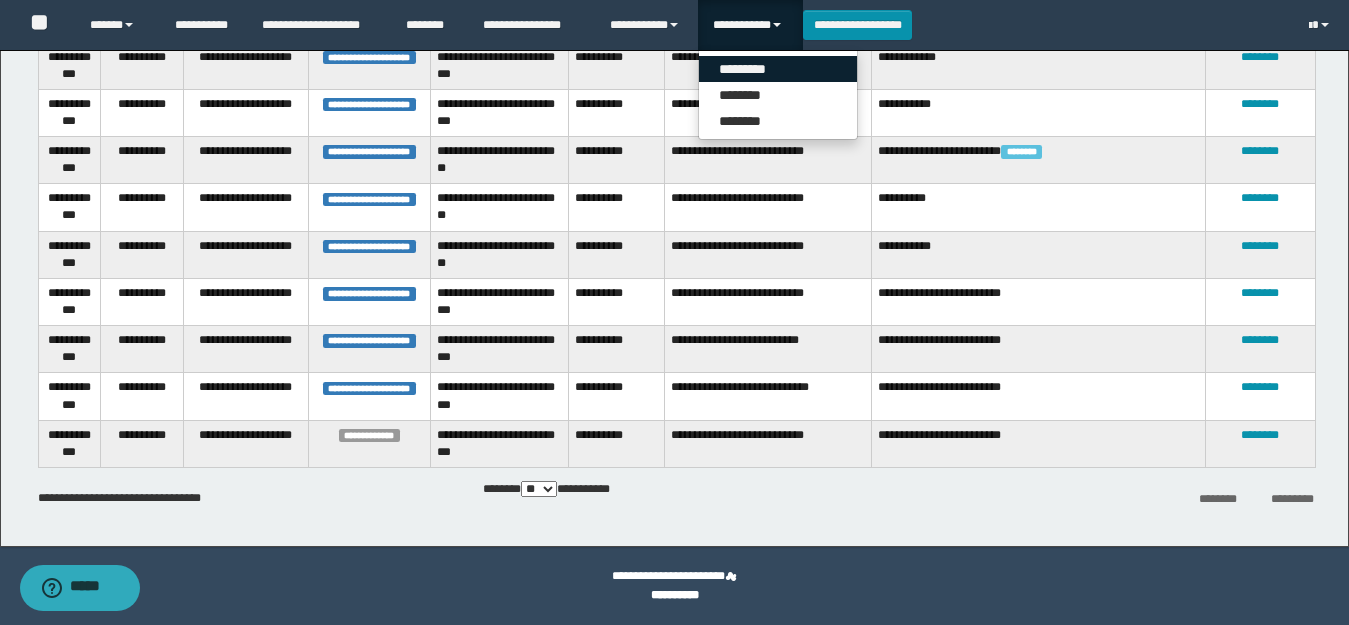 click on "*********" at bounding box center (778, 69) 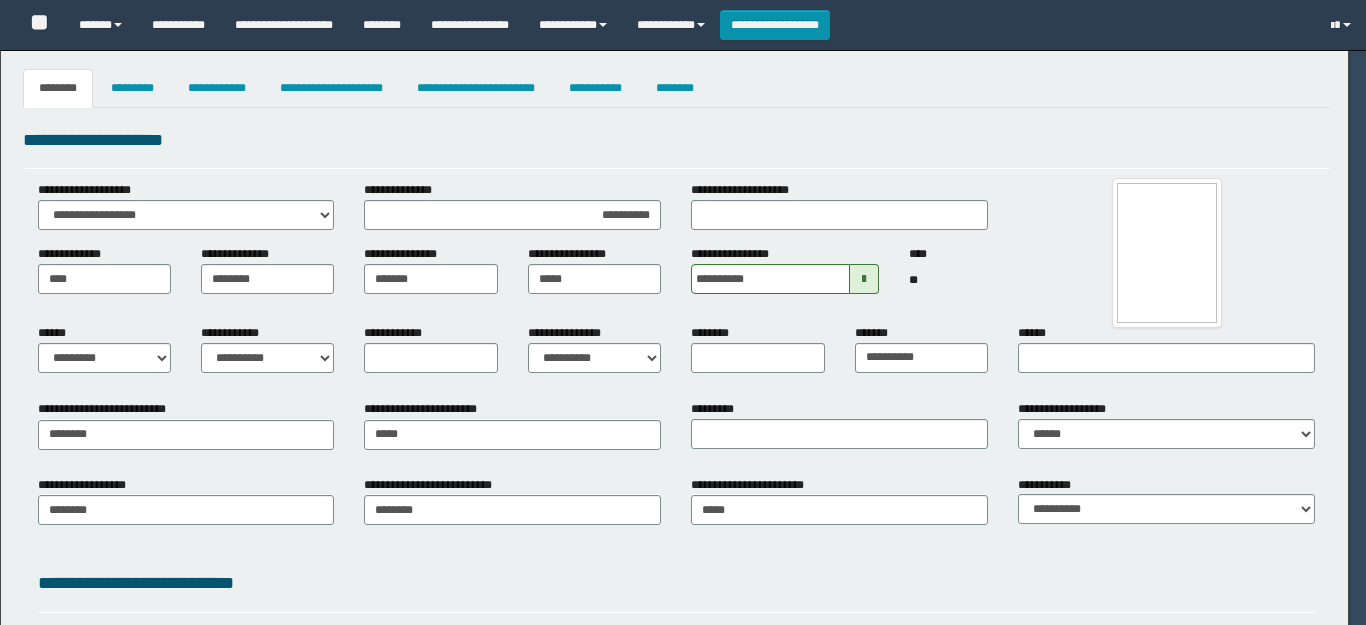 select on "*" 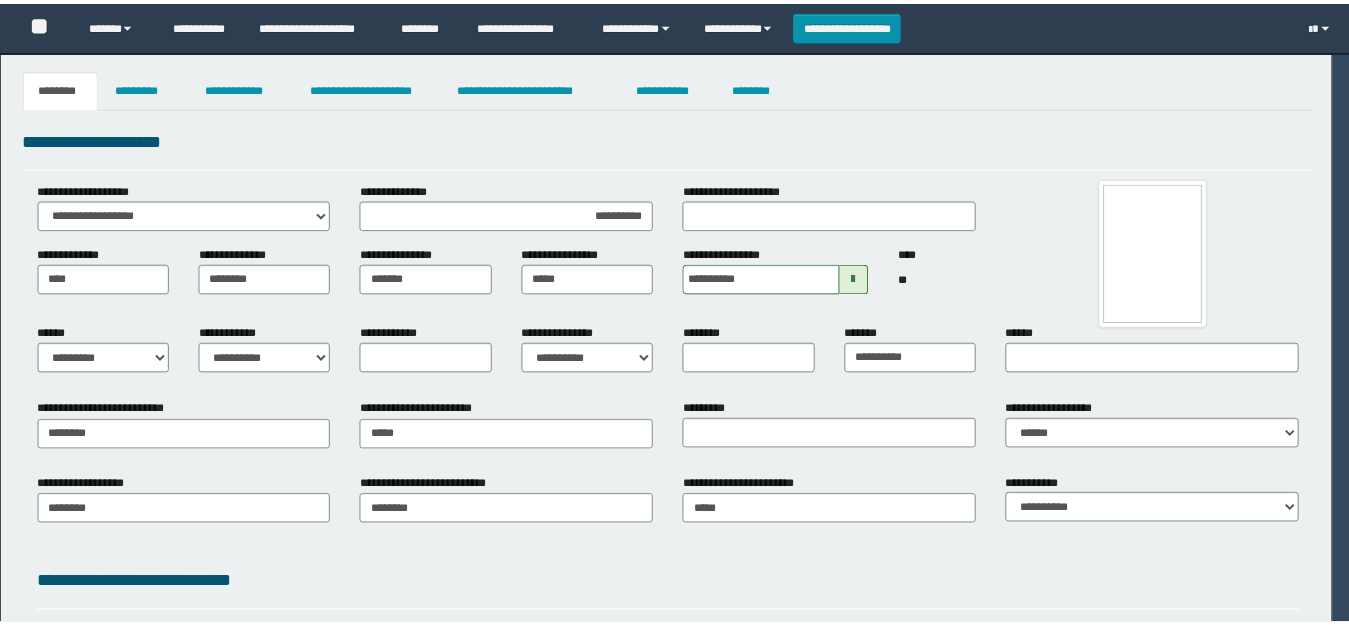 scroll, scrollTop: 0, scrollLeft: 0, axis: both 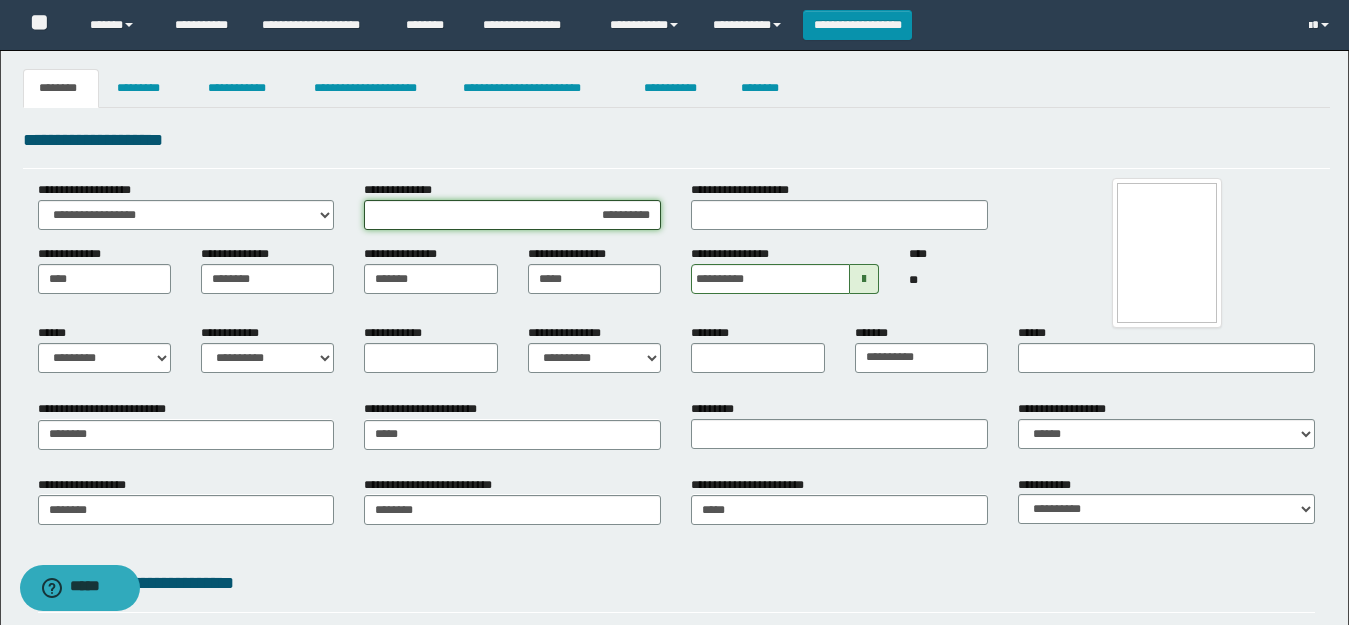 click on "**********" at bounding box center (512, 215) 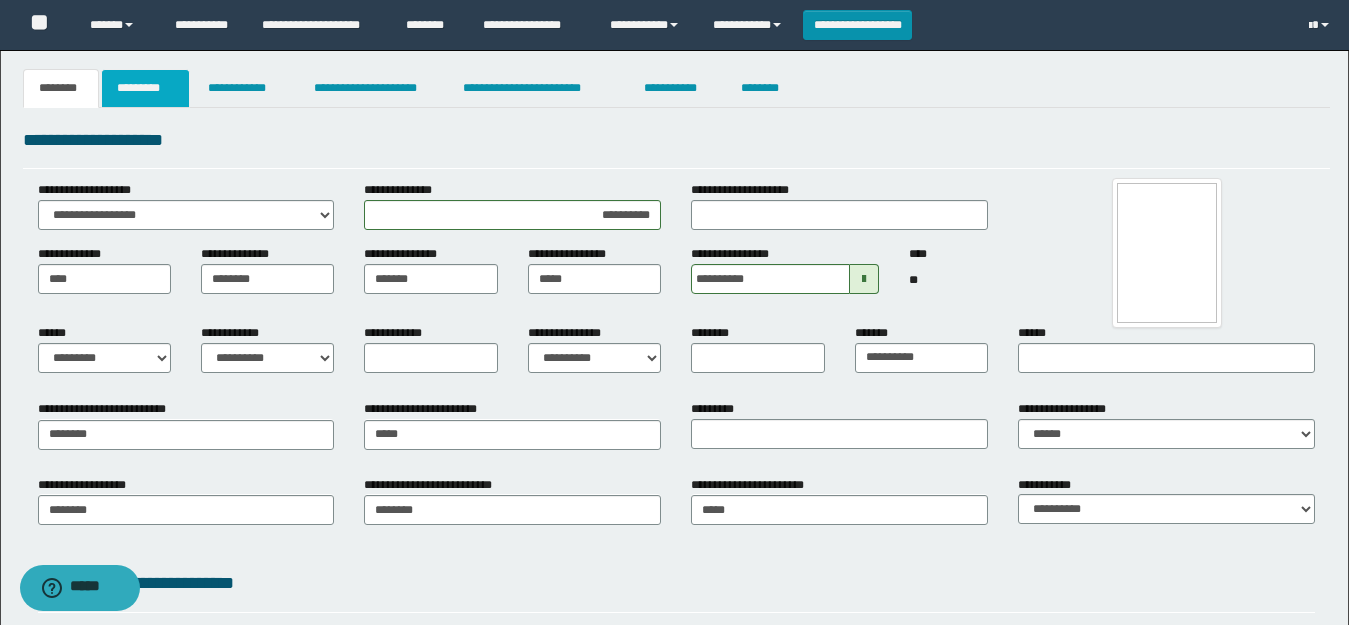 click on "*********" at bounding box center [145, 88] 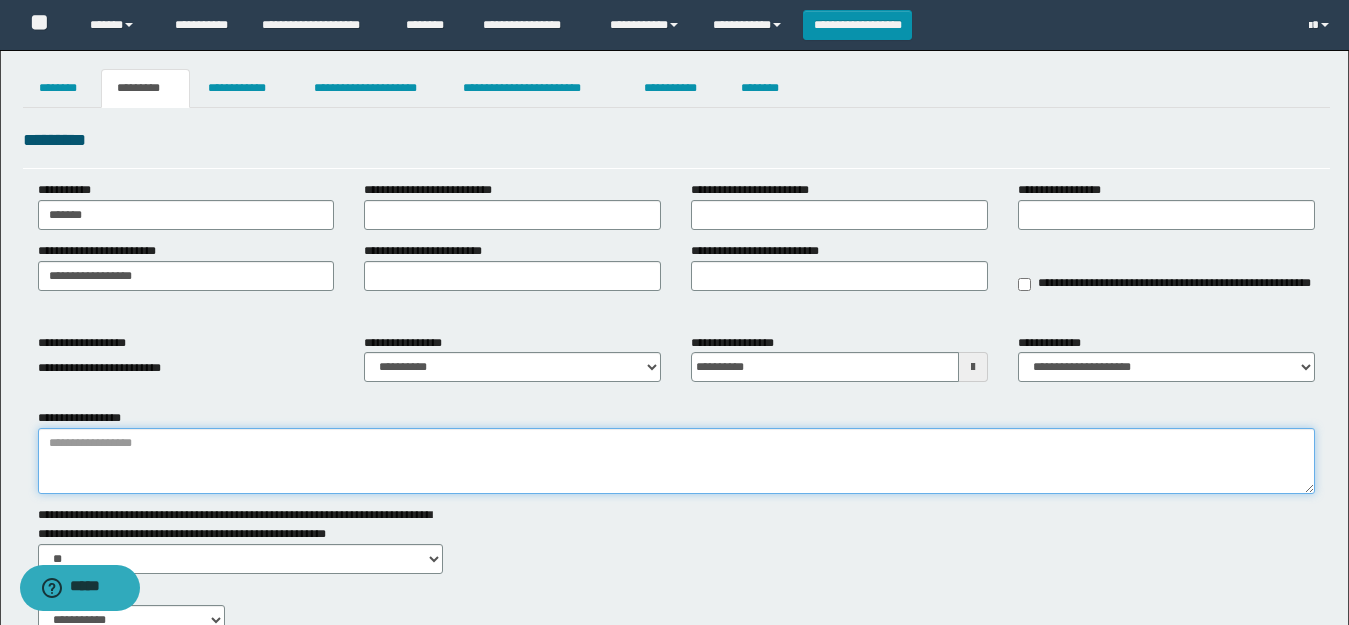 click on "**********" at bounding box center (676, 461) 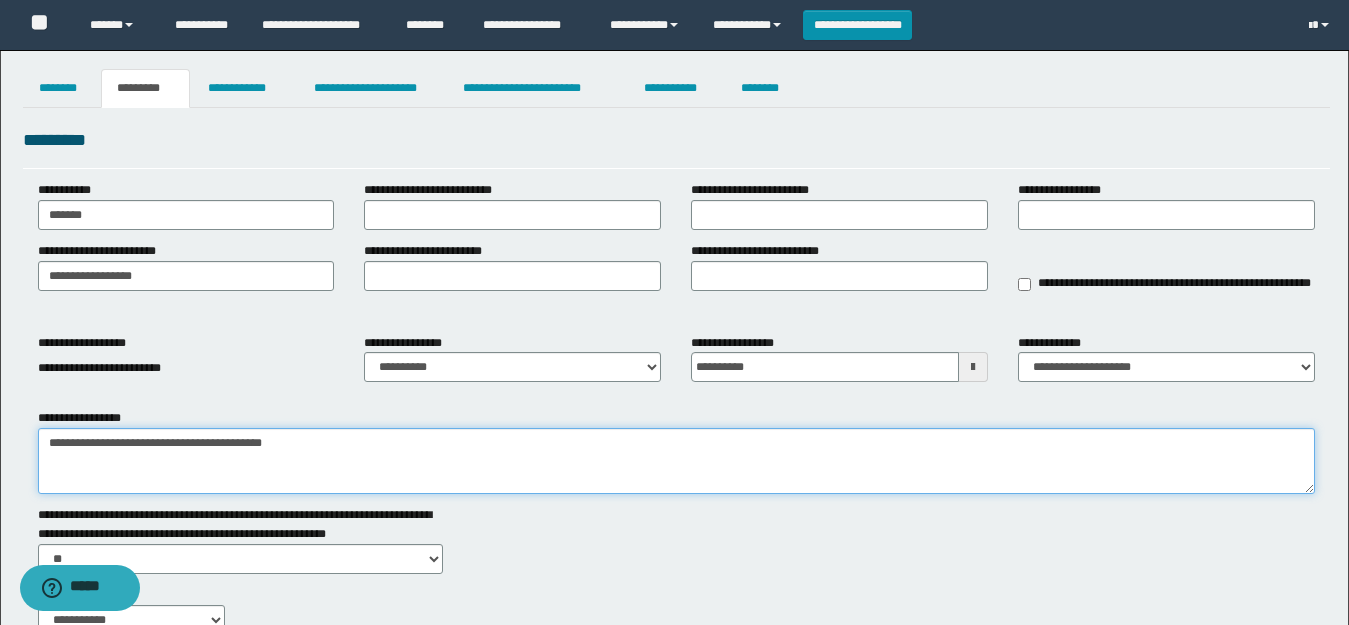 paste on "**********" 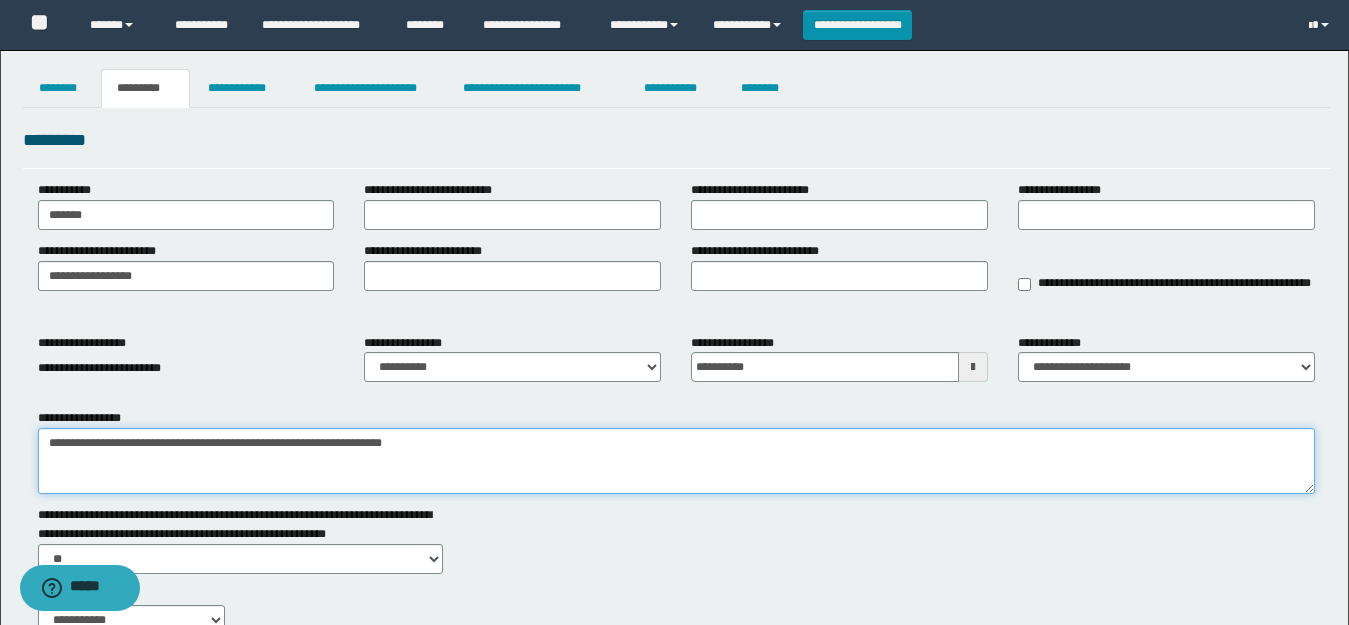 type on "**********" 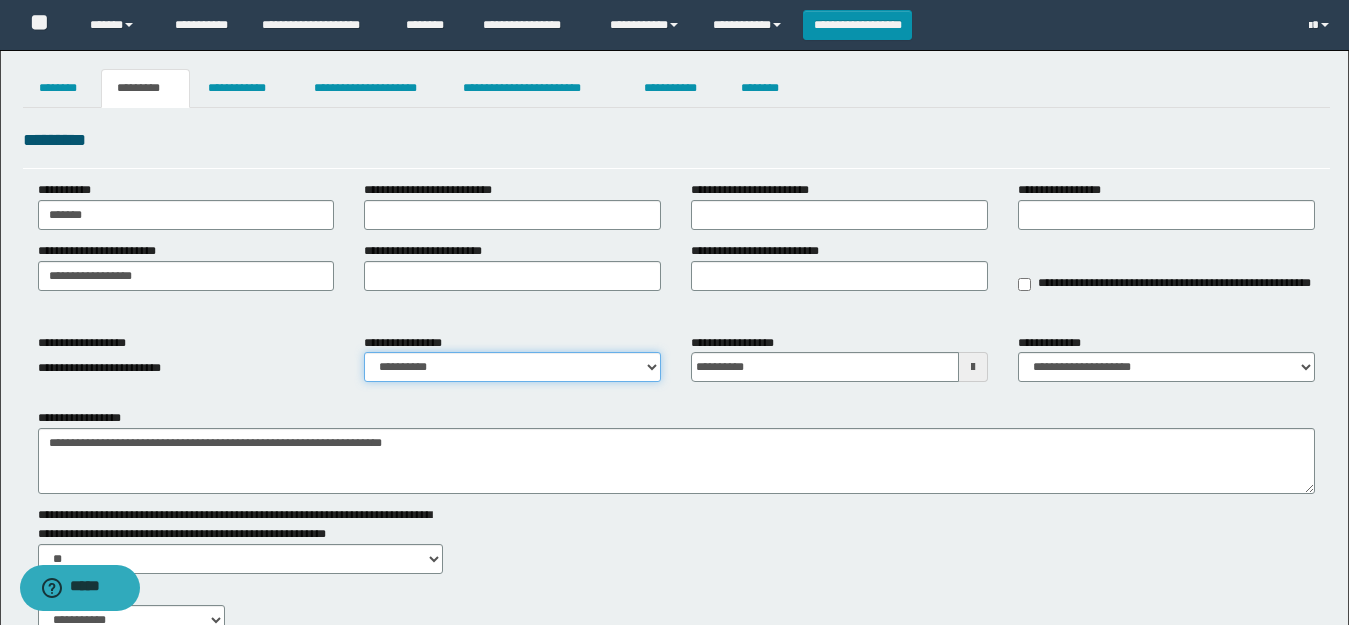 click on "**********" at bounding box center (512, 367) 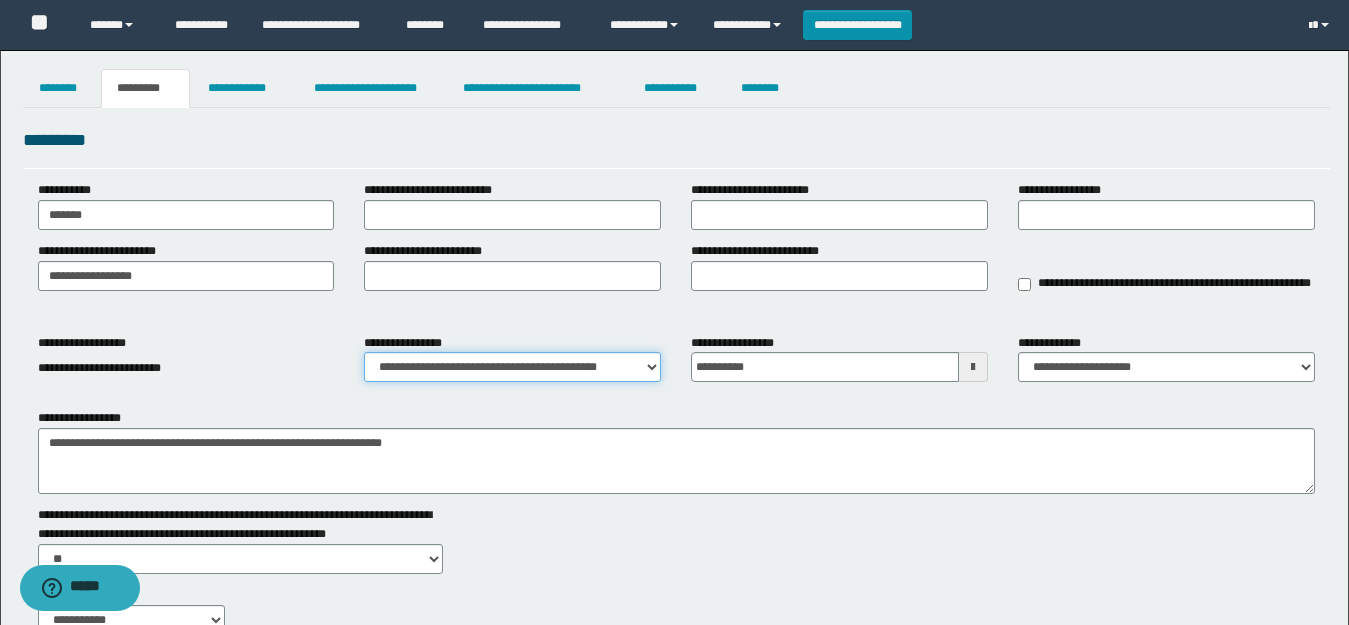 click on "**********" at bounding box center (512, 367) 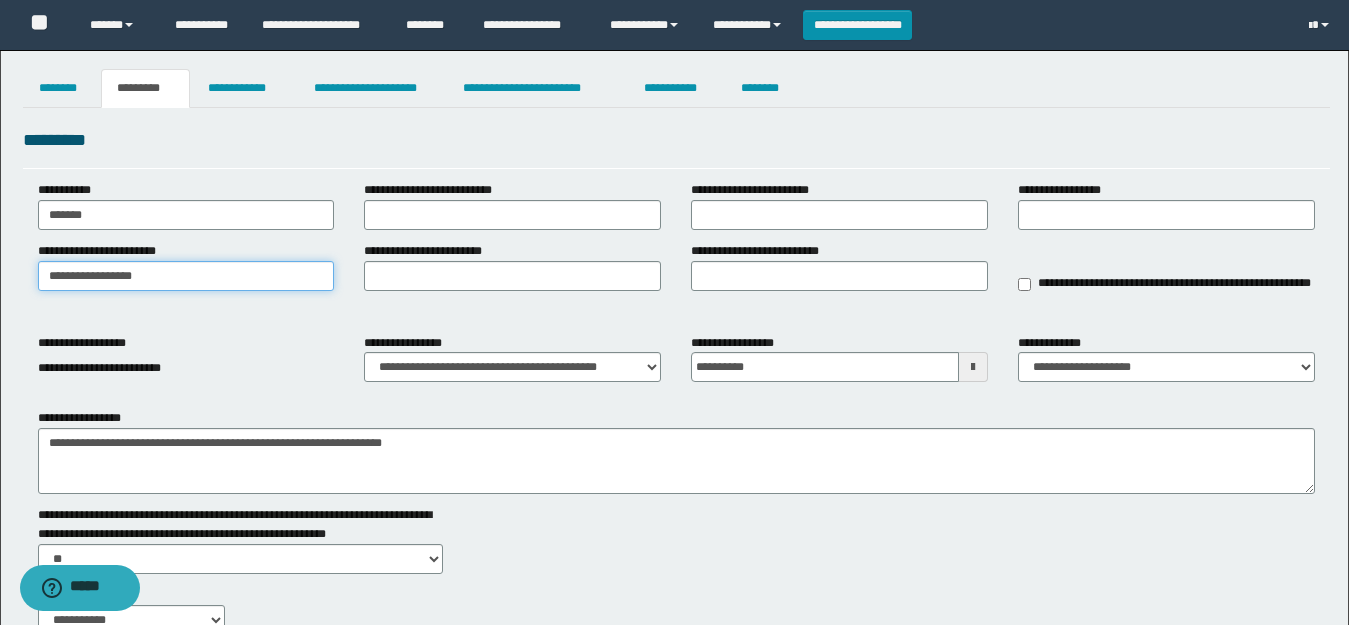 drag, startPoint x: 17, startPoint y: 280, endPoint x: 0, endPoint y: 270, distance: 19.723083 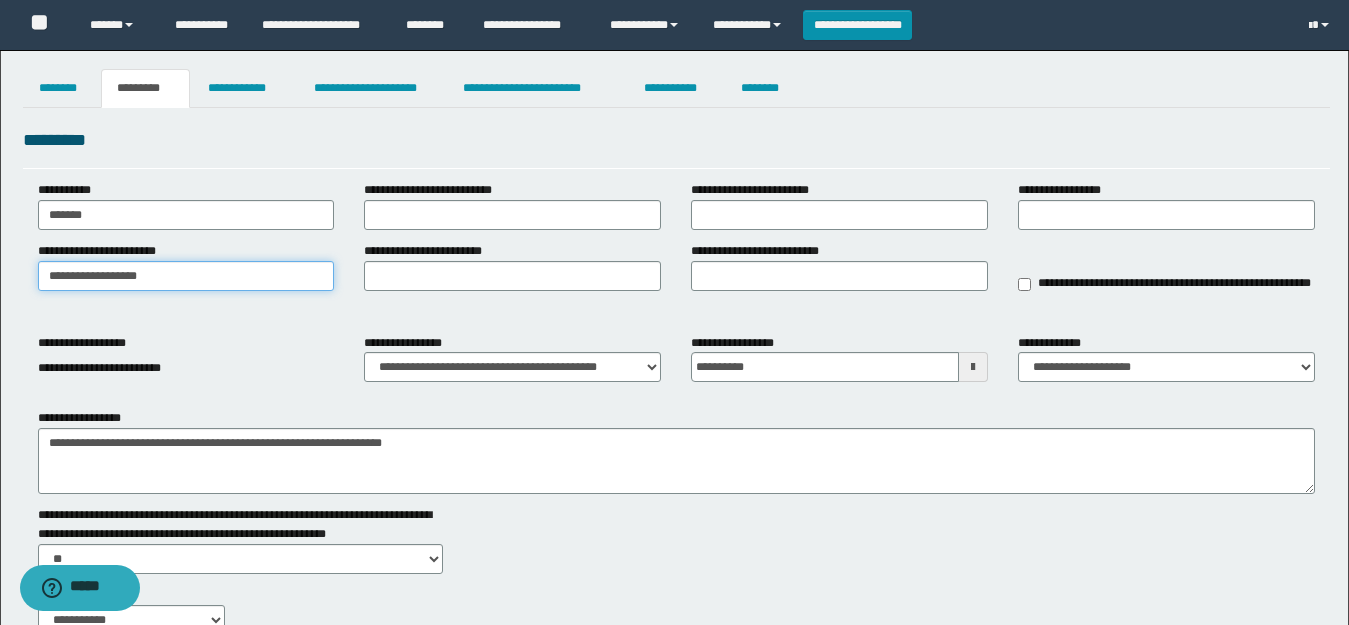 type on "**********" 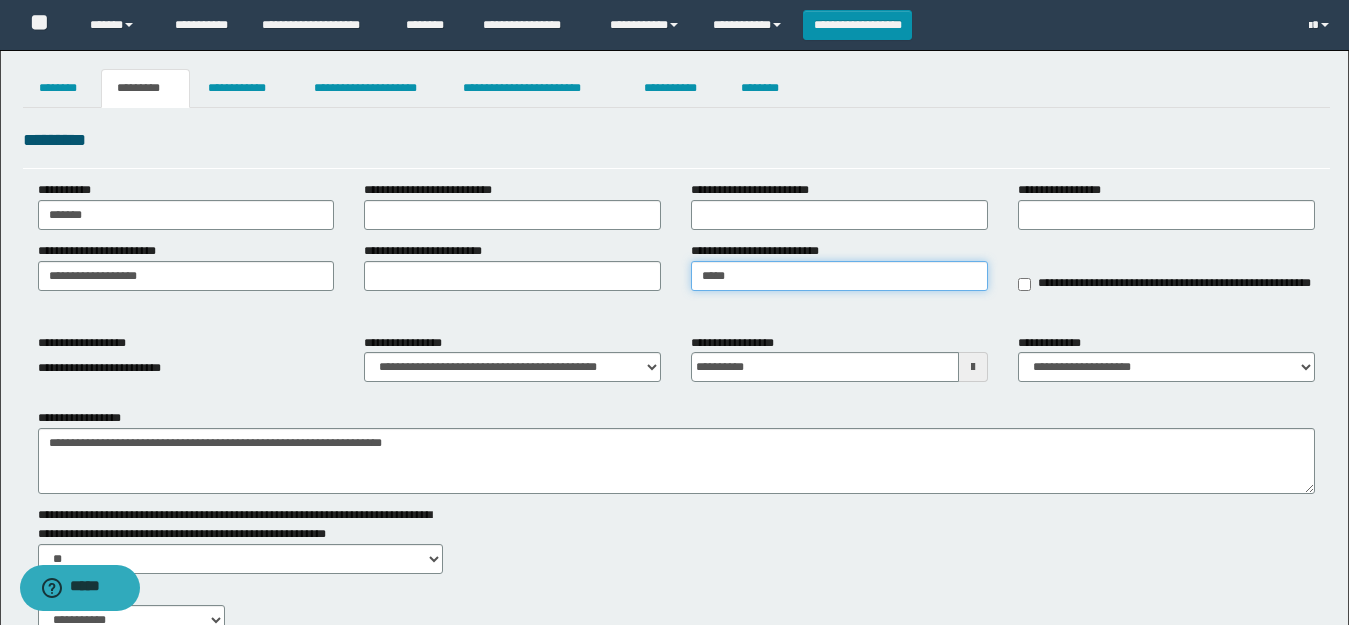 type on "*****" 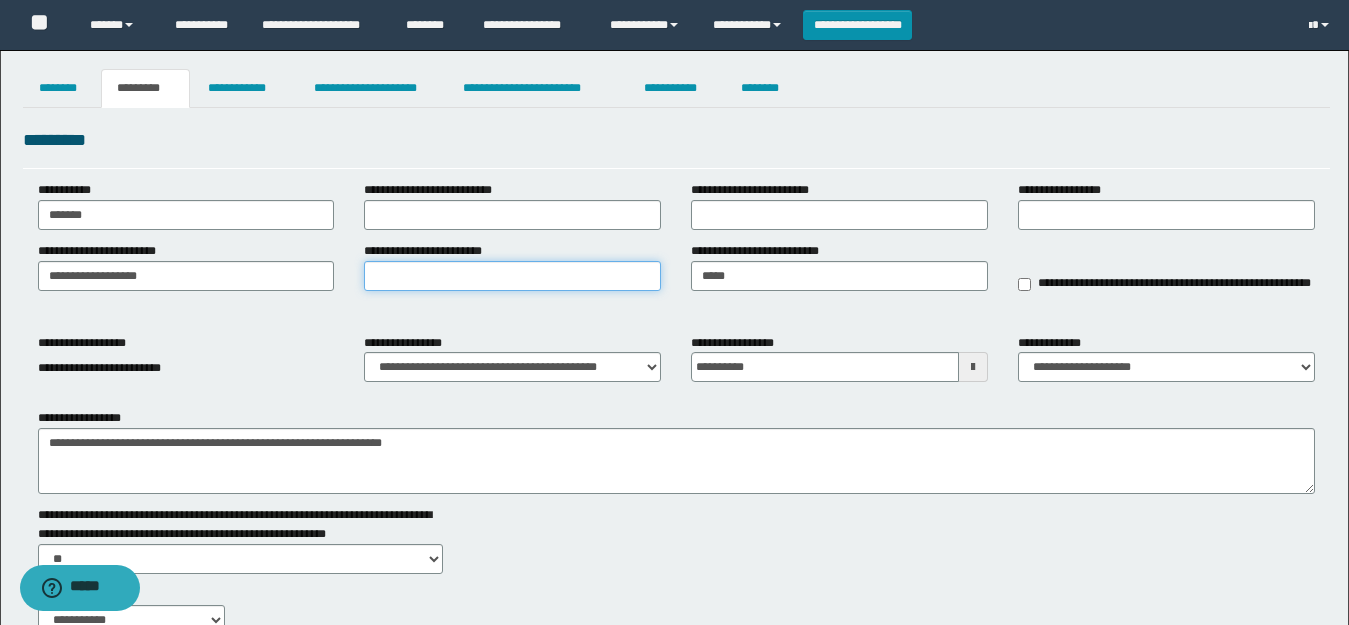 click on "**********" at bounding box center (512, 276) 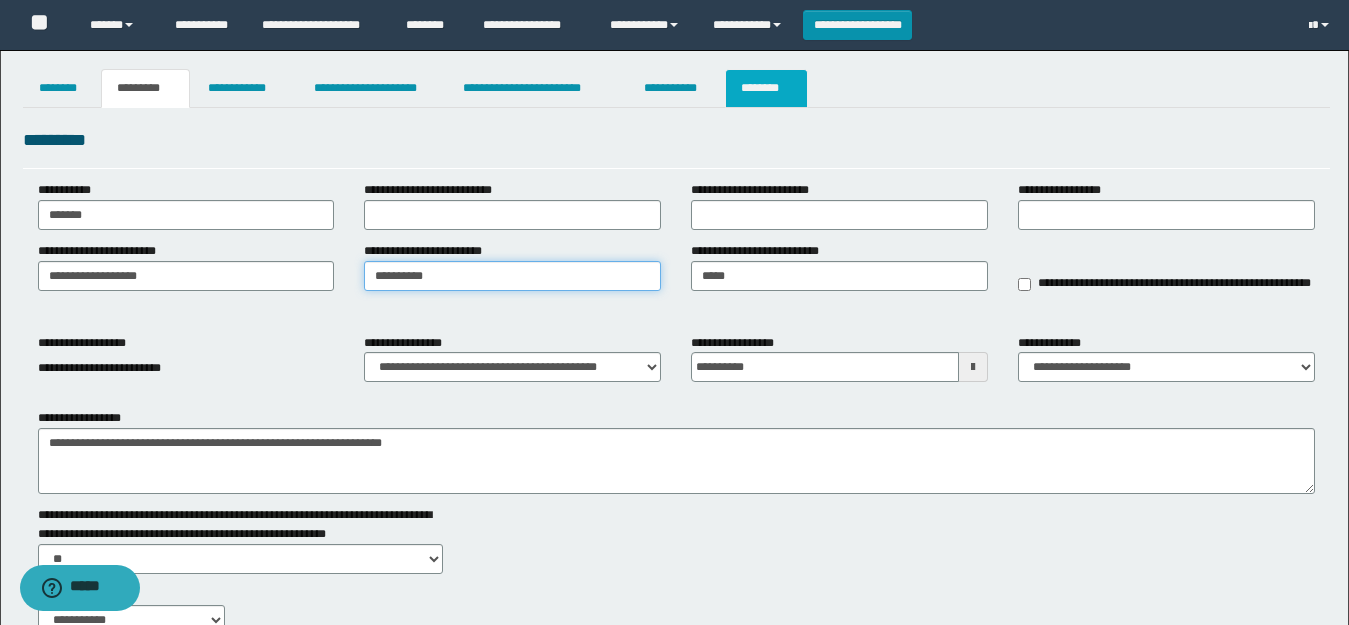 type on "**********" 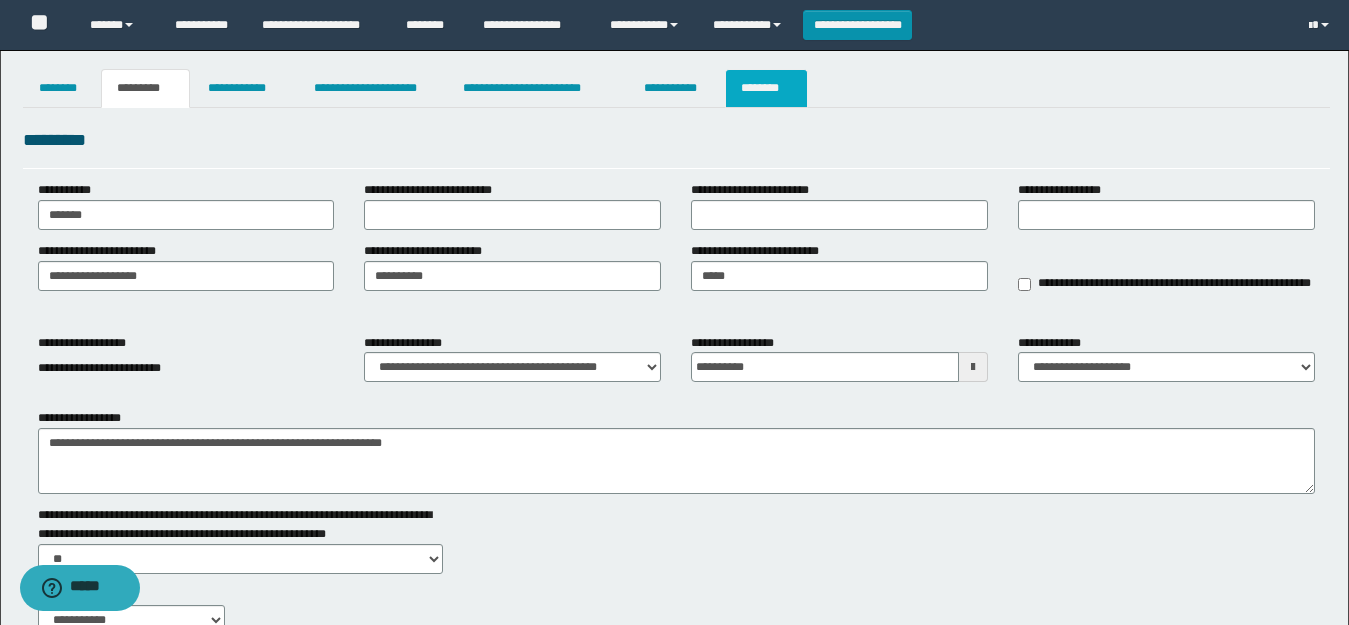 click on "********" at bounding box center (766, 88) 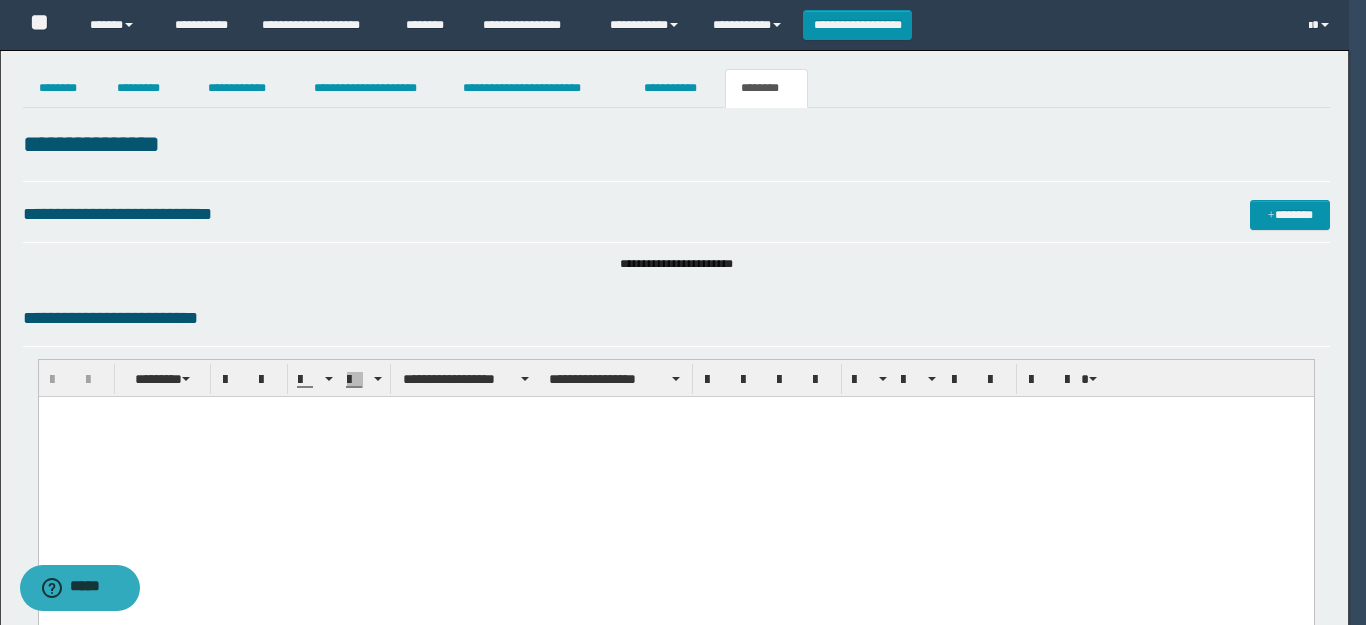 scroll, scrollTop: 964, scrollLeft: 0, axis: vertical 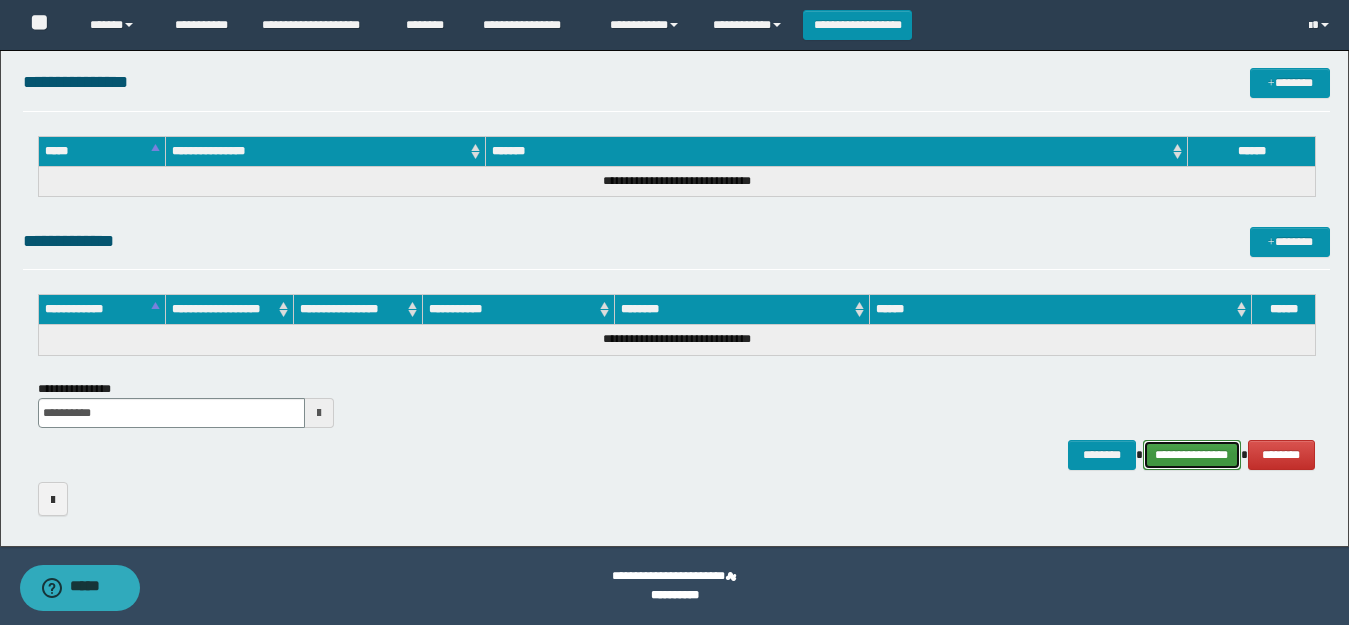 click on "**********" at bounding box center (1192, 455) 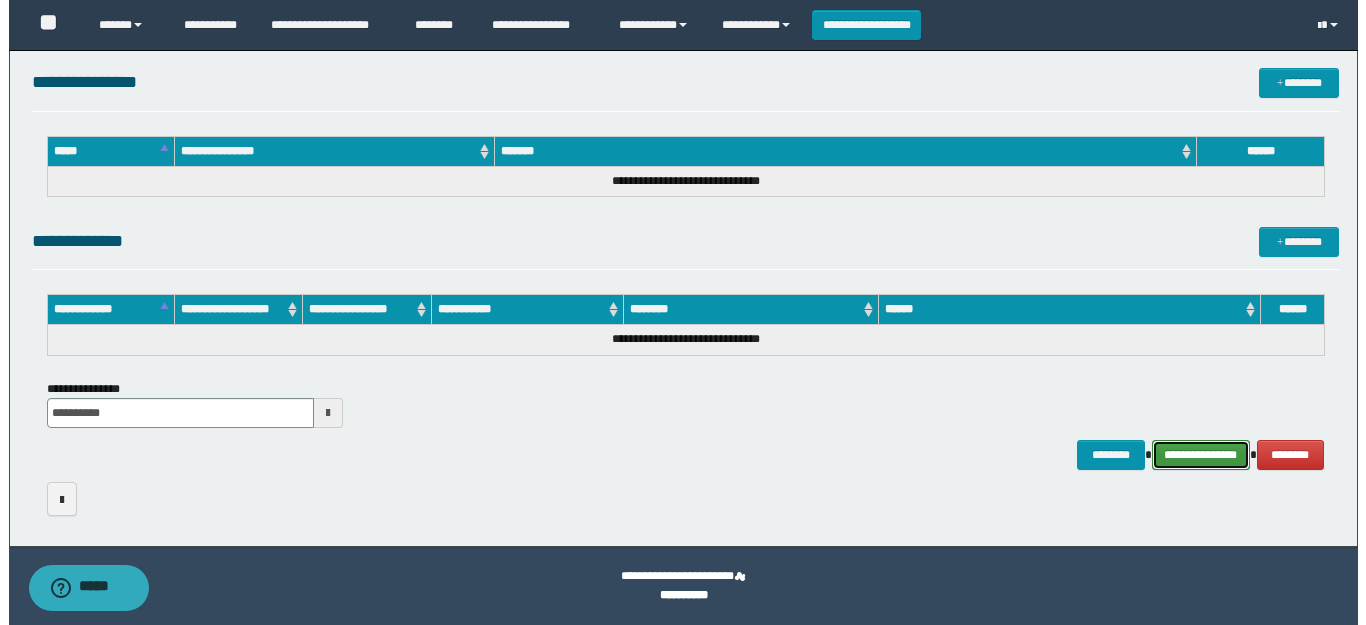 scroll, scrollTop: 0, scrollLeft: 0, axis: both 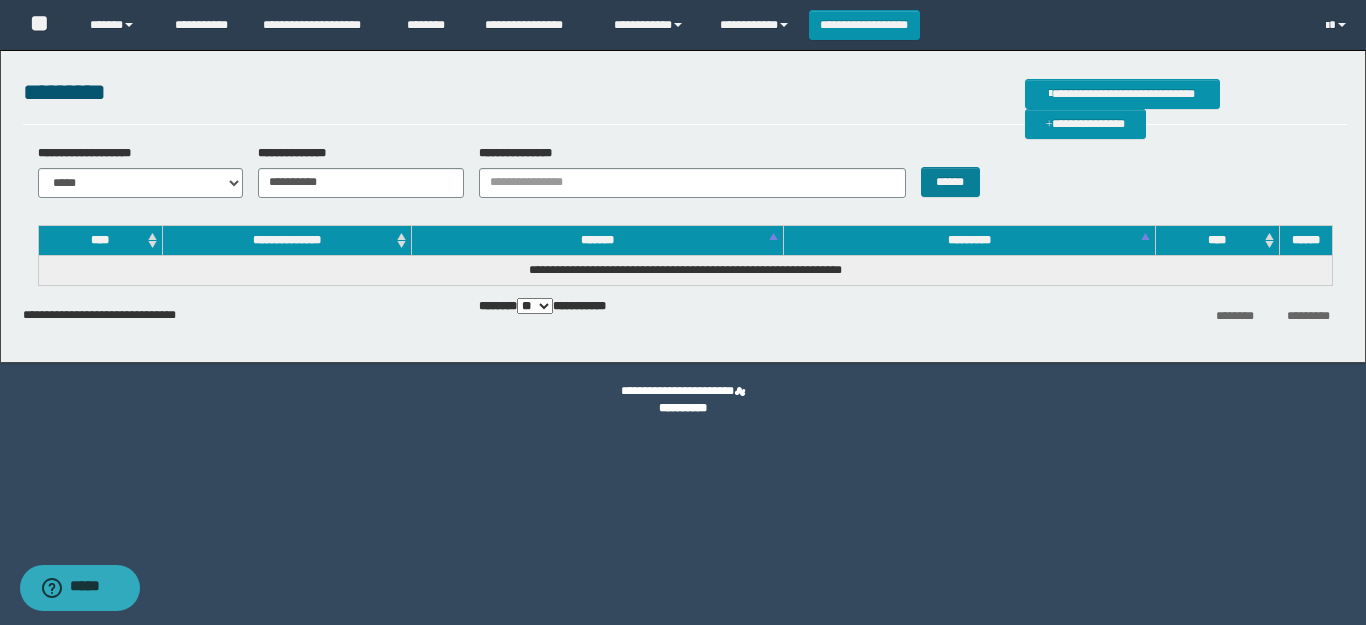 type on "**********" 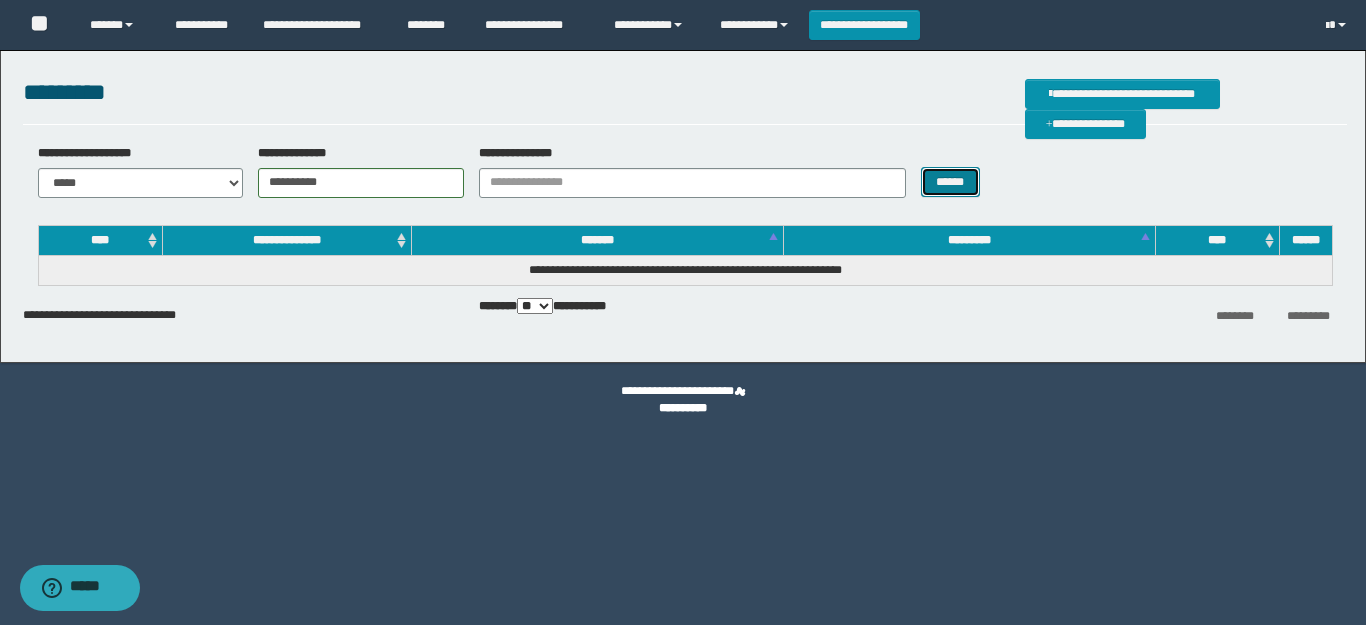 click on "******" at bounding box center [950, 182] 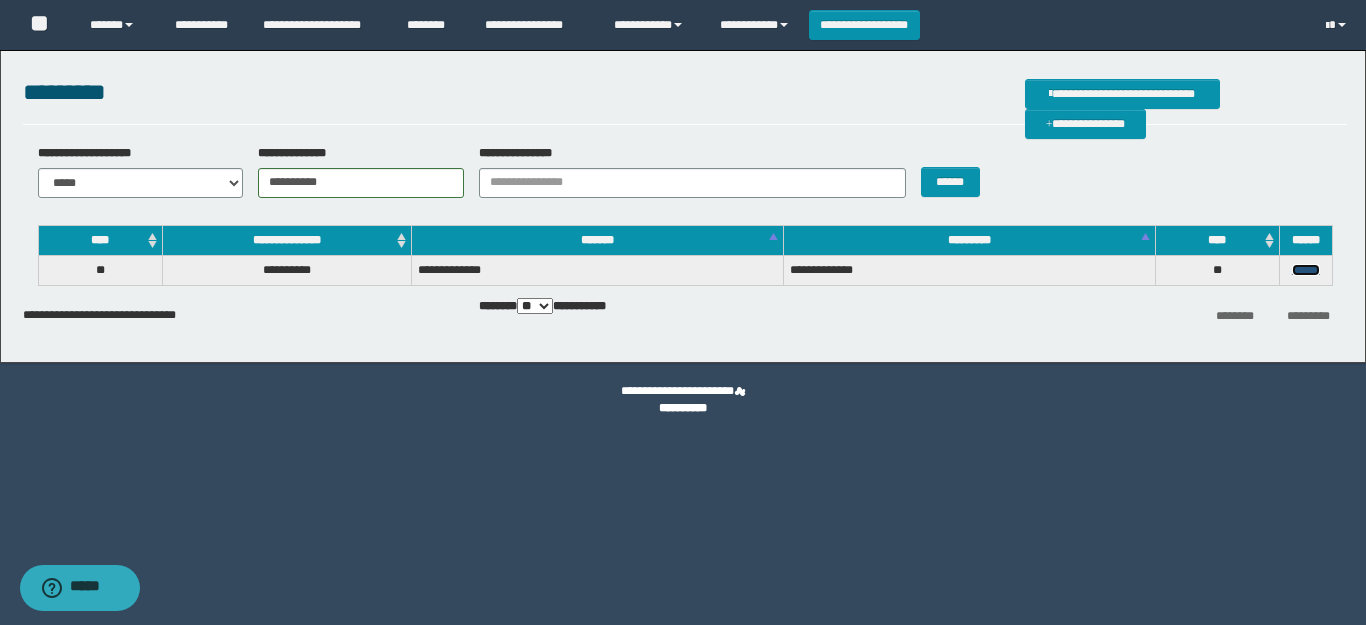 click on "******" at bounding box center (1306, 270) 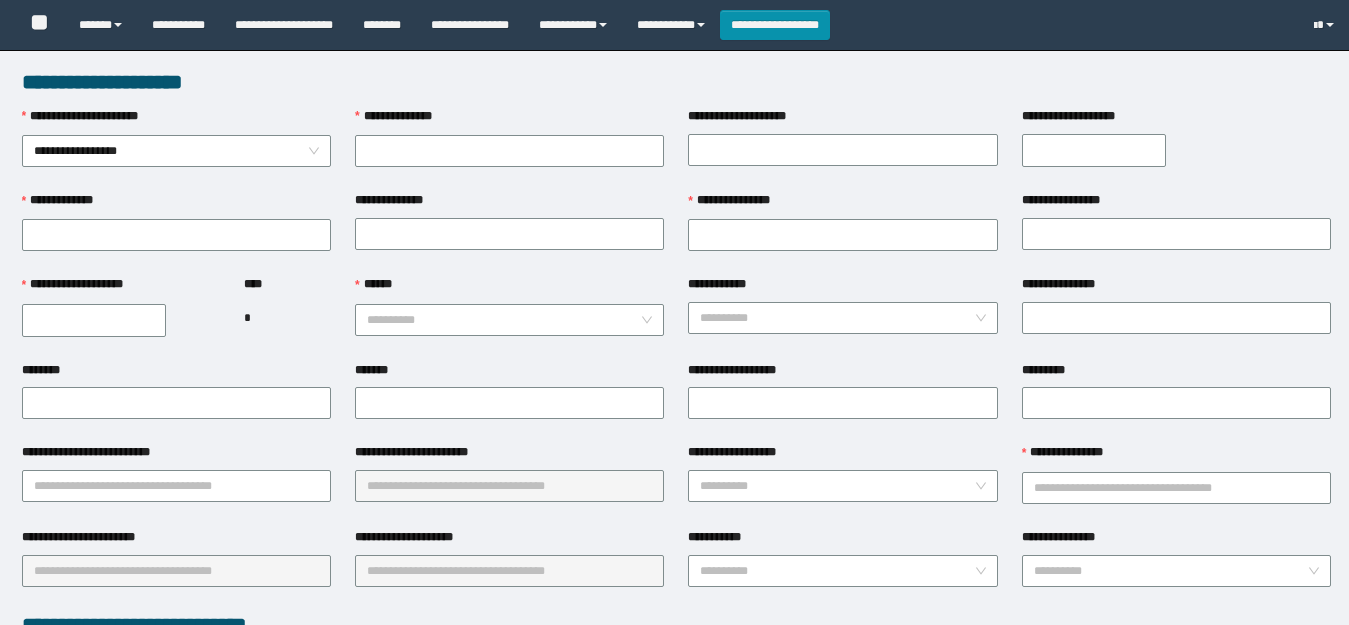 scroll, scrollTop: 0, scrollLeft: 0, axis: both 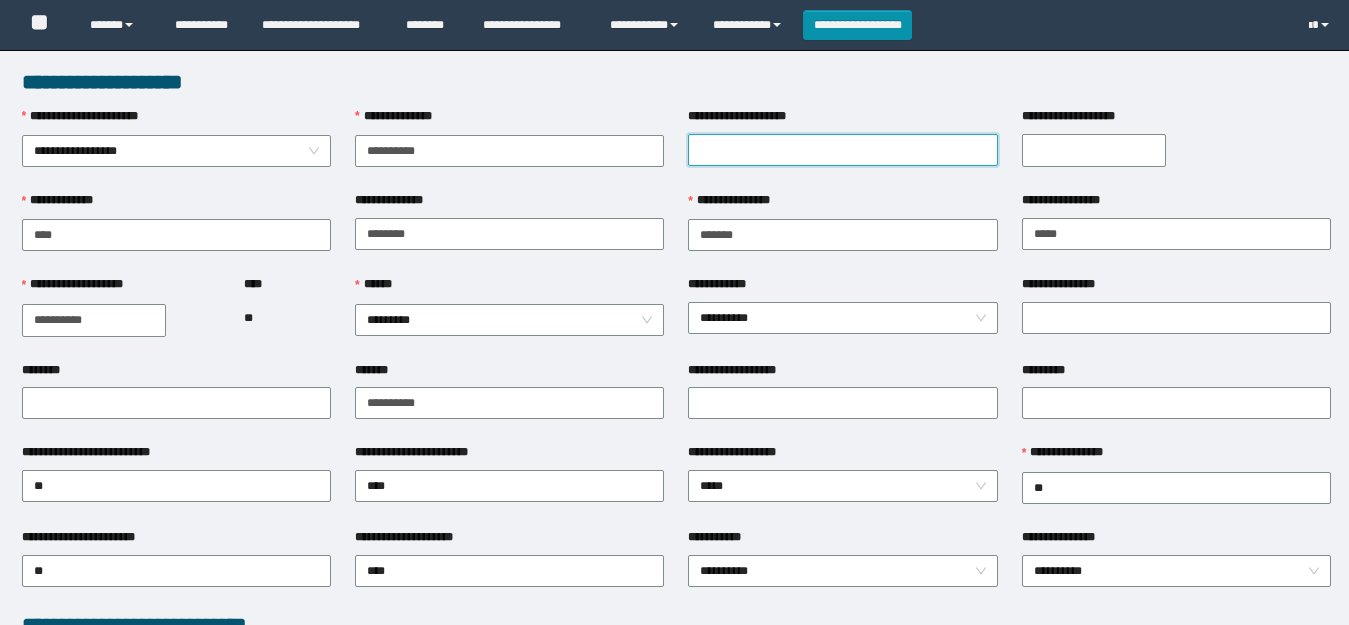 click on "**********" at bounding box center (842, 150) 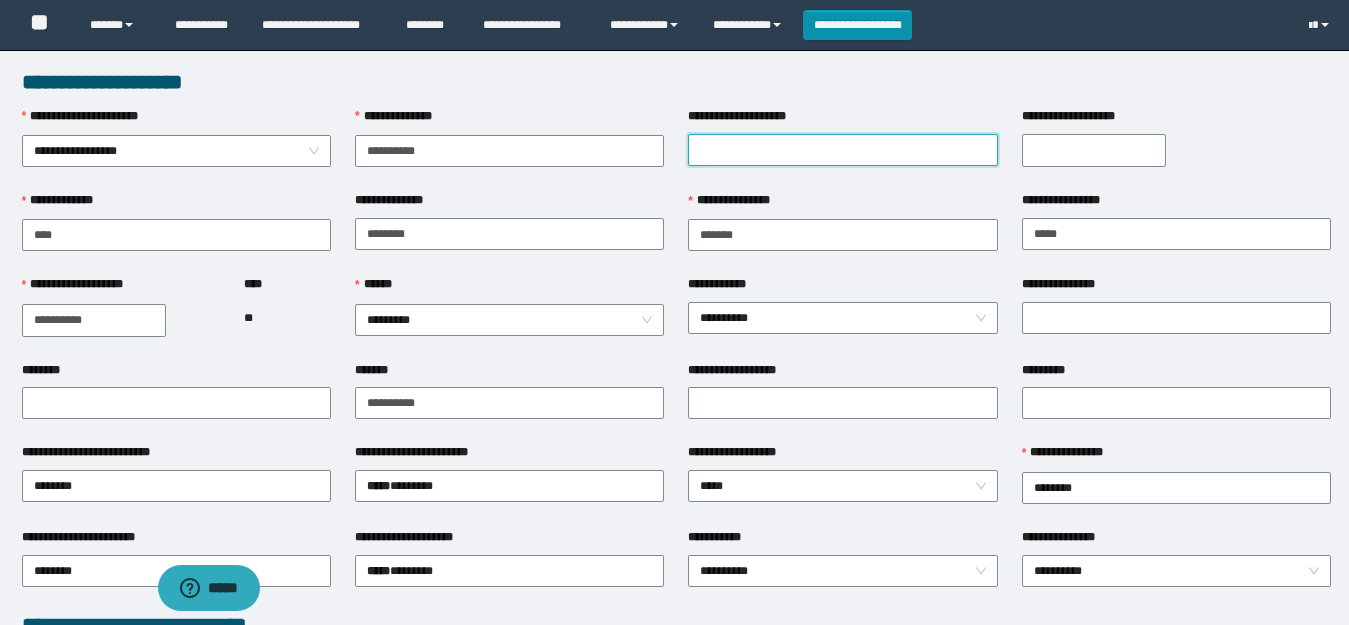 scroll, scrollTop: 0, scrollLeft: 0, axis: both 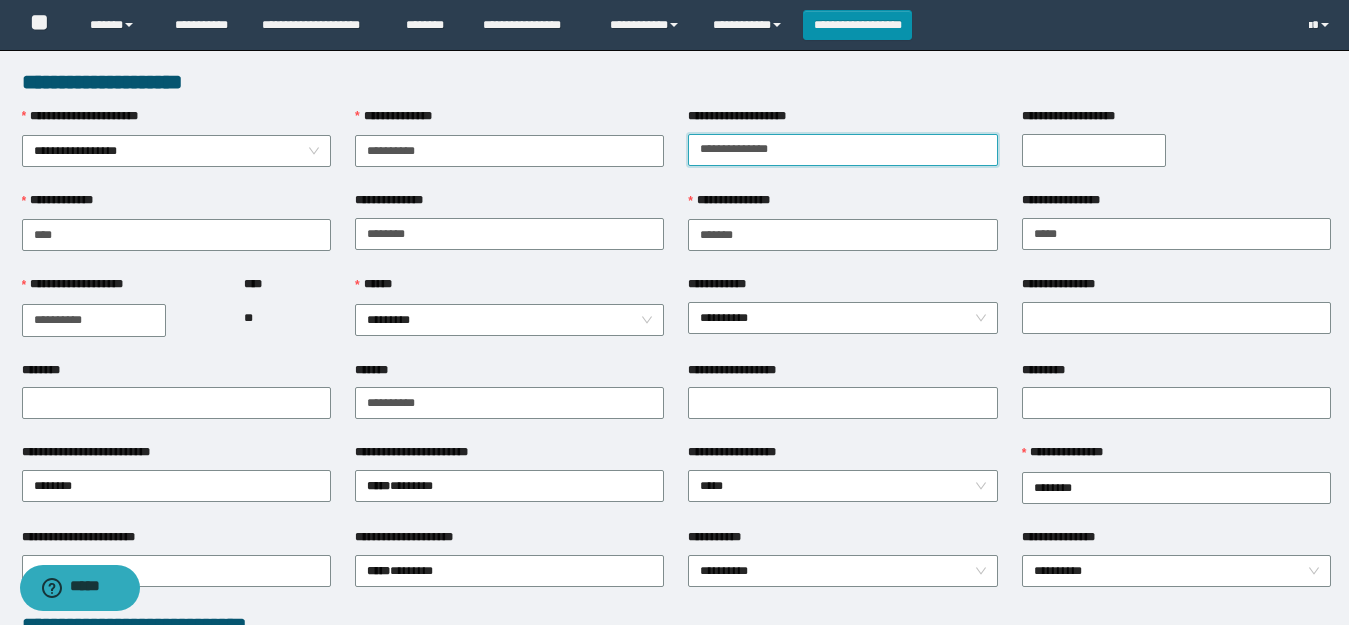 type on "**********" 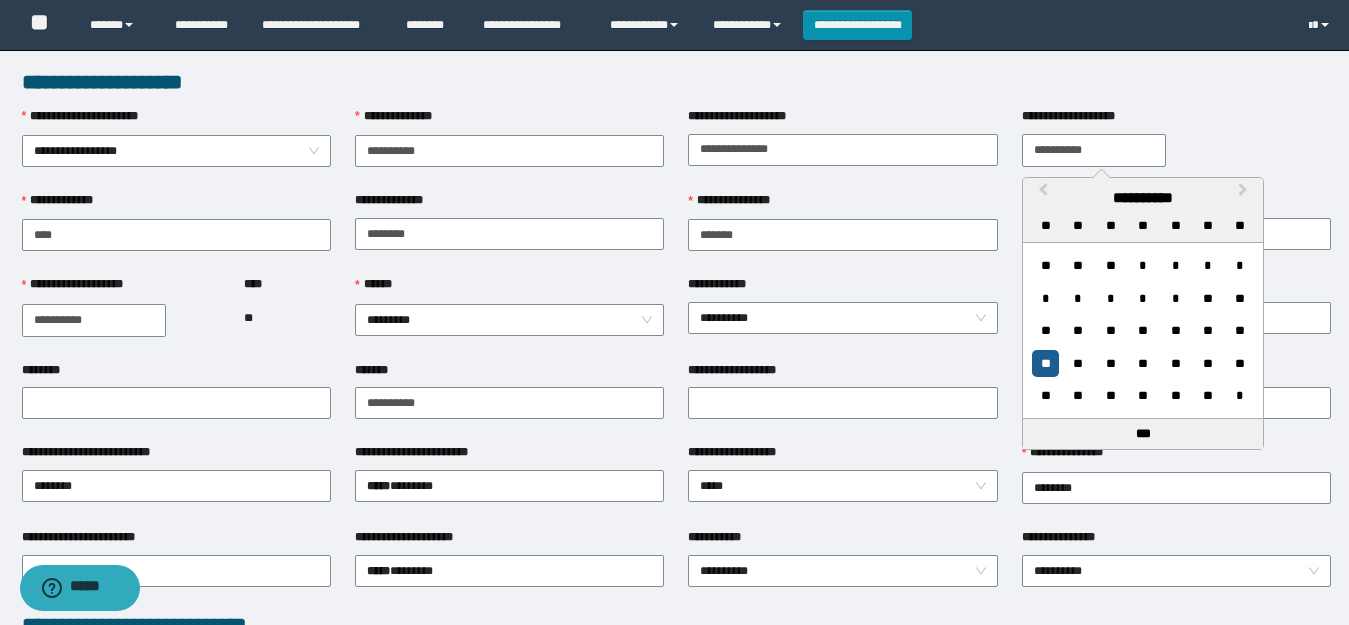 type on "**********" 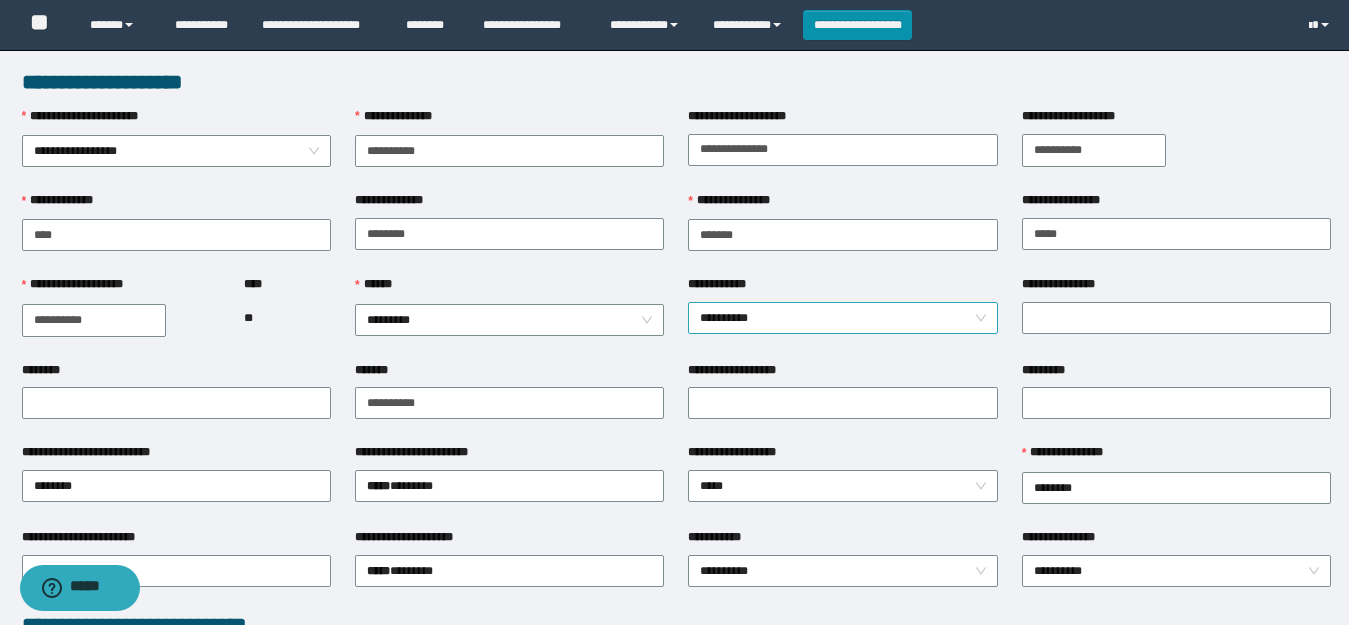 click on "**********" at bounding box center [842, 318] 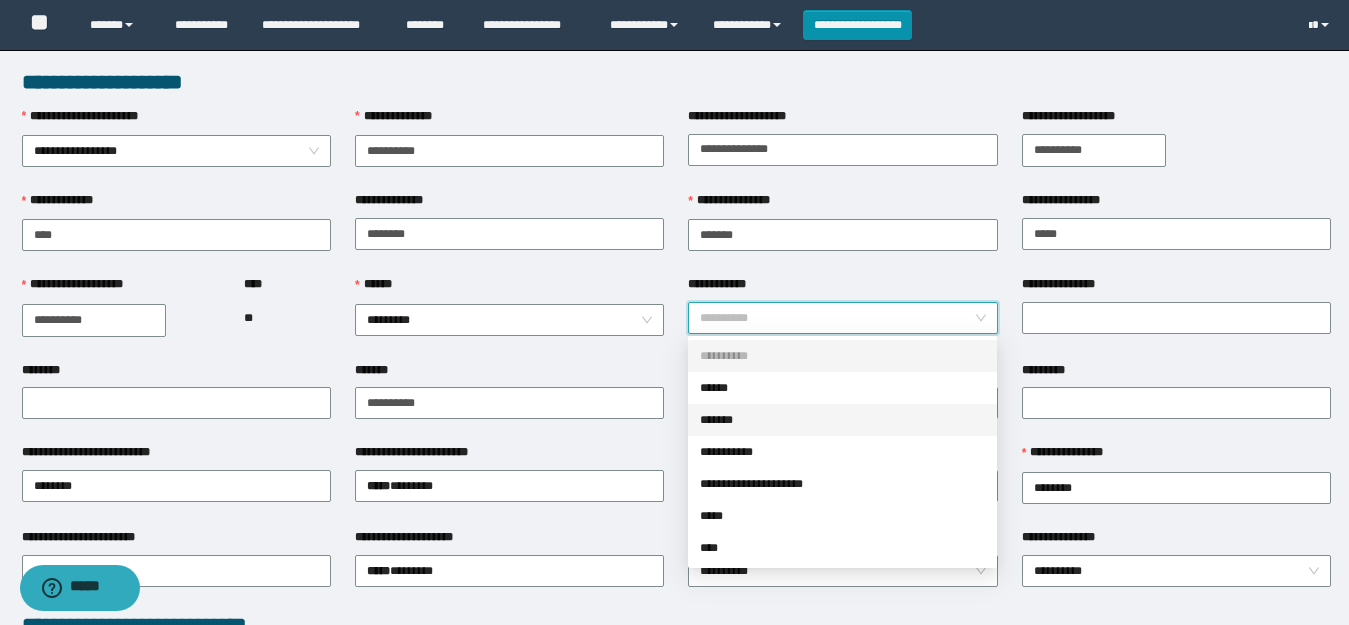 click on "*******" at bounding box center (842, 420) 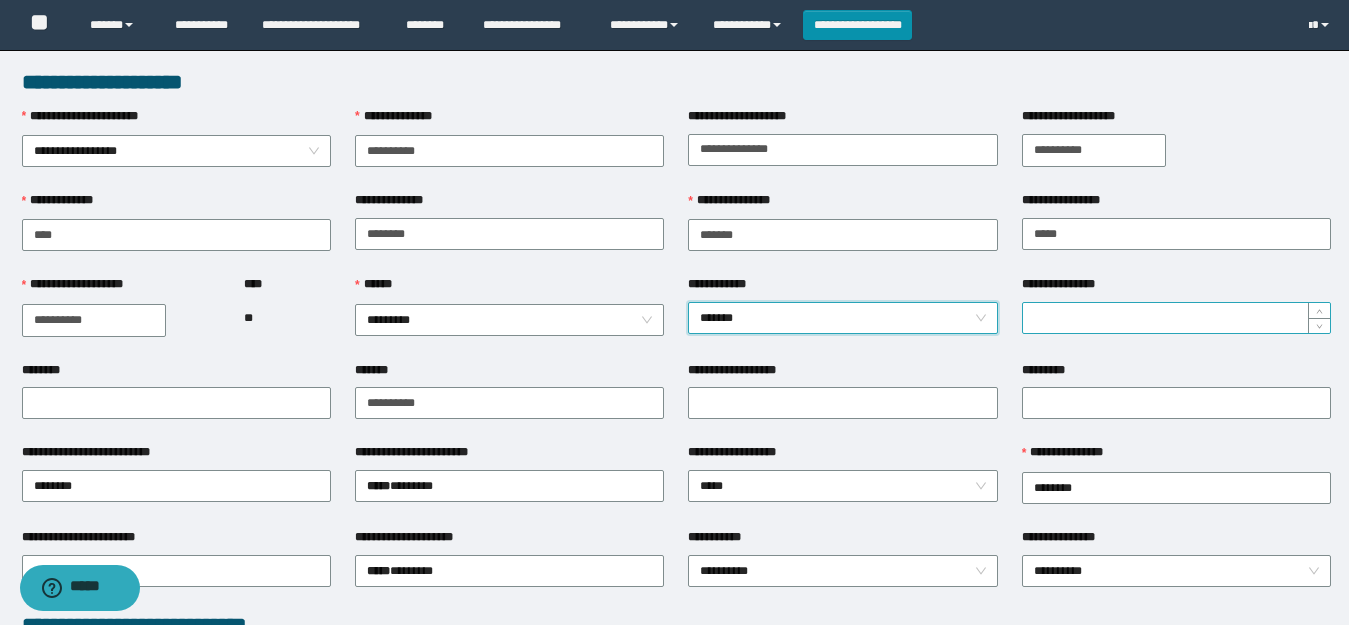 click on "**********" at bounding box center [1176, 318] 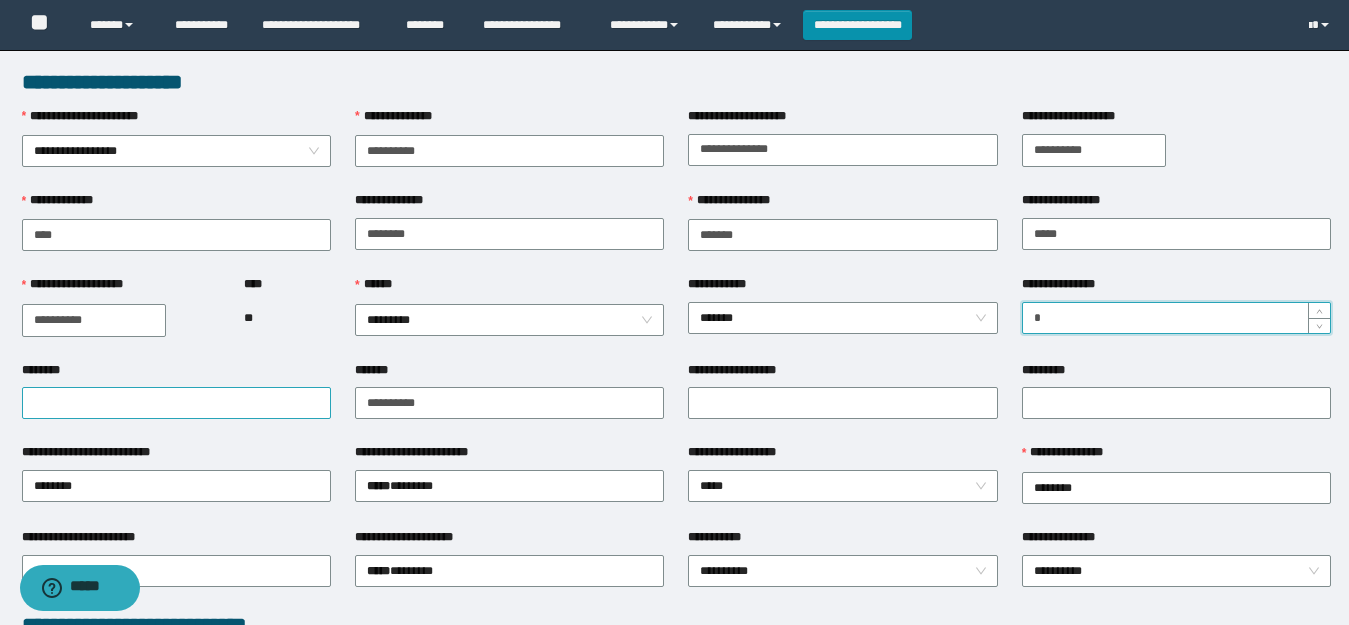 type on "*" 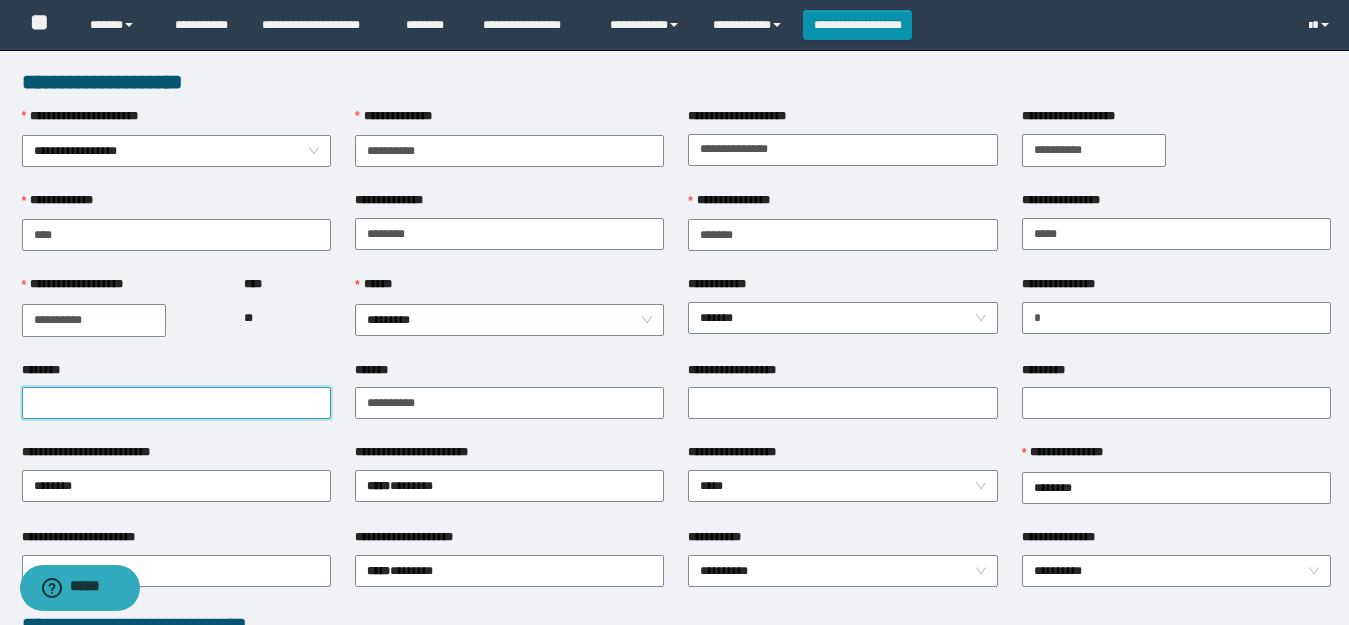 click on "********" at bounding box center [176, 403] 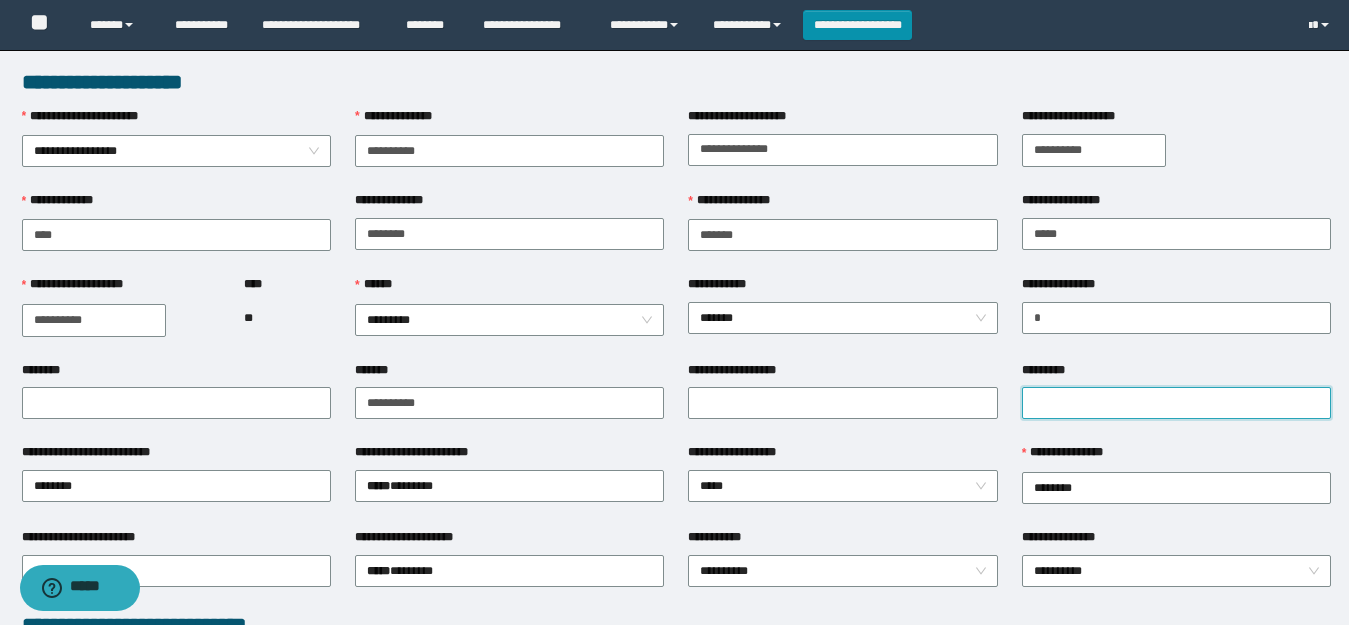 click on "*********" at bounding box center [1176, 403] 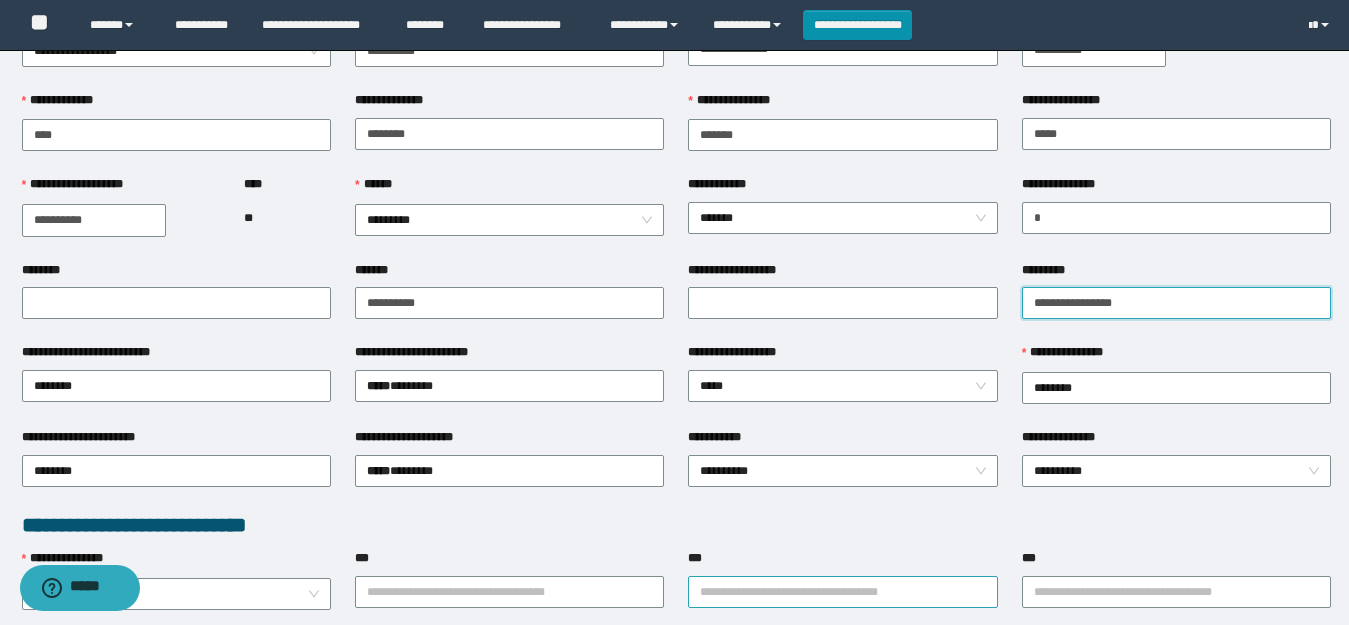 scroll, scrollTop: 300, scrollLeft: 0, axis: vertical 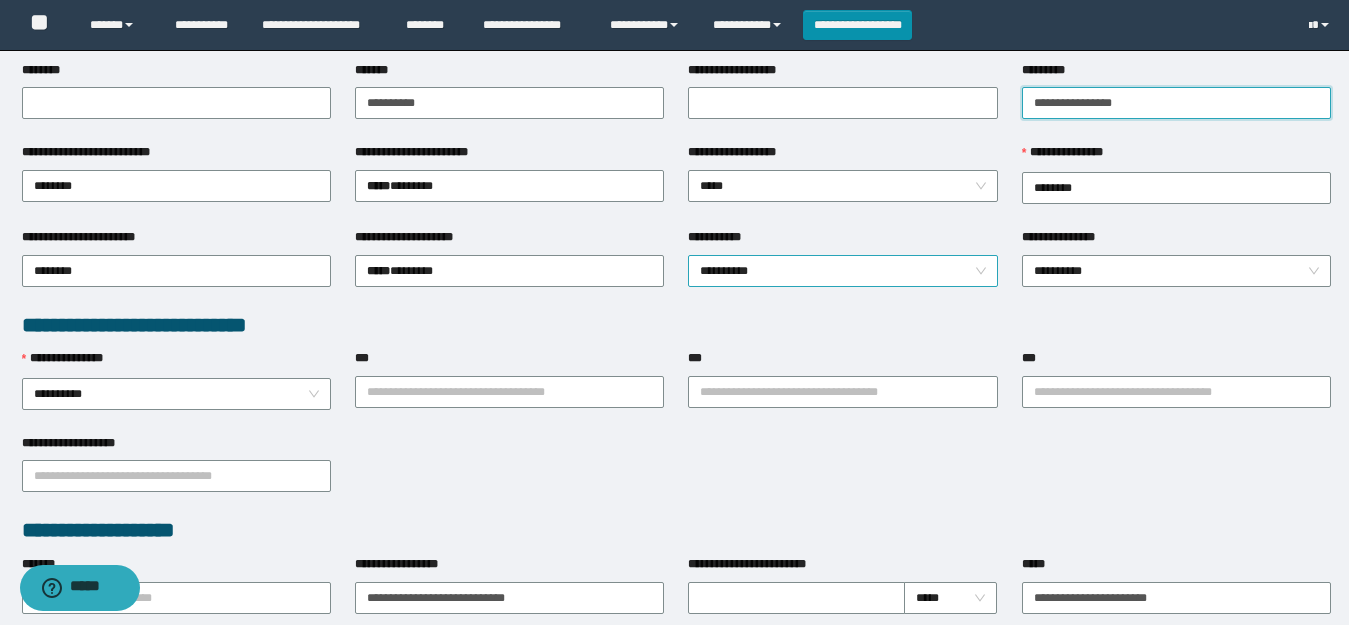 click on "**********" at bounding box center (842, 271) 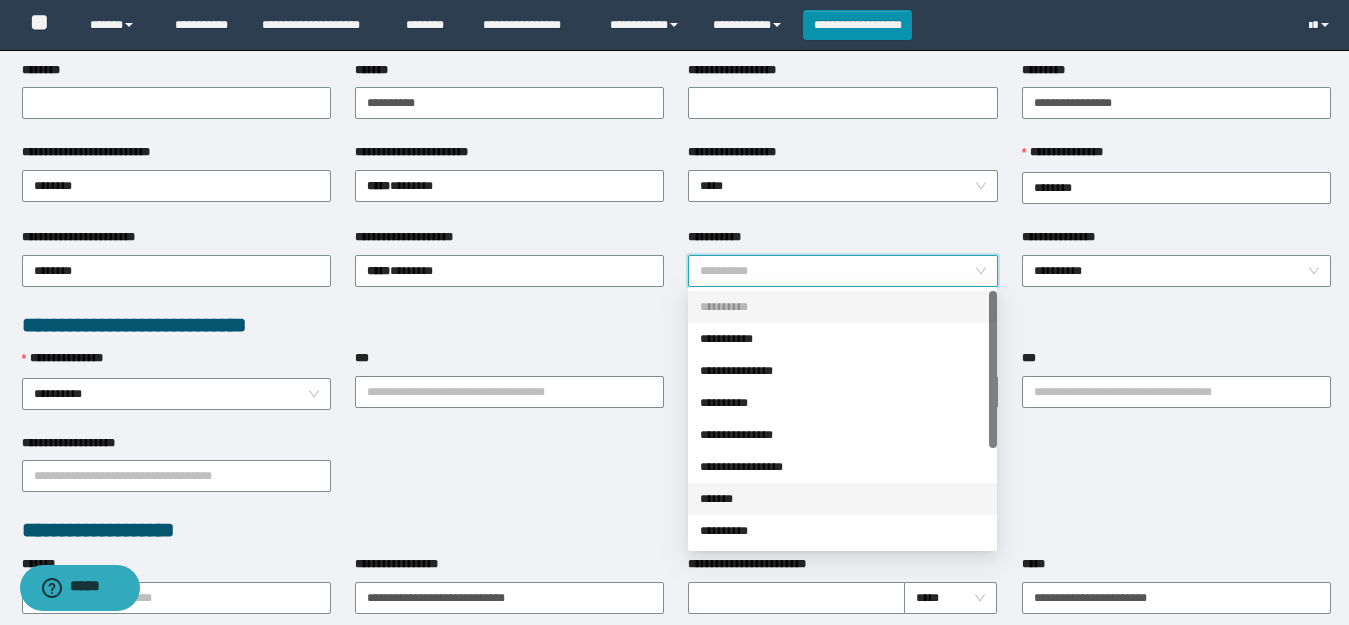 click on "*******" at bounding box center (842, 499) 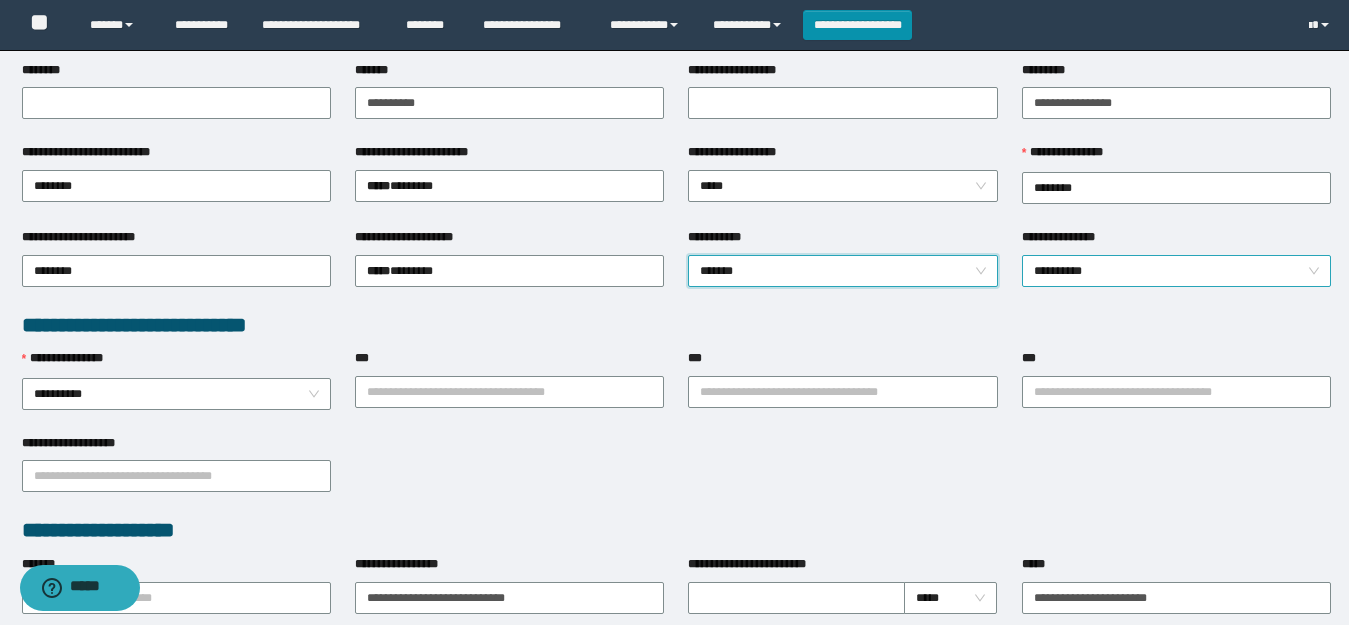 click on "**********" at bounding box center (1176, 271) 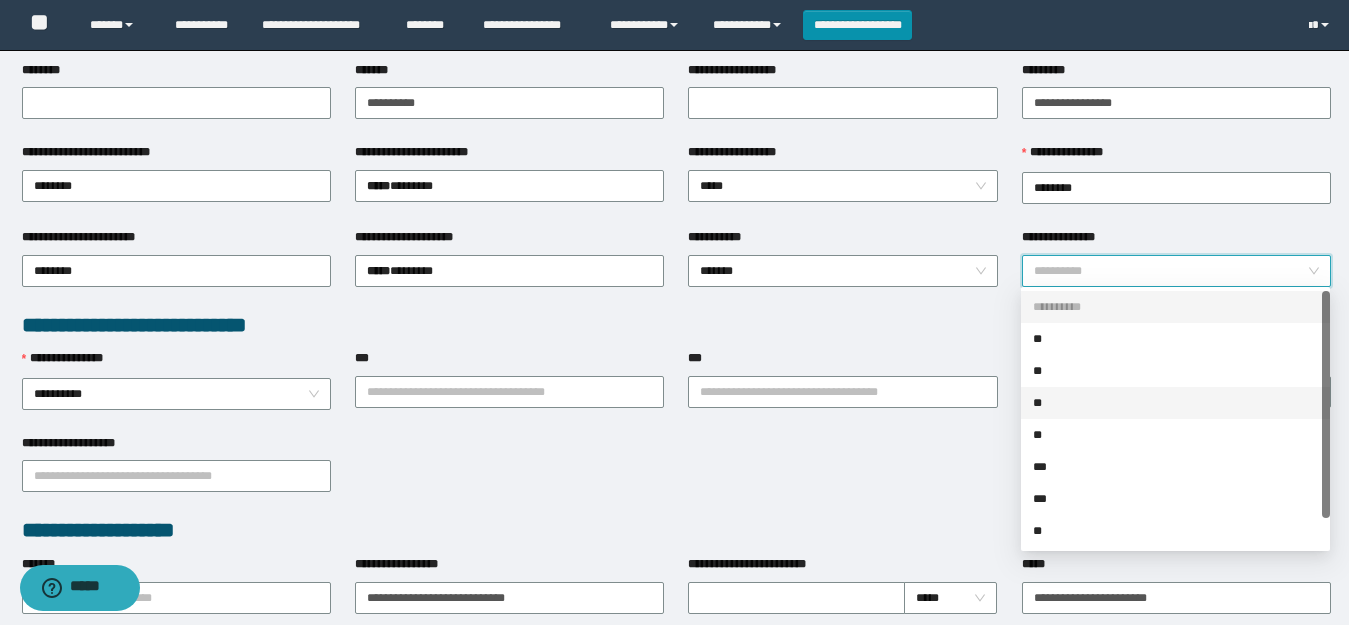 click on "**" at bounding box center (1175, 403) 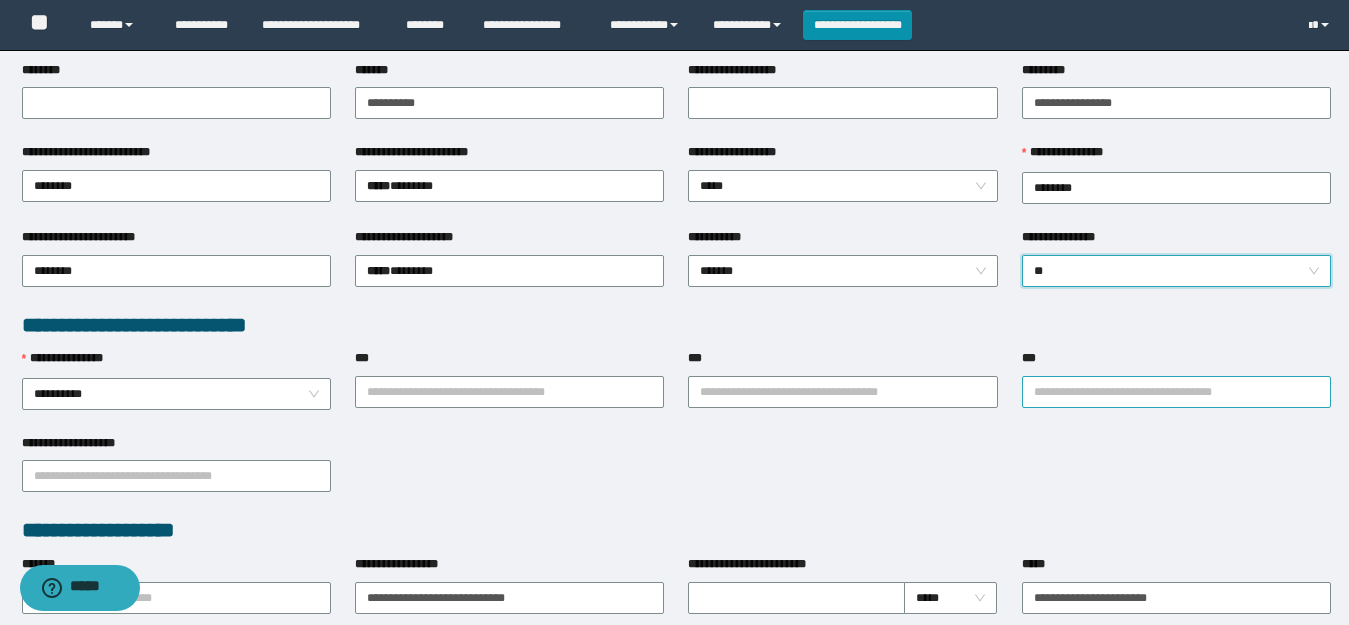 click on "***" at bounding box center (1176, 392) 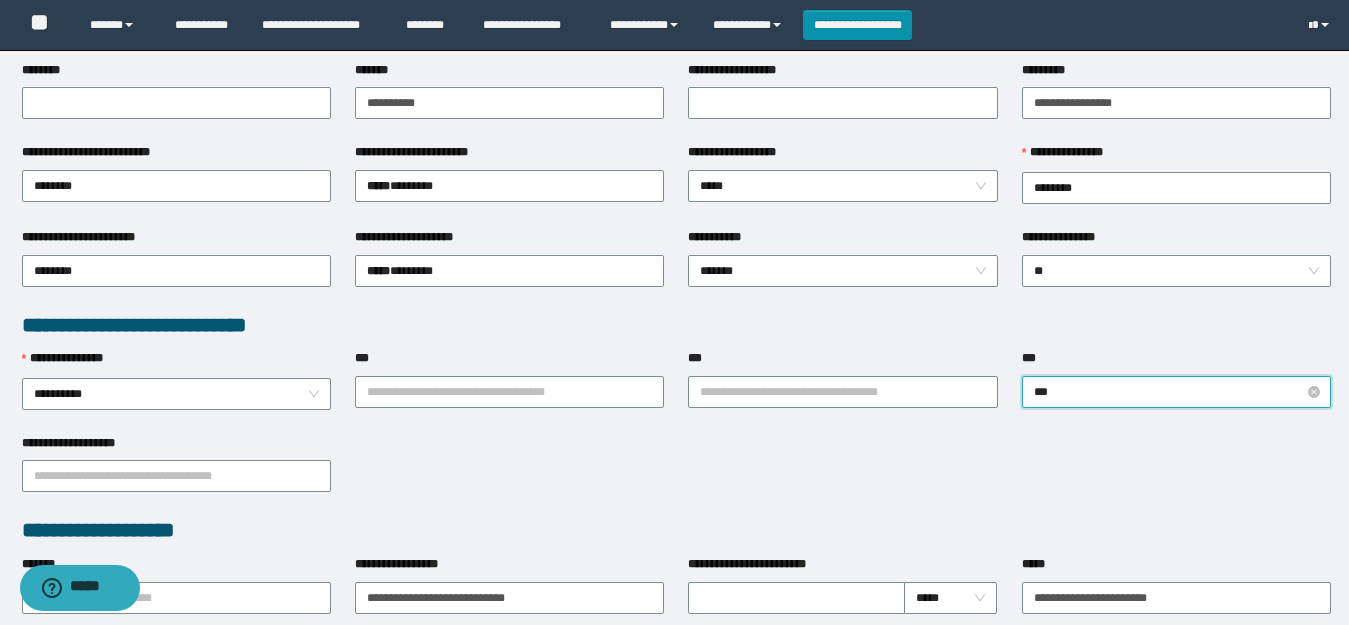 type on "****" 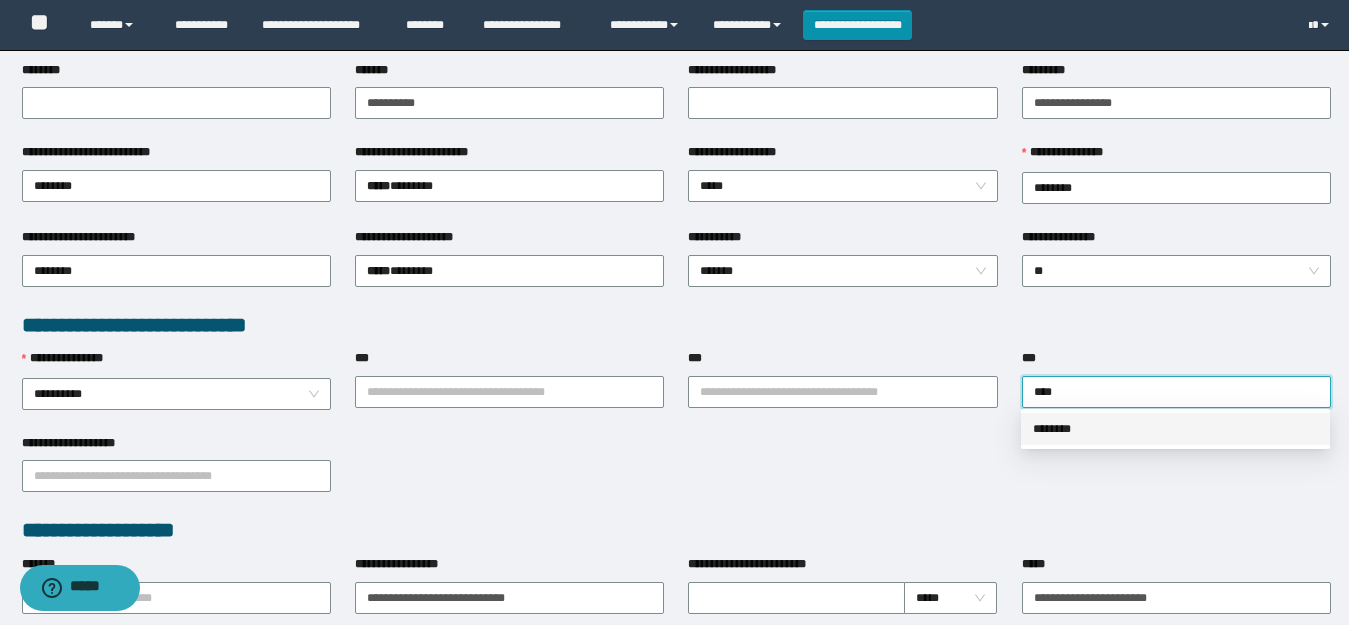 click on "********" at bounding box center [1175, 429] 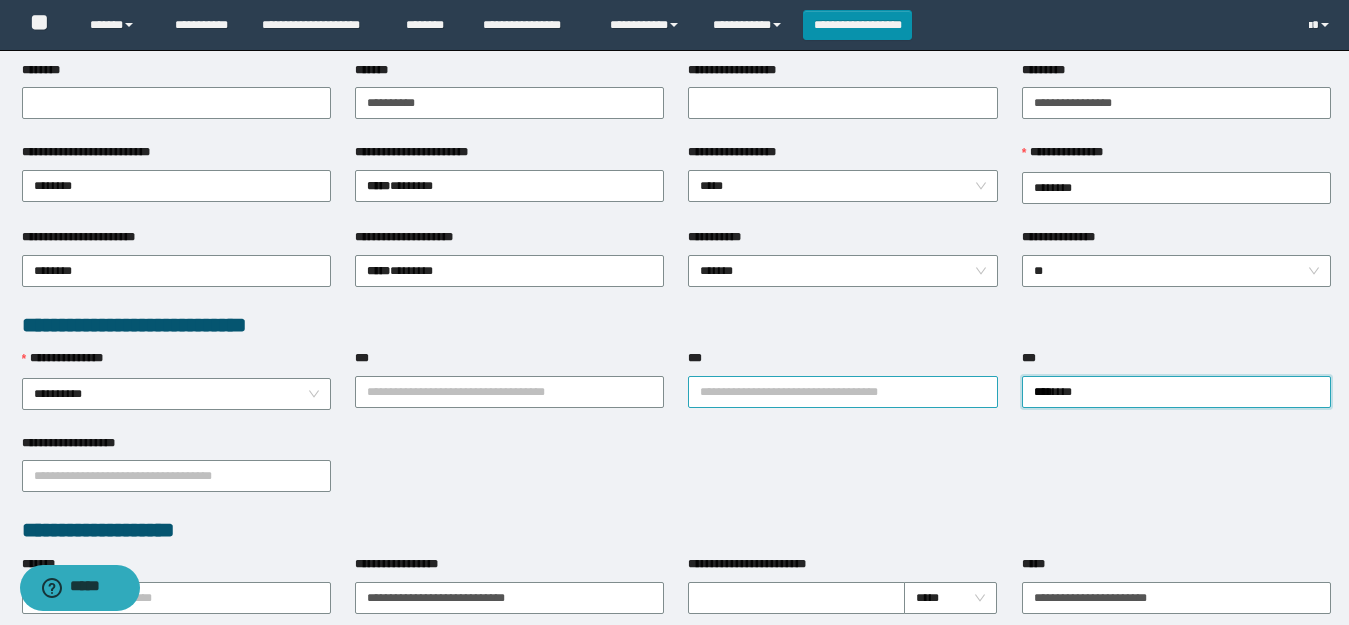 click on "***" at bounding box center (842, 392) 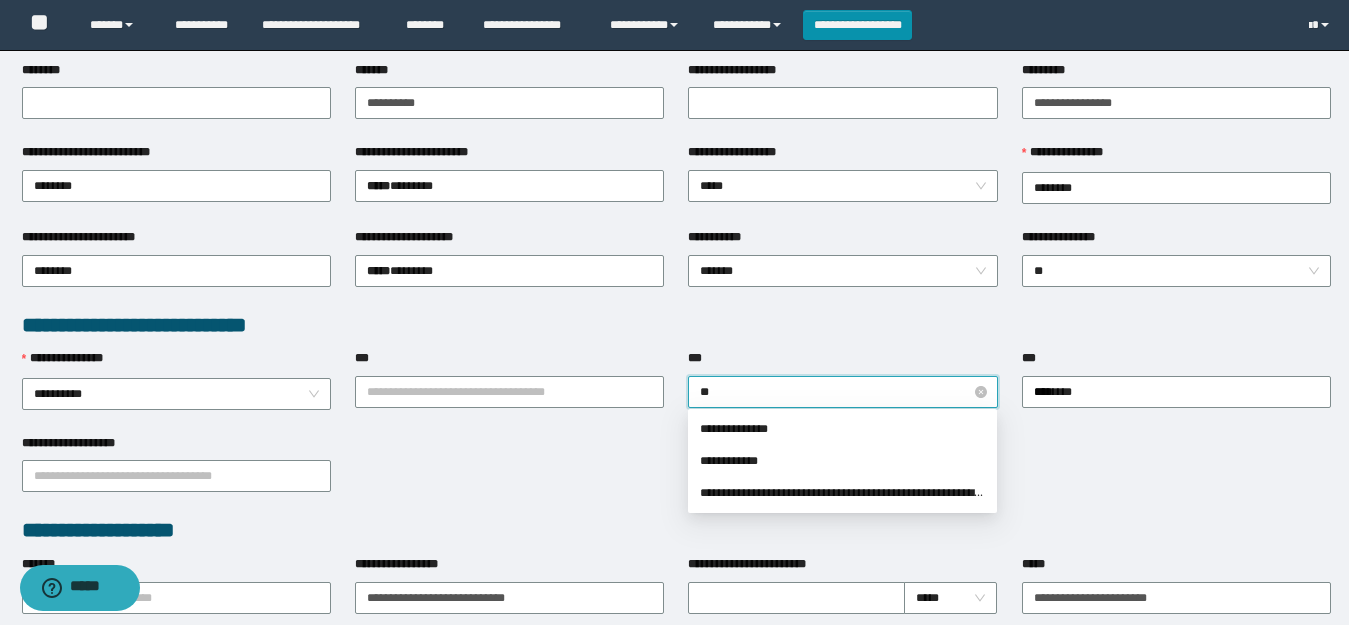 type on "*" 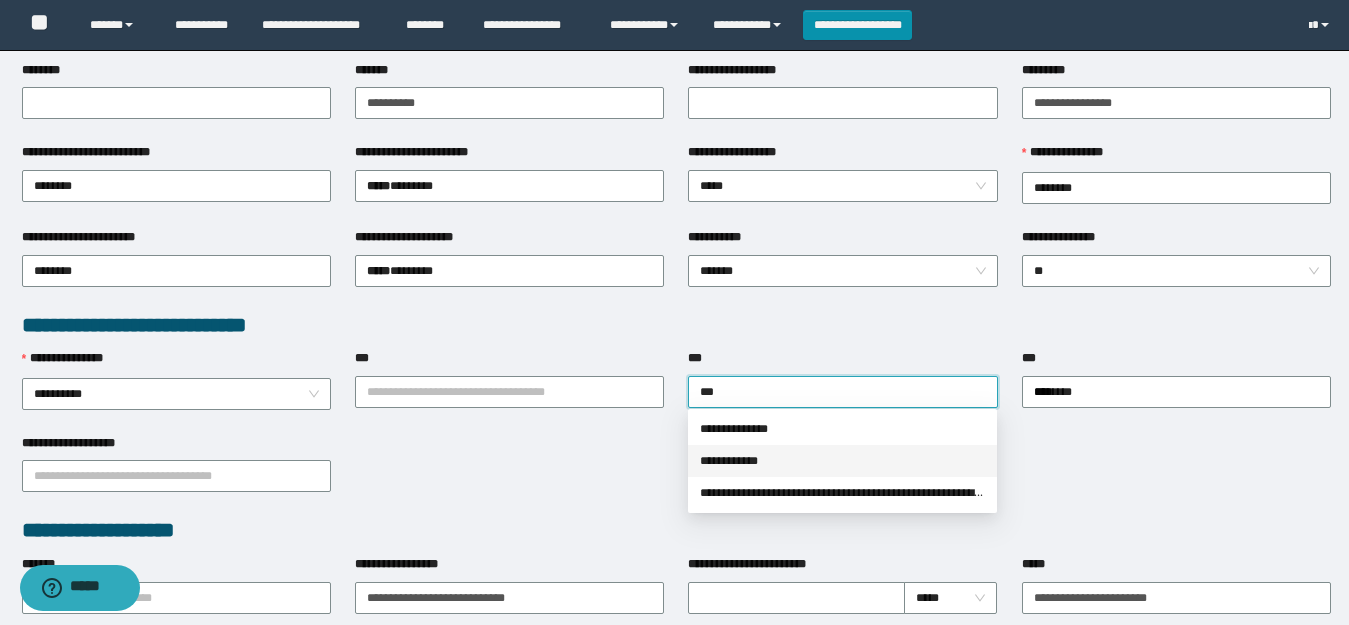 click on "**********" at bounding box center (842, 461) 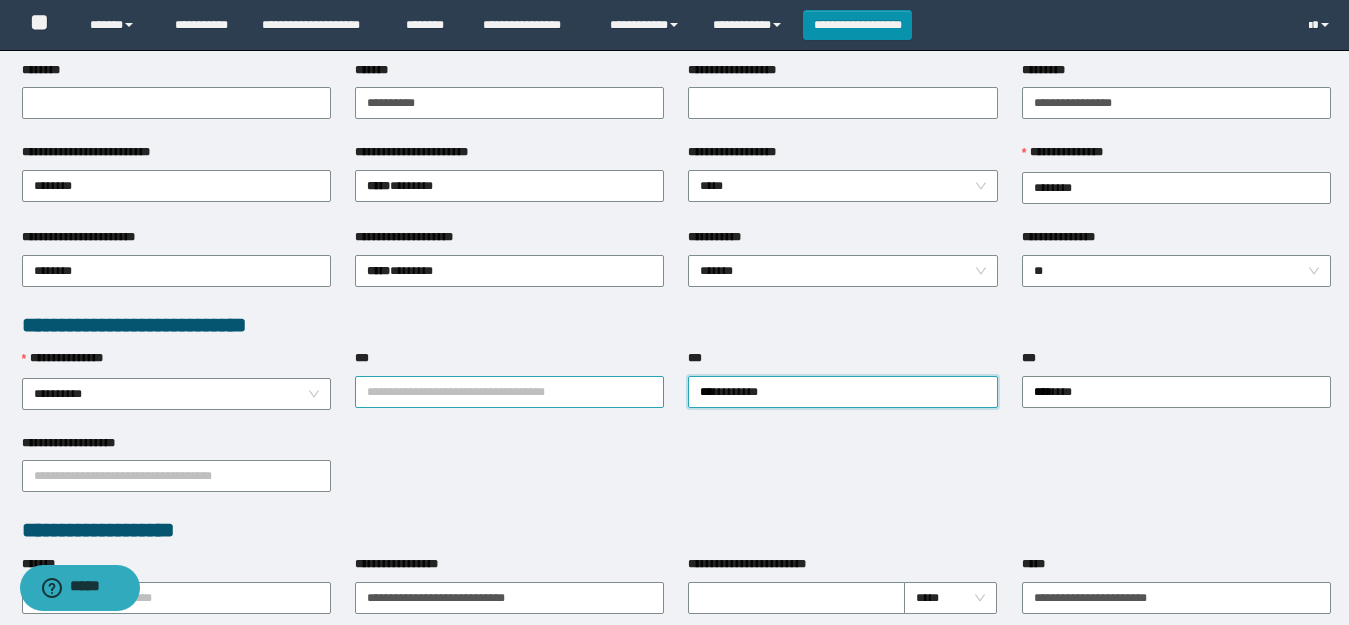 click on "***" at bounding box center [509, 392] 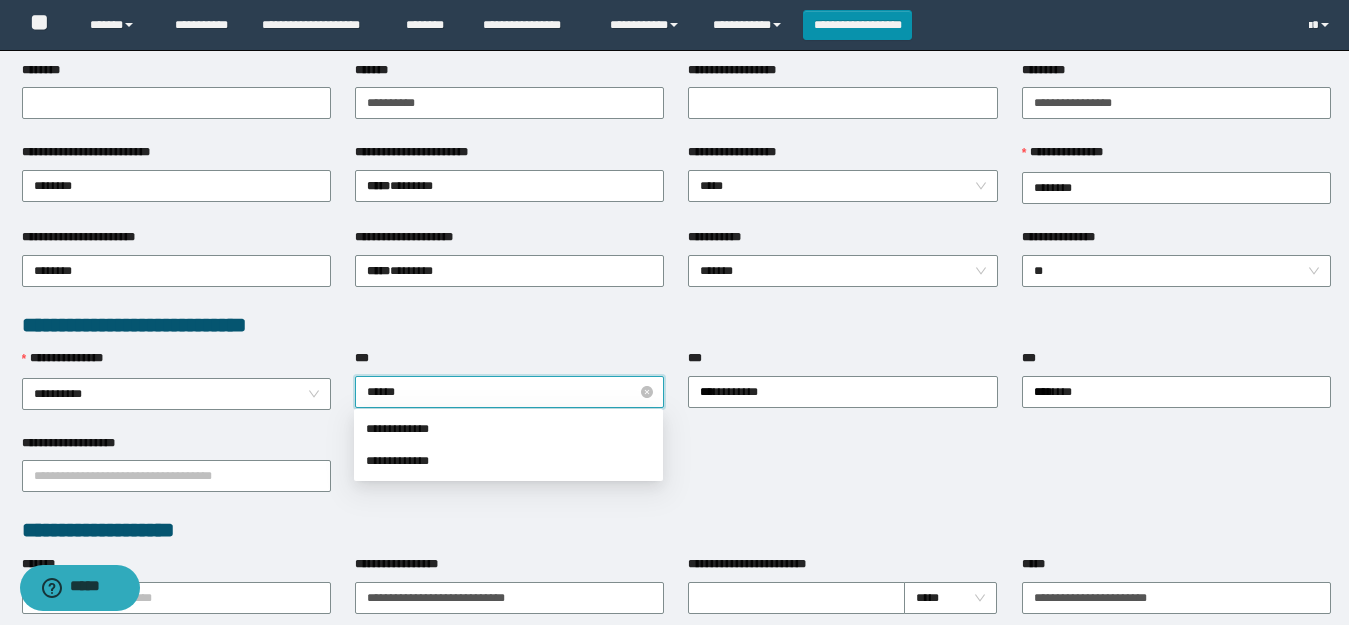 type on "*******" 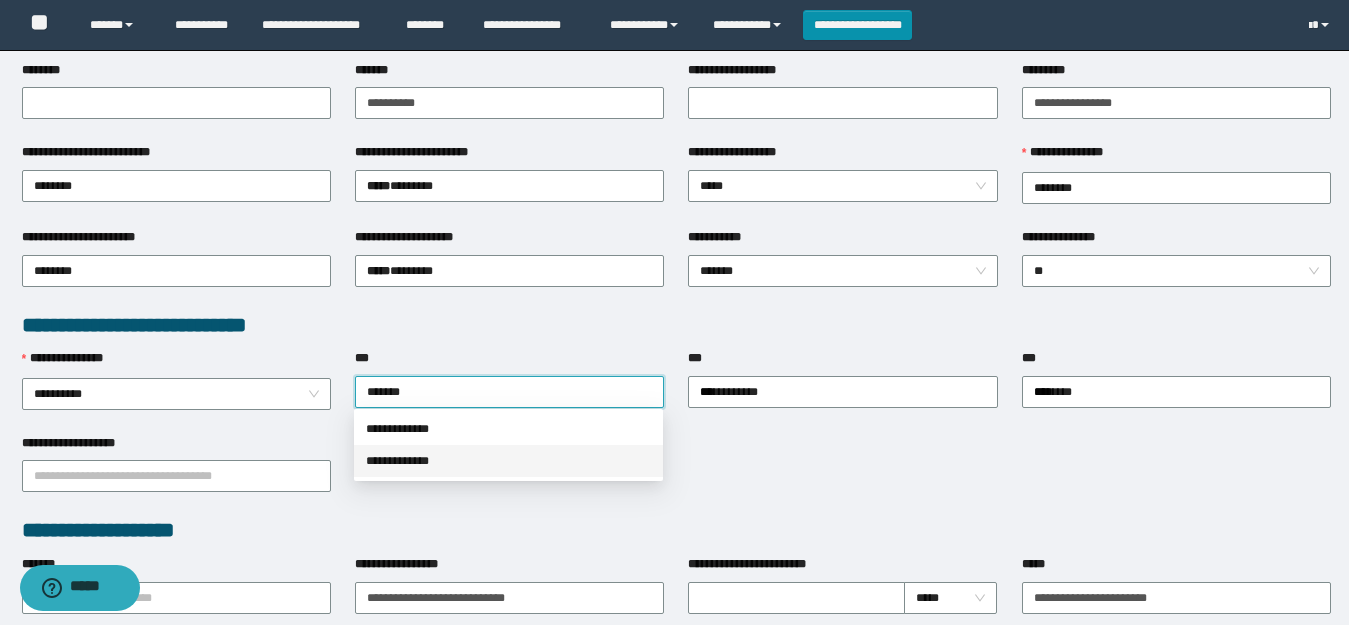 click on "**********" at bounding box center [508, 461] 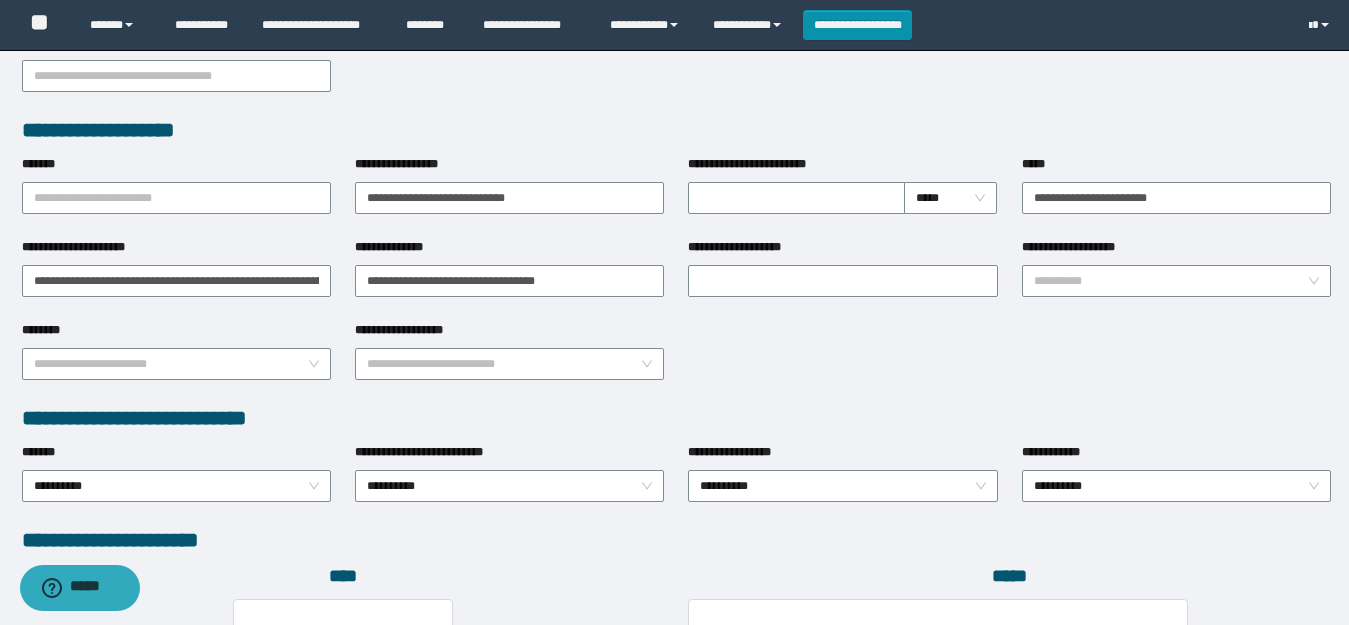 scroll, scrollTop: 1000, scrollLeft: 0, axis: vertical 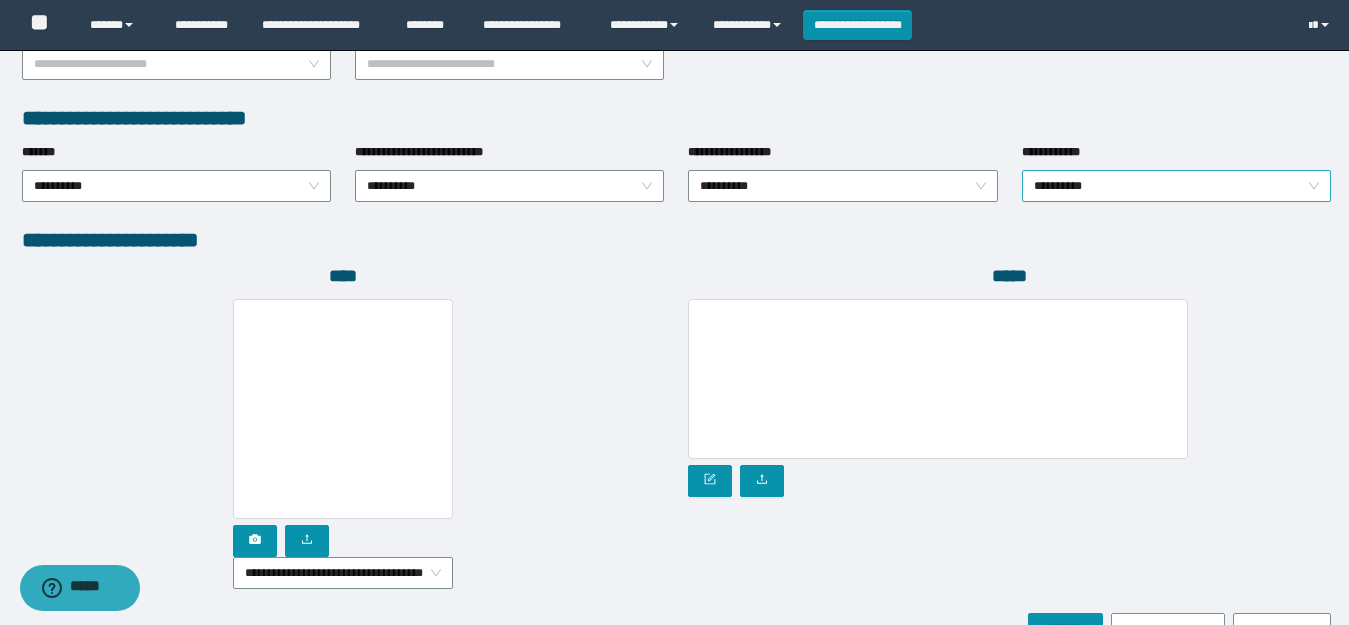 click on "**********" at bounding box center [1176, 186] 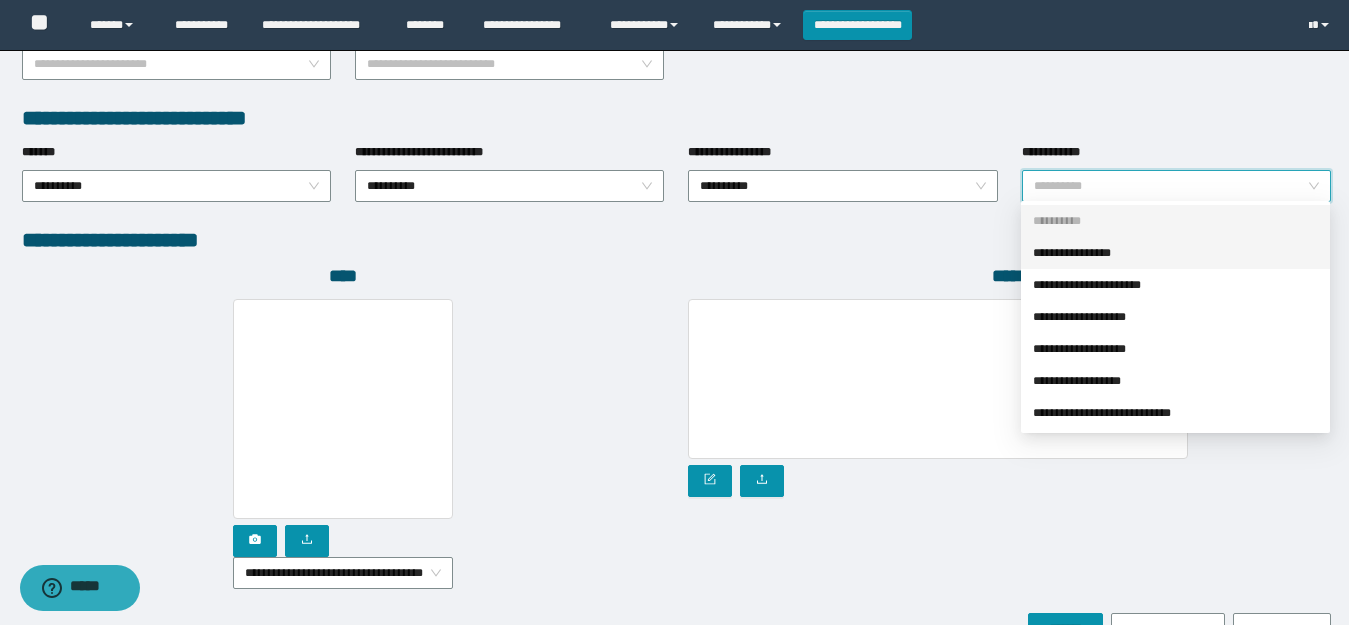 click on "**********" at bounding box center [1175, 253] 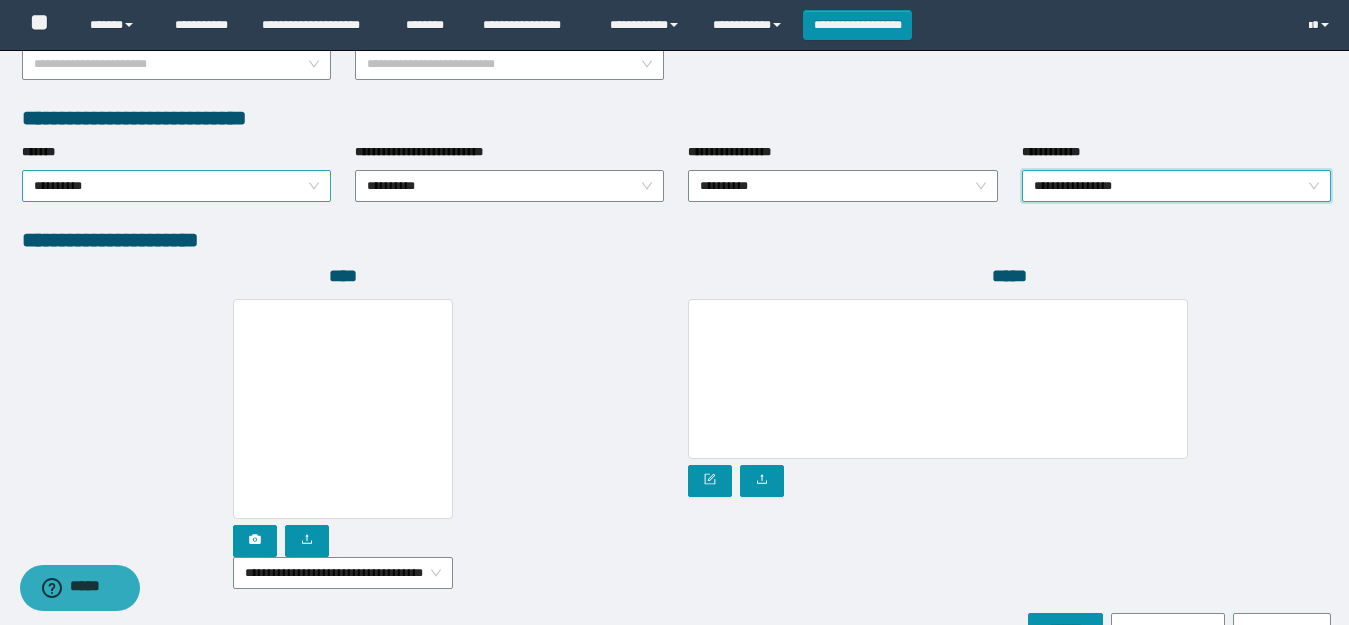 click on "**********" at bounding box center (176, 186) 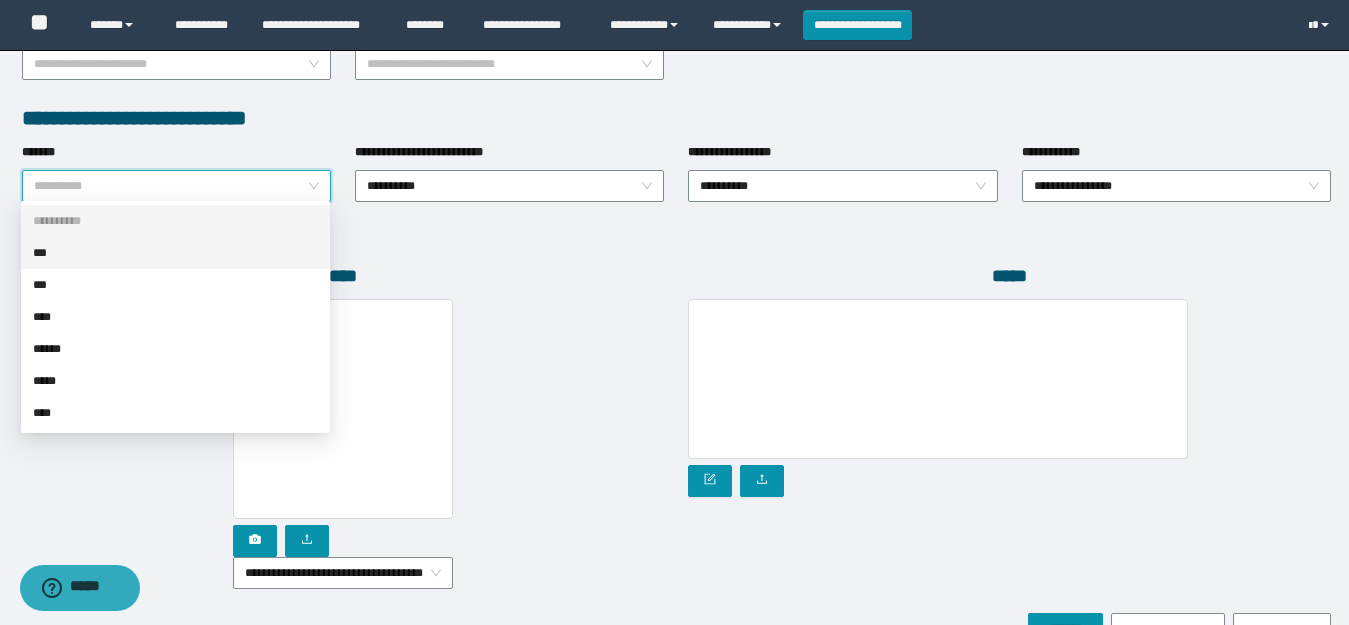 click on "***" at bounding box center (175, 253) 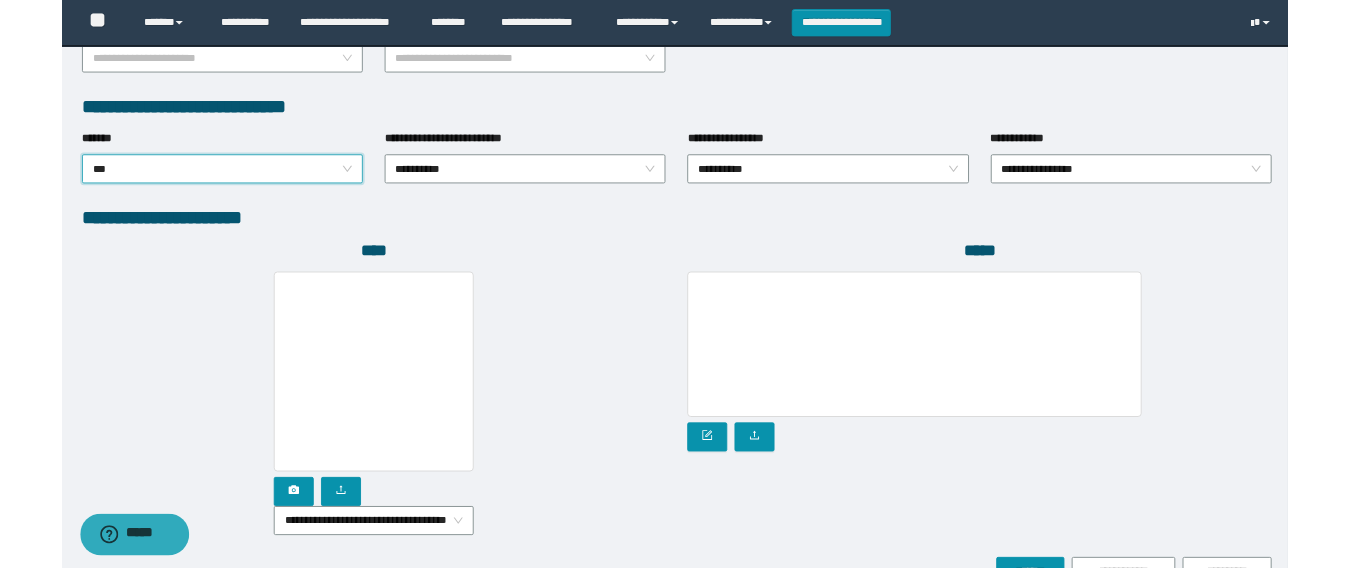 scroll, scrollTop: 1112, scrollLeft: 0, axis: vertical 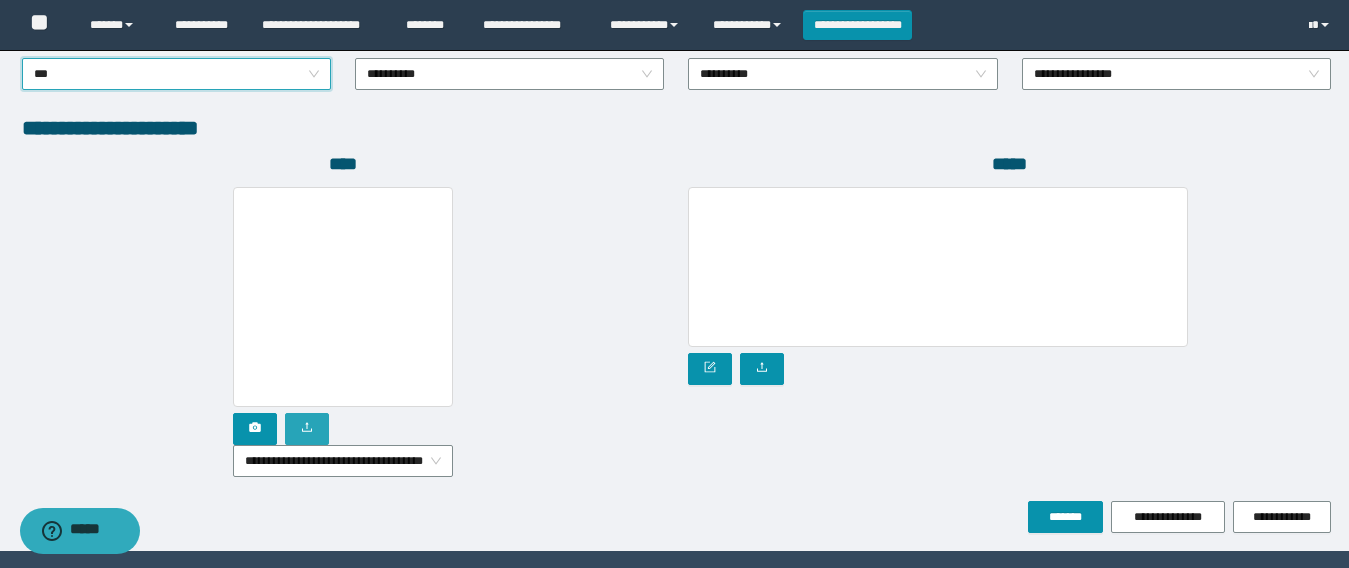 click 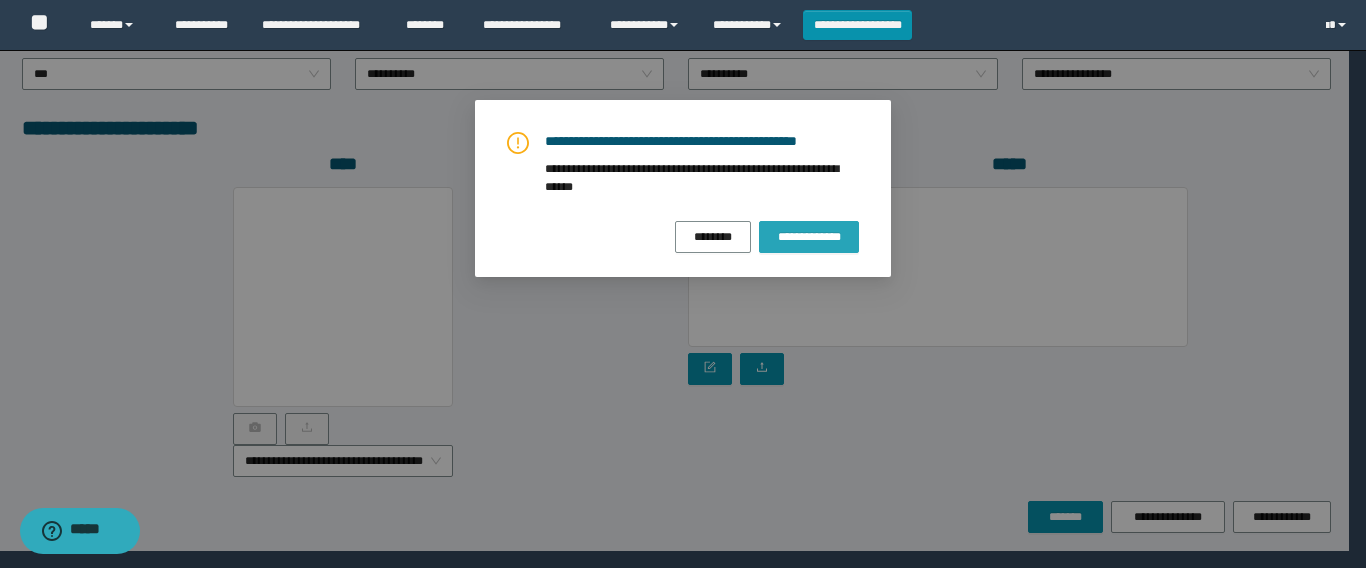 click on "**********" at bounding box center (809, 237) 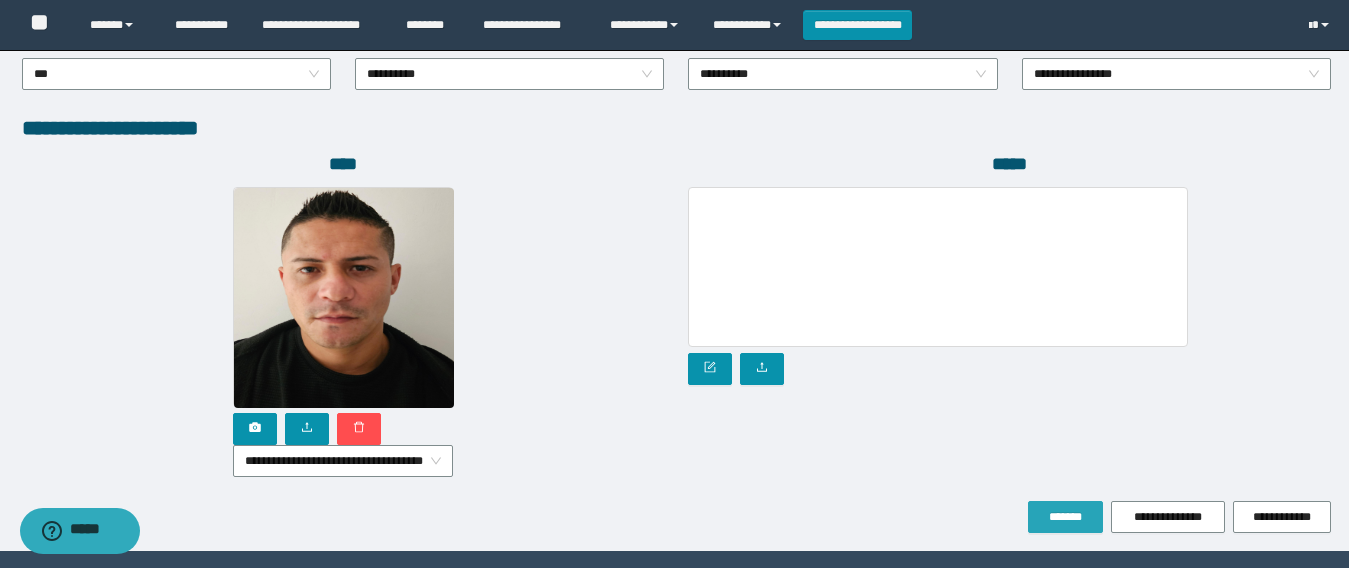 click on "*******" at bounding box center (1065, 517) 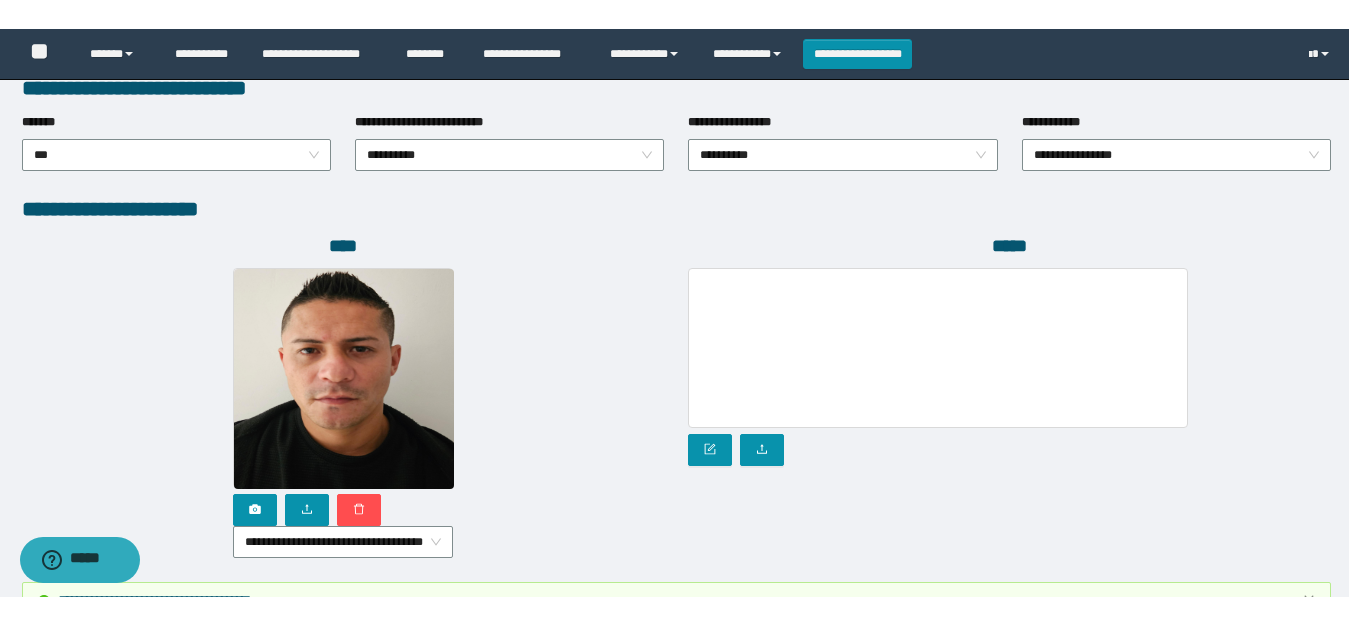 scroll, scrollTop: 1165, scrollLeft: 0, axis: vertical 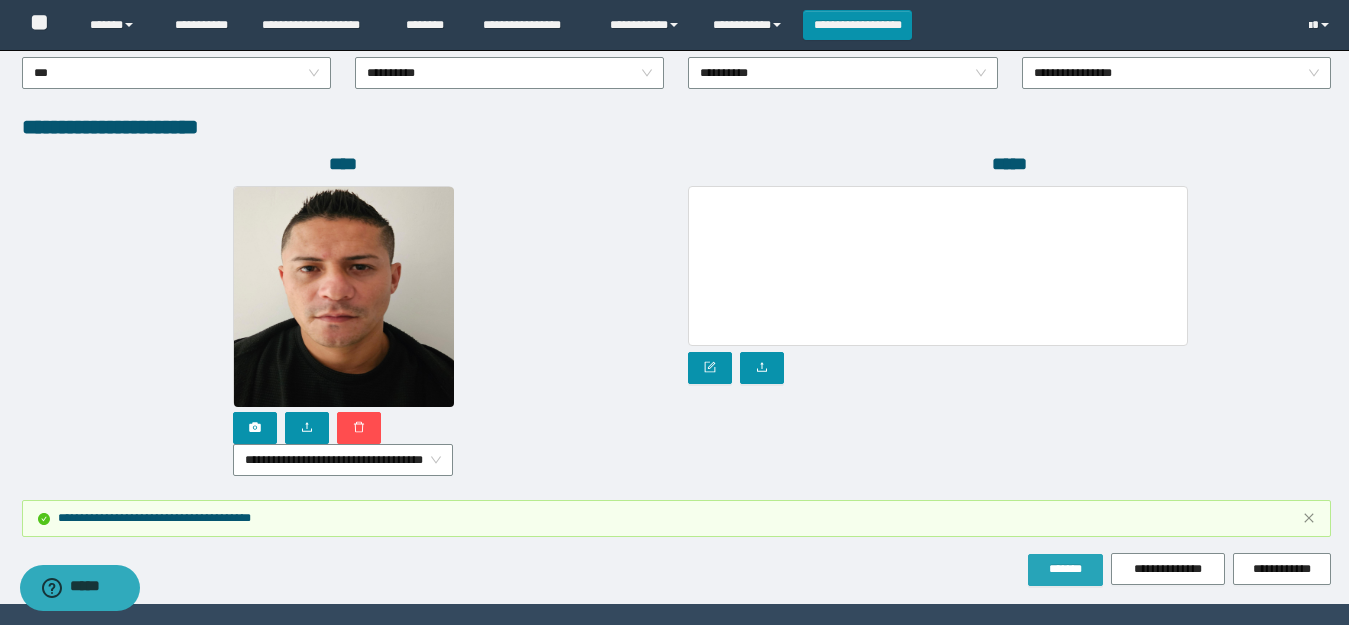 click on "*******" at bounding box center (1065, 569) 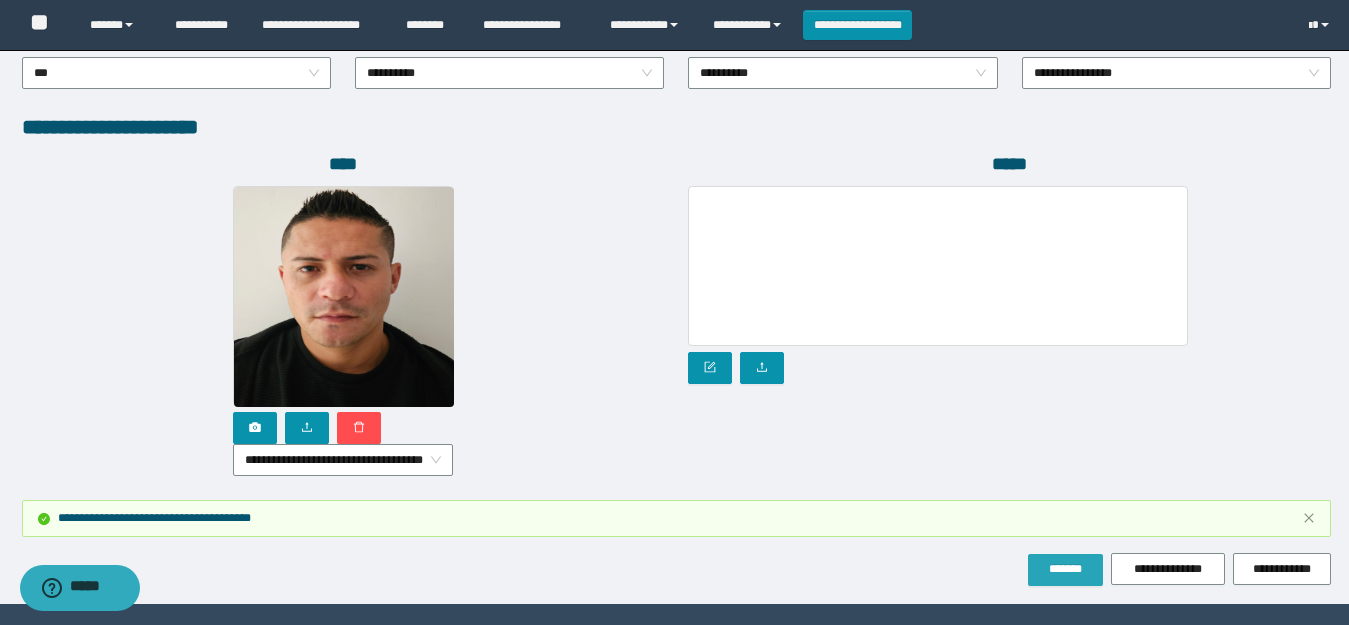 click on "*******" at bounding box center [1065, 569] 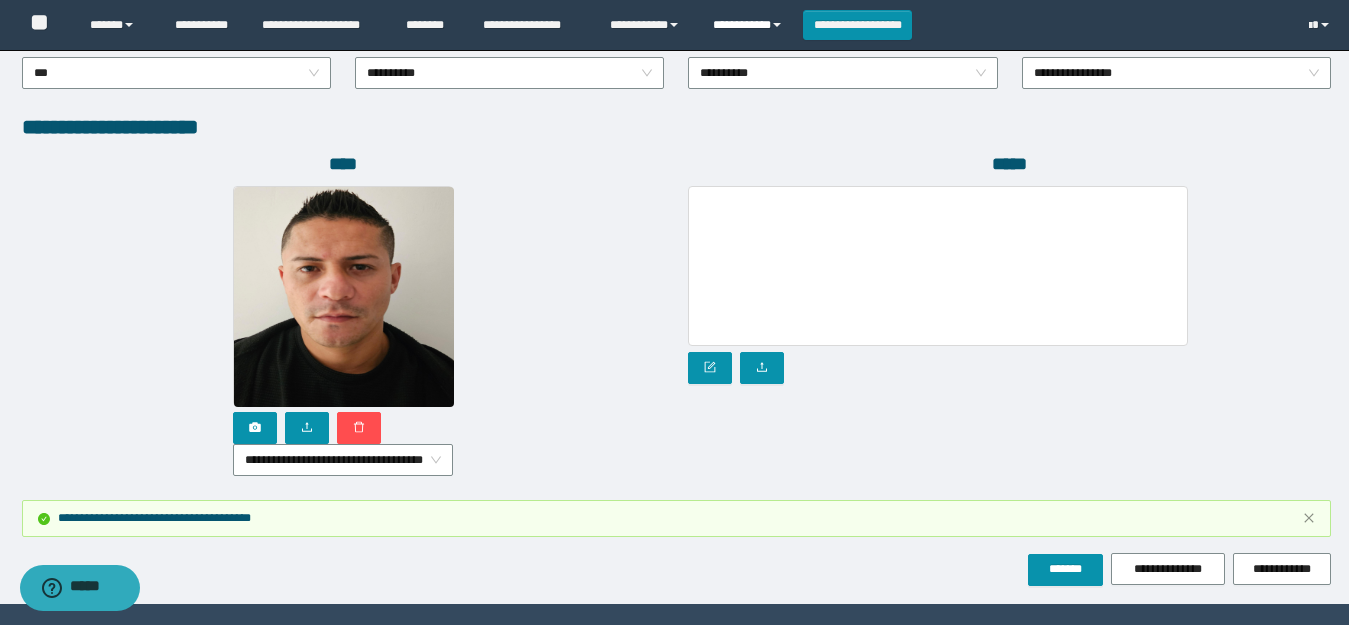 click on "**********" at bounding box center [750, 25] 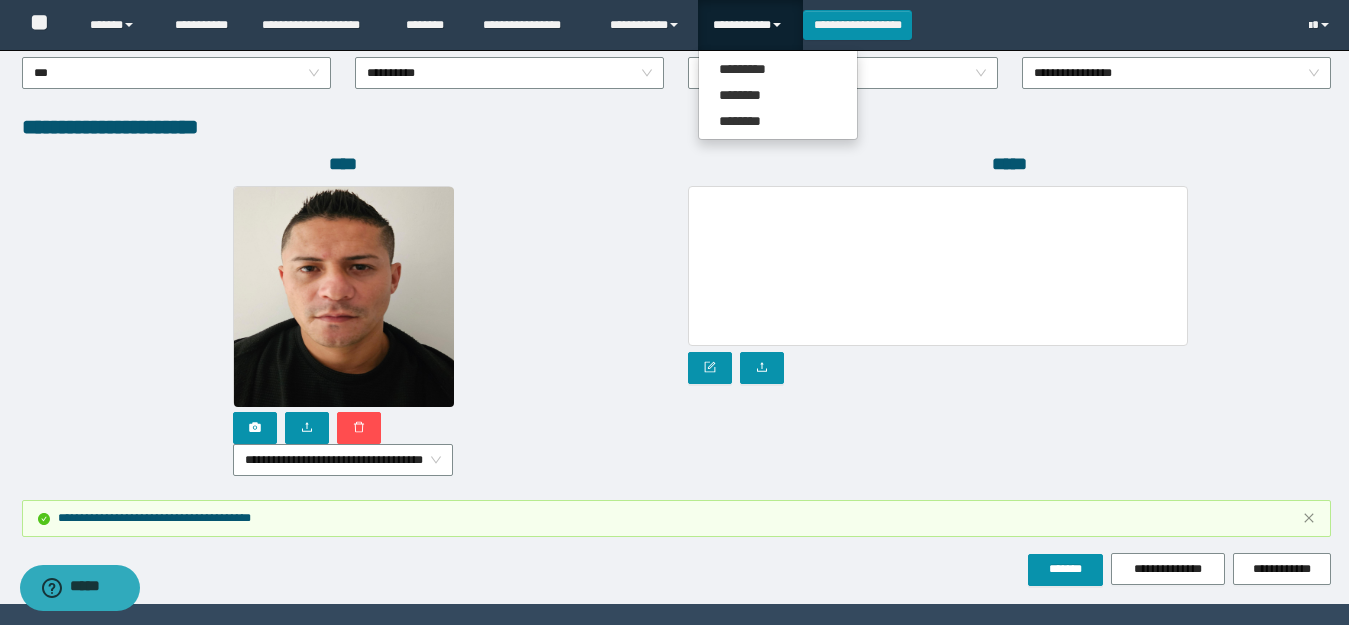 click on "**********" at bounding box center [750, 25] 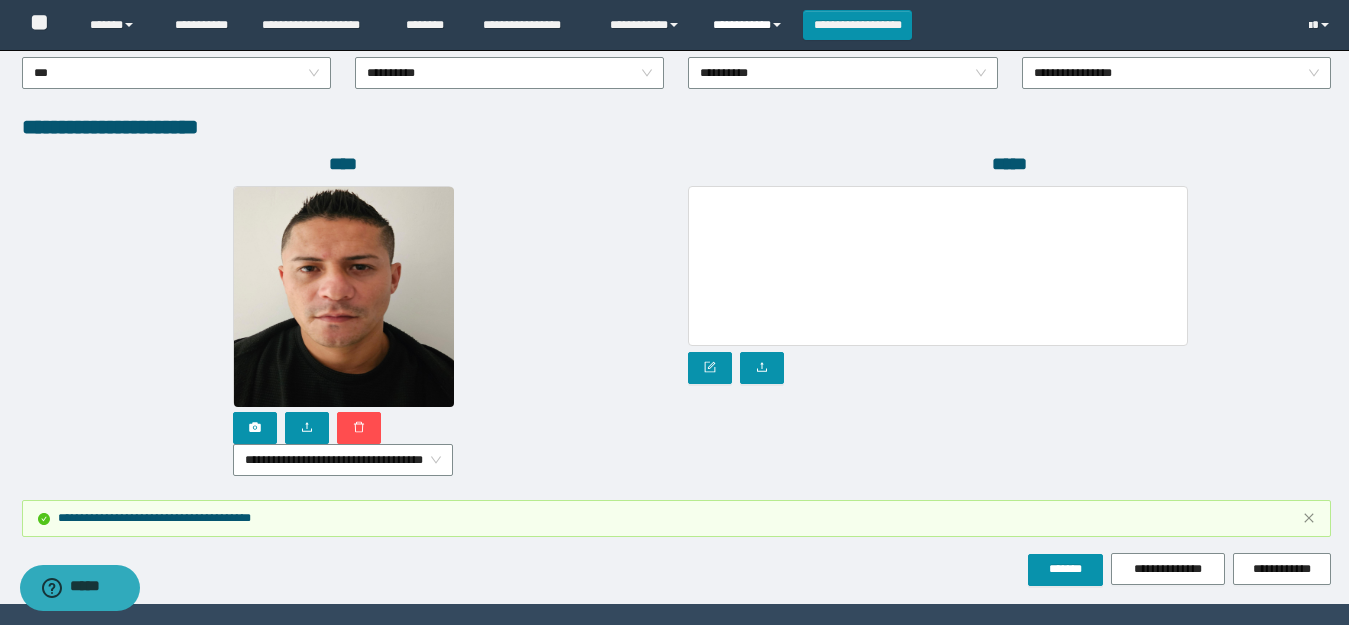 click on "**********" at bounding box center [750, 25] 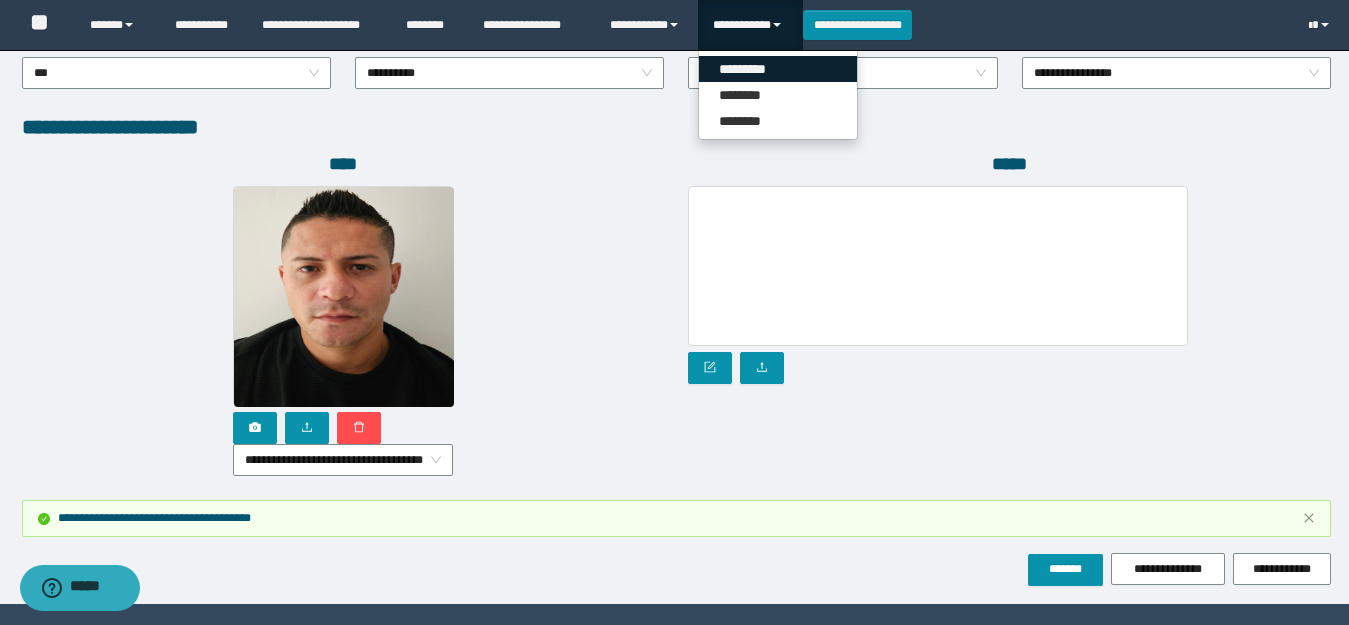 click on "*********" at bounding box center (778, 69) 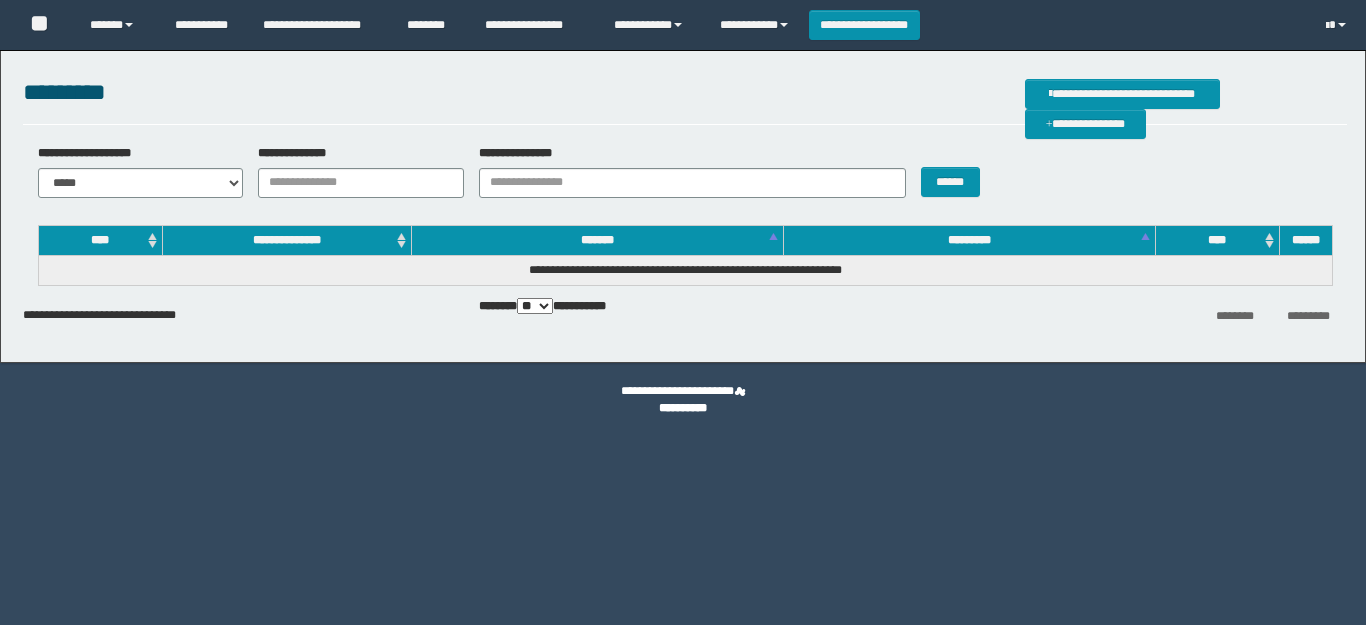scroll, scrollTop: 0, scrollLeft: 0, axis: both 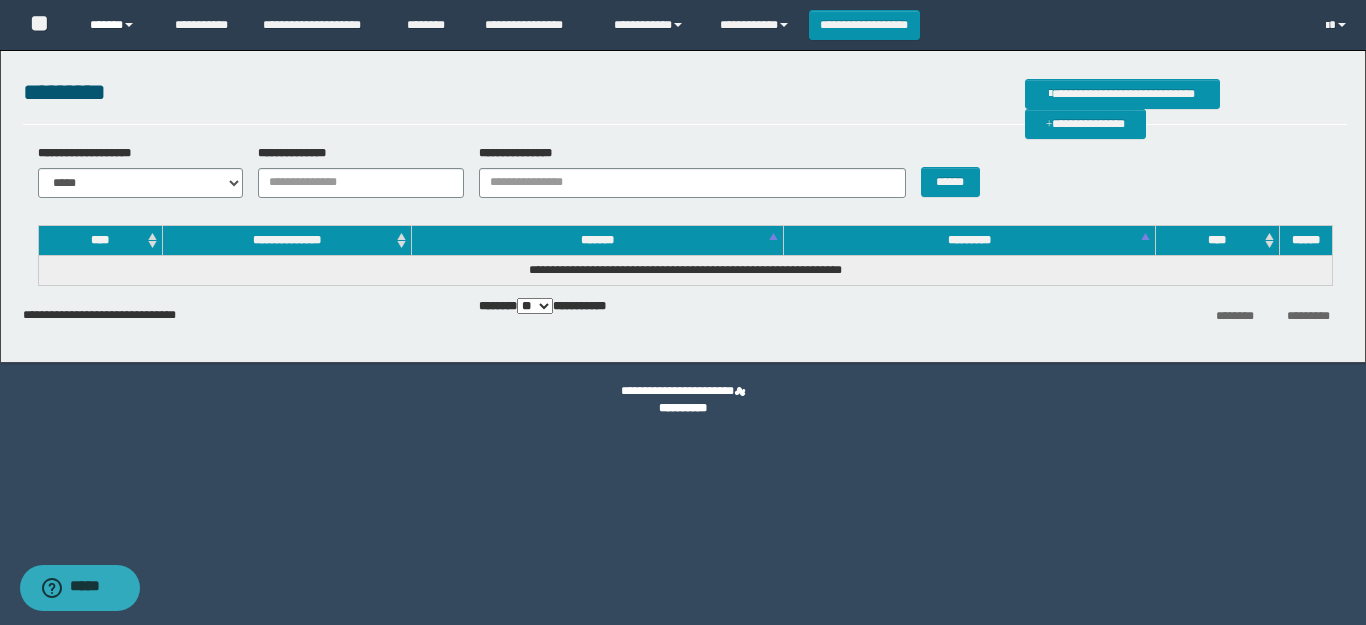 click on "******" at bounding box center [117, 25] 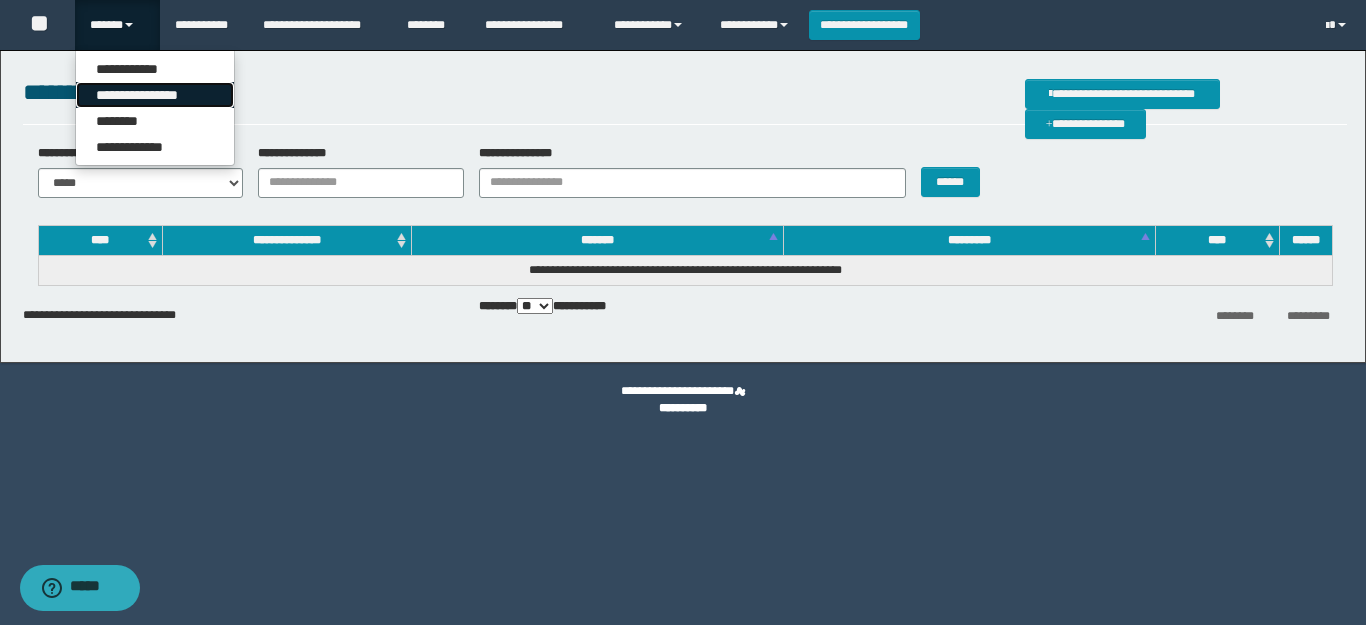 click on "**********" at bounding box center (155, 95) 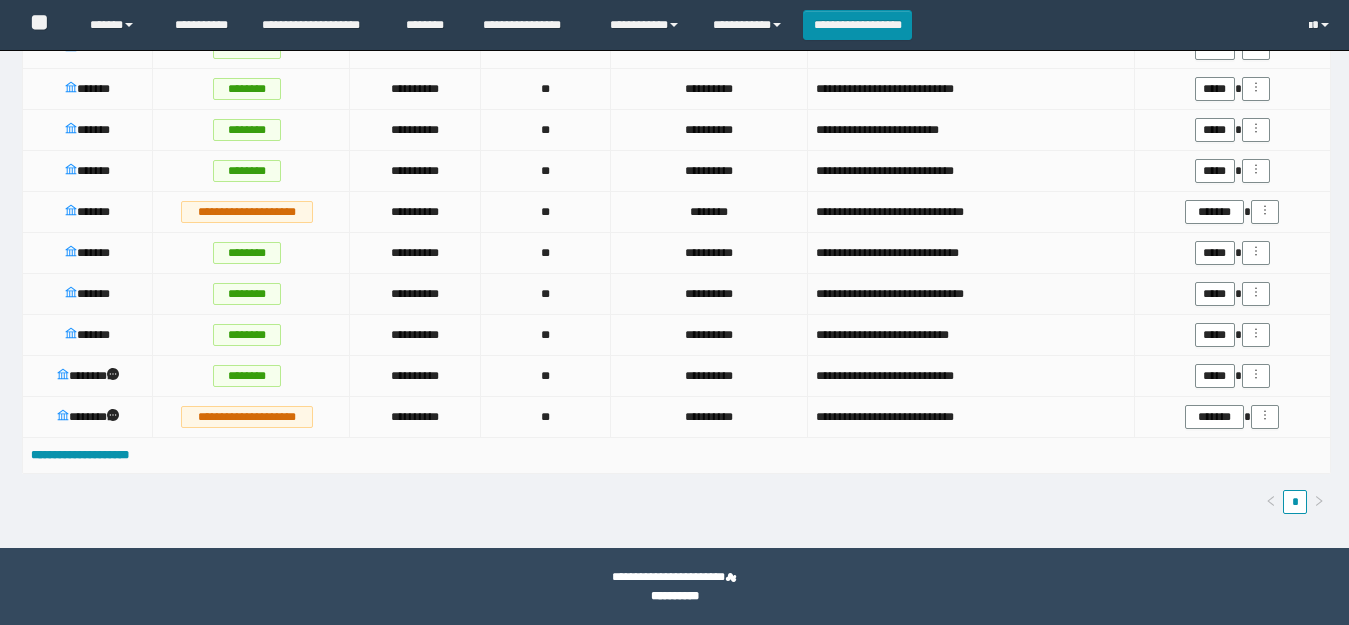 scroll, scrollTop: 1314, scrollLeft: 0, axis: vertical 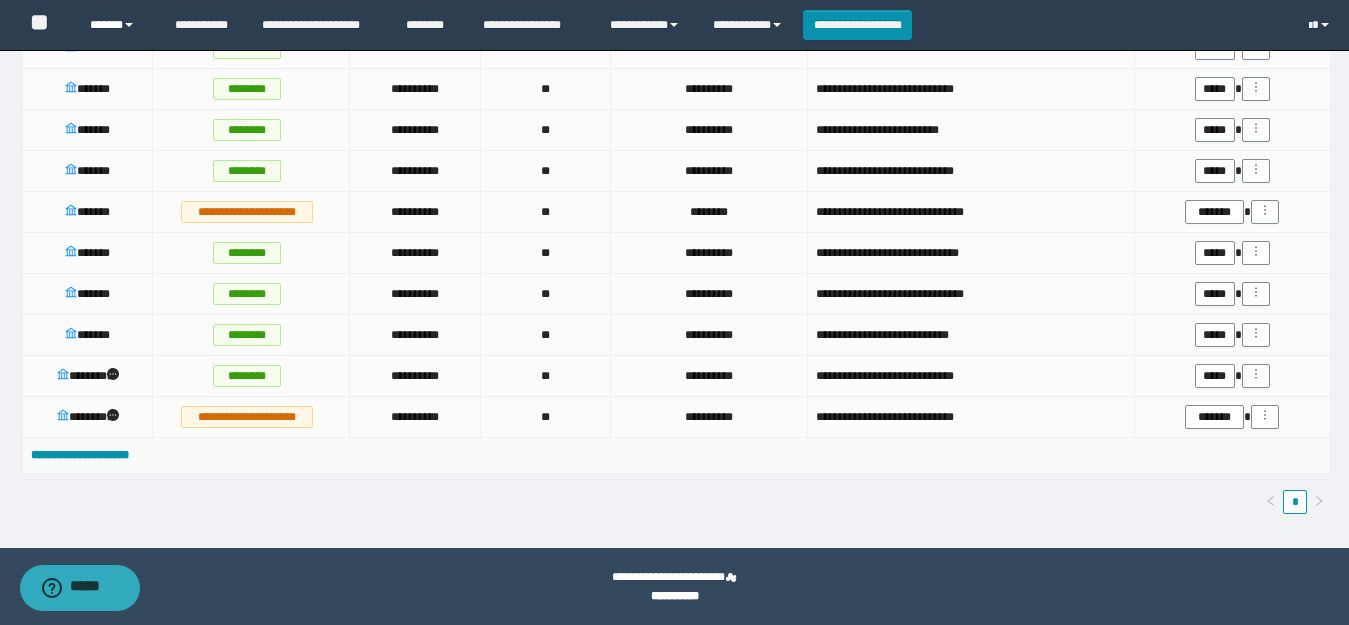 click on "******" at bounding box center [117, 25] 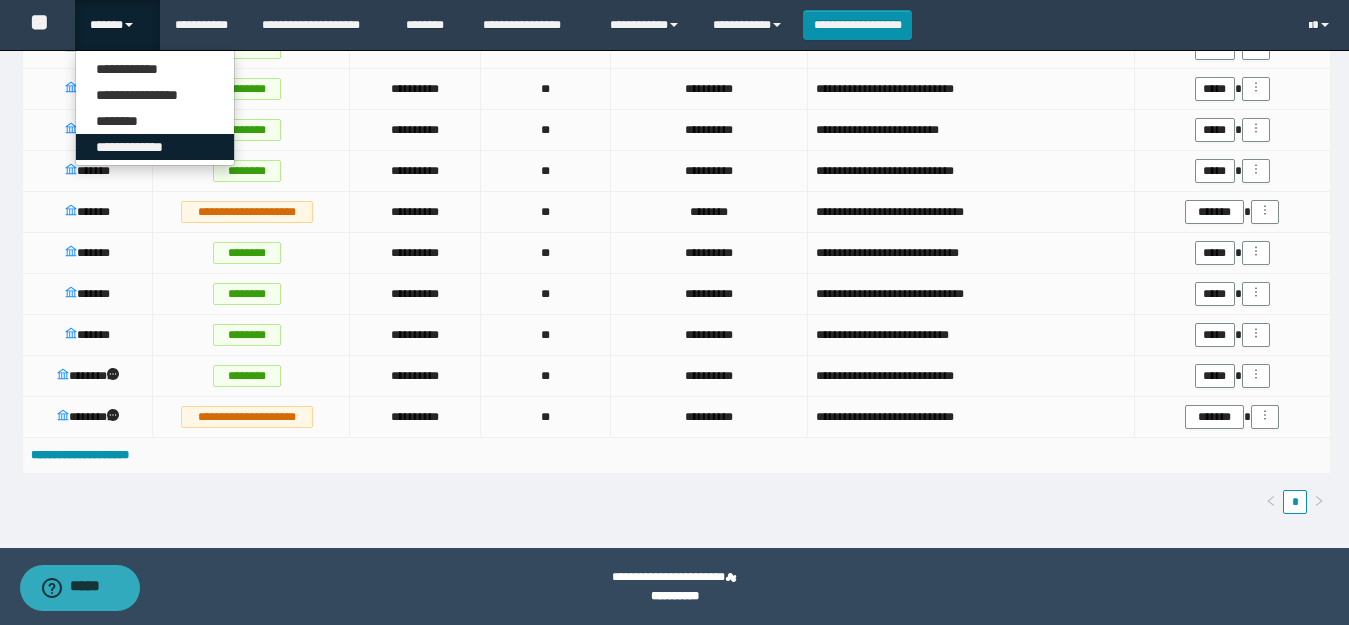 click on "**********" at bounding box center (155, 147) 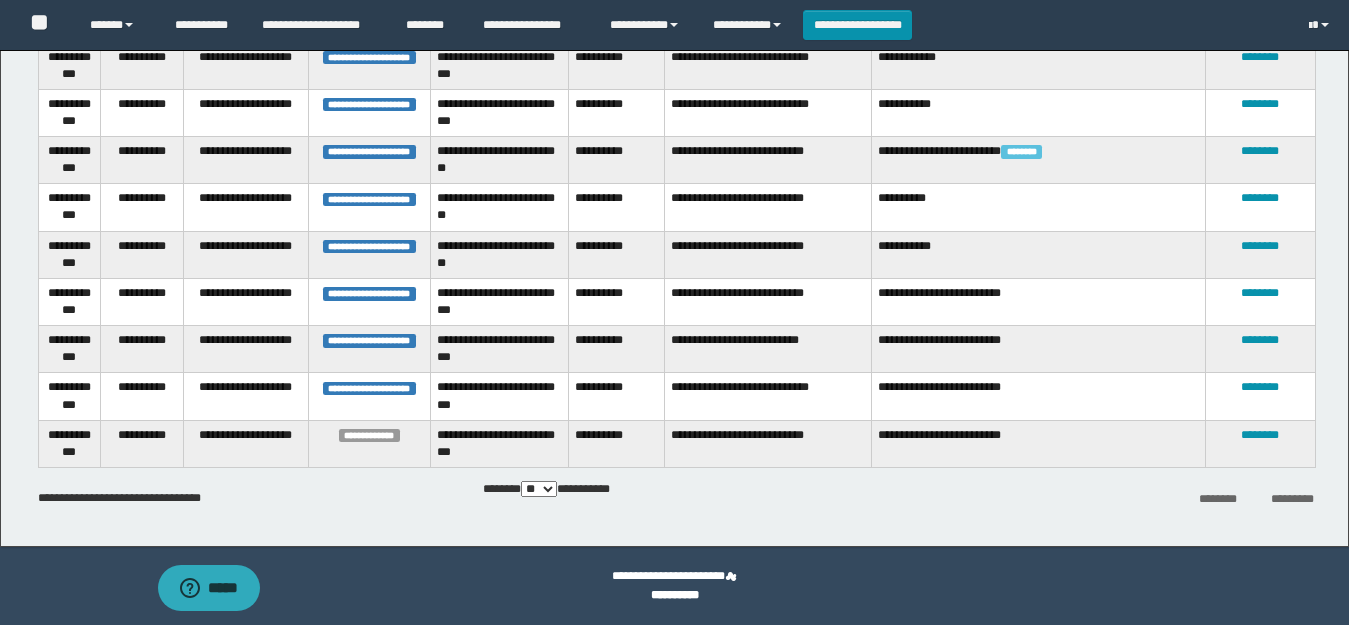 scroll, scrollTop: 757, scrollLeft: 0, axis: vertical 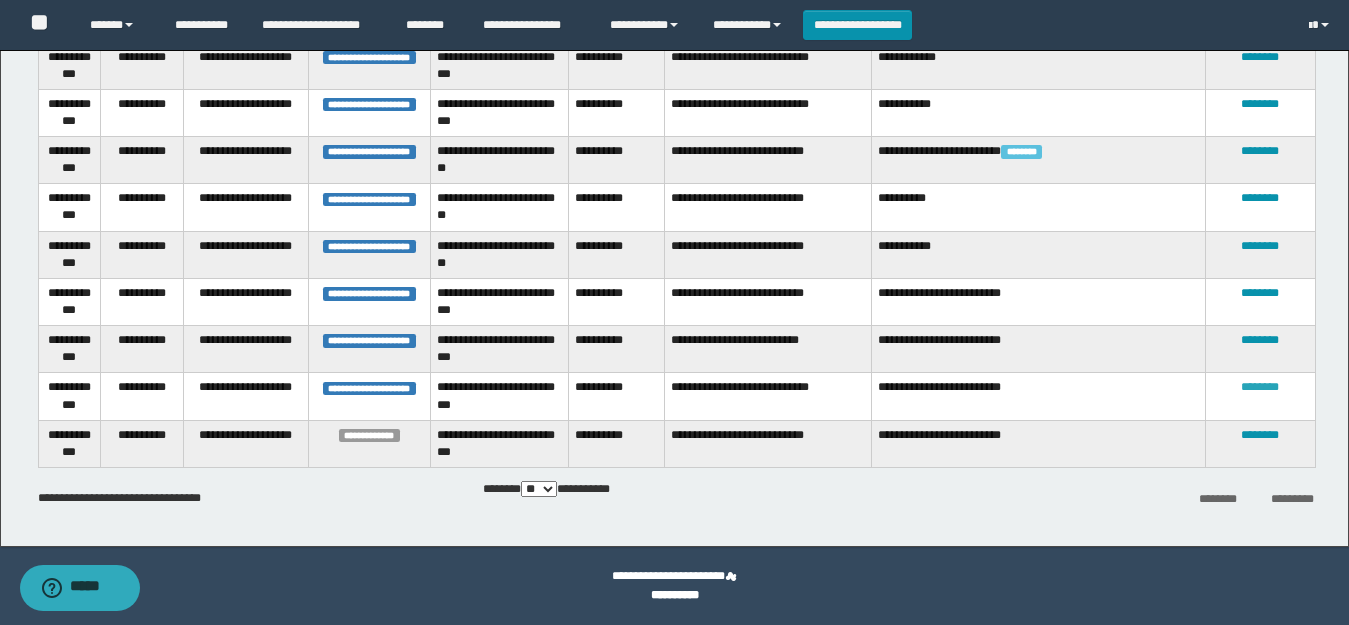 click on "********" at bounding box center [1260, 387] 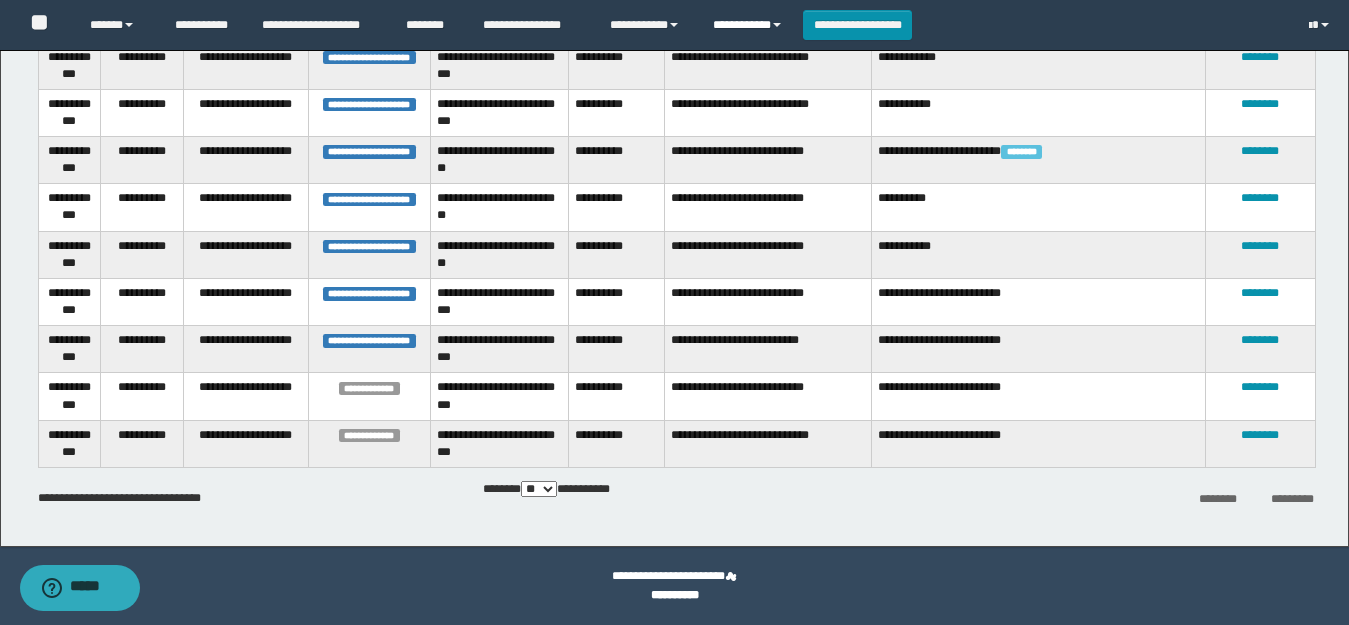 click on "**********" at bounding box center [750, 25] 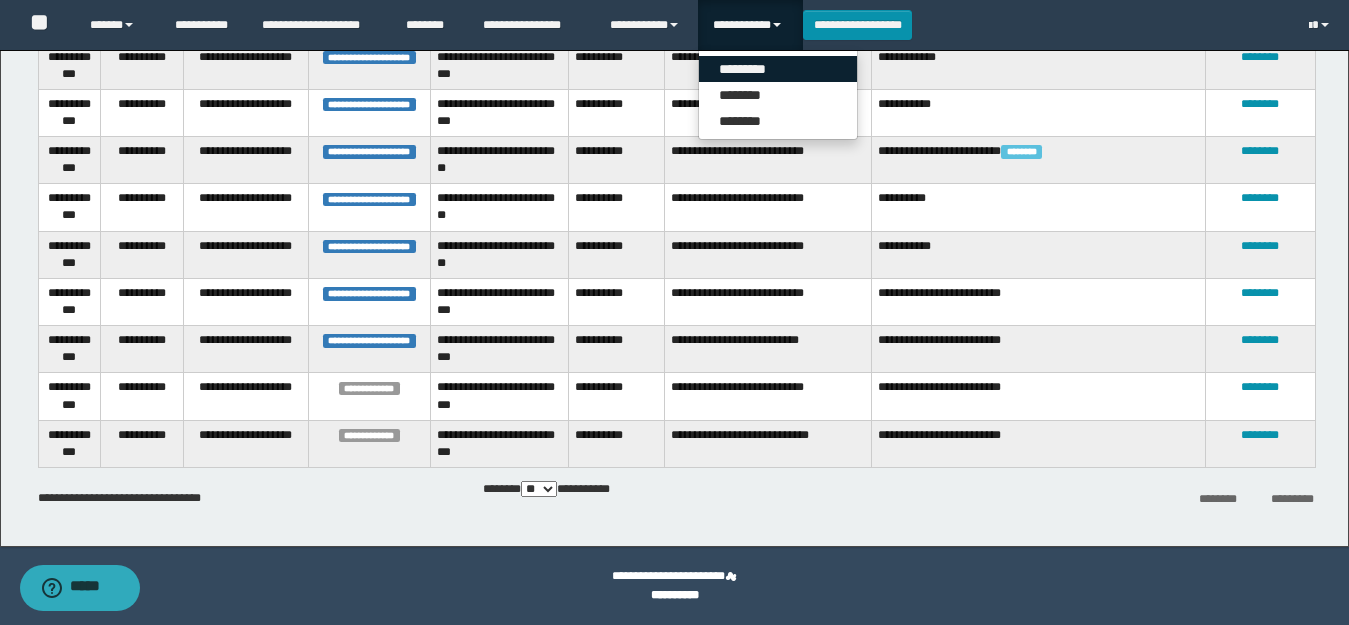 click on "*********" at bounding box center [778, 69] 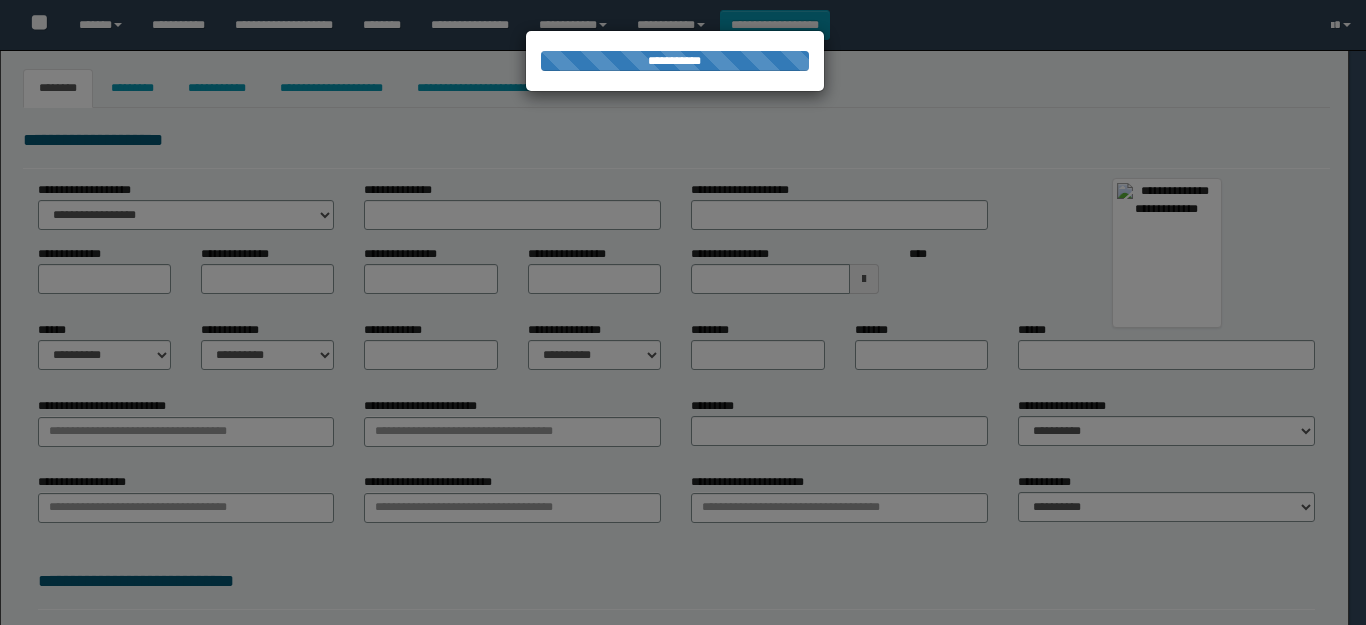 type on "******" 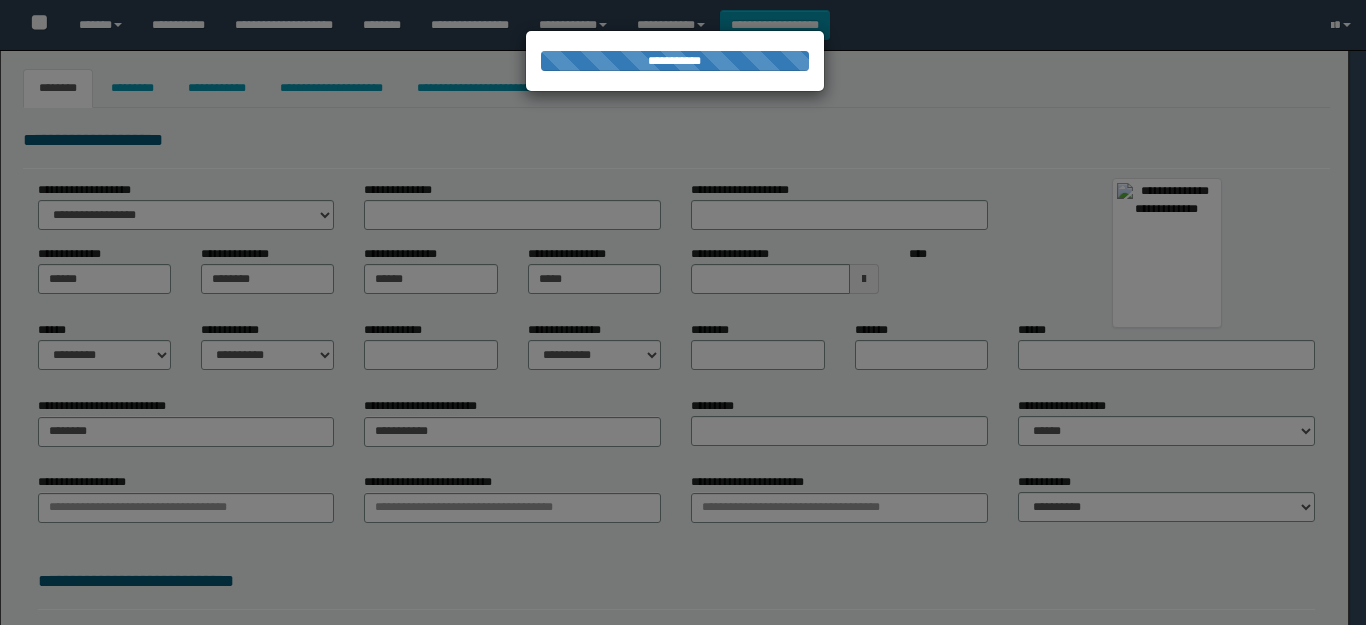type on "********" 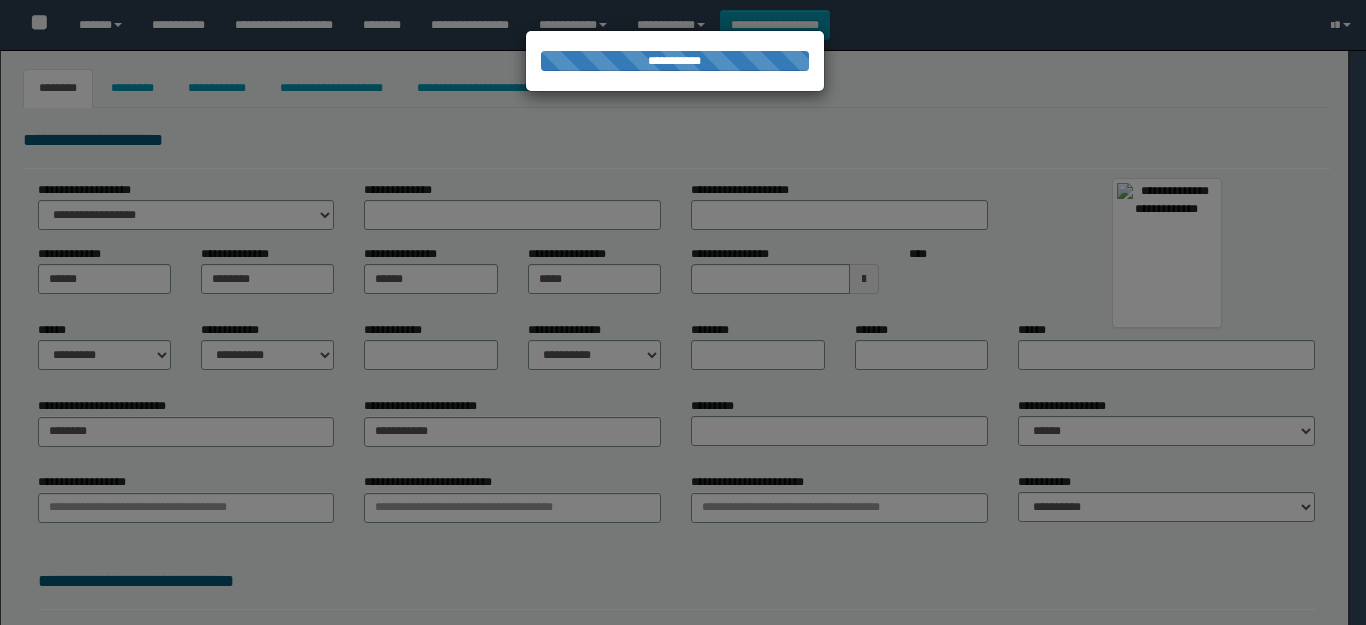 type on "********" 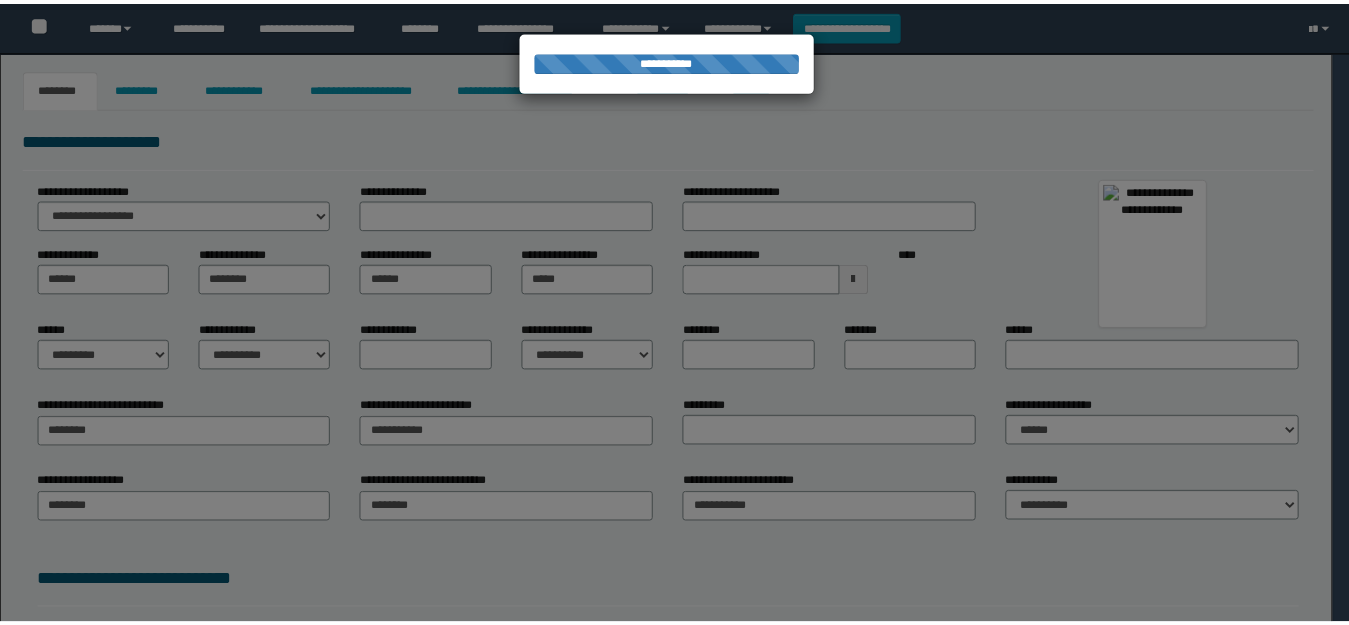 scroll, scrollTop: 0, scrollLeft: 0, axis: both 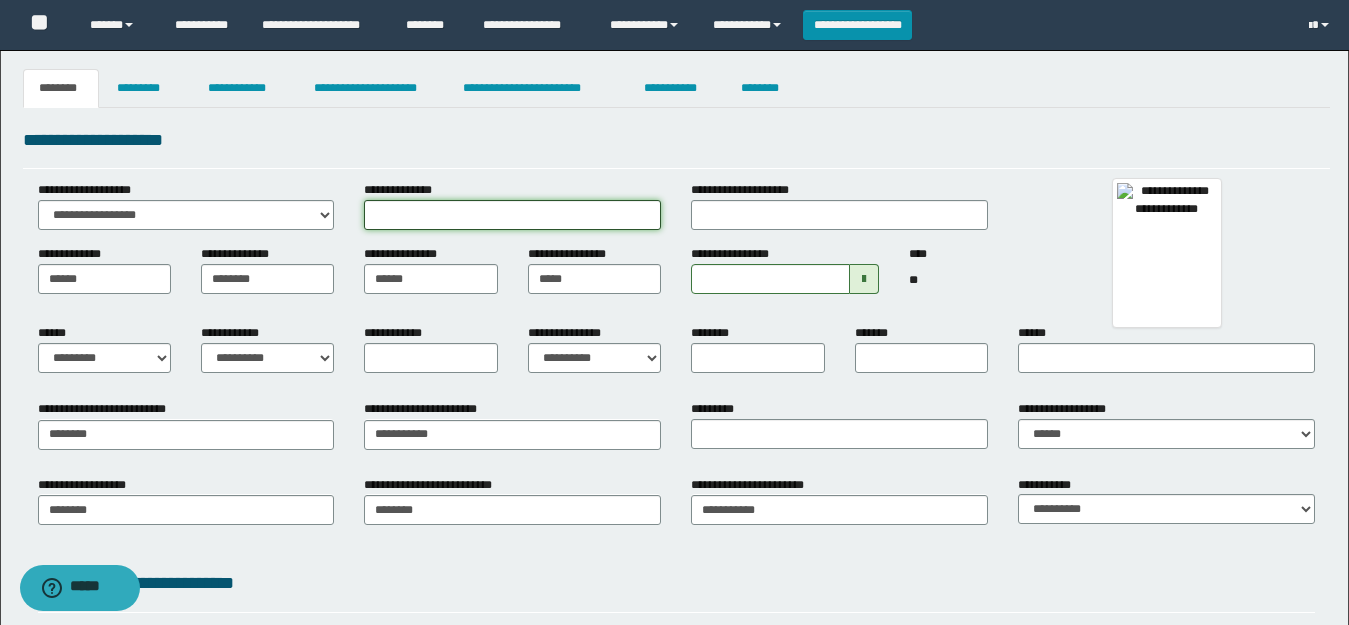 drag, startPoint x: 658, startPoint y: 211, endPoint x: 532, endPoint y: 217, distance: 126.14278 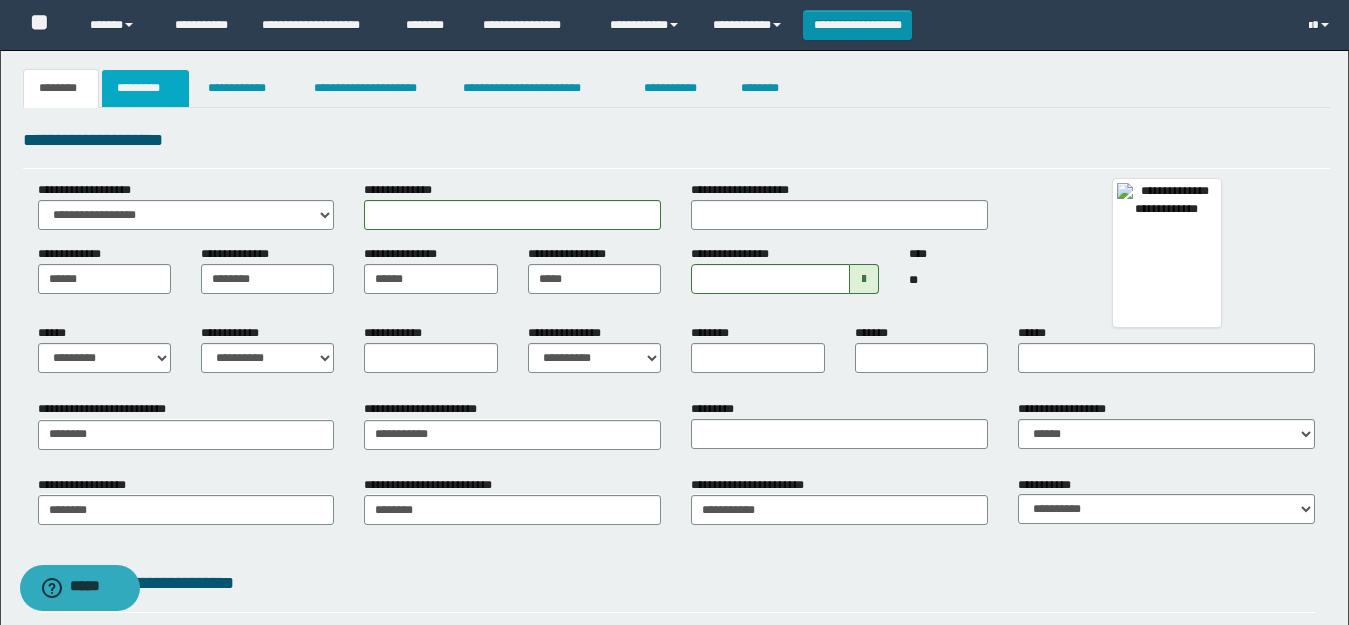 click on "*********" at bounding box center [145, 88] 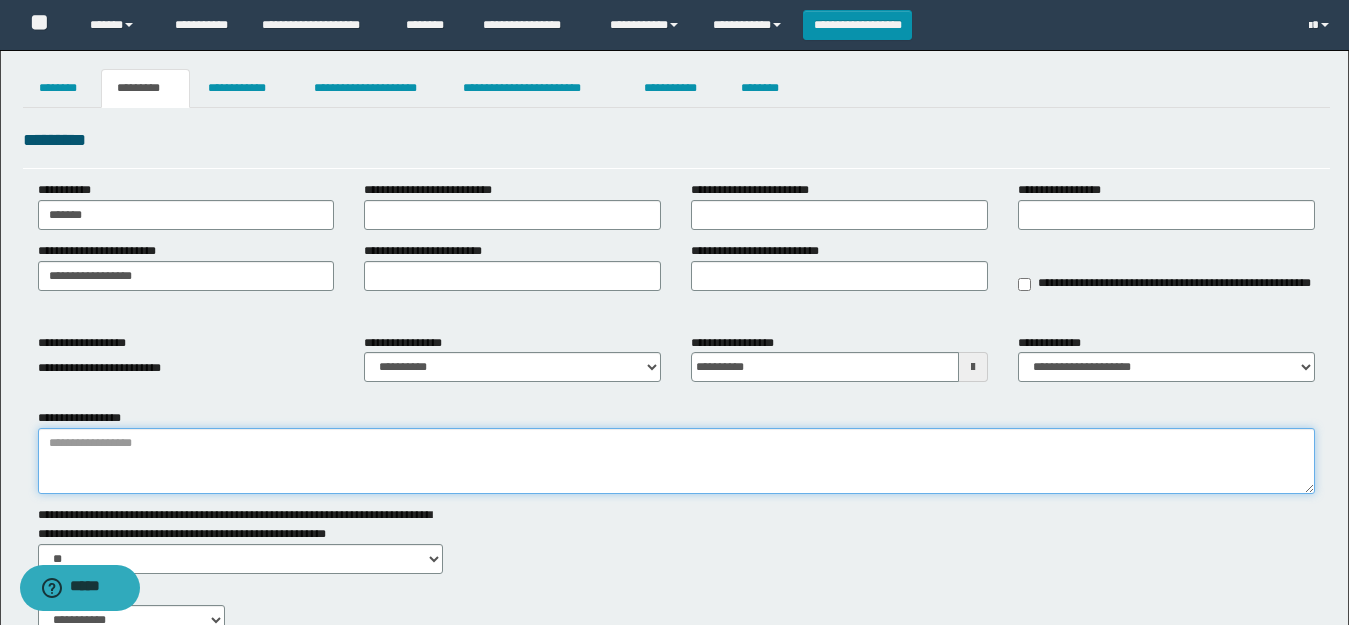 click on "**********" at bounding box center (676, 461) 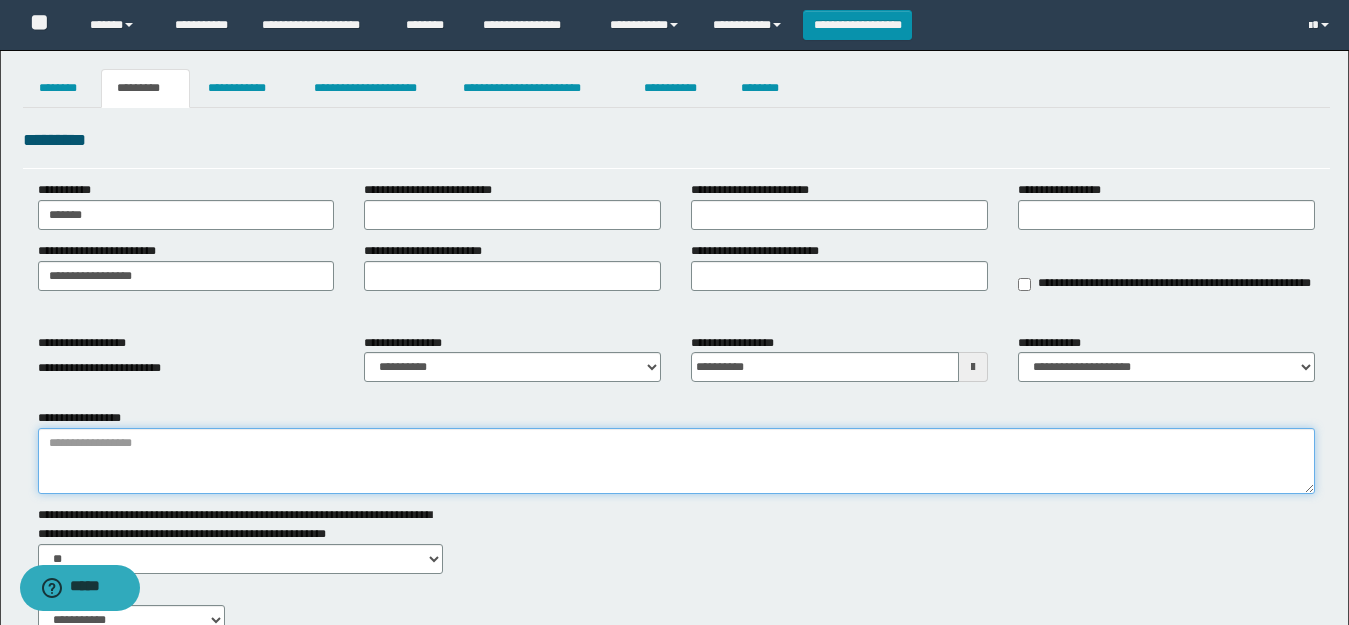 paste on "**********" 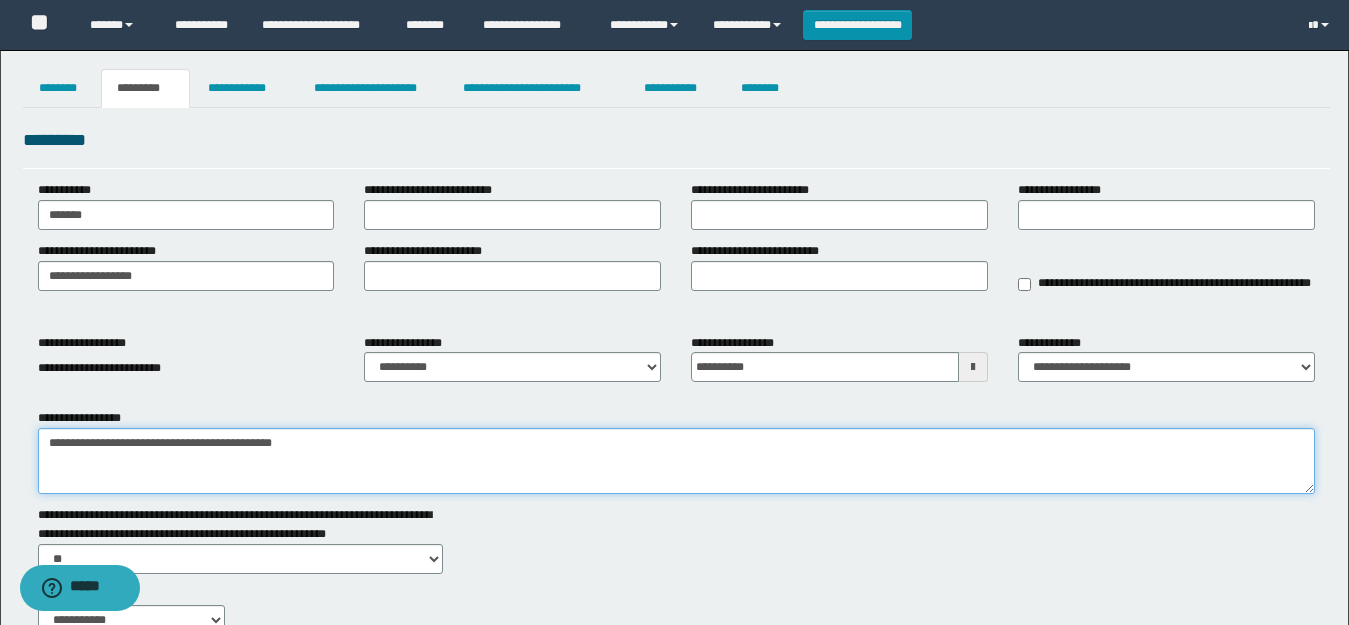 paste on "**********" 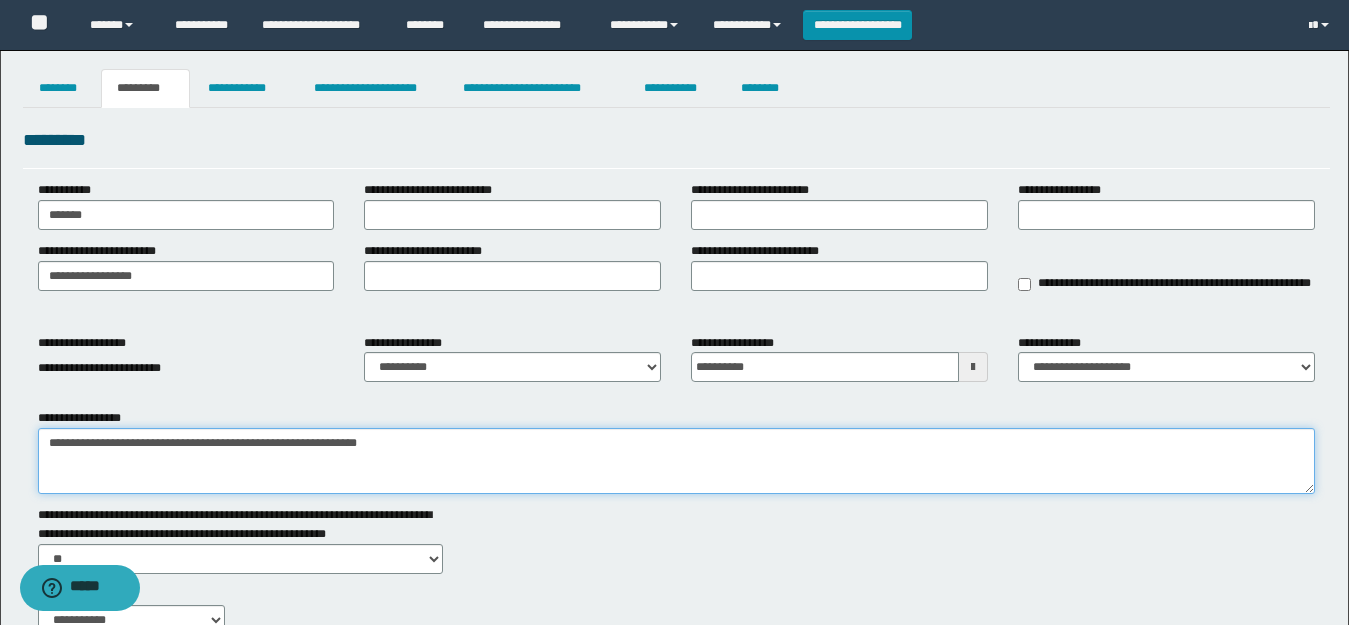 type on "**********" 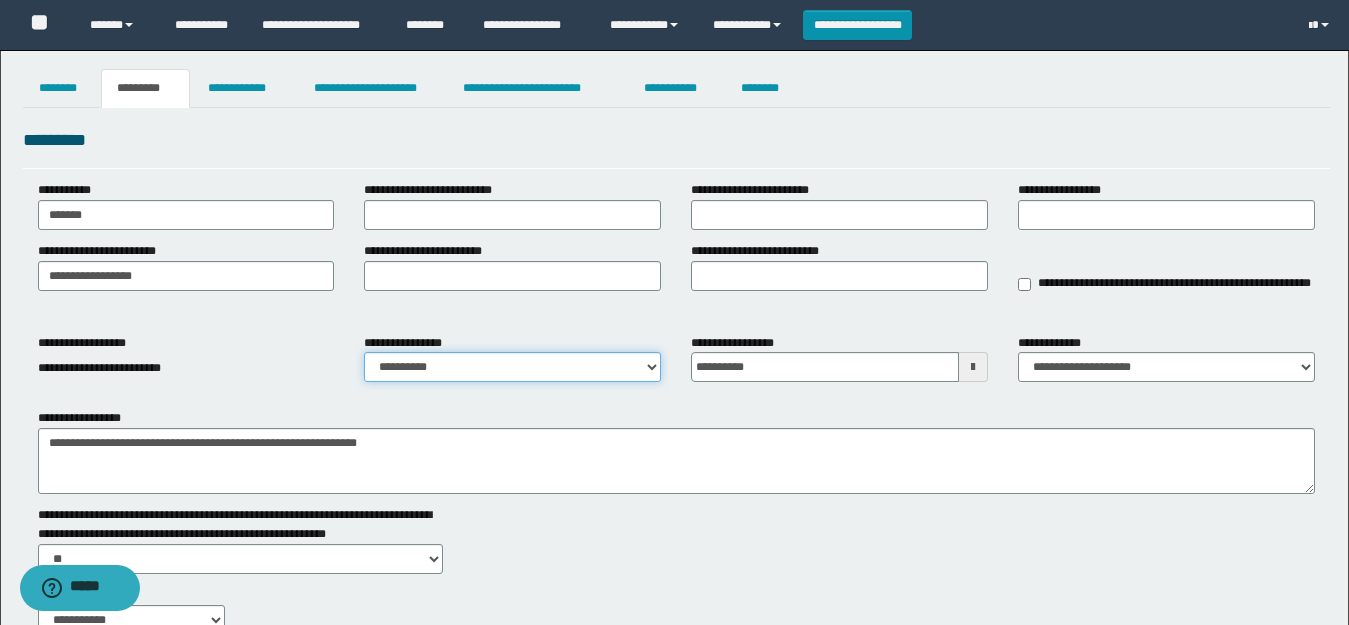 click on "**********" at bounding box center (512, 367) 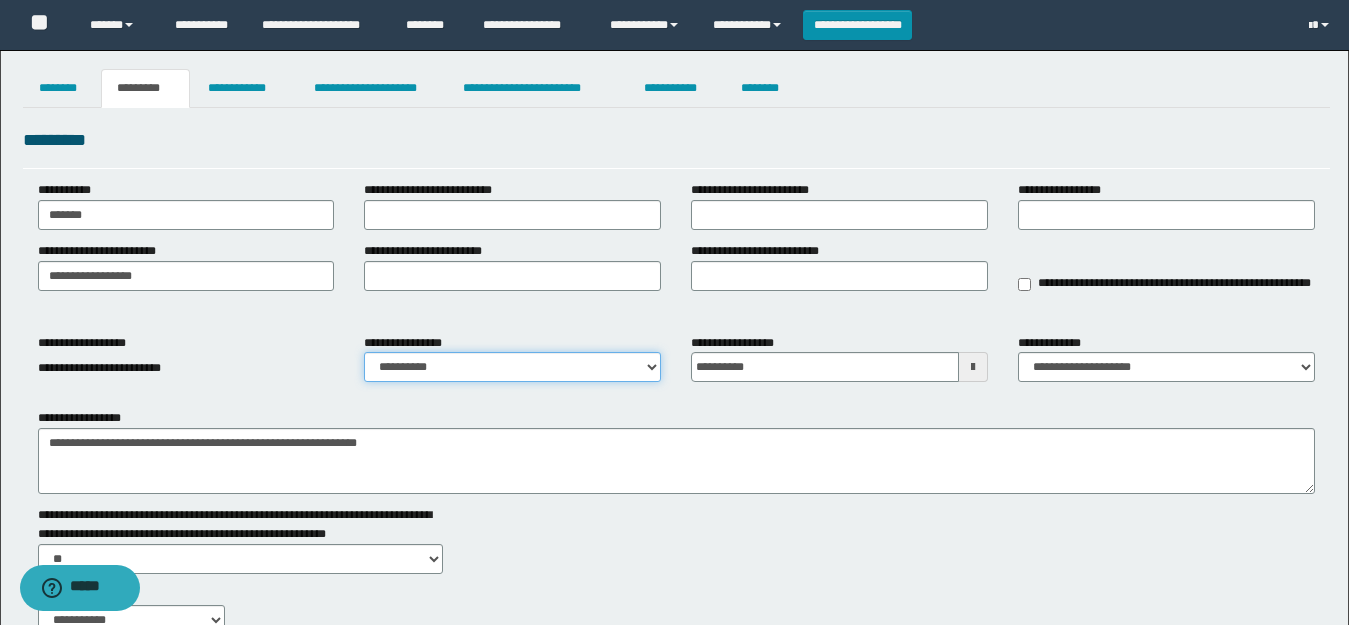 select on "****" 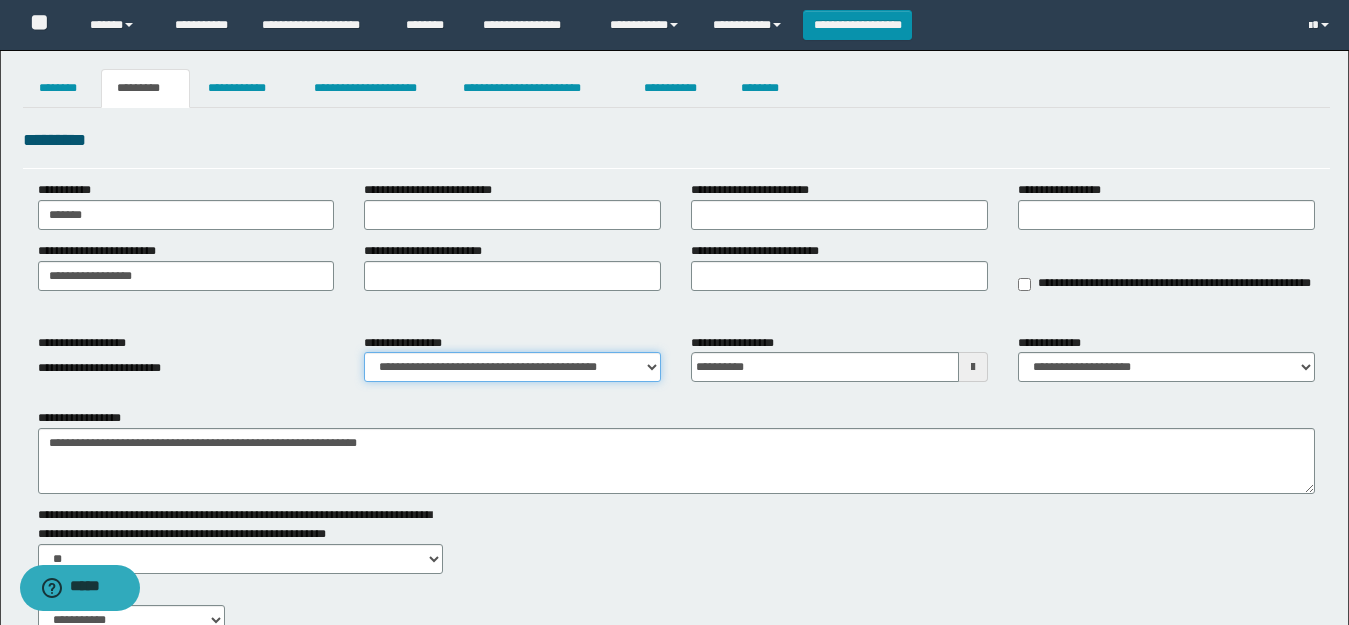 click on "**********" at bounding box center [512, 367] 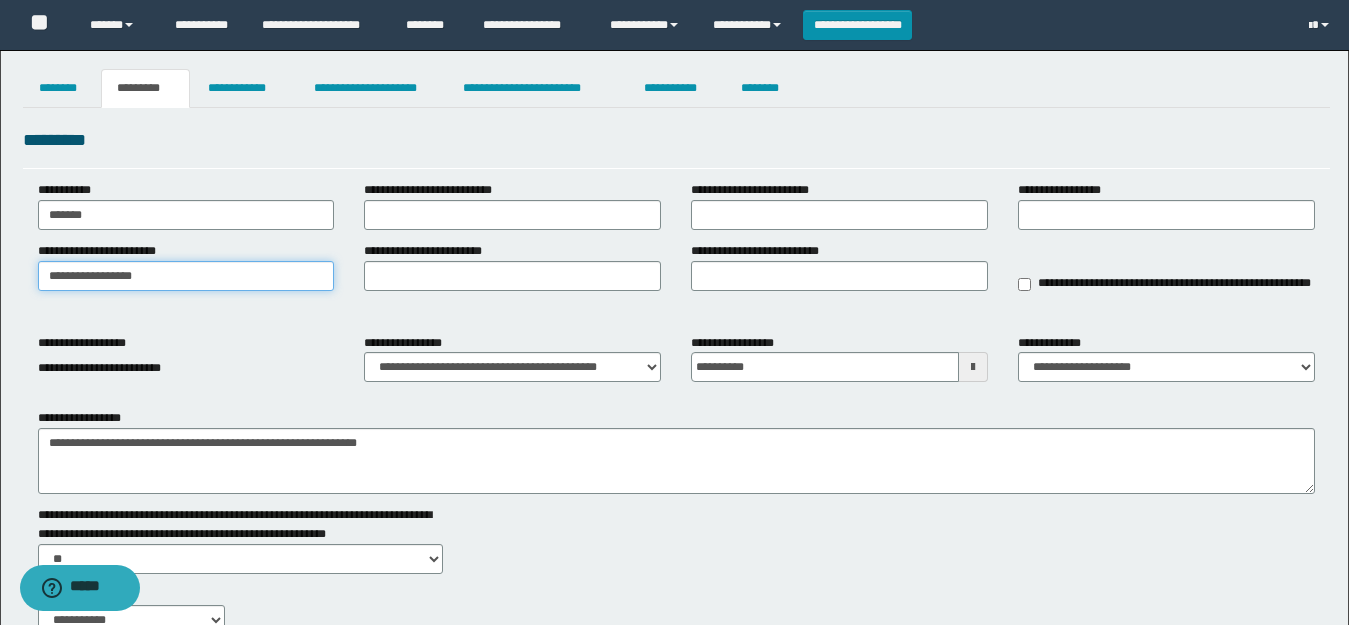 drag, startPoint x: 179, startPoint y: 278, endPoint x: 0, endPoint y: 264, distance: 179.54665 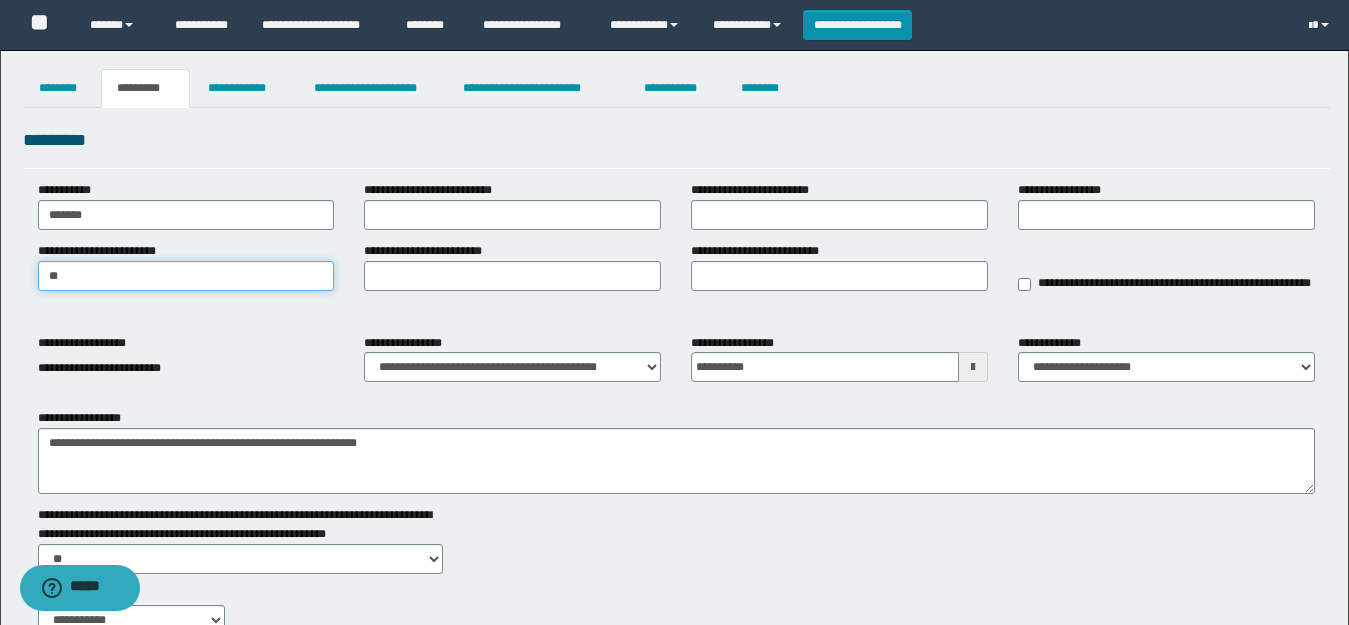 type on "*" 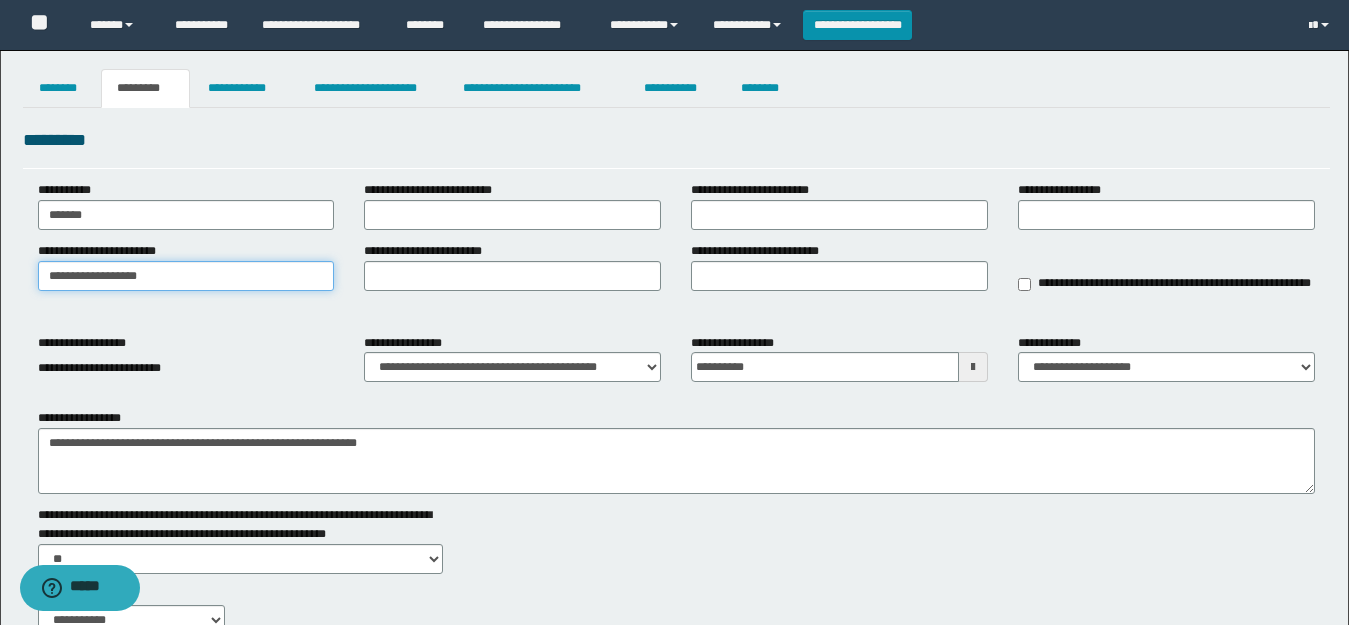 type on "**********" 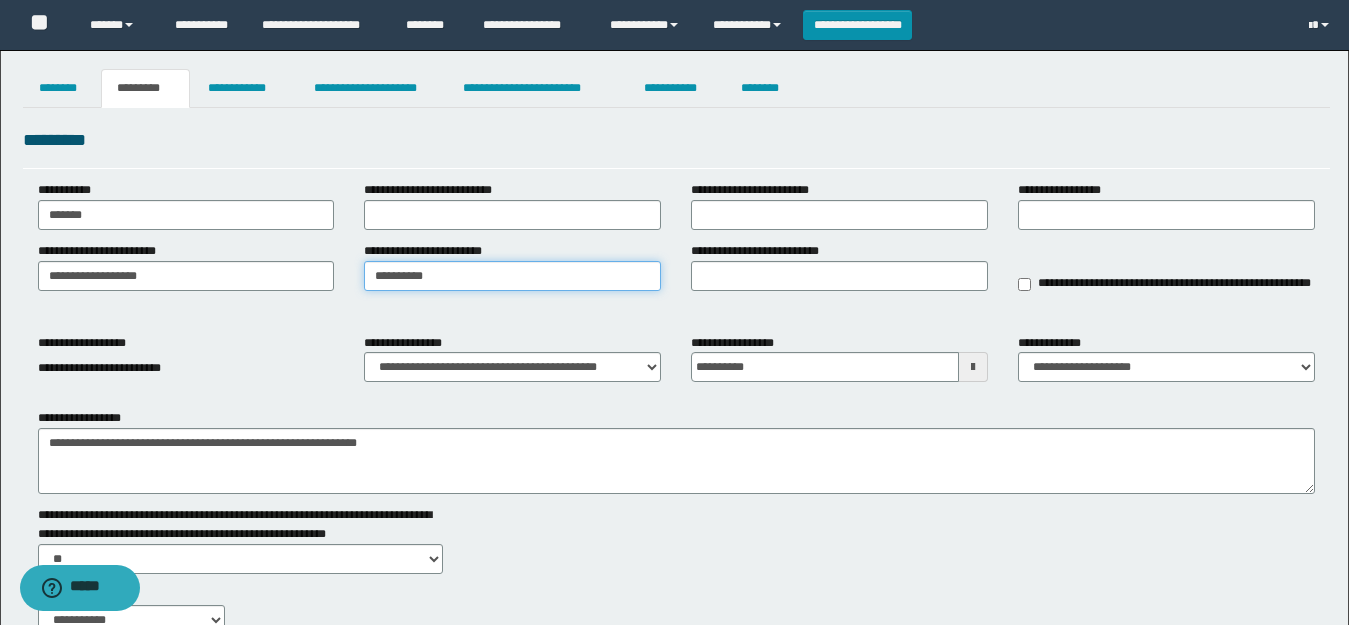 type on "**********" 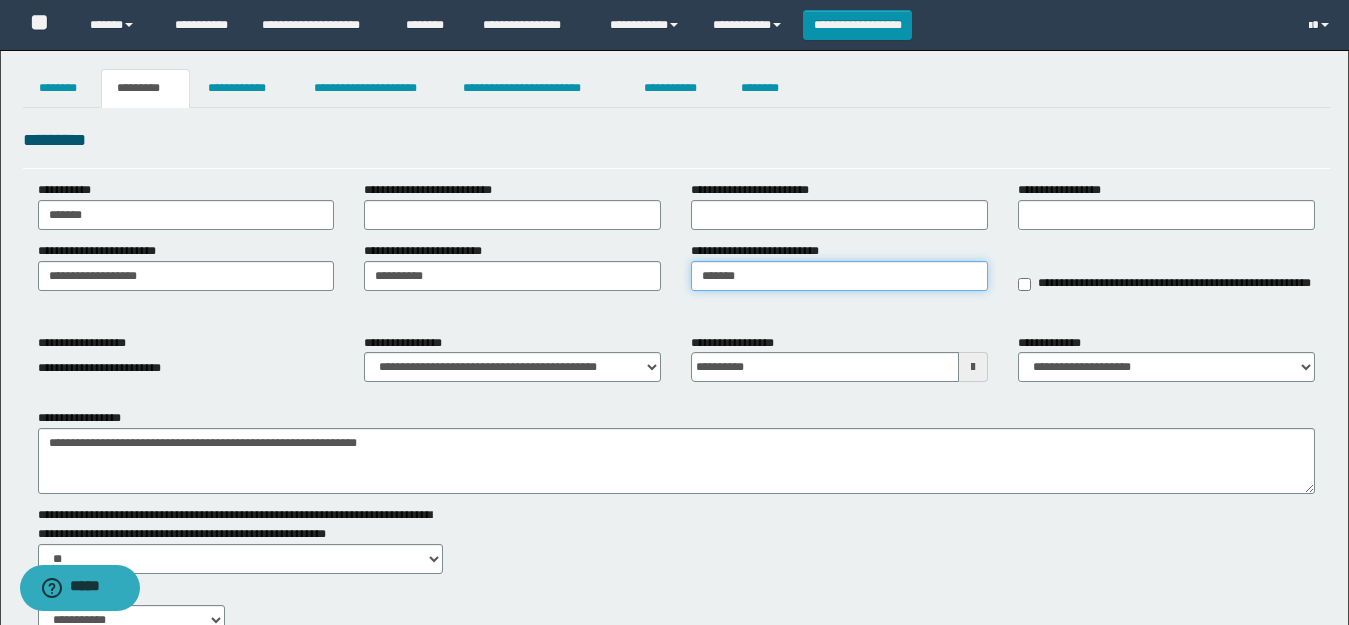 type on "*******" 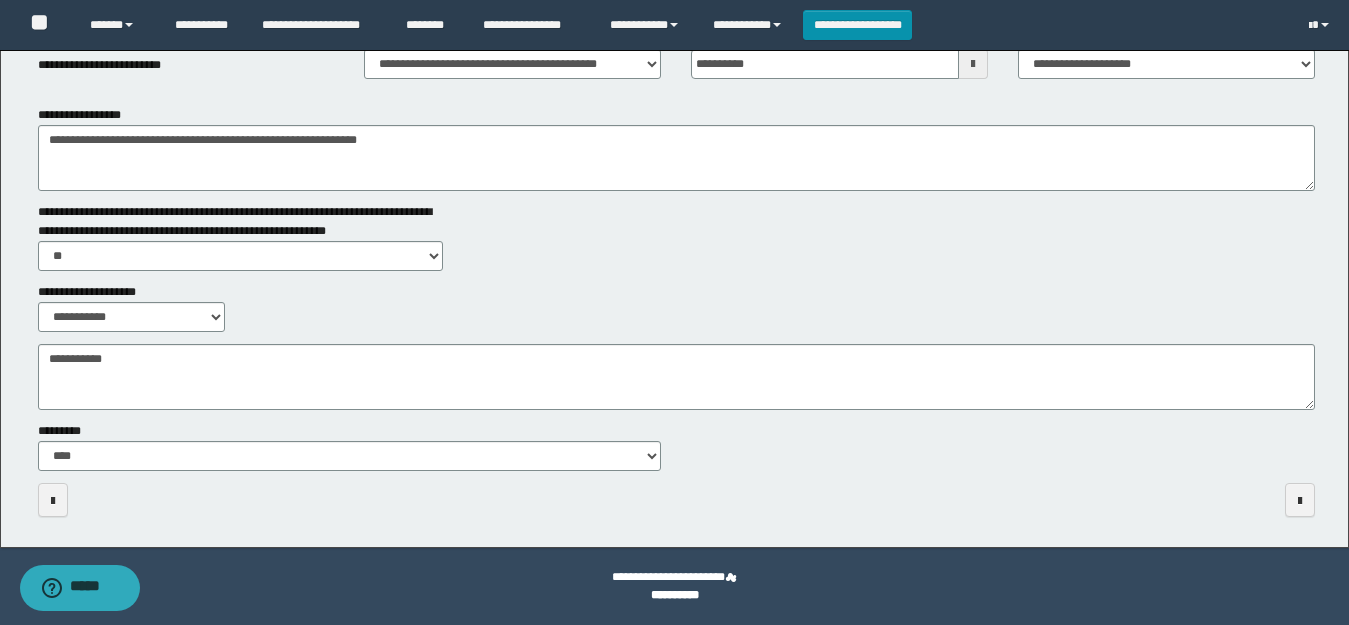 scroll, scrollTop: 0, scrollLeft: 0, axis: both 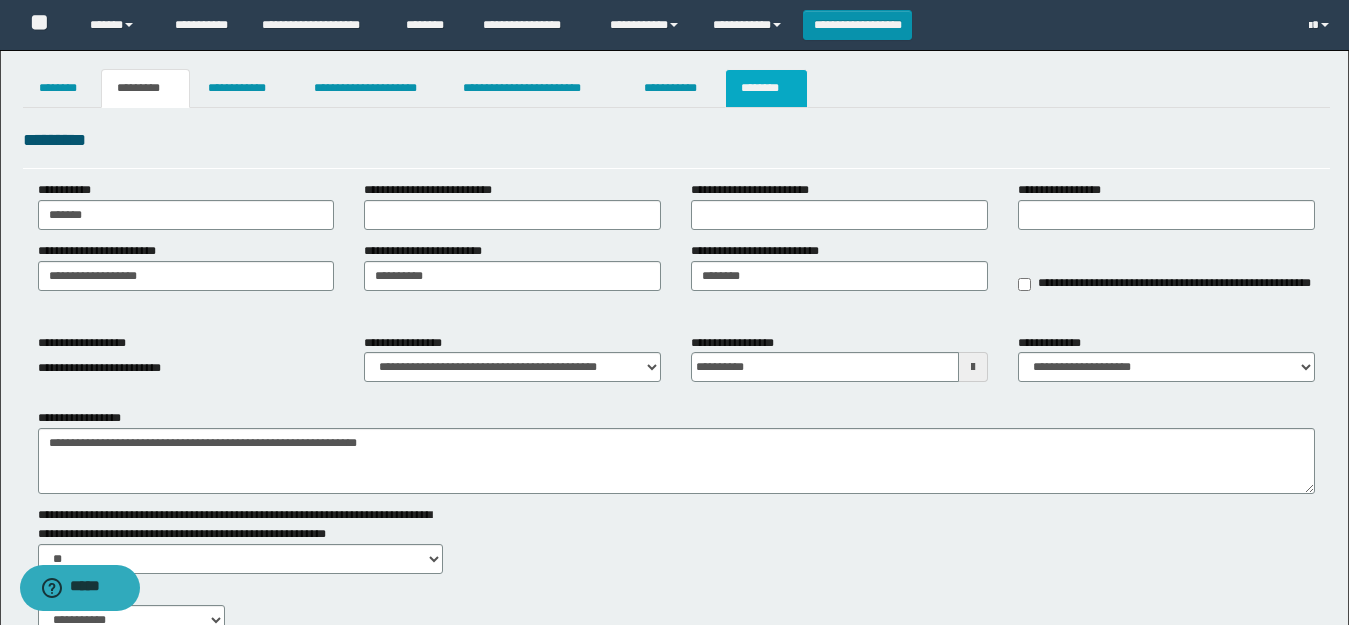 click on "********" at bounding box center (766, 88) 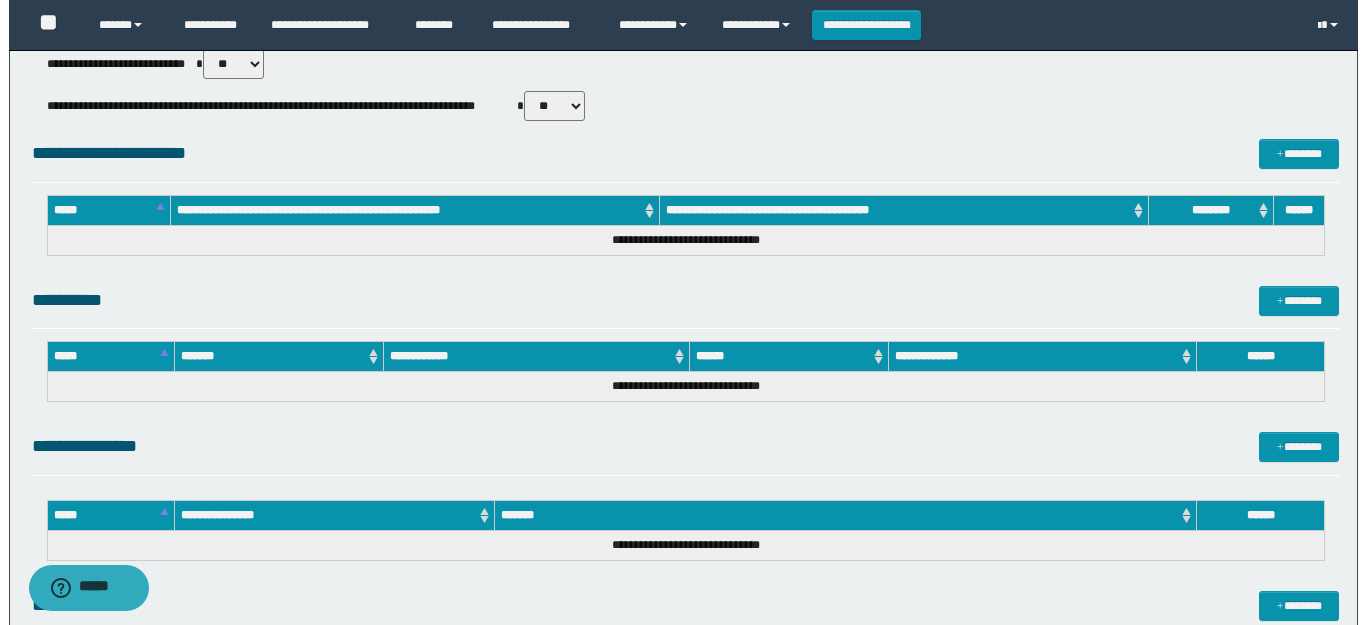 scroll, scrollTop: 964, scrollLeft: 0, axis: vertical 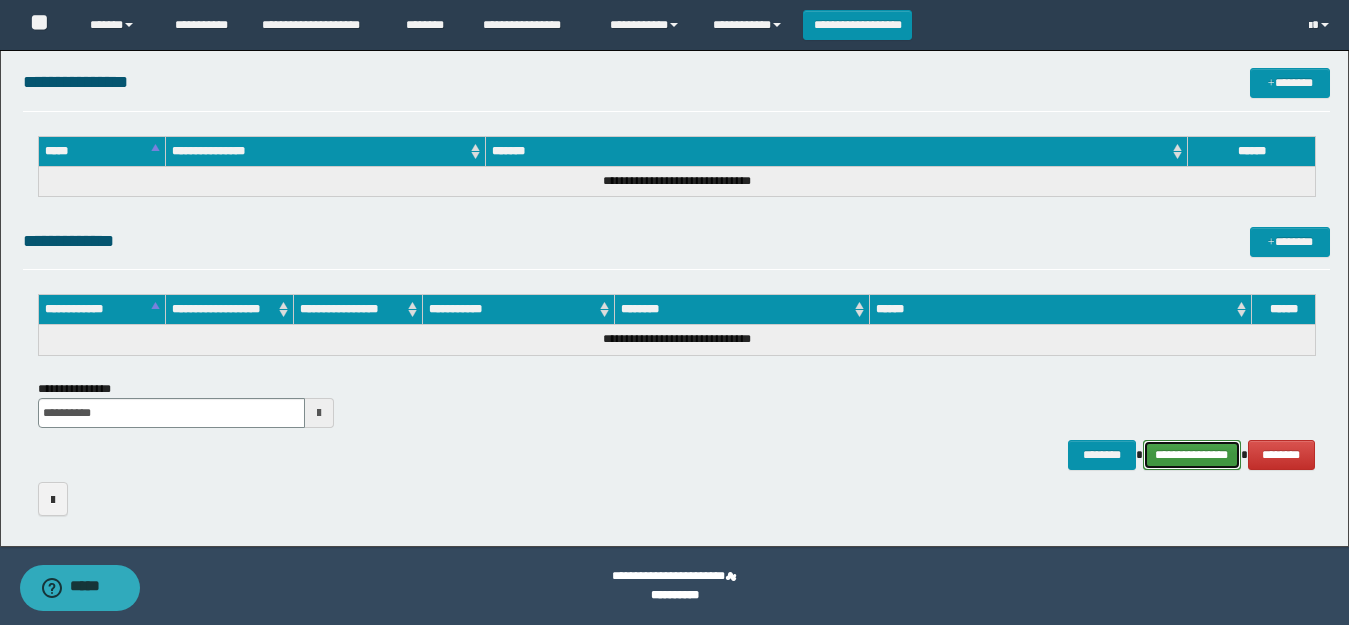 click on "**********" at bounding box center (1192, 455) 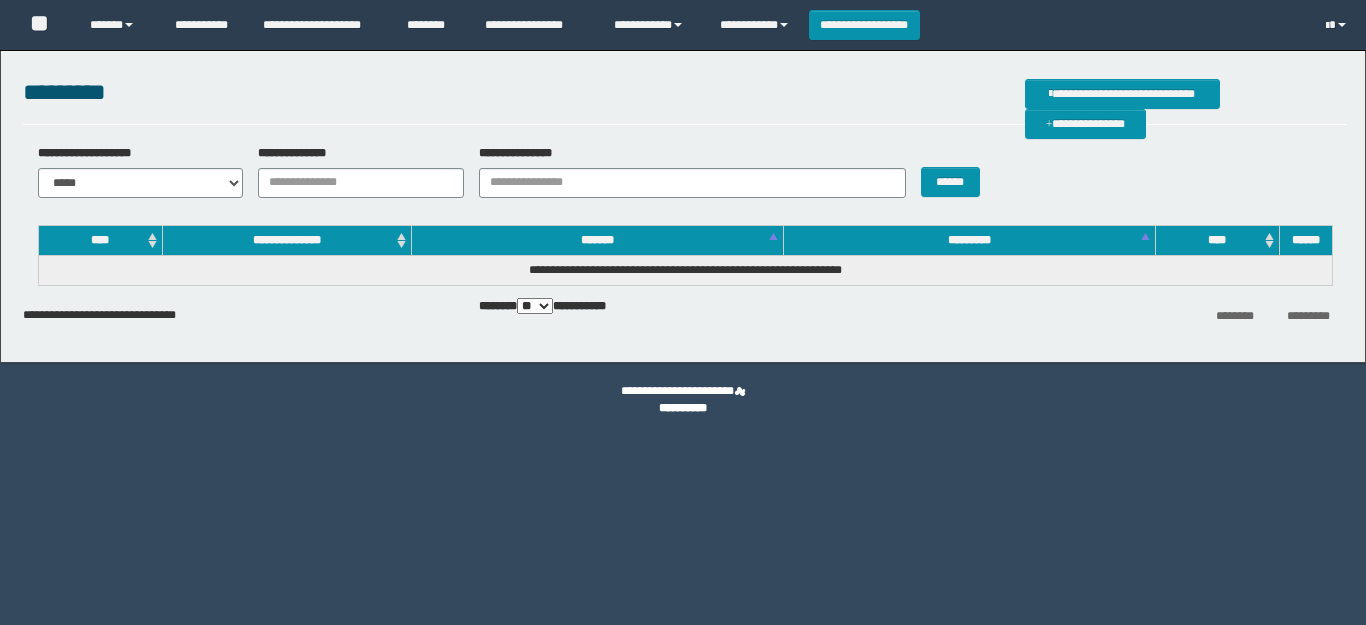 scroll, scrollTop: 0, scrollLeft: 0, axis: both 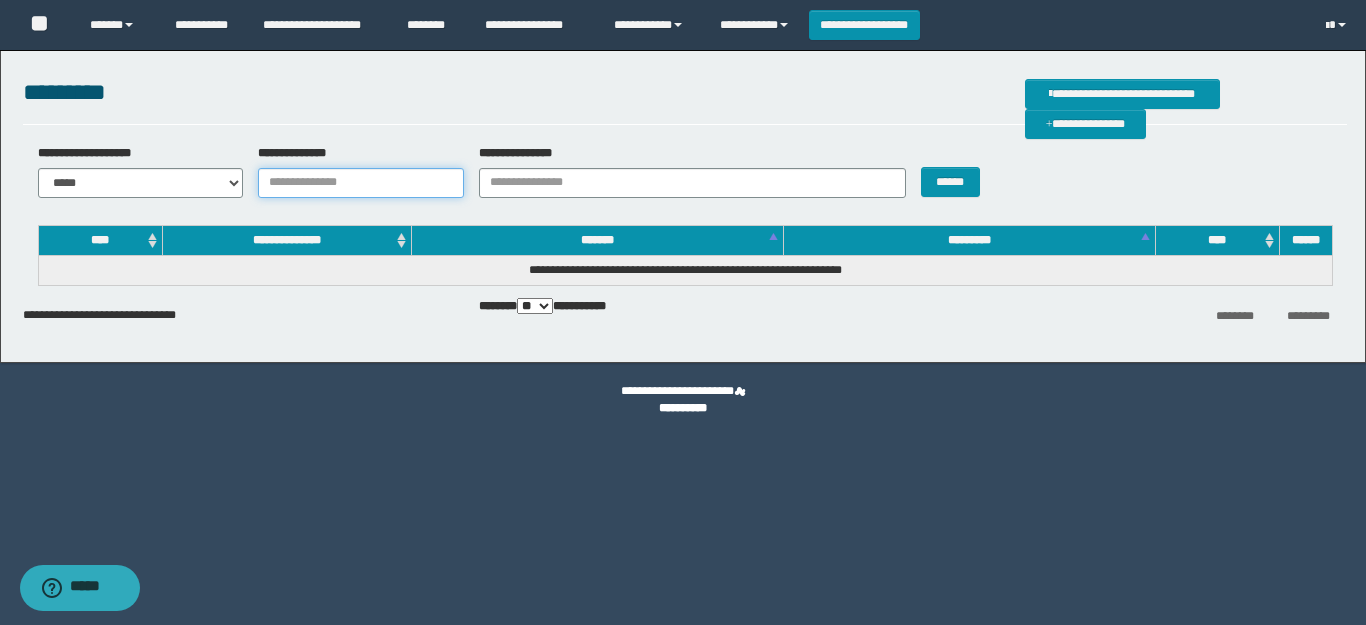 click on "**********" at bounding box center [361, 183] 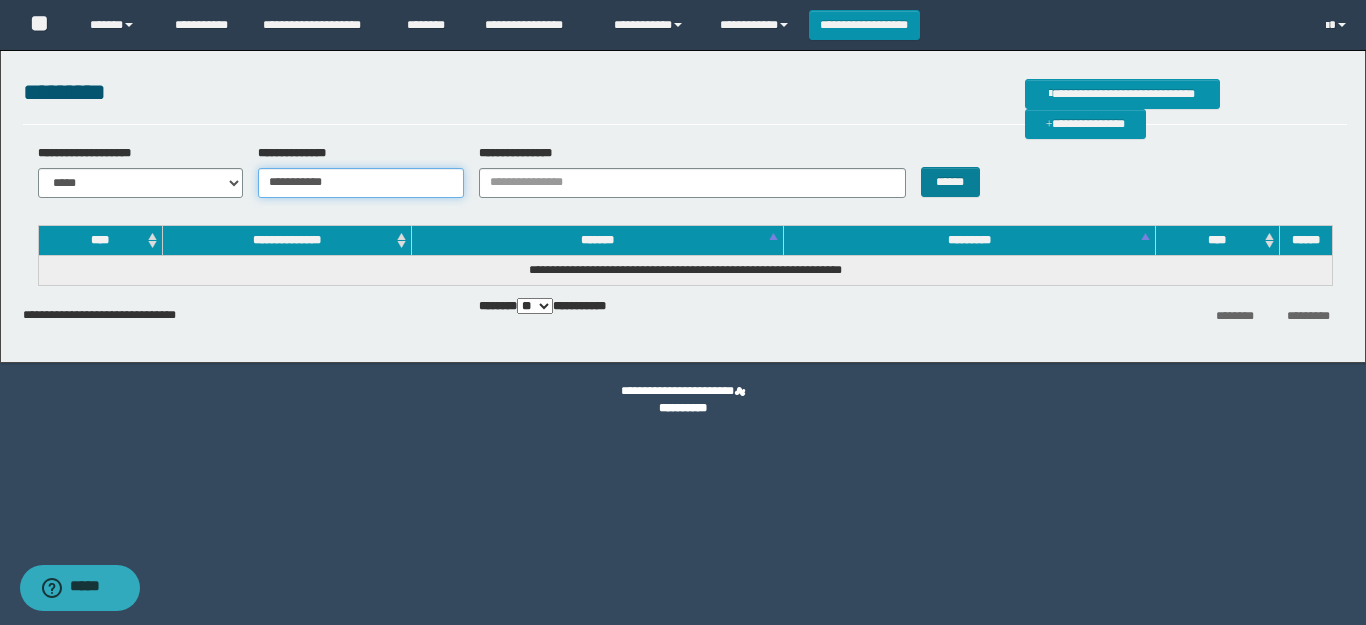 type on "**********" 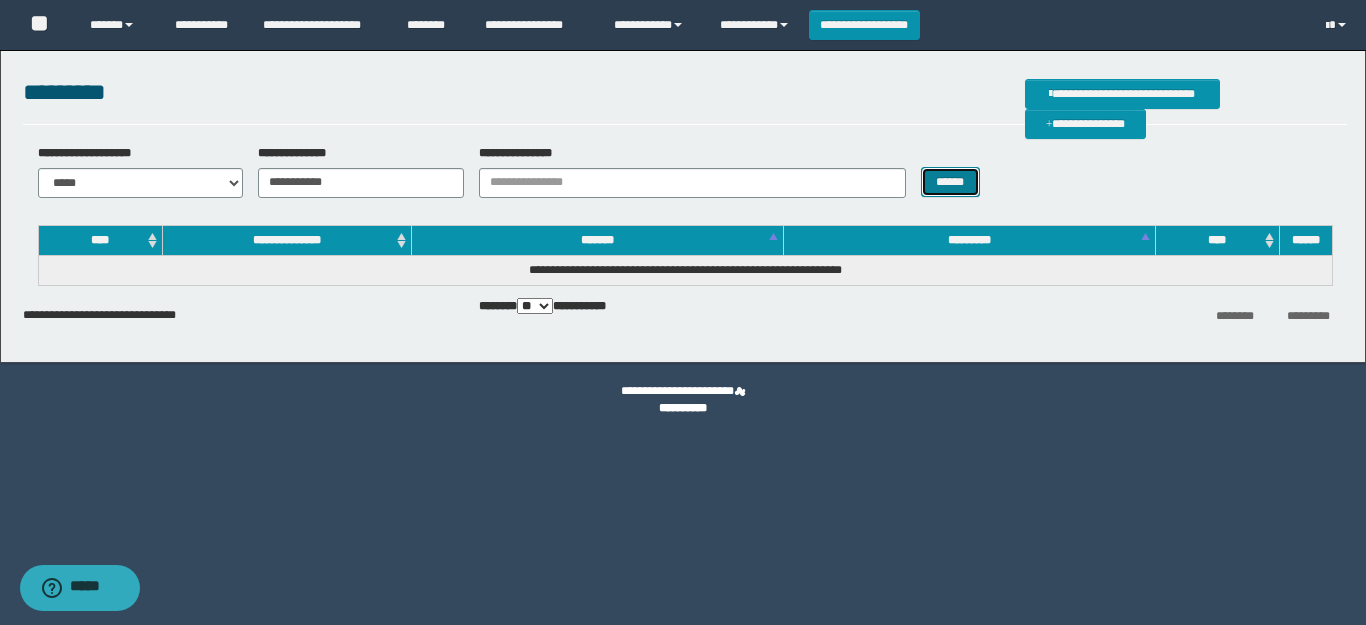 click on "******" at bounding box center (950, 182) 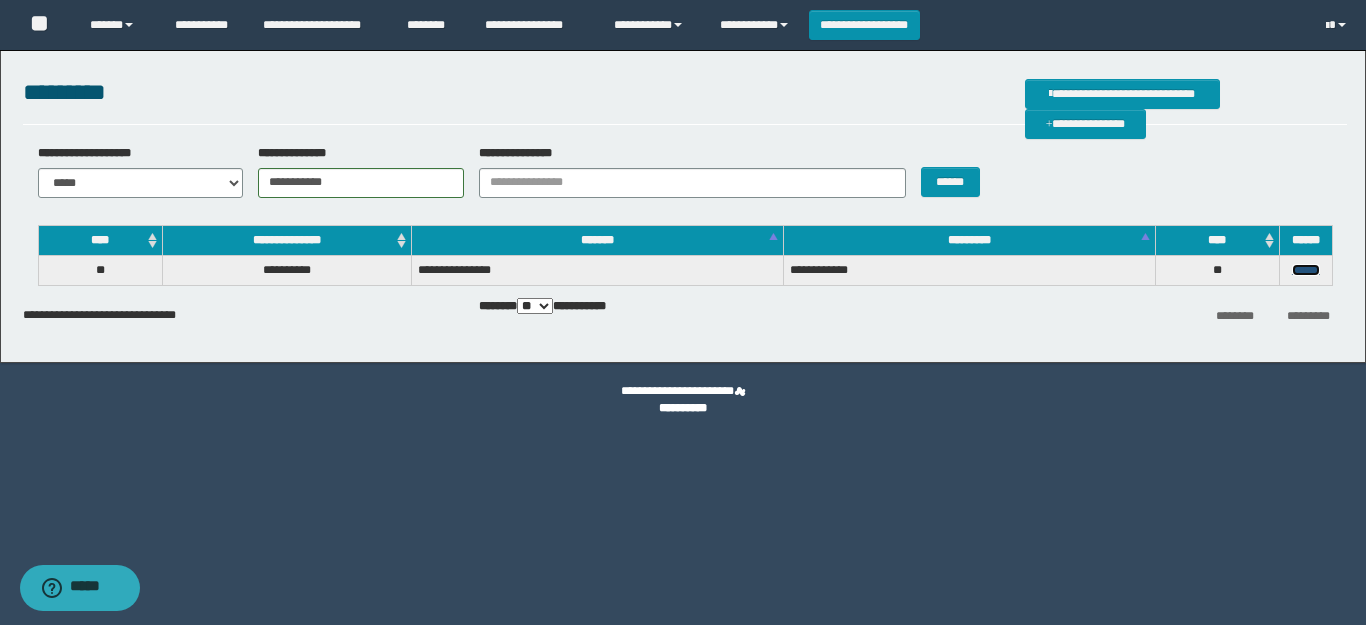 click on "******" at bounding box center [1306, 270] 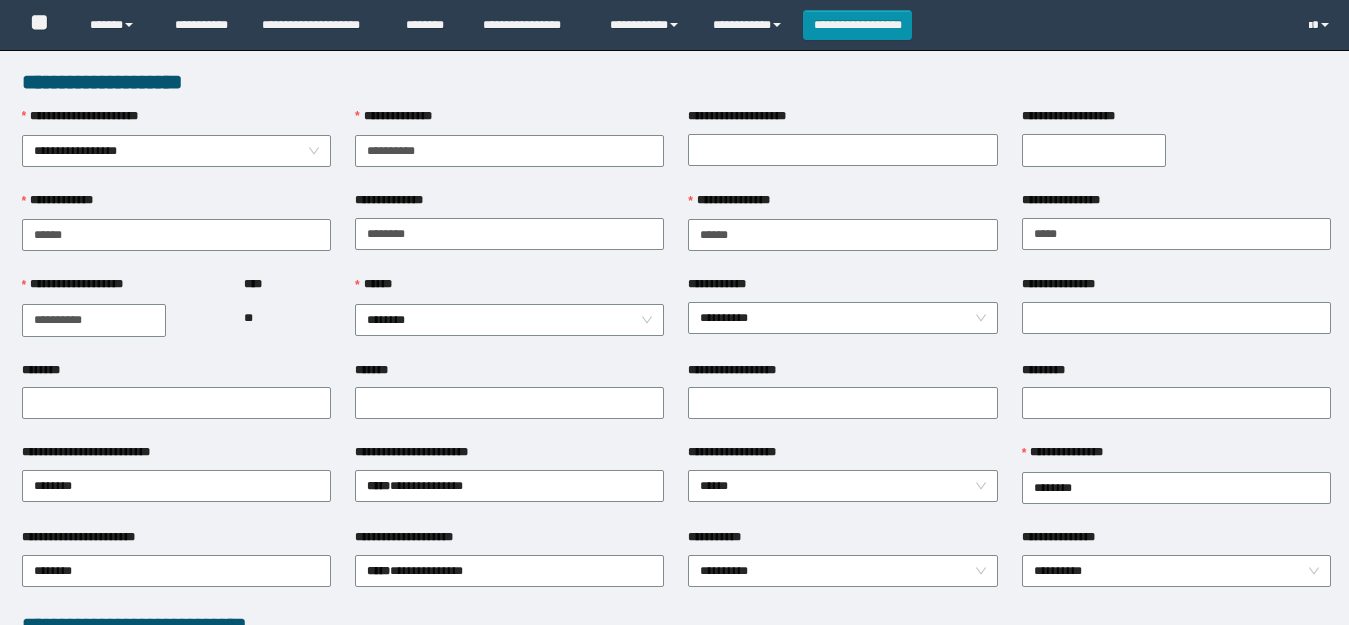 scroll, scrollTop: 0, scrollLeft: 0, axis: both 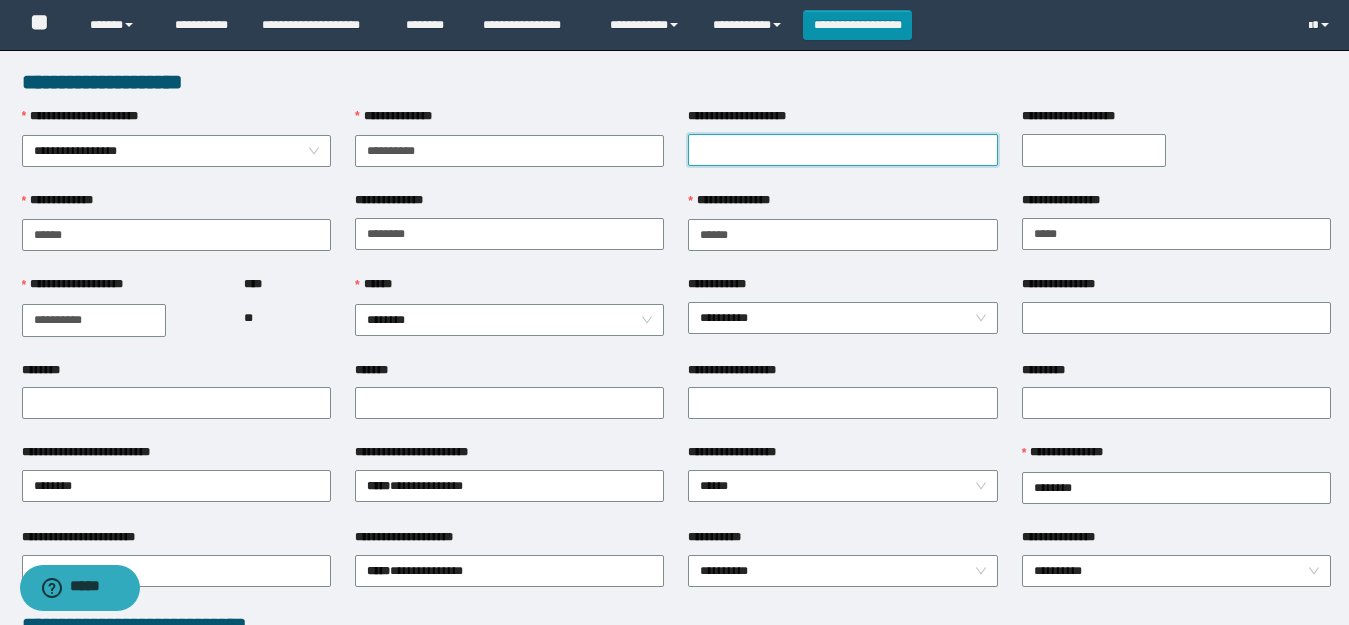 click on "**********" at bounding box center (842, 150) 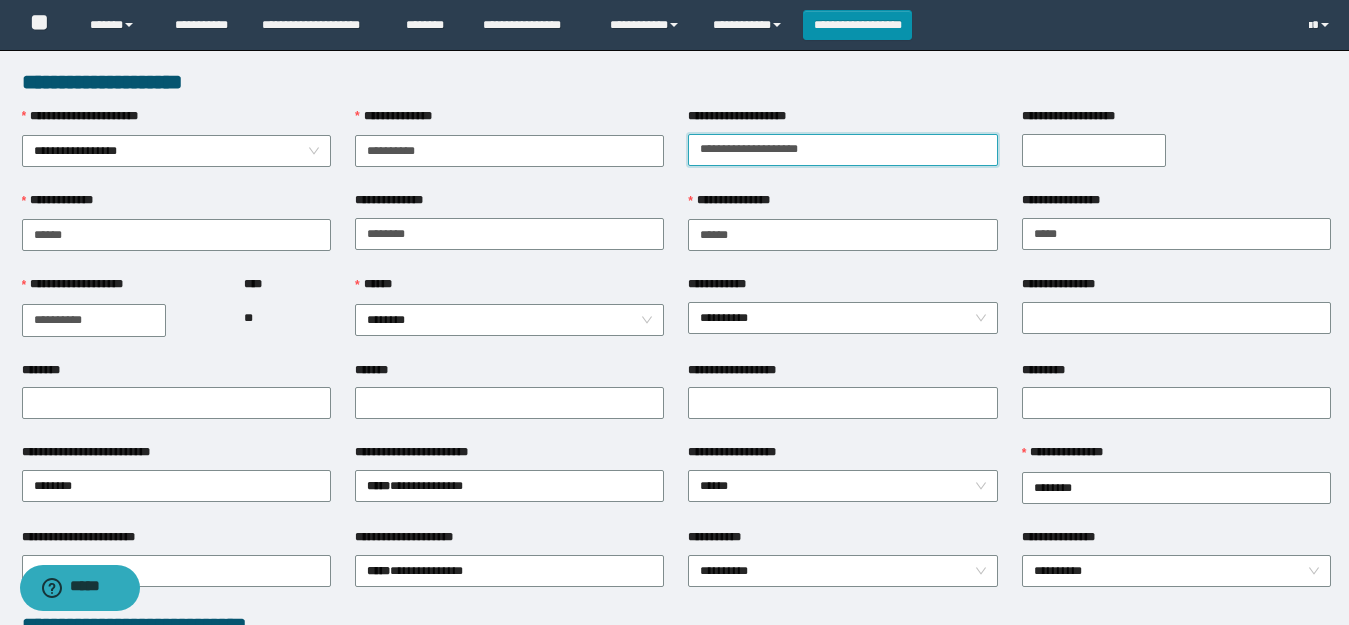type on "**********" 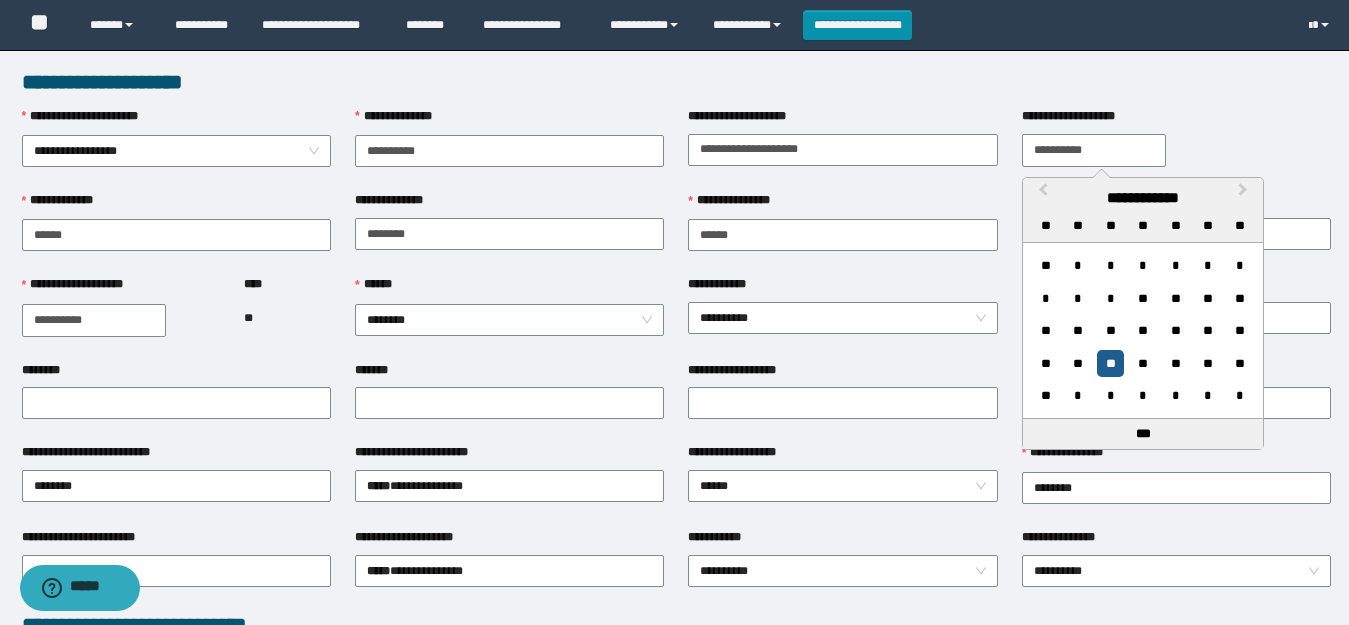 type on "**********" 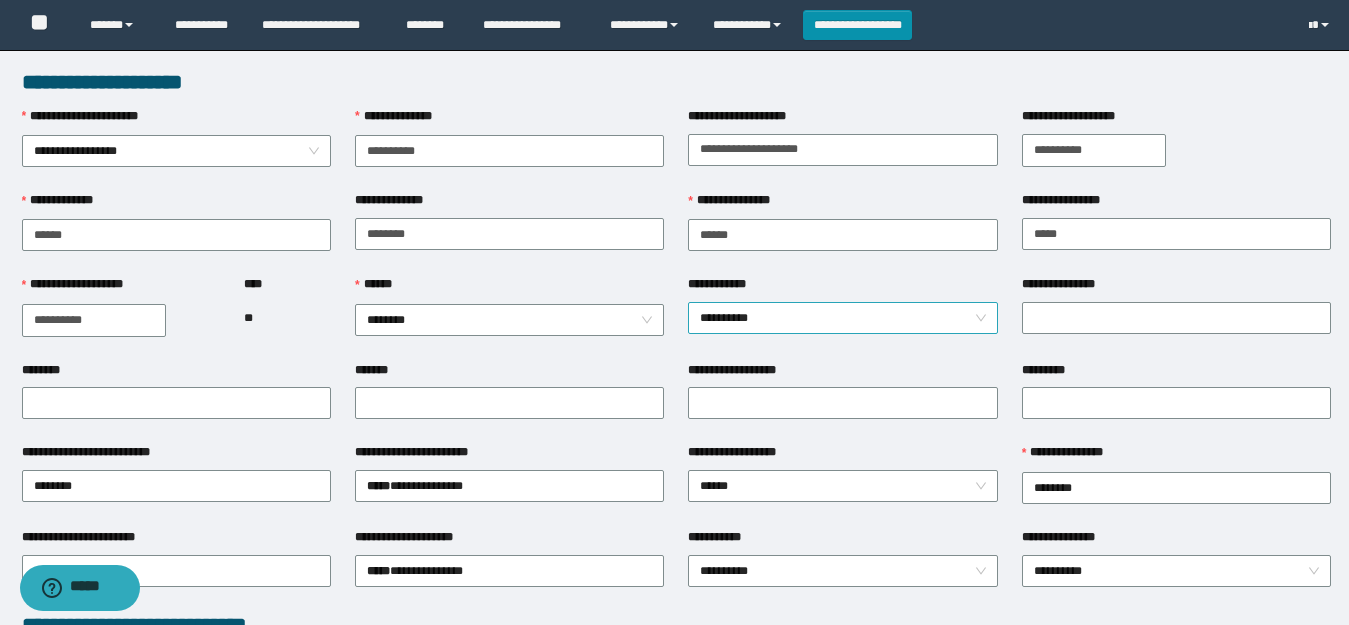 click on "**********" at bounding box center [842, 318] 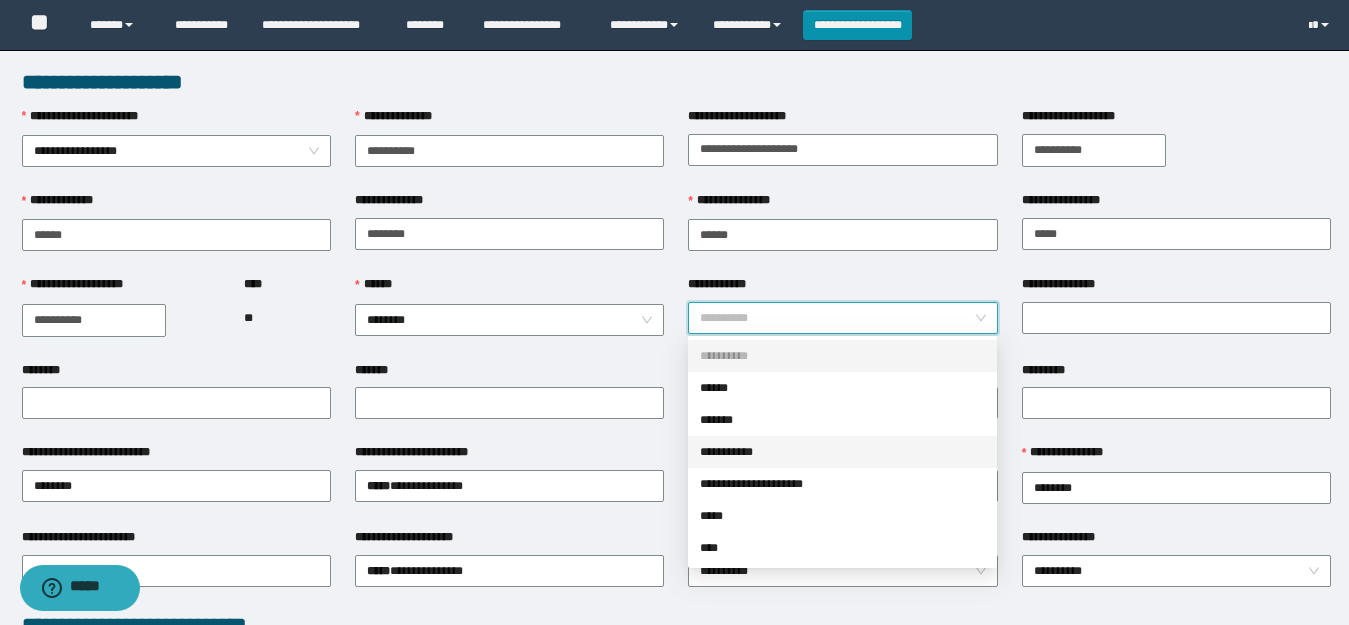 click on "**********" at bounding box center [842, 452] 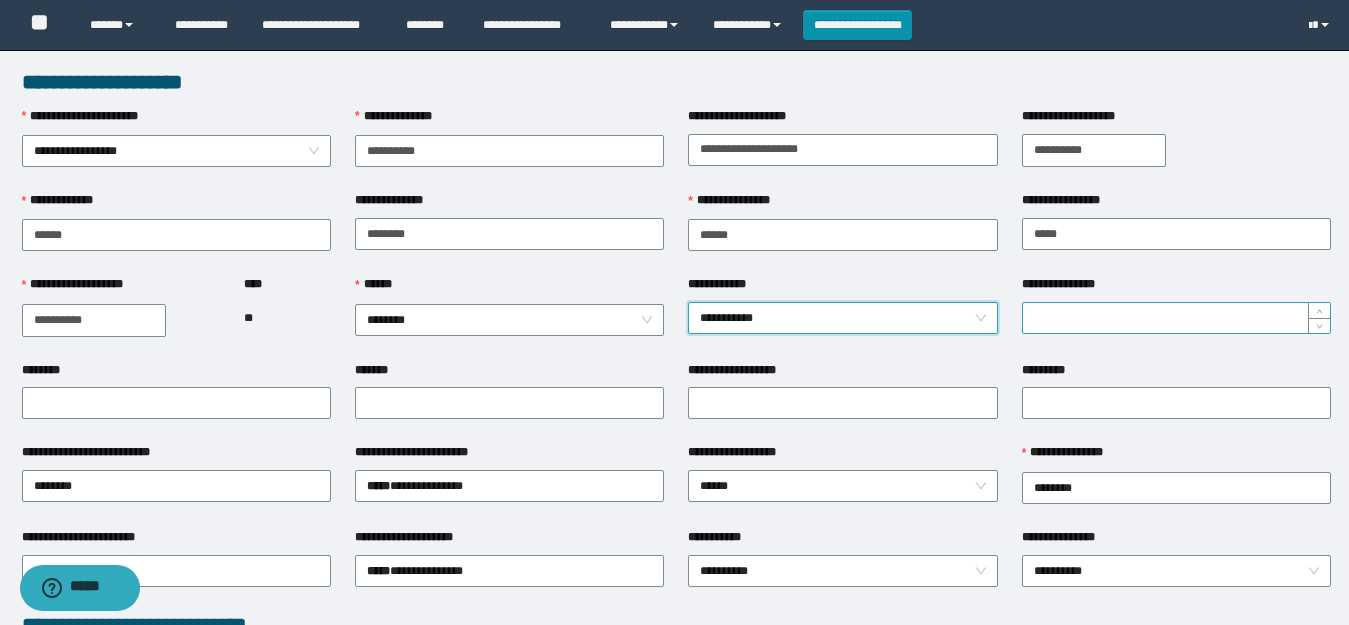 click on "**********" at bounding box center (1176, 318) 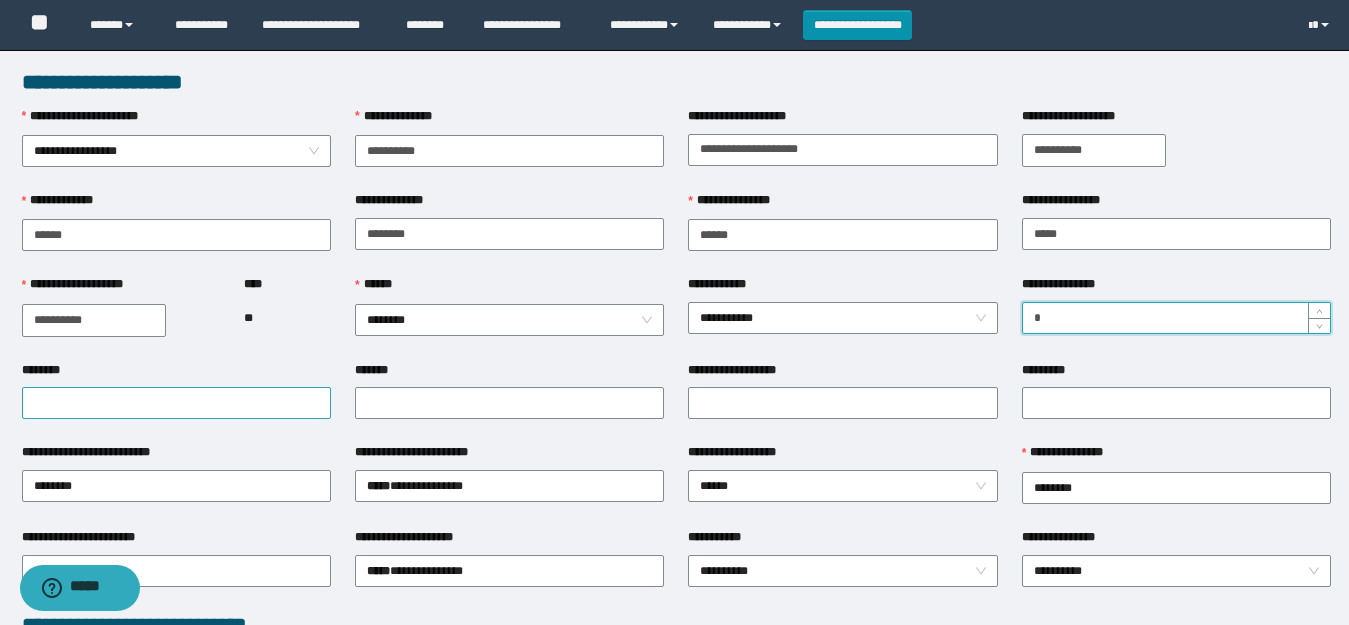 type on "*" 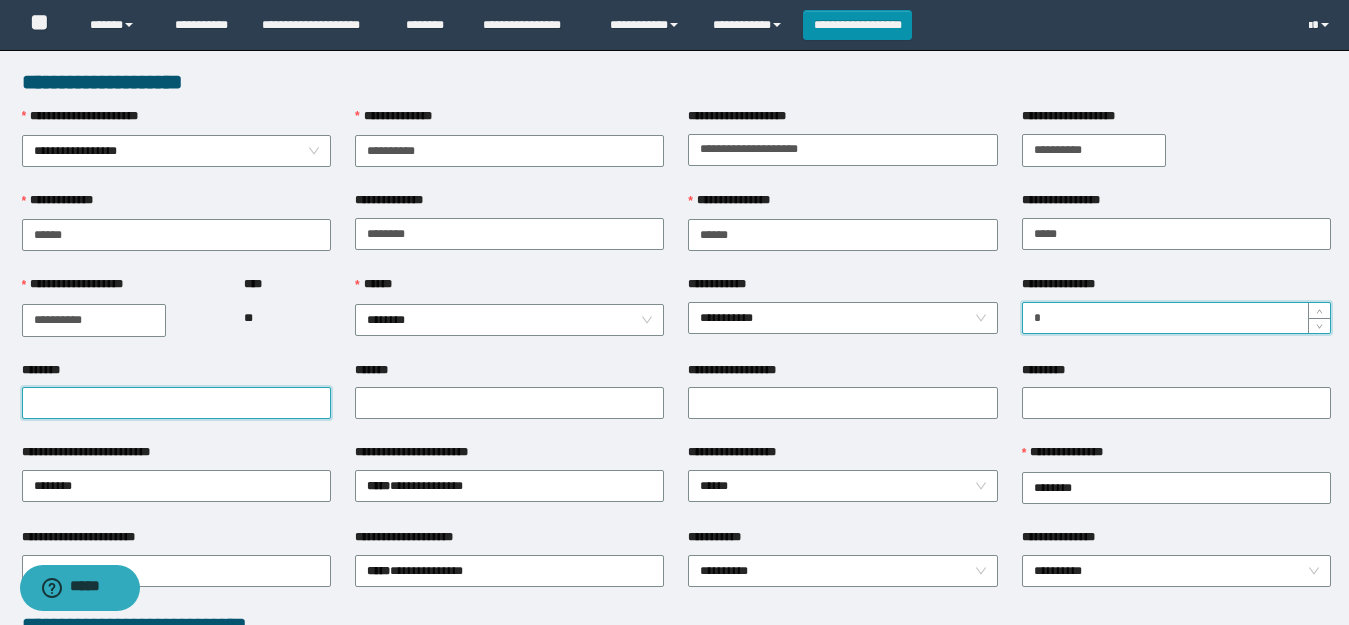 click on "********" at bounding box center [176, 403] 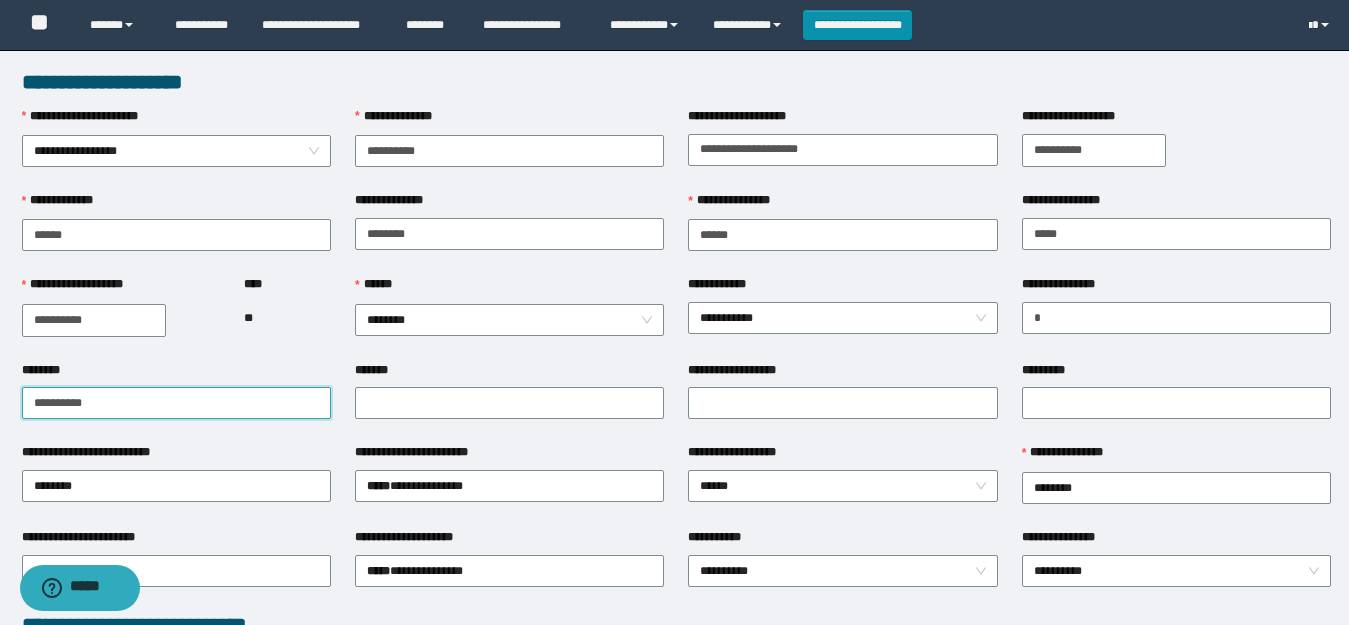 type on "**********" 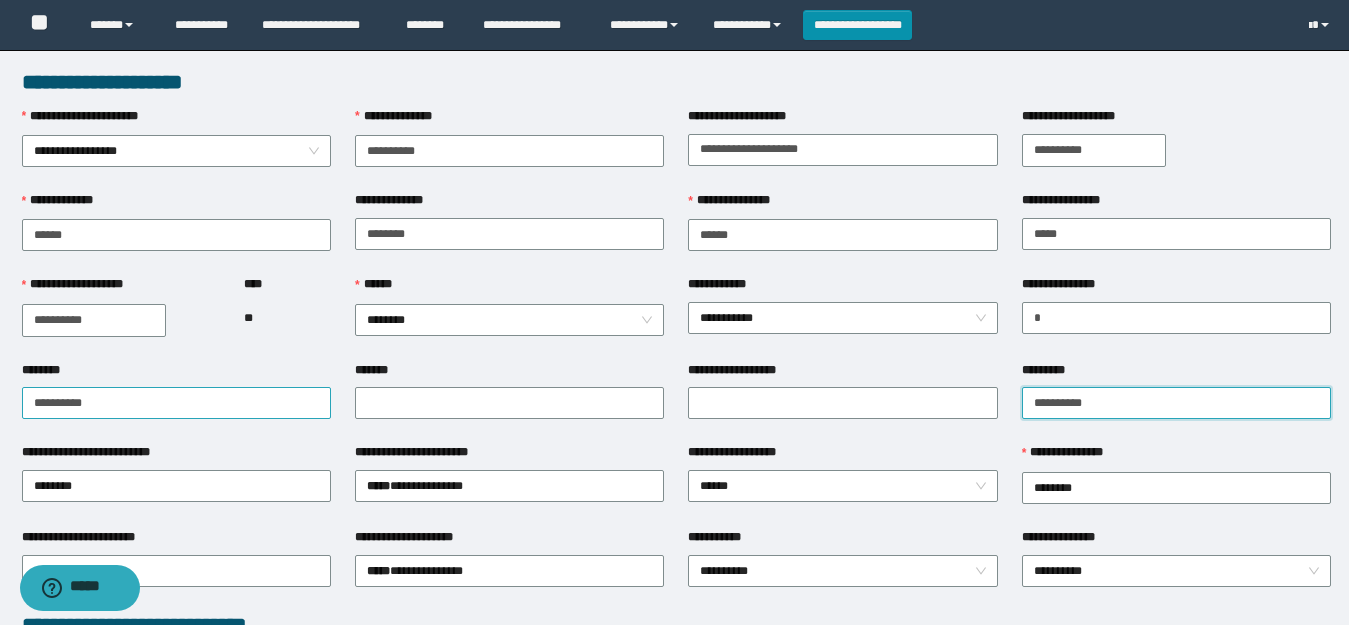 type on "**********" 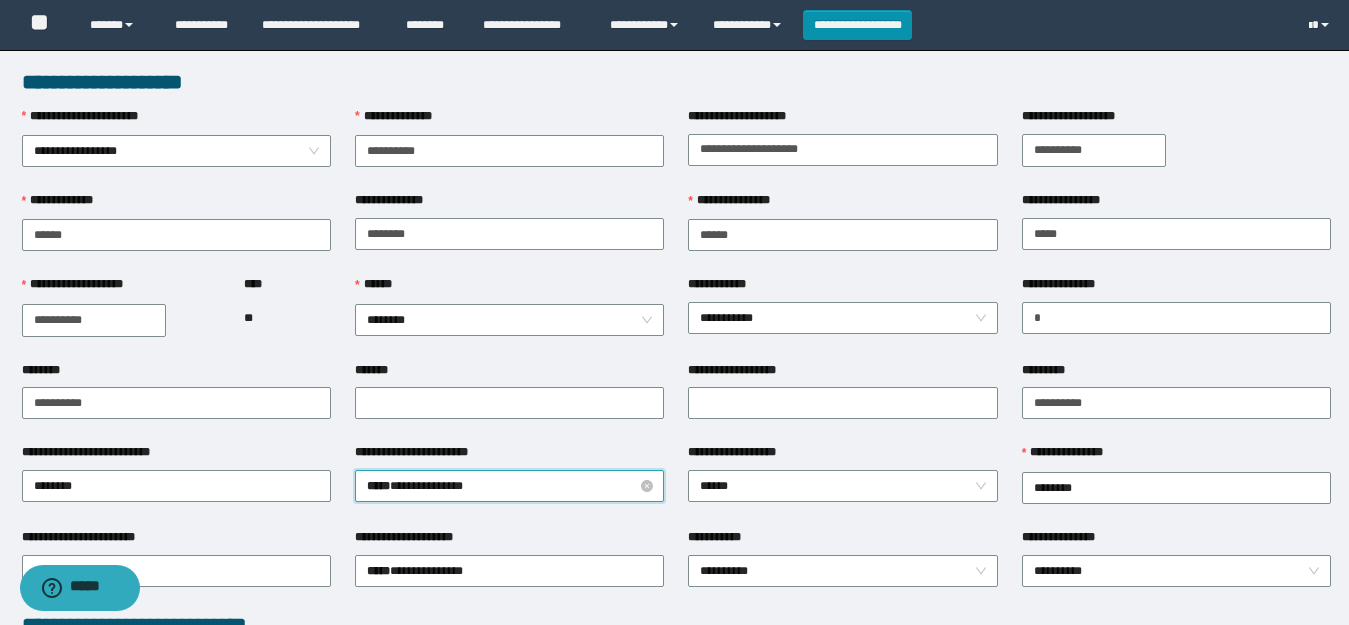 click on "**********" at bounding box center [509, 486] 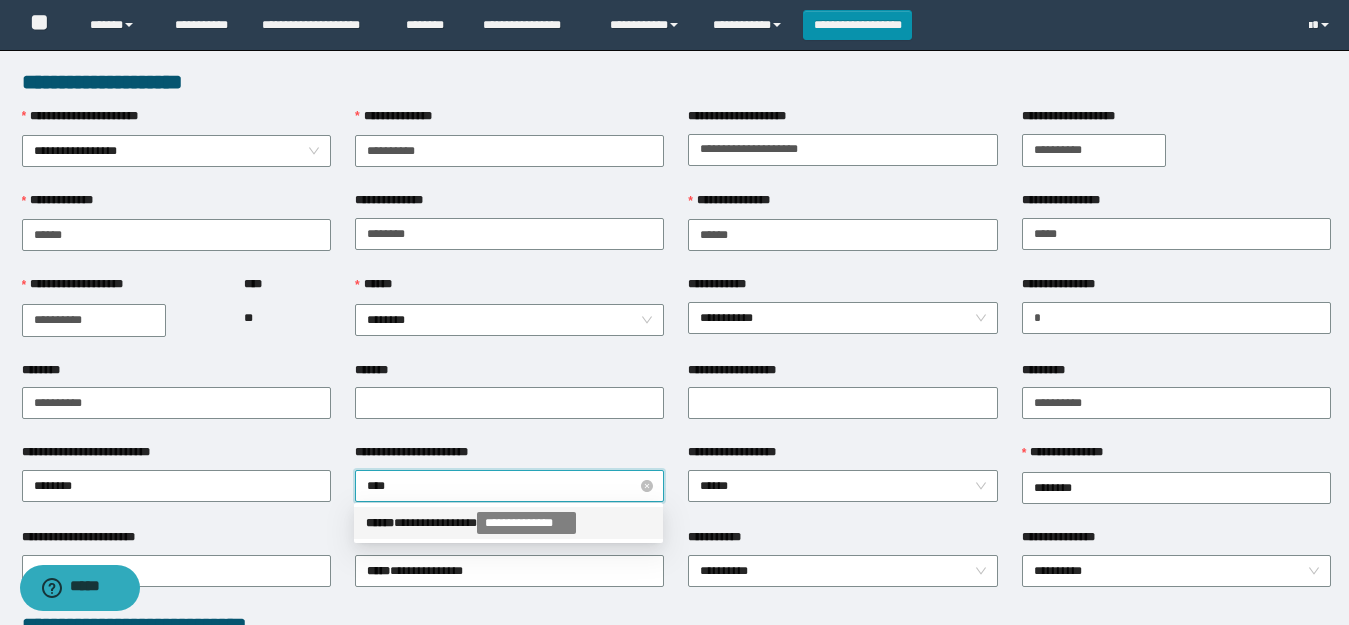 click on "****" at bounding box center [509, 486] 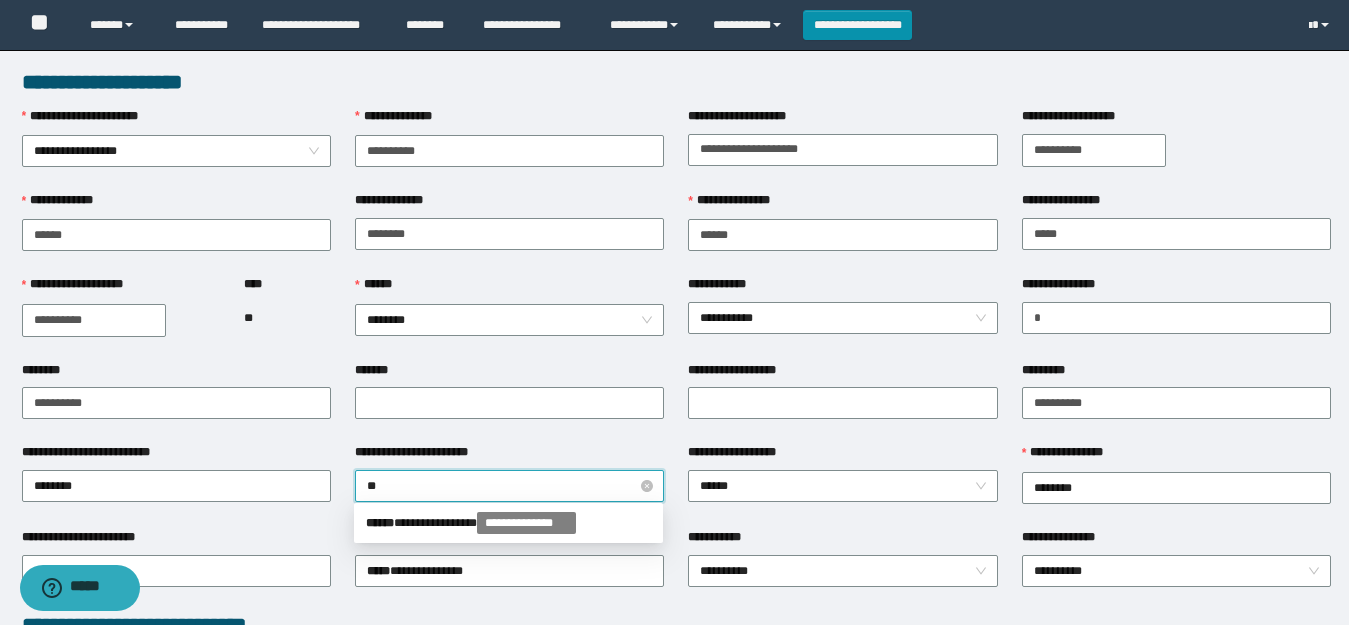 type on "*" 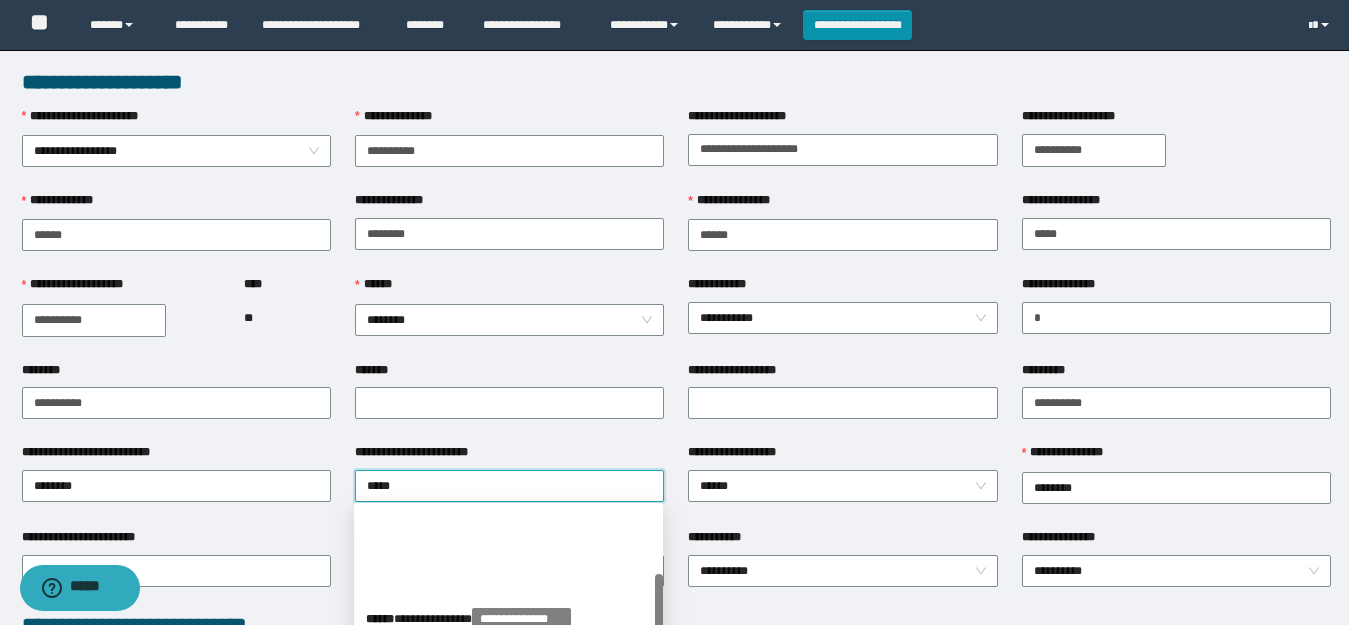scroll, scrollTop: 400, scrollLeft: 0, axis: vertical 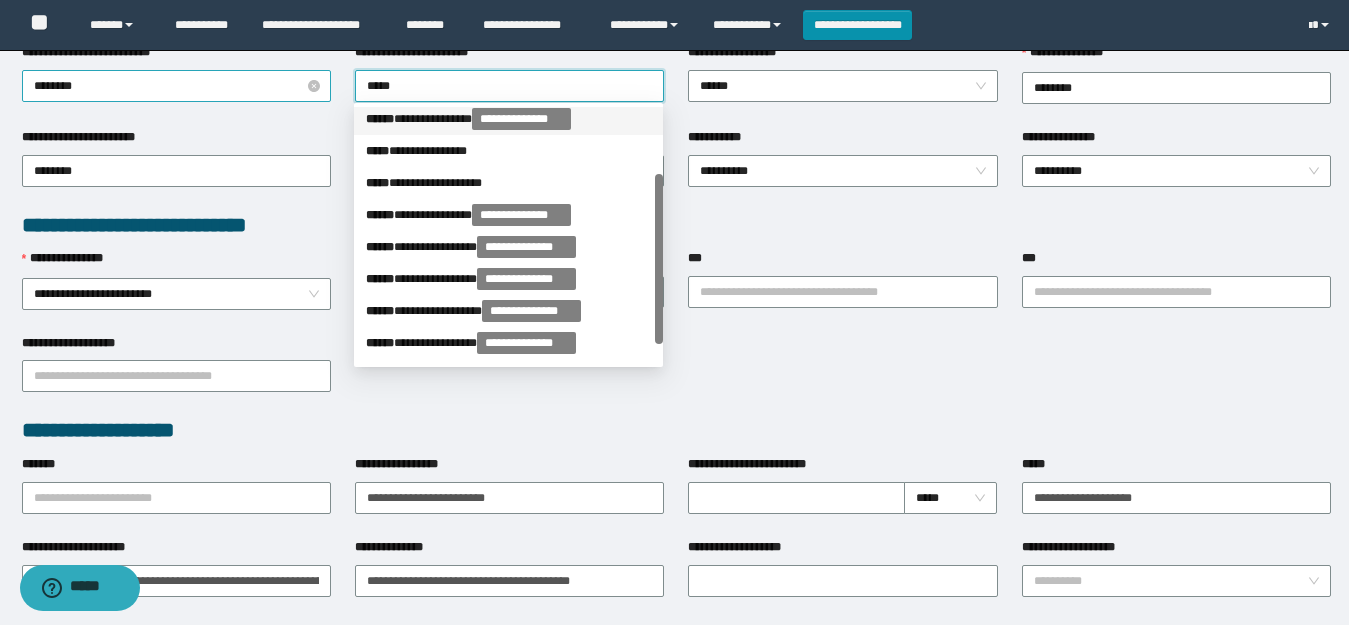 drag, startPoint x: 417, startPoint y: 80, endPoint x: 247, endPoint y: 72, distance: 170.18813 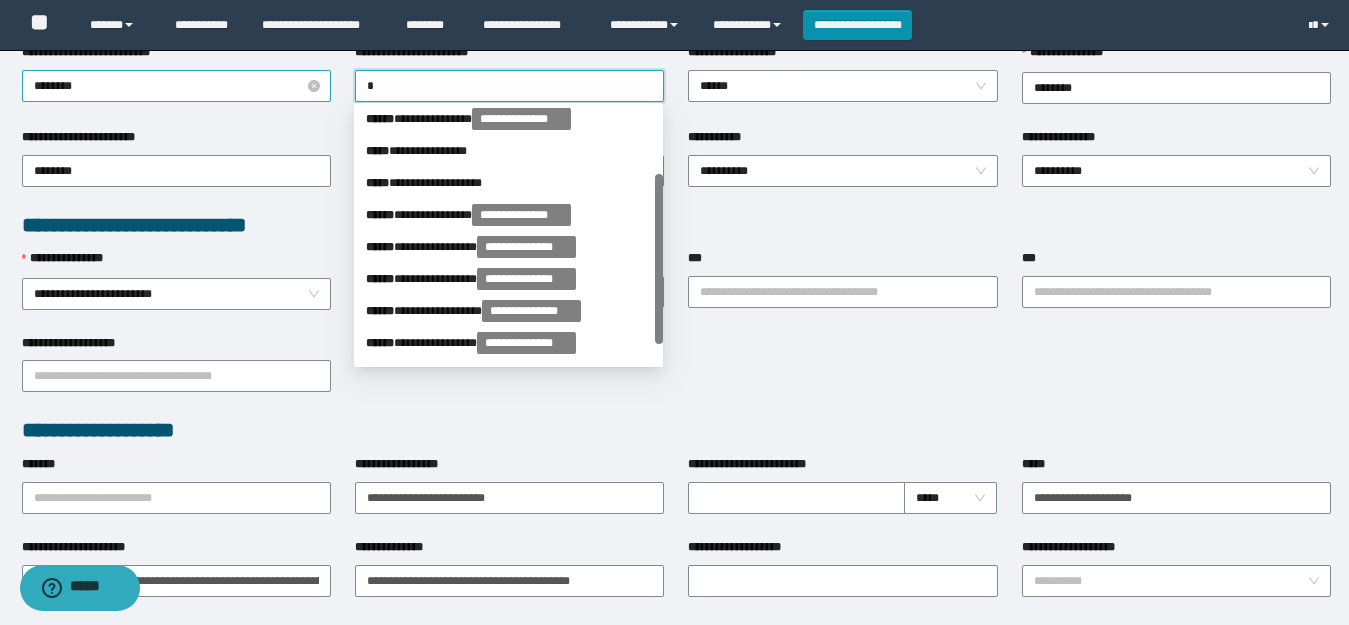 type on "**" 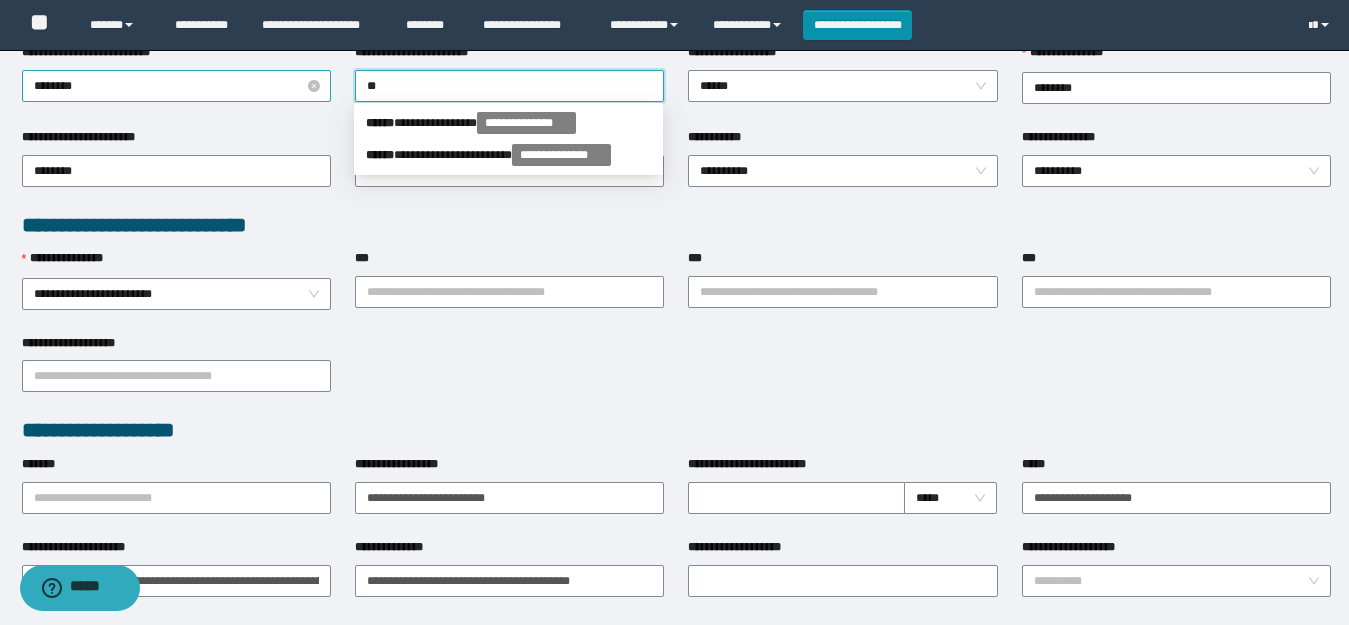 scroll, scrollTop: 0, scrollLeft: 0, axis: both 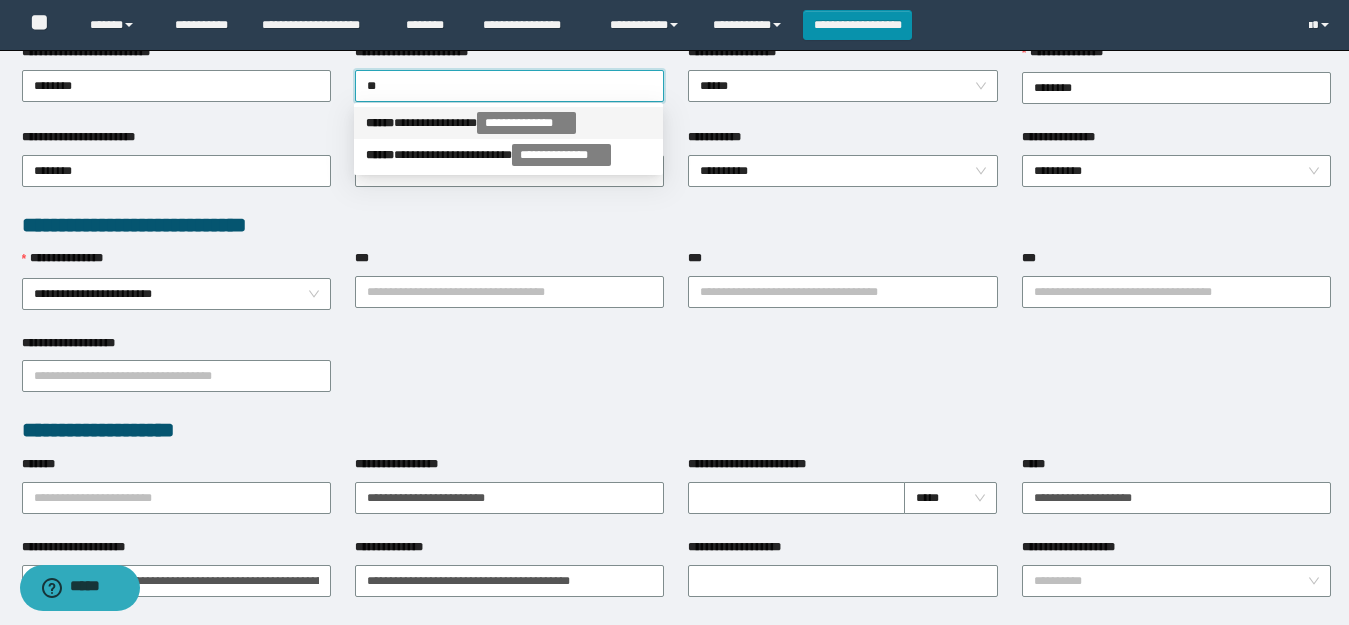 click on "**********" at bounding box center [508, 123] 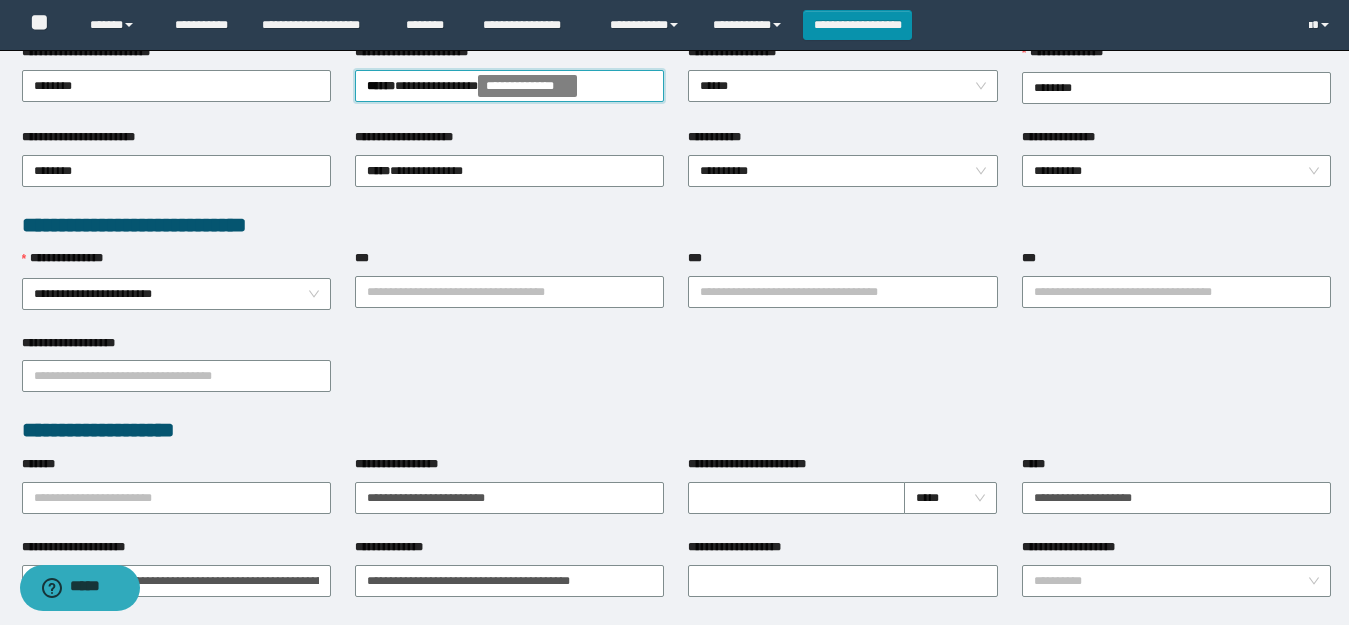 scroll, scrollTop: 200, scrollLeft: 0, axis: vertical 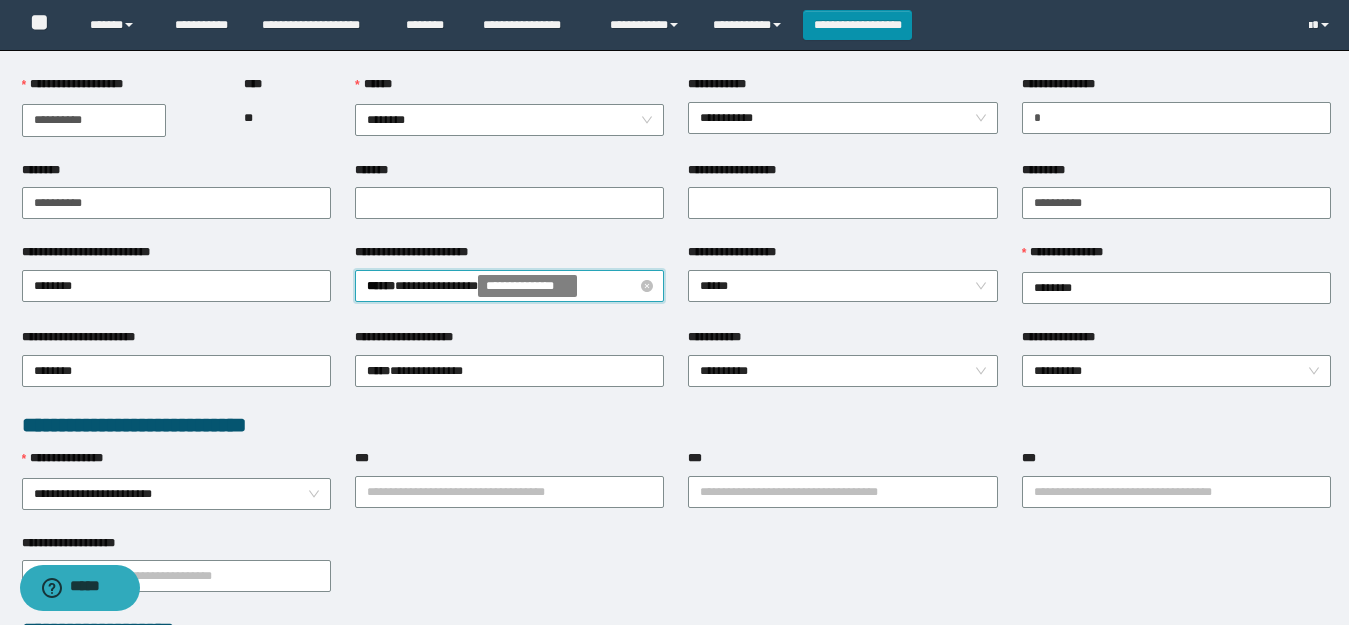 click on "**********" at bounding box center (509, 286) 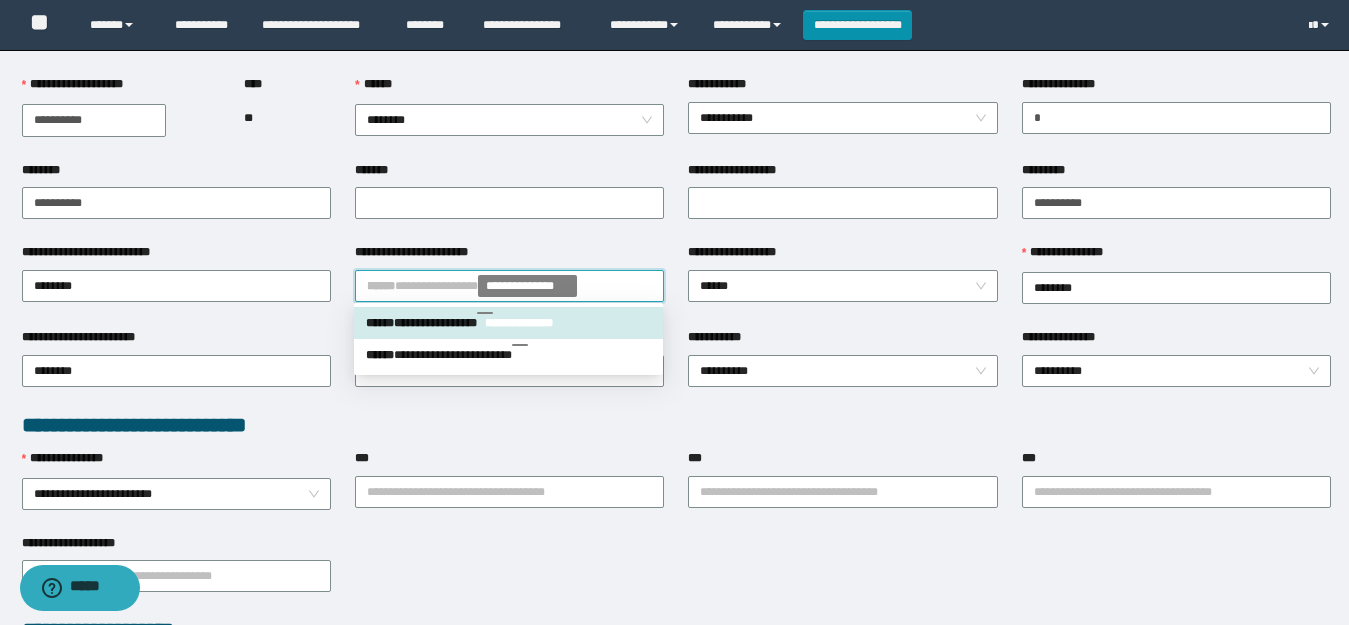 click on "**********" at bounding box center [508, 323] 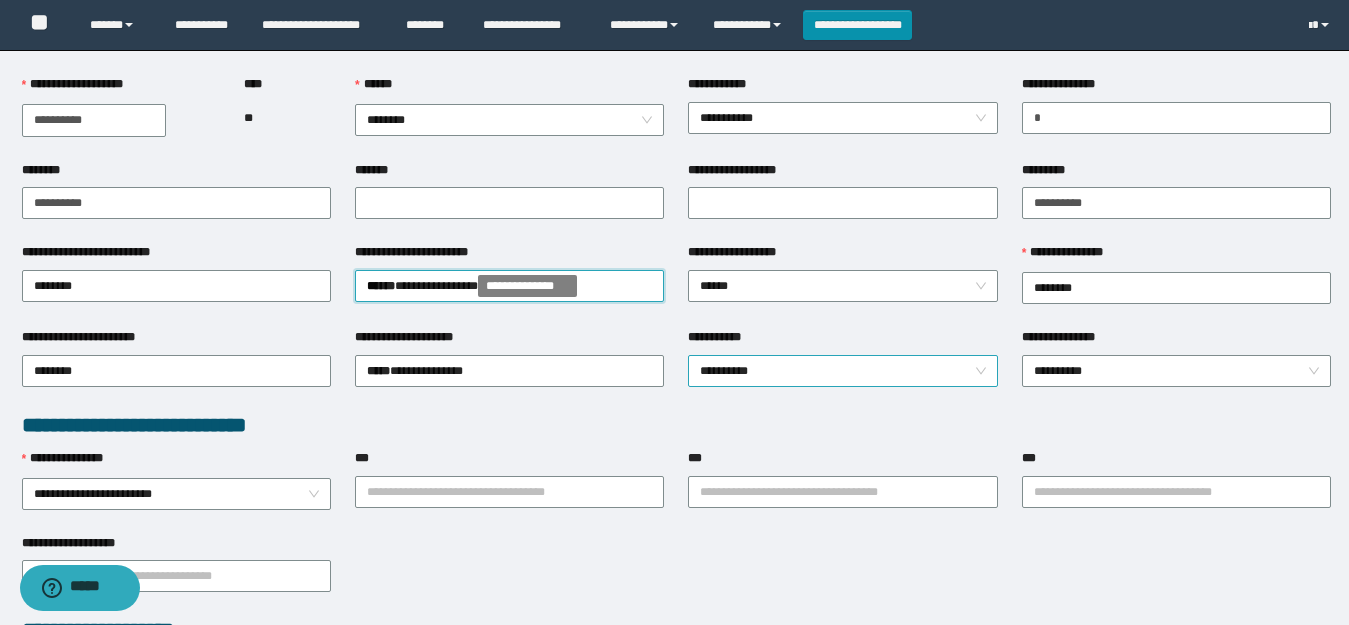 click on "**********" at bounding box center (842, 371) 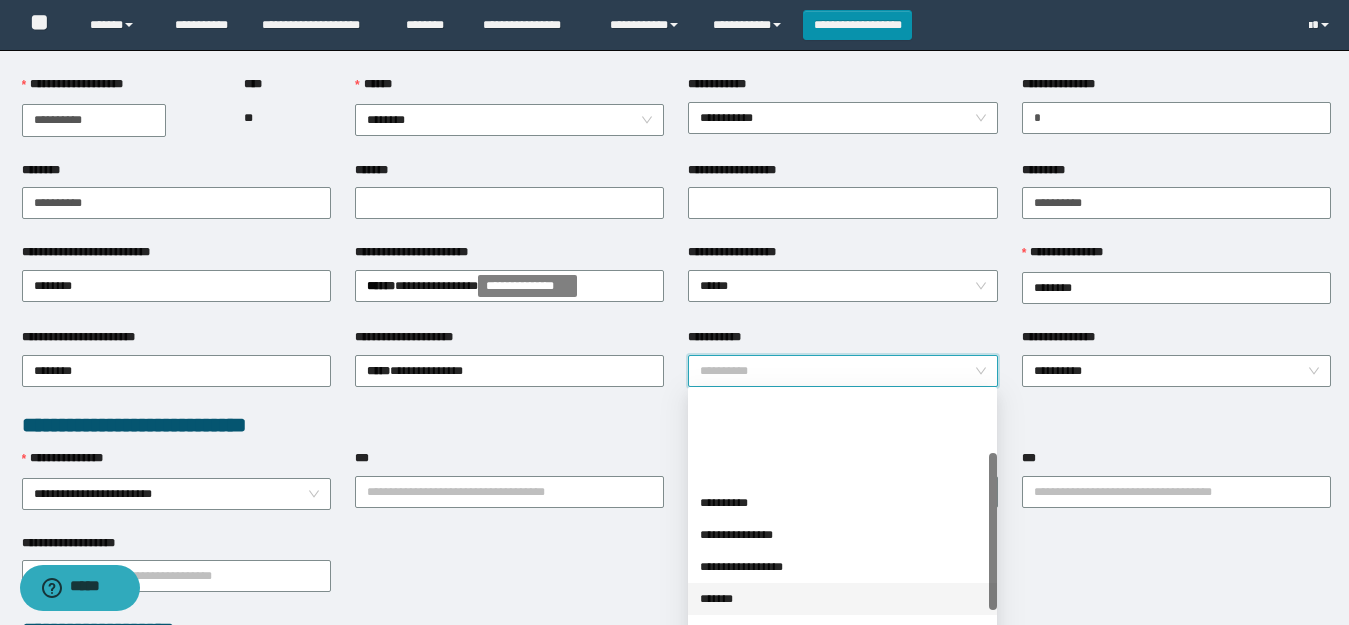scroll, scrollTop: 100, scrollLeft: 0, axis: vertical 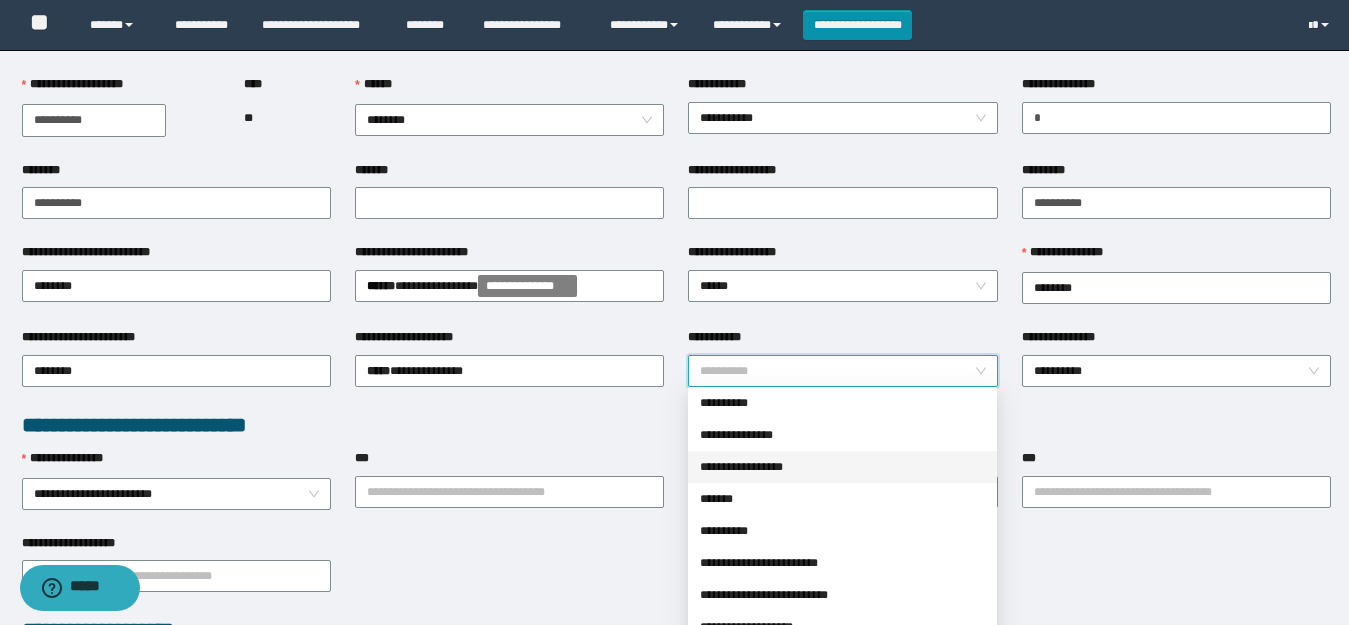 click on "**********" at bounding box center (842, 467) 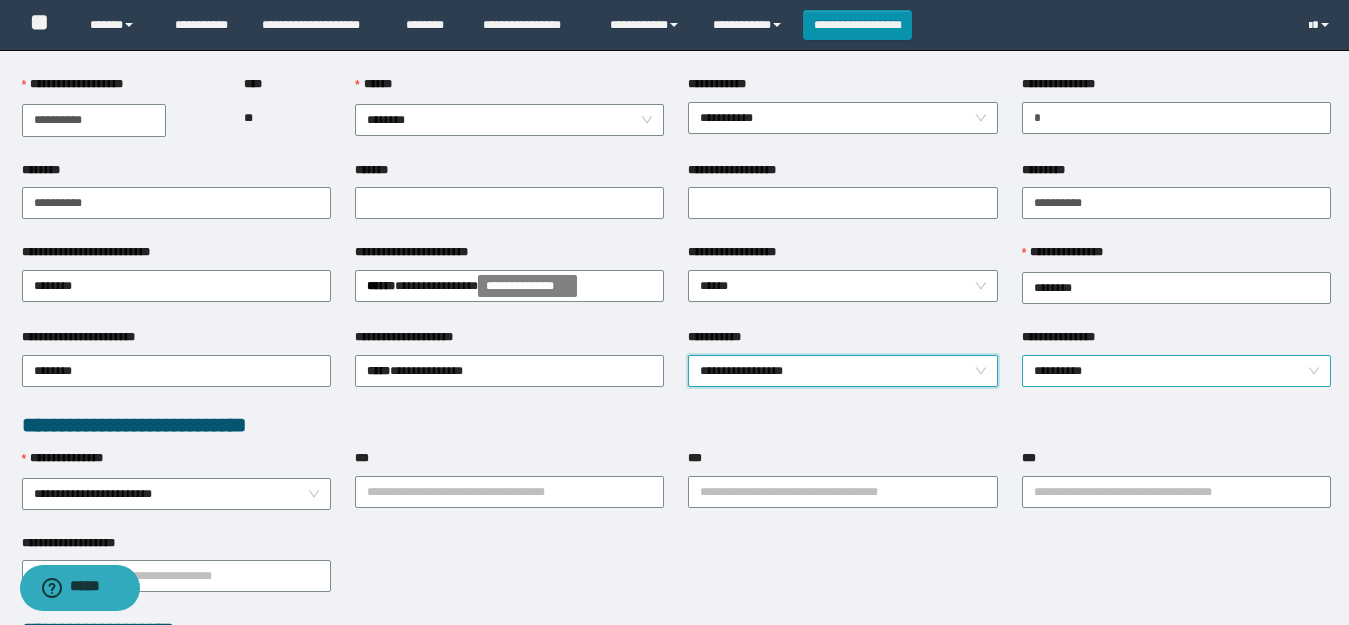 click on "**********" at bounding box center (1176, 371) 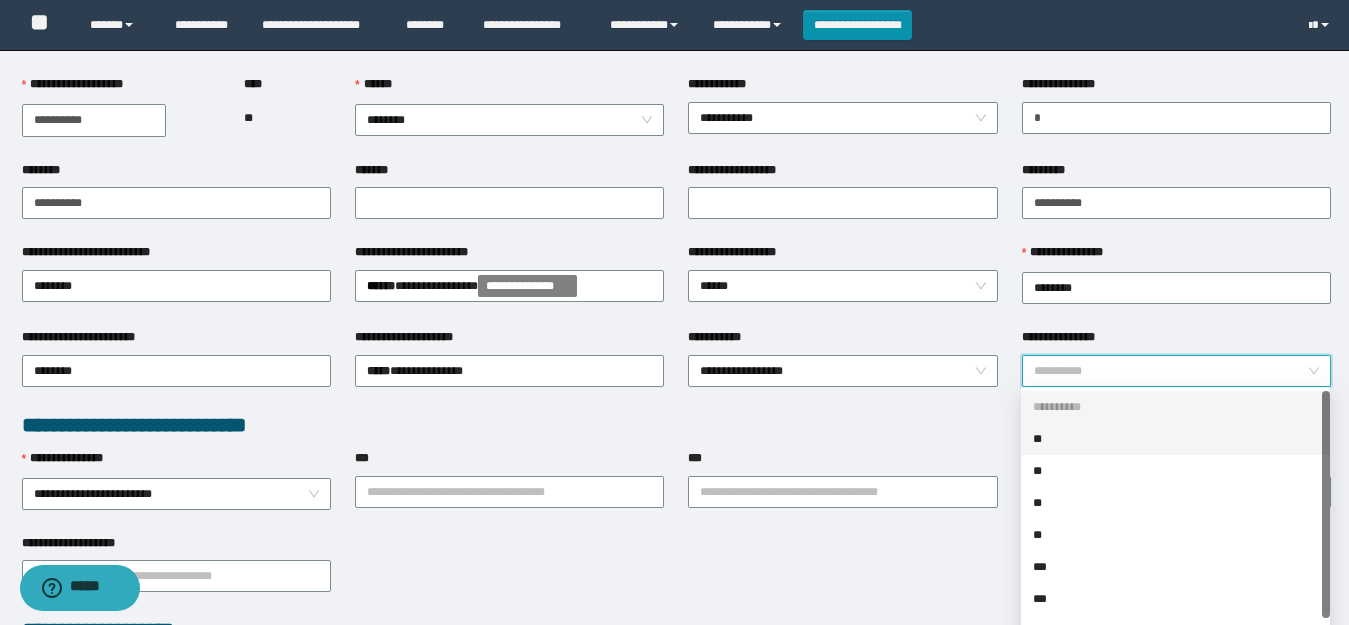 scroll, scrollTop: 32, scrollLeft: 0, axis: vertical 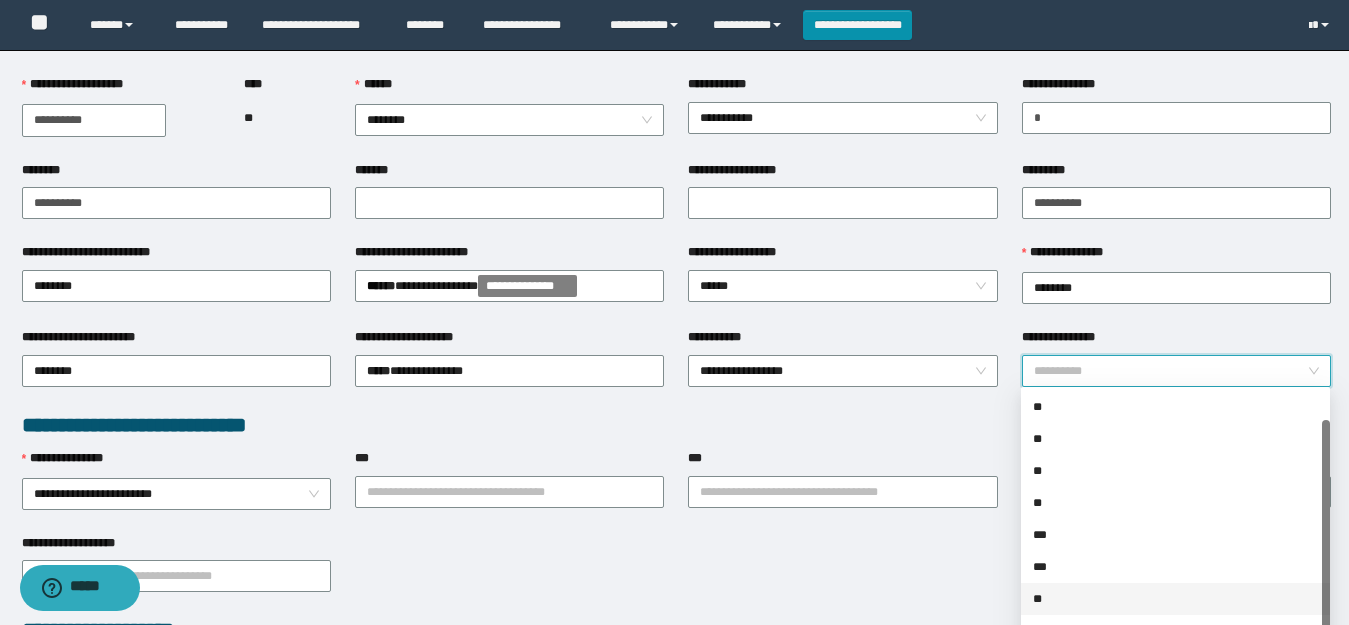 click on "**" at bounding box center (1175, 599) 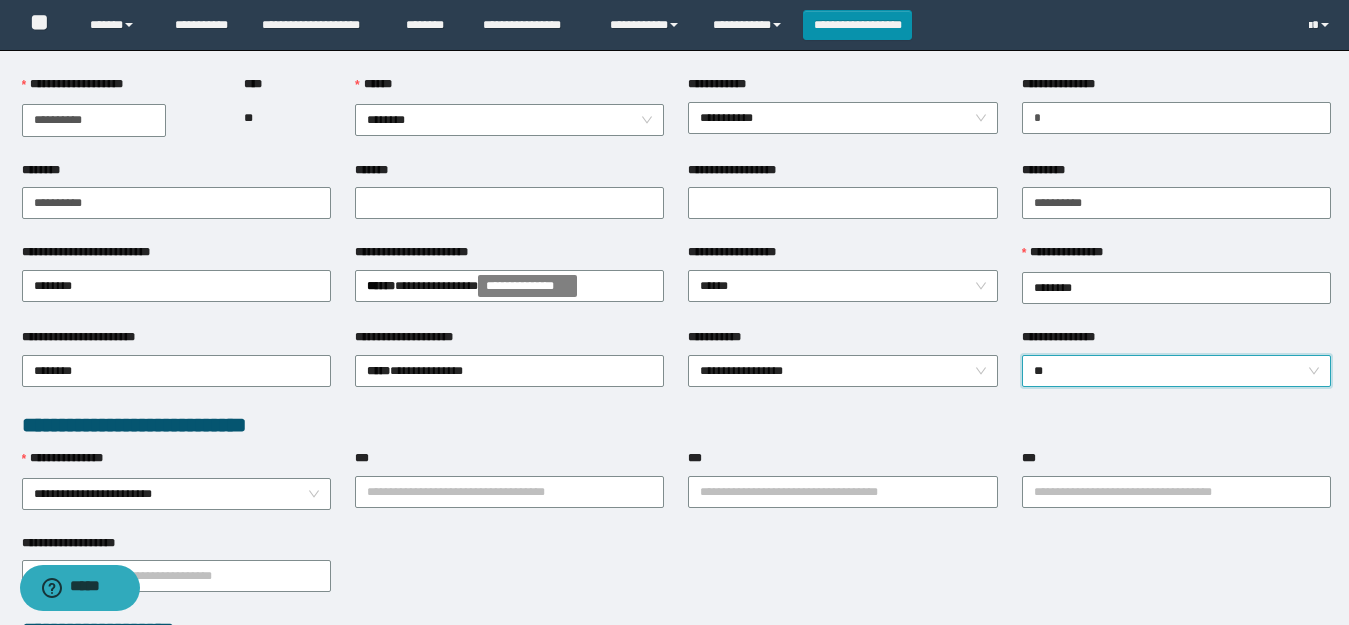 click on "***" at bounding box center (1176, 462) 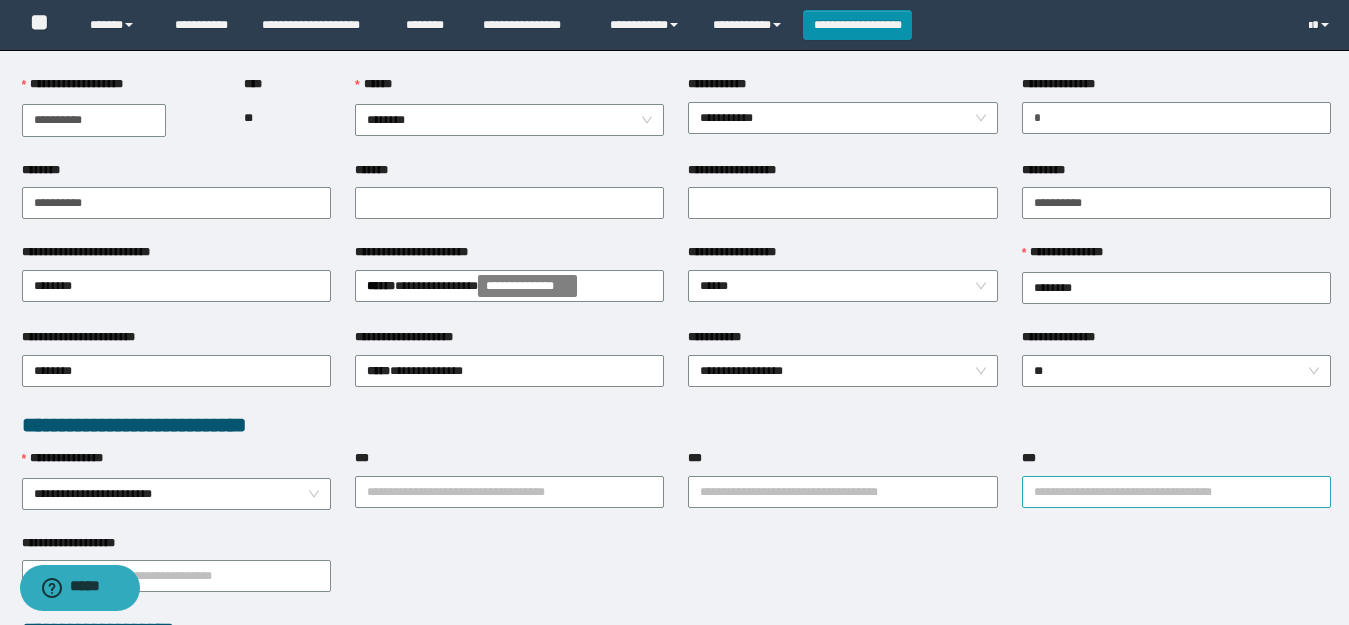 drag, startPoint x: 1016, startPoint y: 486, endPoint x: 1054, endPoint y: 475, distance: 39.56008 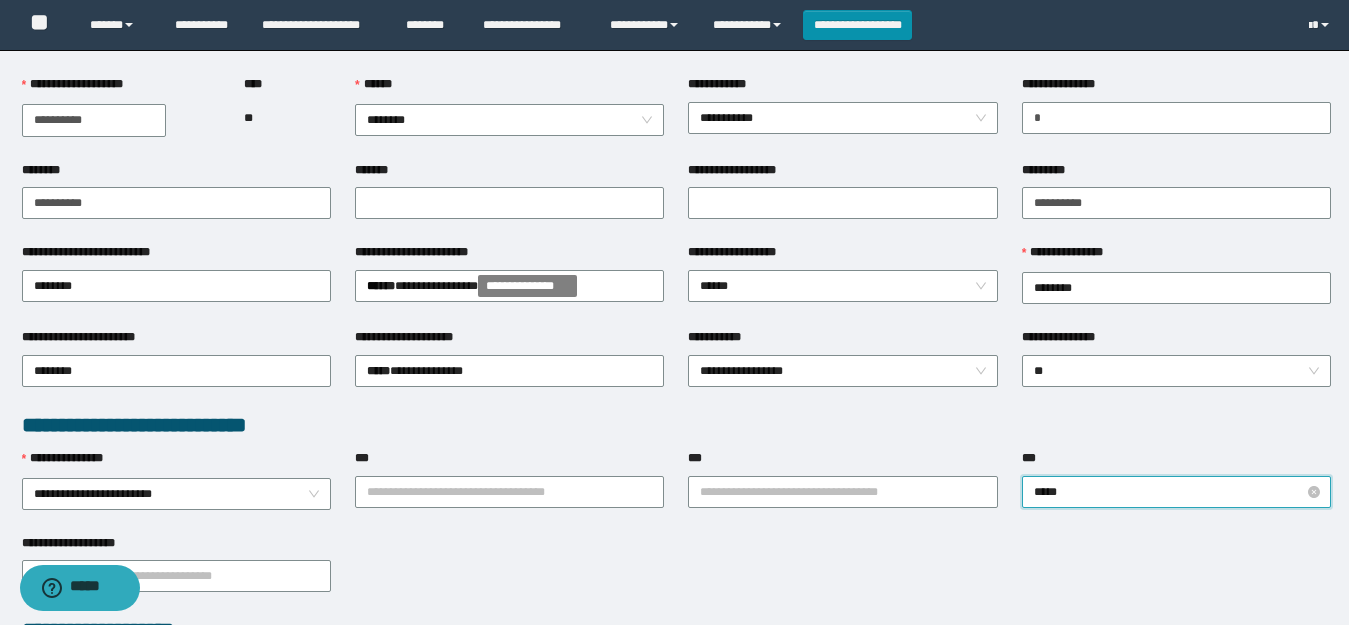 type on "******" 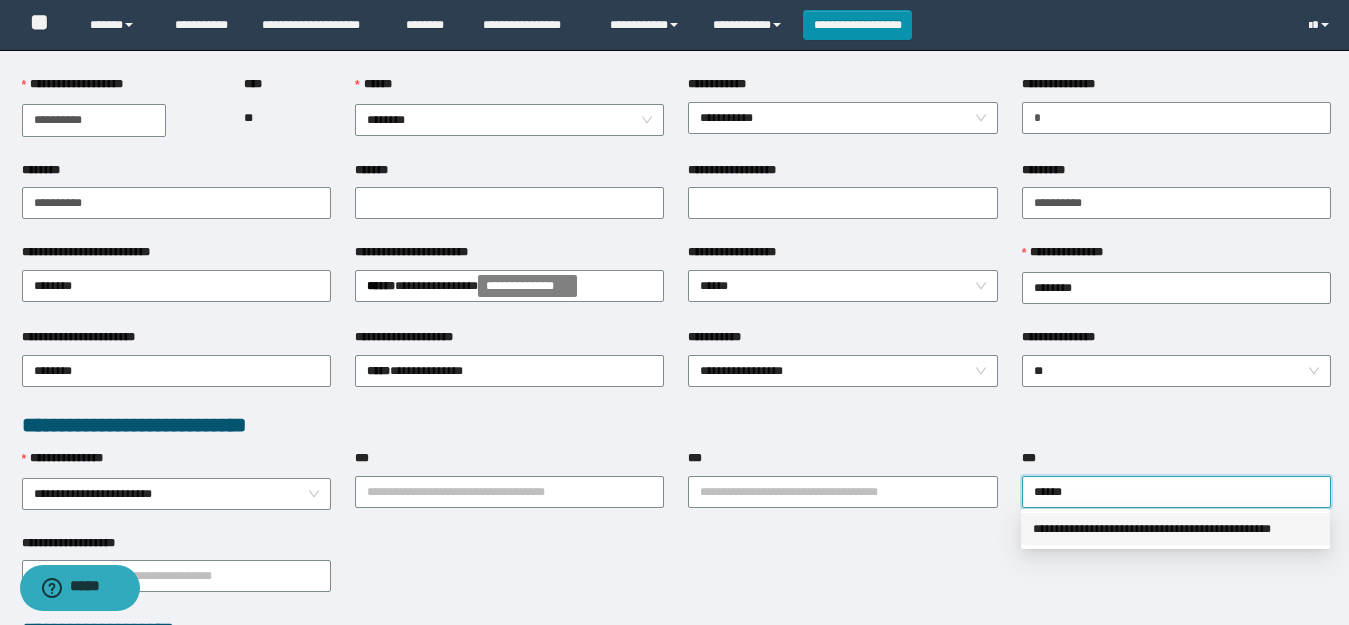 click on "**********" at bounding box center [1175, 529] 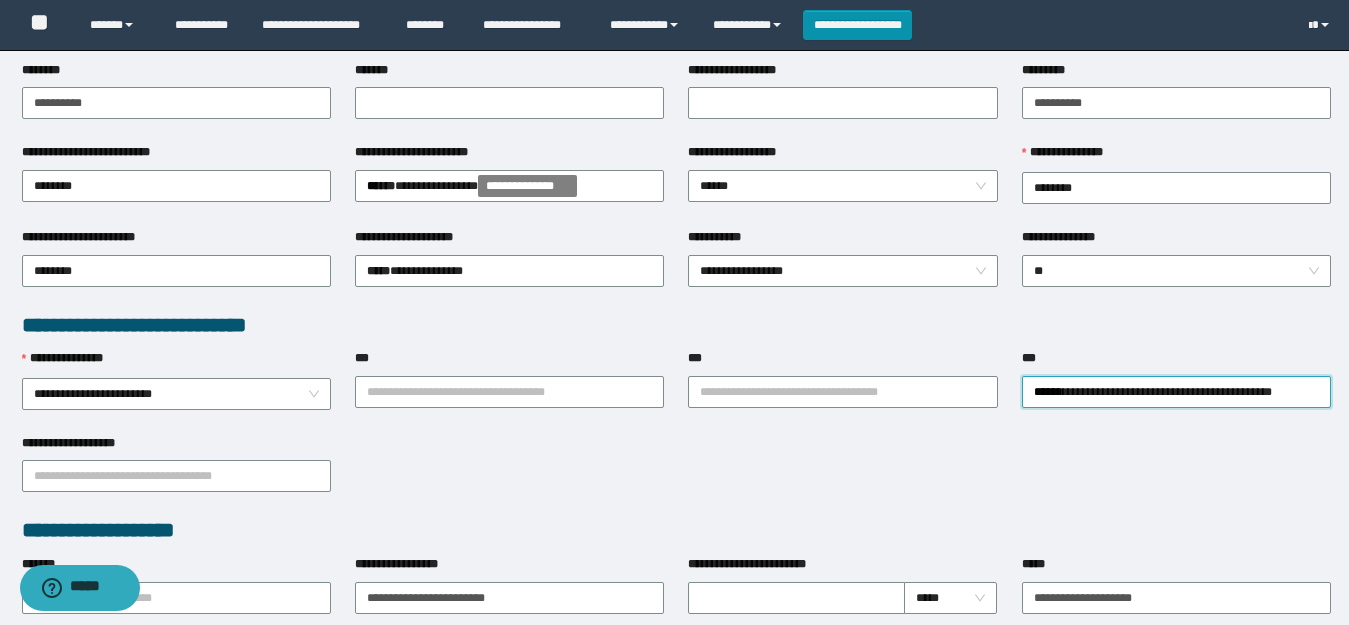 scroll, scrollTop: 400, scrollLeft: 0, axis: vertical 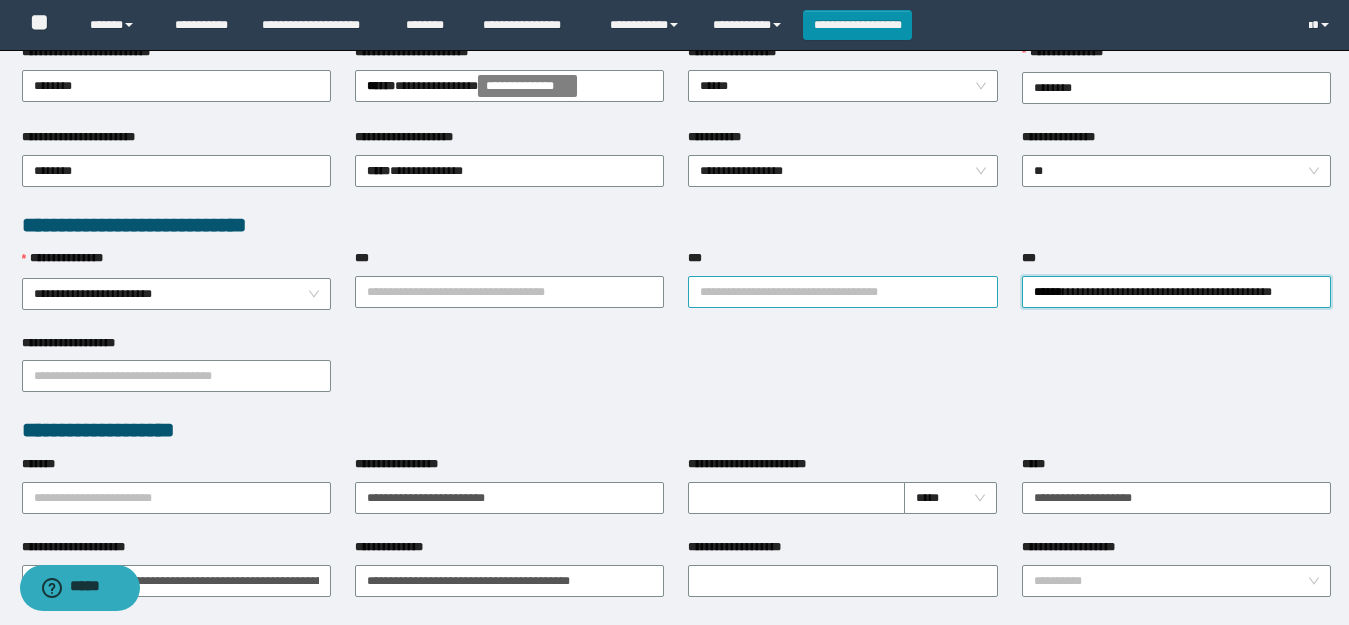 click on "***" at bounding box center (842, 292) 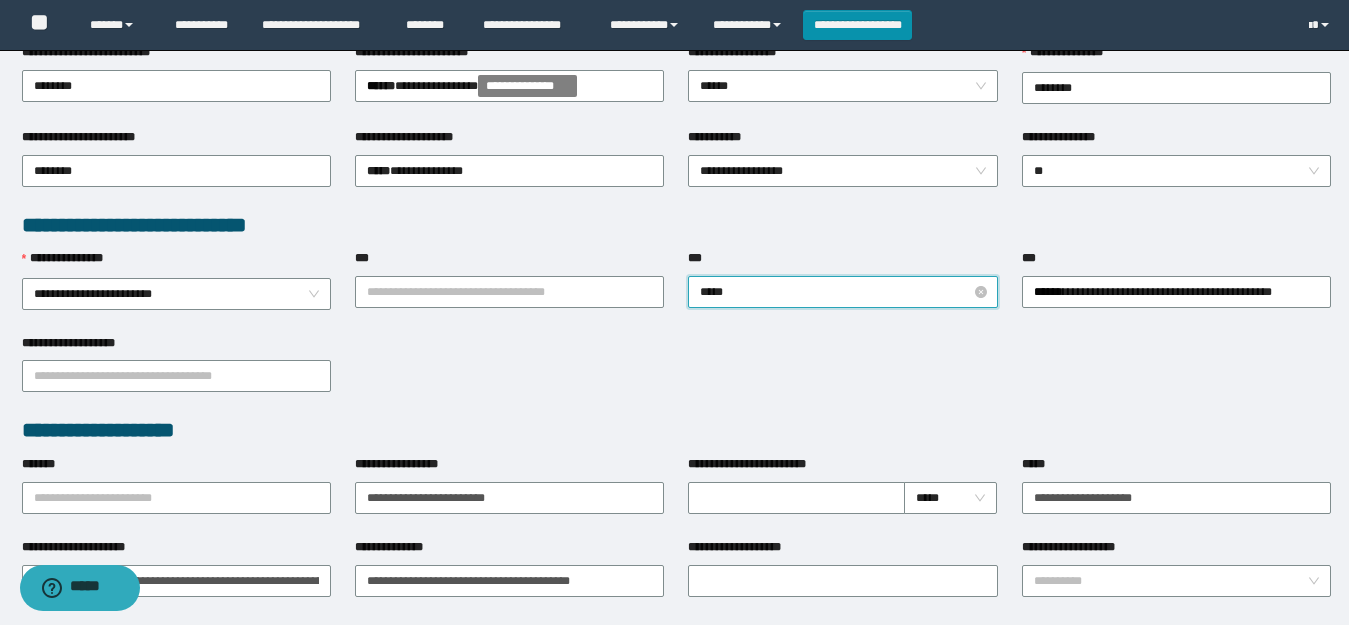 type on "******" 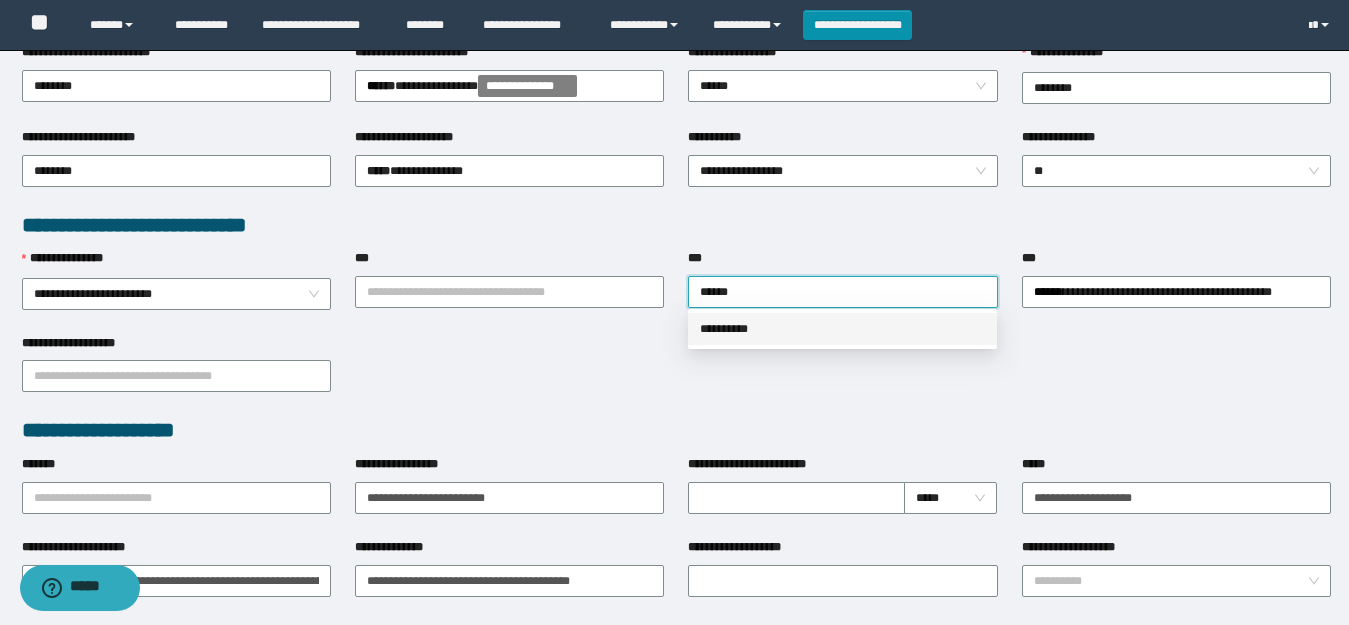 click on "**********" at bounding box center [842, 329] 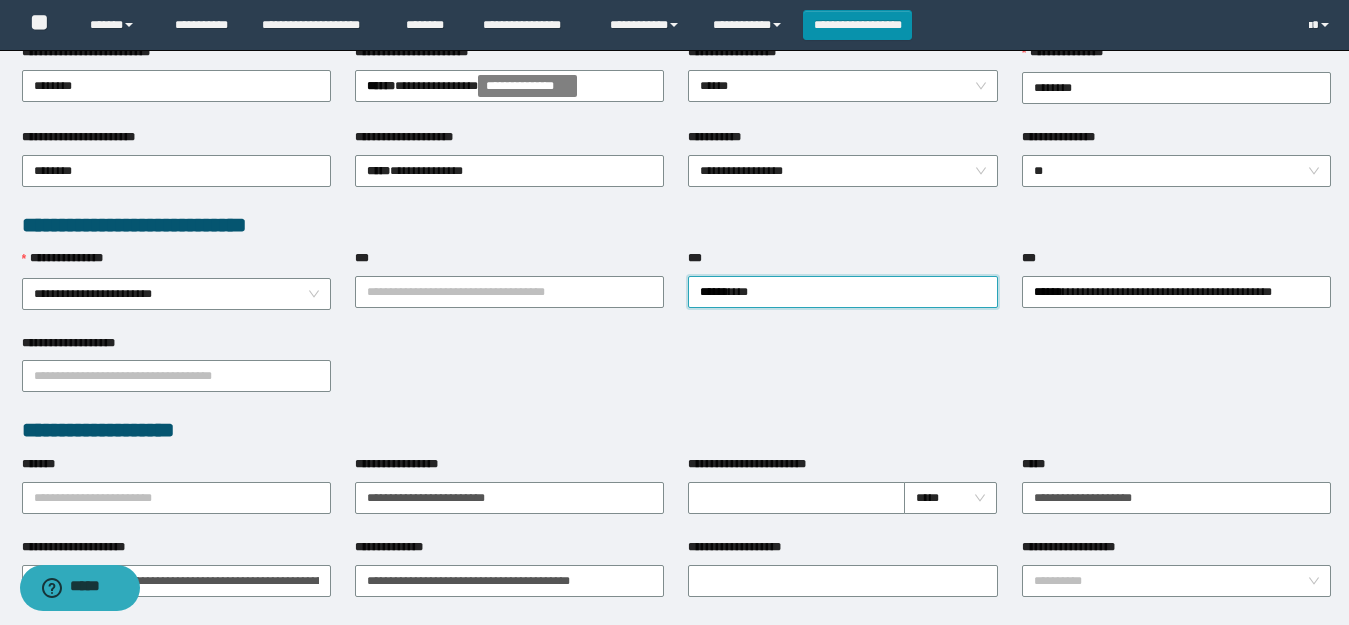 click on "**********" at bounding box center (509, 291) 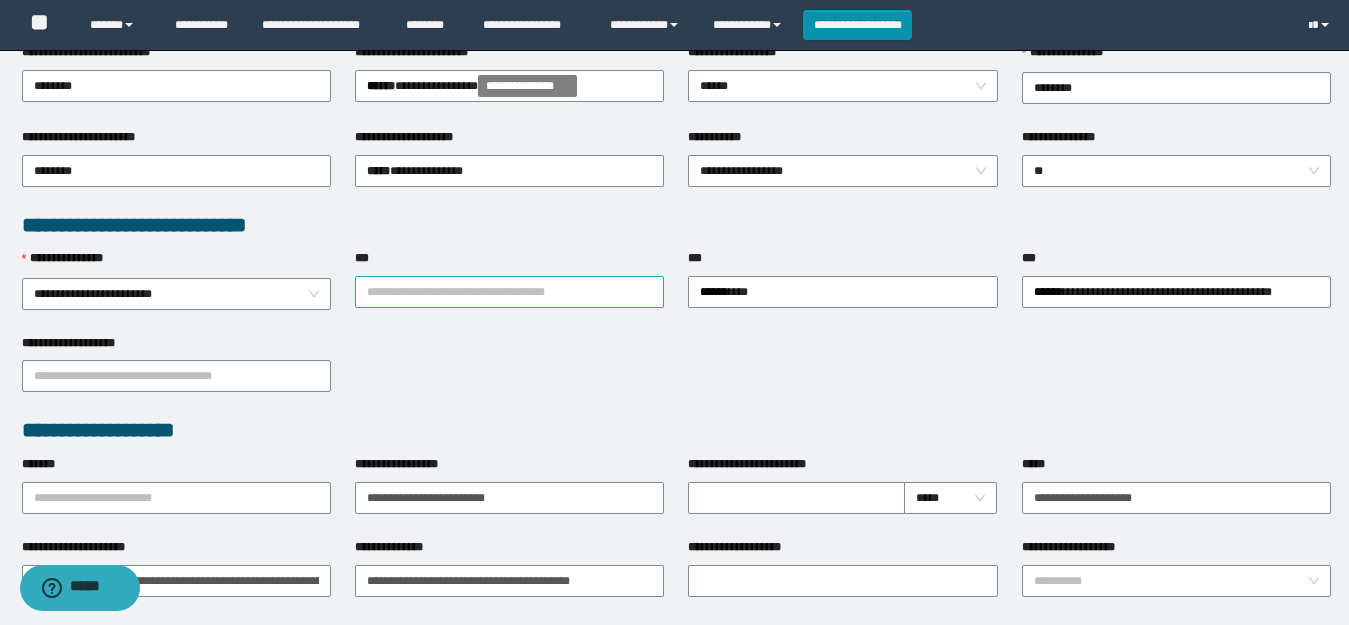 click on "***" at bounding box center [509, 292] 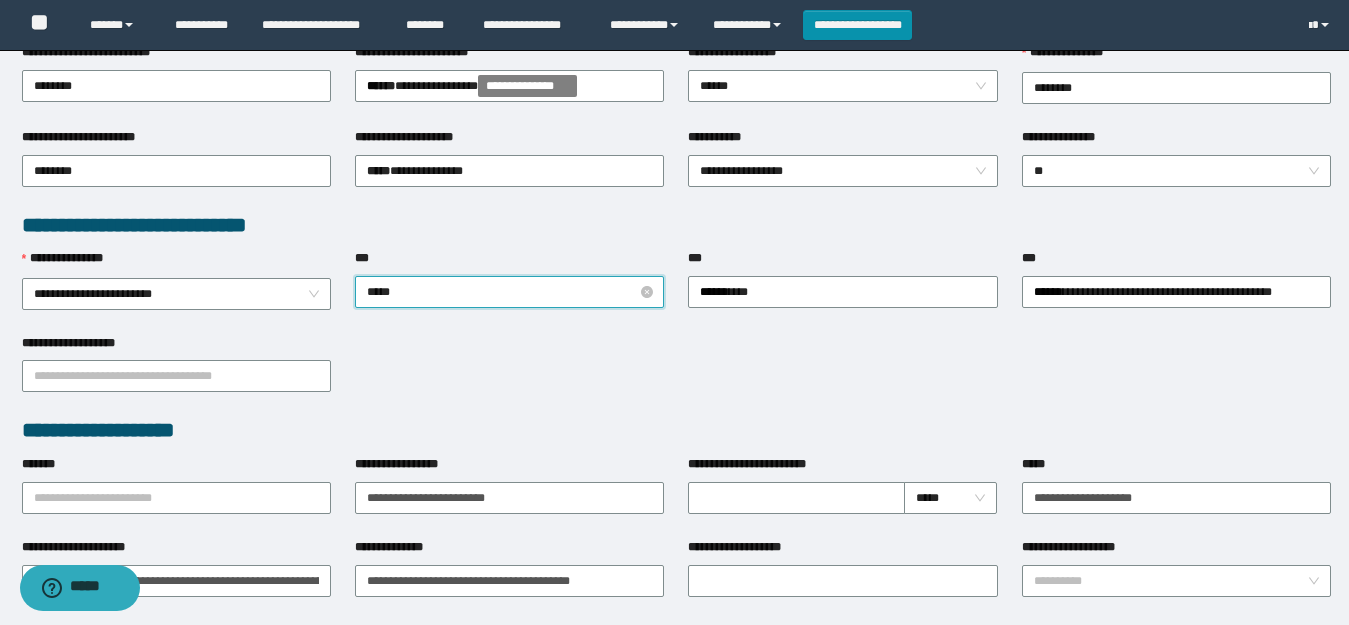 type on "******" 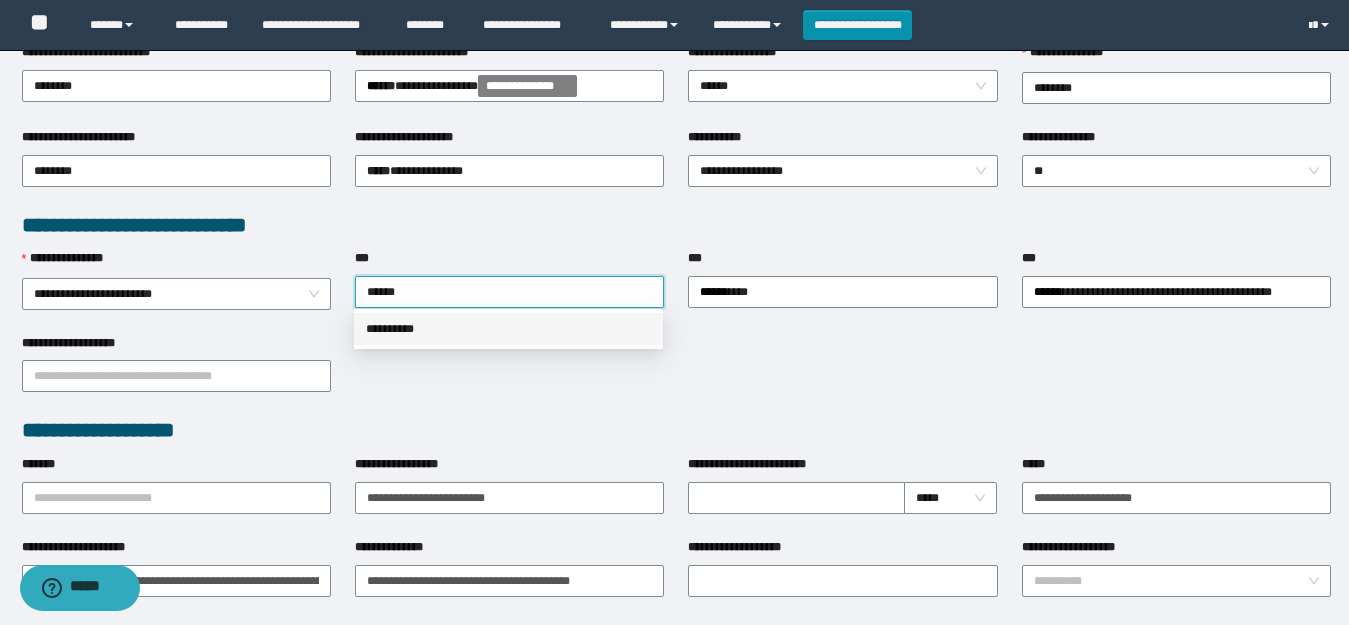 click on "**********" at bounding box center [508, 329] 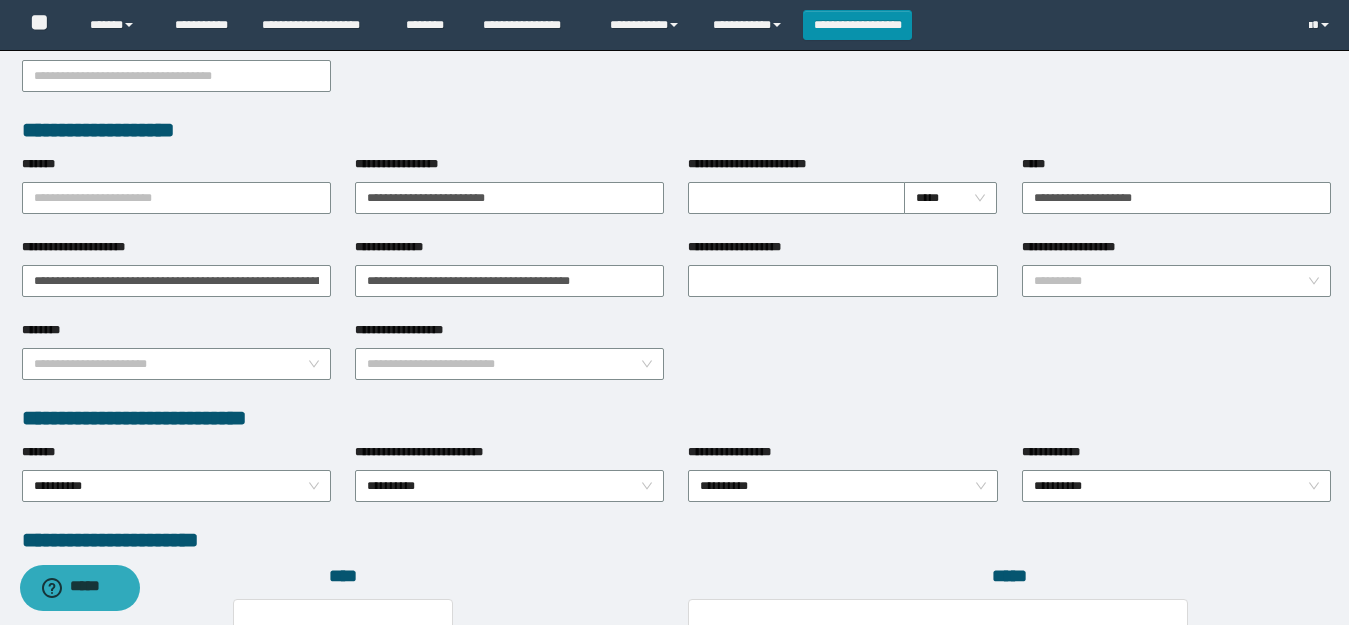 scroll, scrollTop: 900, scrollLeft: 0, axis: vertical 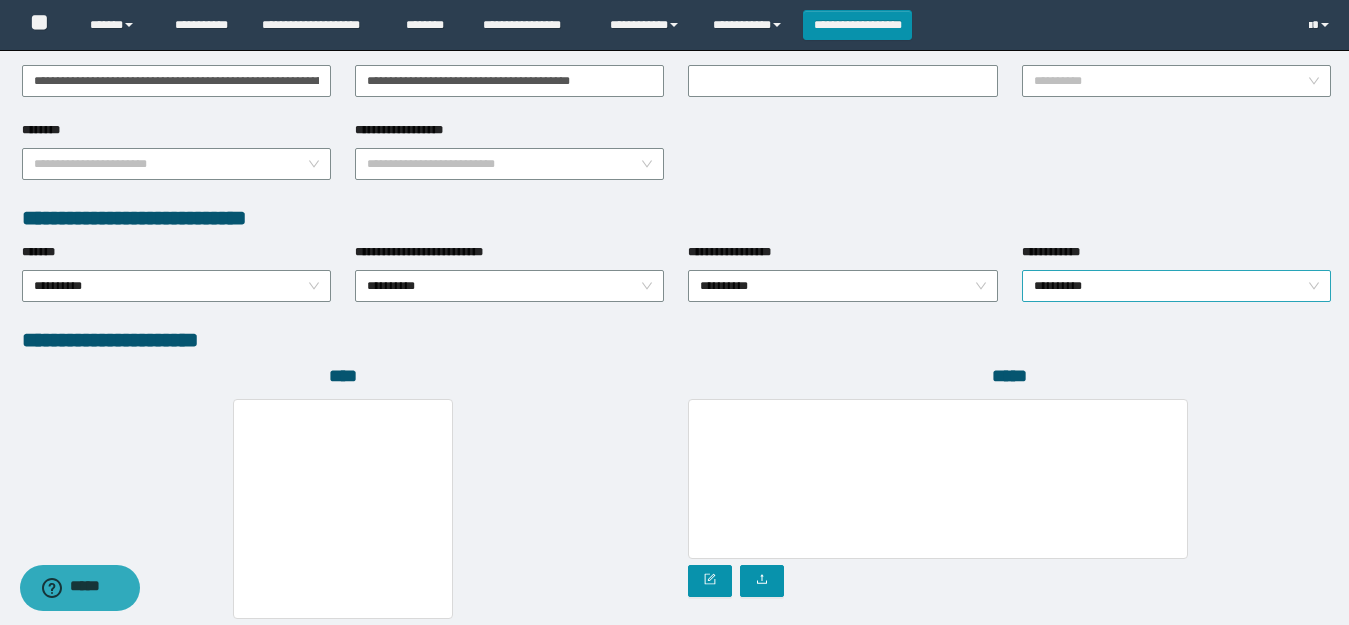 click on "**********" at bounding box center [1176, 286] 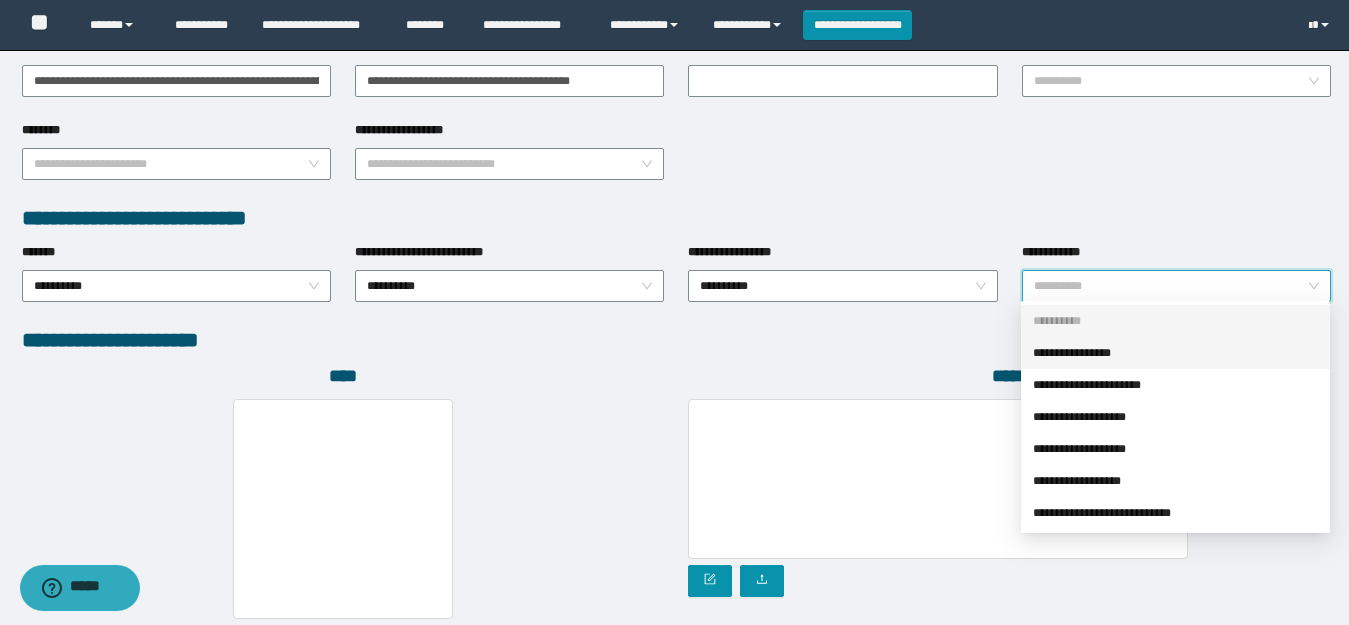 click on "**********" at bounding box center [1175, 353] 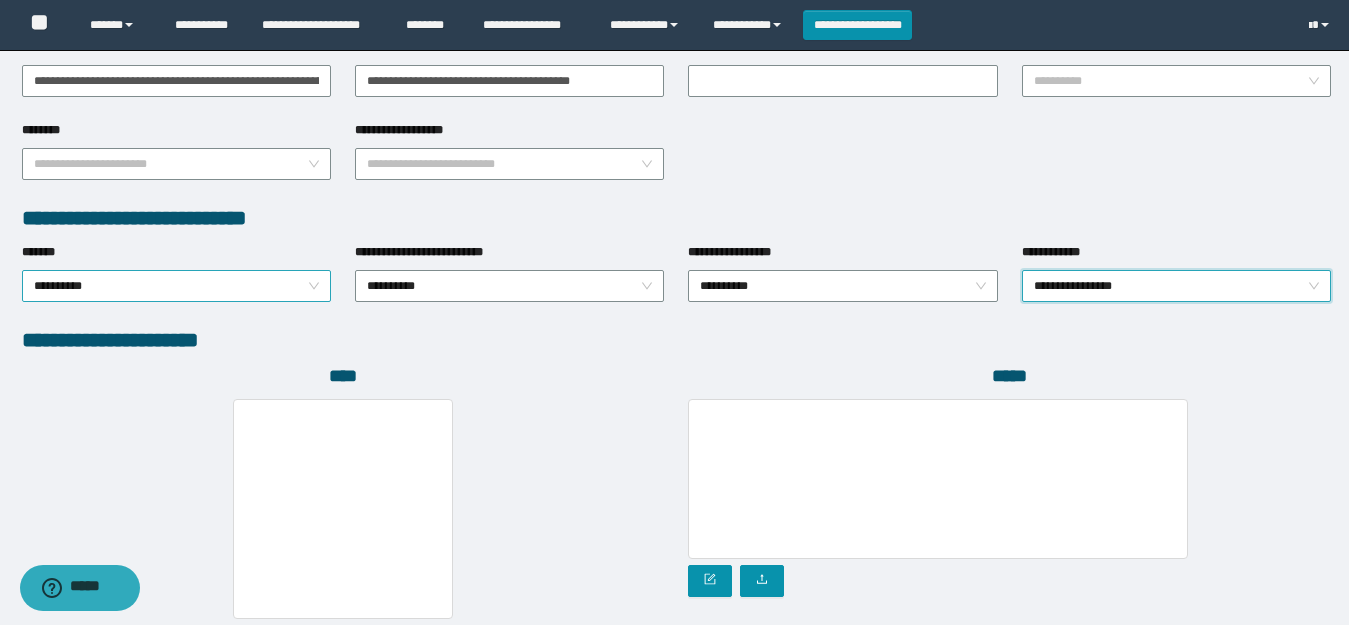click on "**********" at bounding box center [176, 286] 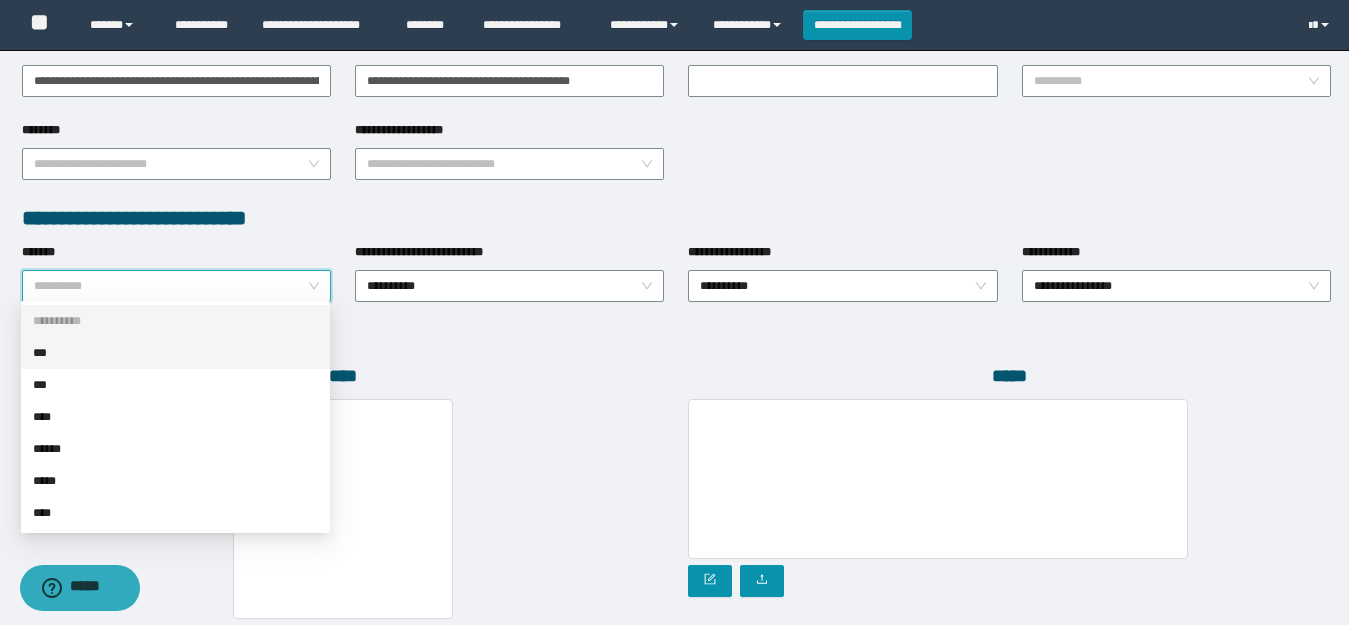 click on "***" at bounding box center (175, 353) 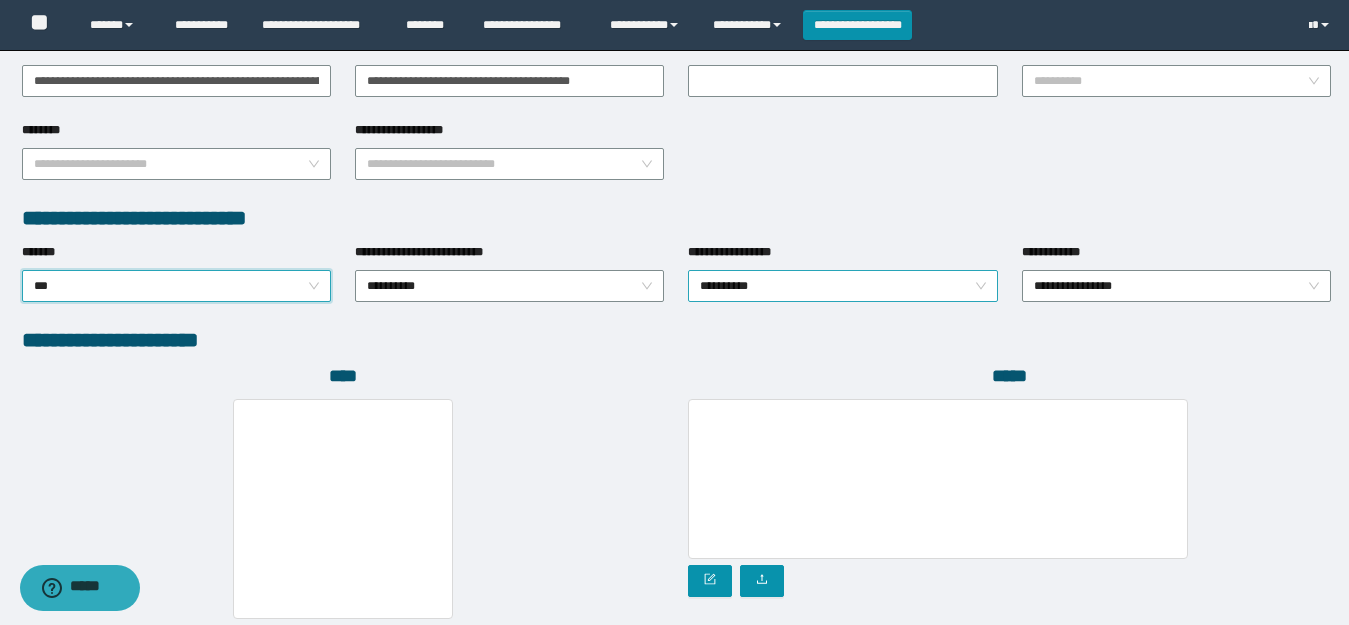 click on "**********" at bounding box center (842, 286) 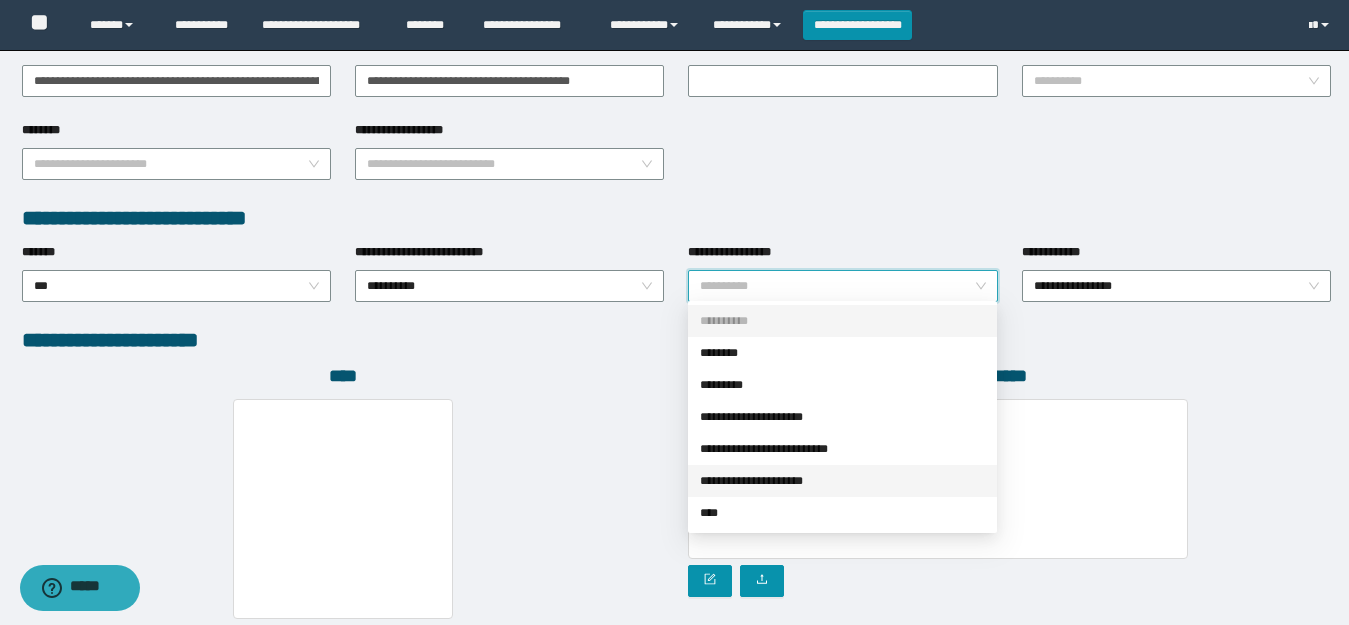 click on "**********" at bounding box center (842, 481) 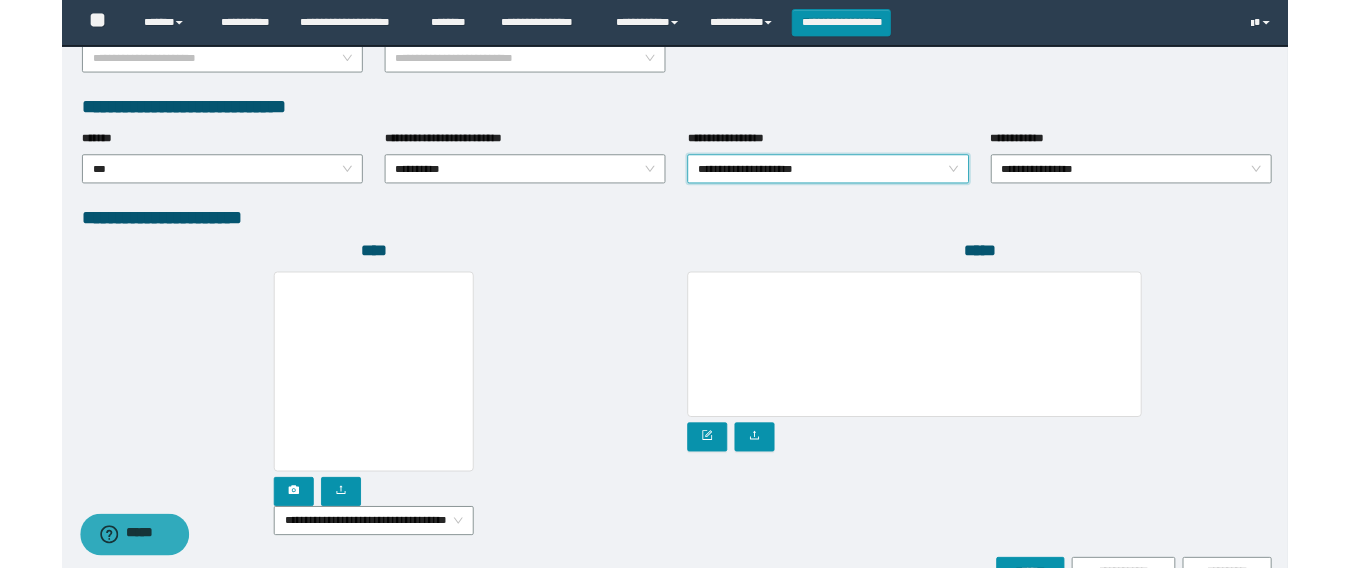 scroll, scrollTop: 1112, scrollLeft: 0, axis: vertical 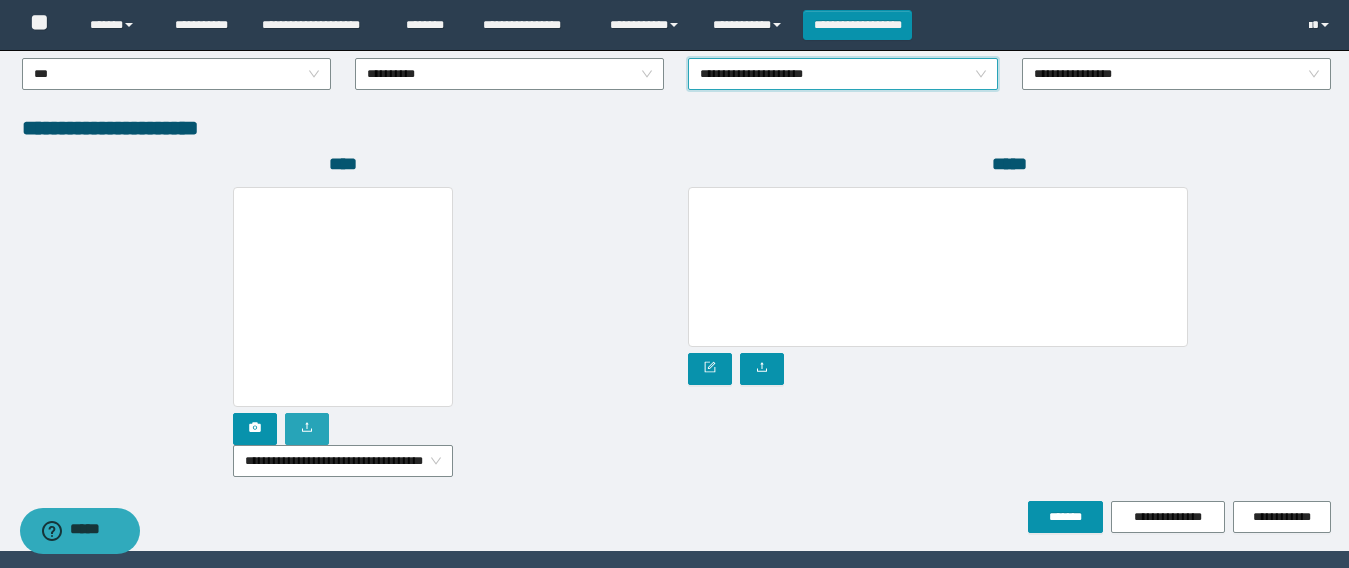 click 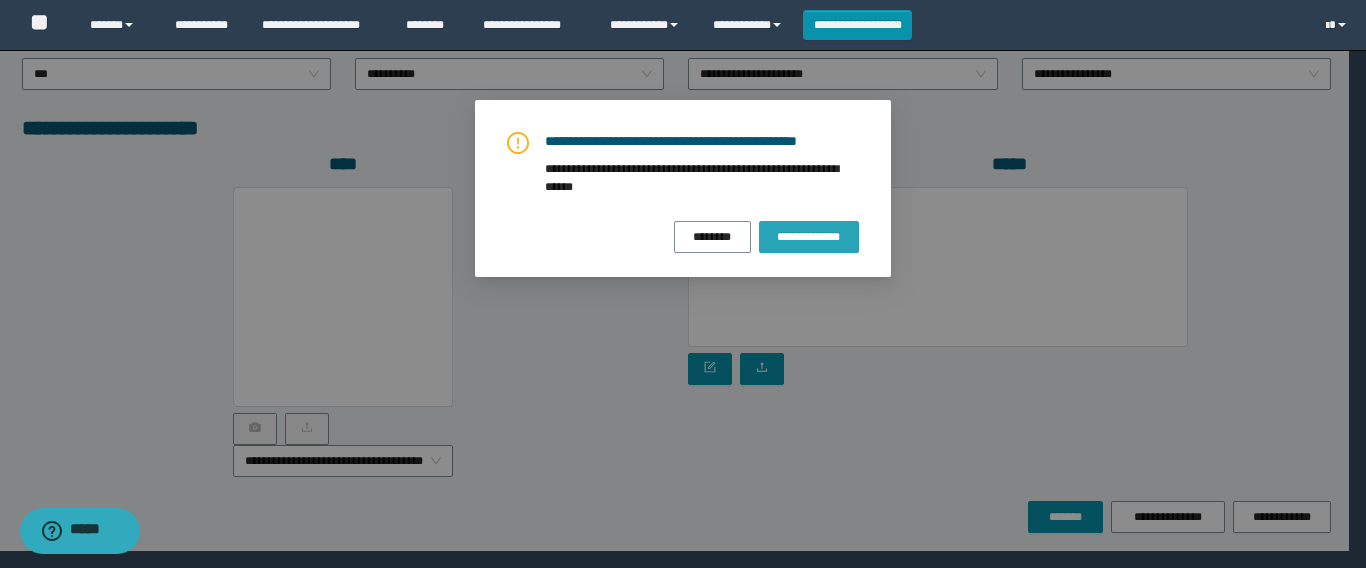 click on "**********" at bounding box center (809, 237) 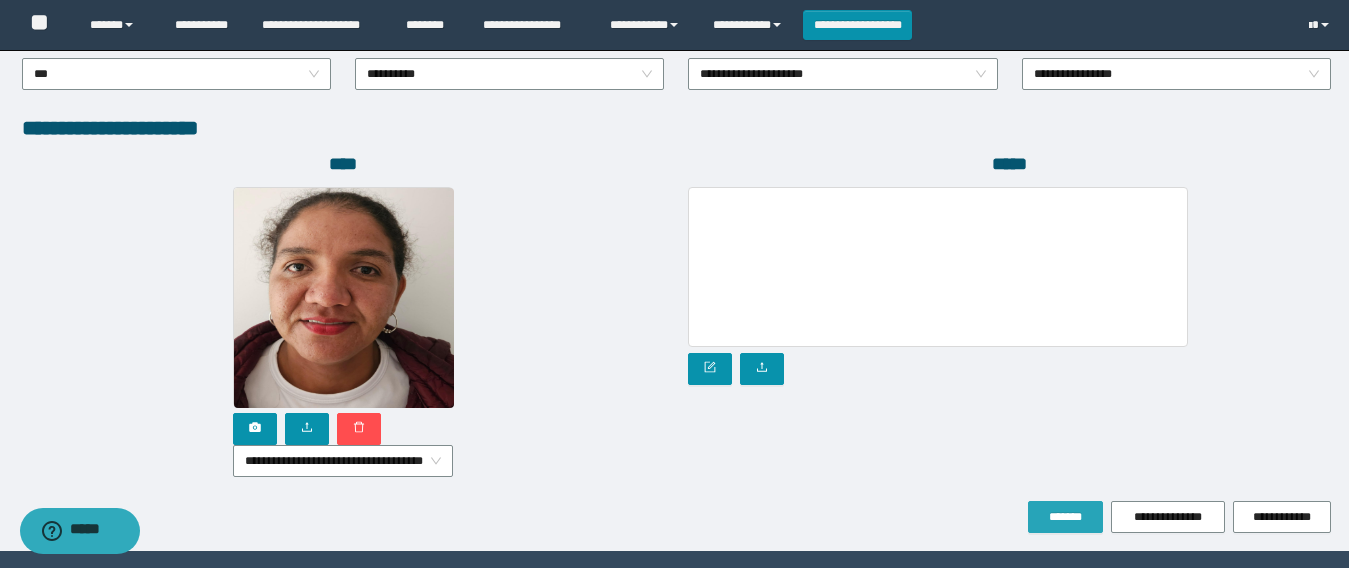 click on "*******" at bounding box center [1065, 517] 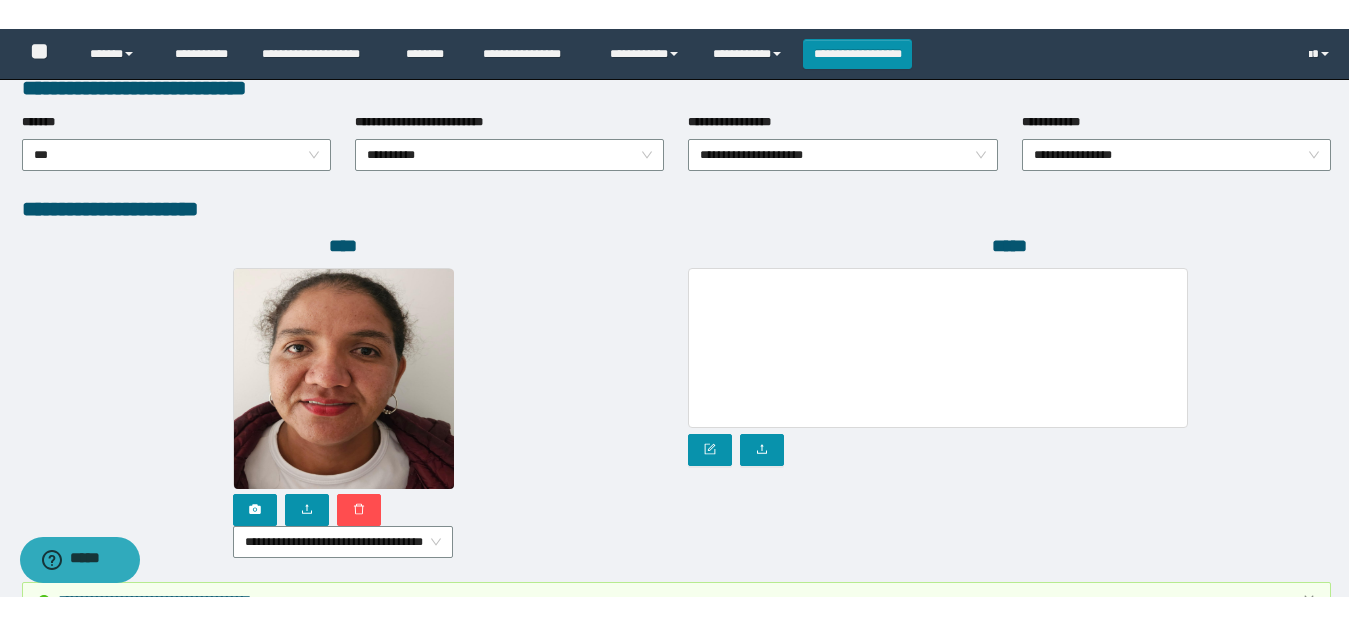 scroll, scrollTop: 1165, scrollLeft: 0, axis: vertical 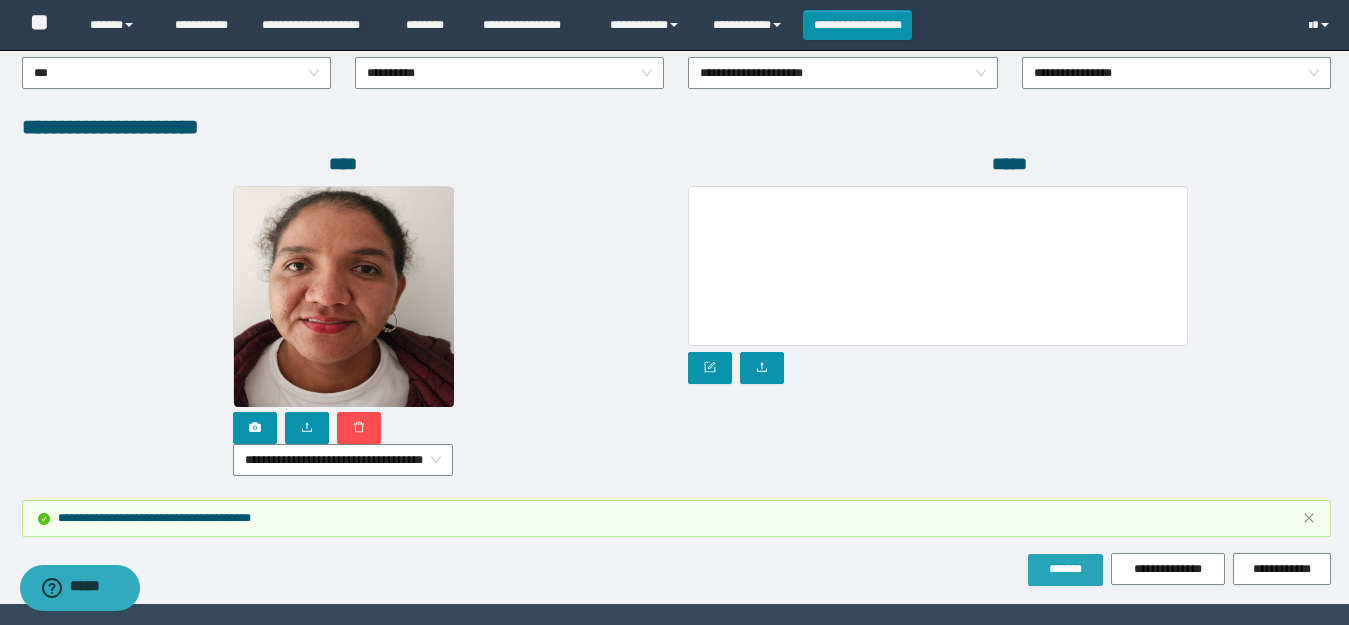 click on "*******" at bounding box center [1065, 569] 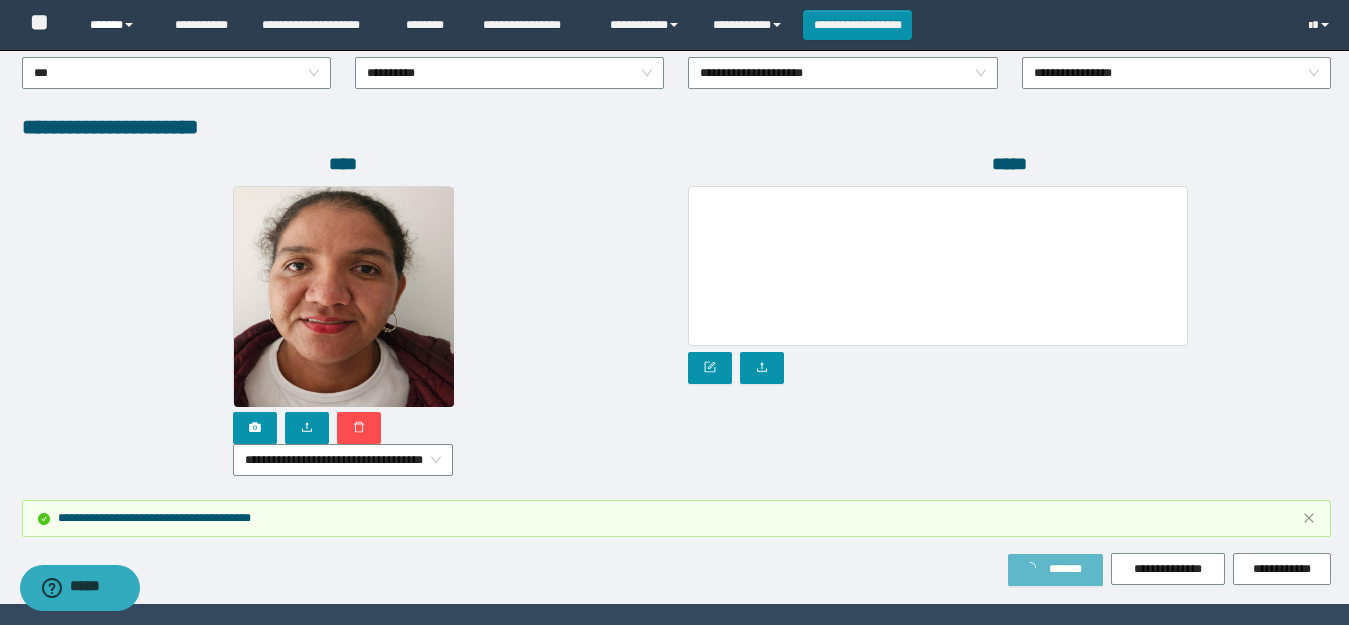 click on "******" at bounding box center (117, 25) 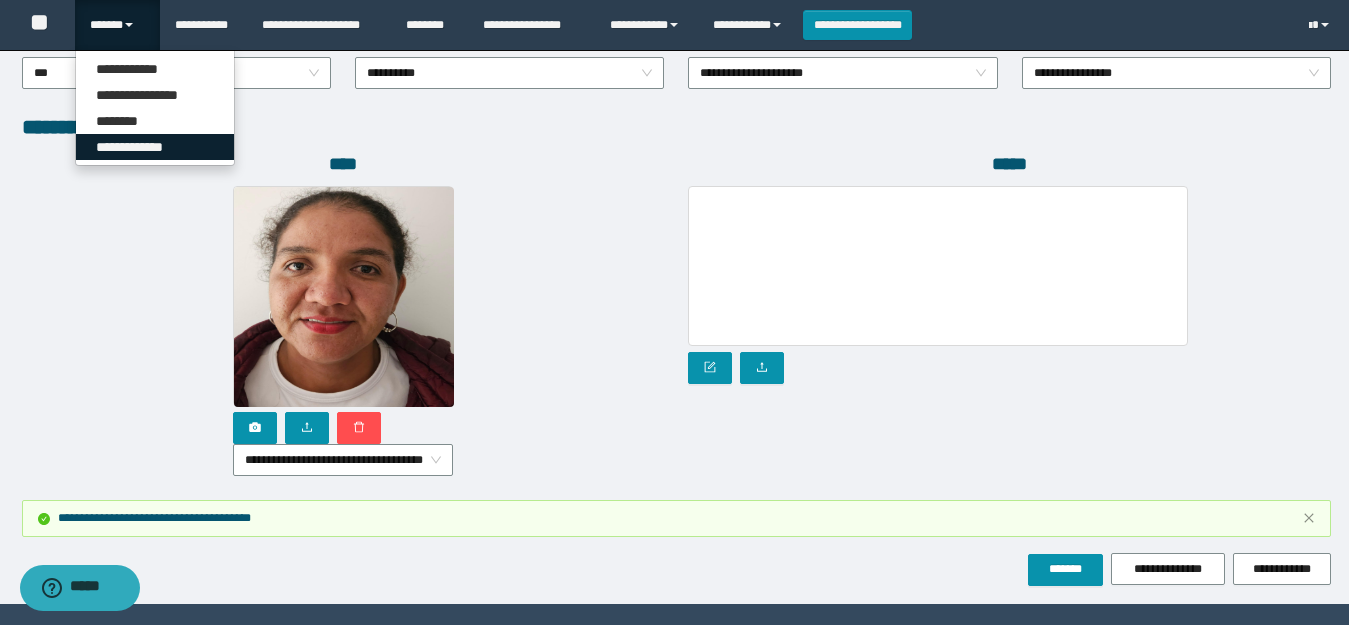 click on "**********" at bounding box center (155, 147) 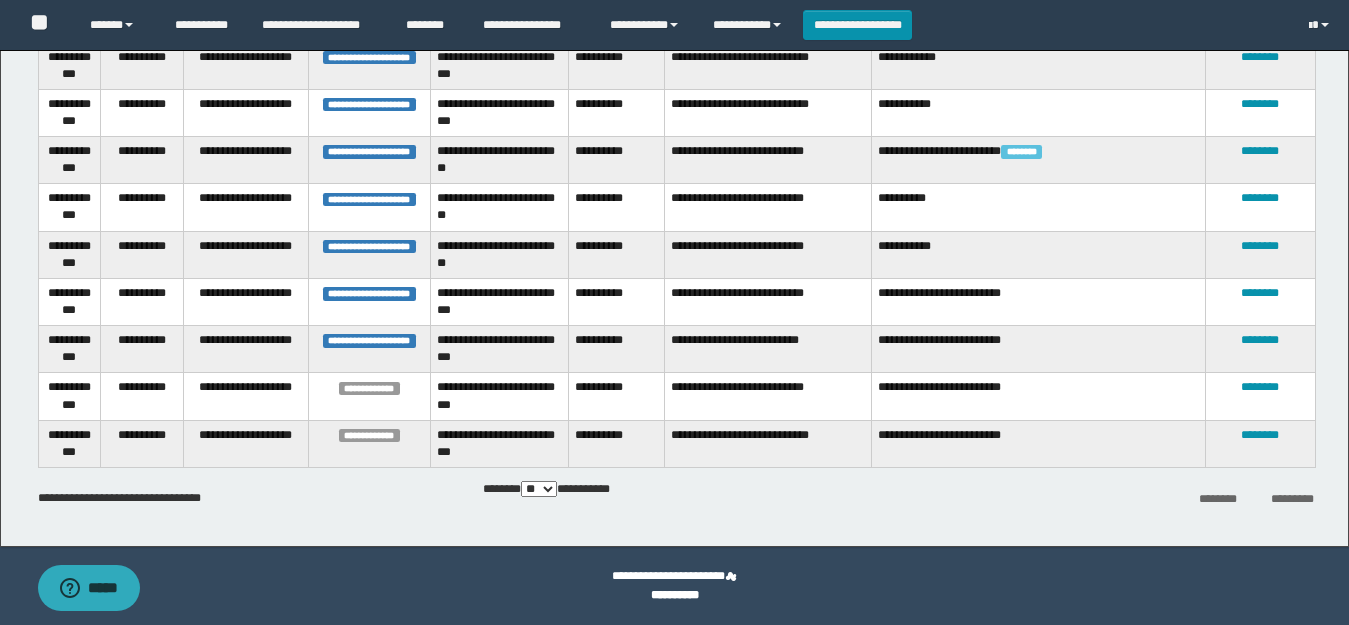 scroll, scrollTop: 757, scrollLeft: 0, axis: vertical 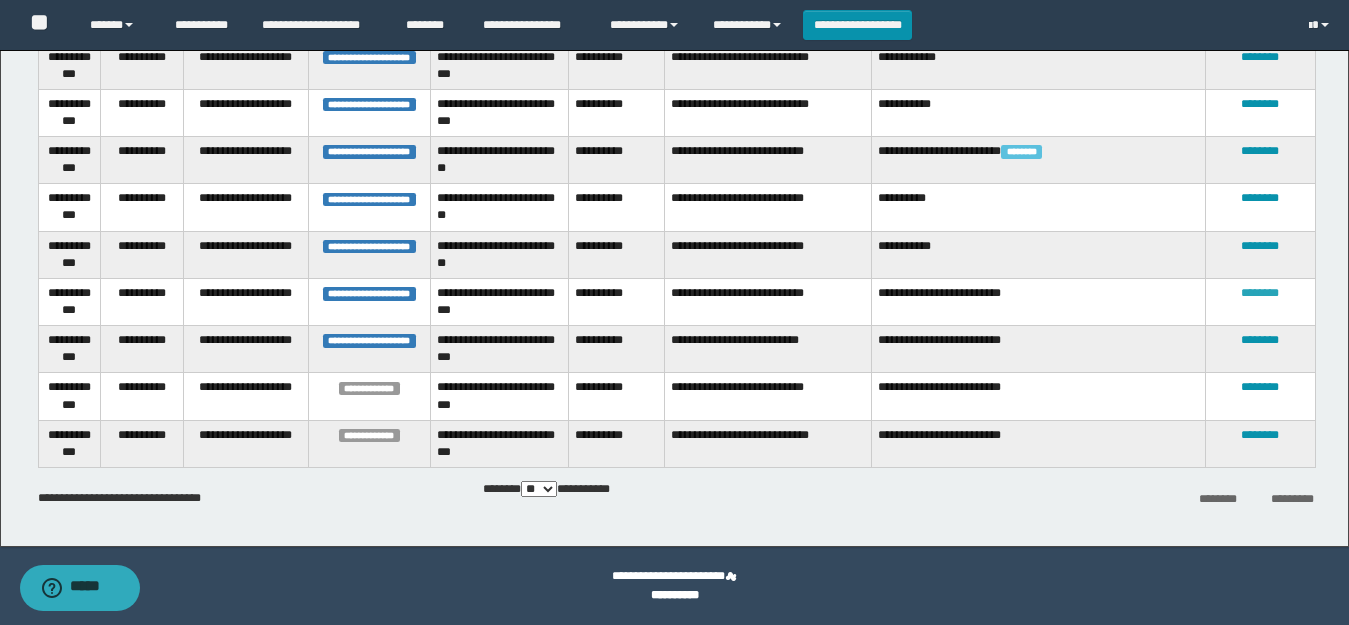 click on "********" at bounding box center [1260, 293] 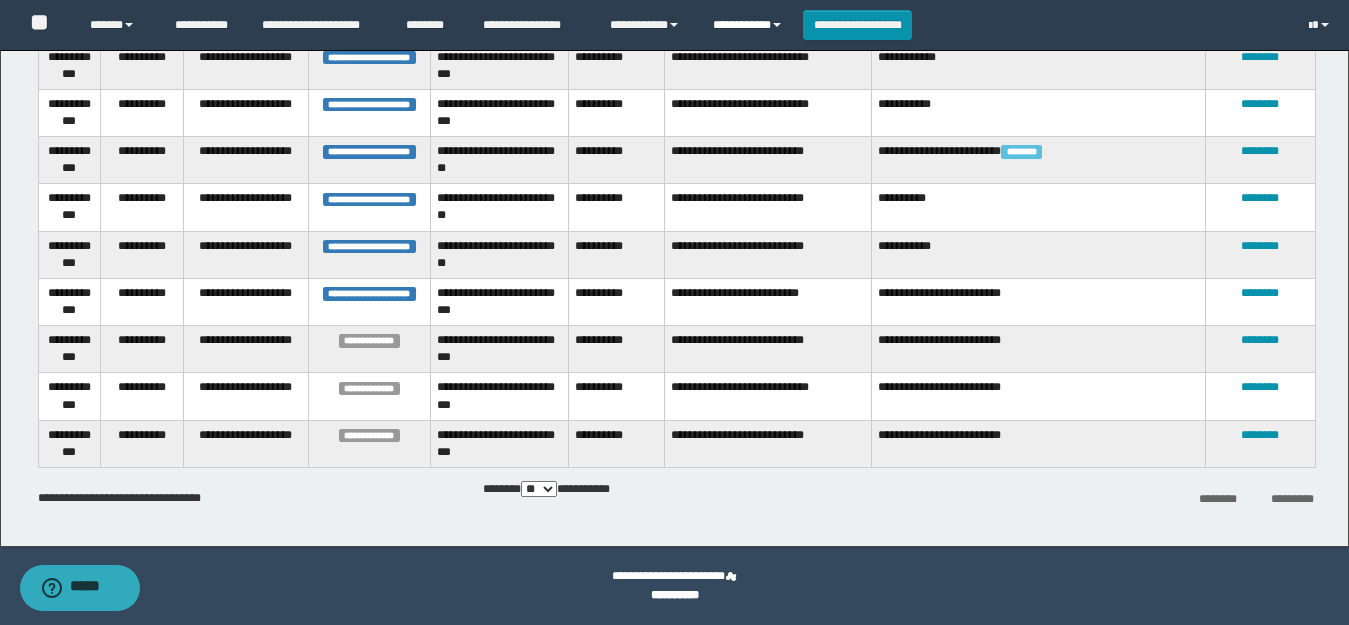 click on "**********" at bounding box center (750, 25) 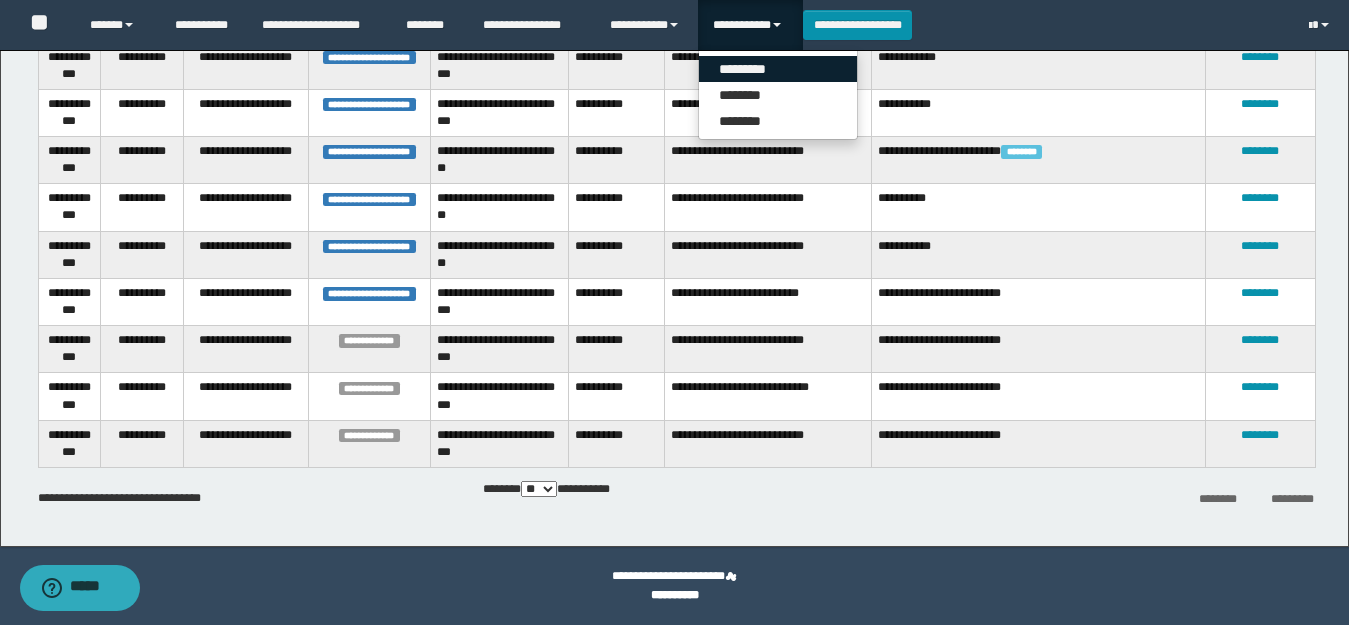 click on "*********" at bounding box center [778, 69] 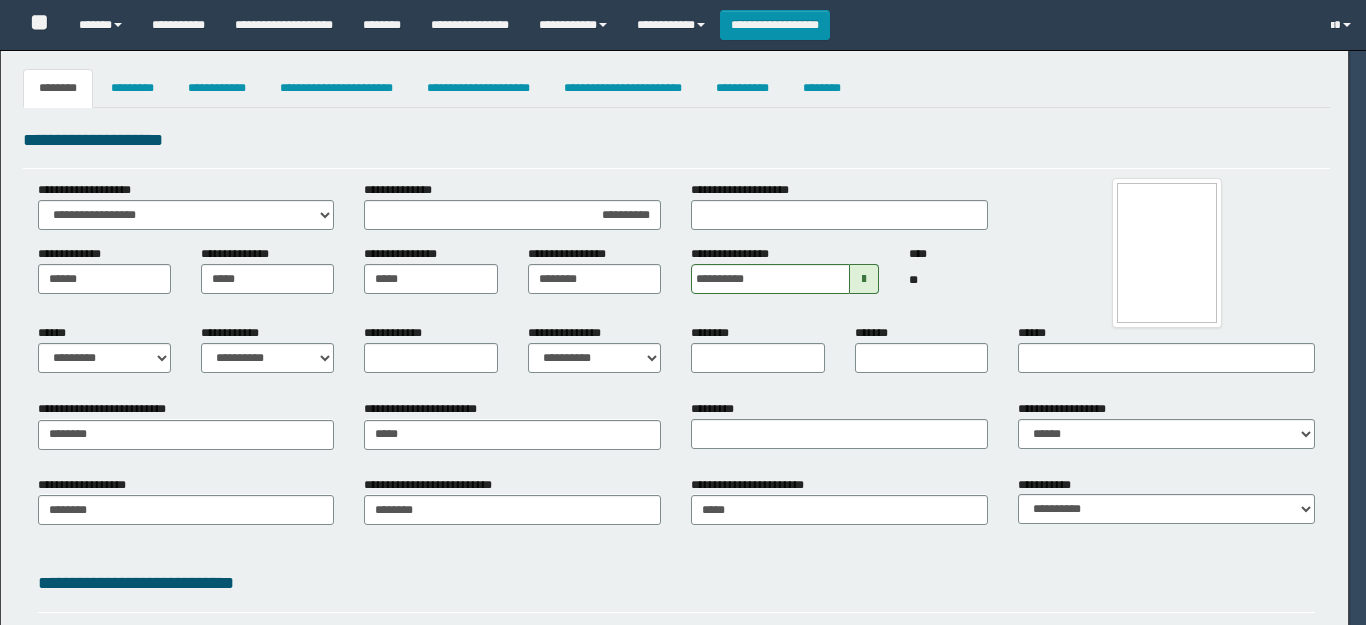 select on "*" 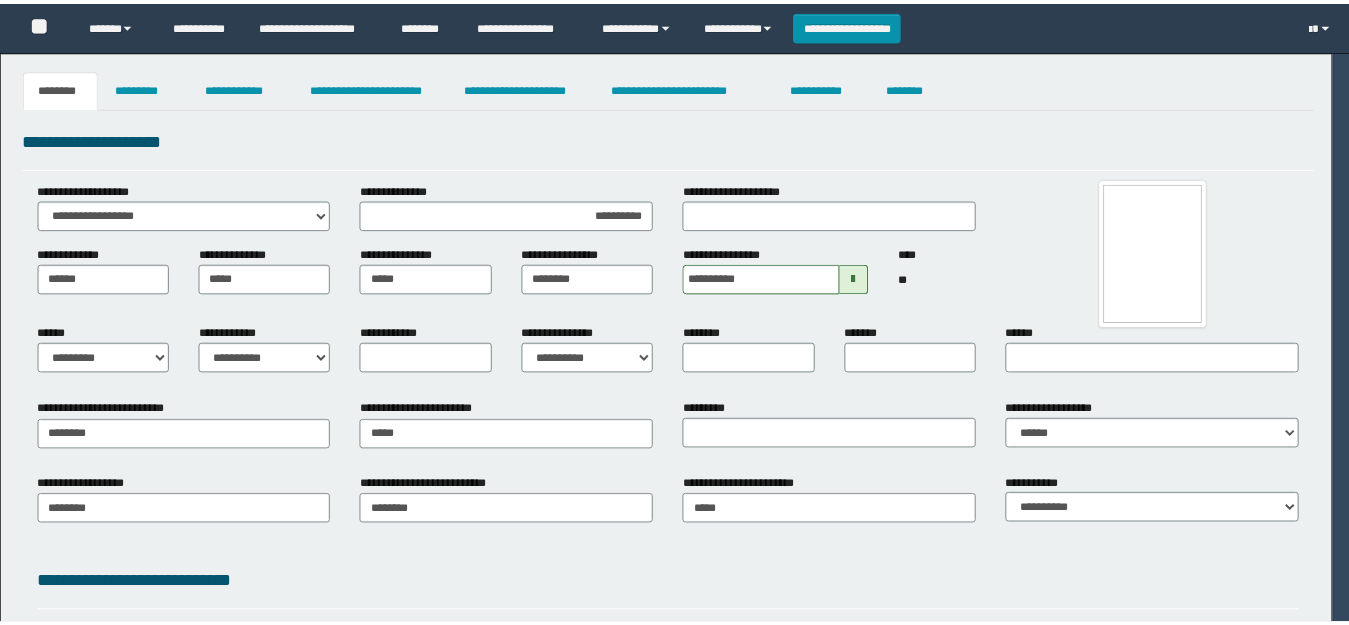scroll, scrollTop: 0, scrollLeft: 0, axis: both 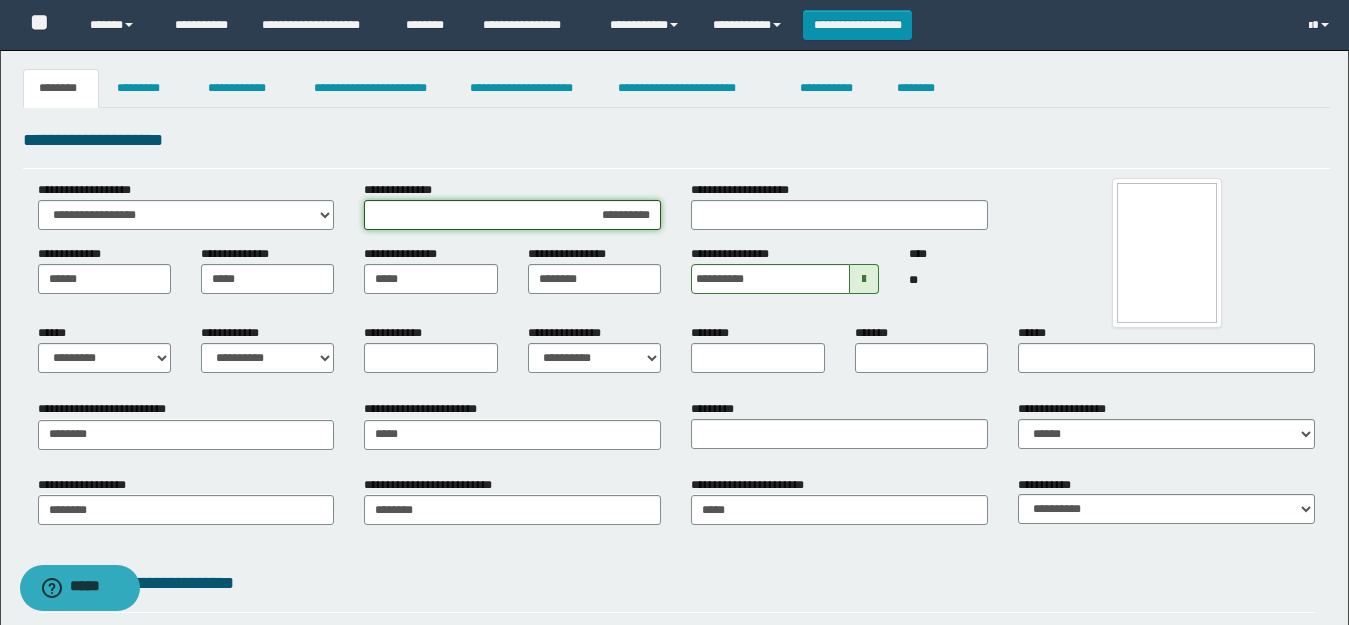 drag, startPoint x: 631, startPoint y: 217, endPoint x: 506, endPoint y: 217, distance: 125 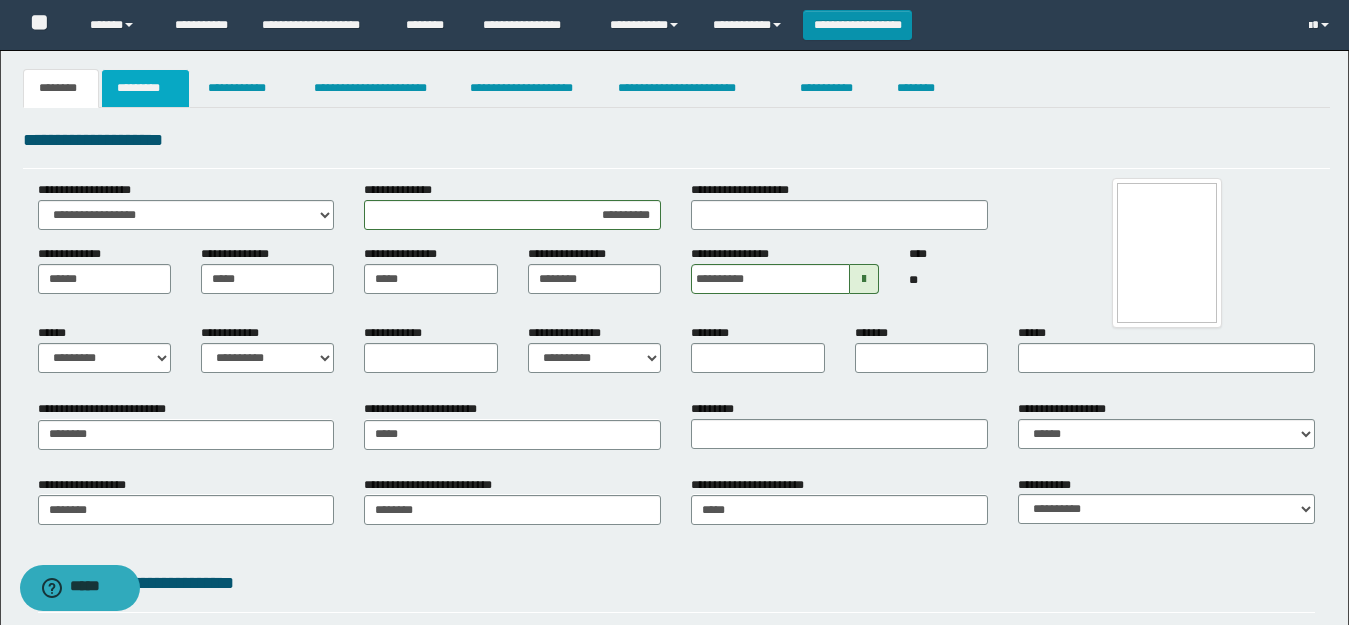 click on "*********" at bounding box center [145, 88] 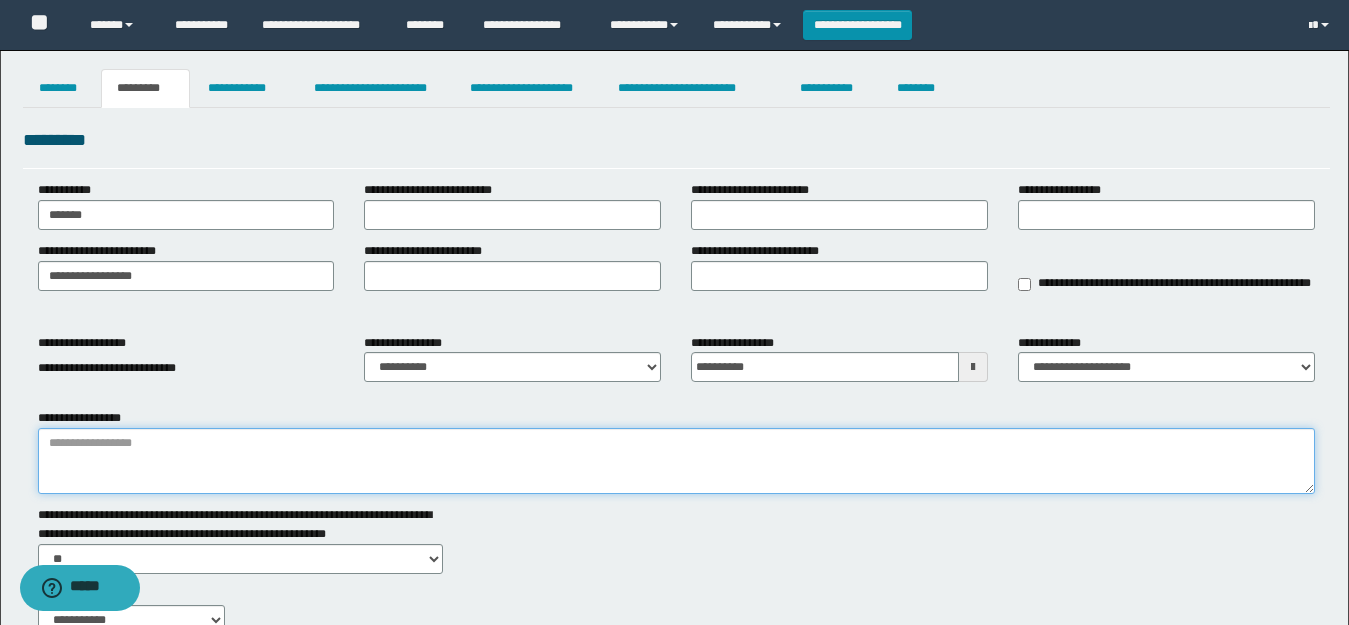 click on "**********" at bounding box center [676, 461] 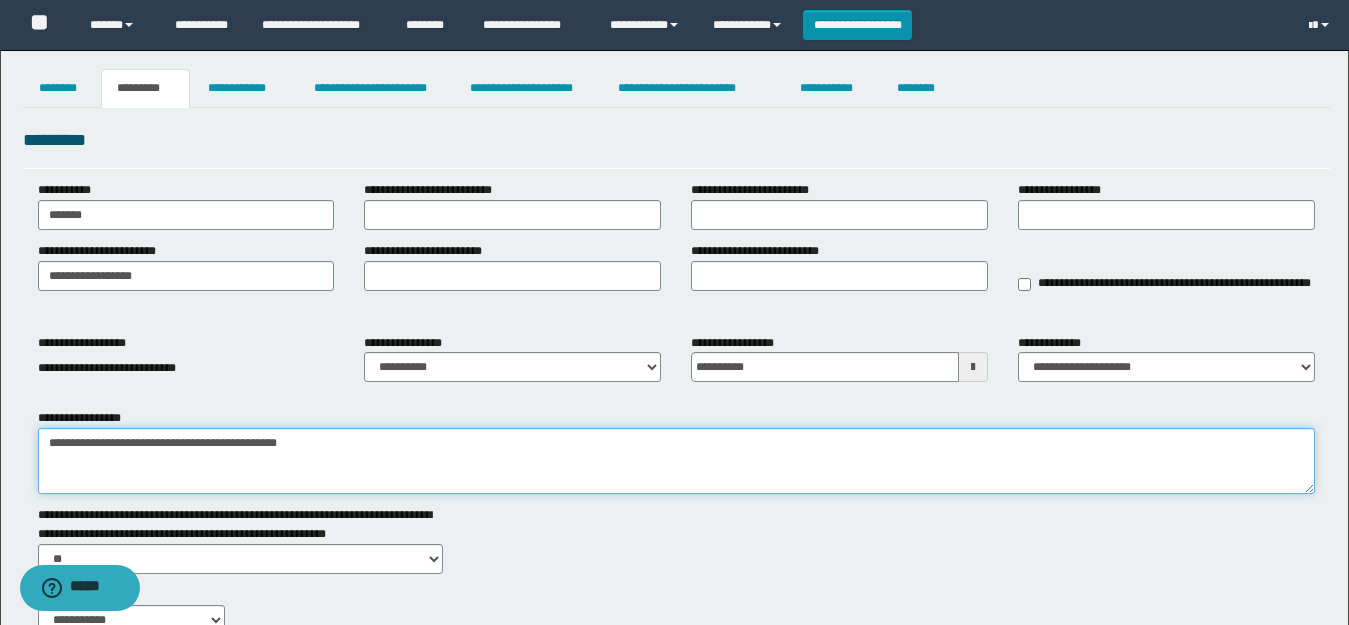 paste on "**********" 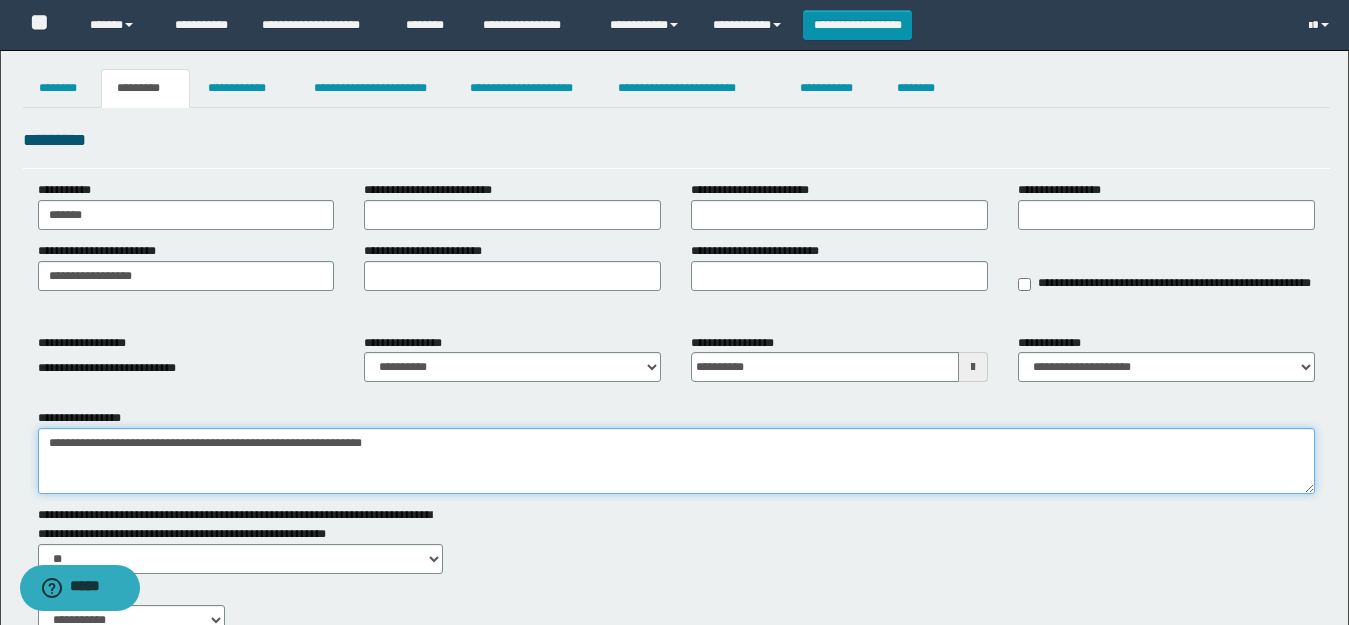 type on "**********" 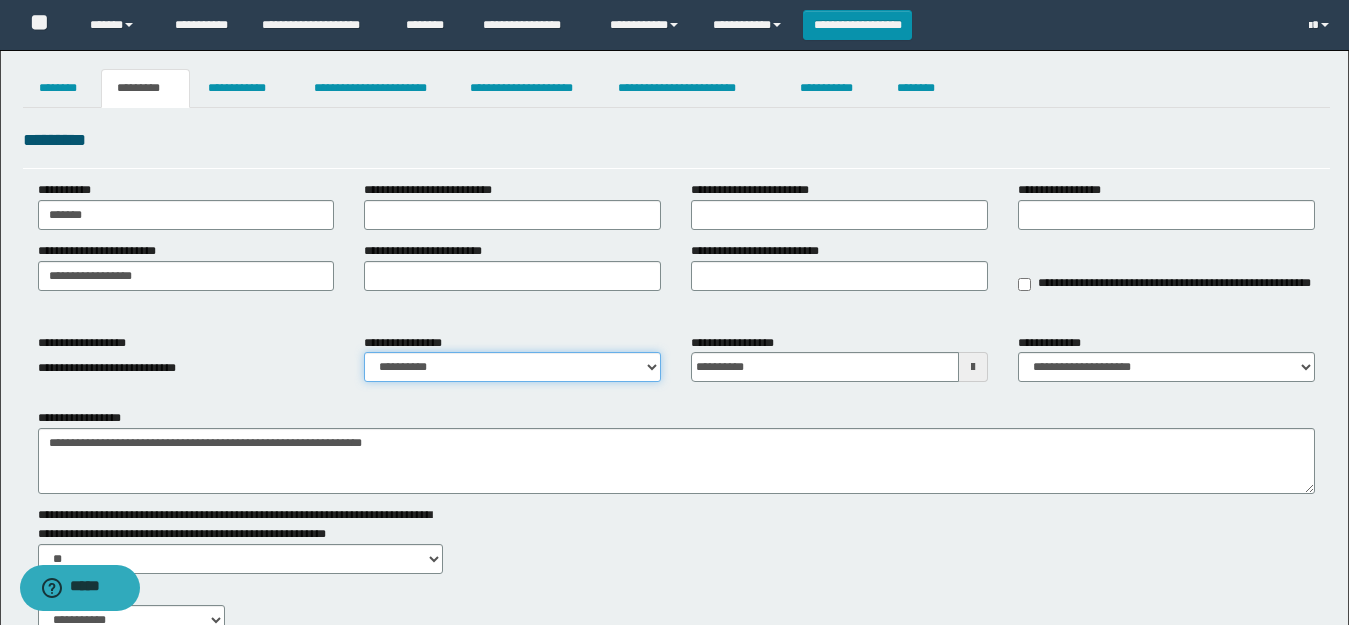 click on "**********" at bounding box center [512, 367] 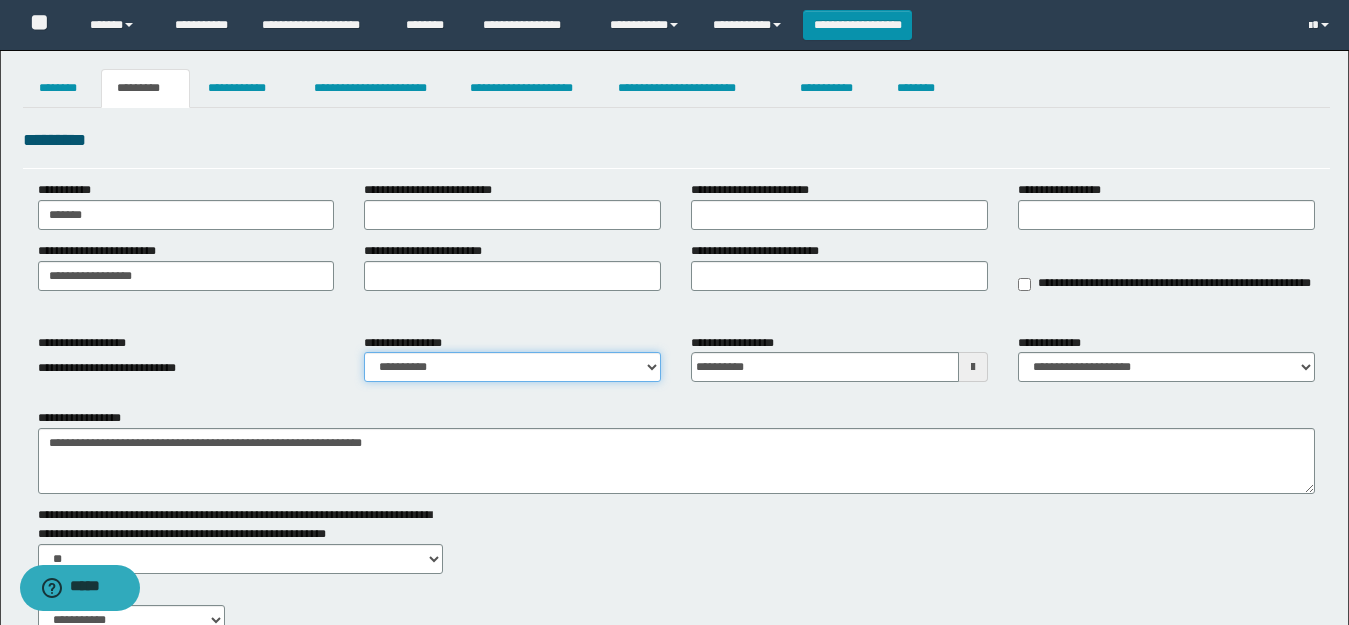 select on "****" 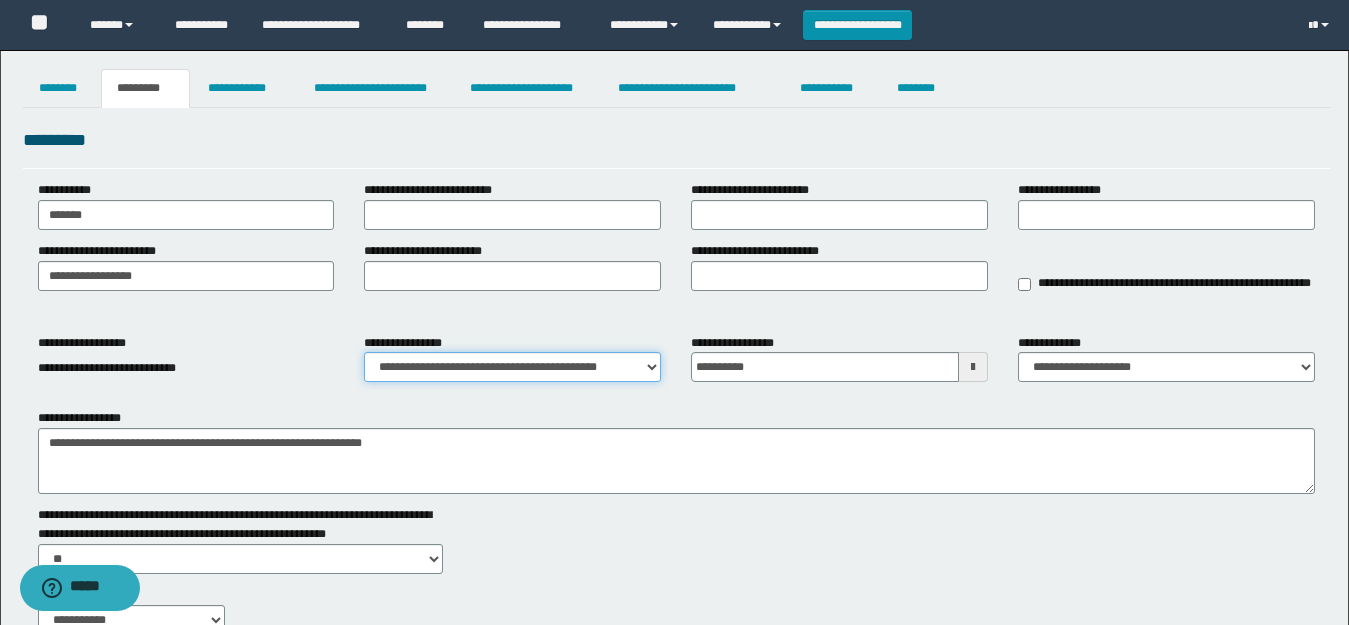 click on "**********" at bounding box center (512, 367) 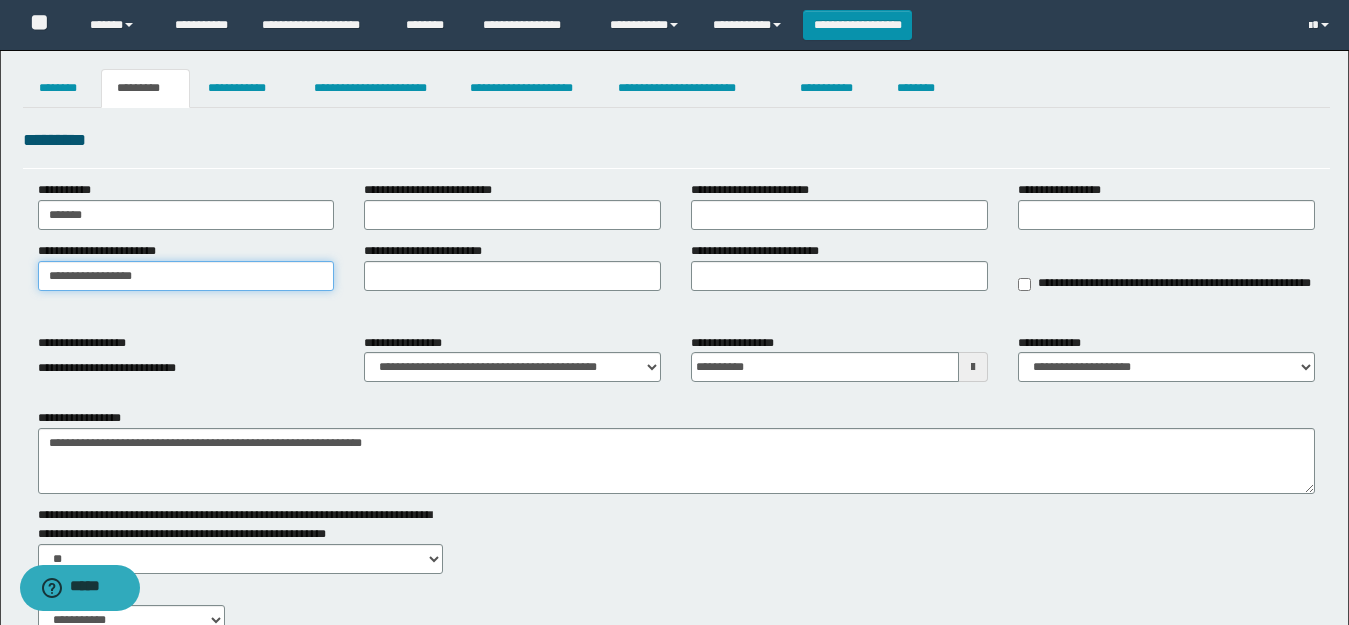 drag, startPoint x: 153, startPoint y: 273, endPoint x: 0, endPoint y: 230, distance: 158.92766 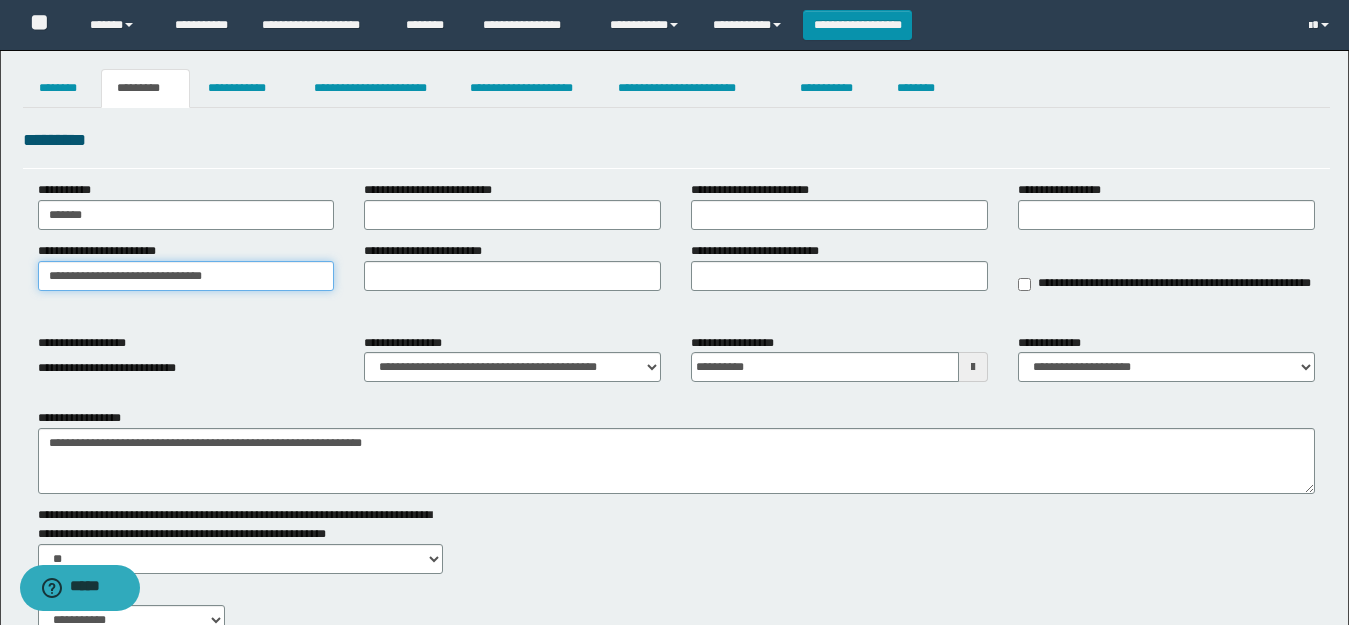 type on "**********" 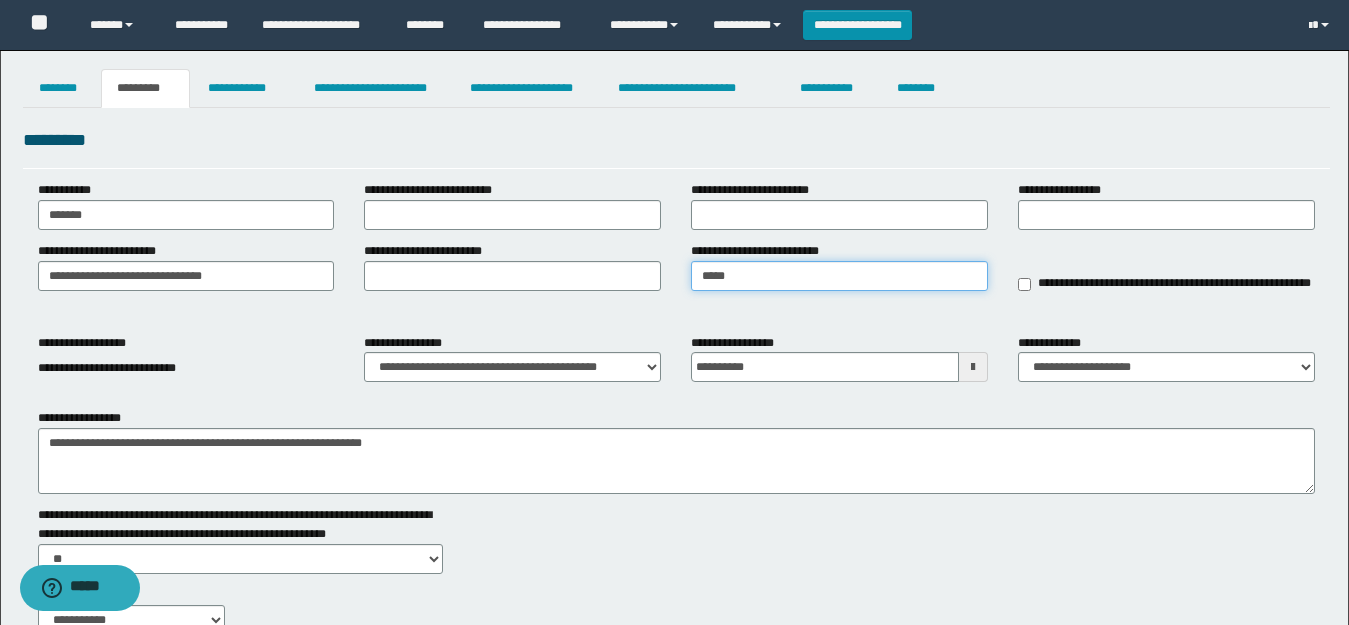 type on "*****" 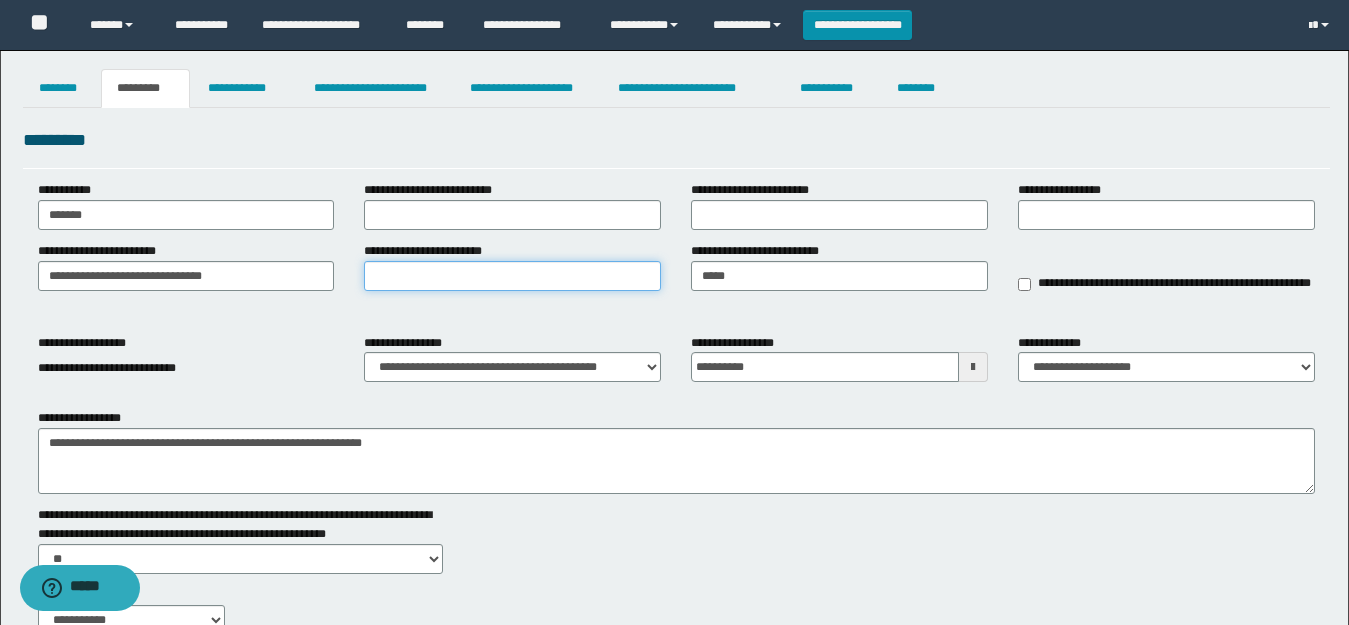 click on "**********" at bounding box center [512, 276] 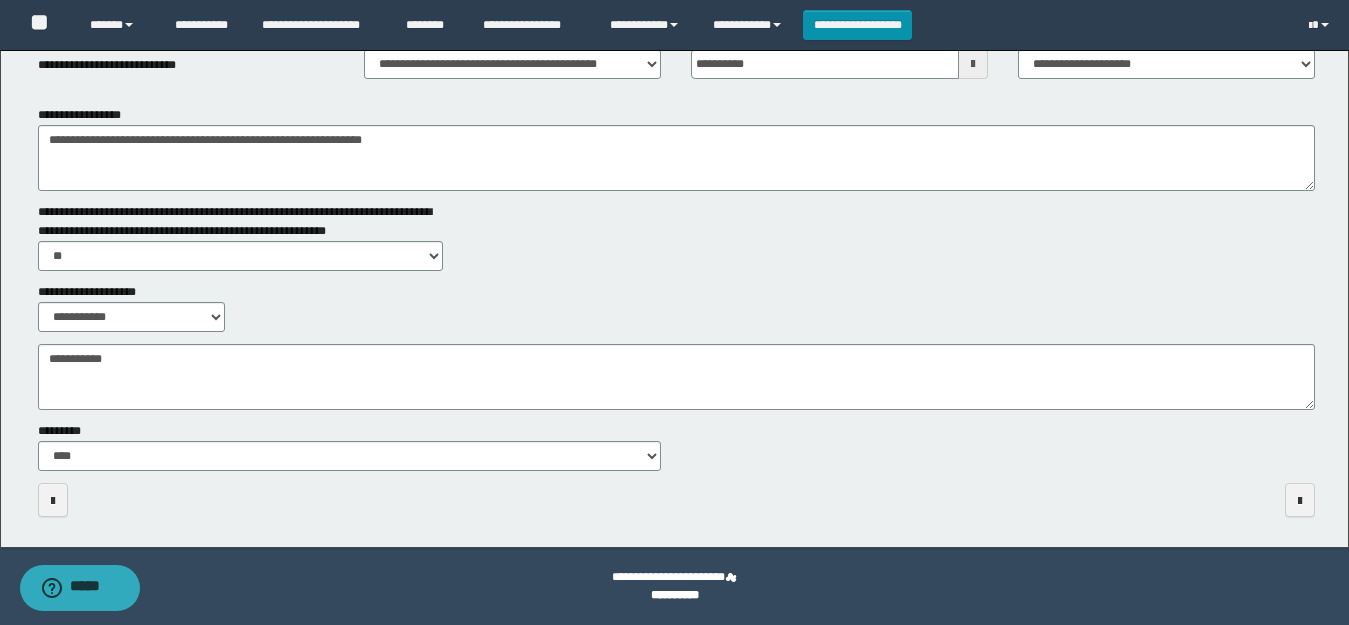 scroll, scrollTop: 0, scrollLeft: 0, axis: both 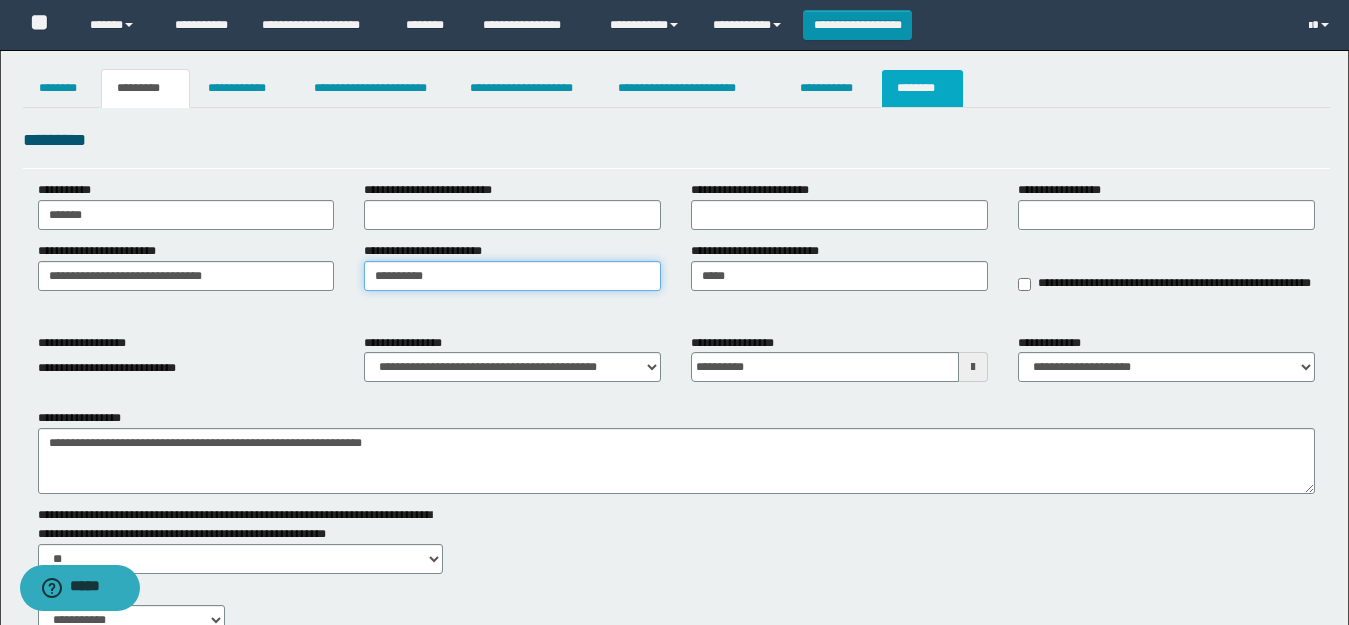 type on "**********" 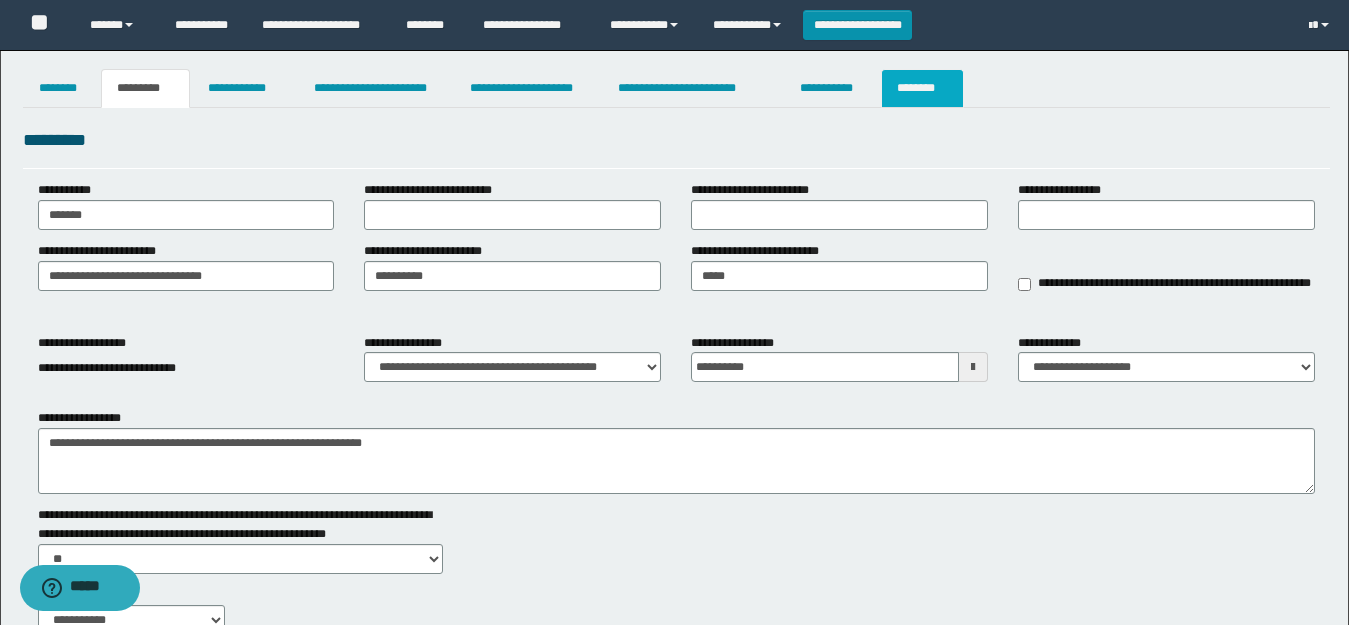 click on "********" at bounding box center (922, 88) 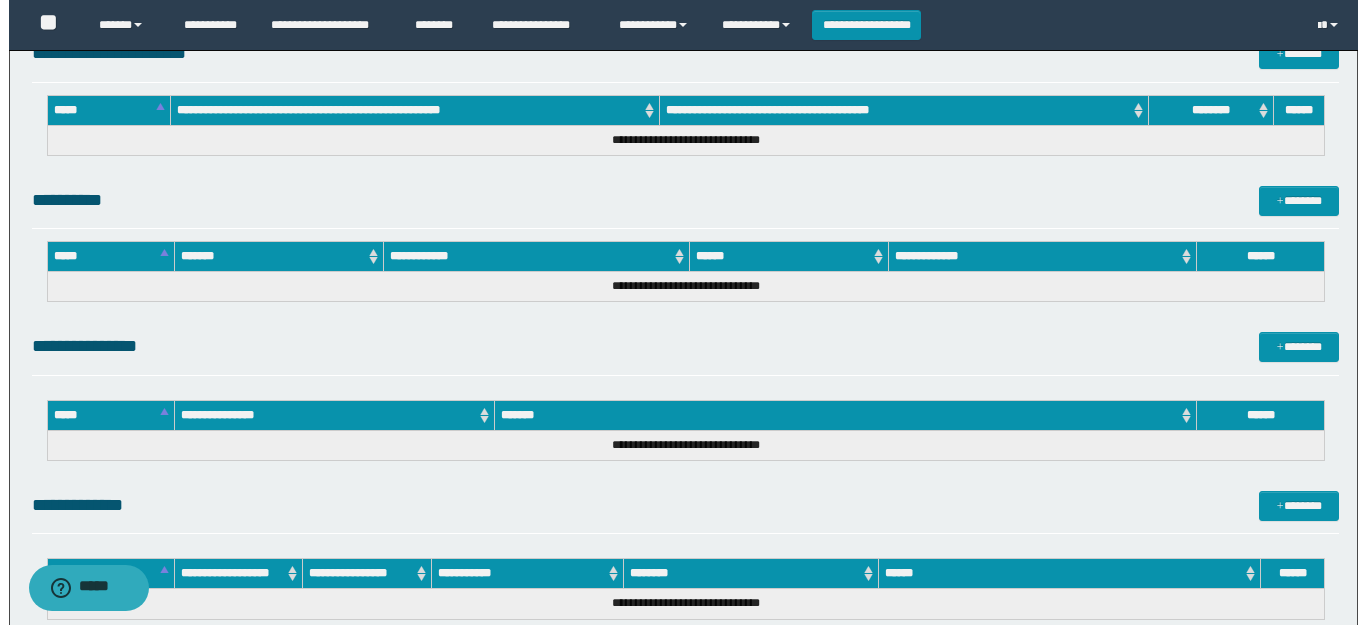 scroll, scrollTop: 964, scrollLeft: 0, axis: vertical 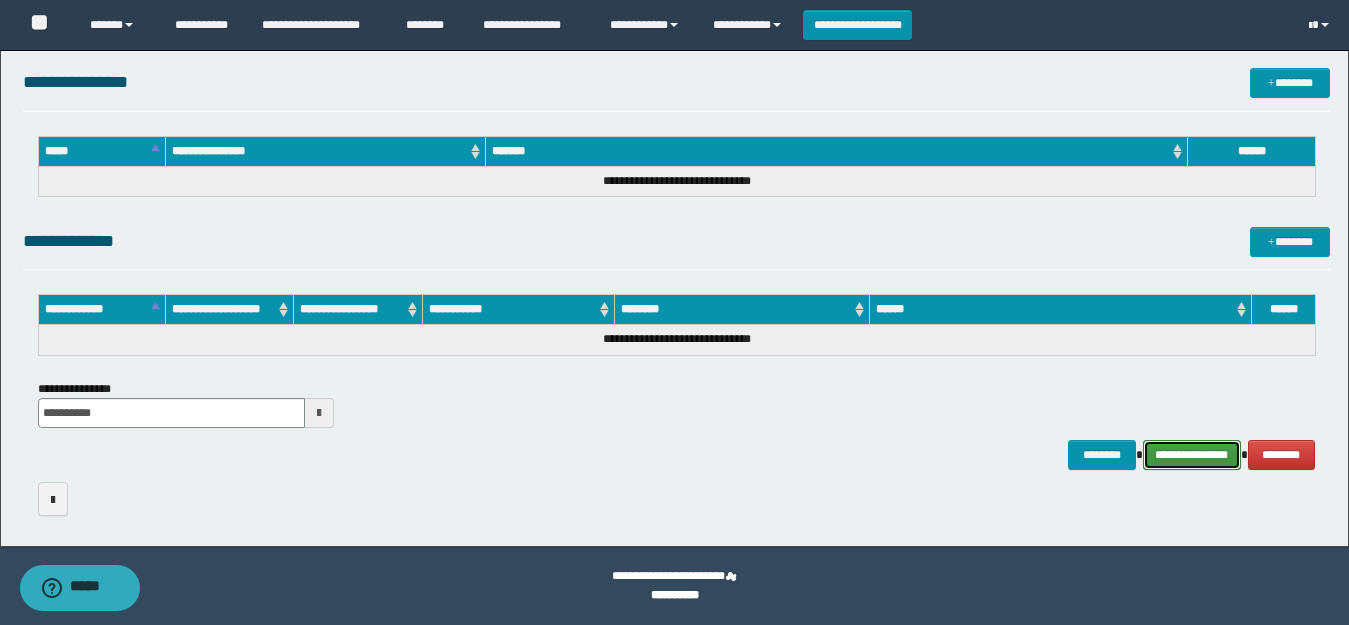 click on "**********" at bounding box center (1192, 455) 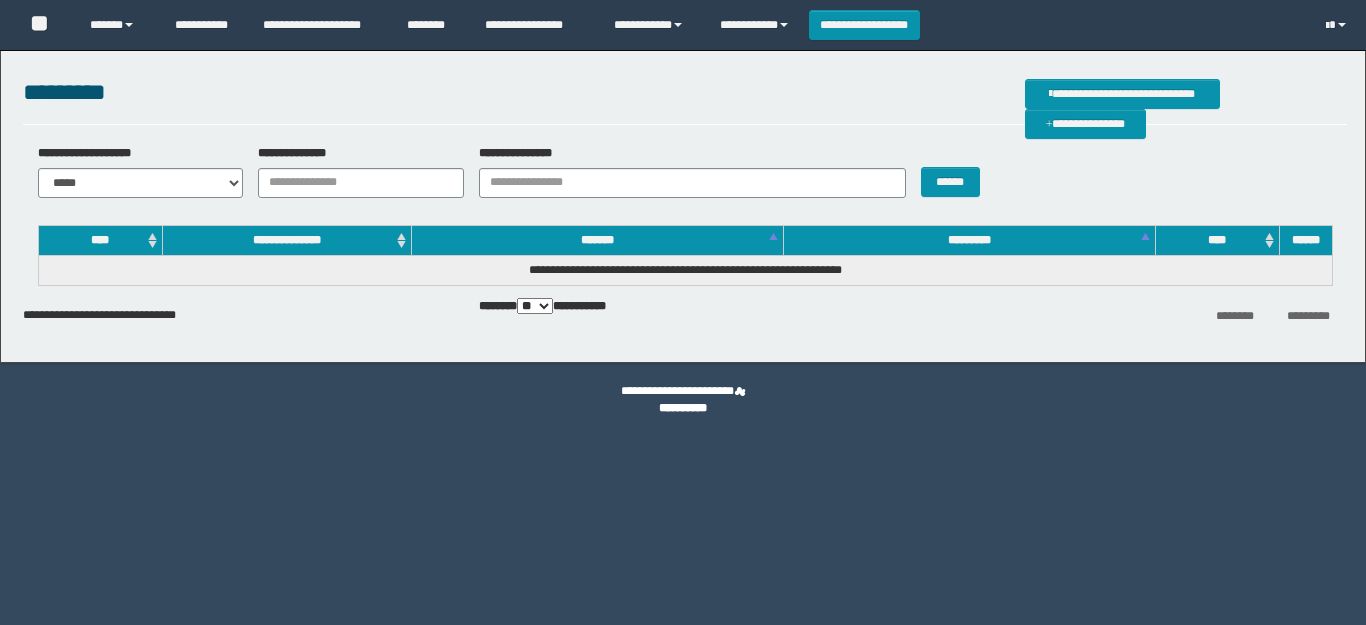 scroll, scrollTop: 0, scrollLeft: 0, axis: both 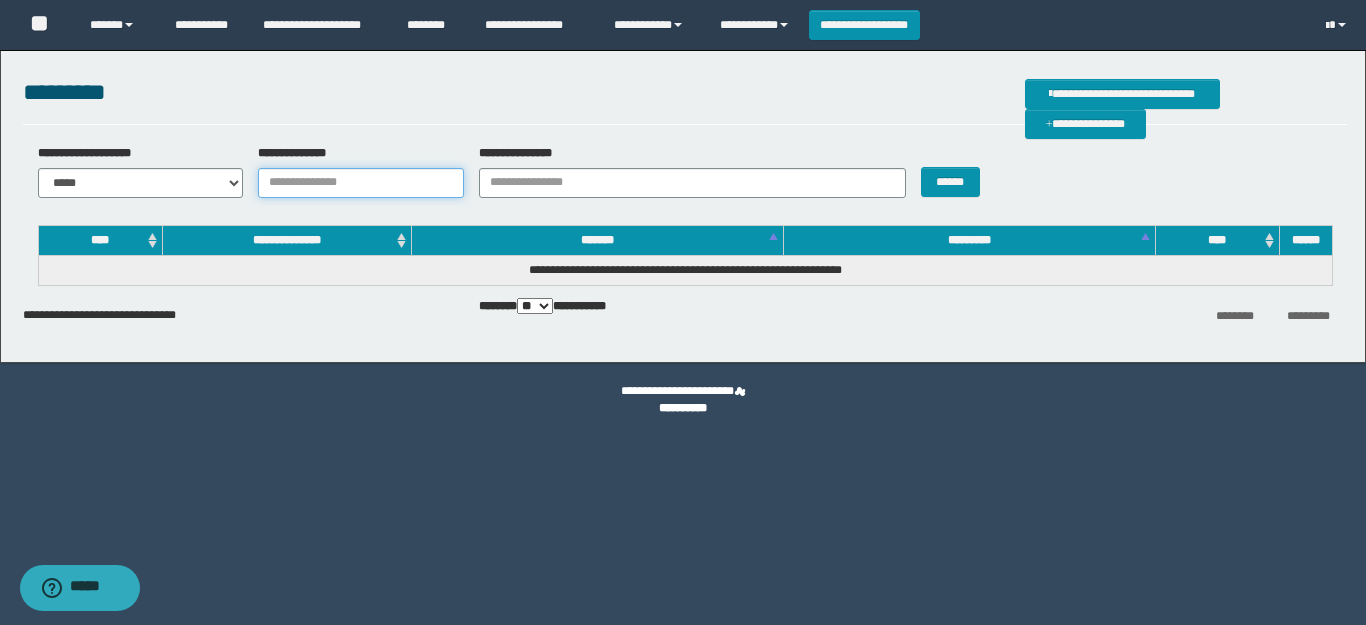 click on "**********" at bounding box center [361, 183] 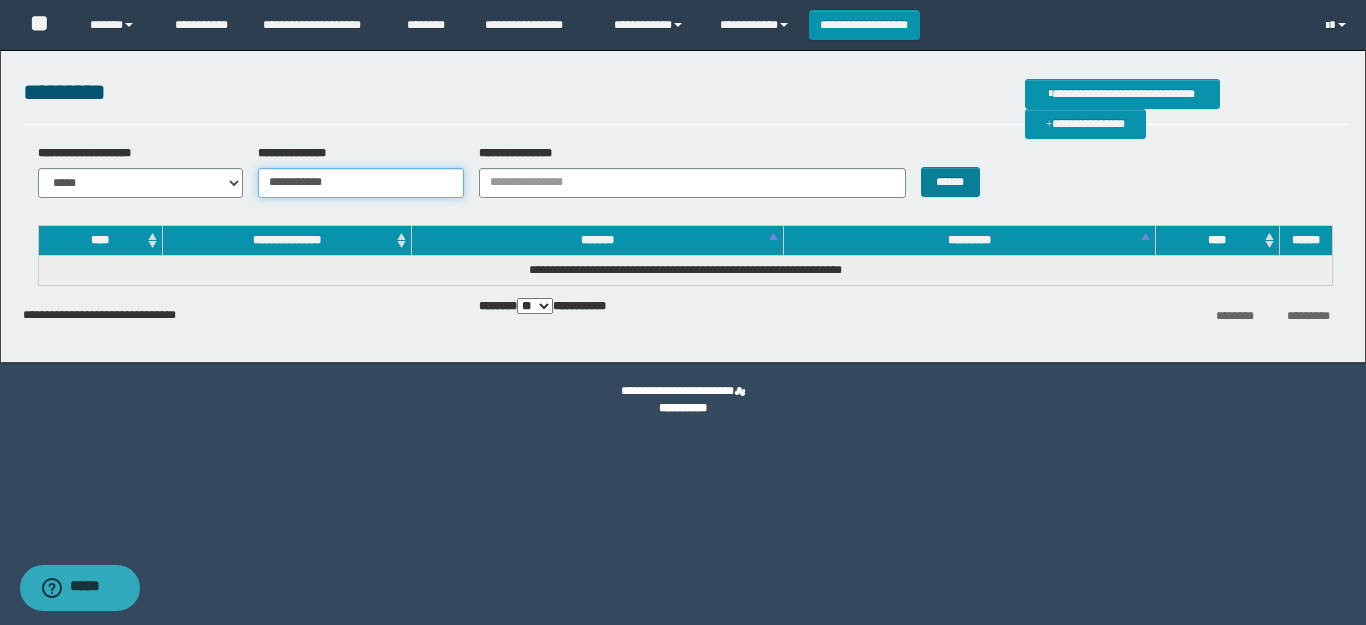 type on "**********" 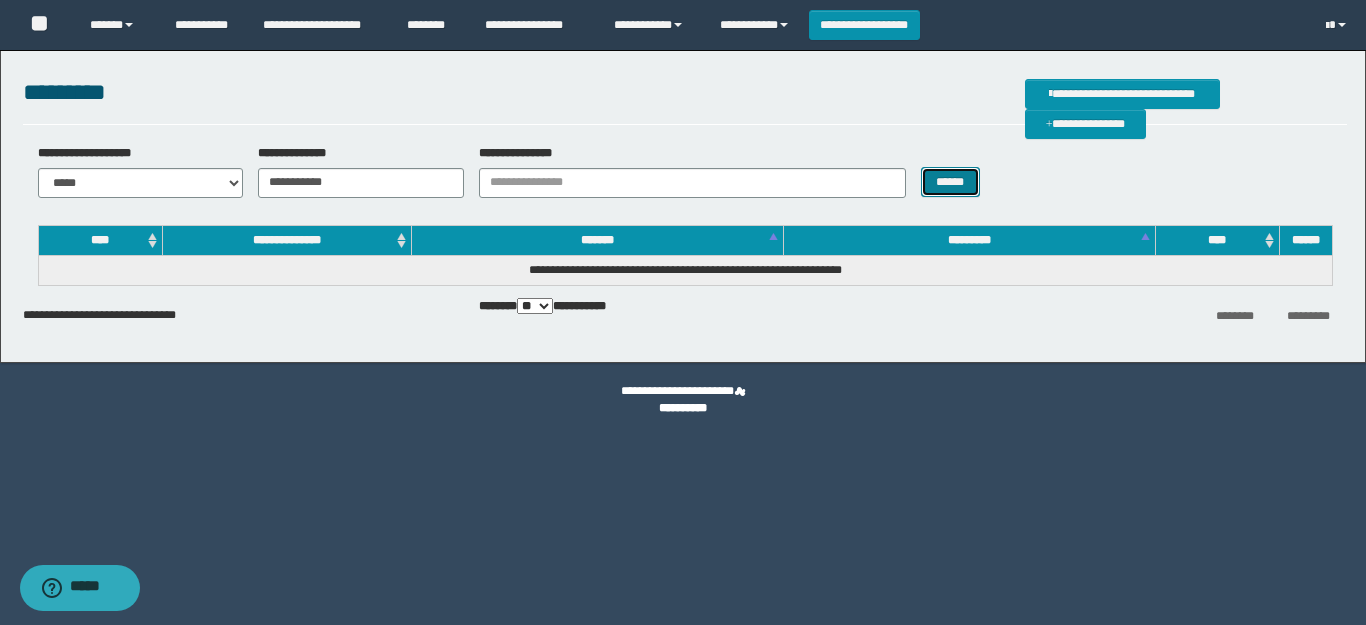 click on "******" at bounding box center [950, 182] 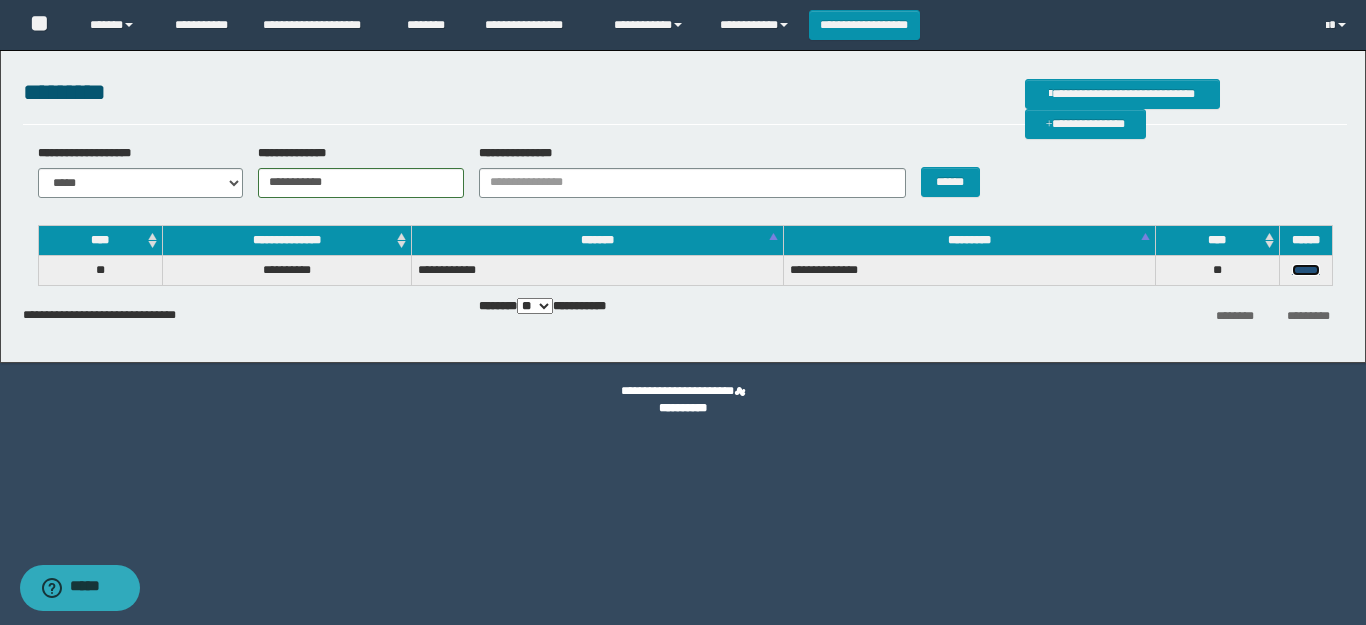 click on "******" at bounding box center (1306, 270) 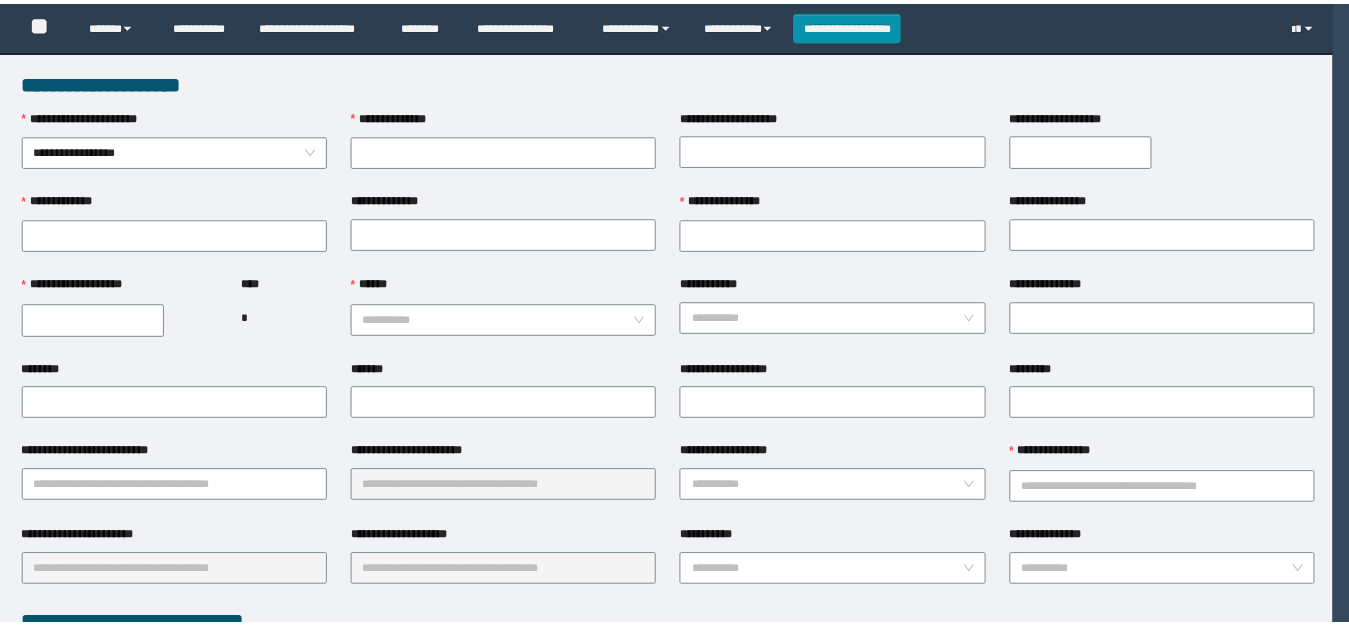 scroll, scrollTop: 0, scrollLeft: 0, axis: both 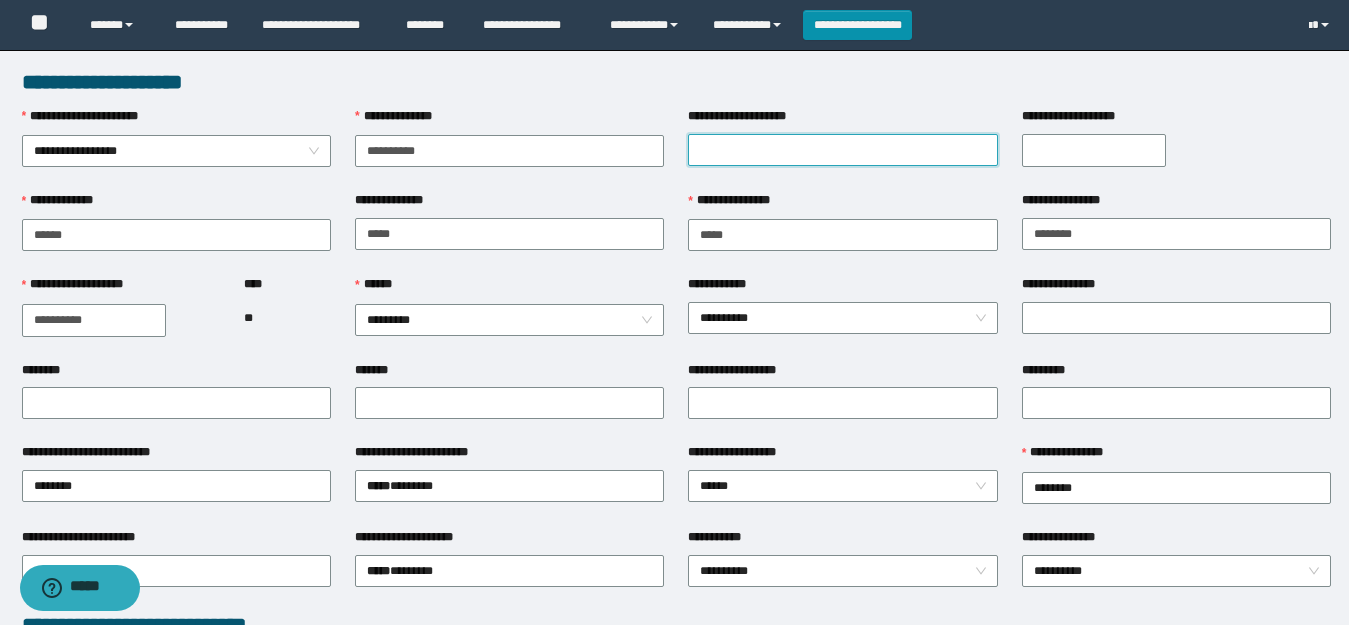 click on "**********" at bounding box center (842, 150) 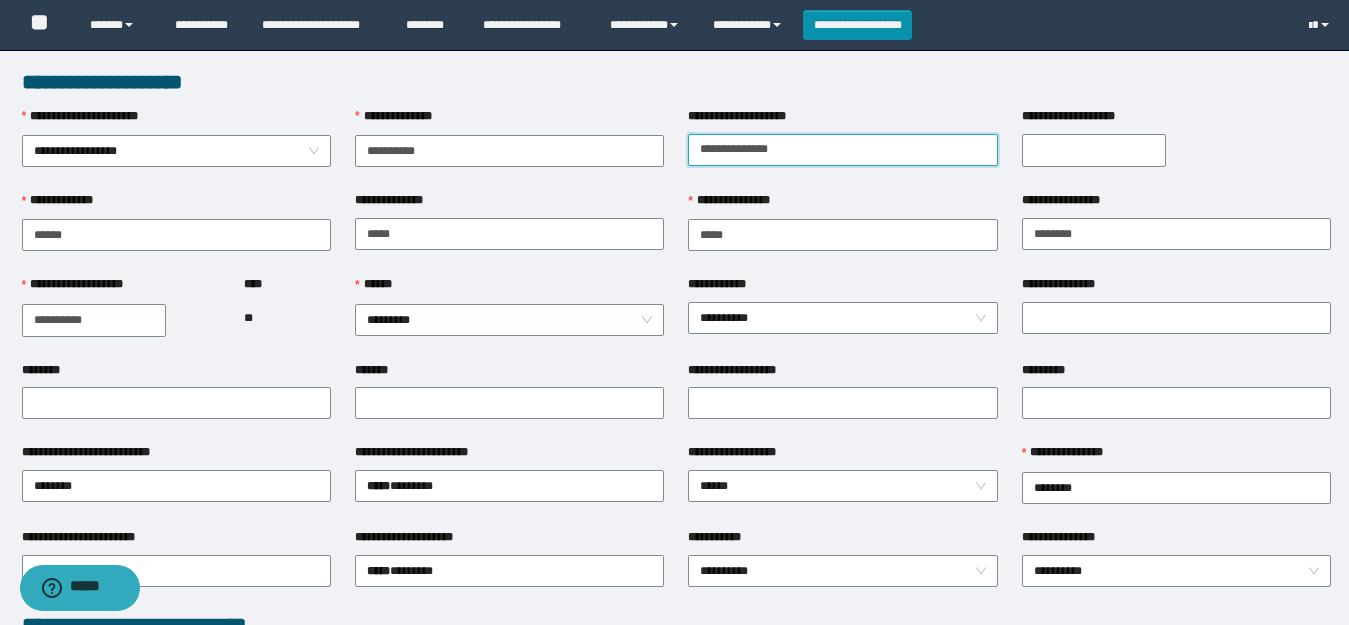 type on "**********" 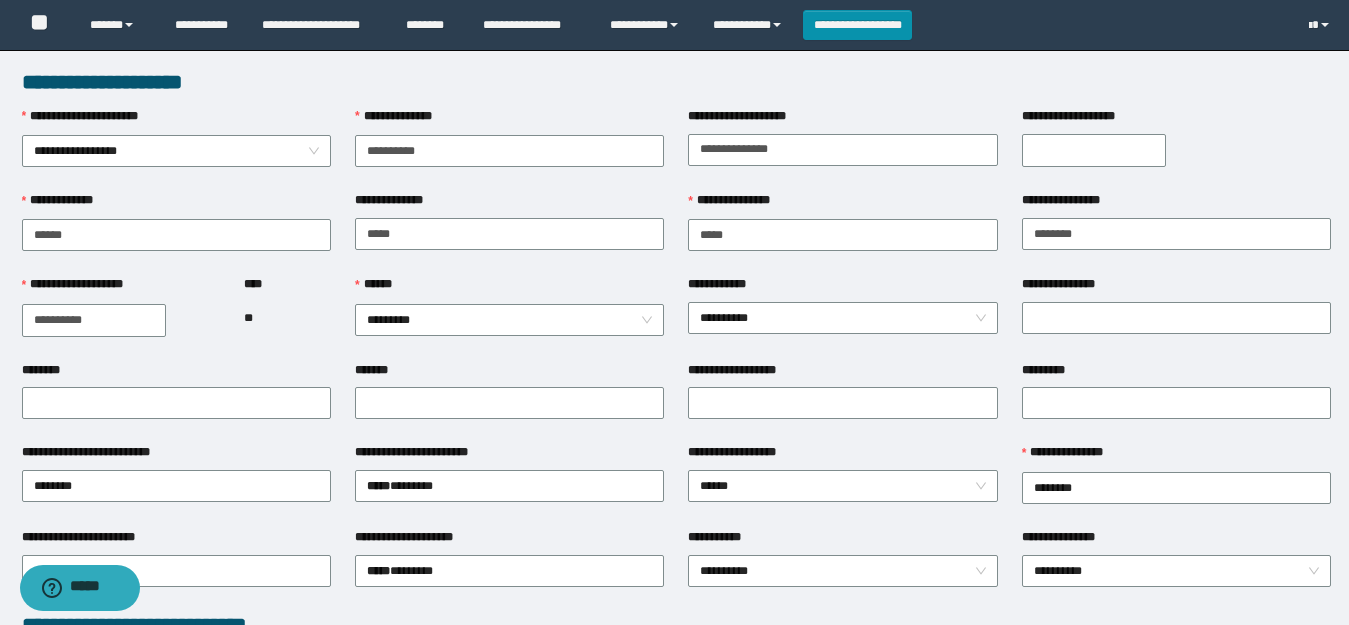 click on "**********" at bounding box center [1094, 150] 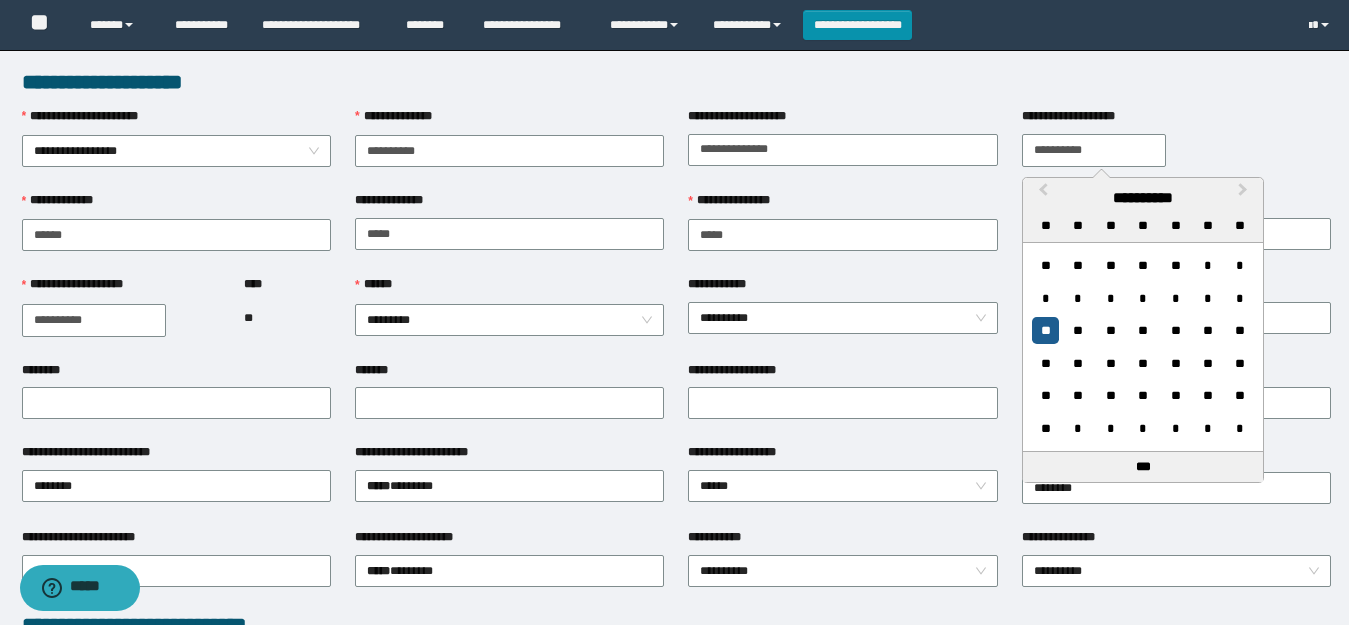 type on "**********" 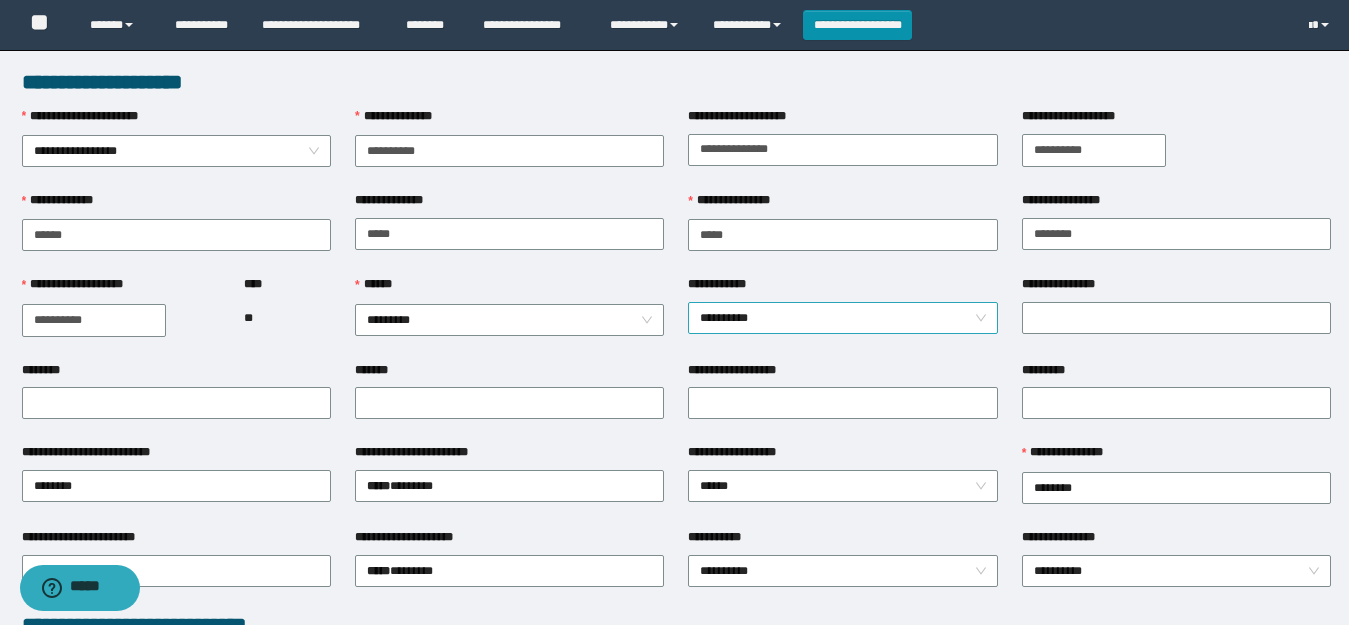 click on "**********" at bounding box center (842, 318) 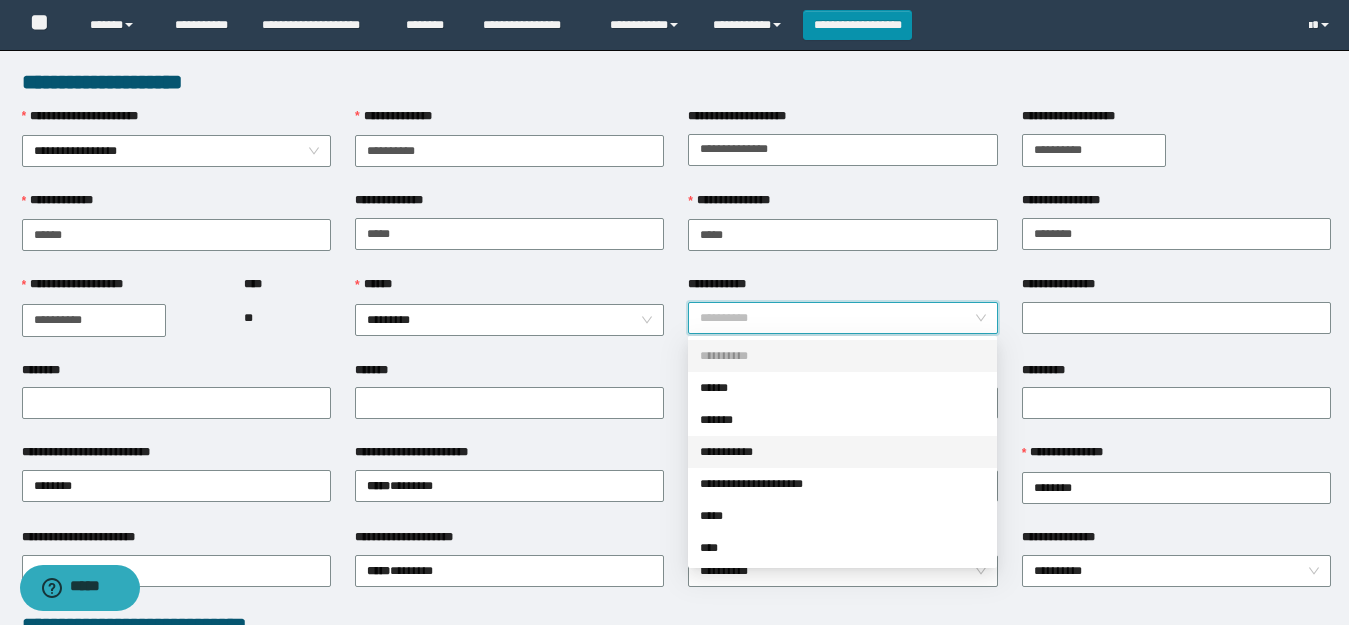 click on "**********" at bounding box center [842, 452] 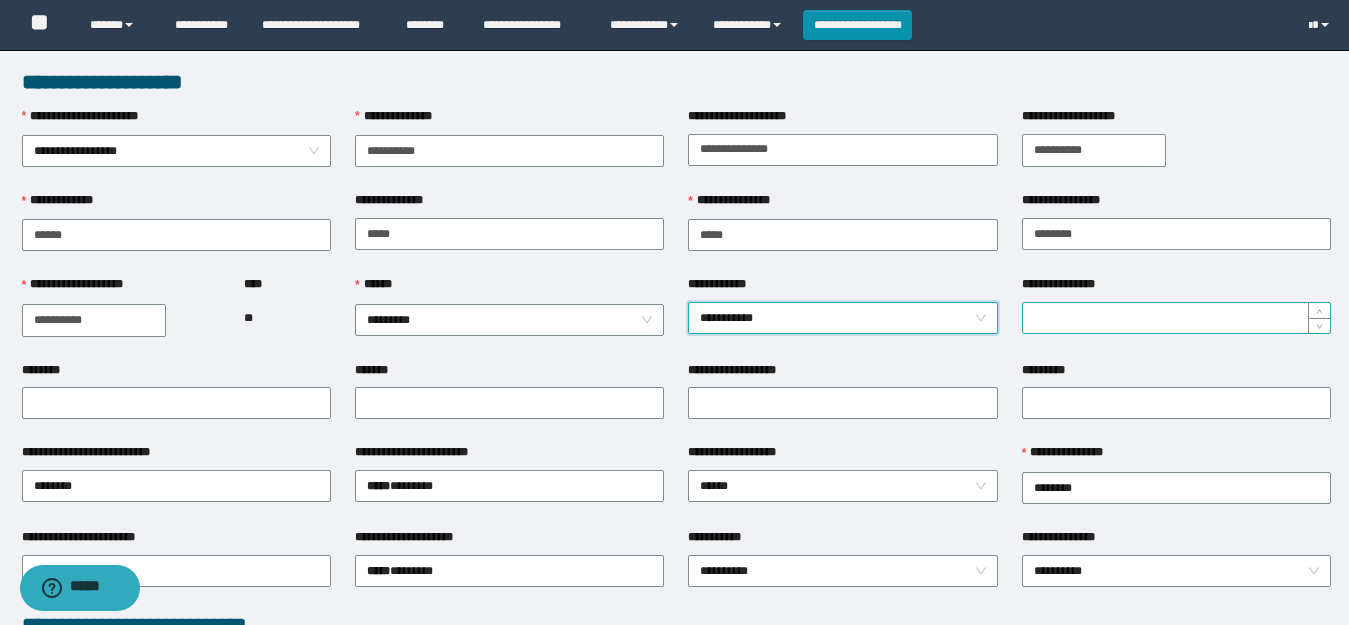 click on "**********" at bounding box center (1176, 318) 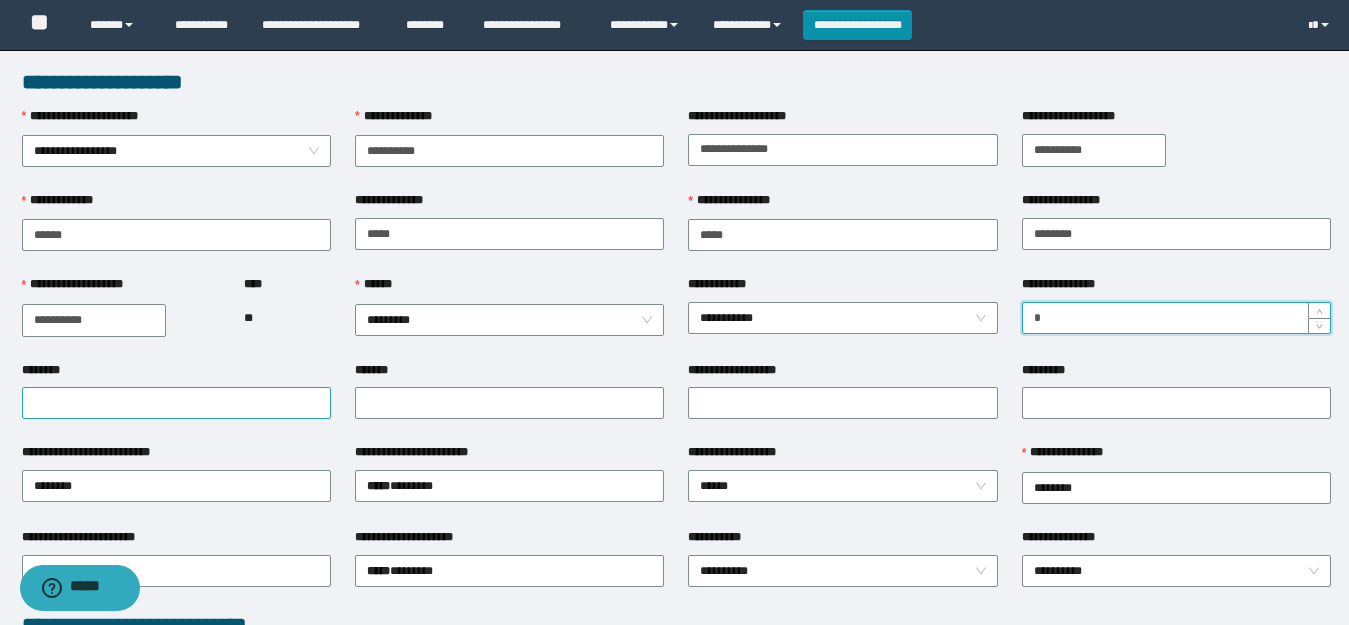 type on "*" 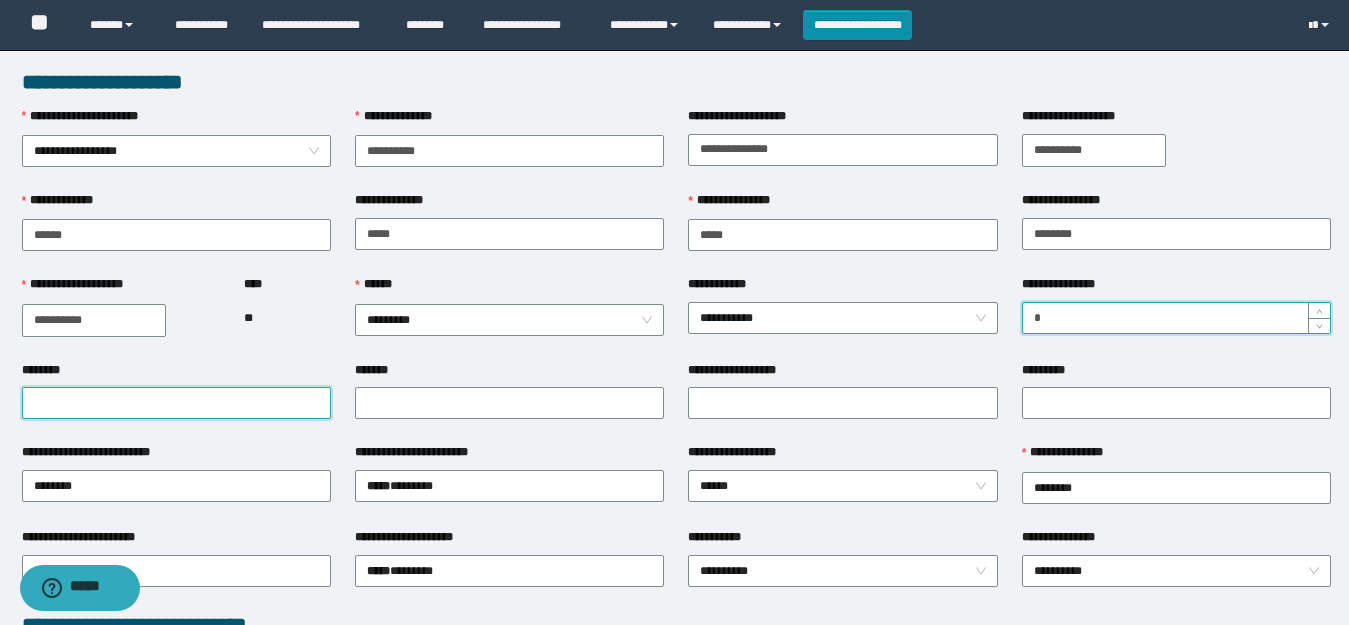 click on "********" at bounding box center (176, 403) 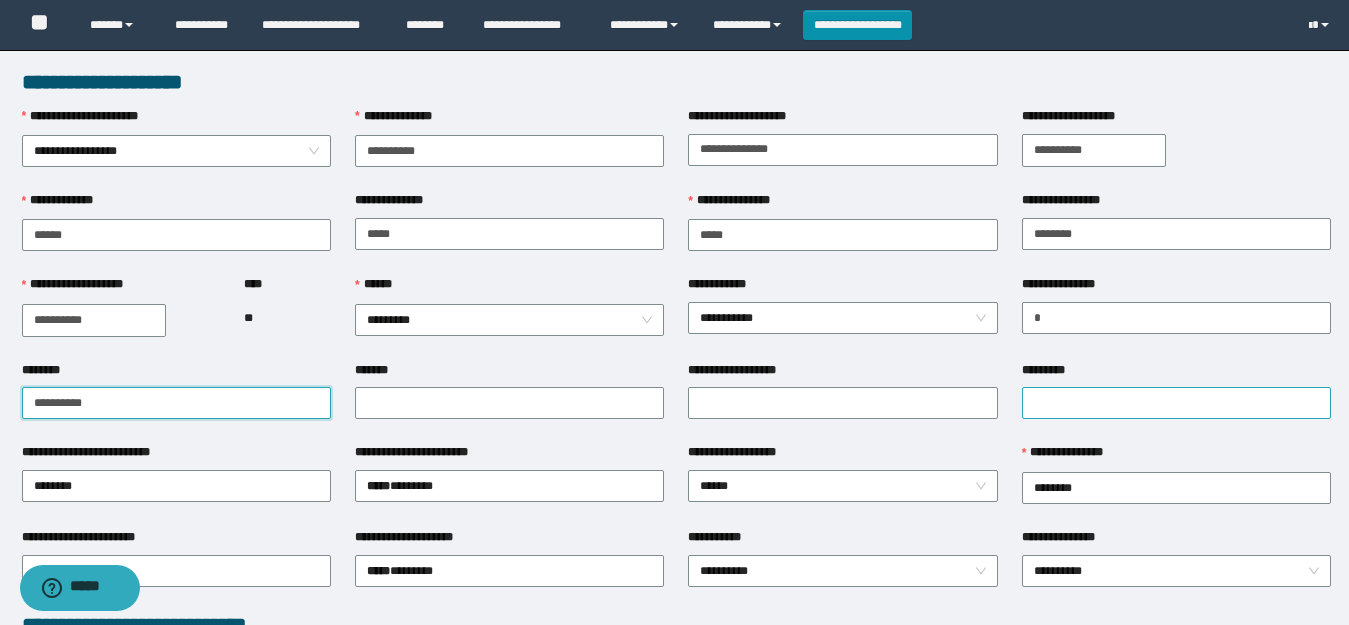 type on "**********" 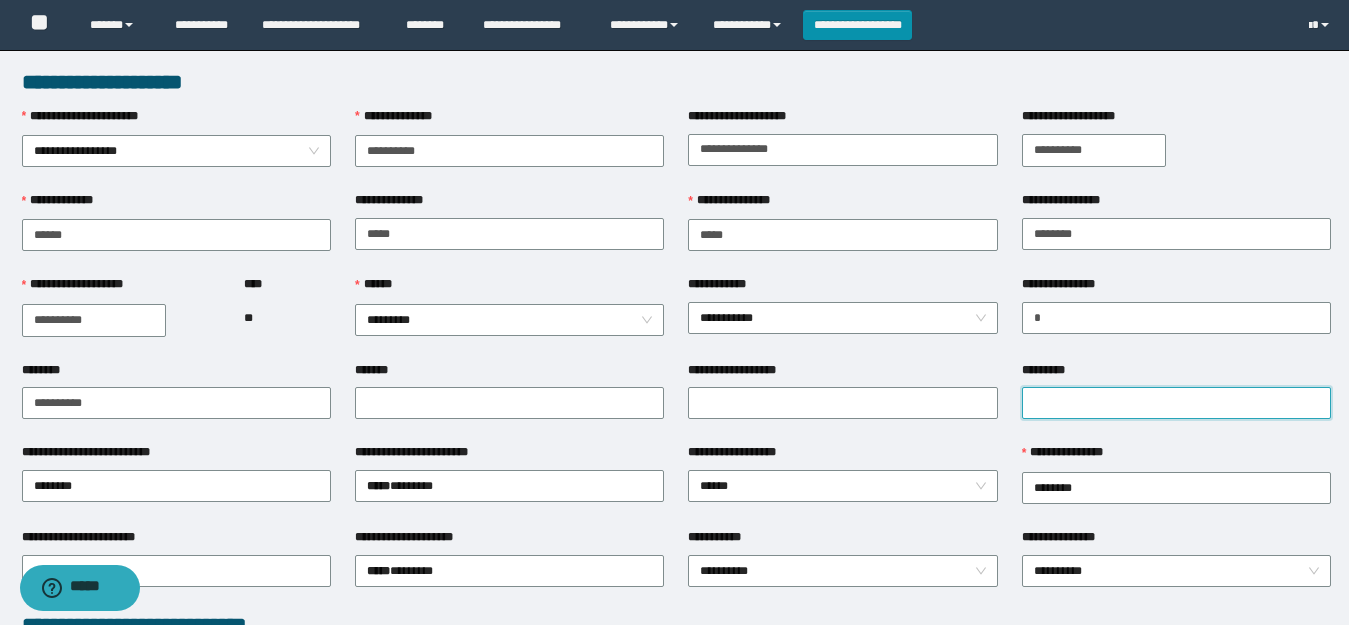 click on "*********" at bounding box center [1176, 403] 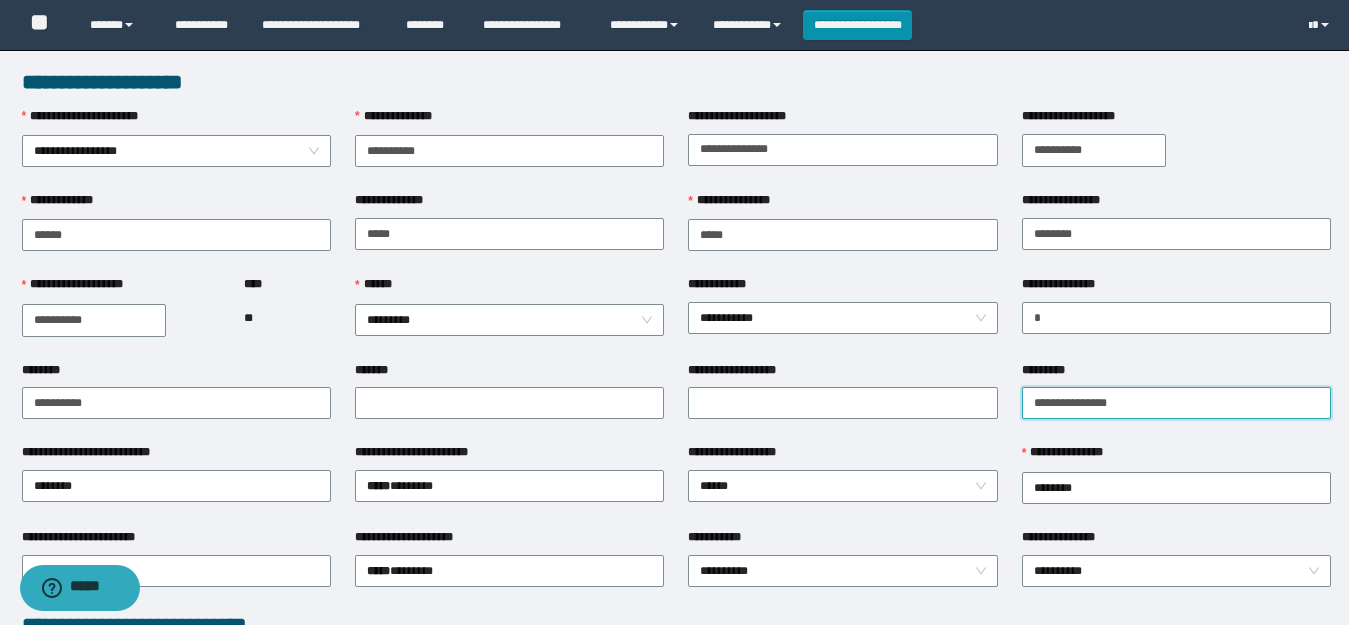scroll, scrollTop: 200, scrollLeft: 0, axis: vertical 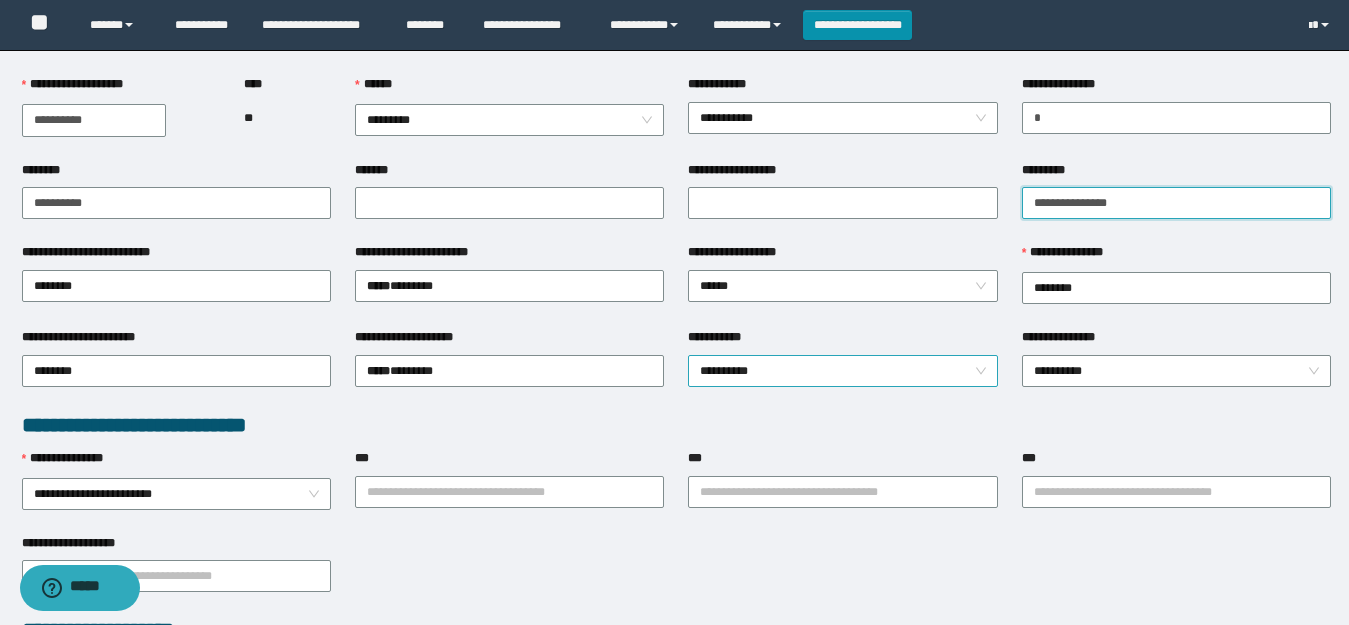 click on "**********" at bounding box center (842, 371) 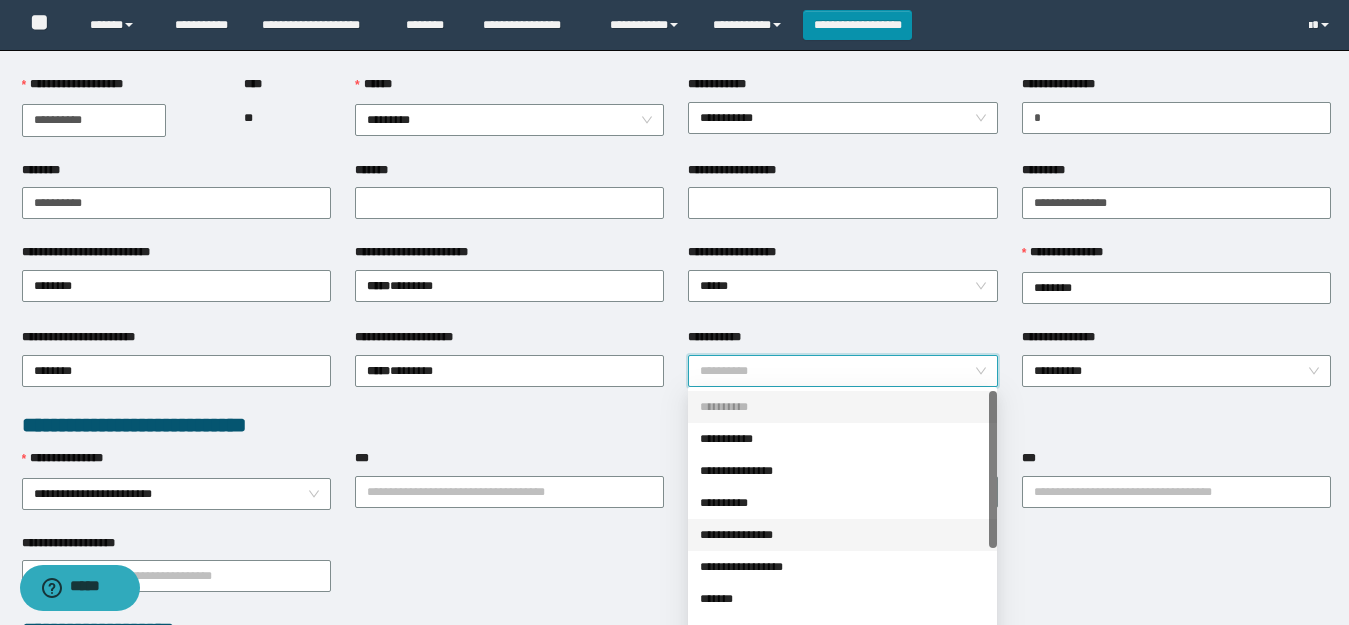 click on "**********" at bounding box center (842, 535) 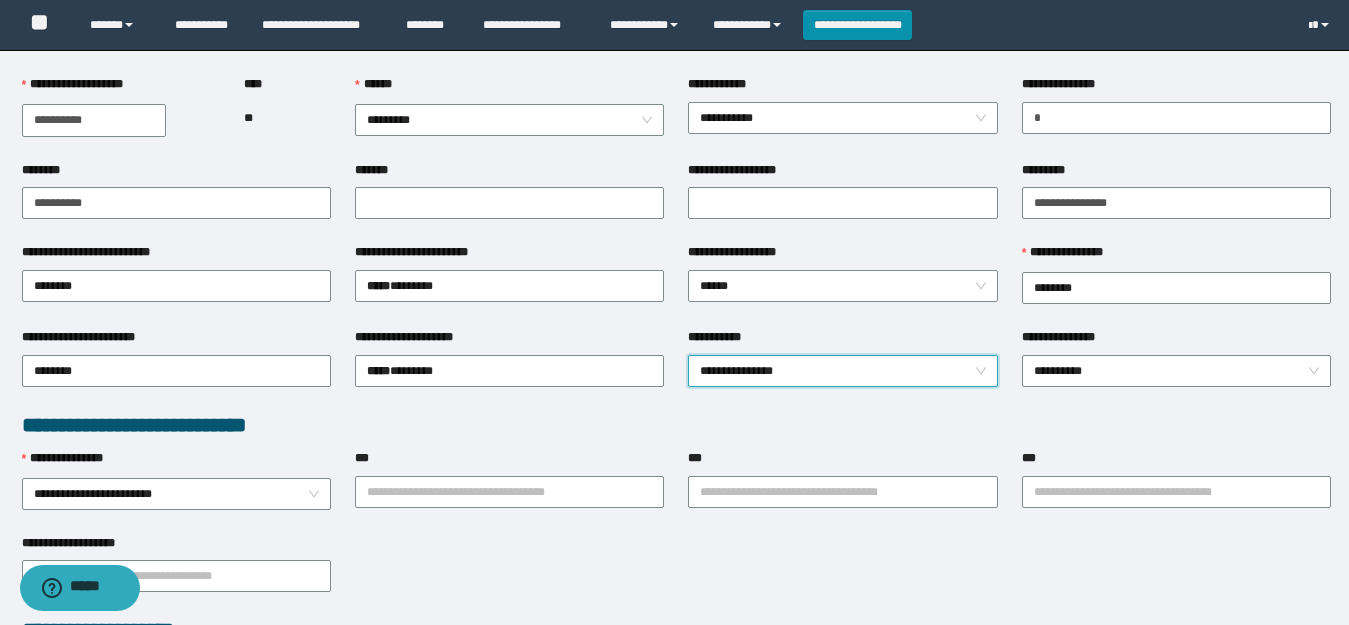 click on "**********" at bounding box center [1176, 341] 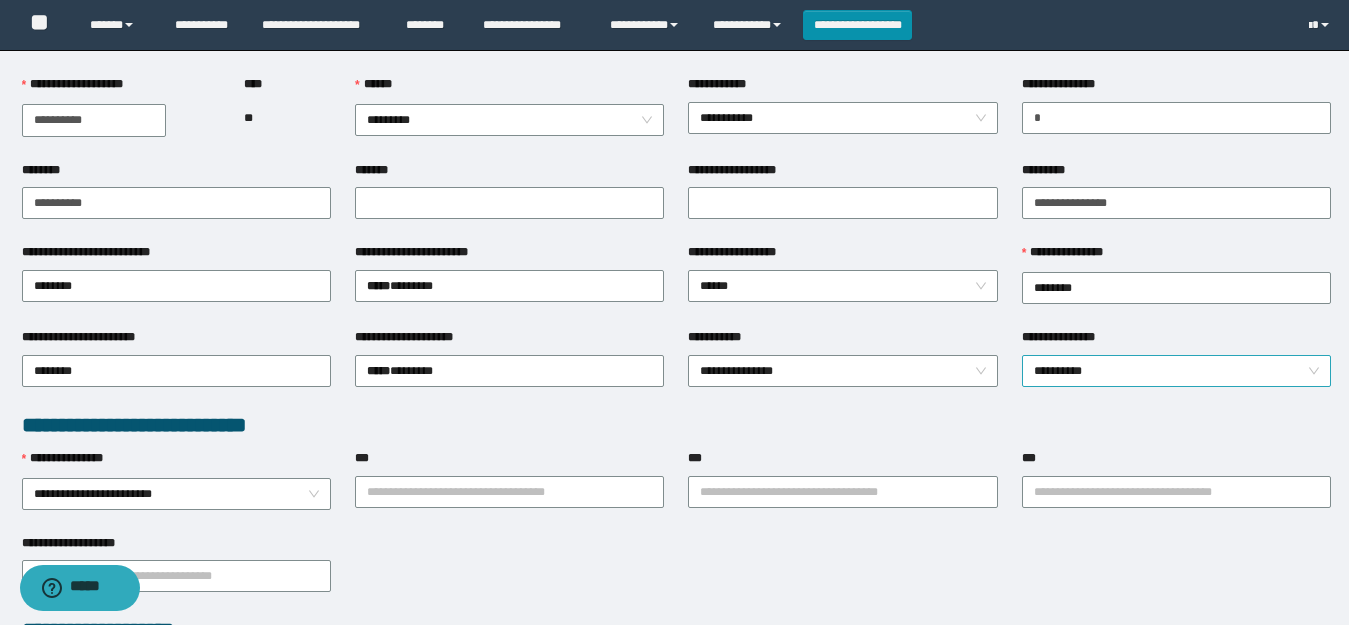click on "**********" at bounding box center [1176, 371] 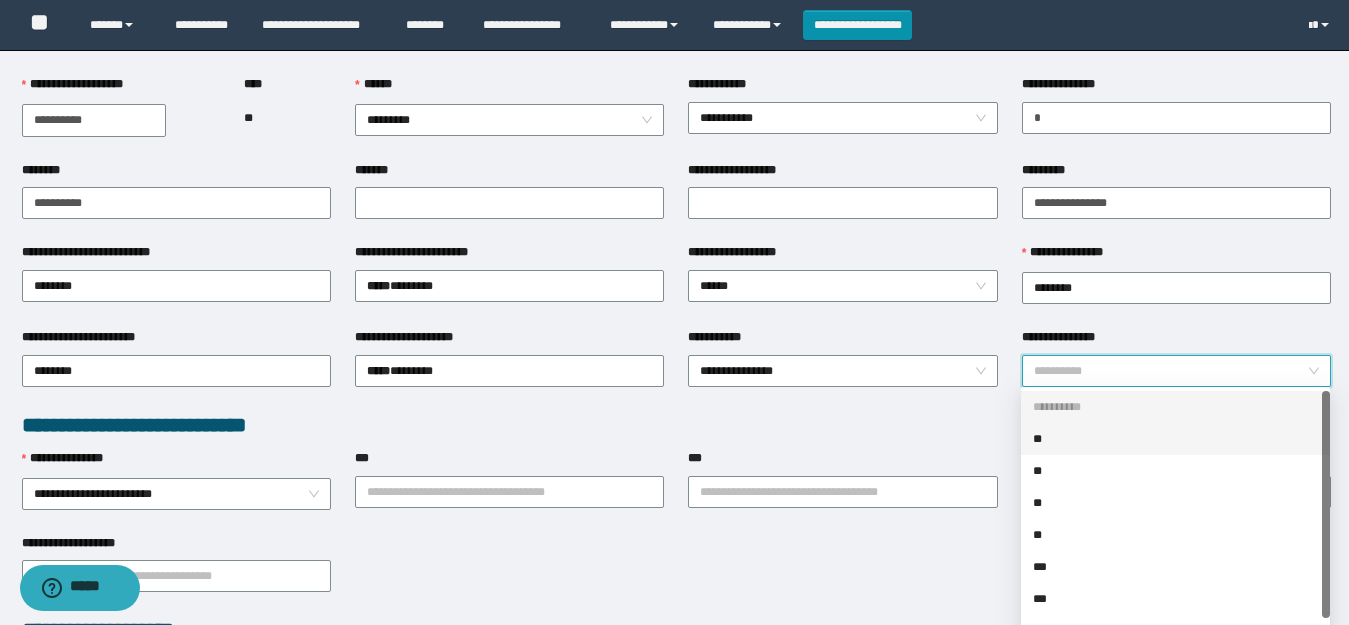 scroll, scrollTop: 32, scrollLeft: 0, axis: vertical 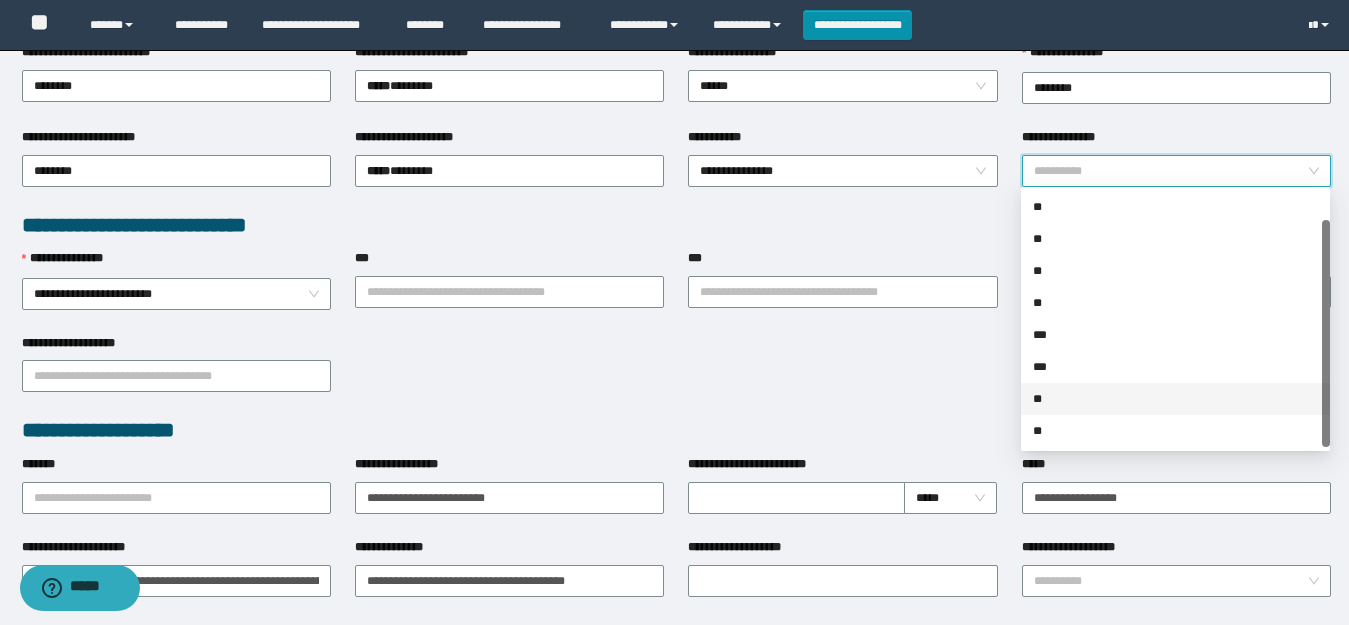 click on "**" at bounding box center [1175, 399] 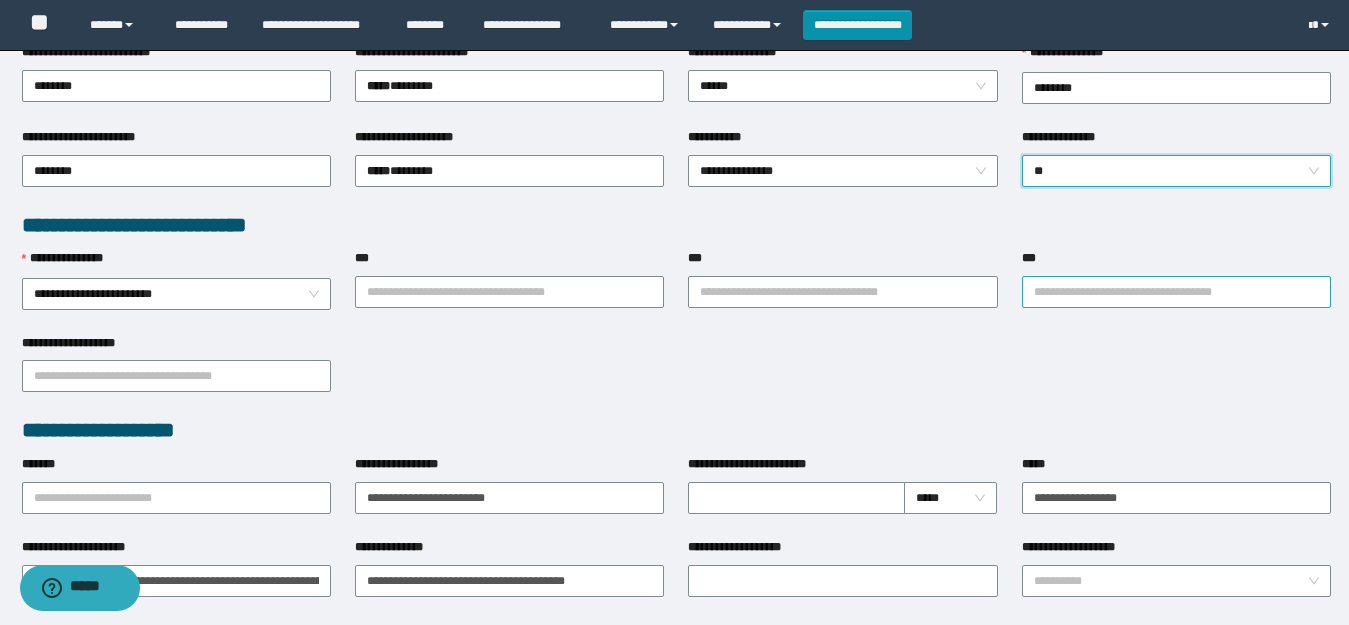 click on "***" at bounding box center (1176, 292) 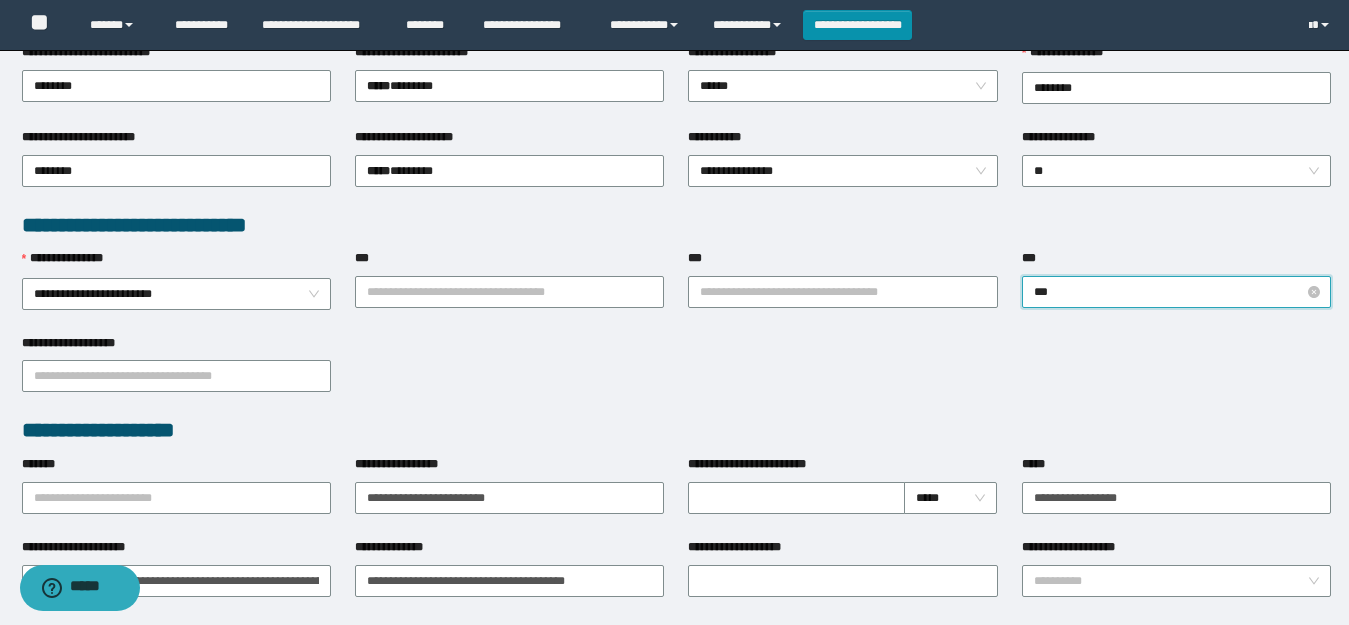 type on "****" 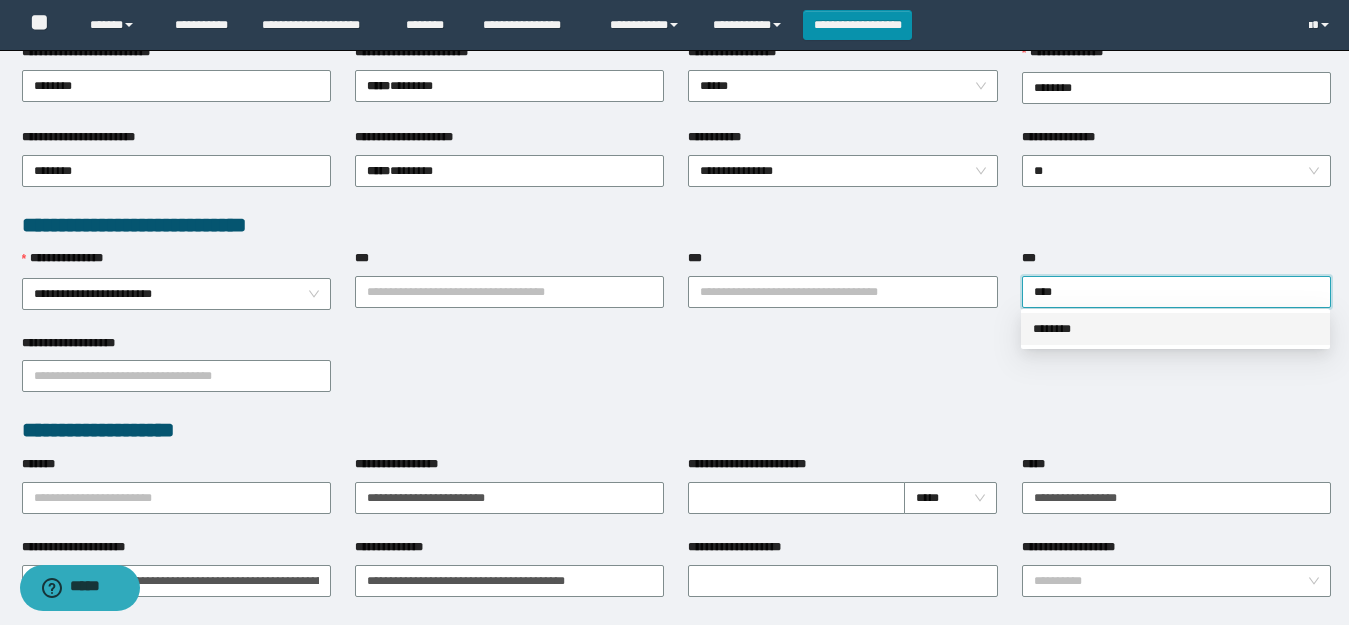 click on "********" at bounding box center [1175, 329] 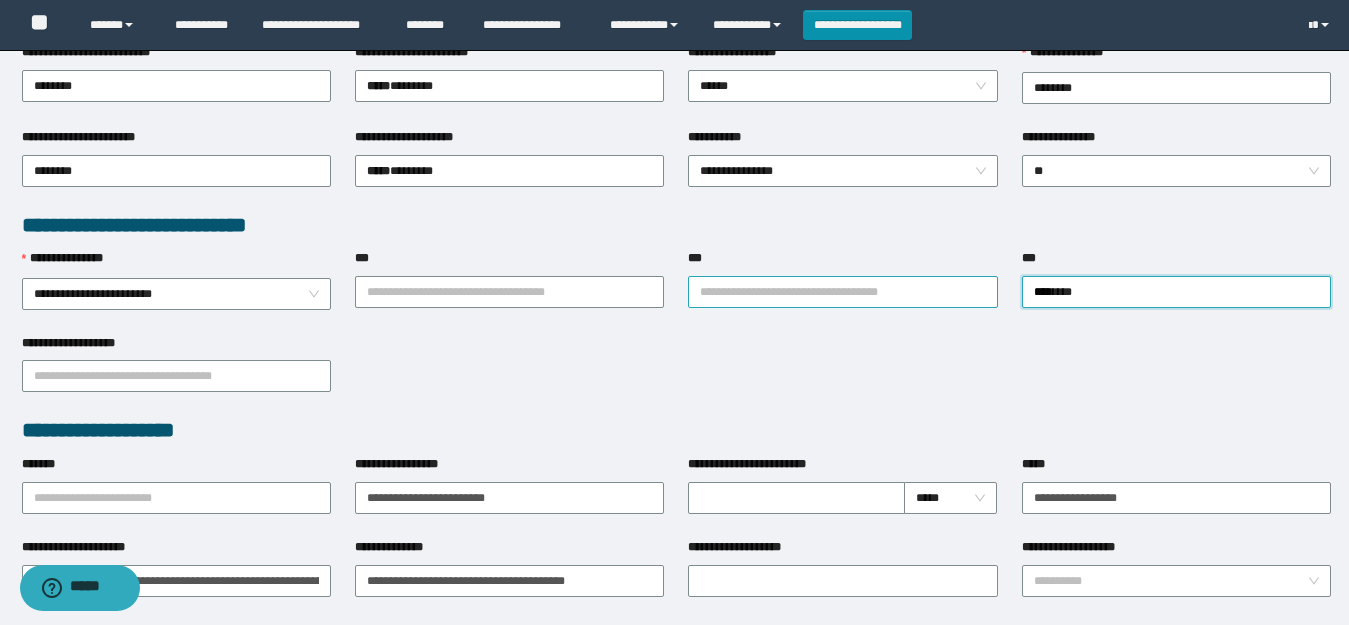 click on "***" at bounding box center (842, 292) 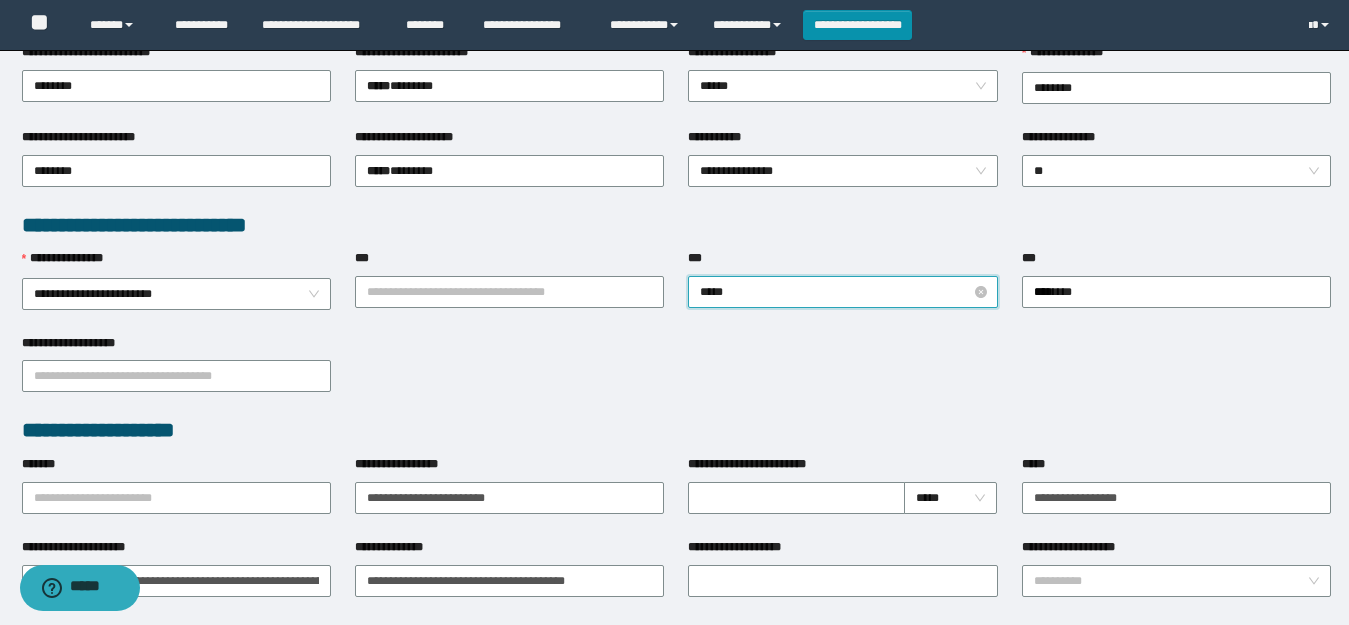 type on "******" 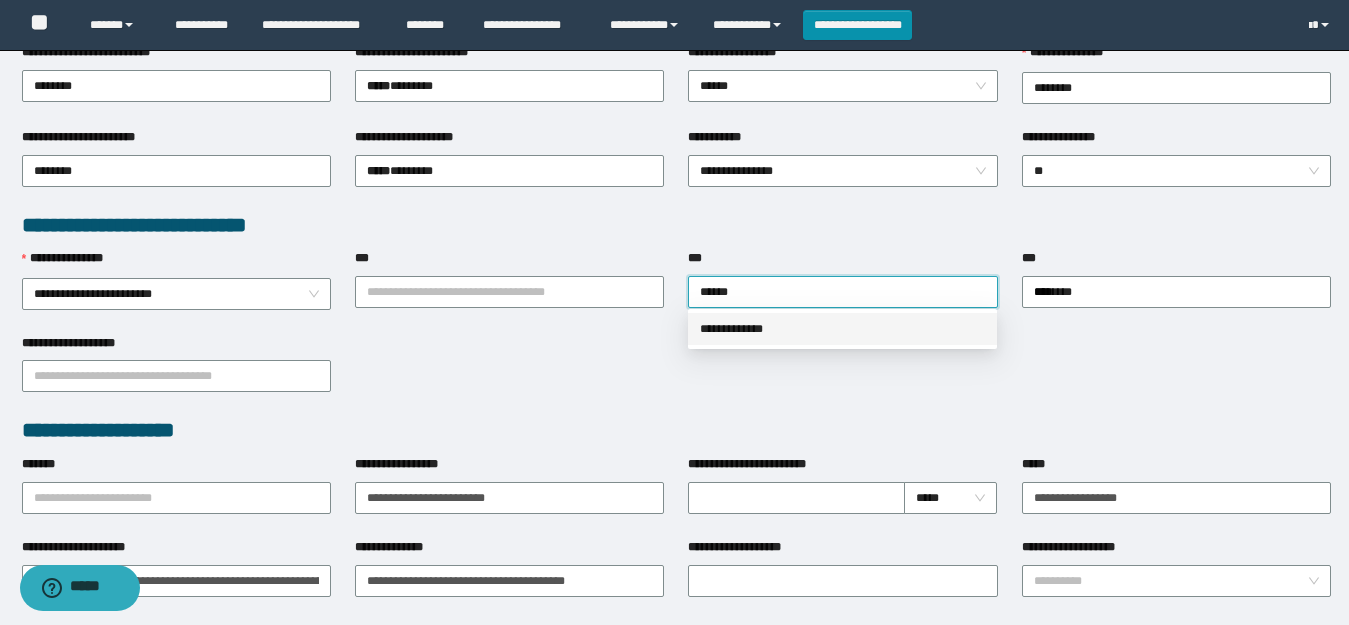 click on "**********" at bounding box center [842, 329] 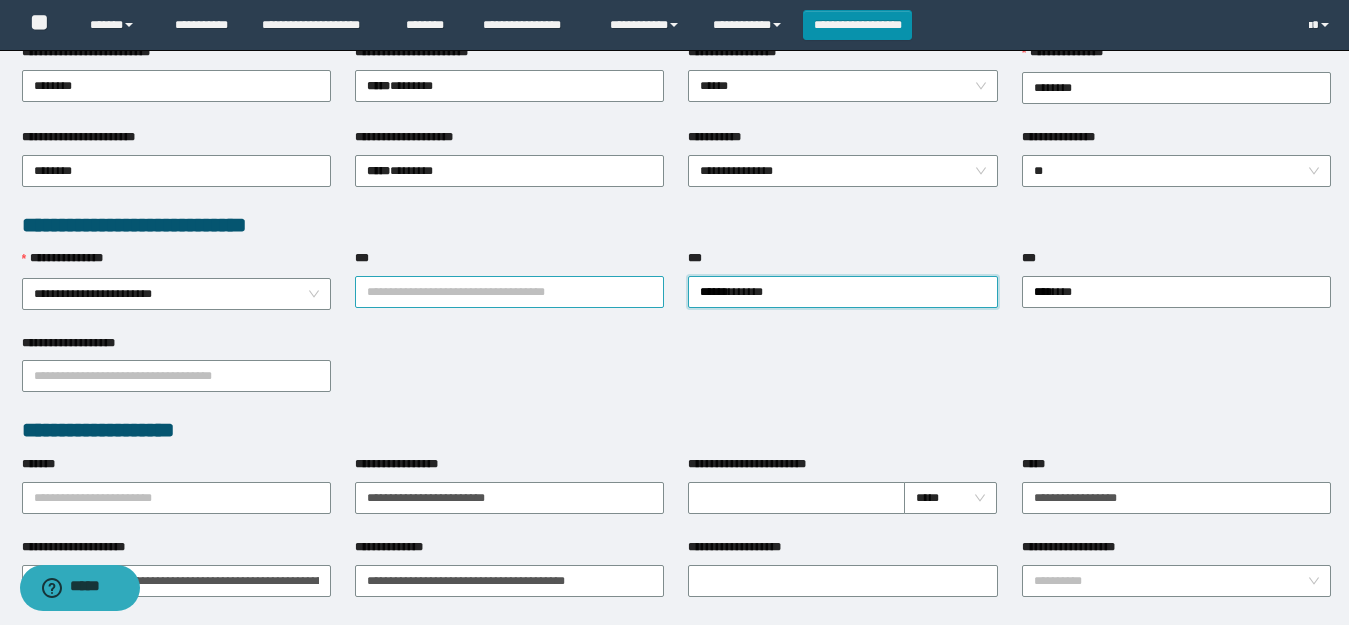 click on "***" at bounding box center (509, 292) 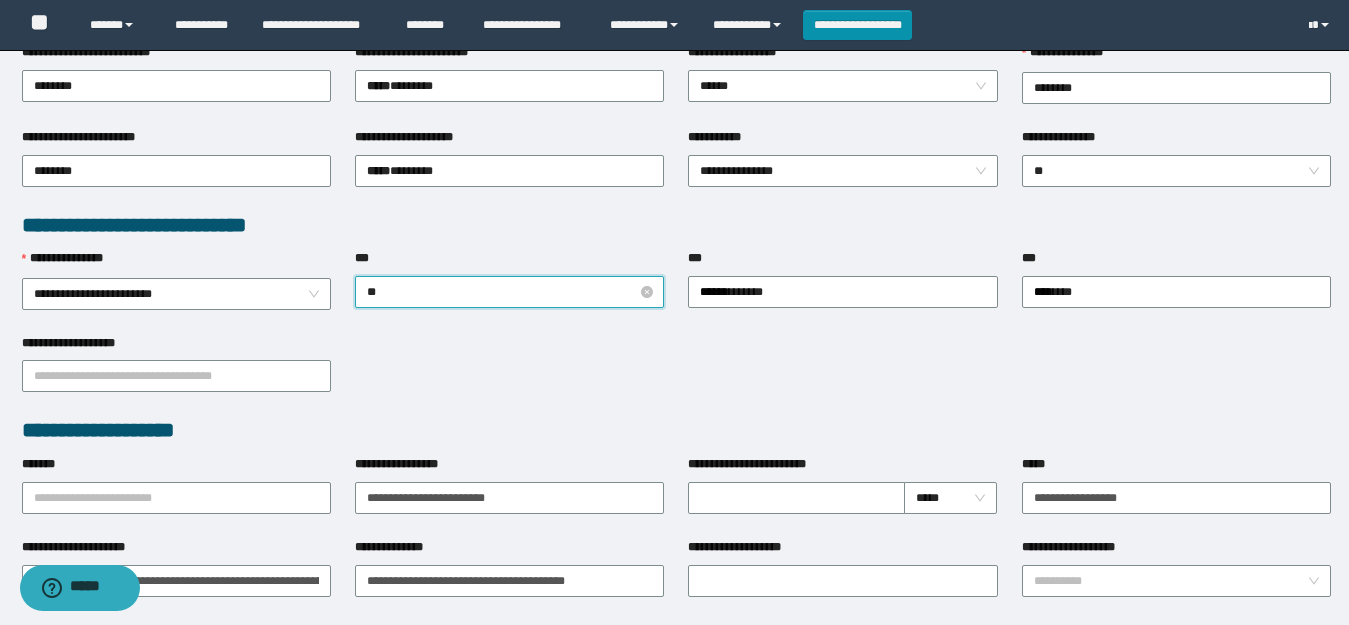 type on "*" 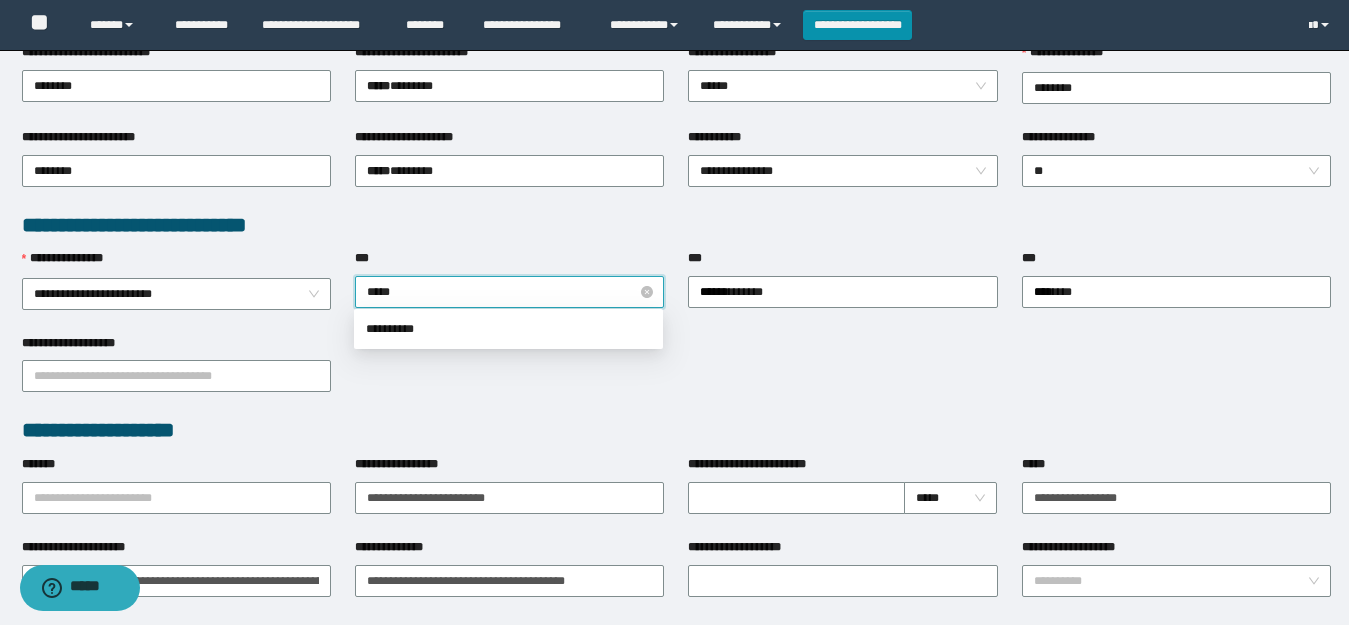 type on "******" 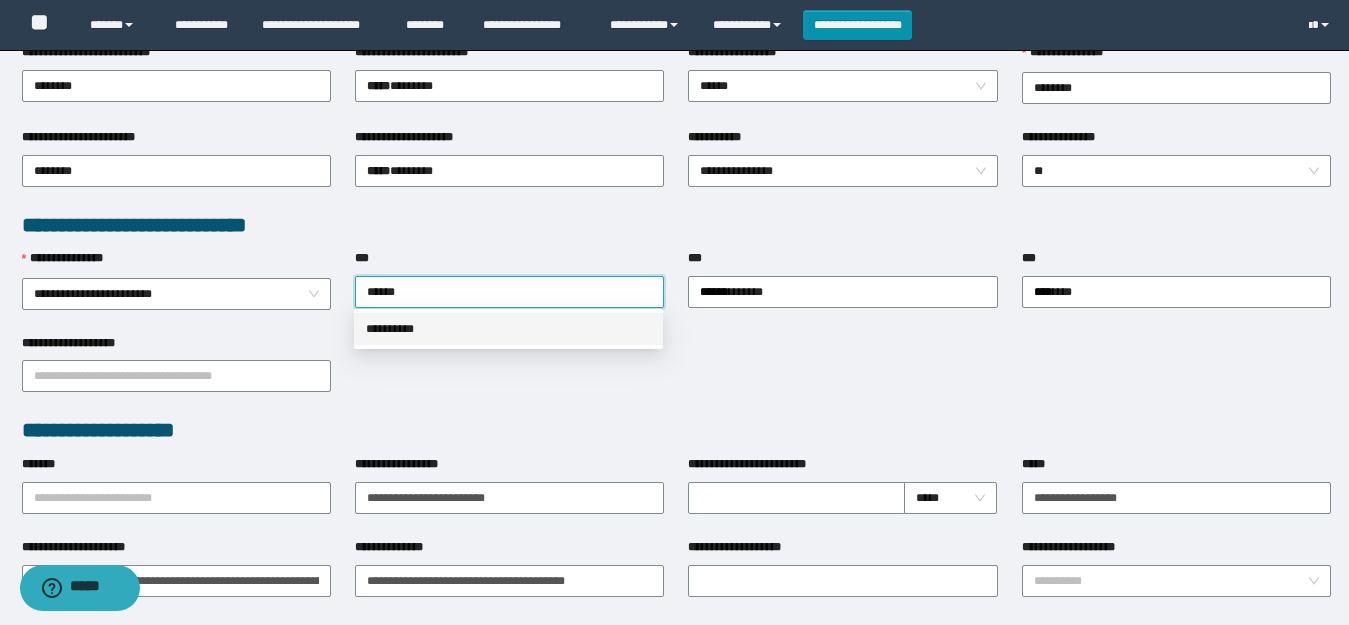 click on "**********" at bounding box center [508, 329] 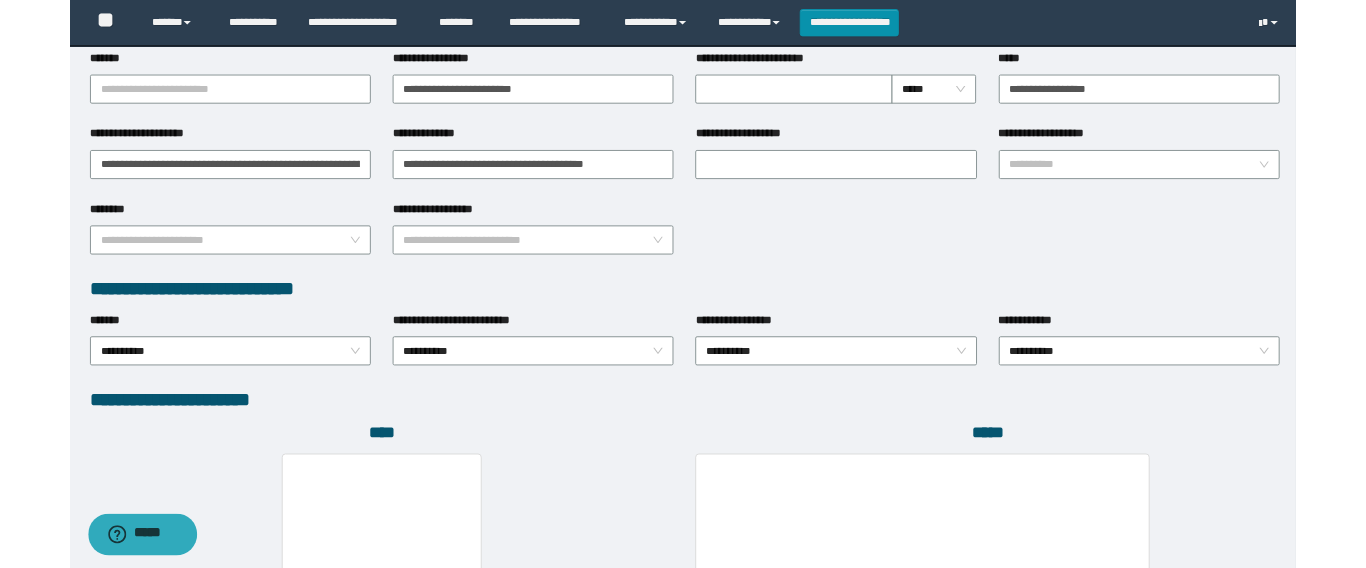 scroll, scrollTop: 1000, scrollLeft: 0, axis: vertical 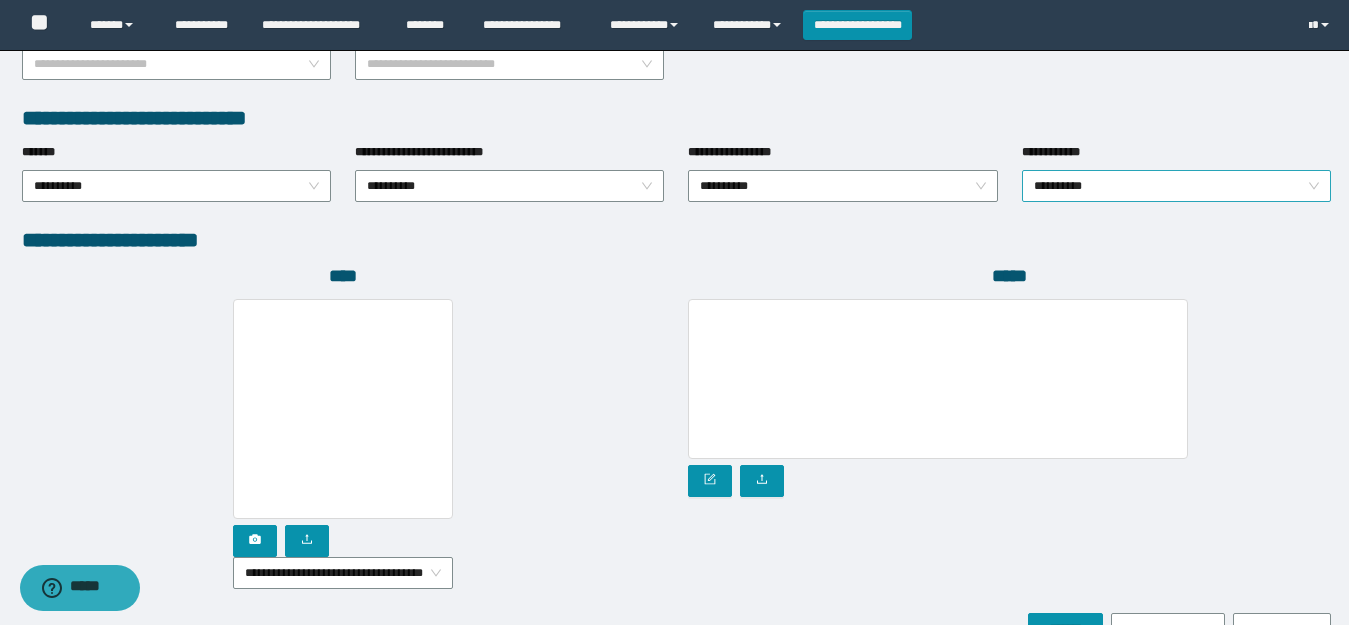 click on "**********" at bounding box center (1176, 186) 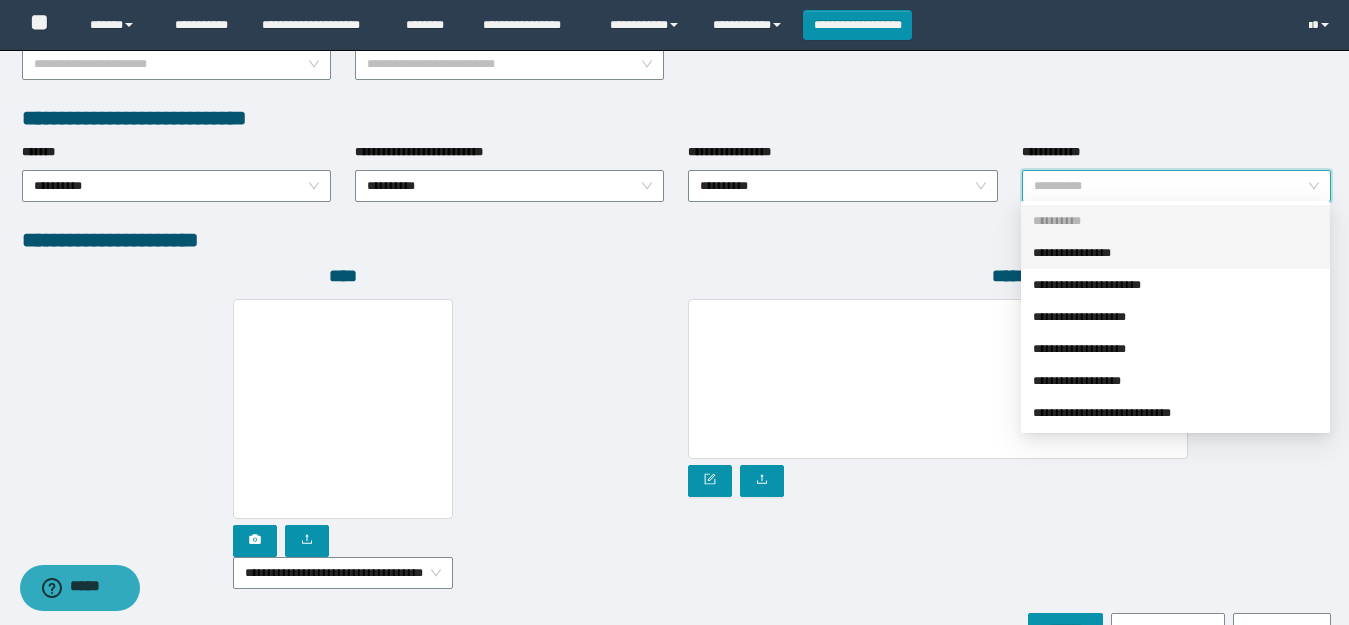 click on "**********" at bounding box center (1175, 253) 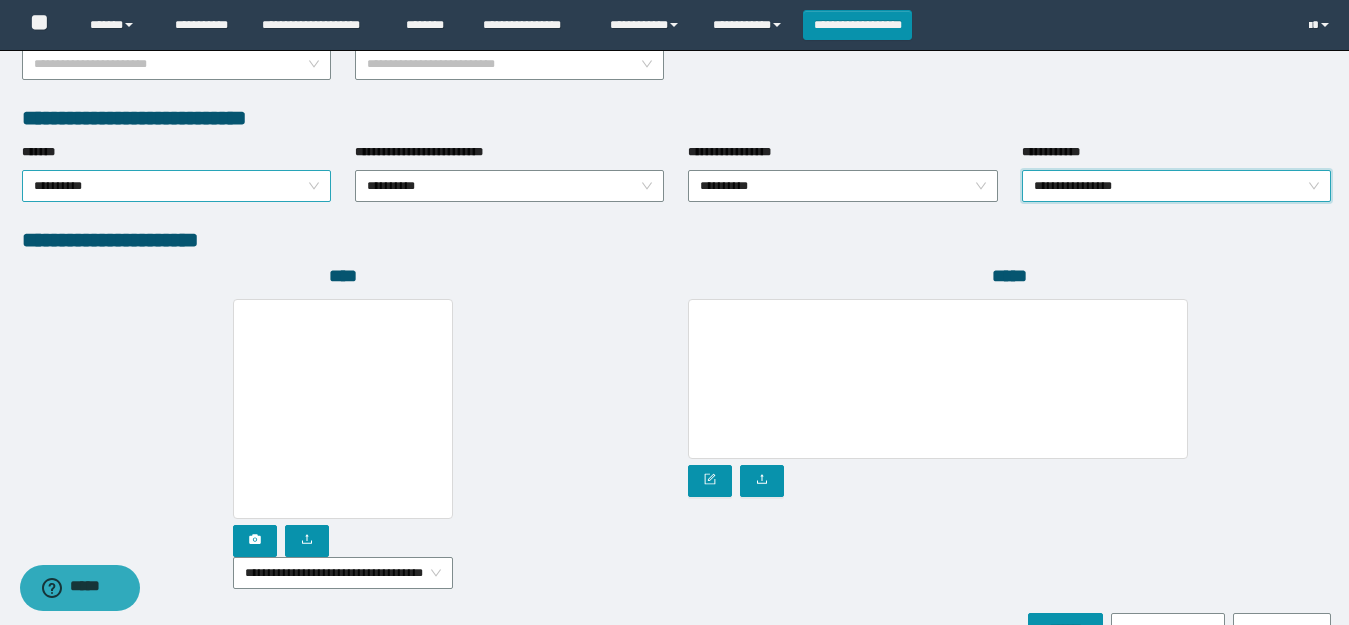 click on "**********" at bounding box center [176, 186] 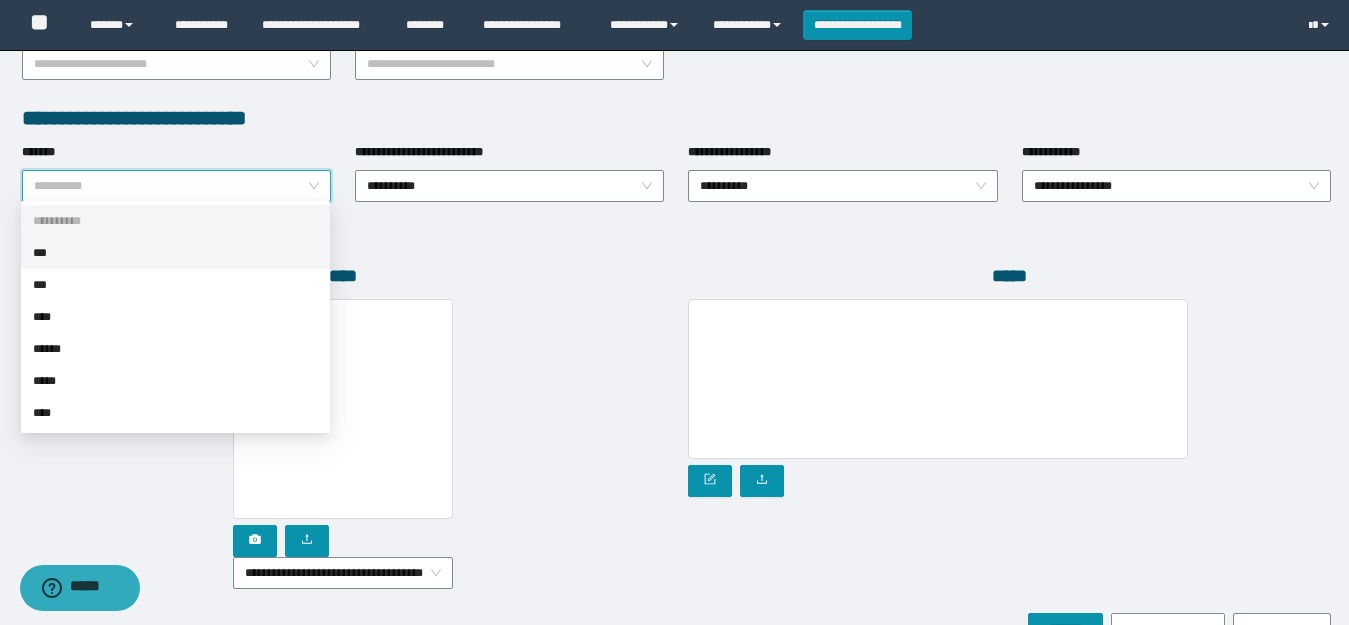 click on "***" at bounding box center [175, 253] 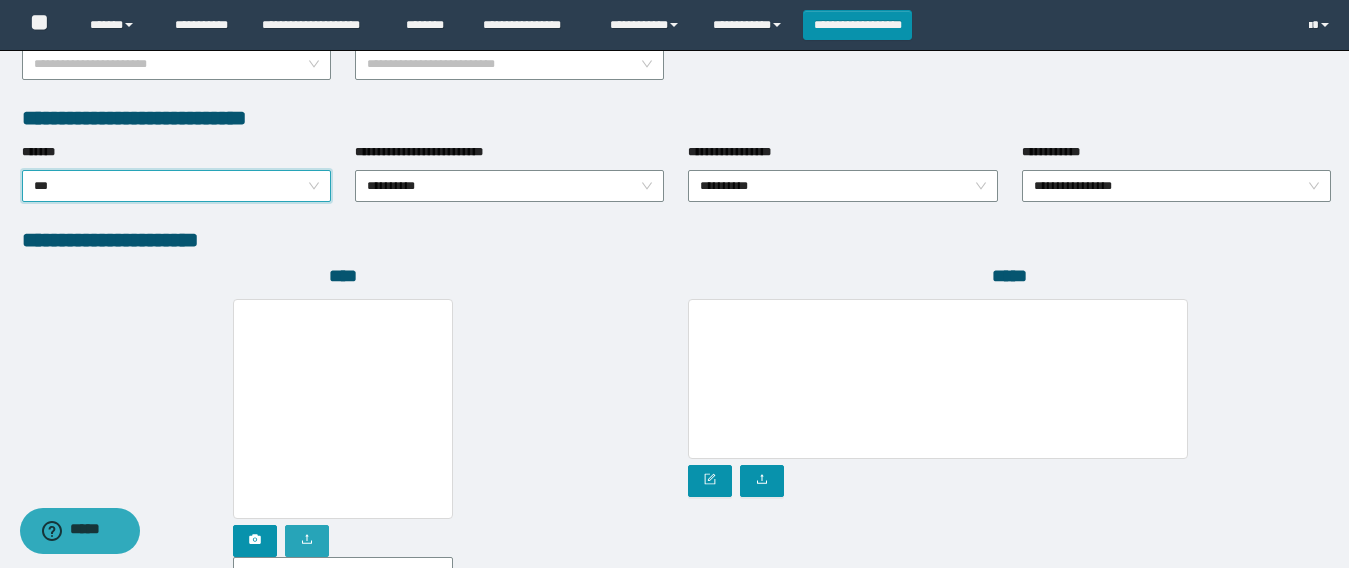 click 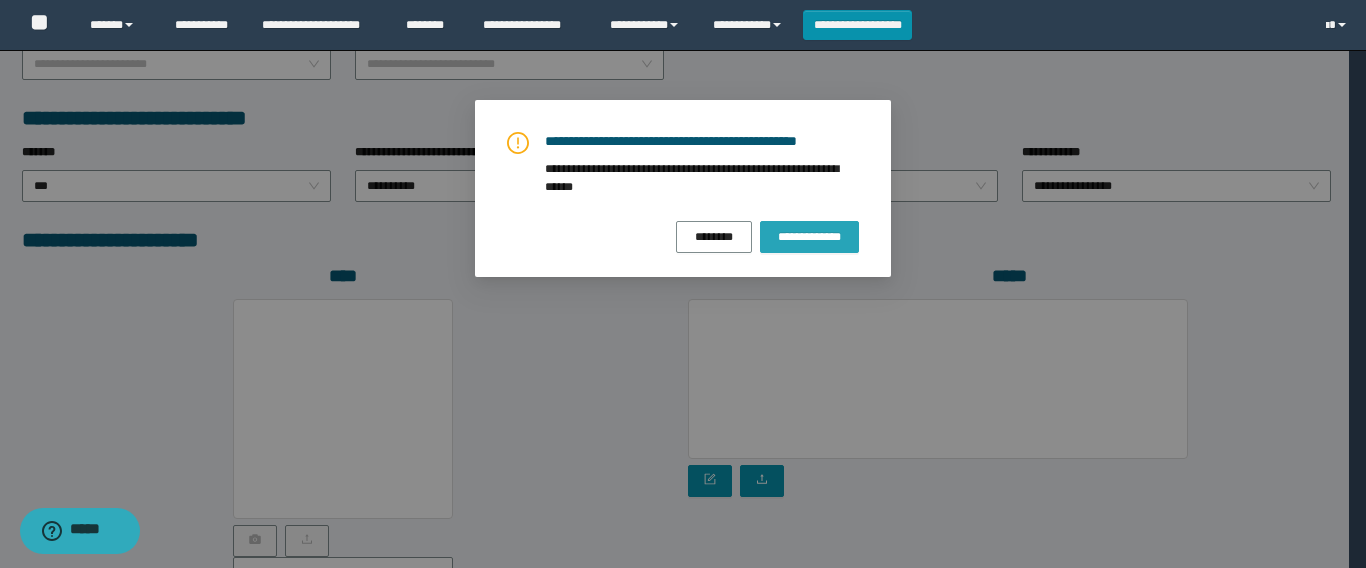 click on "**********" at bounding box center [809, 237] 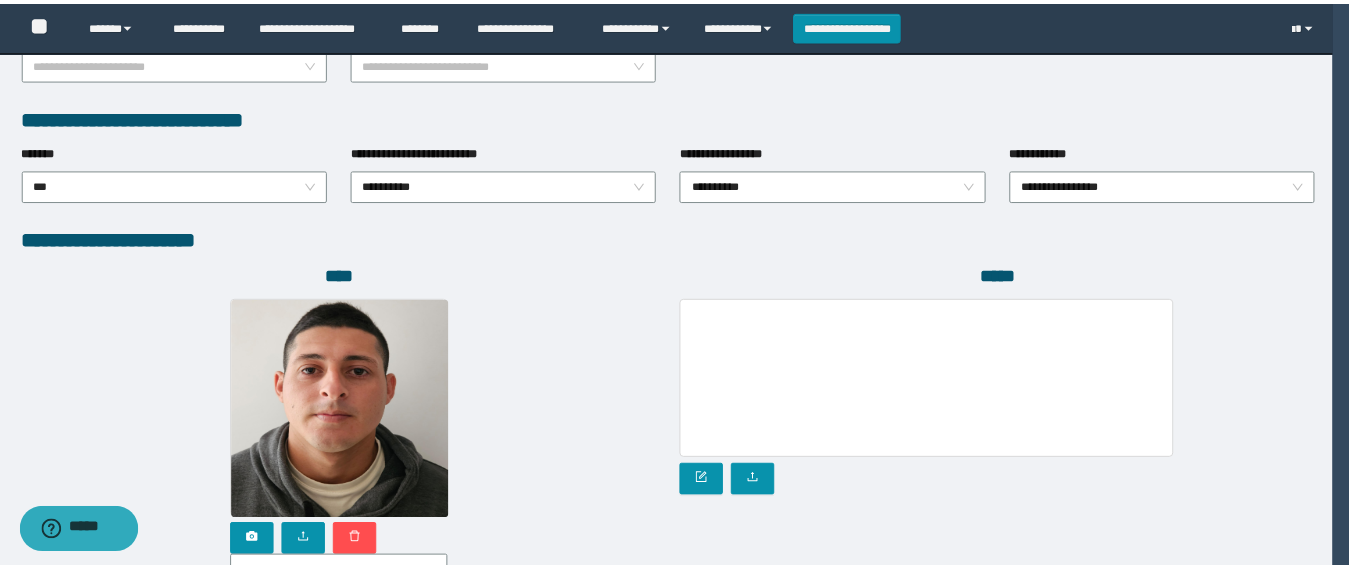 scroll, scrollTop: 1169, scrollLeft: 0, axis: vertical 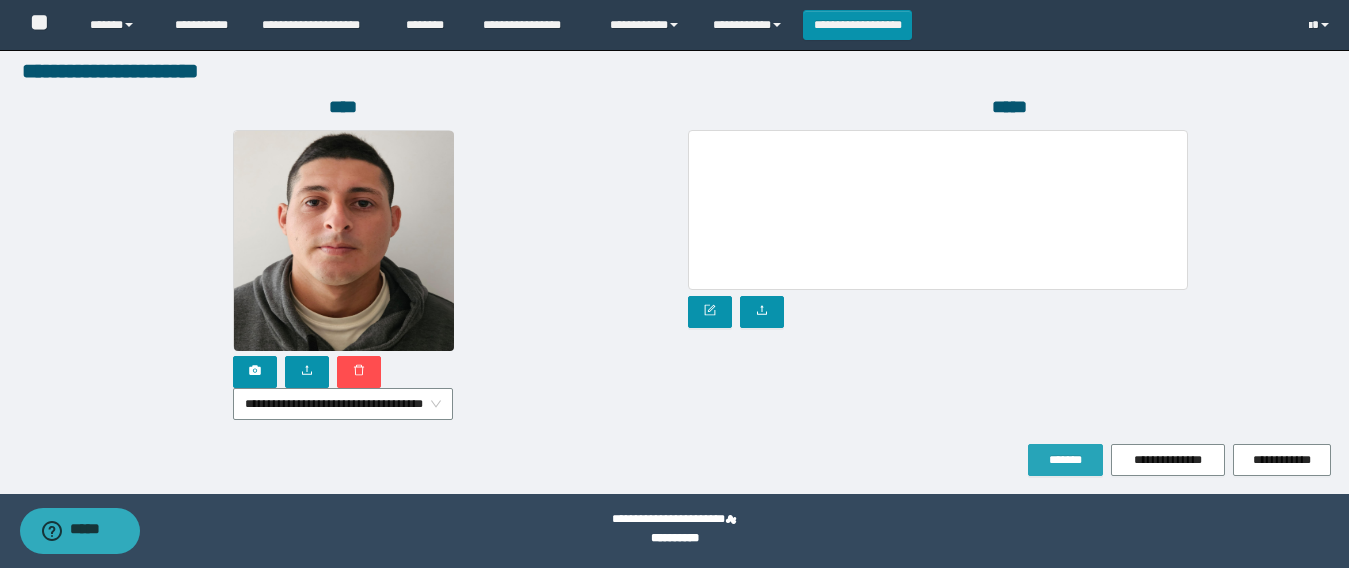 click on "*******" at bounding box center [1065, 460] 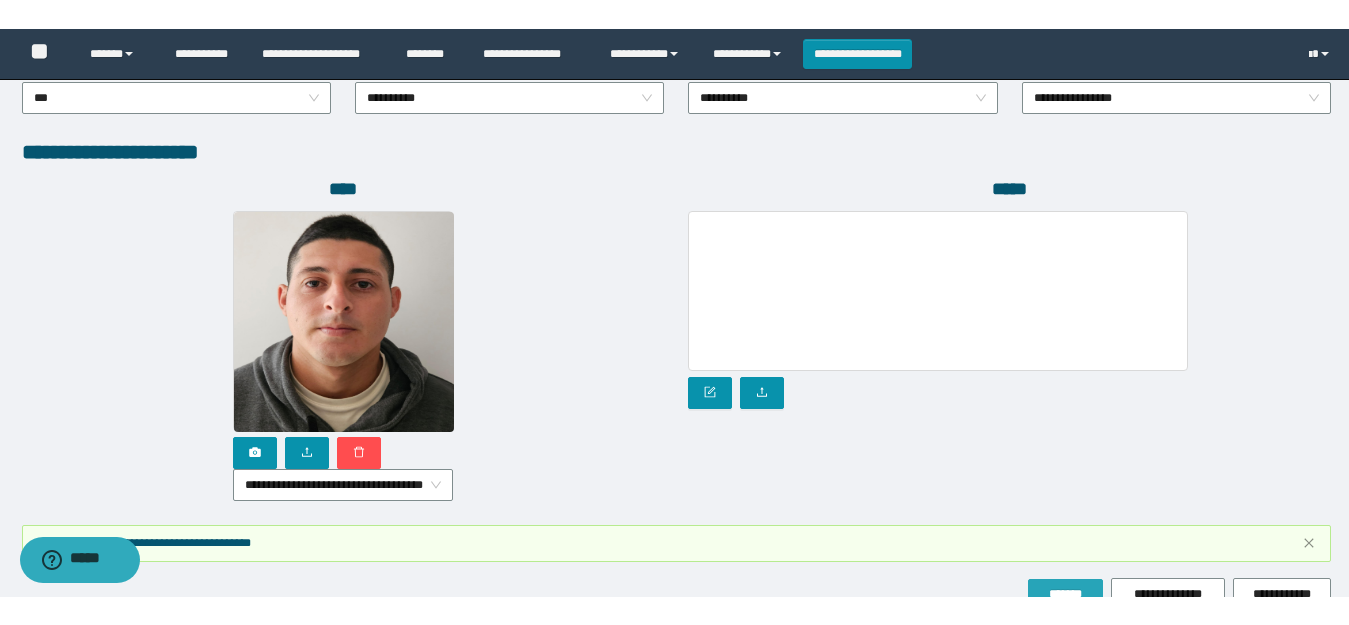 scroll, scrollTop: 1217, scrollLeft: 0, axis: vertical 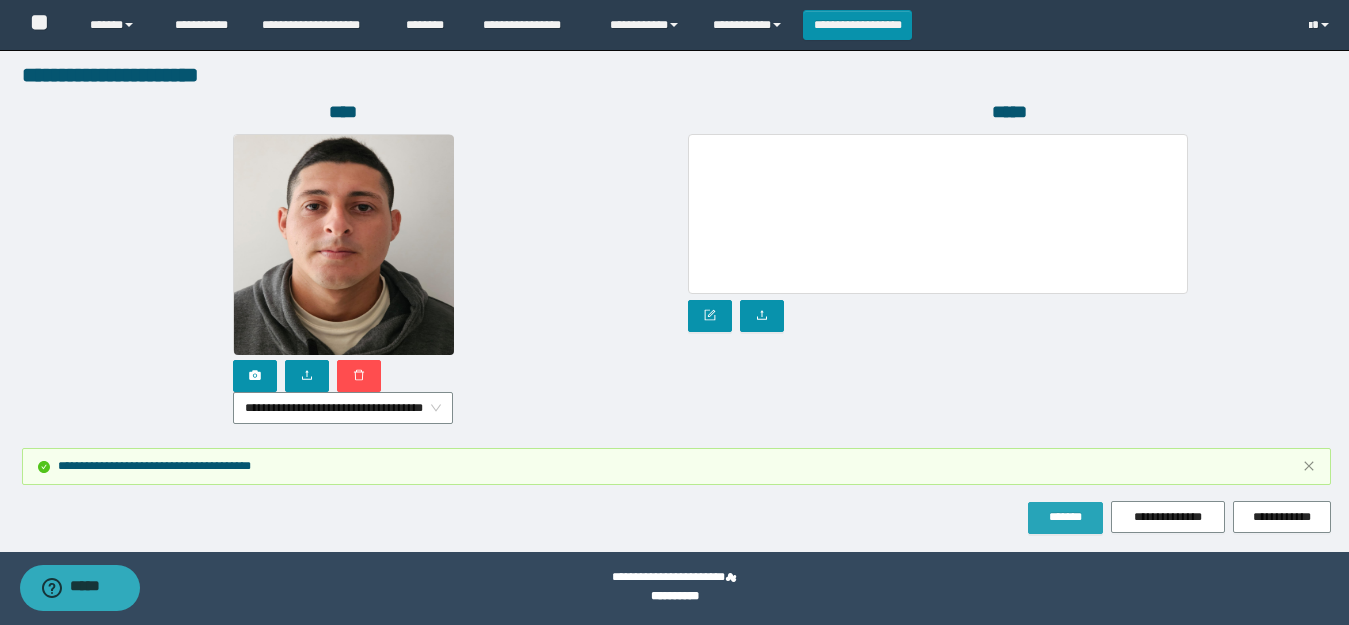 click on "*******" at bounding box center (1065, 517) 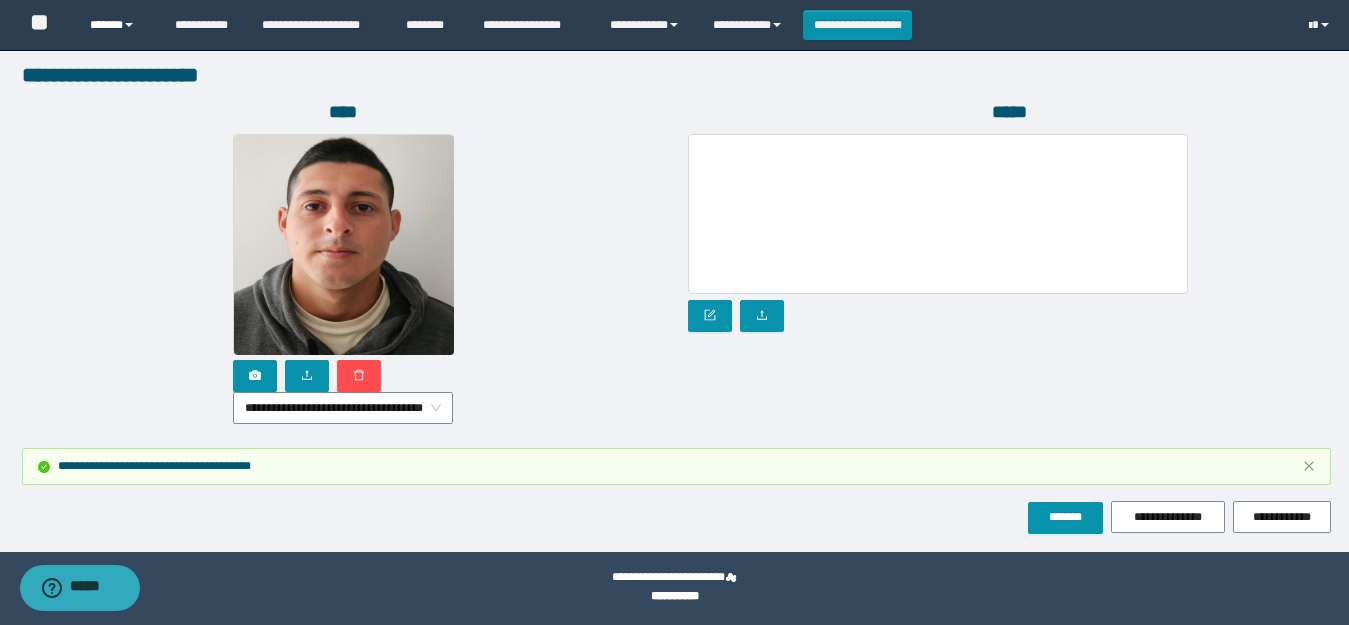 click on "******" at bounding box center [117, 25] 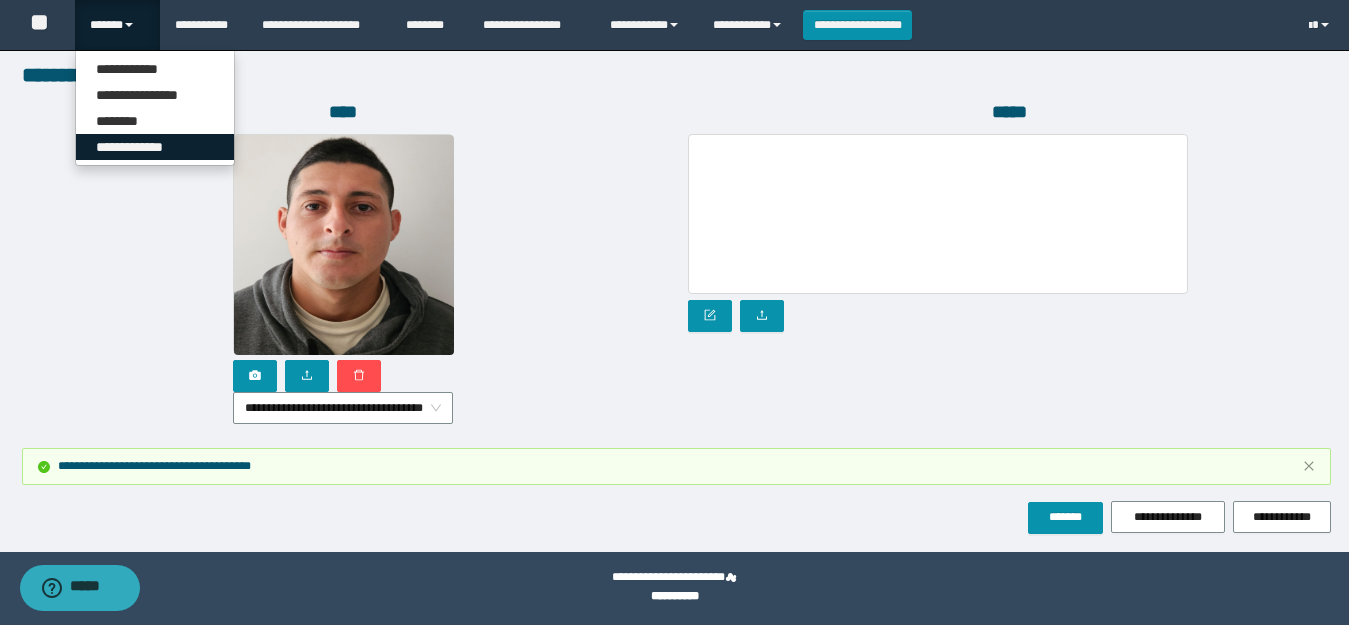 click on "**********" at bounding box center (155, 147) 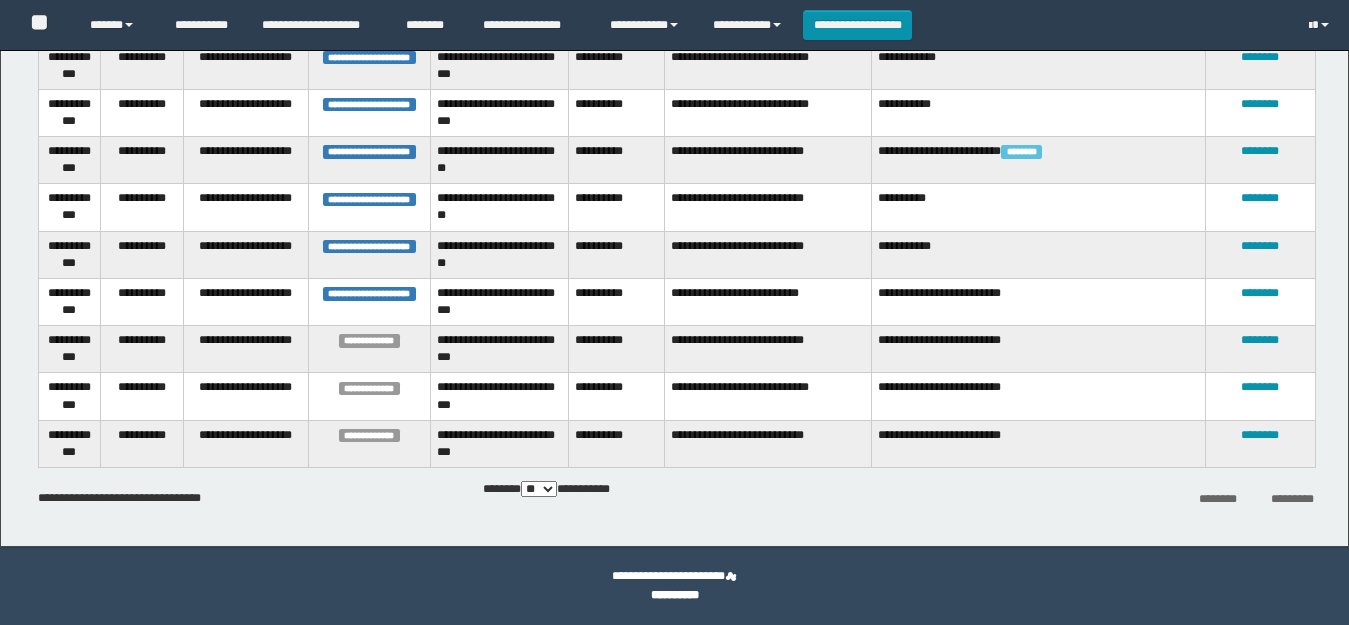 scroll, scrollTop: 757, scrollLeft: 0, axis: vertical 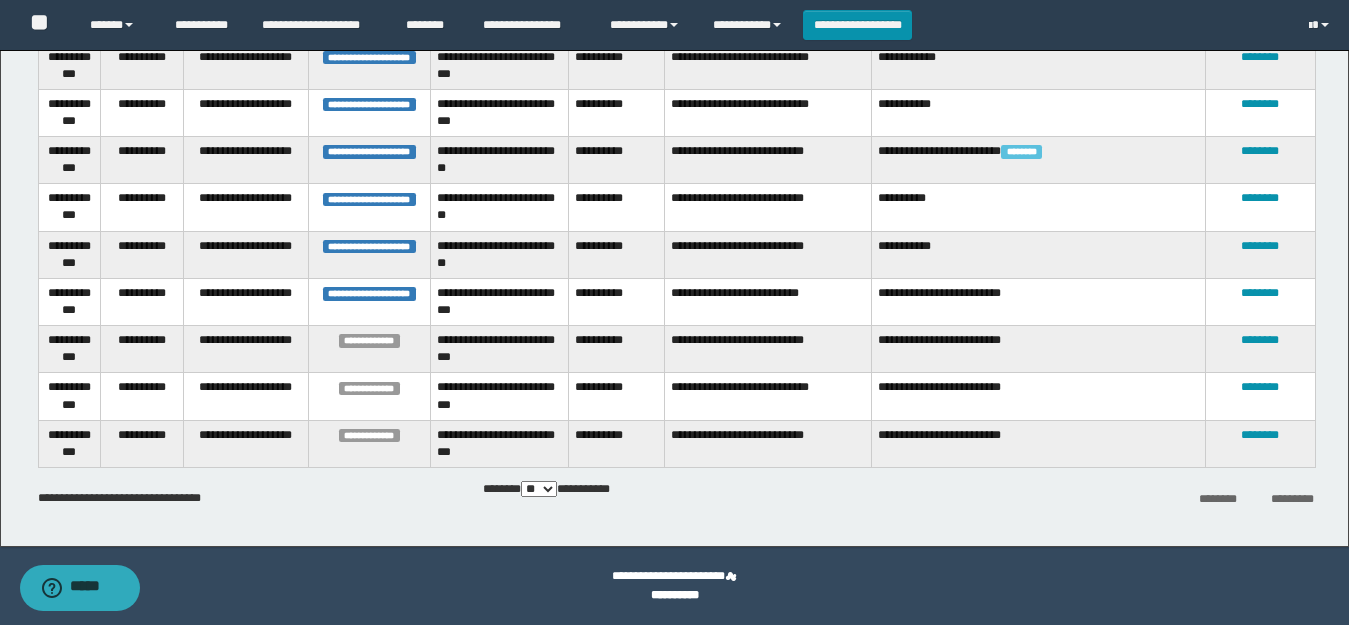 click on "********" at bounding box center [1260, 301] 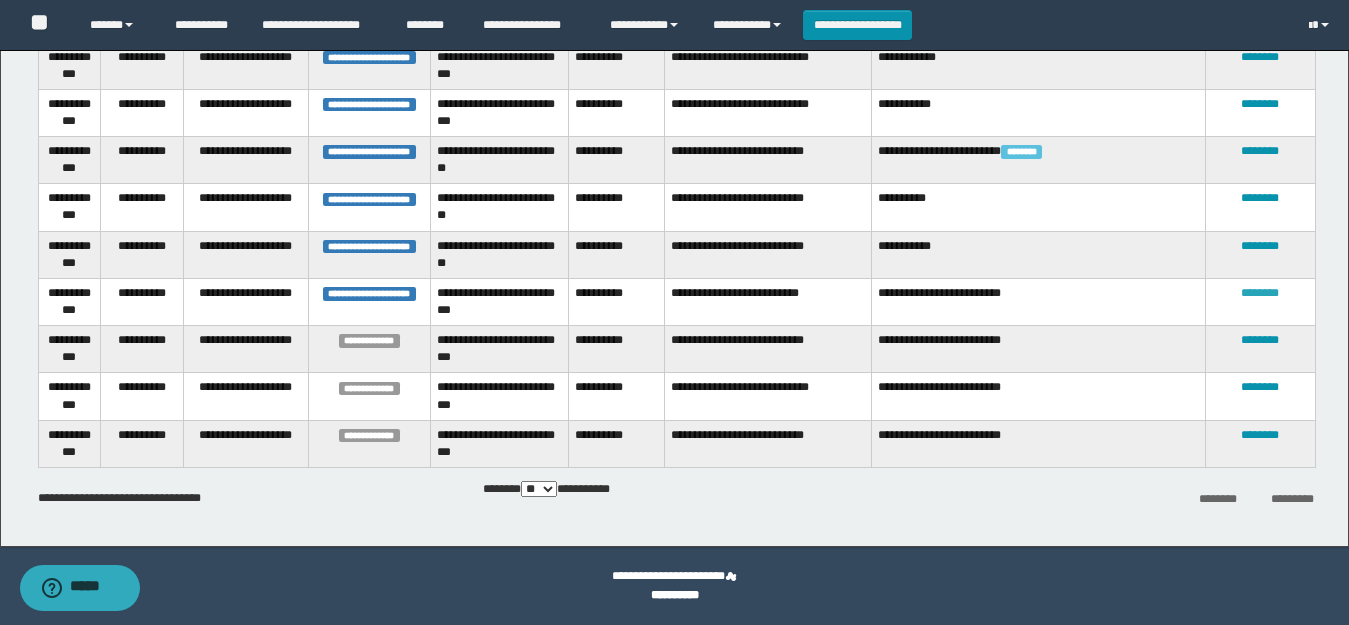 click on "********" at bounding box center [1260, 293] 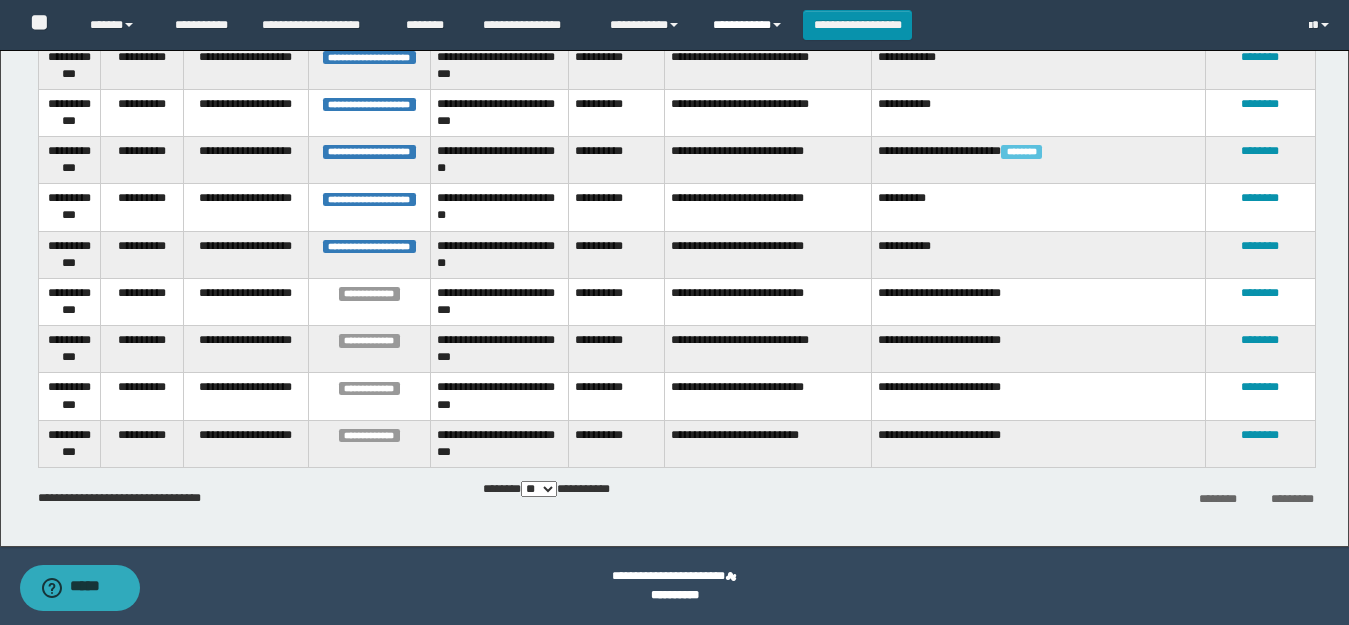 click on "**********" at bounding box center [750, 25] 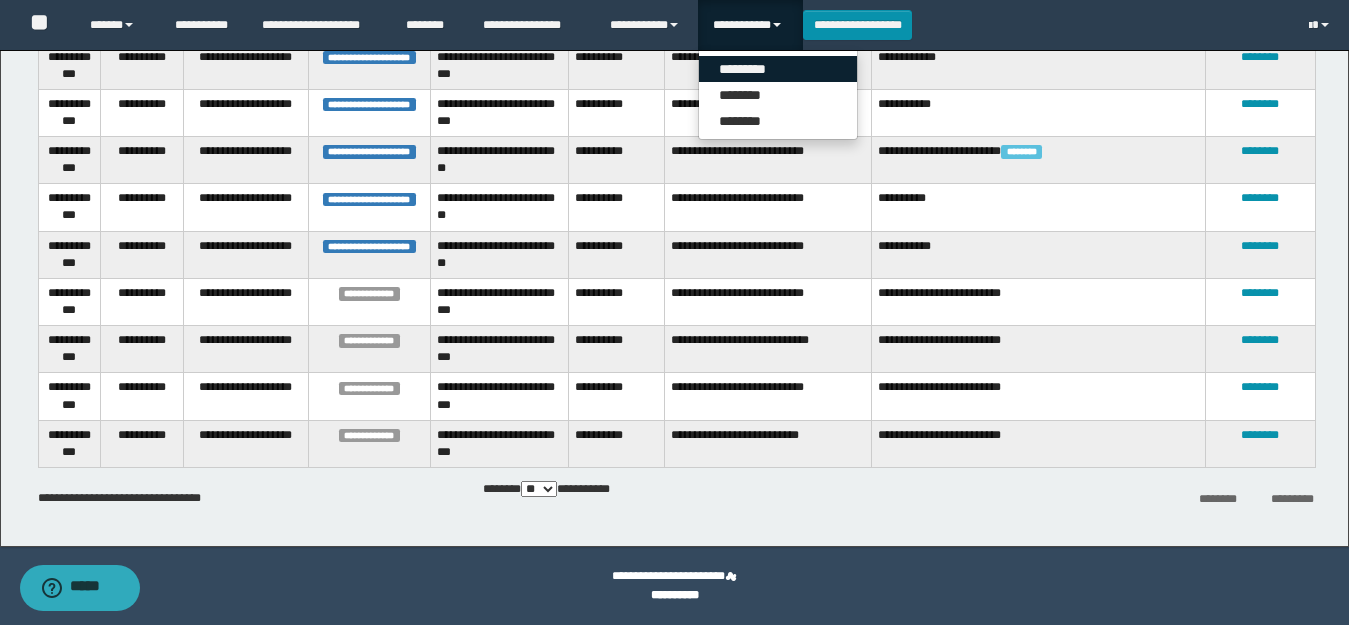 click on "*********" at bounding box center (778, 69) 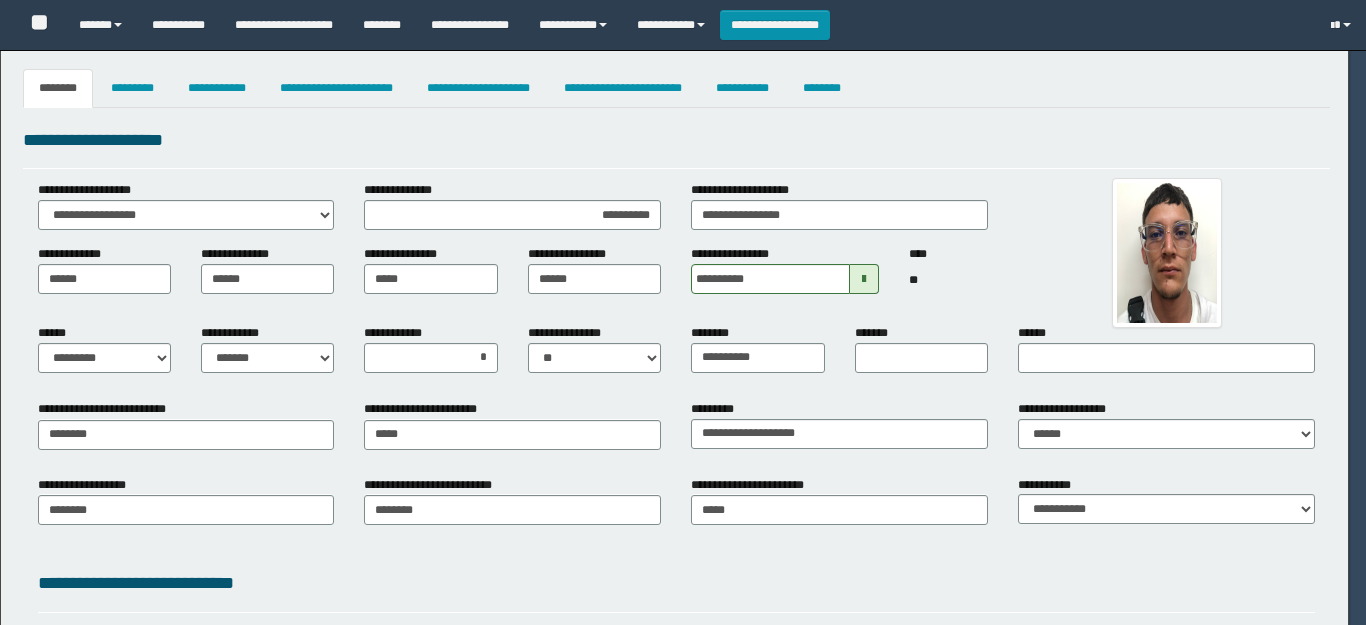 select on "*" 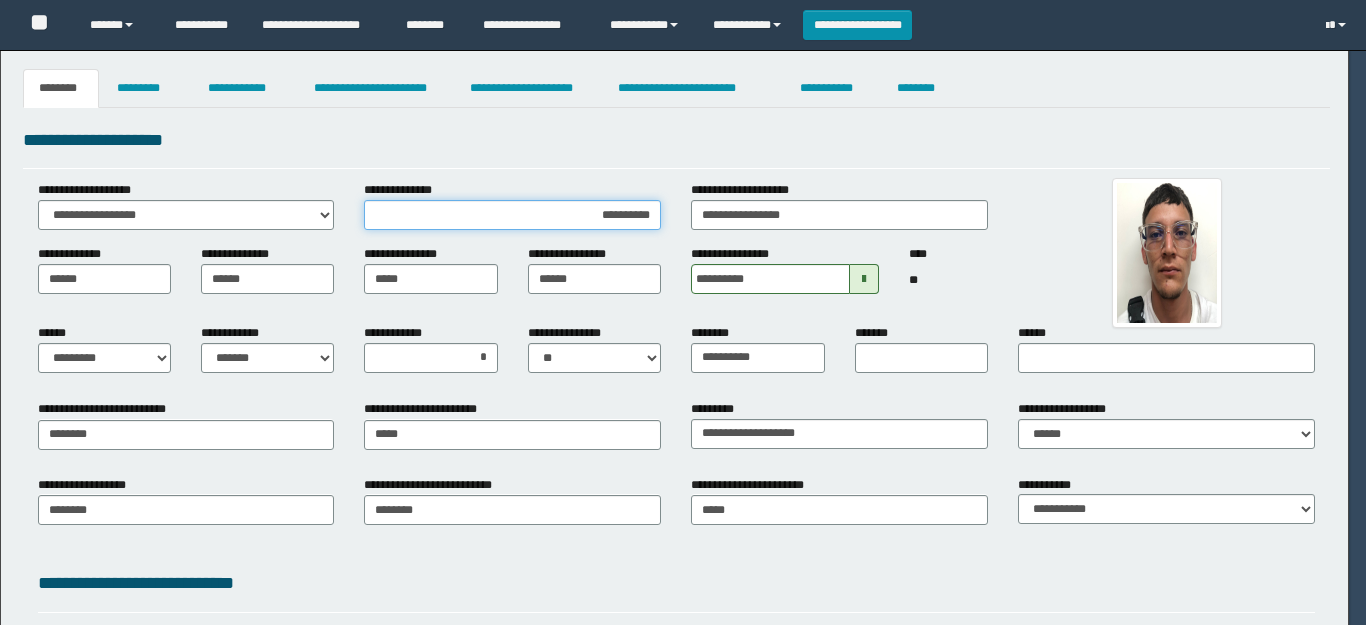 click on "**********" at bounding box center [512, 215] 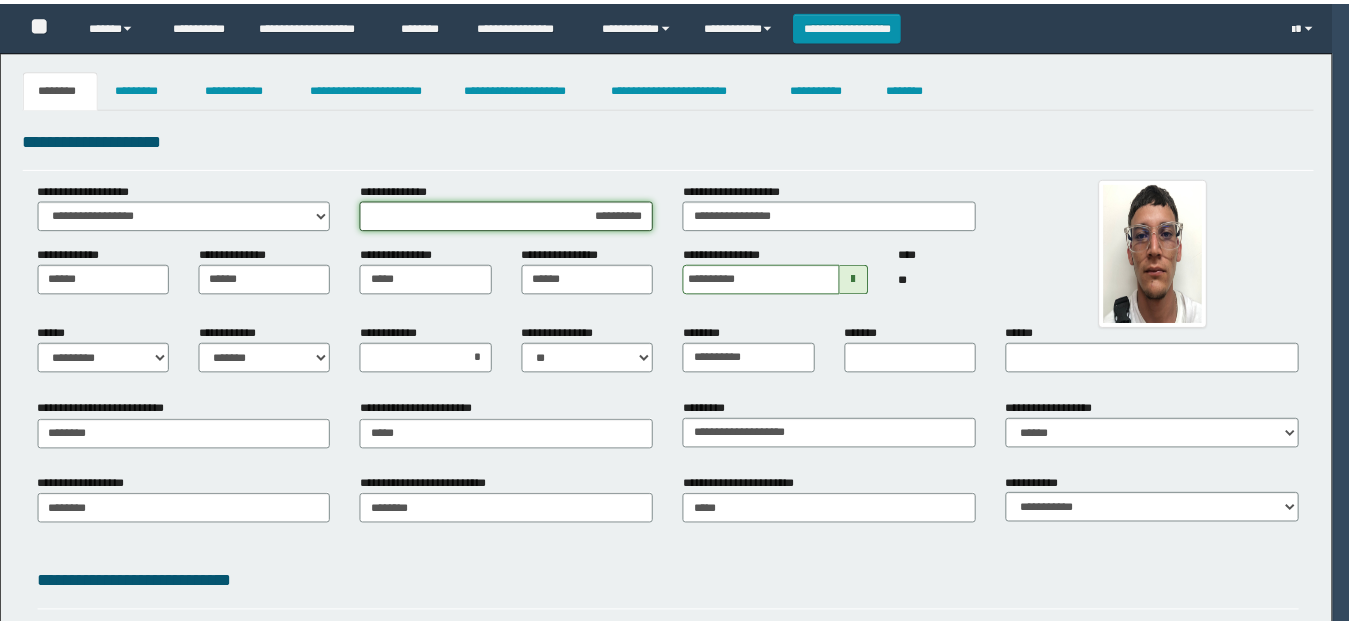 scroll, scrollTop: 0, scrollLeft: 0, axis: both 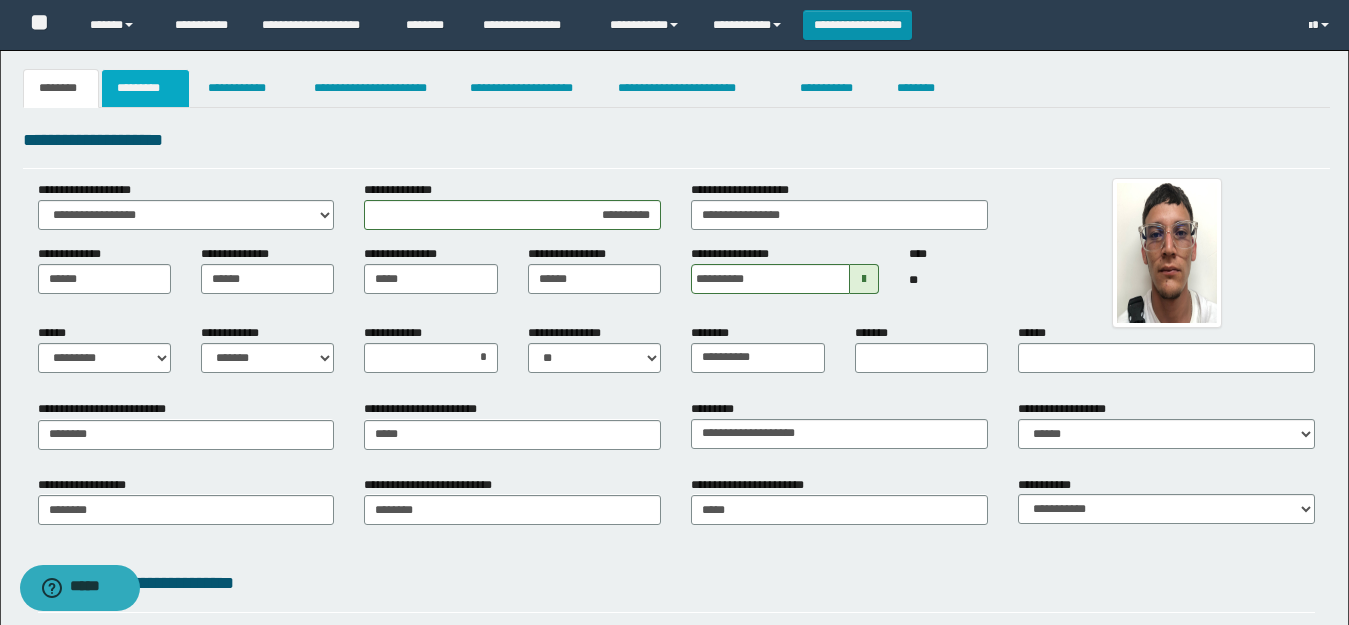 click on "*********" at bounding box center (145, 88) 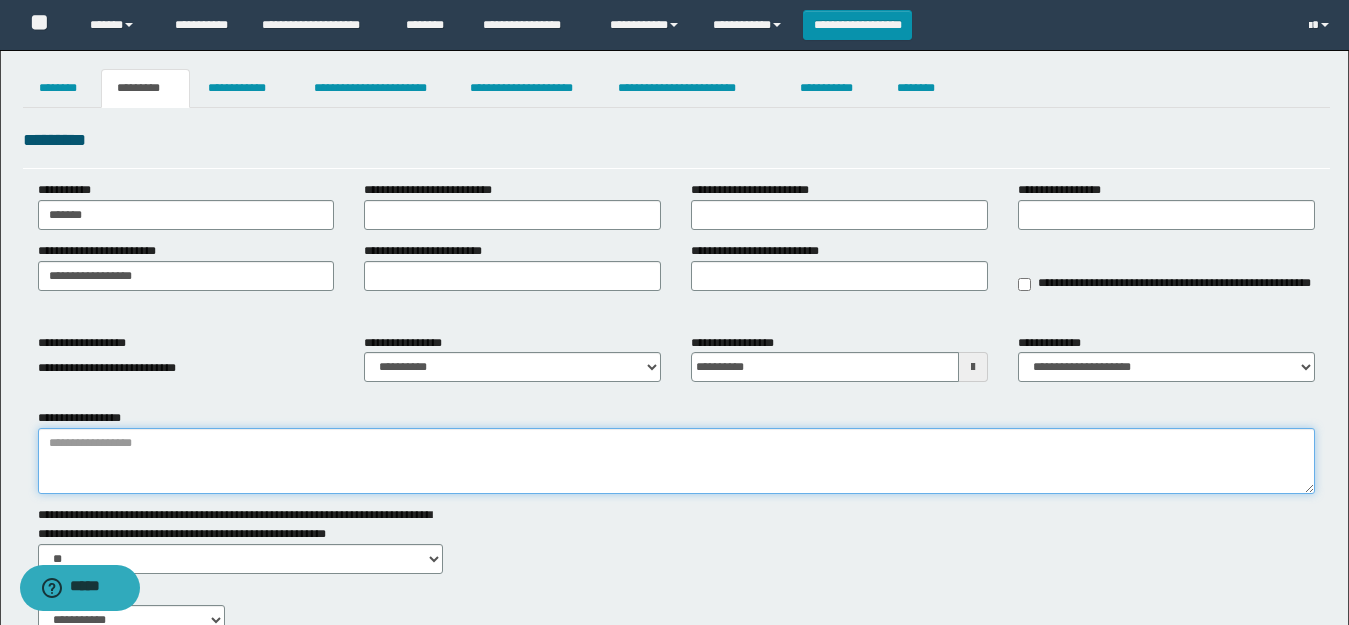 click on "**********" at bounding box center [676, 461] 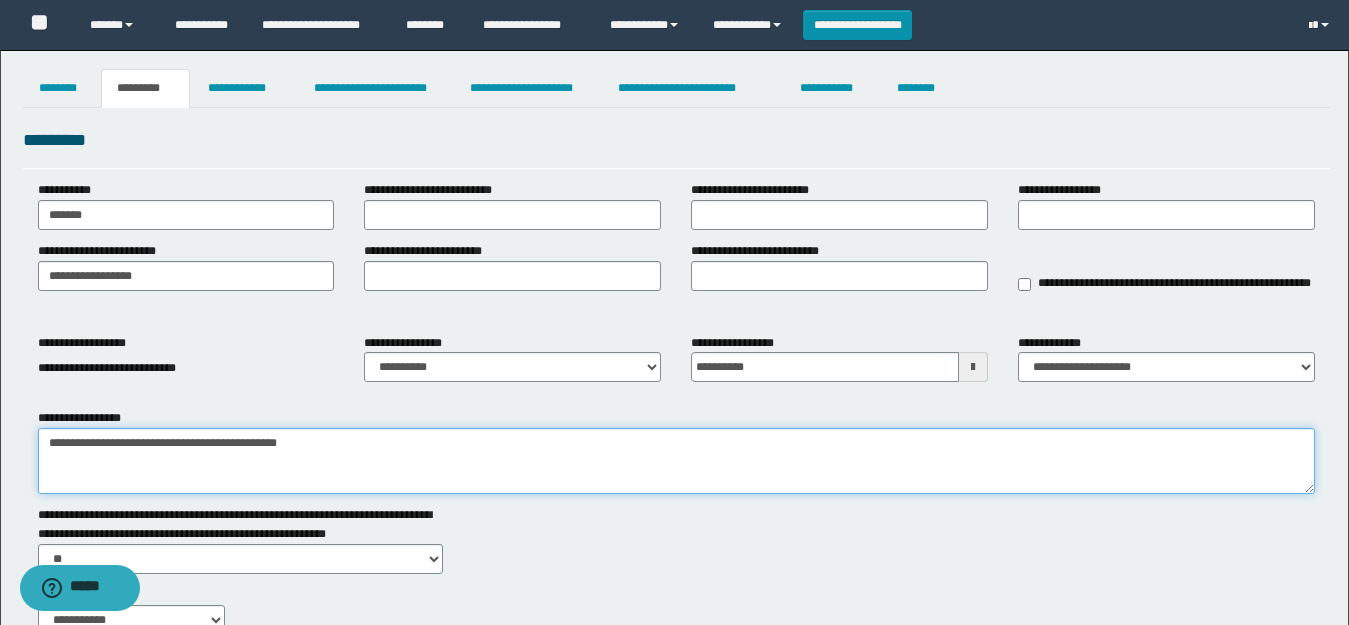 paste on "**********" 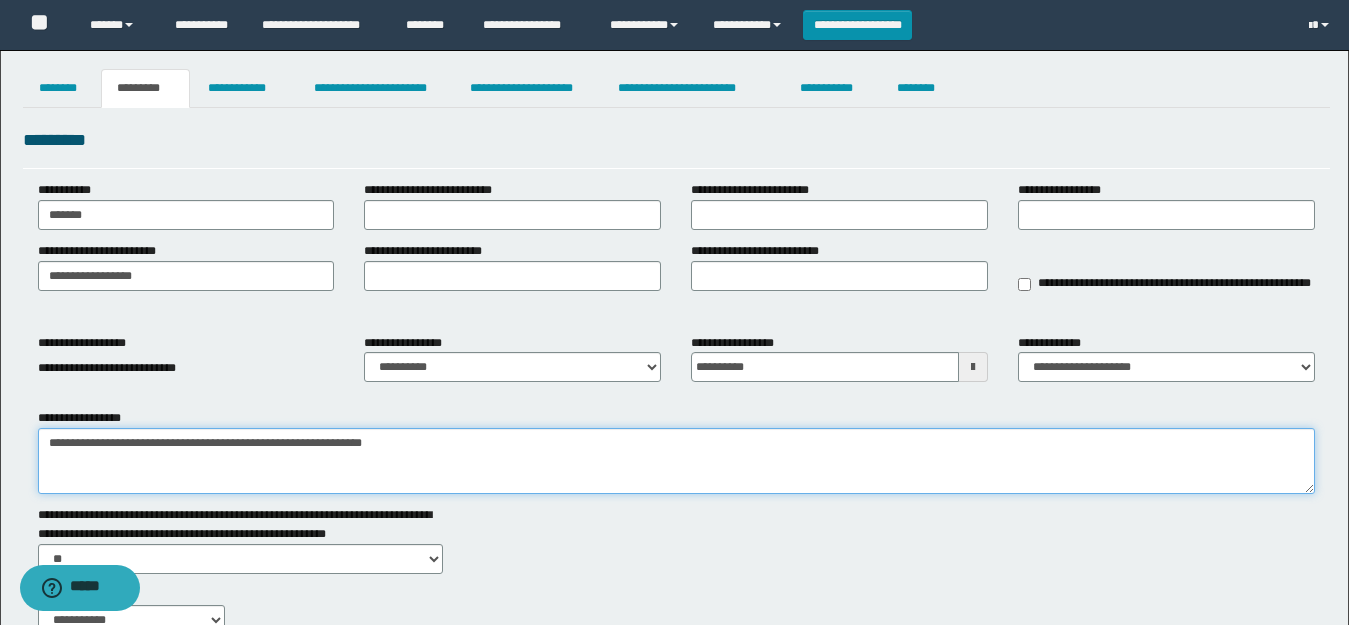 type on "**********" 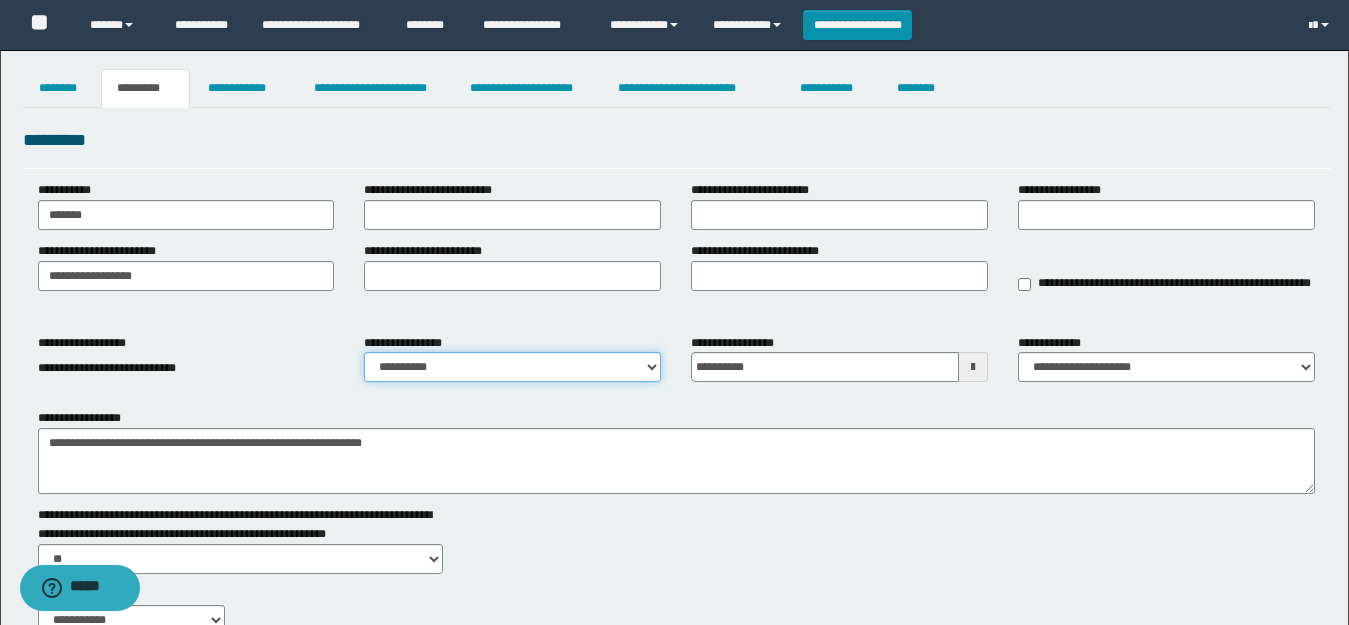 click on "**********" at bounding box center (512, 367) 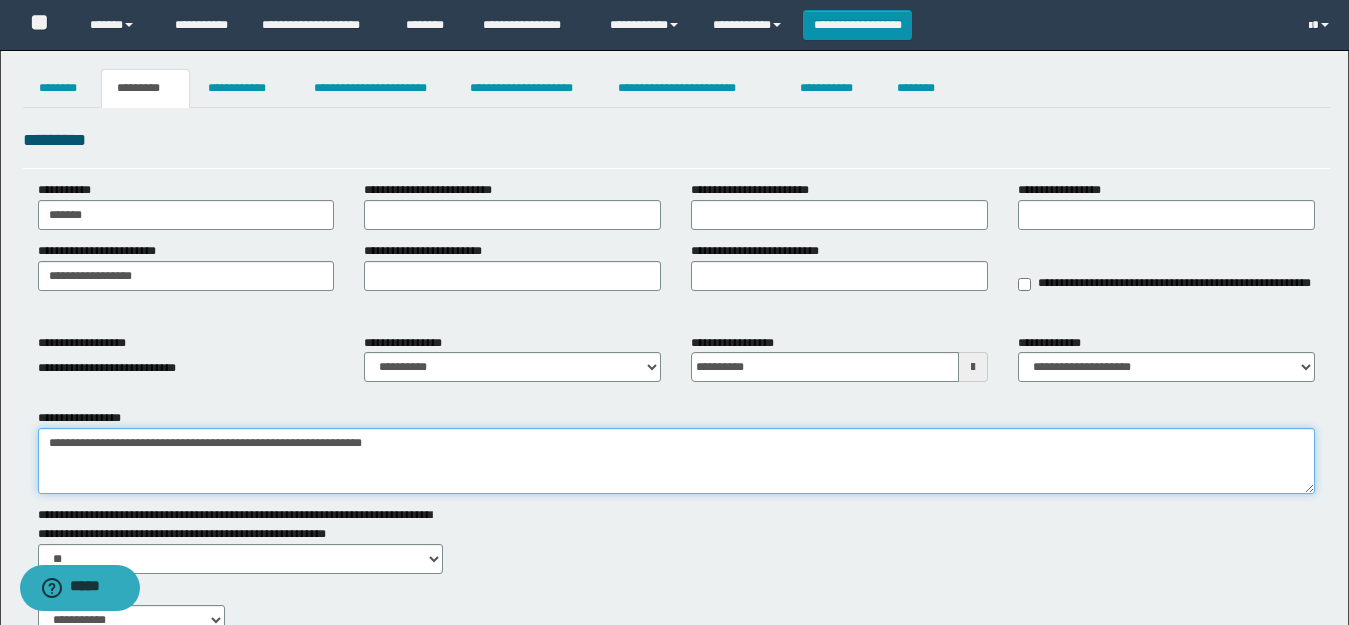 click on "**********" at bounding box center [676, 461] 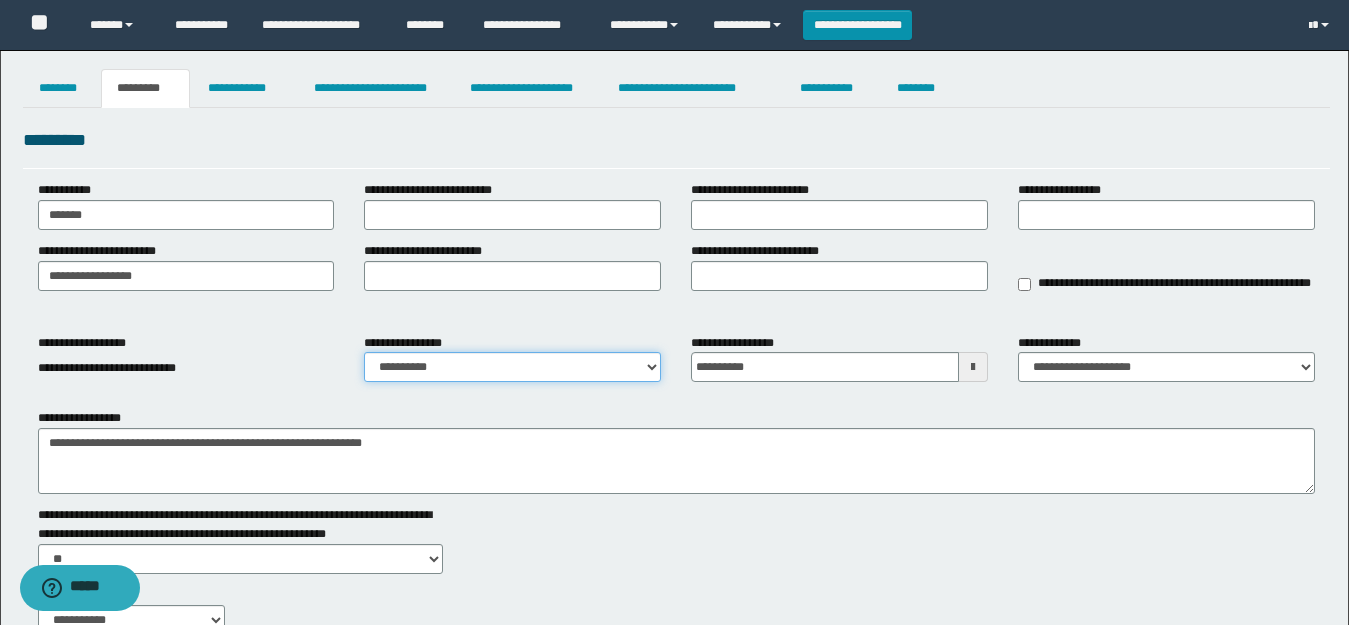click on "**********" at bounding box center (512, 367) 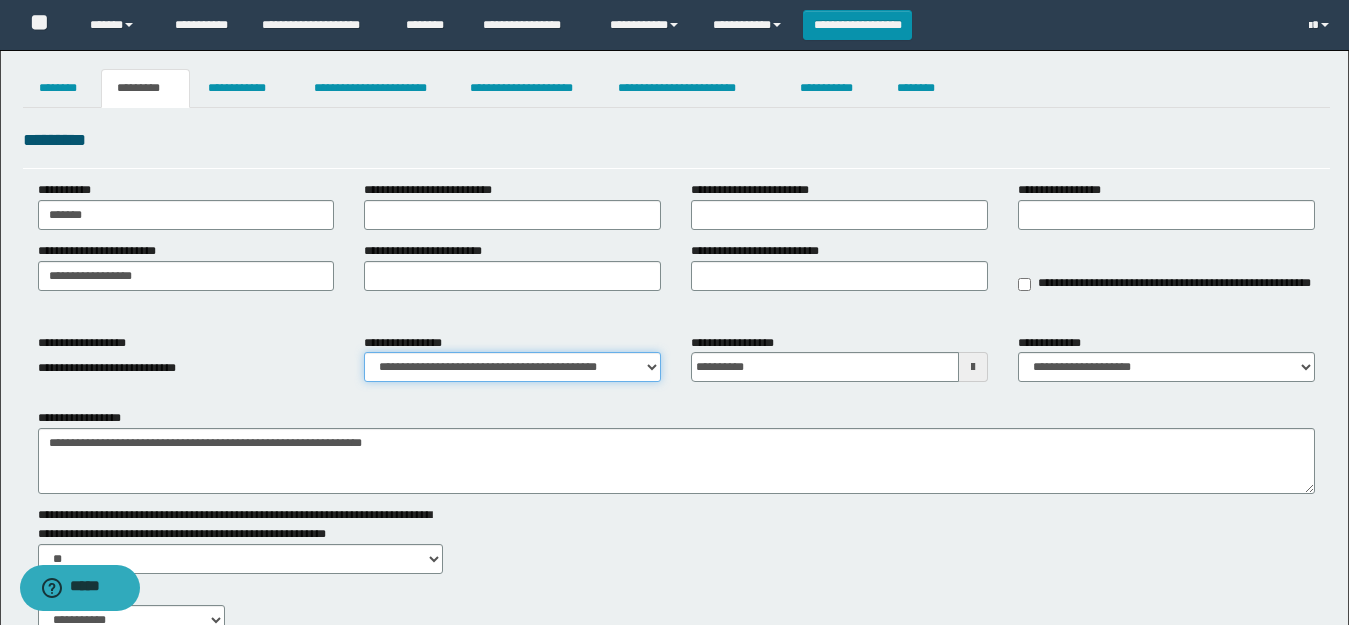 click on "**********" at bounding box center [512, 367] 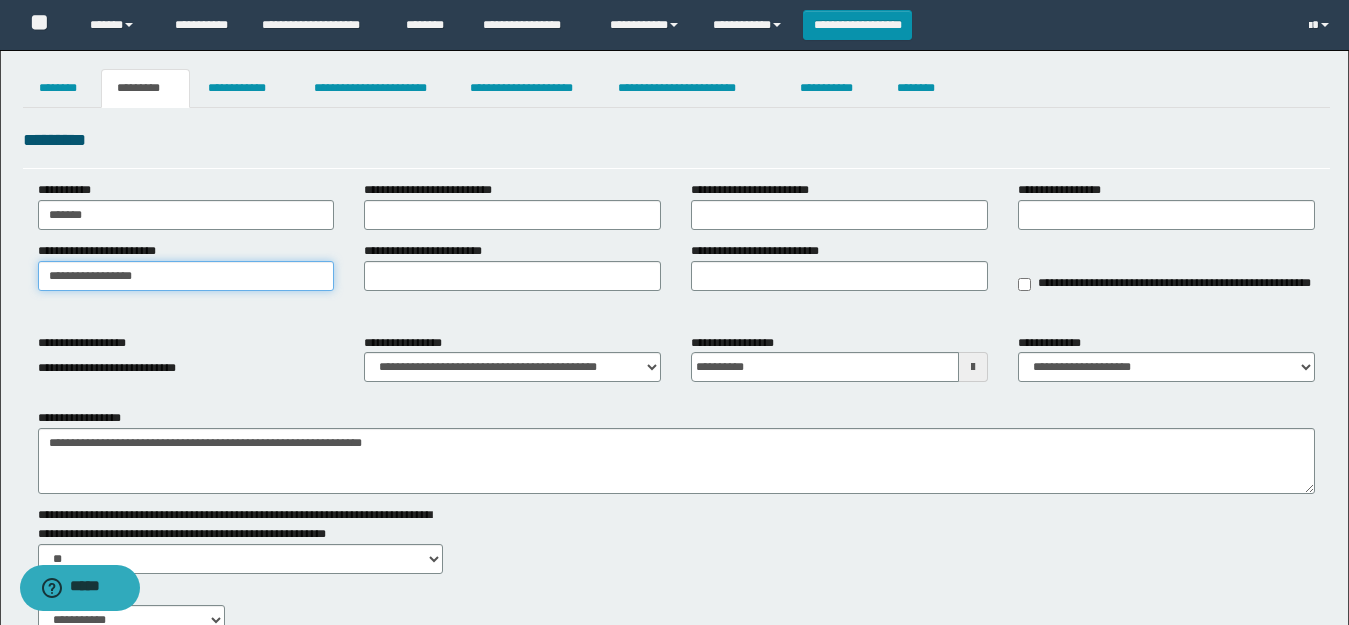 drag, startPoint x: 192, startPoint y: 277, endPoint x: 15, endPoint y: 276, distance: 177.00282 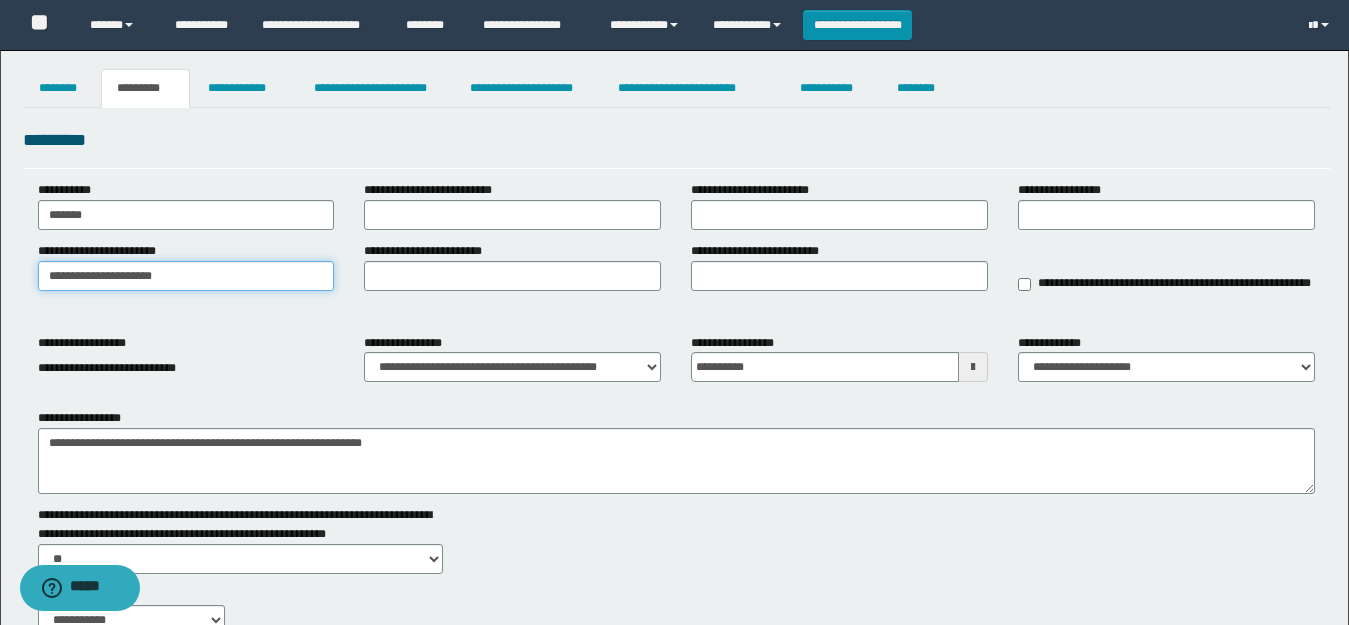 type on "**********" 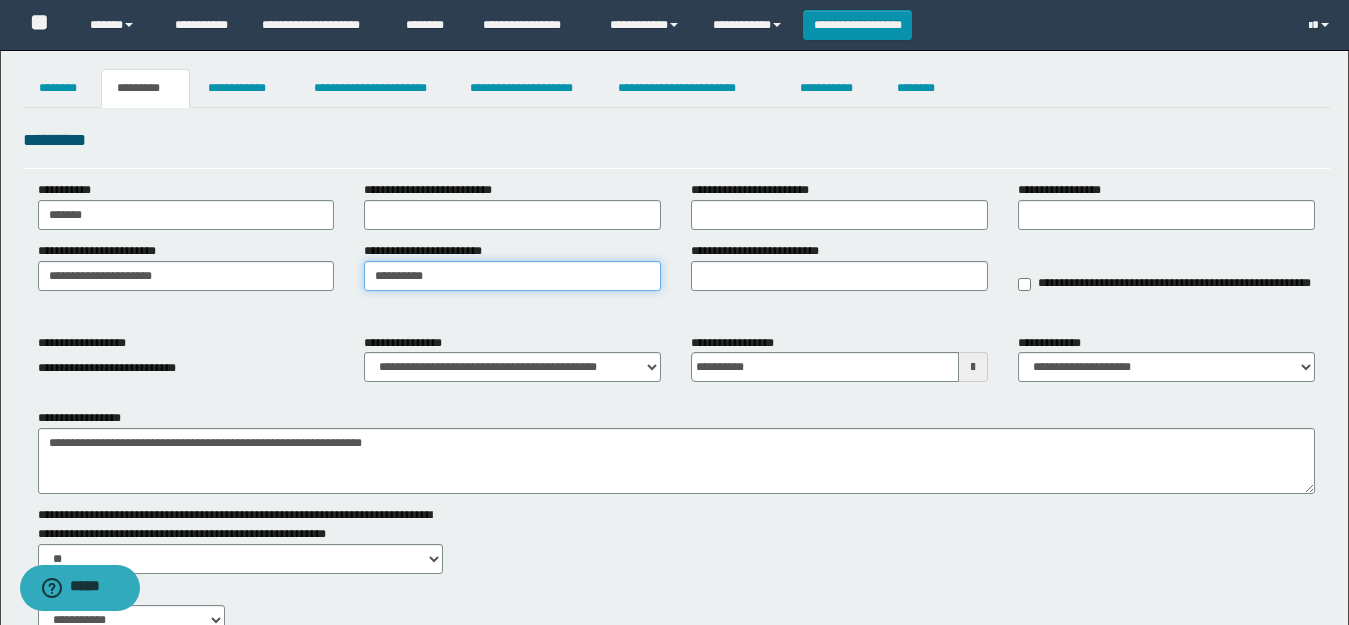 type on "**********" 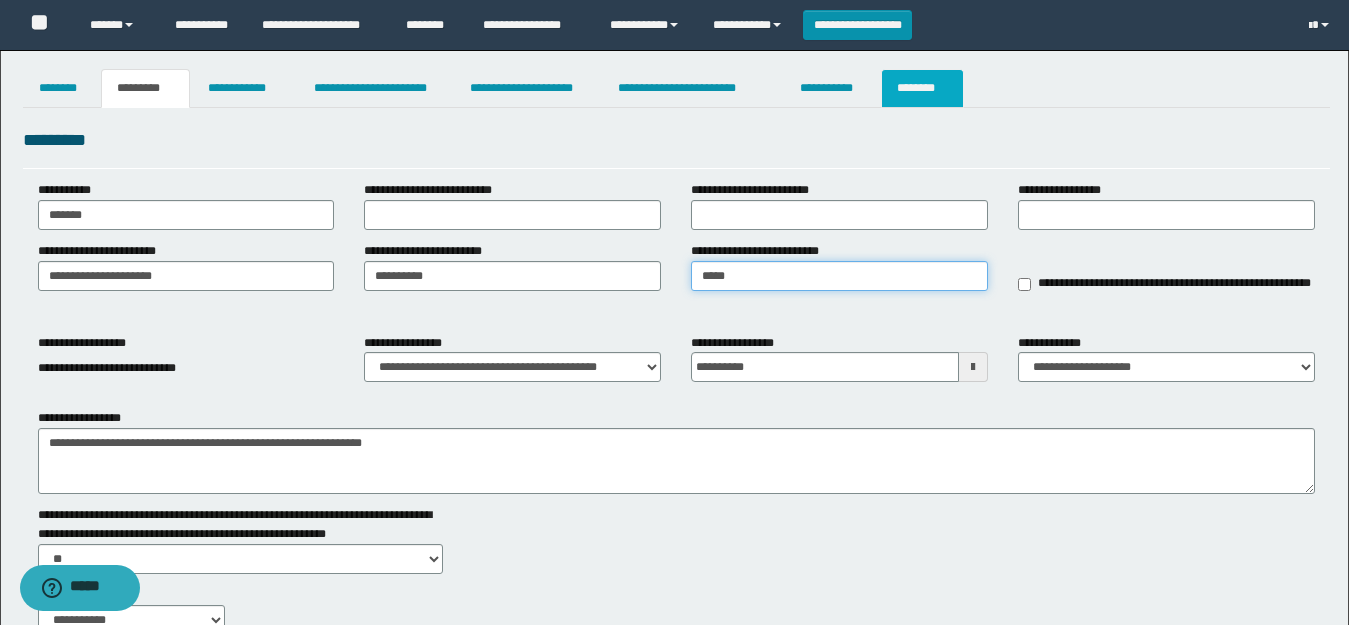 type on "*****" 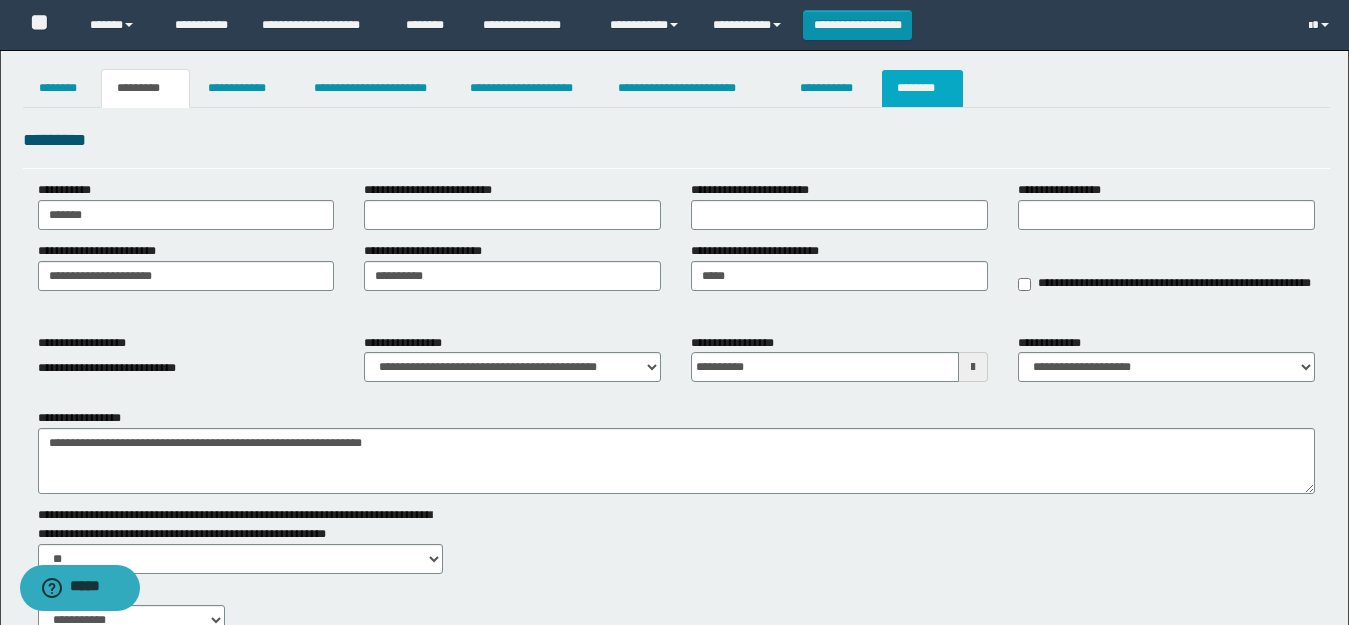 click on "********" at bounding box center (922, 88) 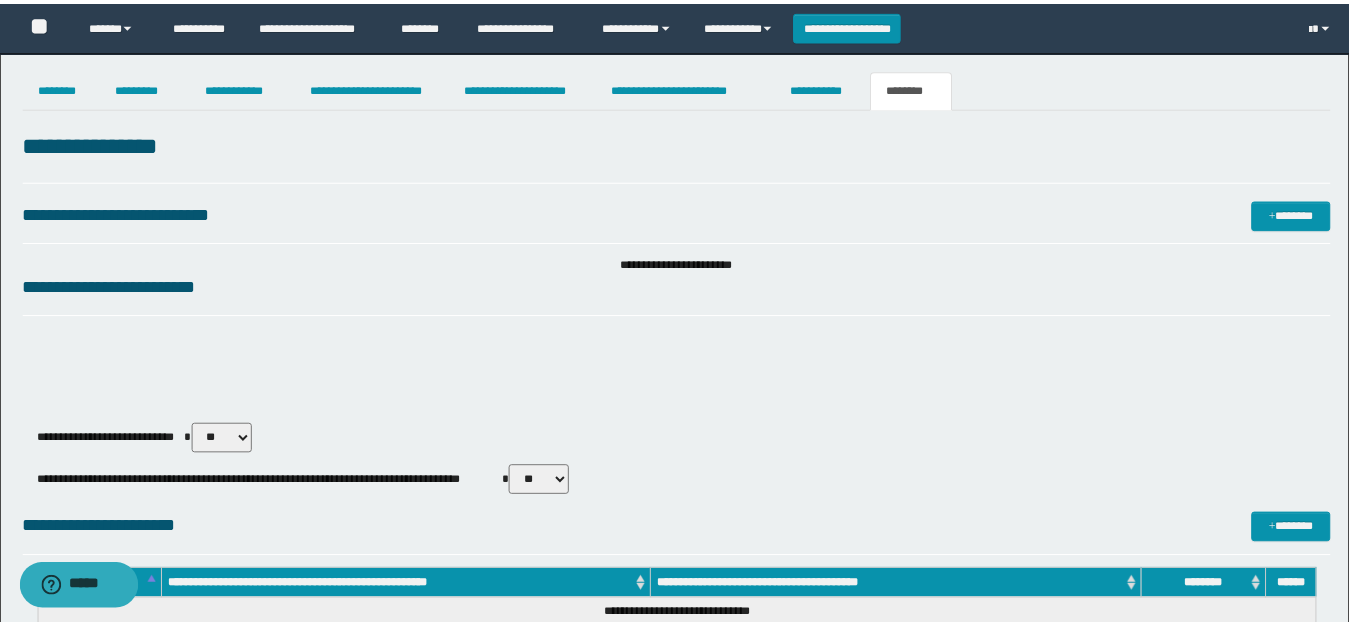 scroll, scrollTop: 776, scrollLeft: 0, axis: vertical 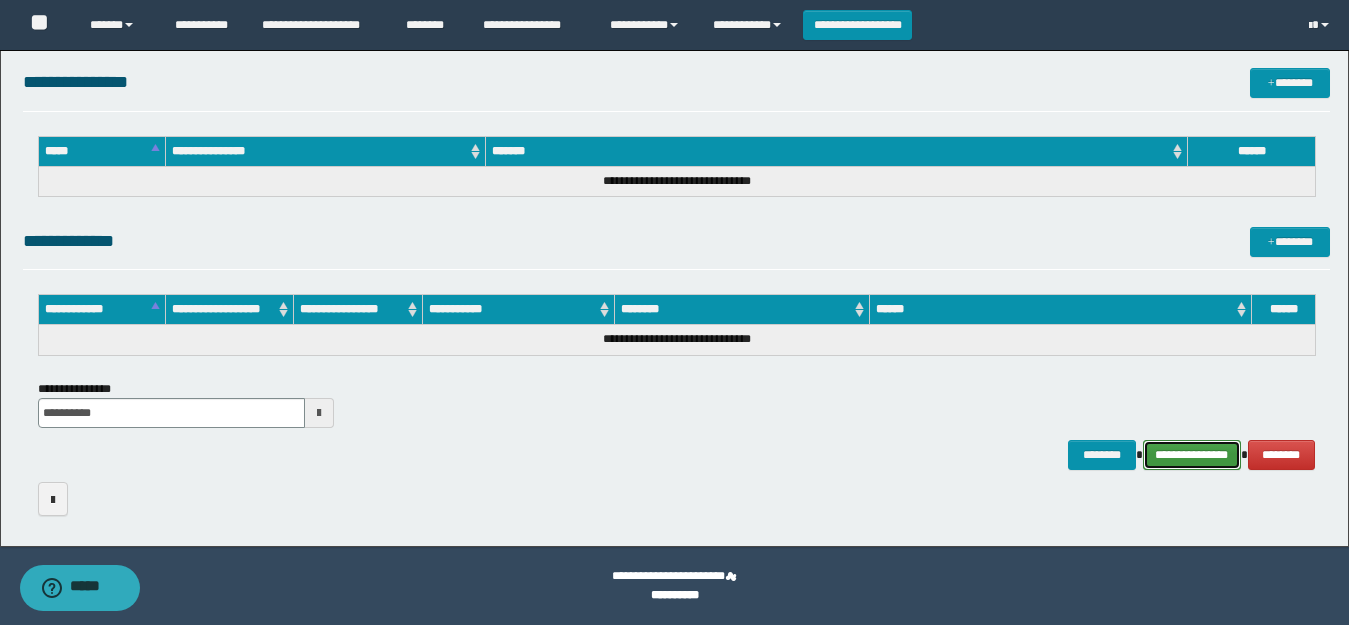 click on "**********" at bounding box center [1192, 455] 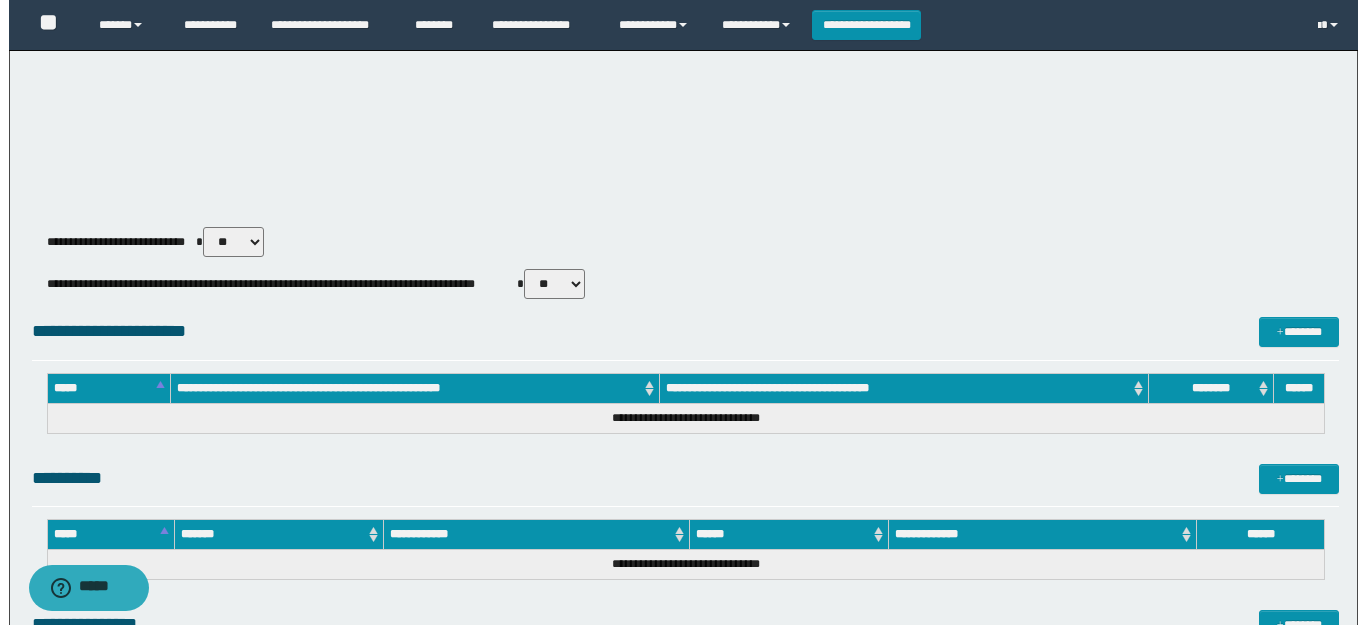 scroll, scrollTop: 981, scrollLeft: 0, axis: vertical 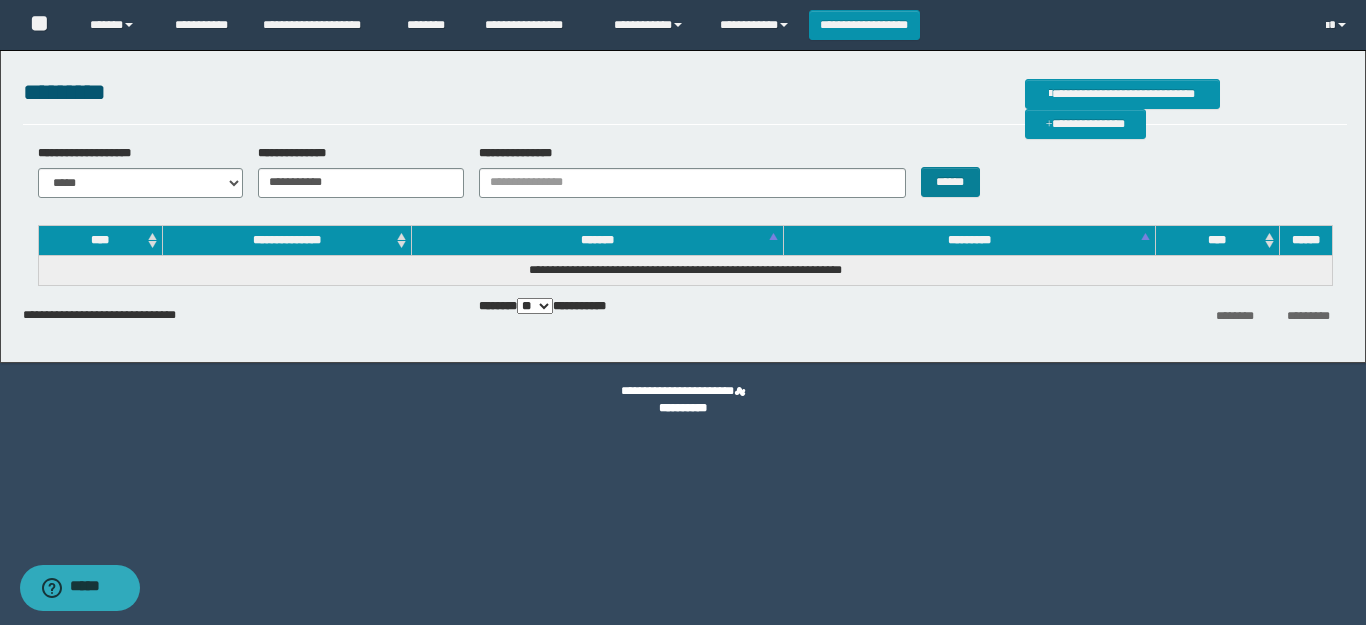 type on "**********" 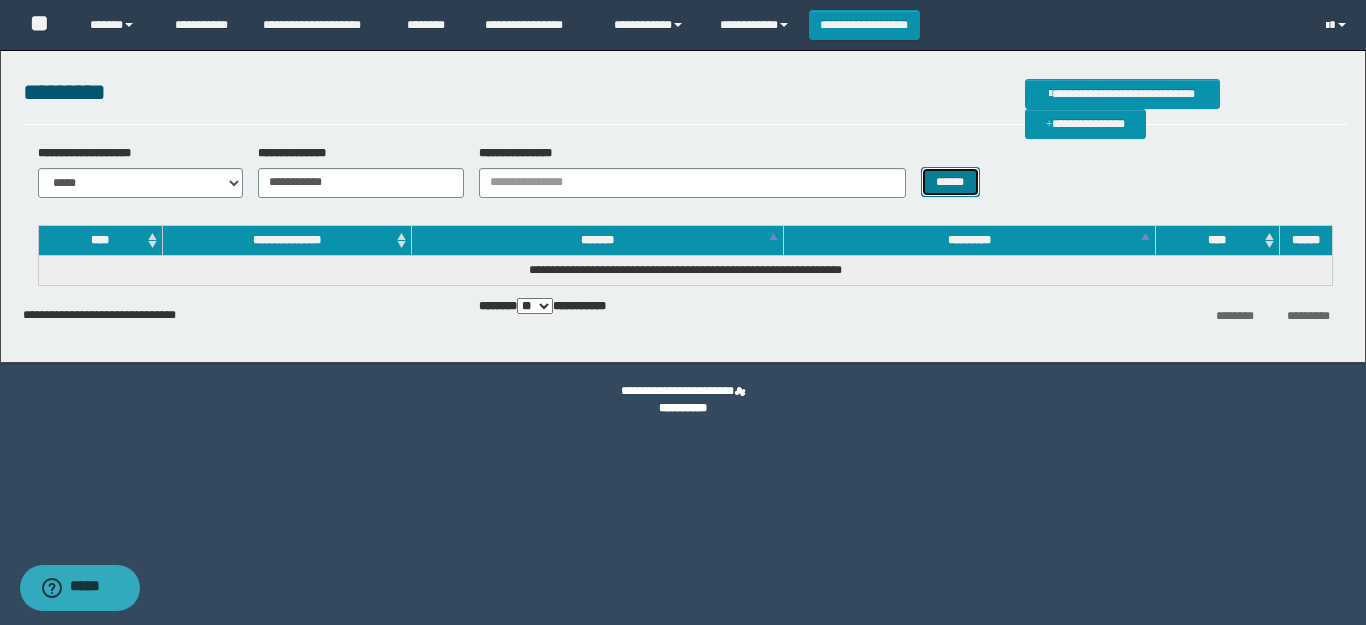 click on "******" at bounding box center (950, 182) 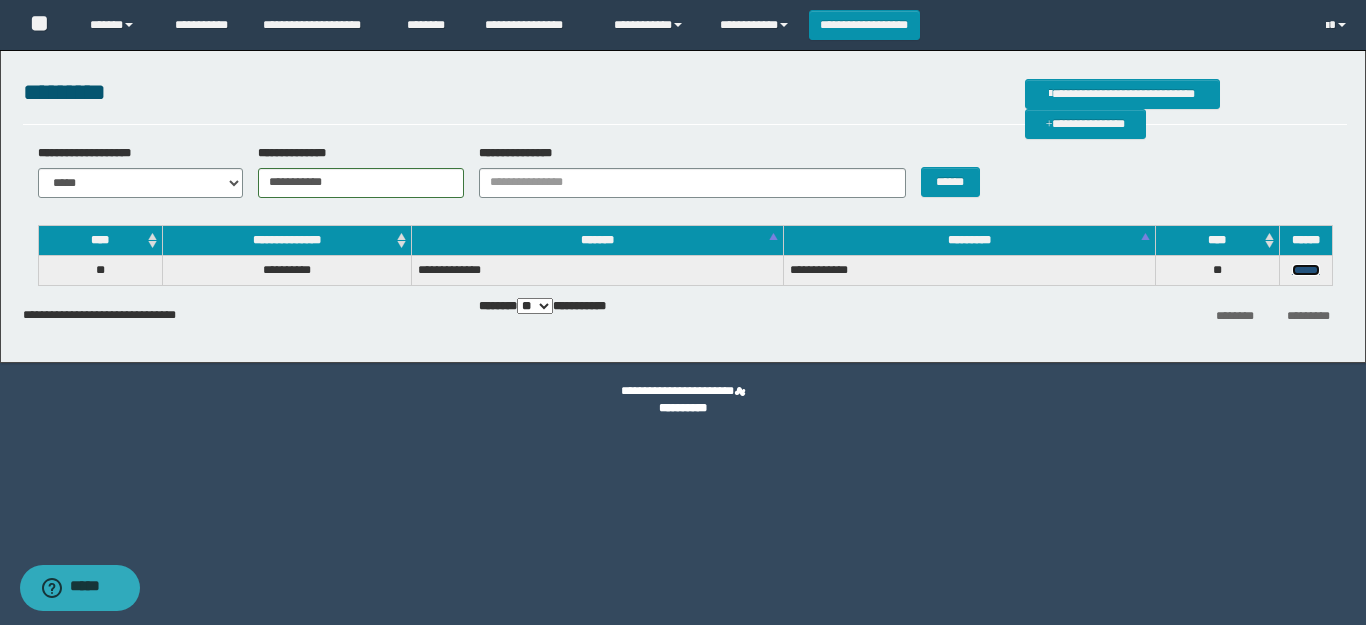 click on "******" at bounding box center (1306, 270) 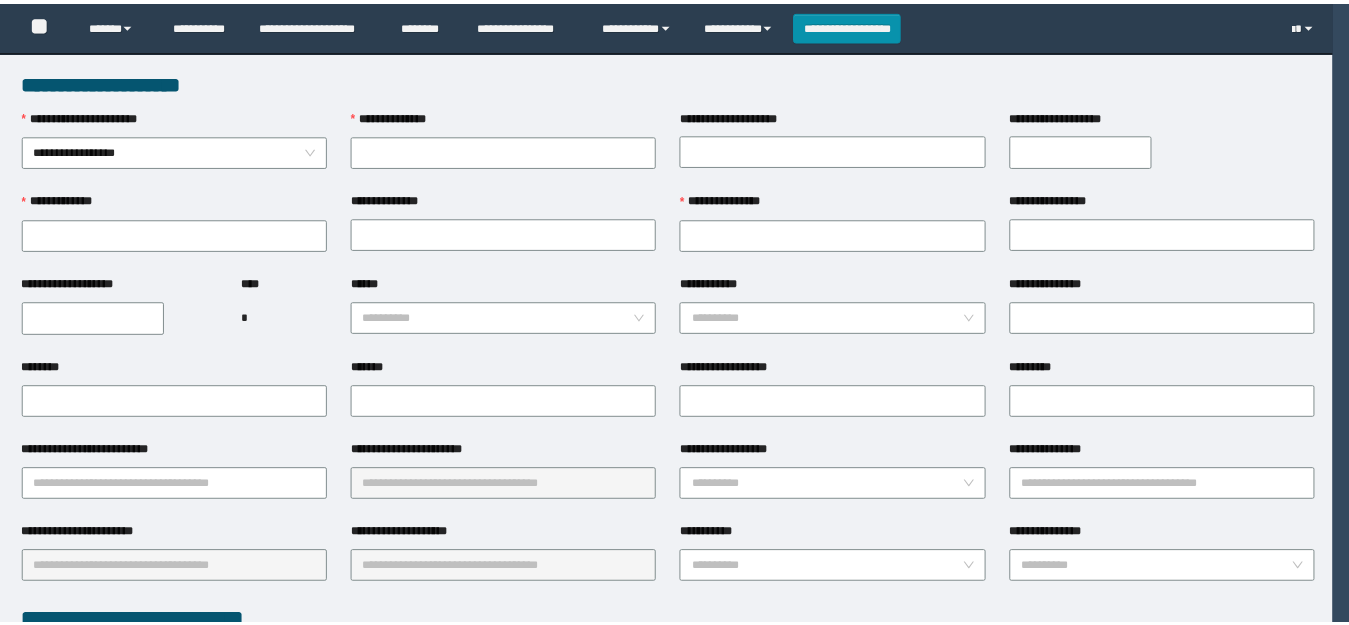 scroll, scrollTop: 0, scrollLeft: 0, axis: both 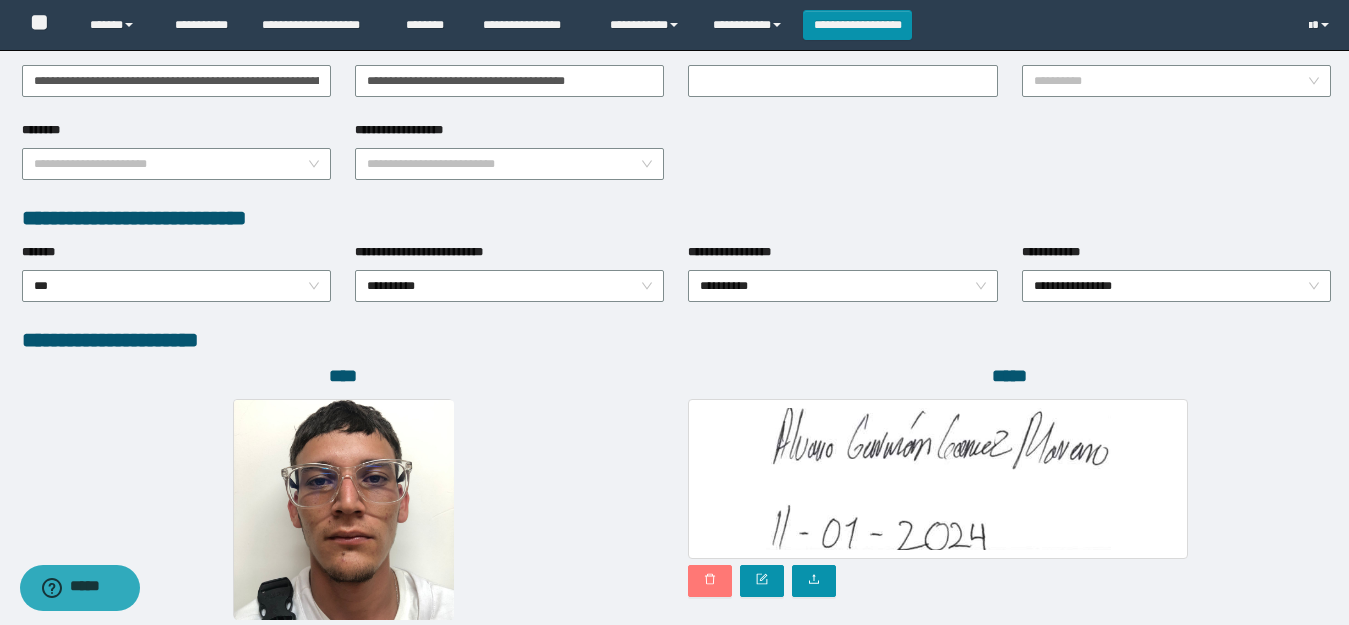 click at bounding box center [710, 581] 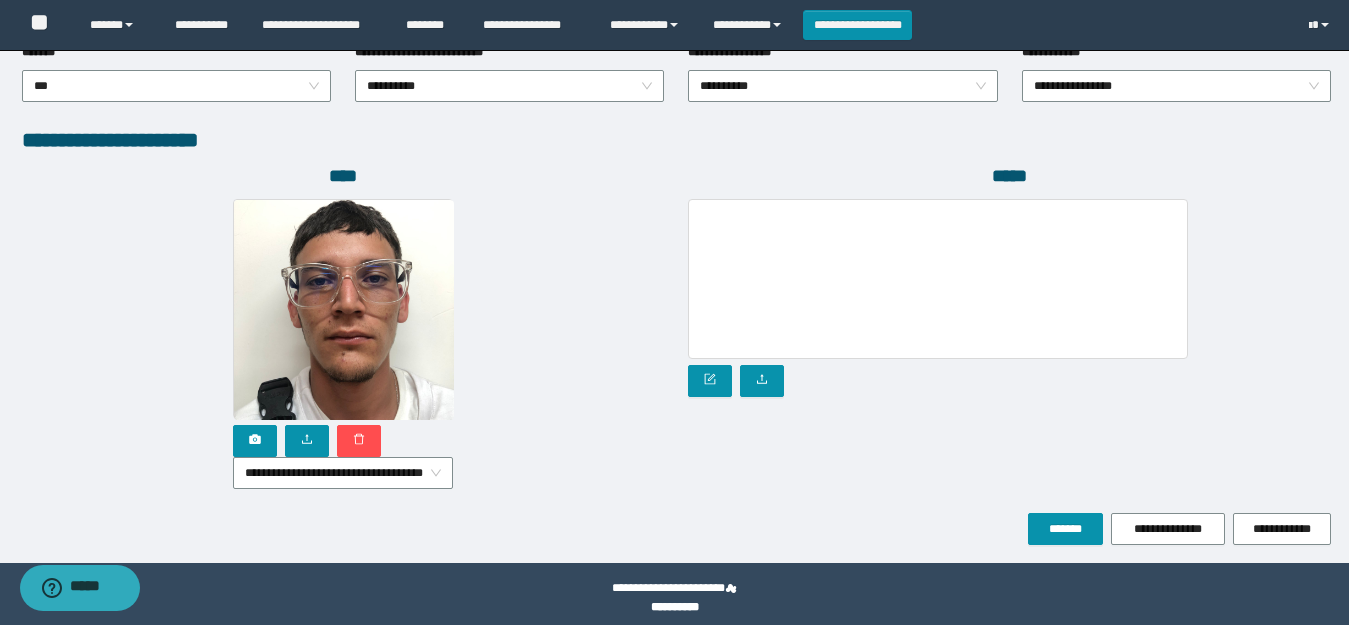 scroll, scrollTop: 1112, scrollLeft: 0, axis: vertical 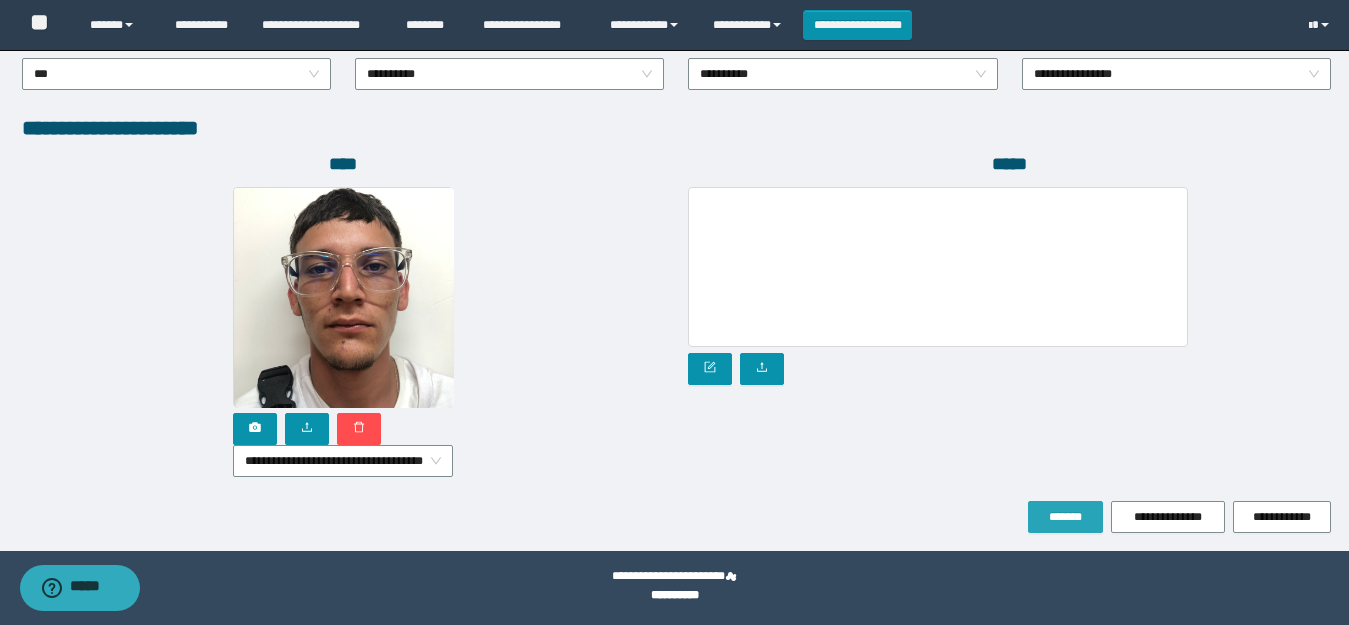 click on "*******" at bounding box center (1065, 517) 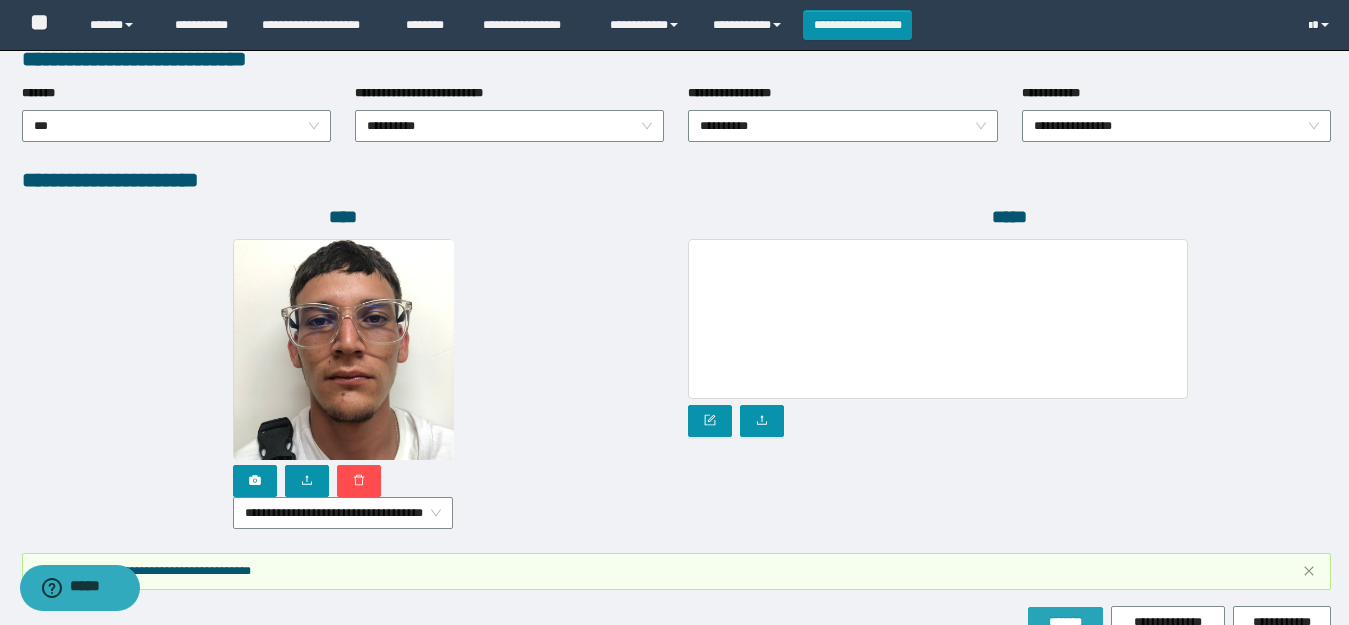 scroll, scrollTop: 1165, scrollLeft: 0, axis: vertical 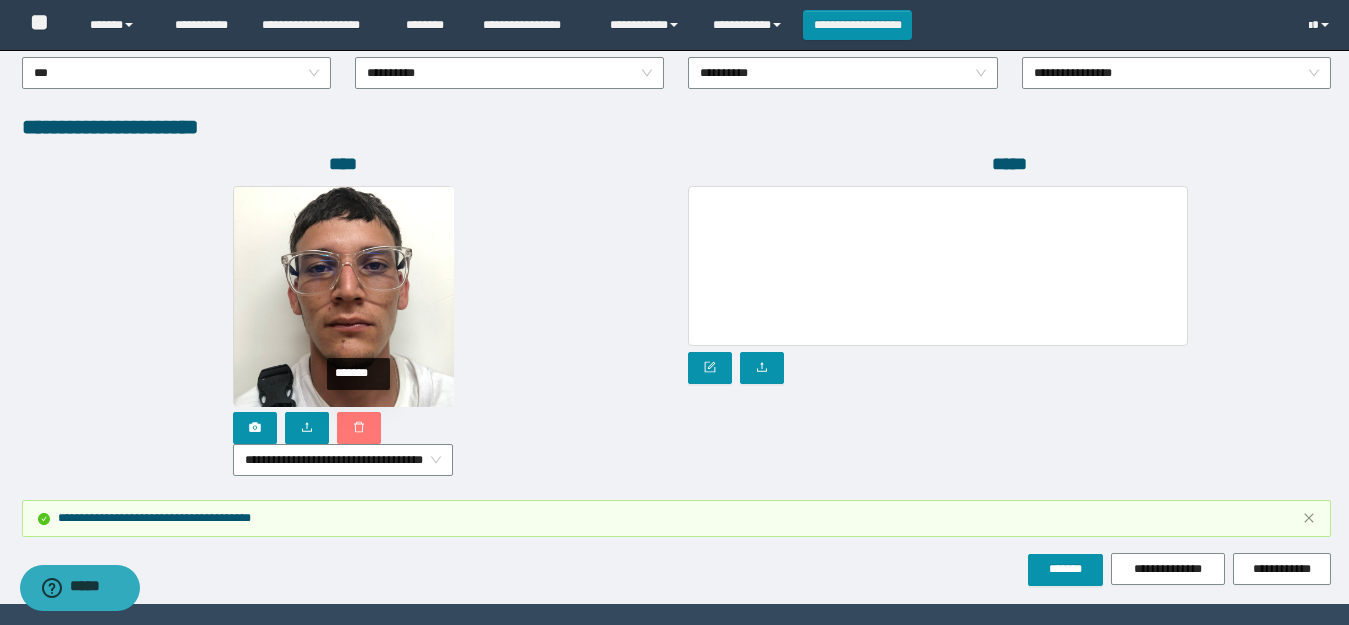click at bounding box center [359, 428] 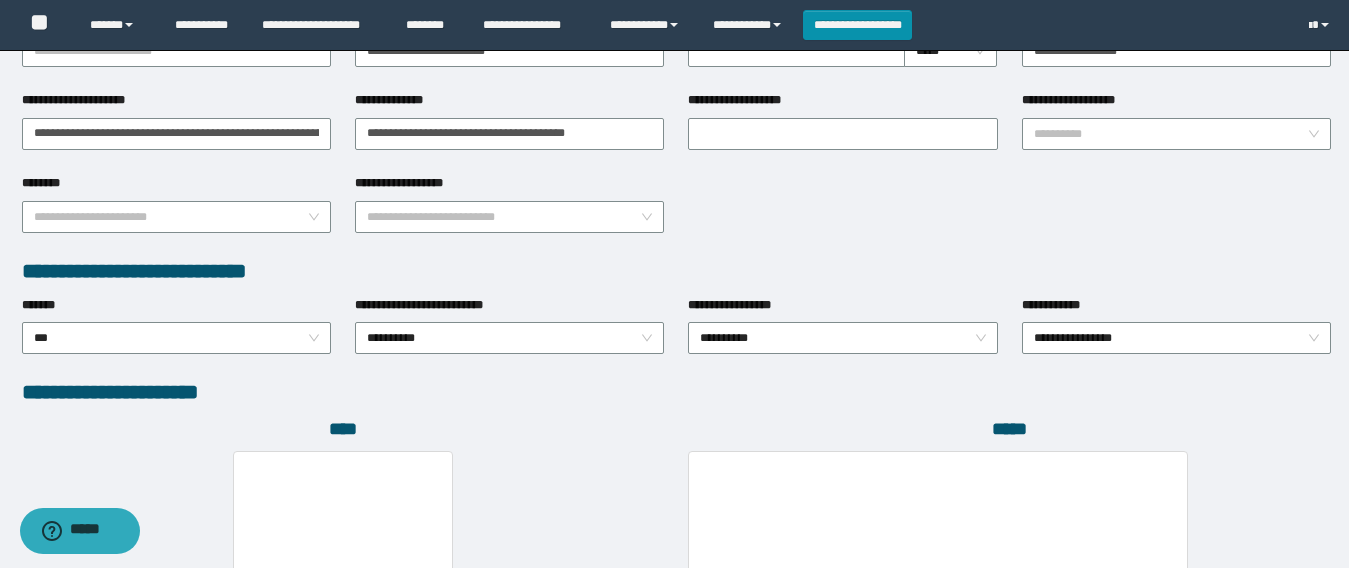 scroll, scrollTop: 1274, scrollLeft: 0, axis: vertical 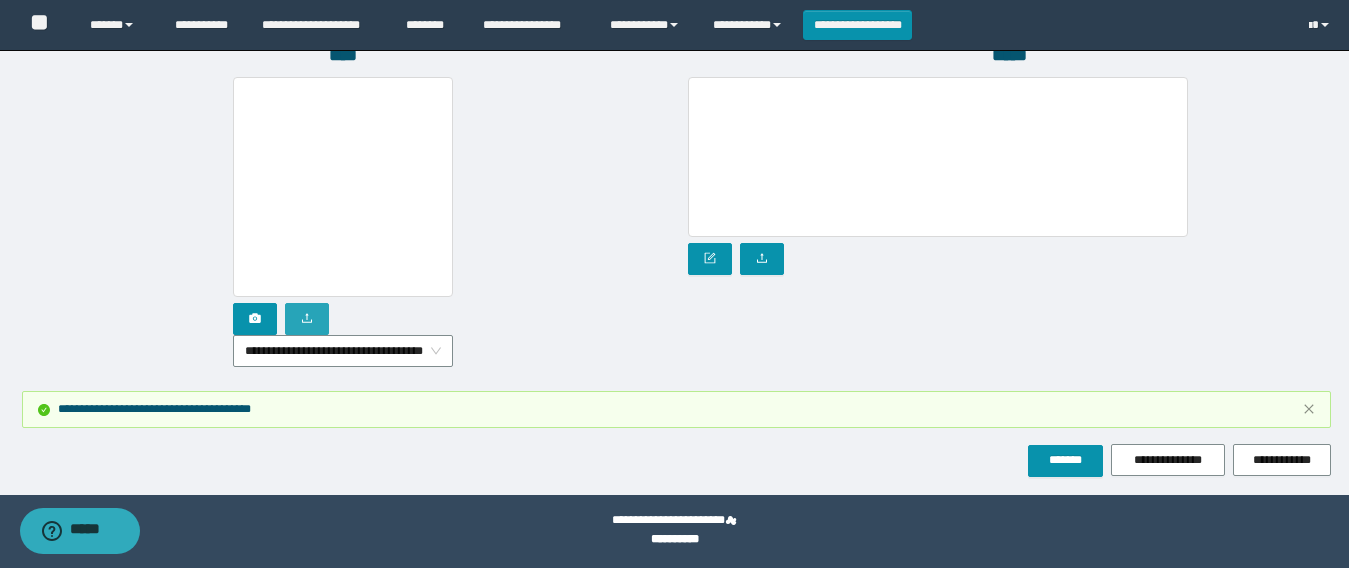 click at bounding box center [307, 319] 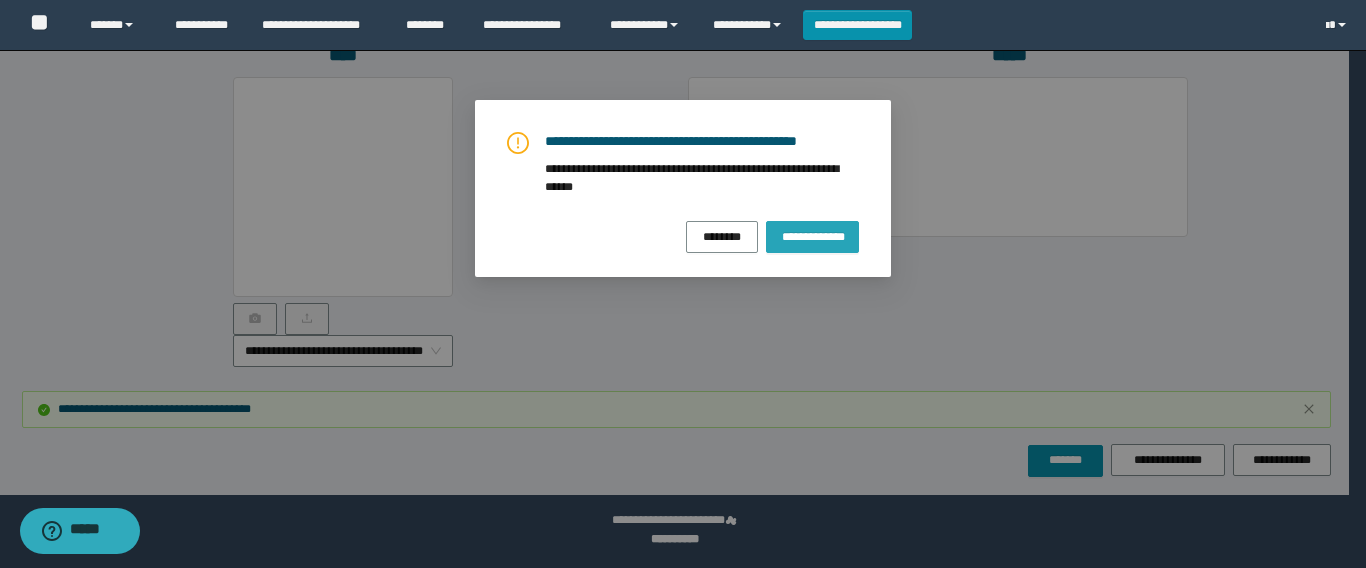 click on "**********" at bounding box center [812, 236] 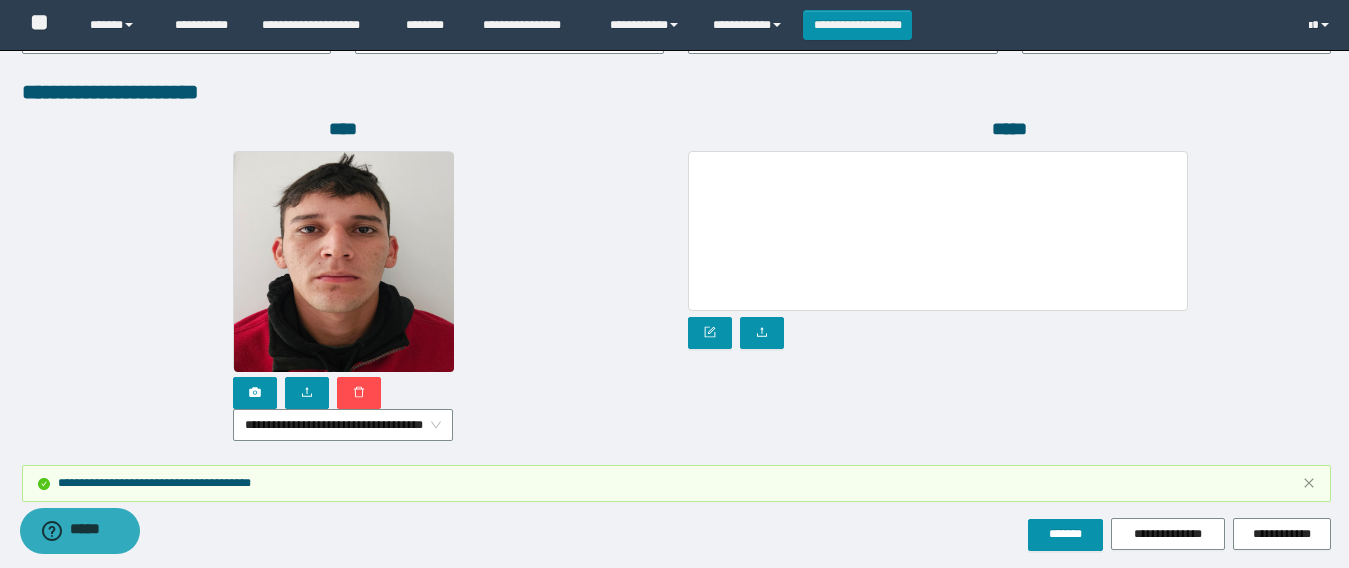 scroll, scrollTop: 1274, scrollLeft: 0, axis: vertical 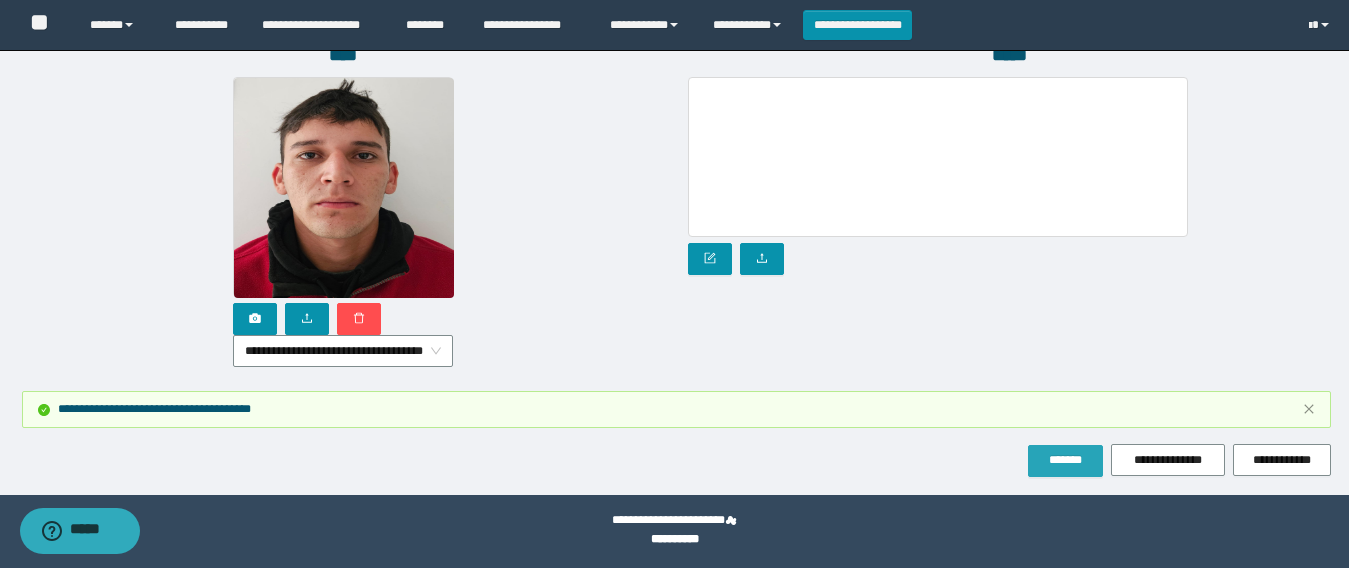 click on "*******" at bounding box center (1065, 460) 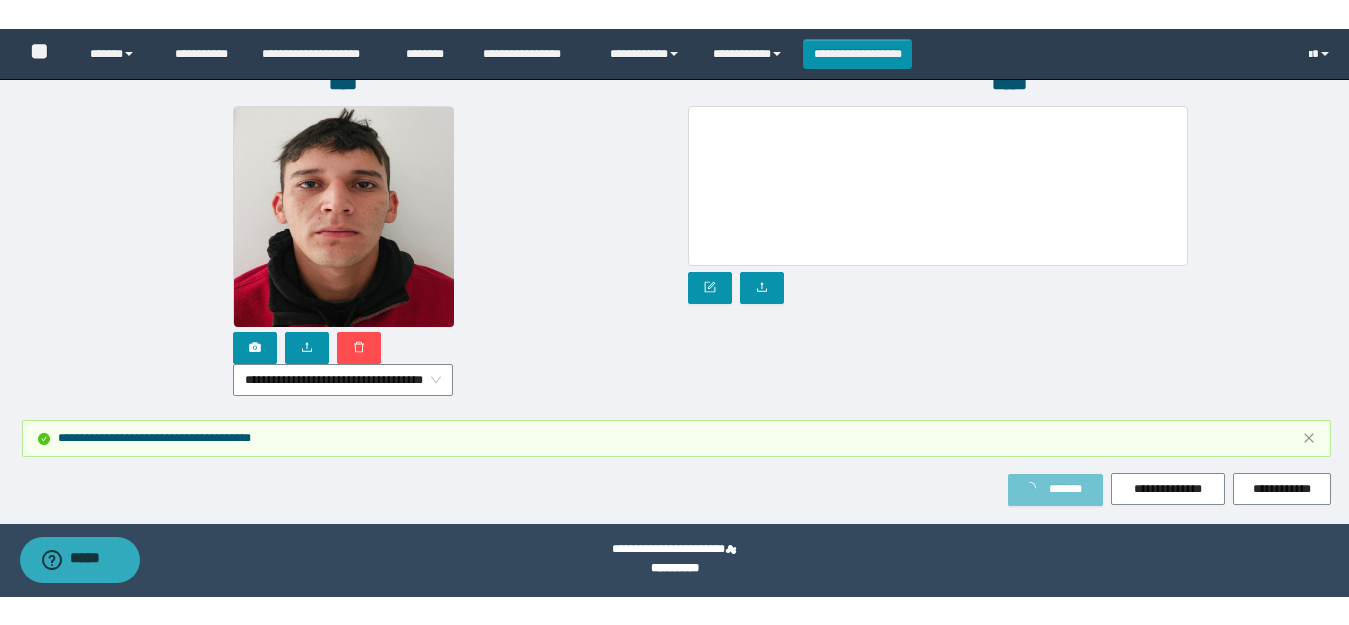 scroll, scrollTop: 1217, scrollLeft: 0, axis: vertical 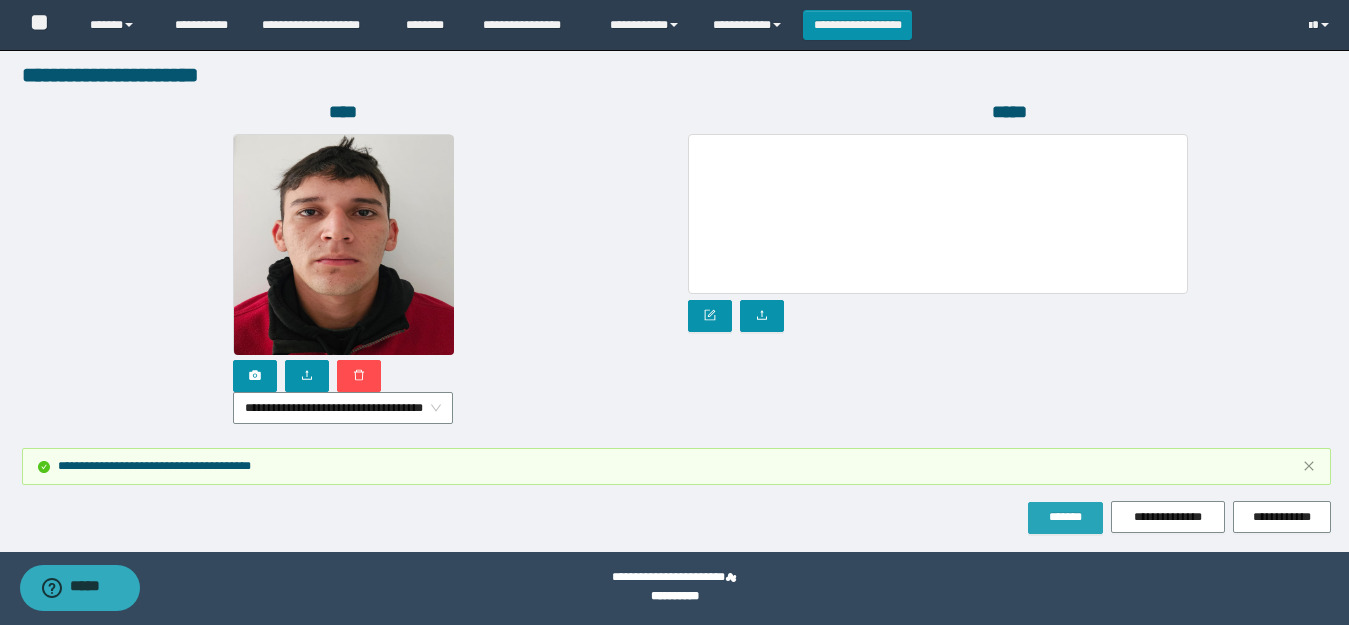 click on "*******" at bounding box center (1065, 517) 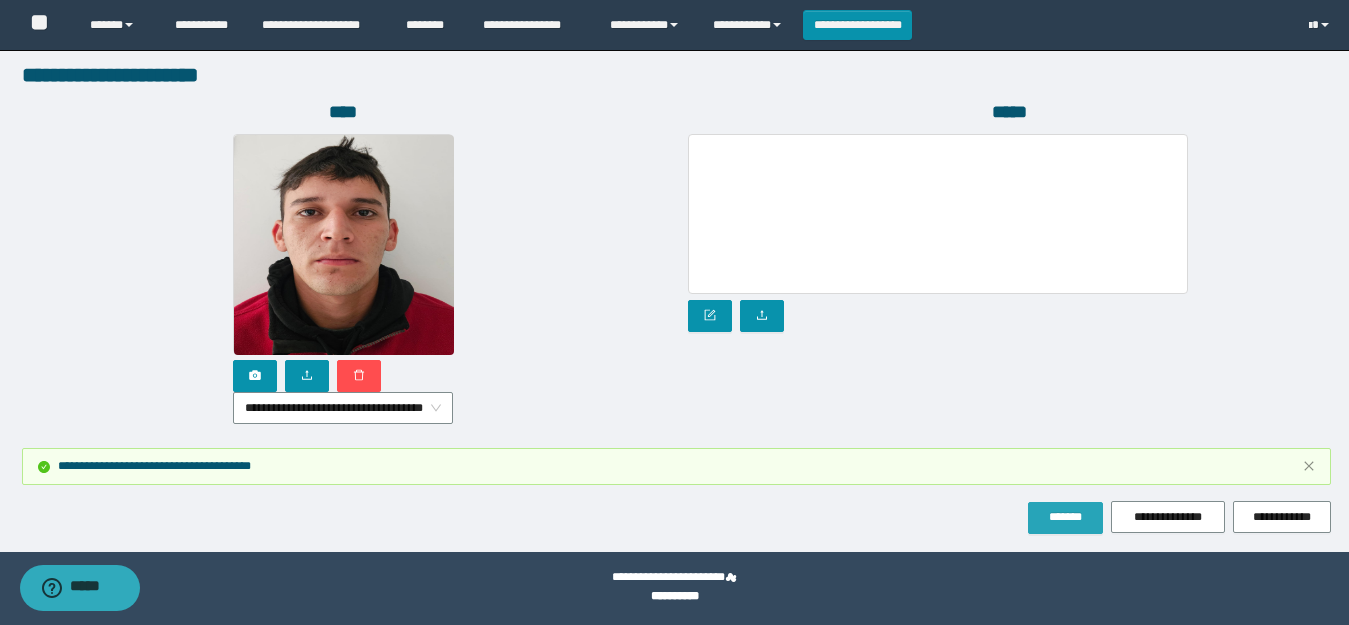 click on "*******" at bounding box center [1065, 517] 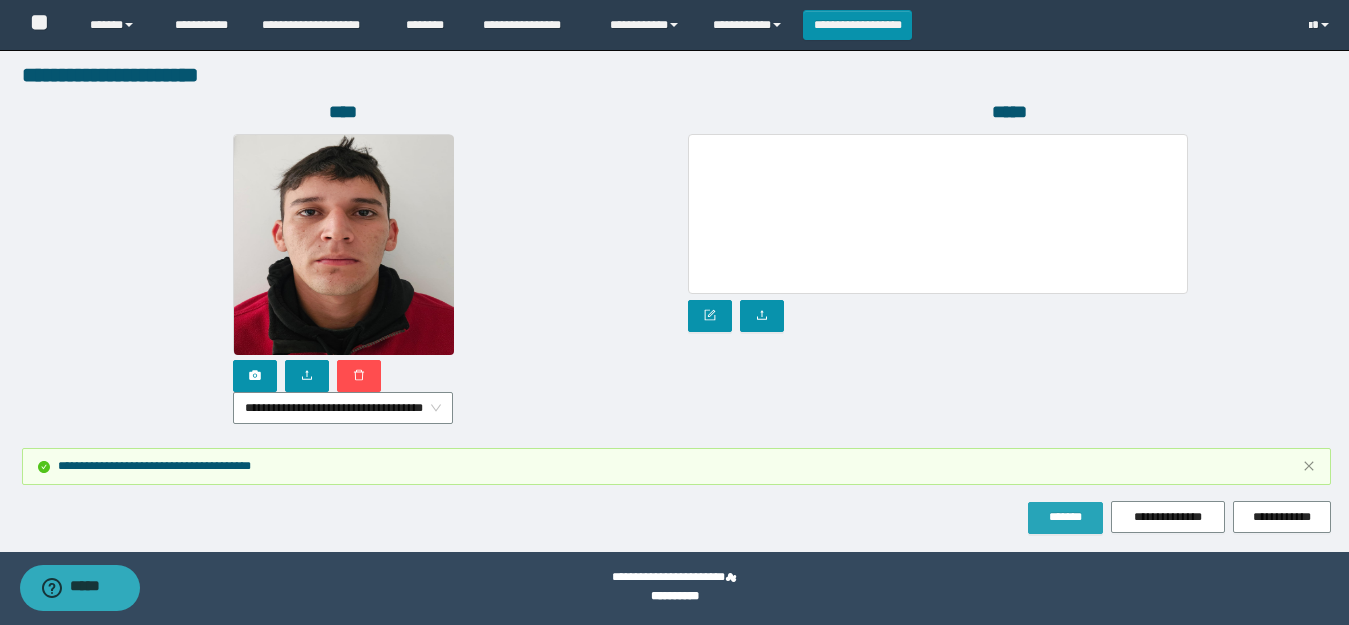 click on "*******" at bounding box center [1065, 517] 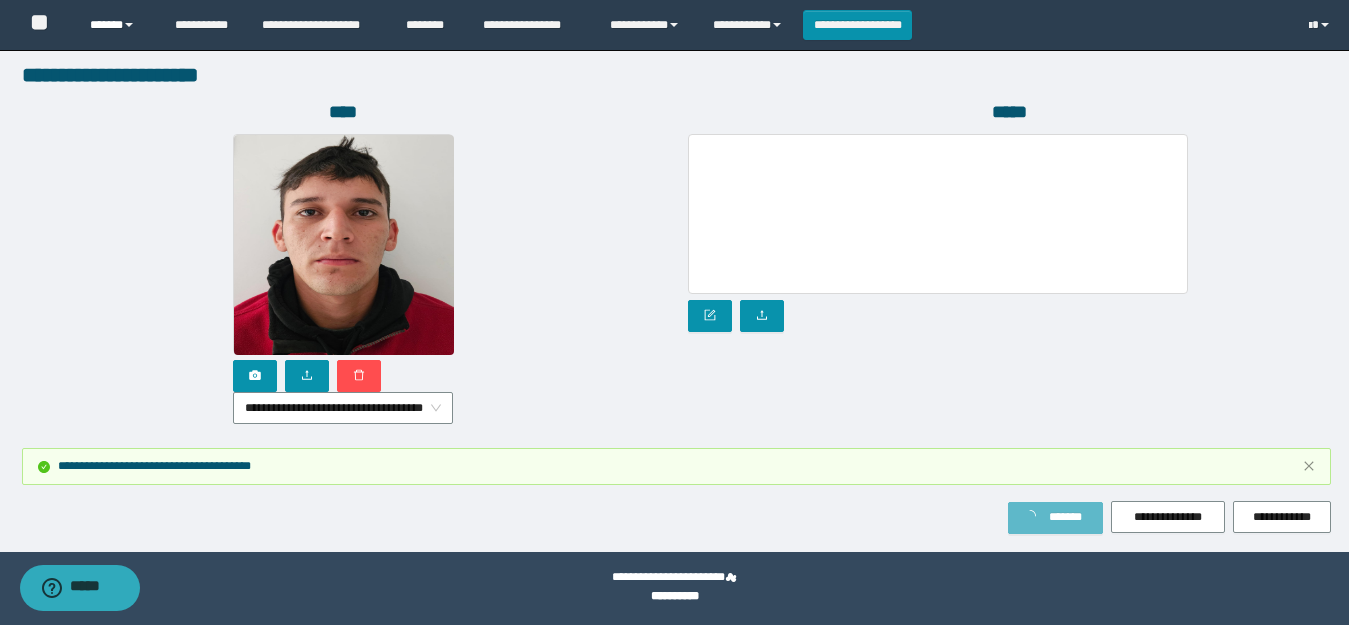 click on "******" at bounding box center (117, 25) 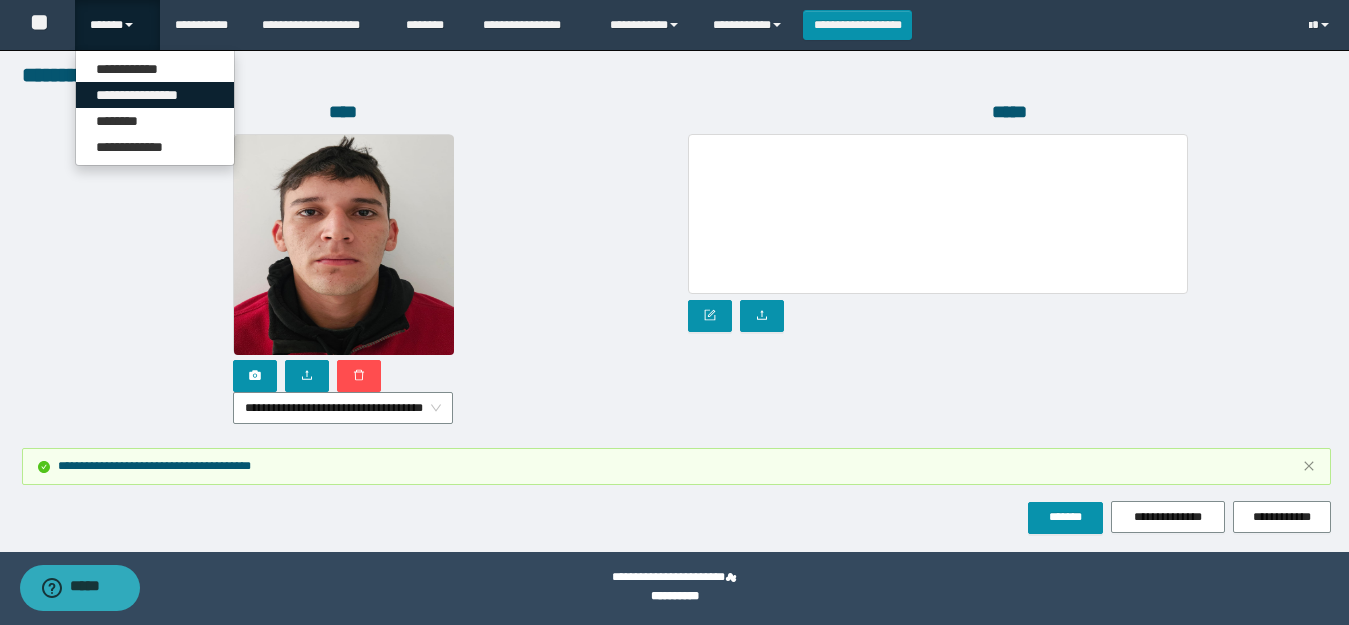click on "**********" at bounding box center (155, 95) 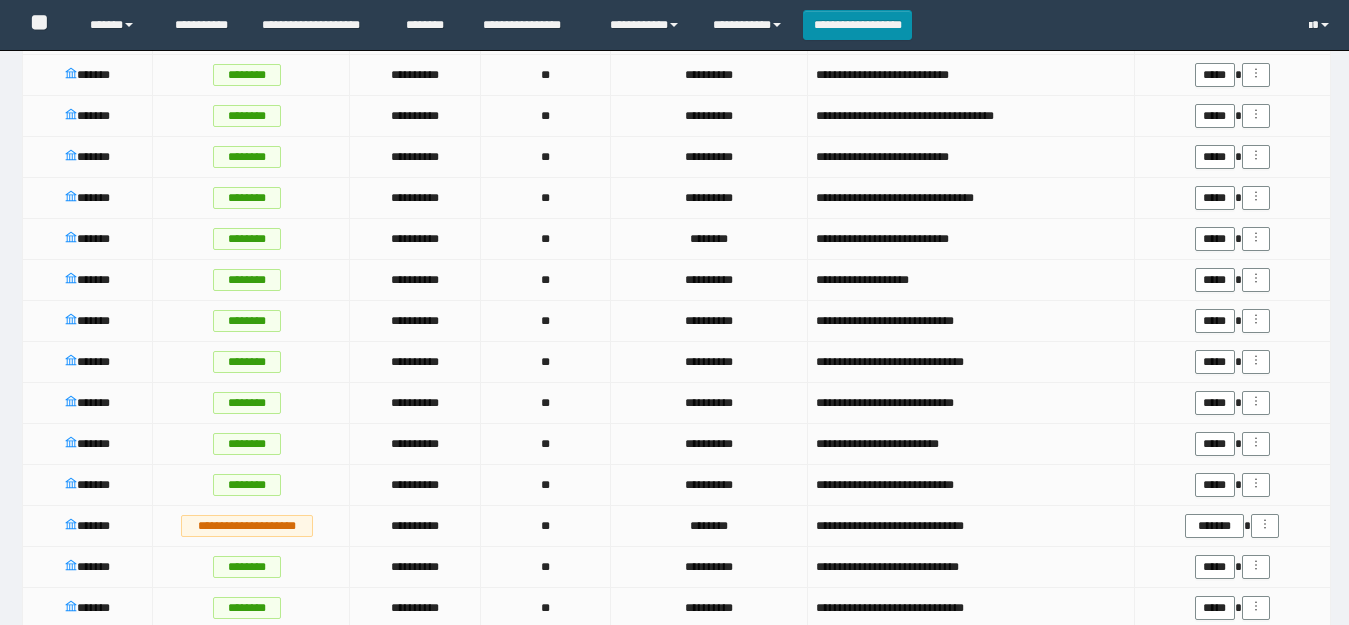 scroll, scrollTop: 1314, scrollLeft: 0, axis: vertical 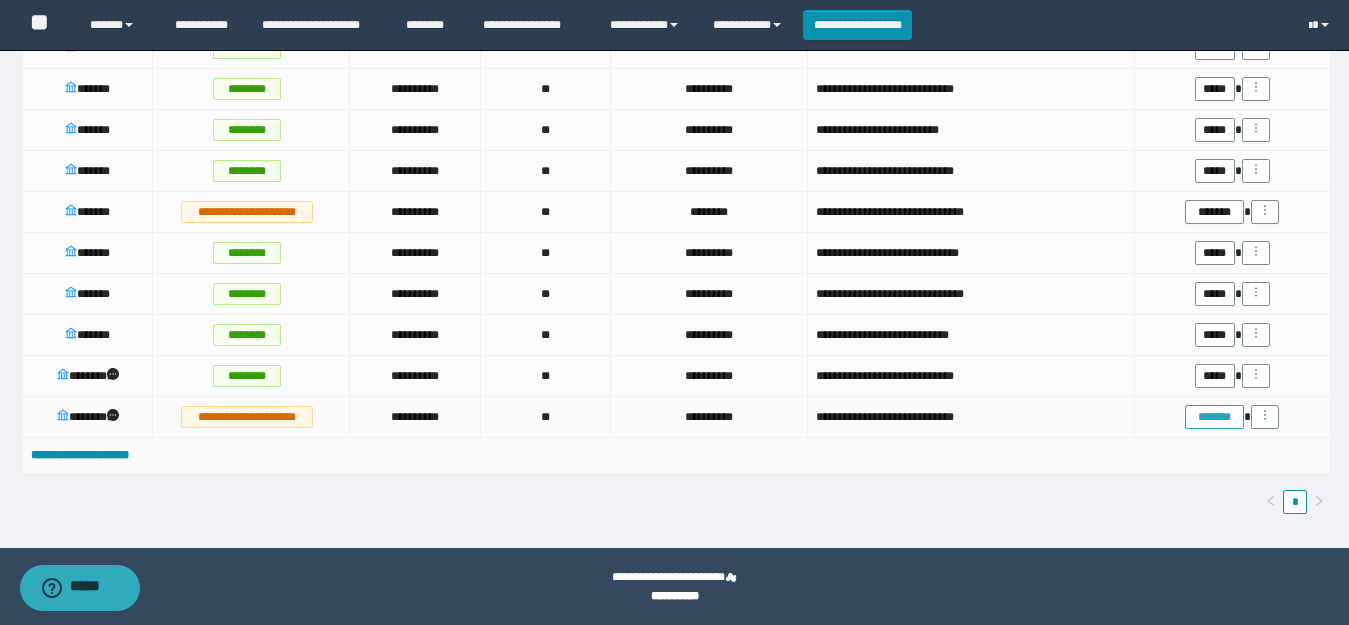 click on "*******" at bounding box center [1214, 417] 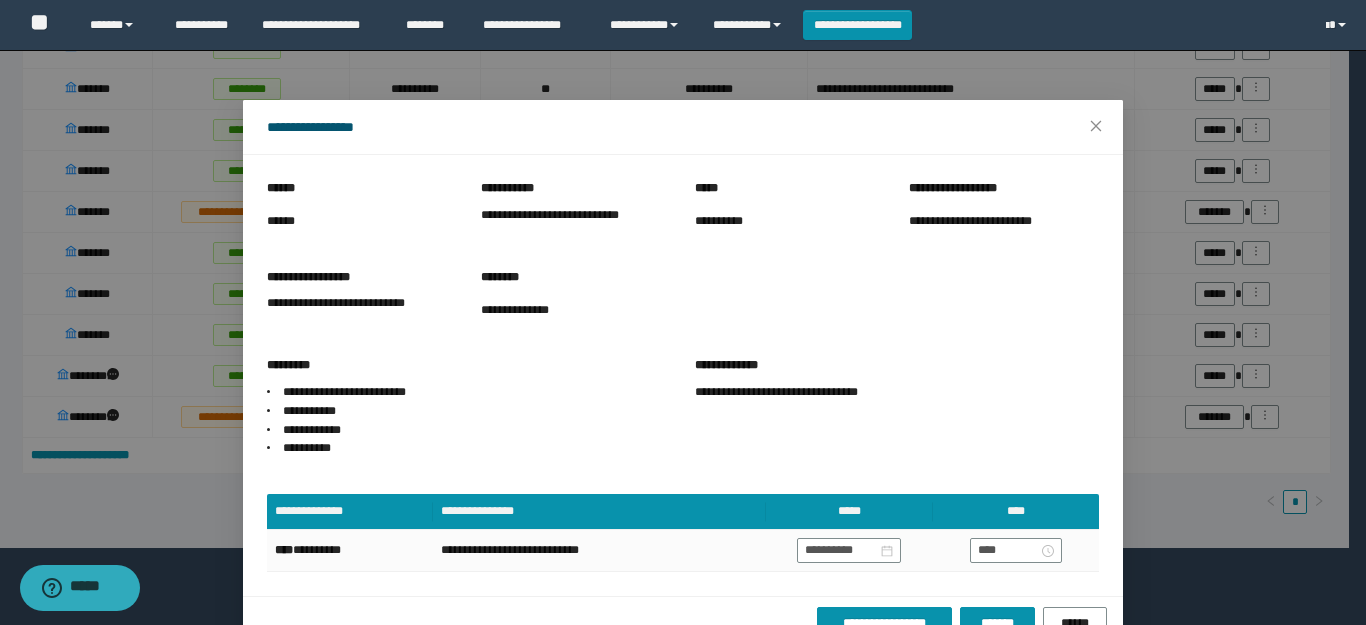 scroll, scrollTop: 48, scrollLeft: 0, axis: vertical 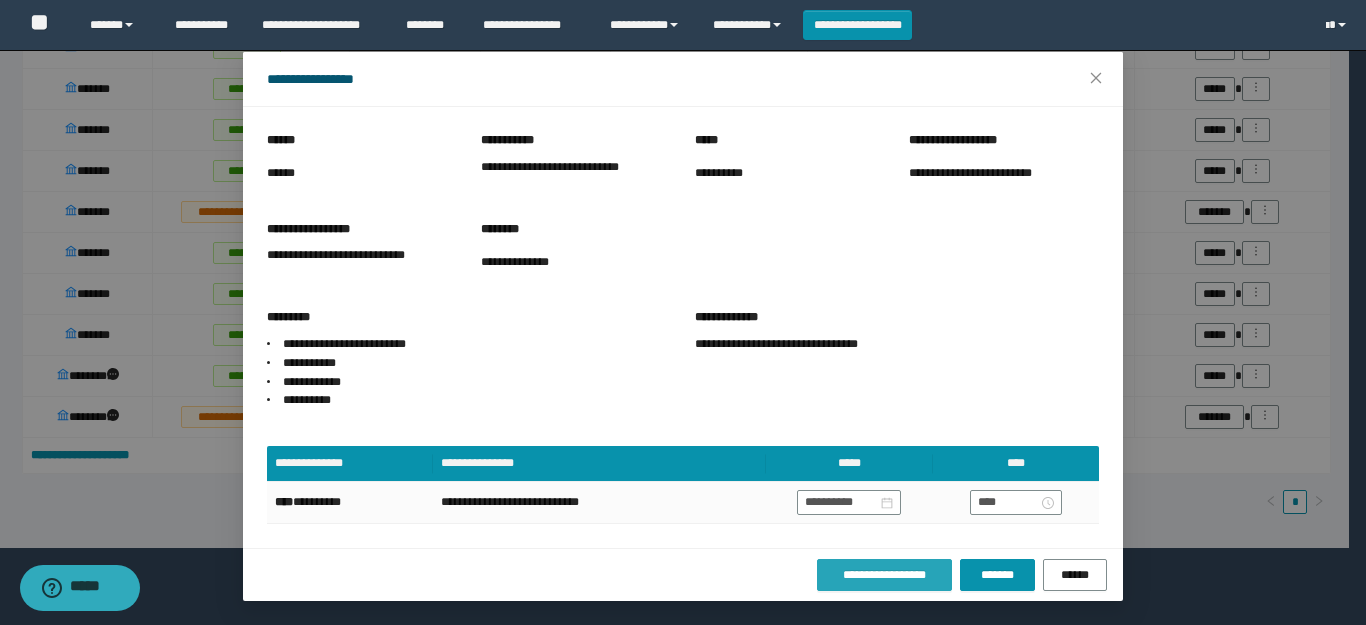 click on "**********" at bounding box center [884, 575] 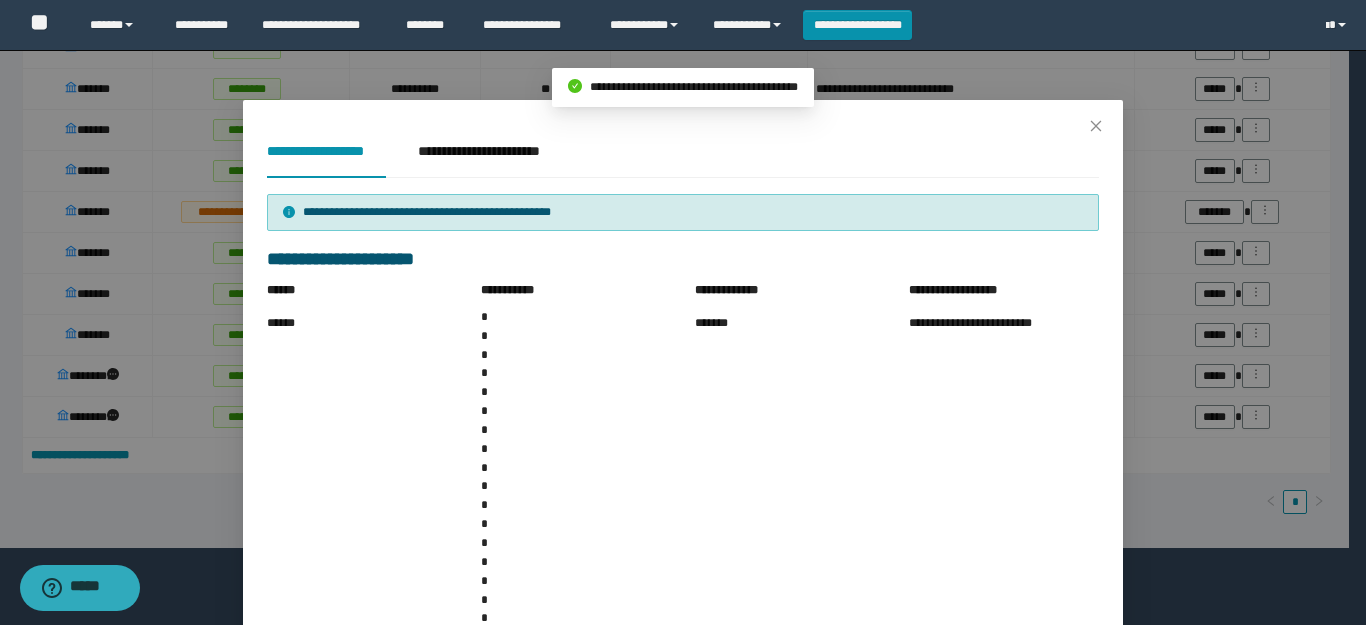 scroll, scrollTop: 0, scrollLeft: 0, axis: both 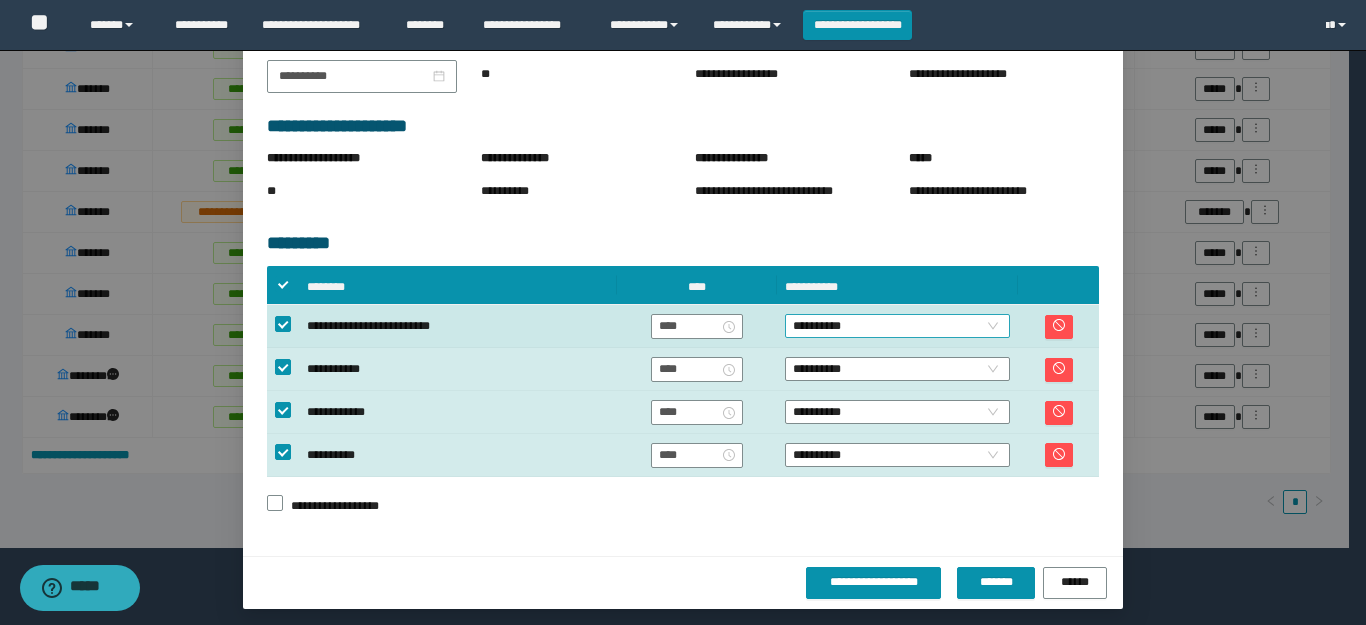 click on "**********" at bounding box center [897, 326] 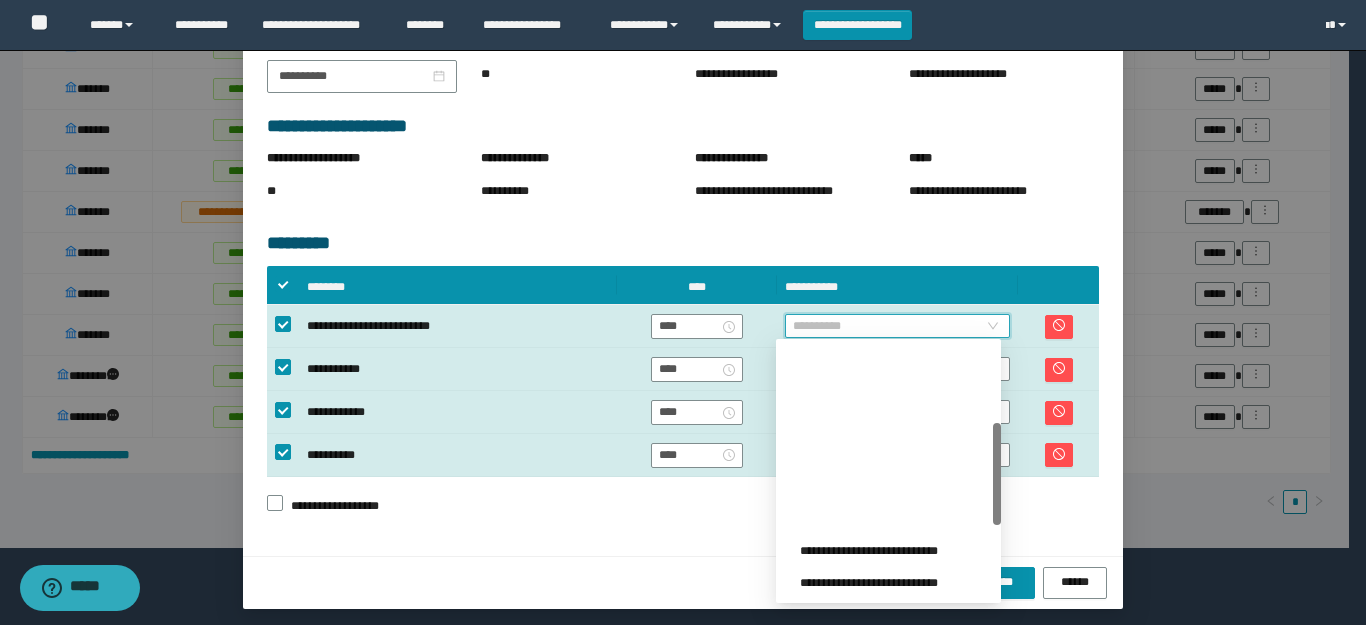 scroll, scrollTop: 200, scrollLeft: 0, axis: vertical 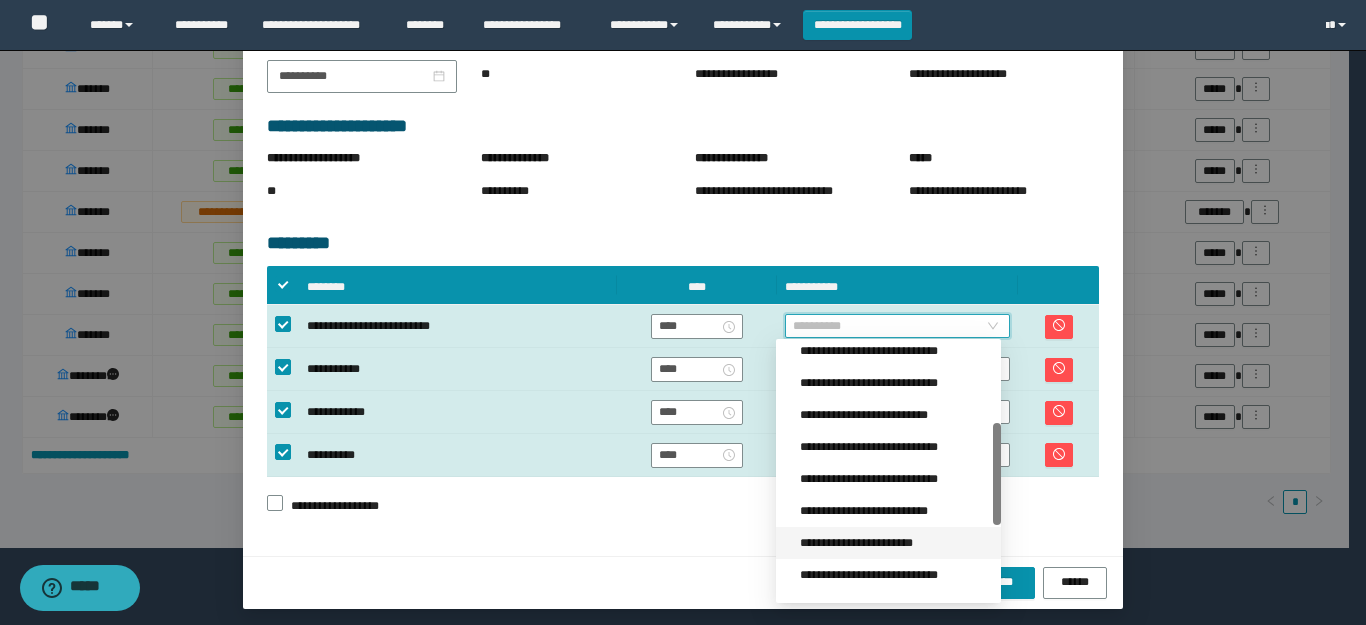 click on "**********" at bounding box center (894, 543) 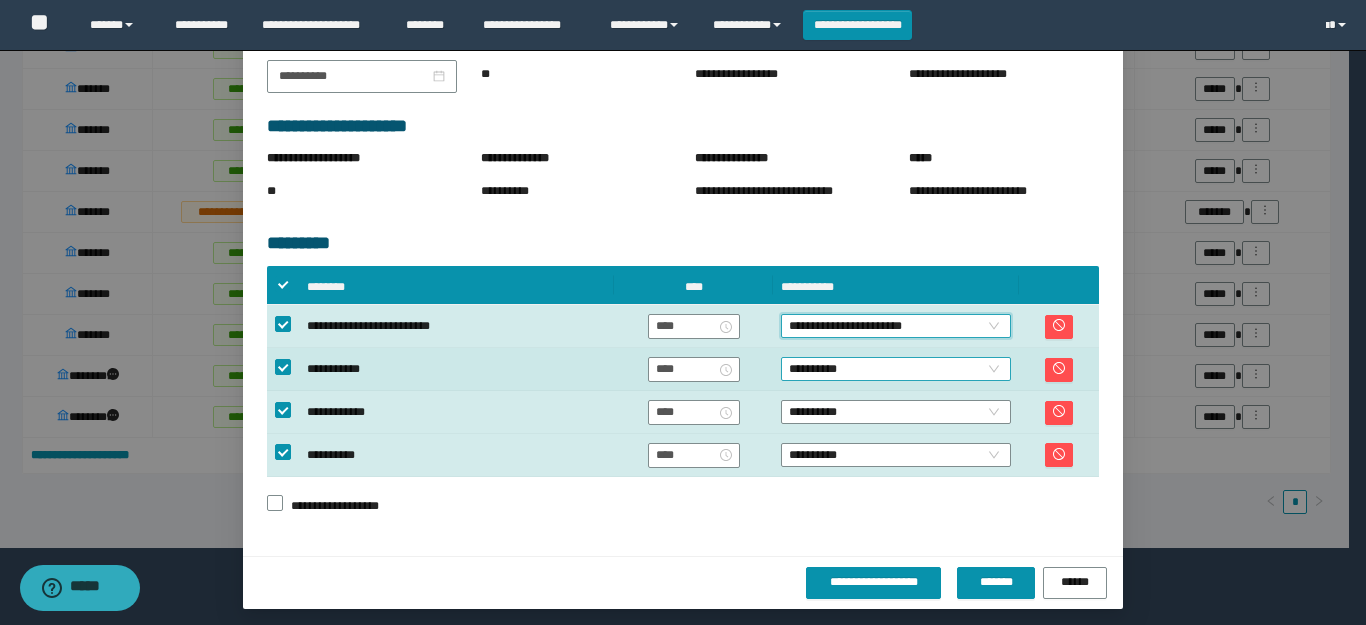 click on "**********" at bounding box center (896, 369) 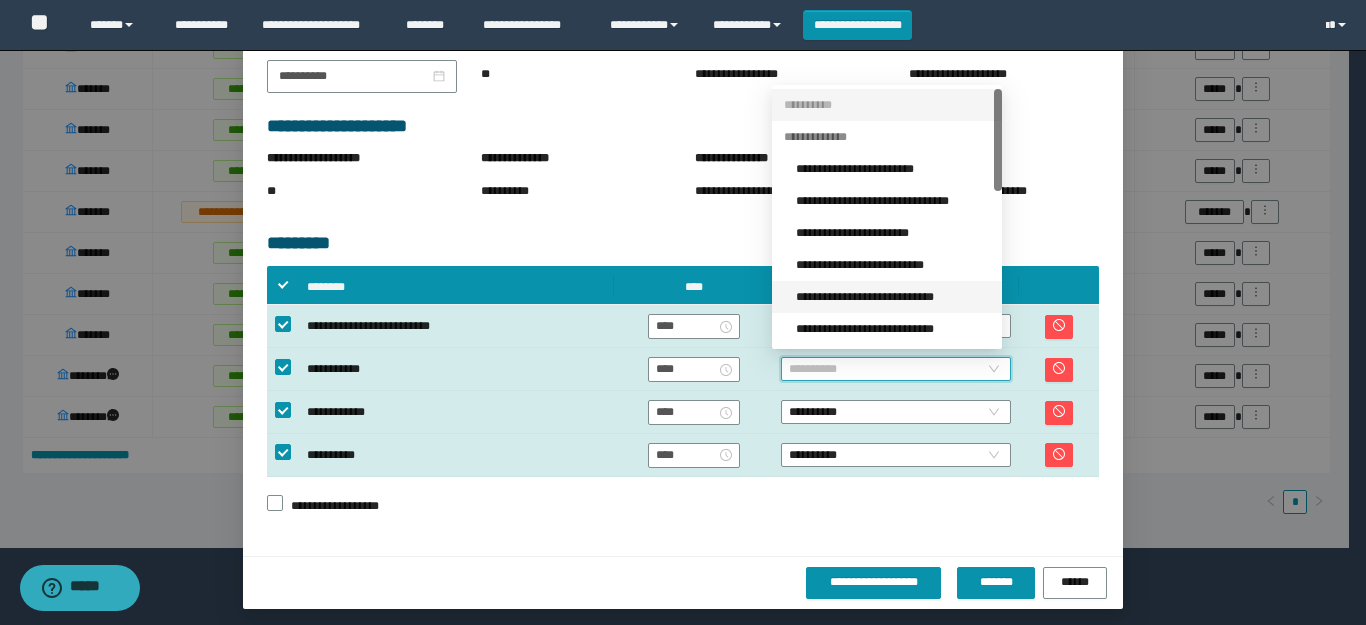 click on "**********" at bounding box center [893, 297] 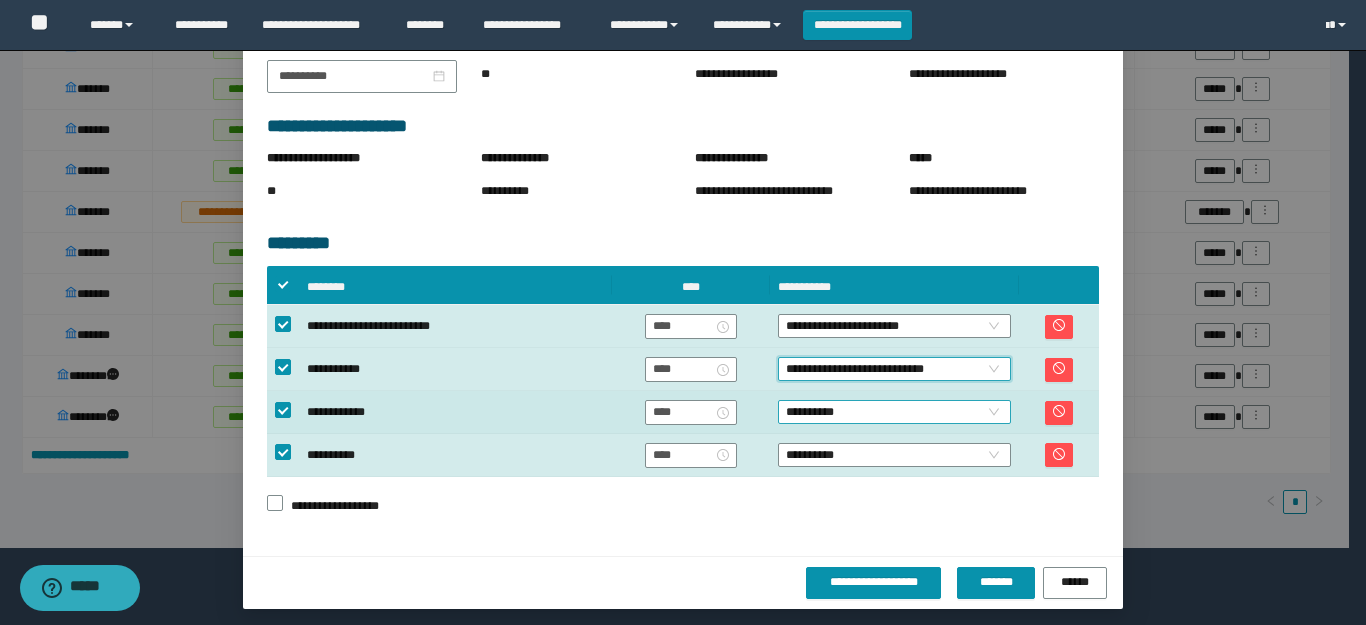 click on "**********" at bounding box center (894, 412) 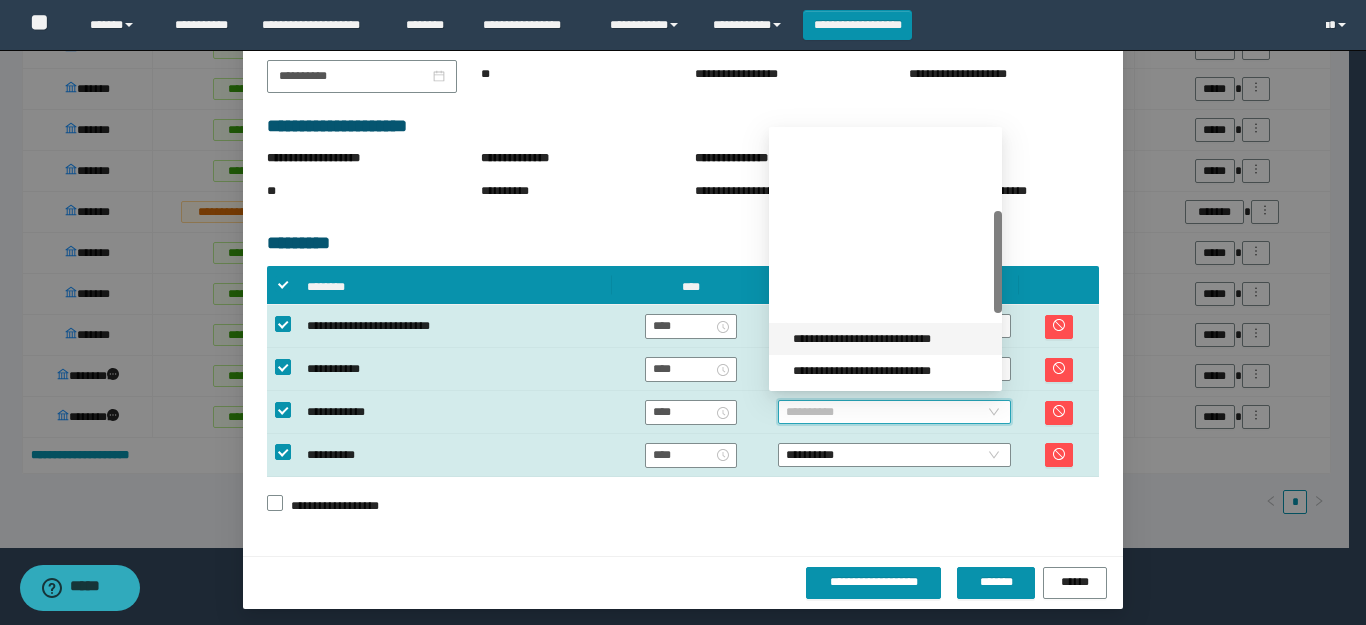 scroll, scrollTop: 200, scrollLeft: 0, axis: vertical 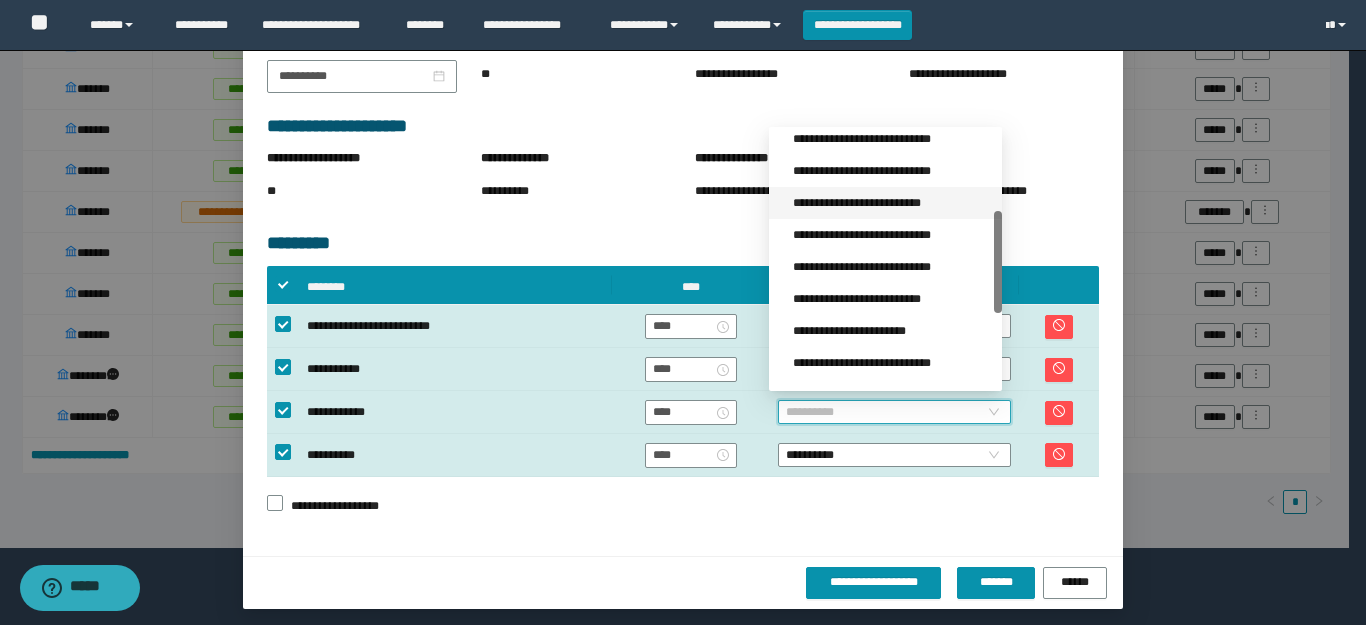 click on "**********" at bounding box center [891, 203] 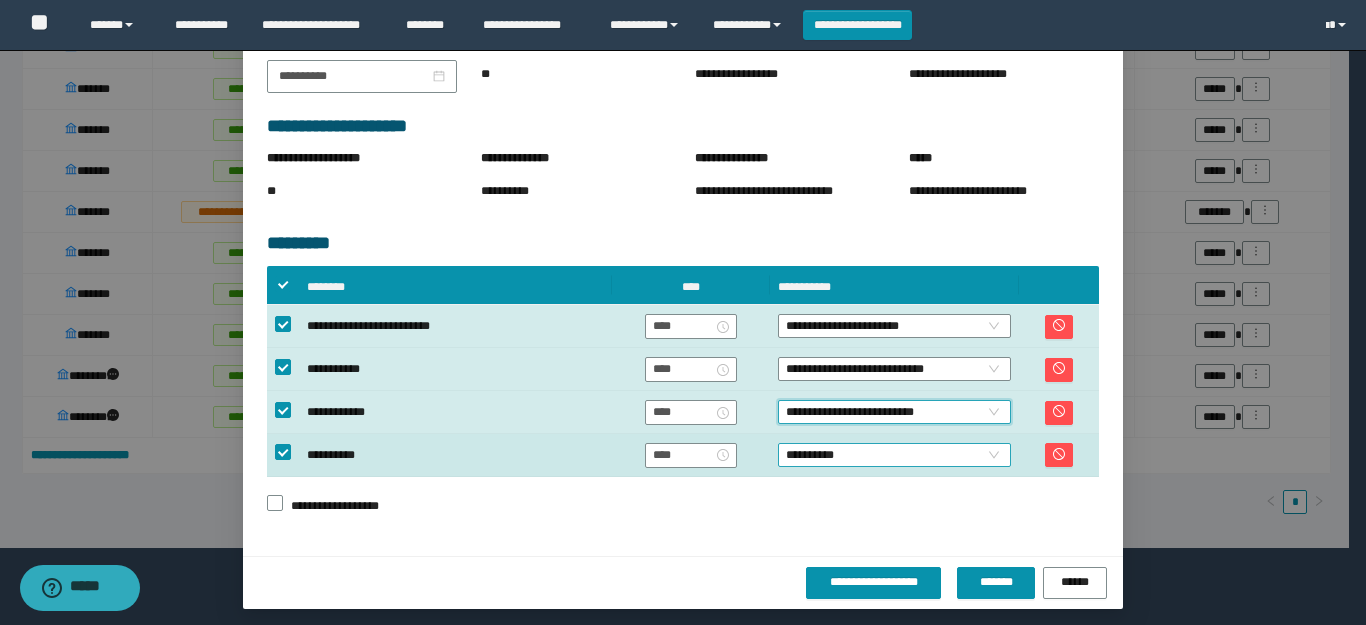 click on "**********" at bounding box center [894, 455] 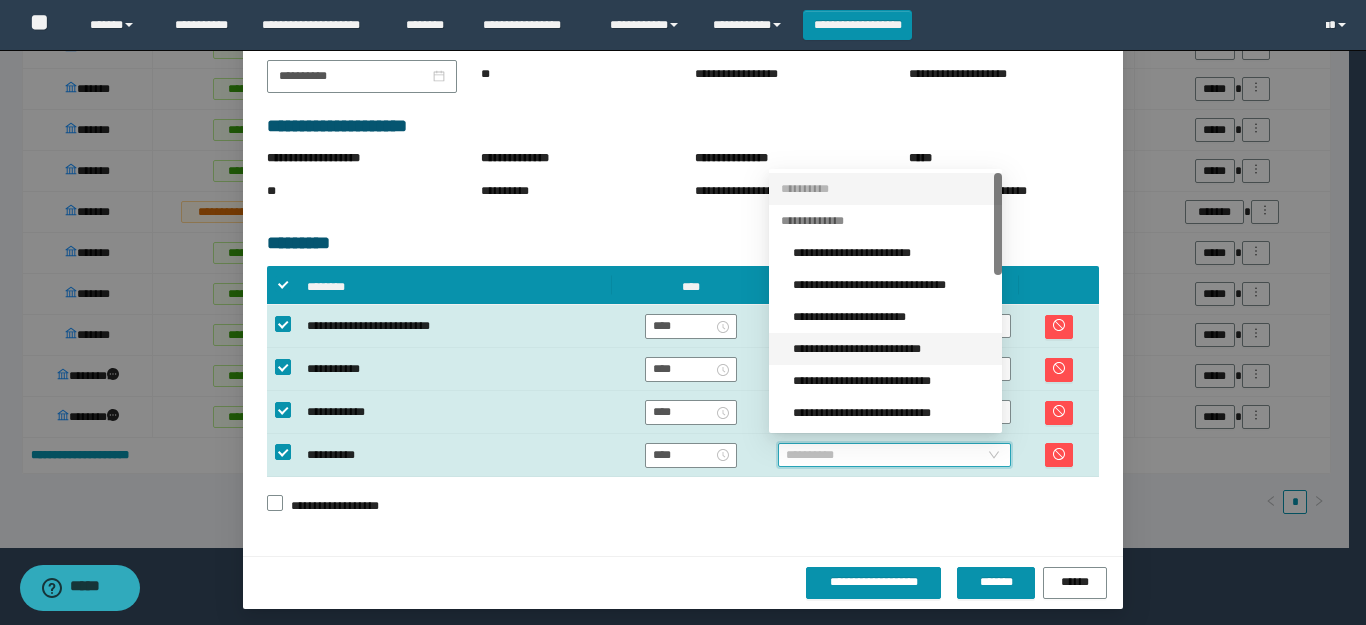 scroll, scrollTop: 200, scrollLeft: 0, axis: vertical 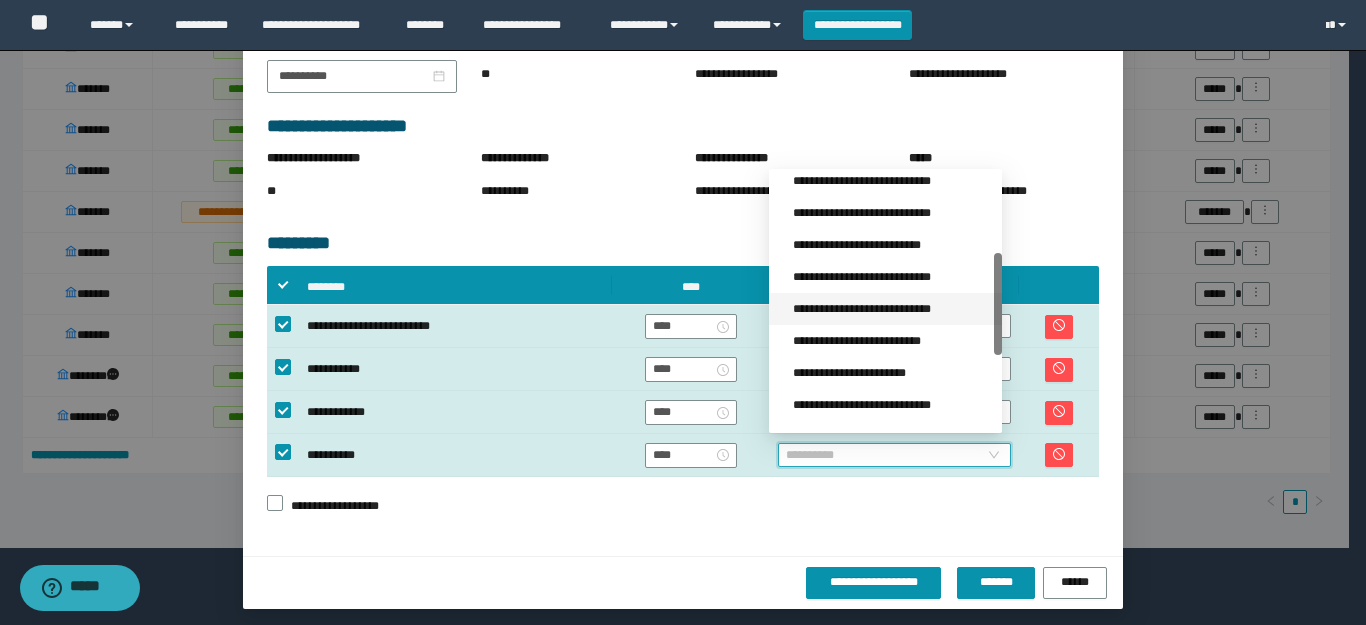 click on "**********" at bounding box center (891, 309) 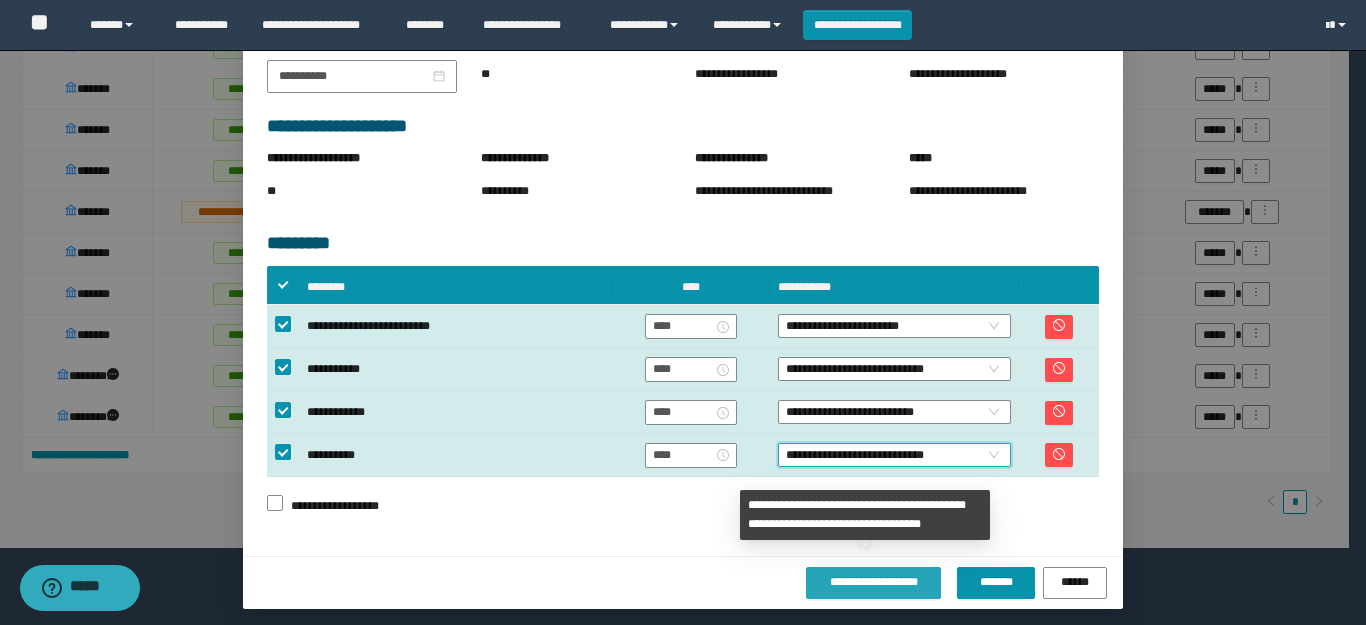 click on "**********" at bounding box center [874, 582] 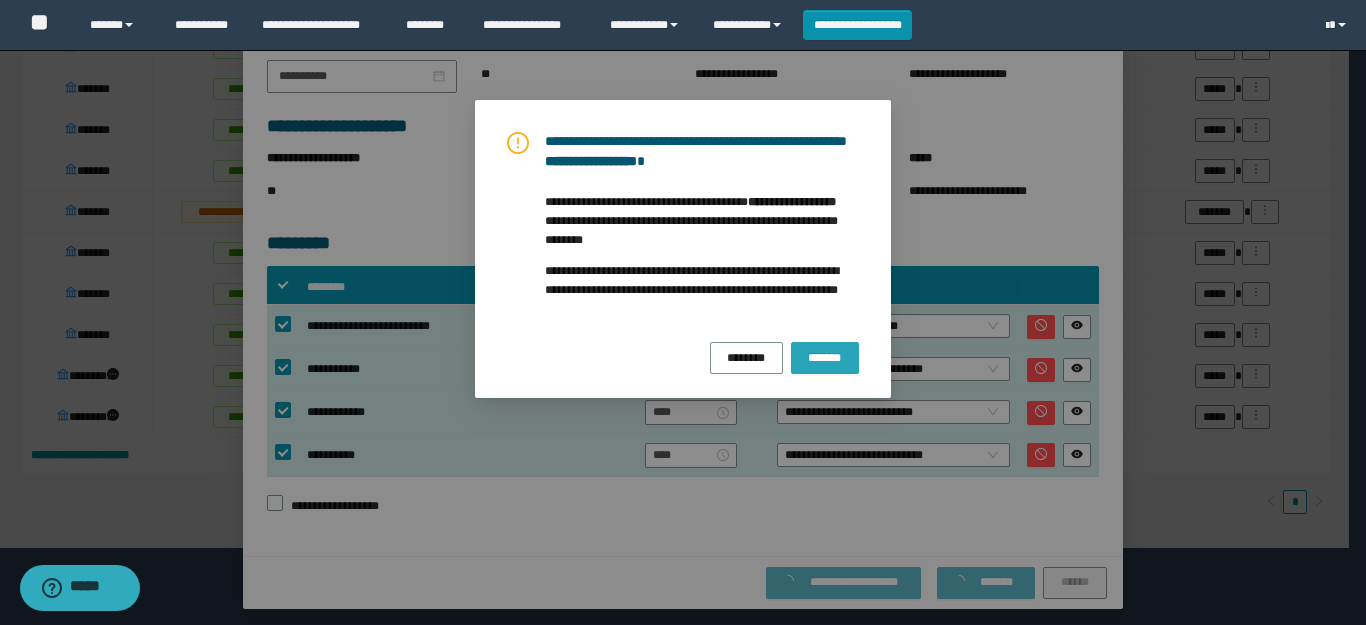click on "*******" at bounding box center [825, 358] 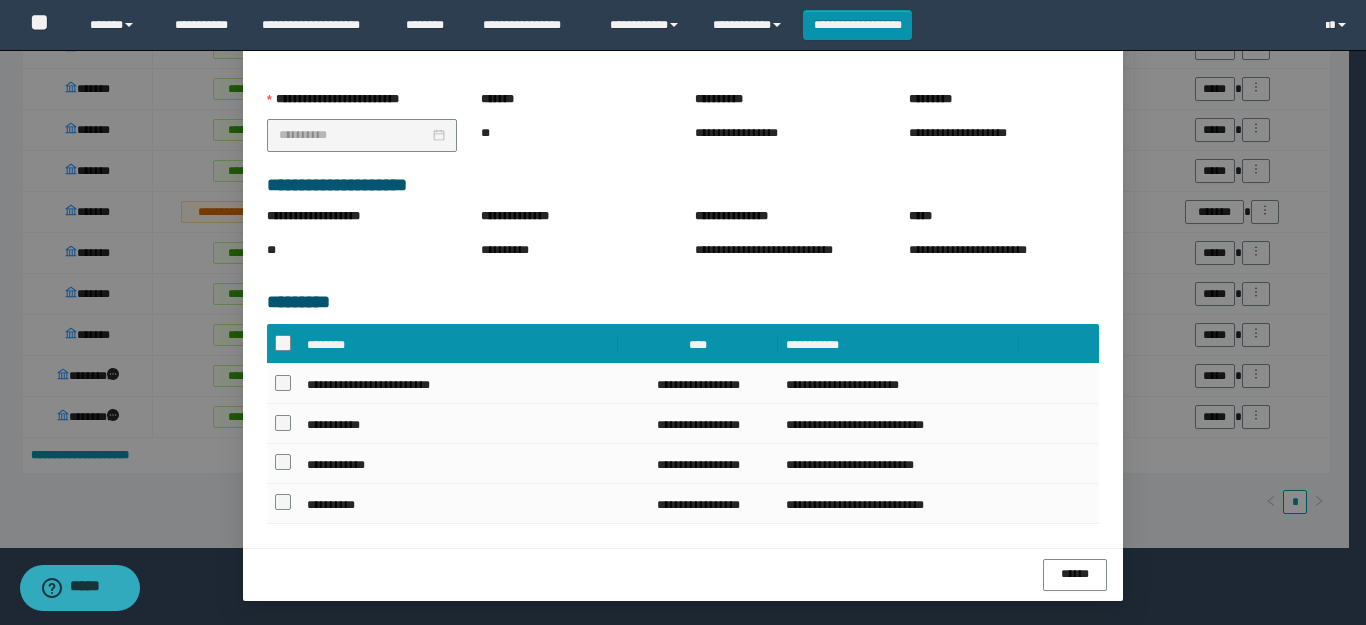 scroll, scrollTop: 322, scrollLeft: 0, axis: vertical 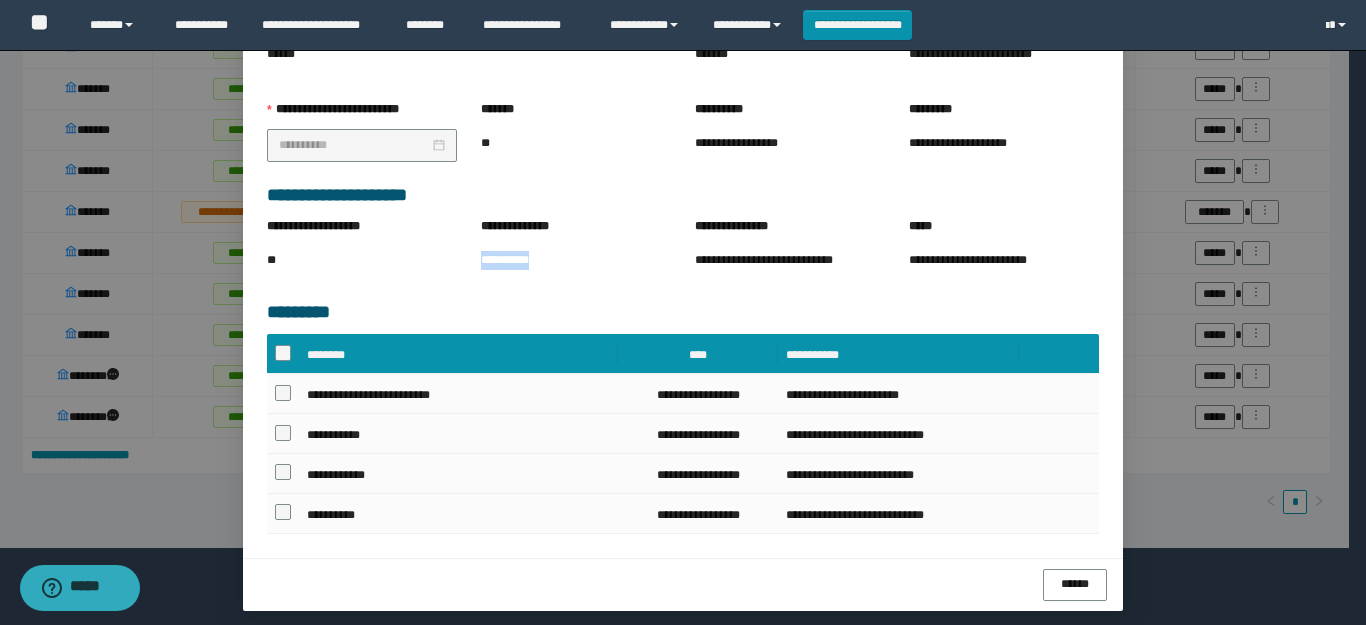 drag, startPoint x: 540, startPoint y: 258, endPoint x: 472, endPoint y: 261, distance: 68.06615 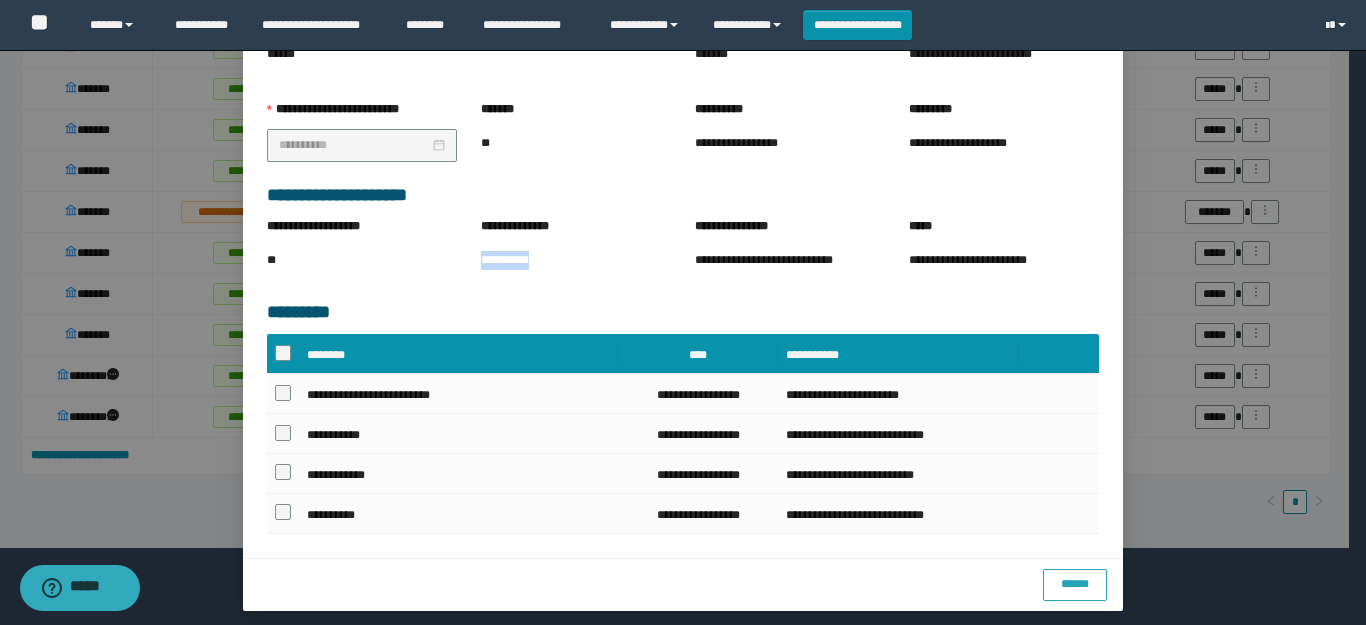 click on "******" at bounding box center [1075, 584] 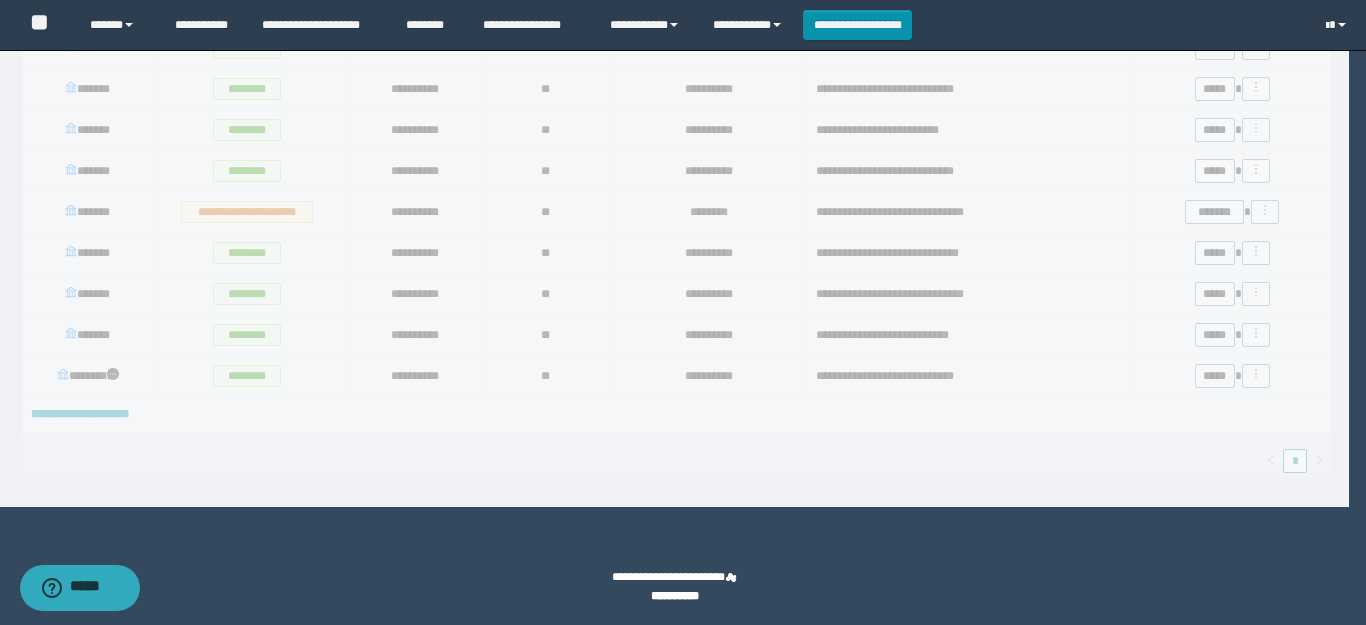 scroll, scrollTop: 1273, scrollLeft: 0, axis: vertical 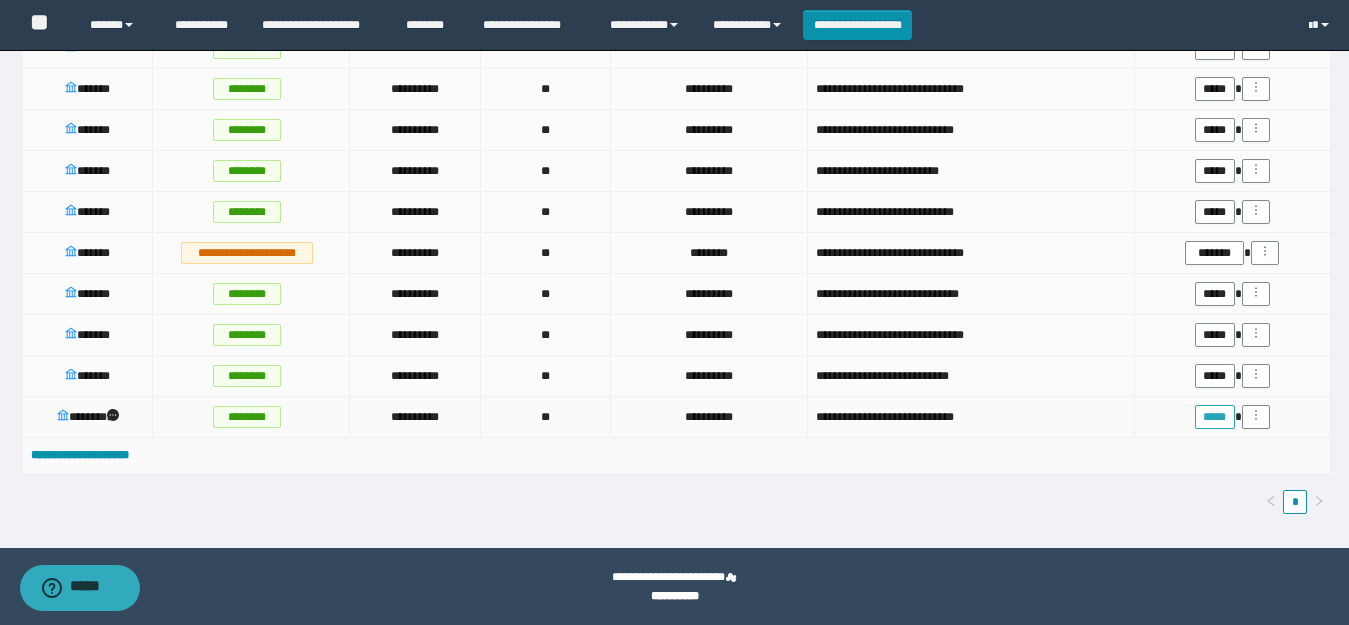 click on "*****" at bounding box center [1215, 417] 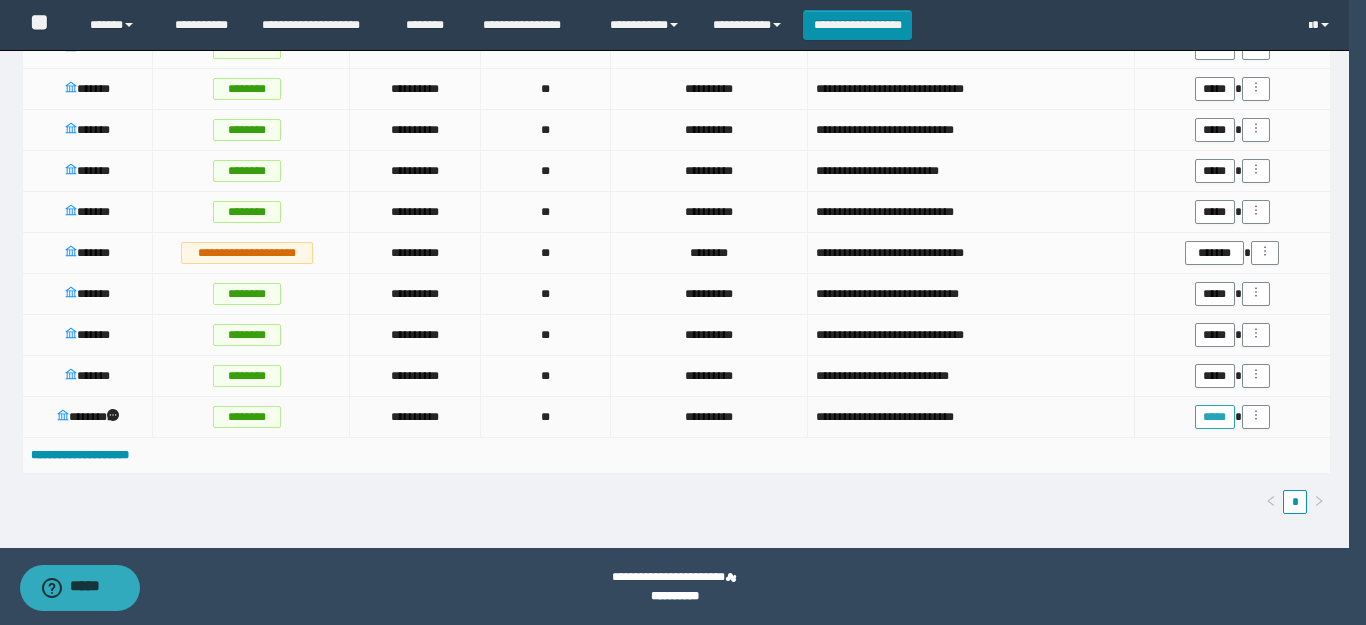scroll, scrollTop: 48, scrollLeft: 0, axis: vertical 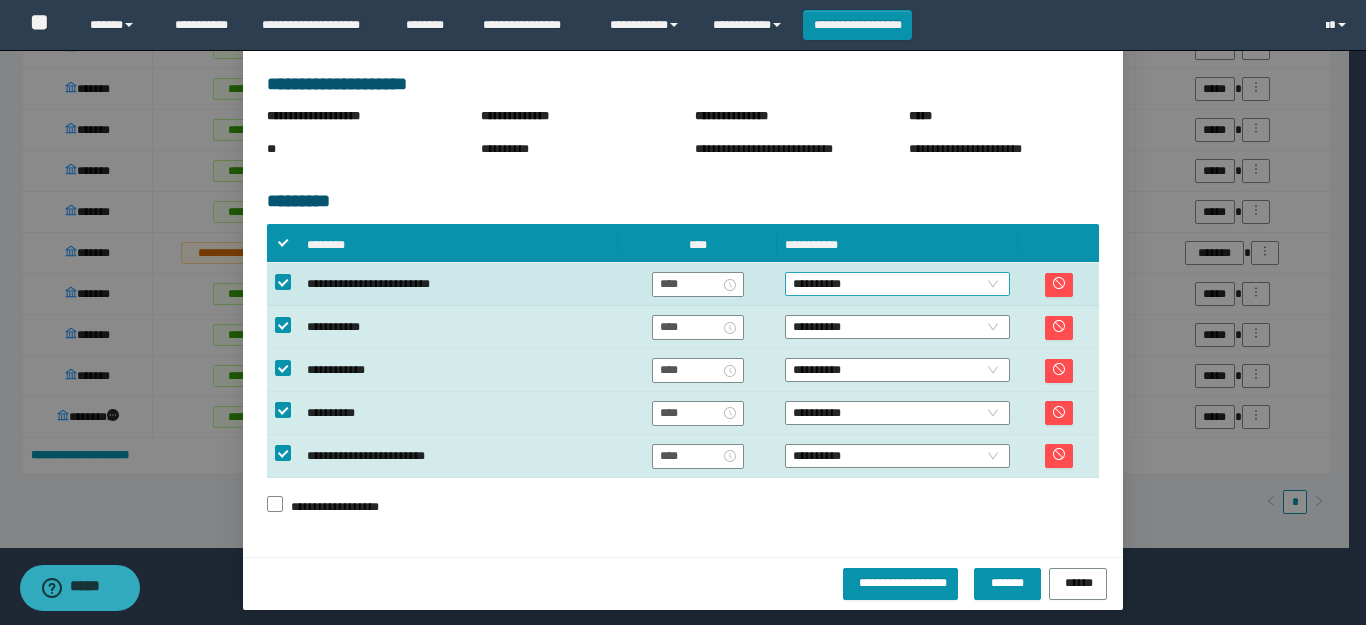 click on "**********" at bounding box center (897, 284) 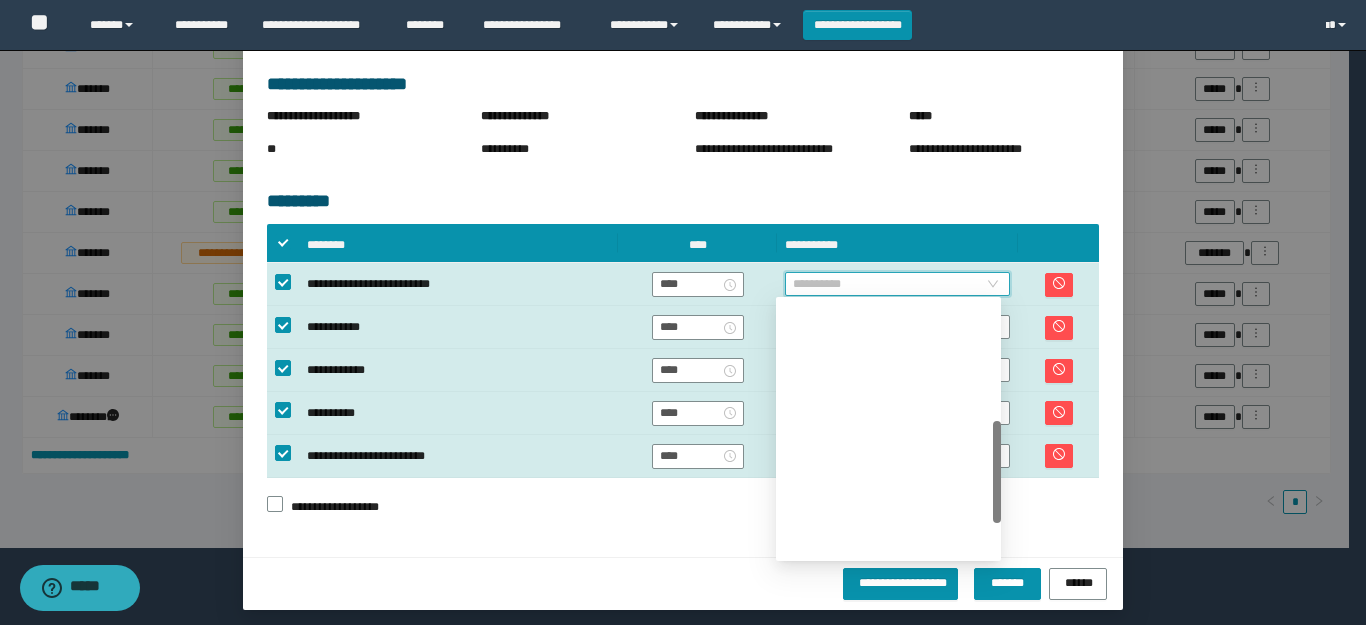 scroll, scrollTop: 300, scrollLeft: 0, axis: vertical 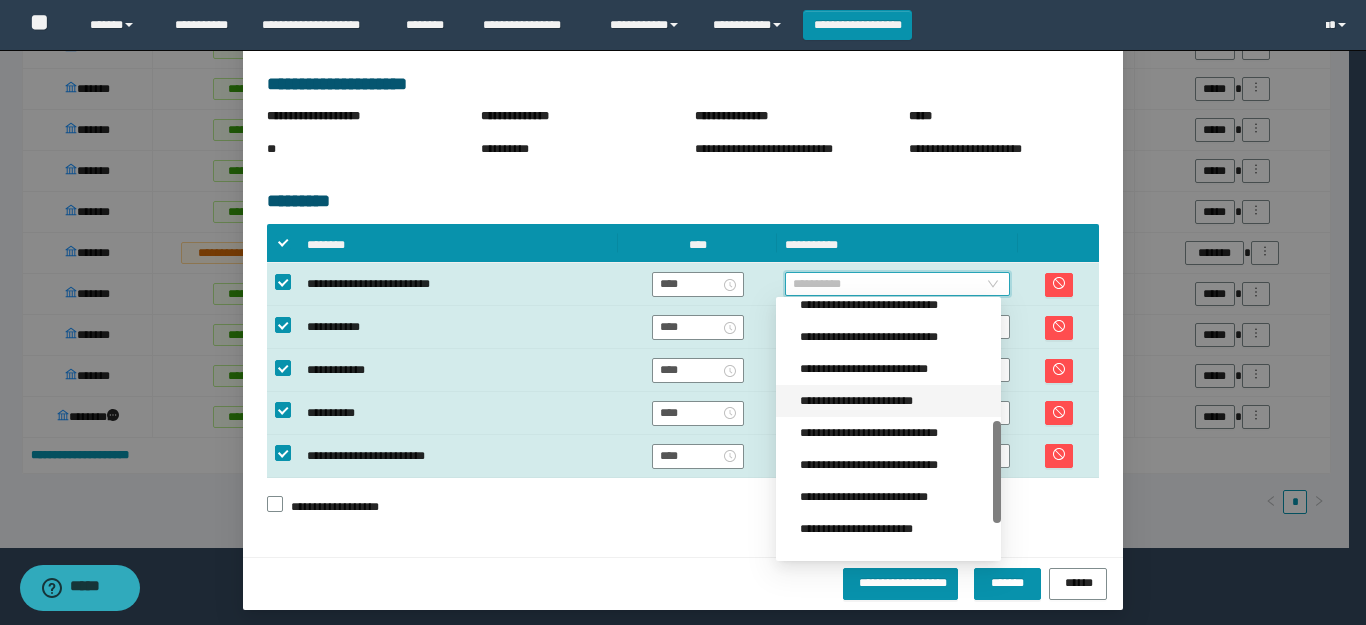 click on "**********" at bounding box center [894, 401] 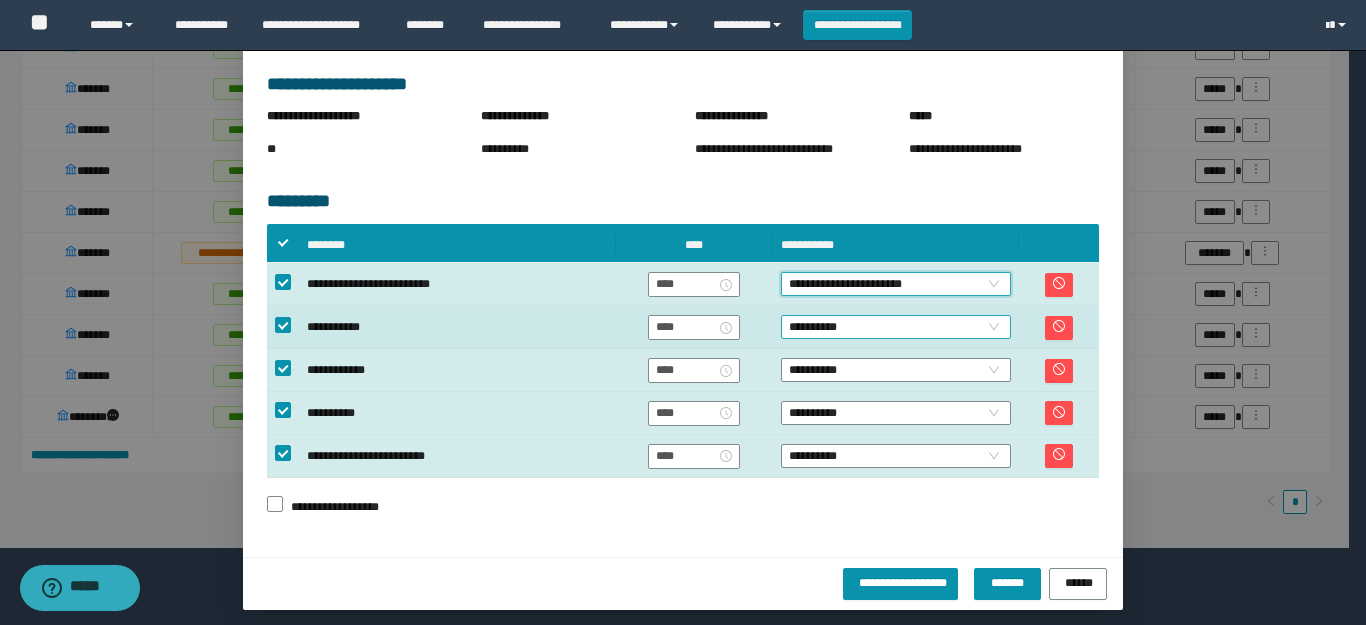 click on "**********" at bounding box center [896, 327] 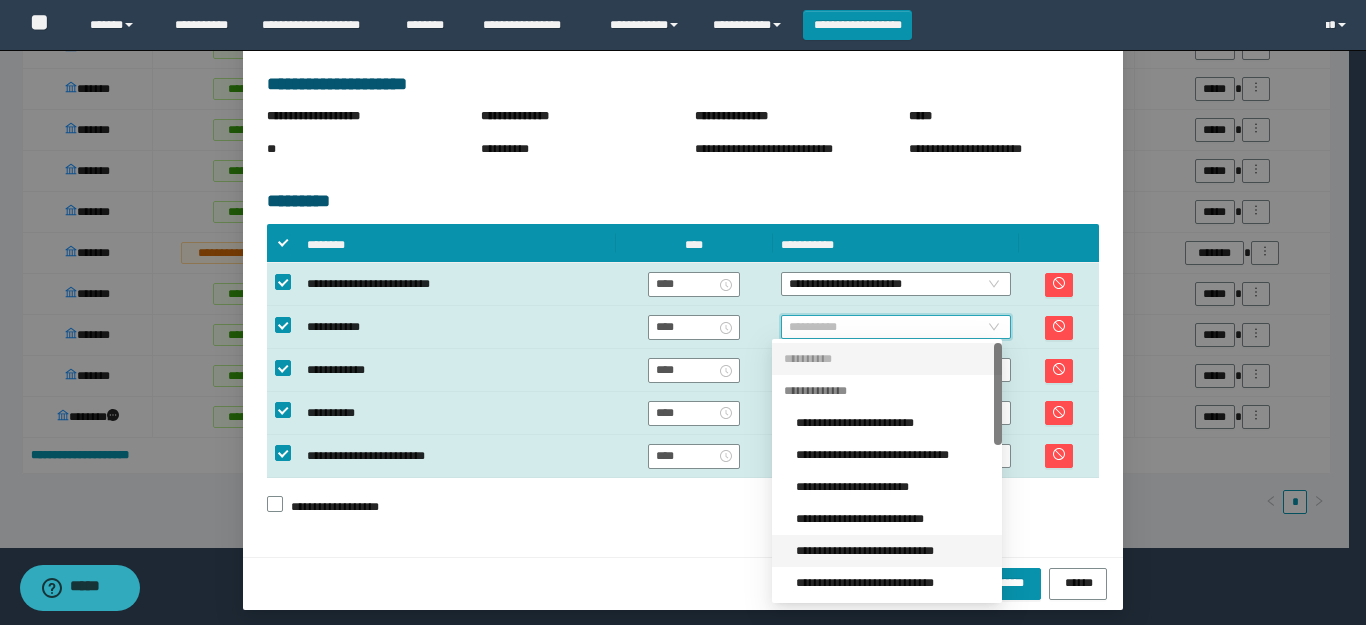 click on "**********" at bounding box center (893, 551) 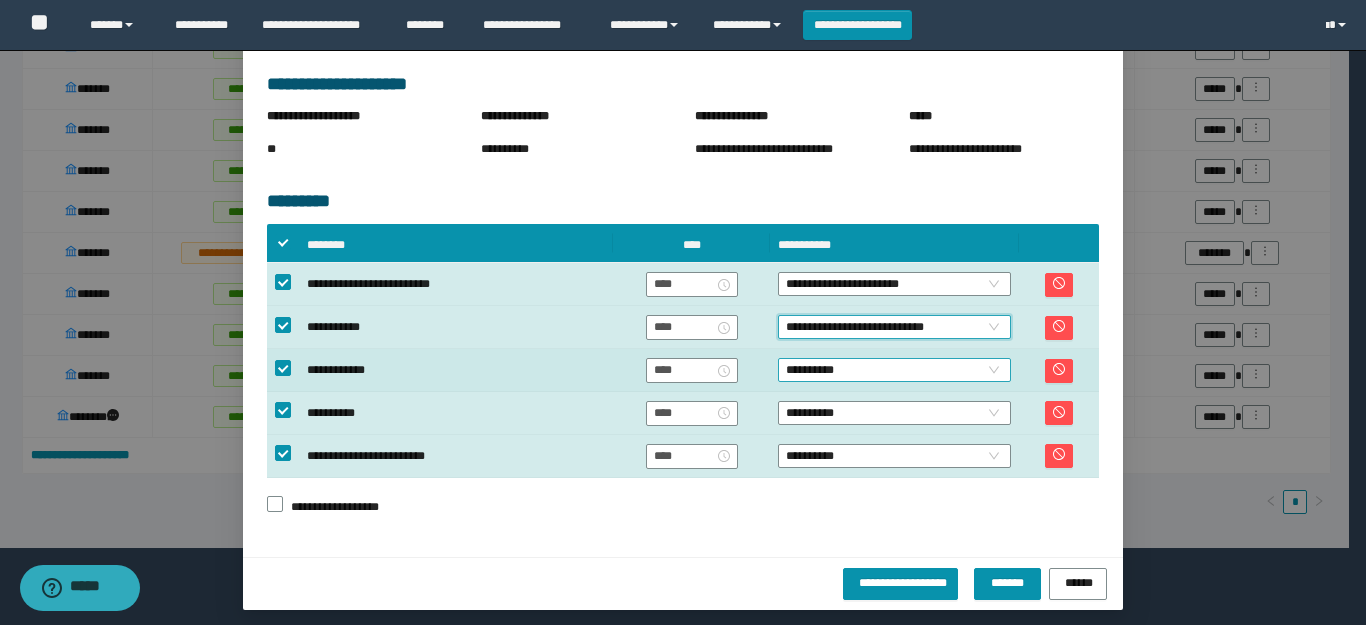 click on "**********" at bounding box center [894, 370] 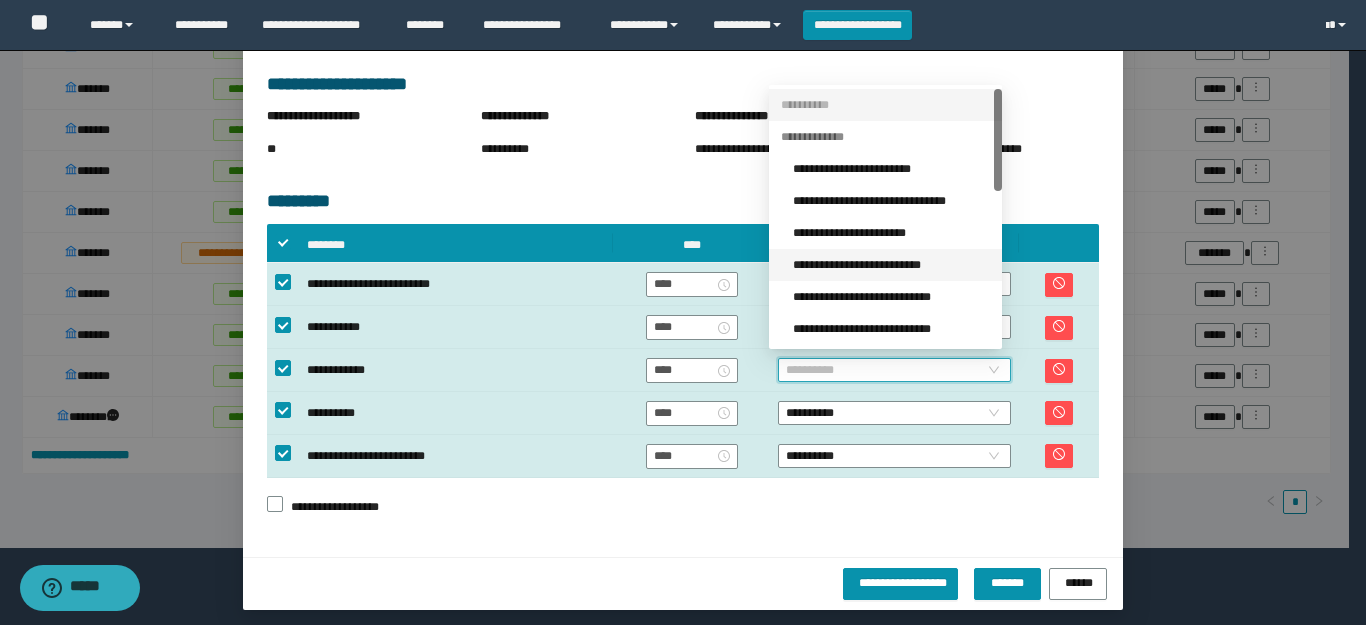 scroll, scrollTop: 200, scrollLeft: 0, axis: vertical 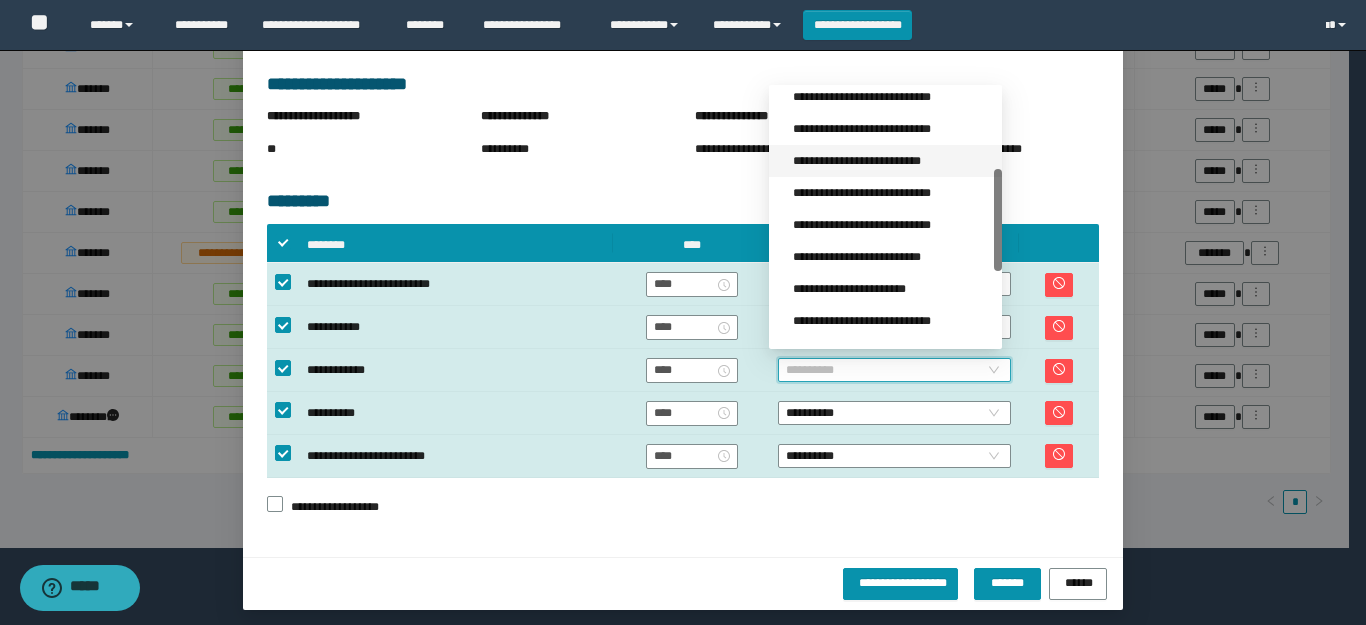 click on "**********" at bounding box center [891, 161] 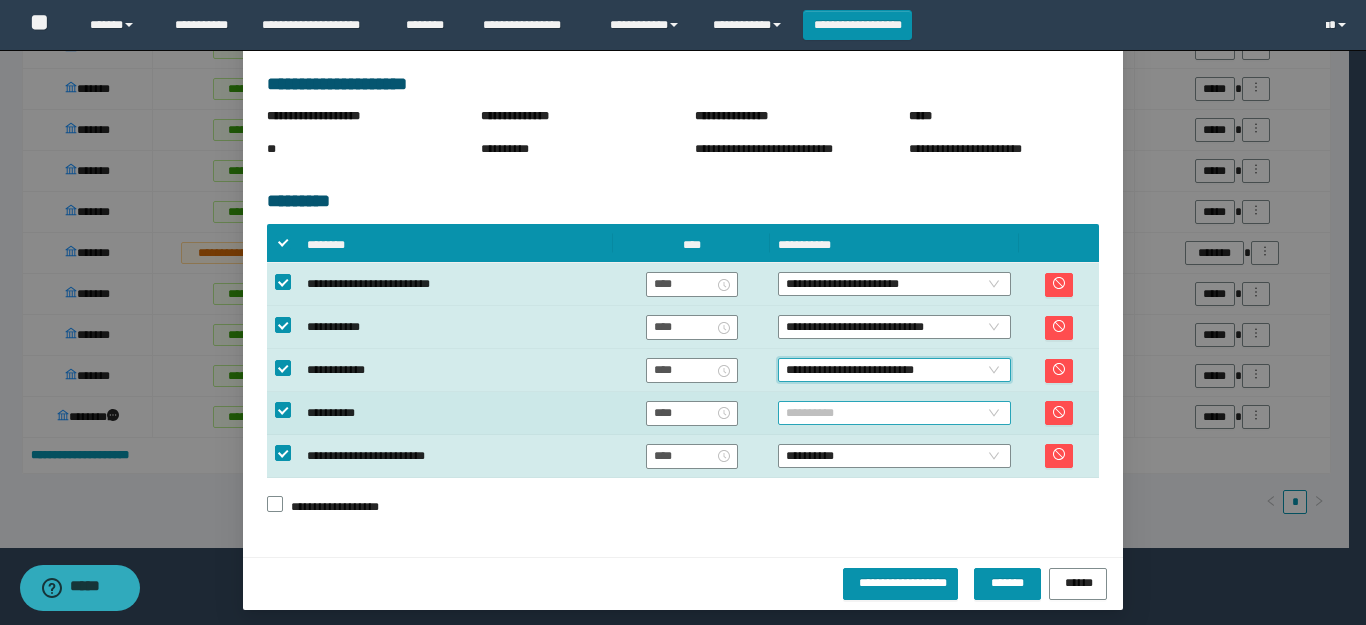 click on "**********" at bounding box center (894, 413) 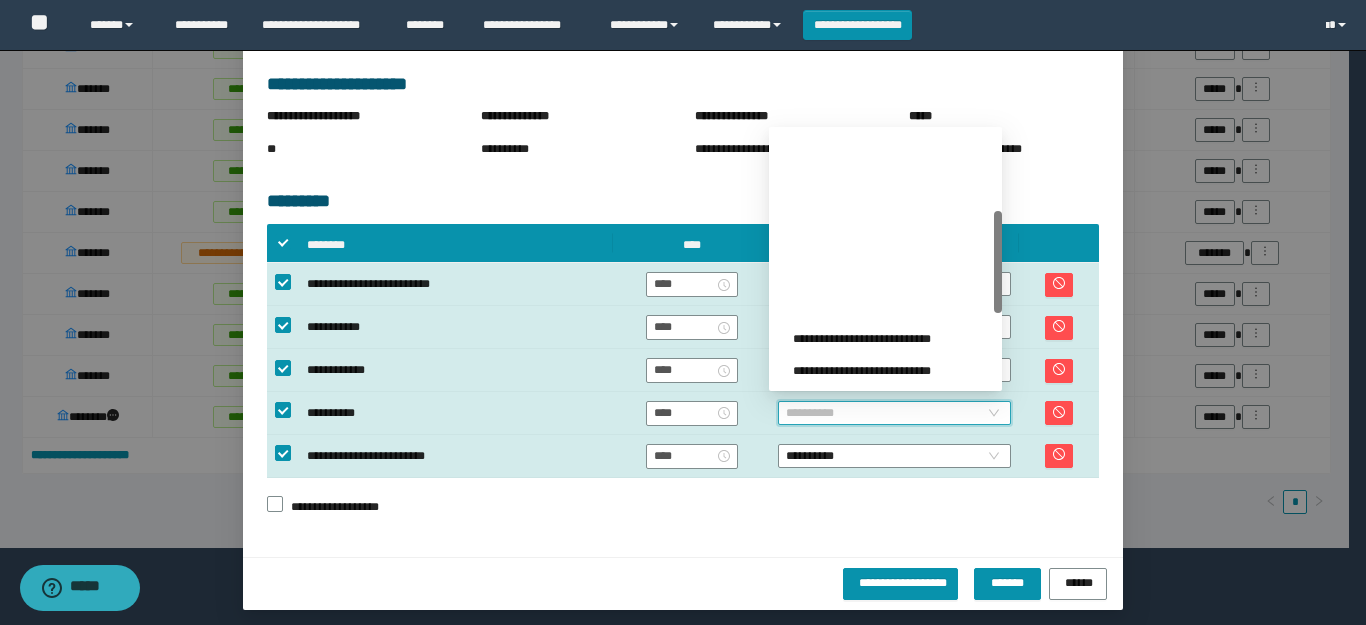 scroll, scrollTop: 200, scrollLeft: 0, axis: vertical 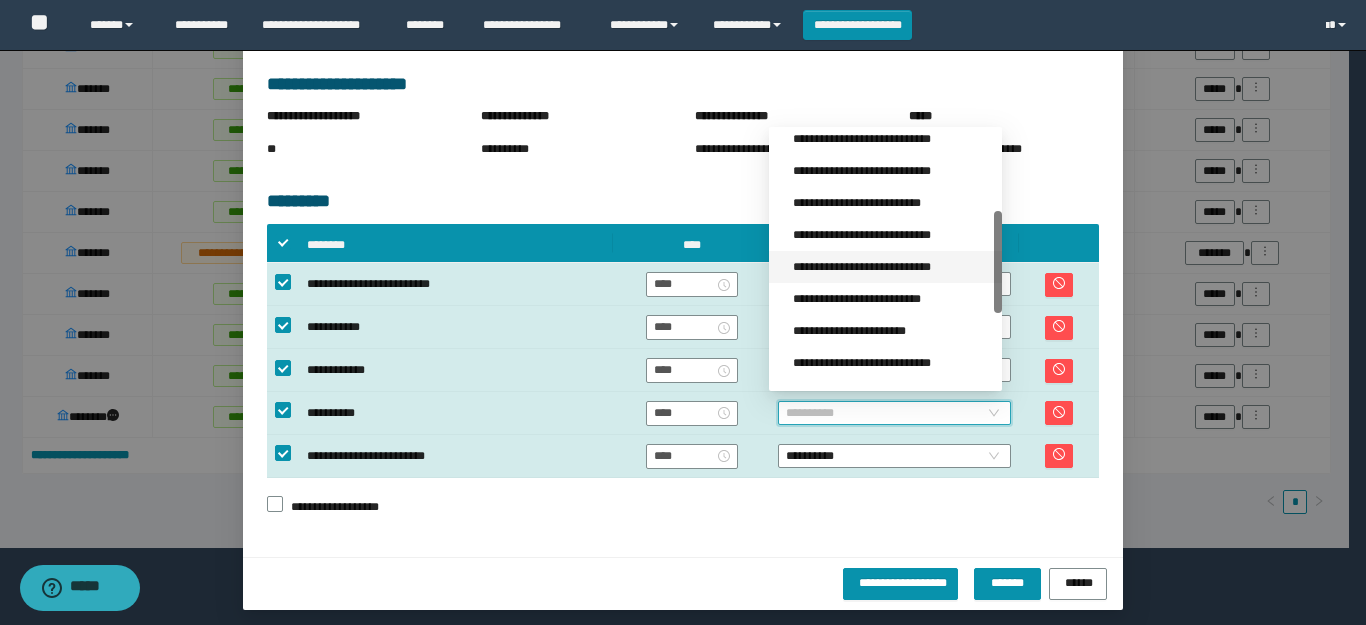 click on "**********" at bounding box center [885, 267] 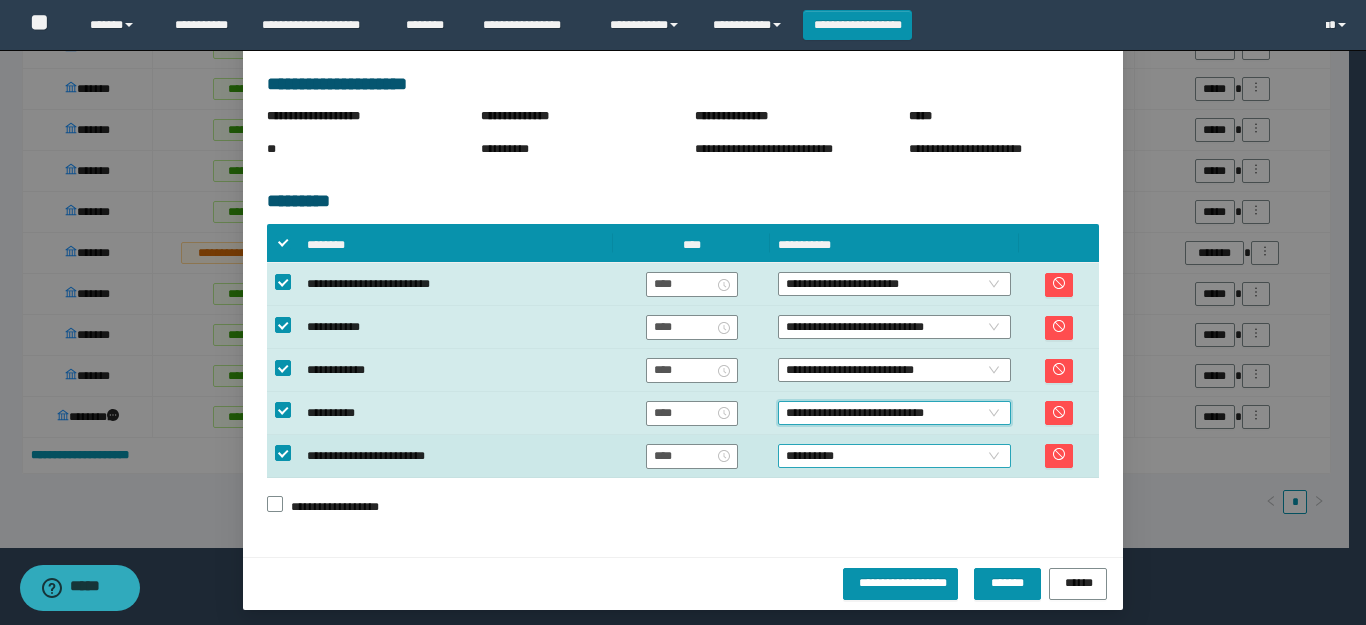 click on "**********" at bounding box center [894, 456] 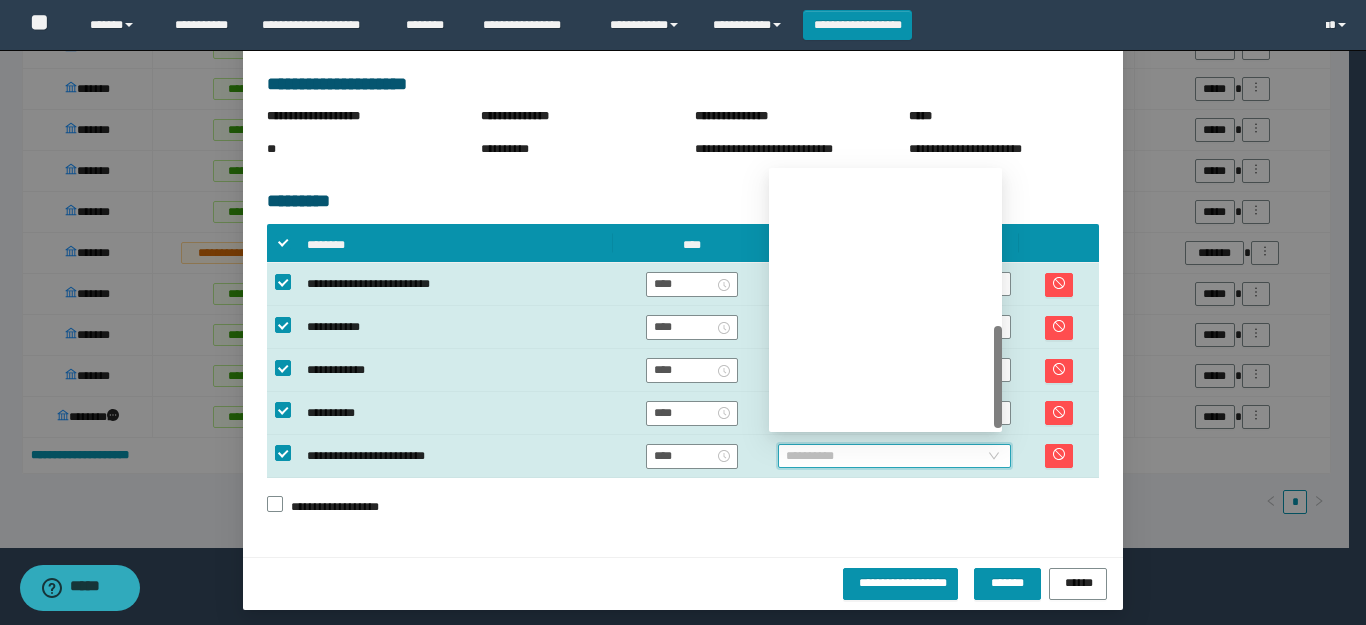 scroll, scrollTop: 384, scrollLeft: 0, axis: vertical 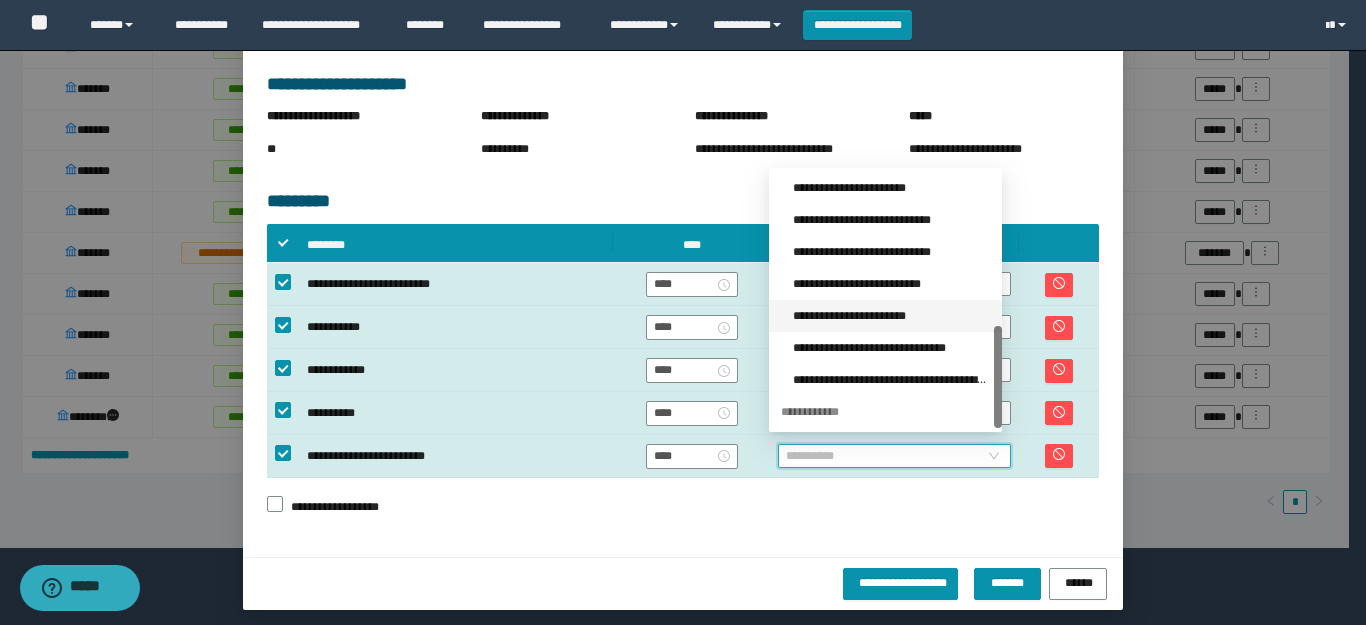 click on "**********" at bounding box center [891, 316] 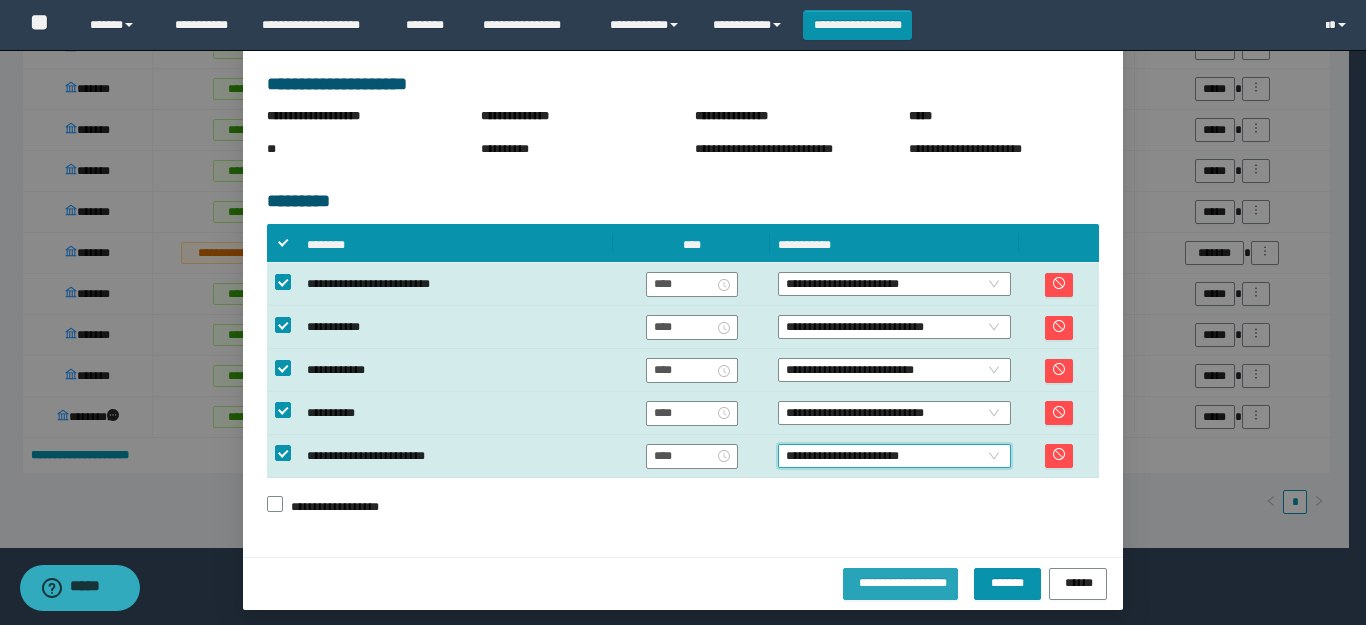 click on "**********" at bounding box center (900, 581) 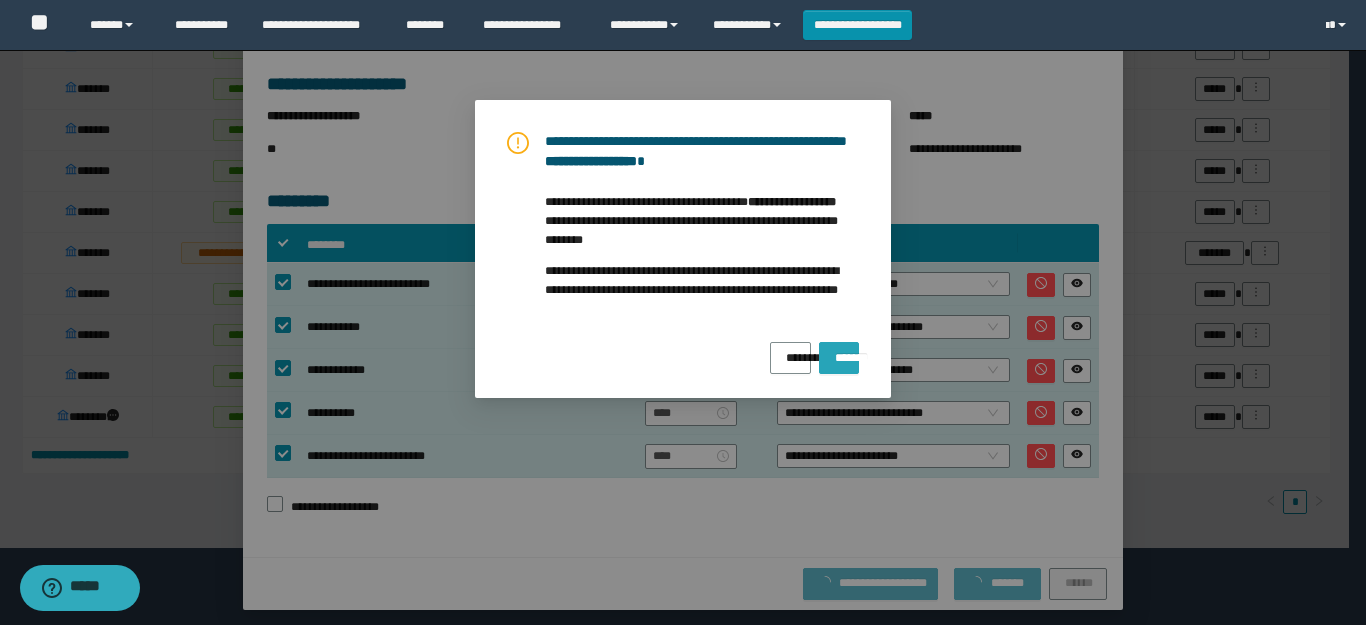 click on "*******" at bounding box center [839, 351] 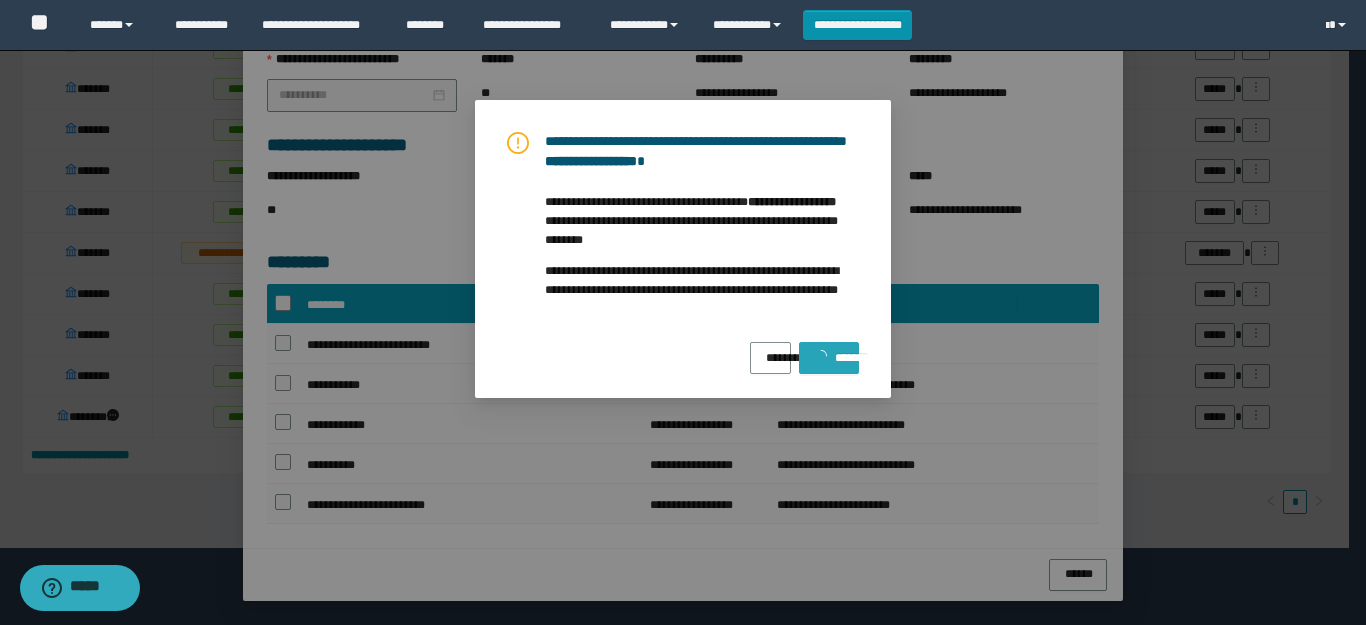 scroll, scrollTop: 360, scrollLeft: 0, axis: vertical 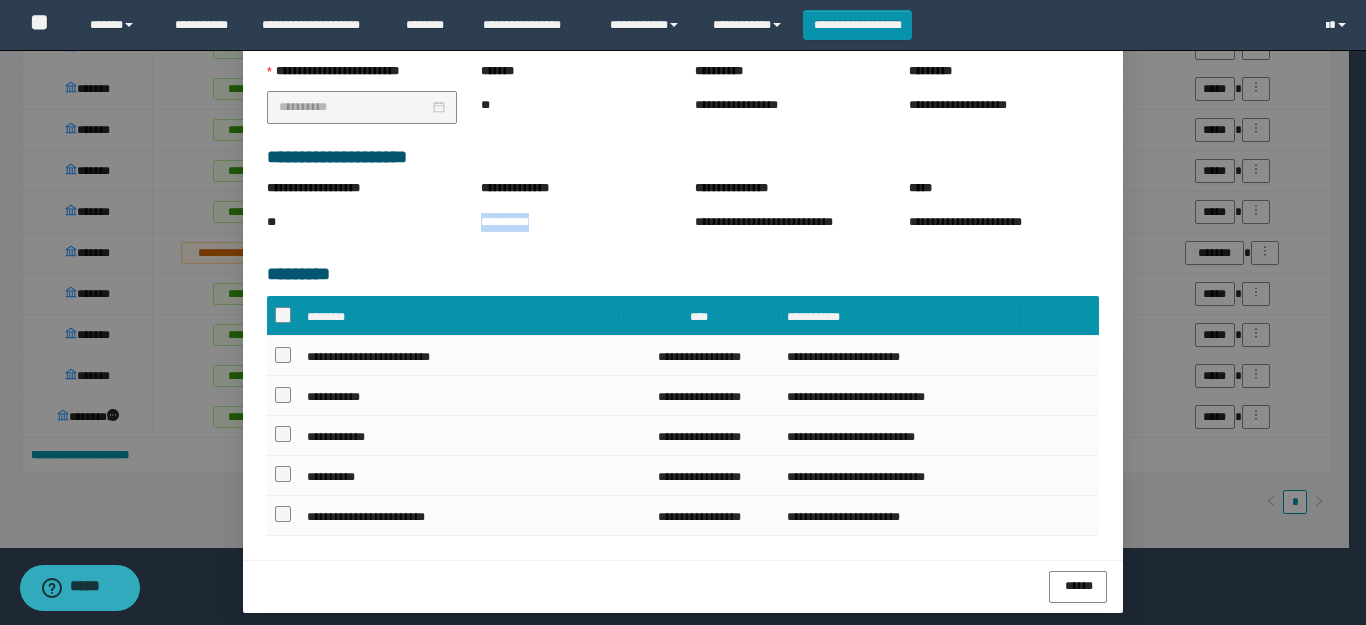 drag, startPoint x: 547, startPoint y: 232, endPoint x: 464, endPoint y: 228, distance: 83.09633 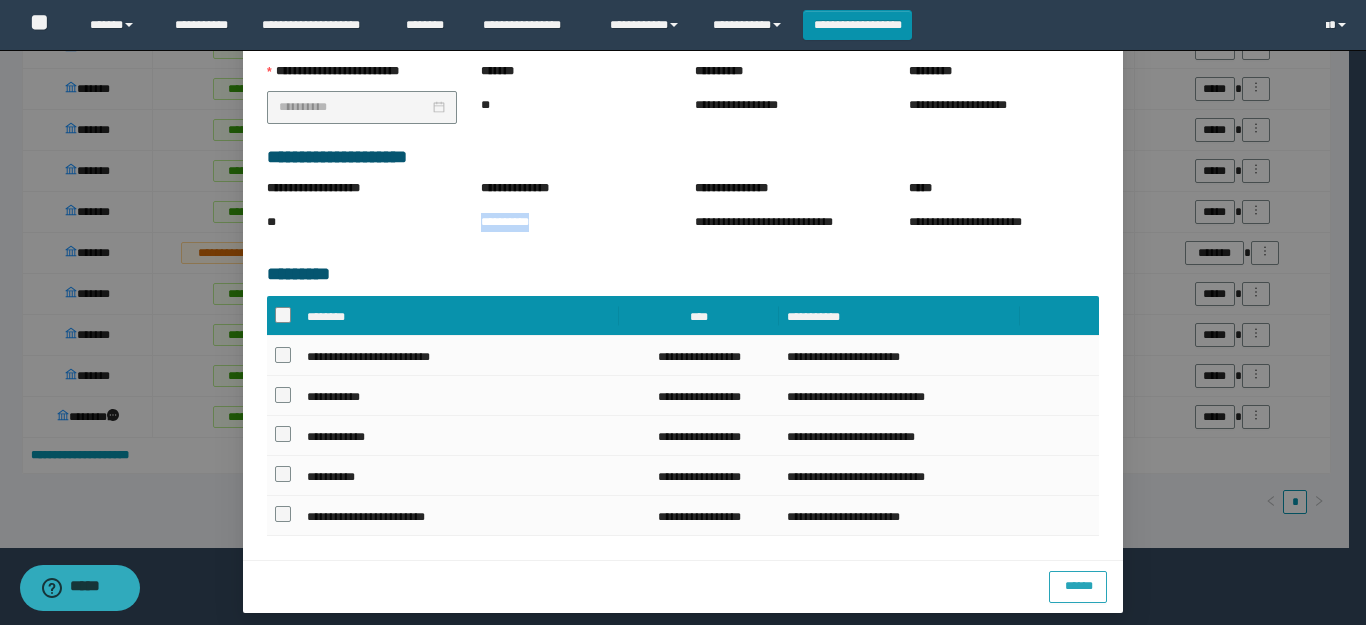 drag, startPoint x: 1056, startPoint y: 565, endPoint x: 275, endPoint y: 584, distance: 781.2311 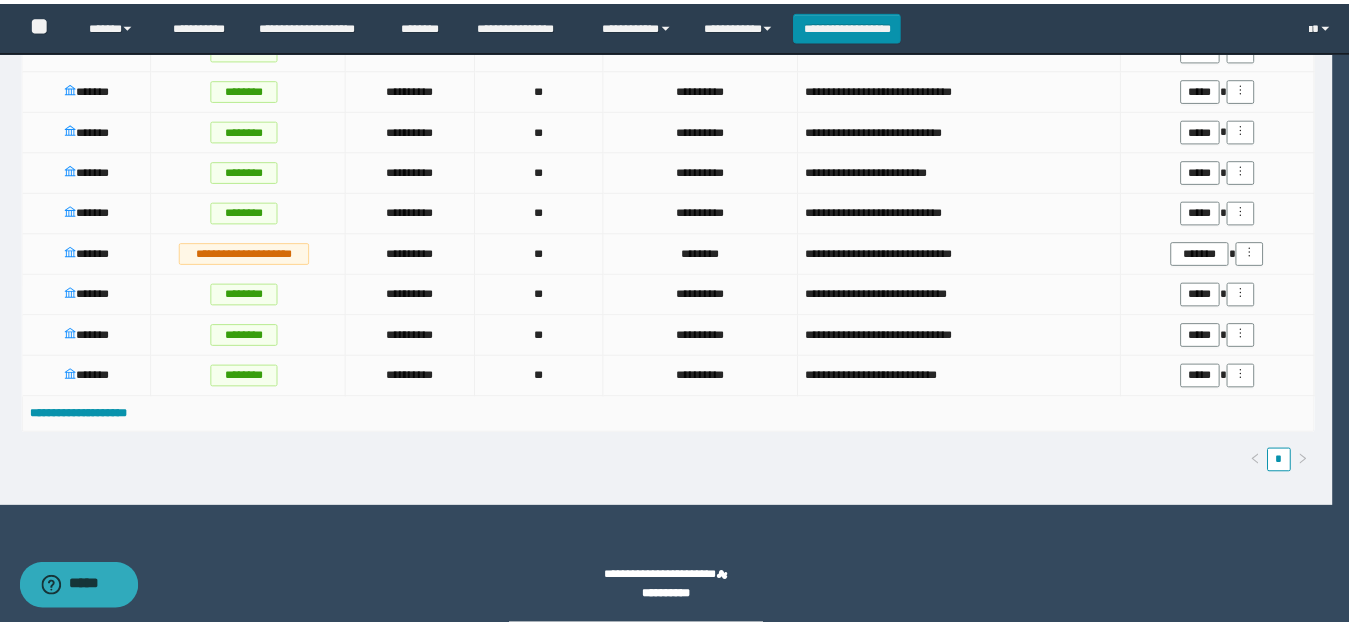 scroll, scrollTop: 1232, scrollLeft: 0, axis: vertical 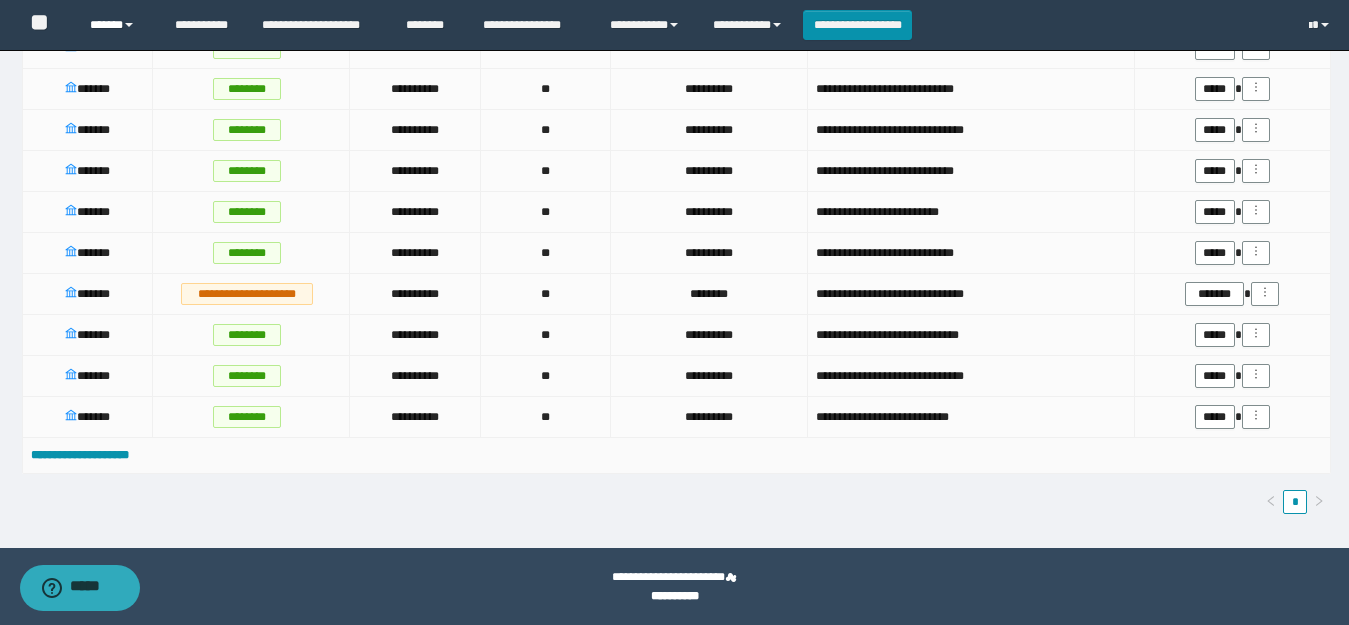 click on "******" at bounding box center [117, 25] 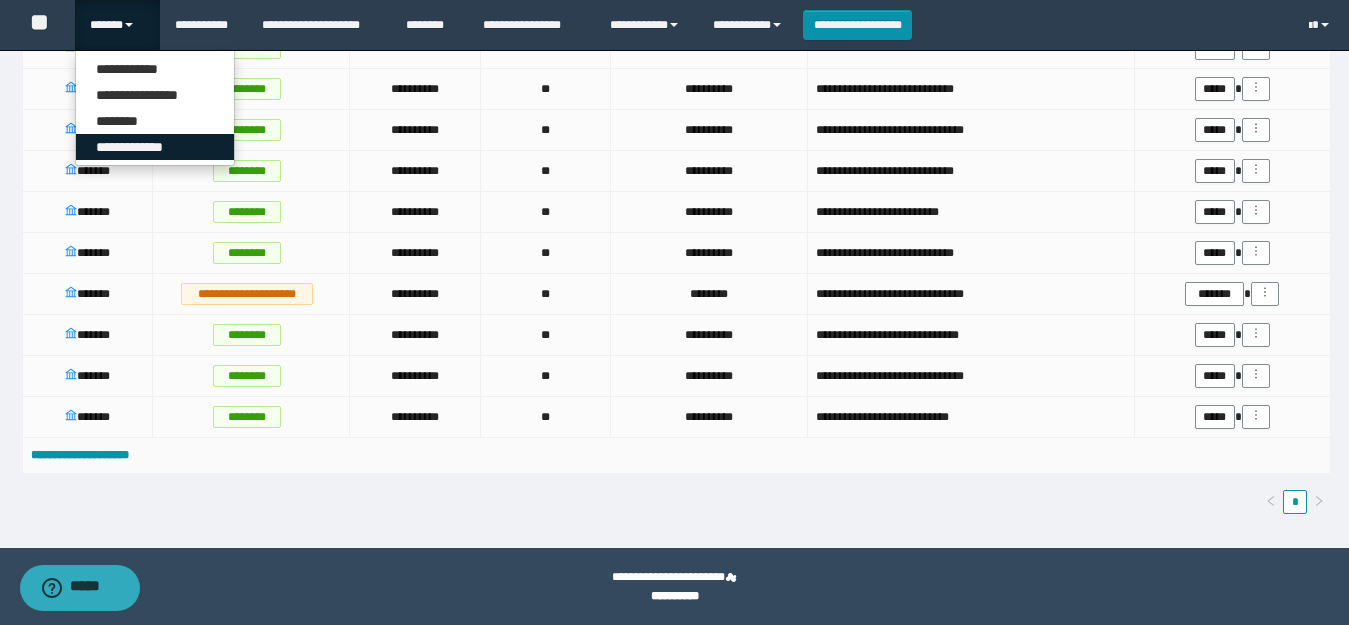 click on "**********" at bounding box center (155, 147) 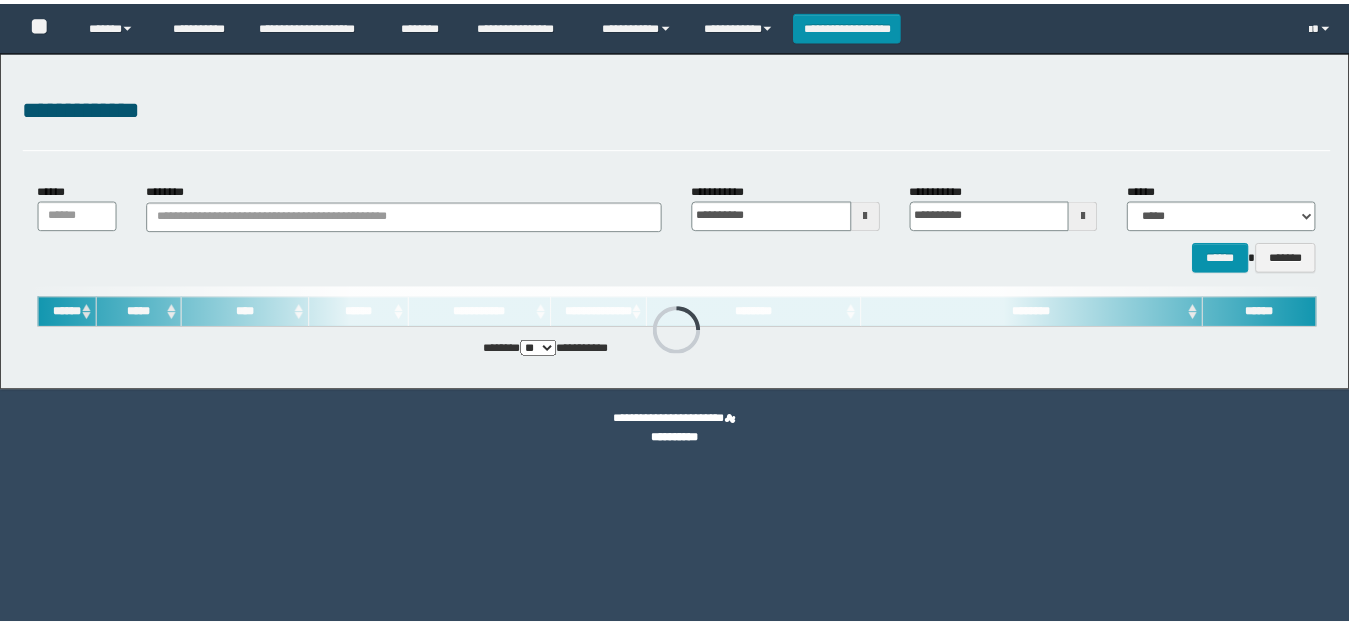 scroll, scrollTop: 0, scrollLeft: 0, axis: both 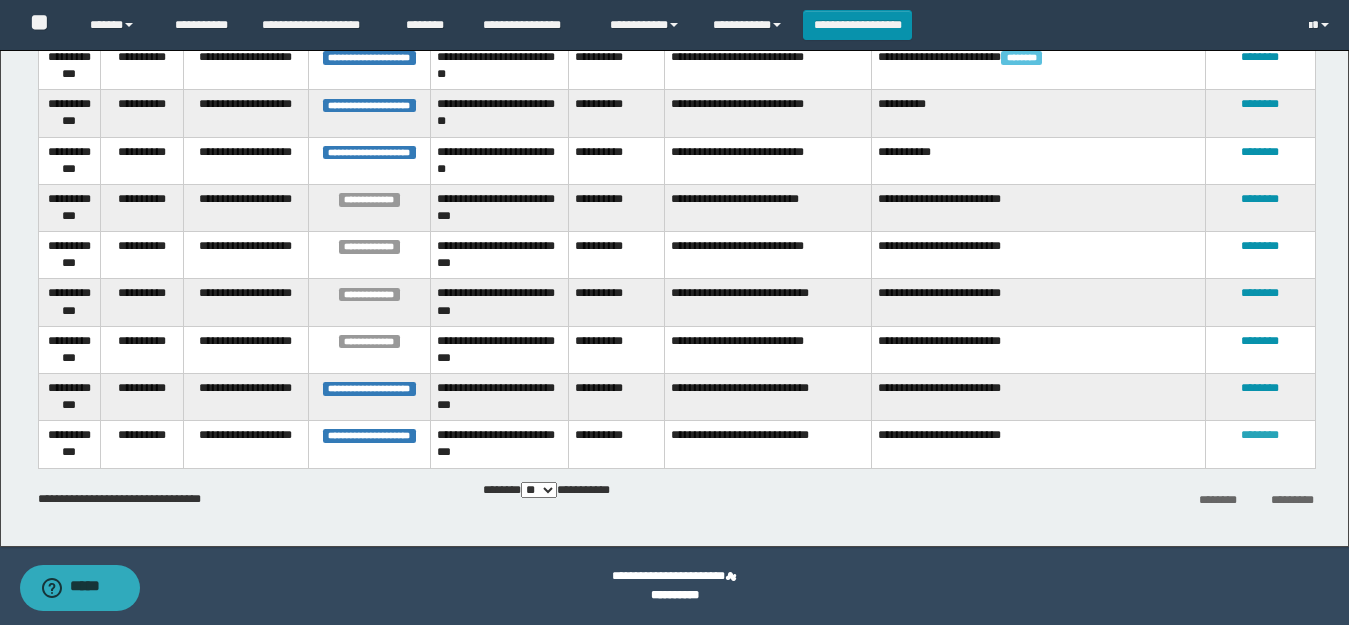 click on "********" at bounding box center [1260, 435] 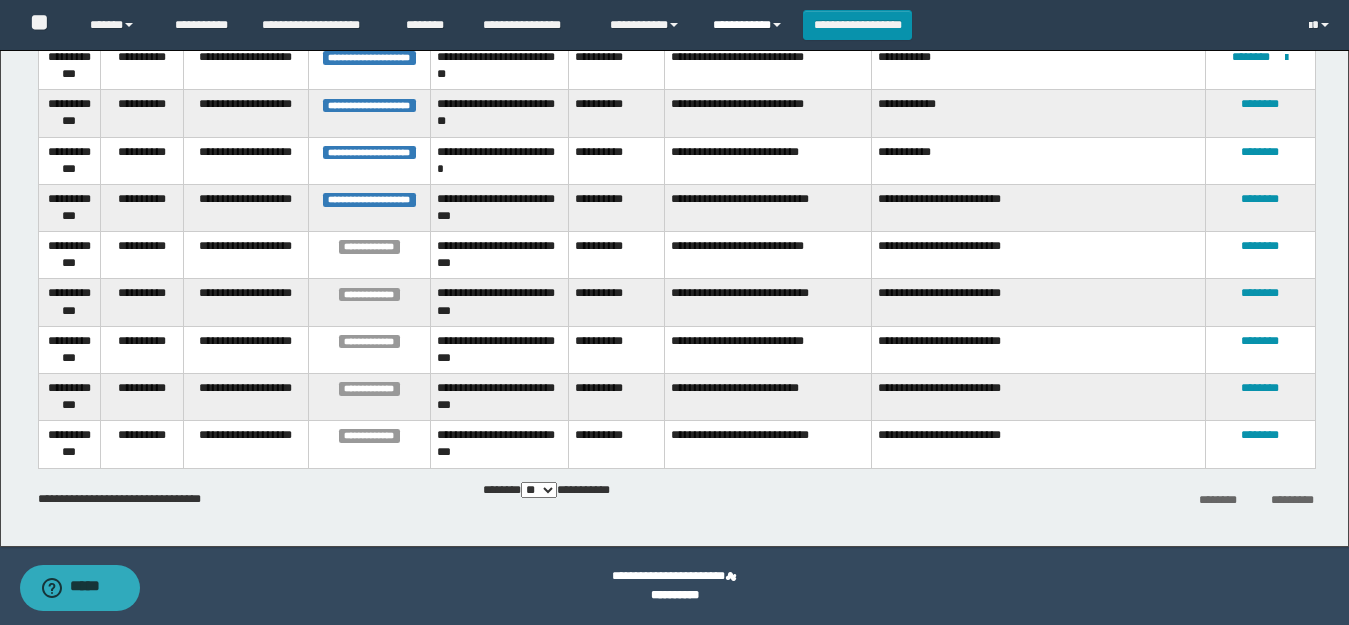 click on "**********" at bounding box center [750, 25] 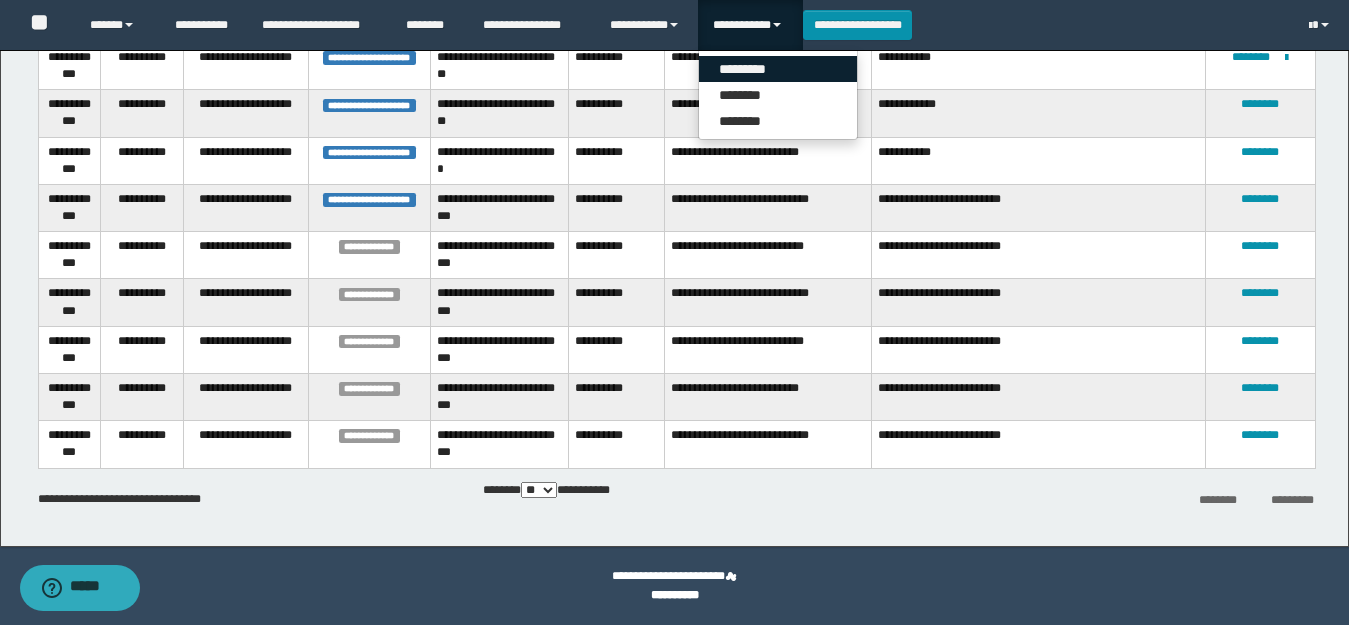 click on "*********" at bounding box center (778, 69) 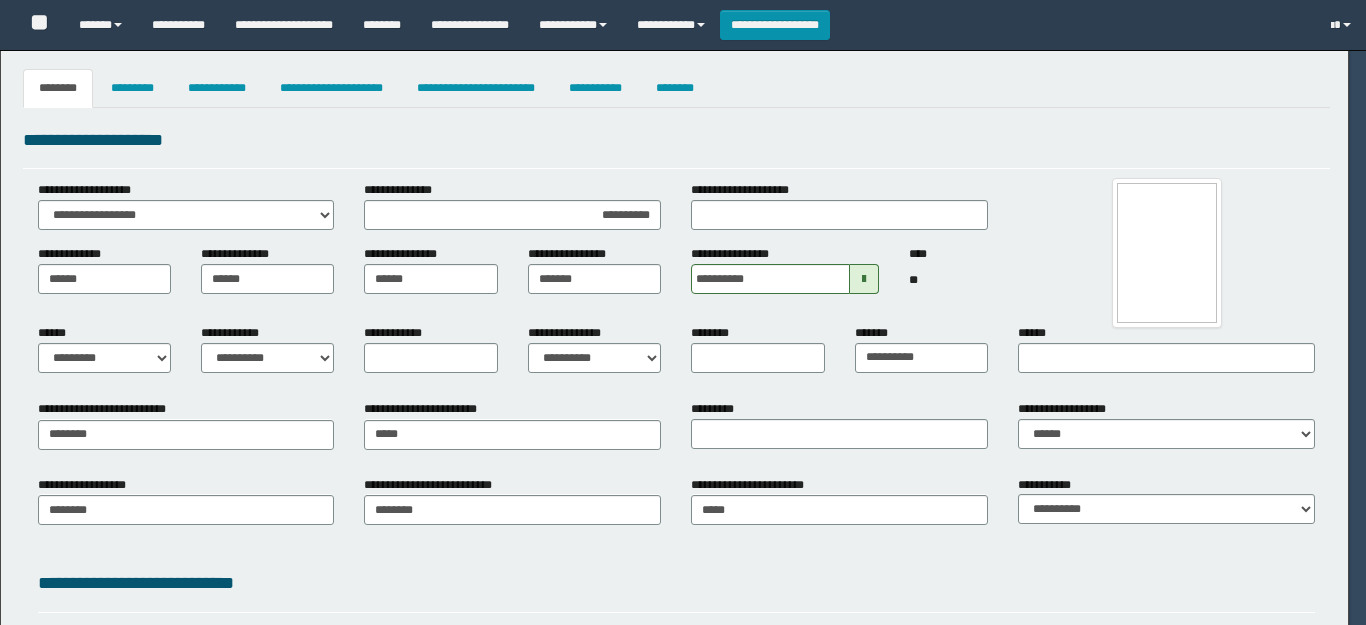 select on "*" 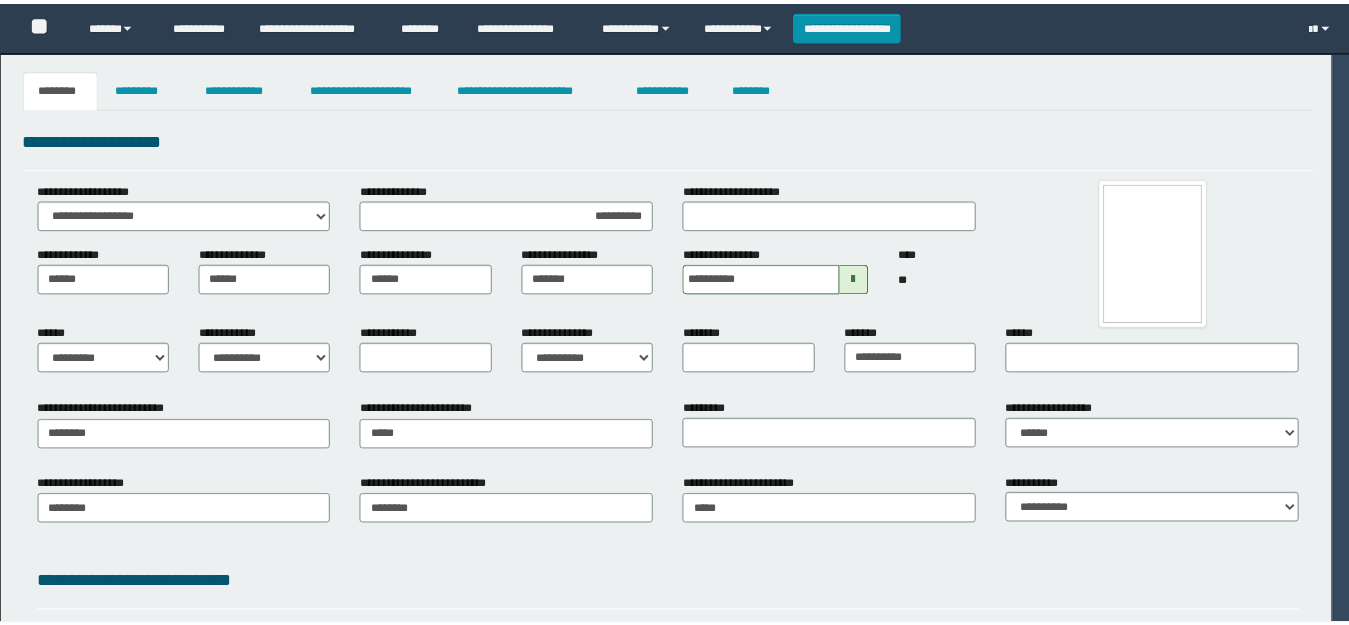scroll, scrollTop: 0, scrollLeft: 0, axis: both 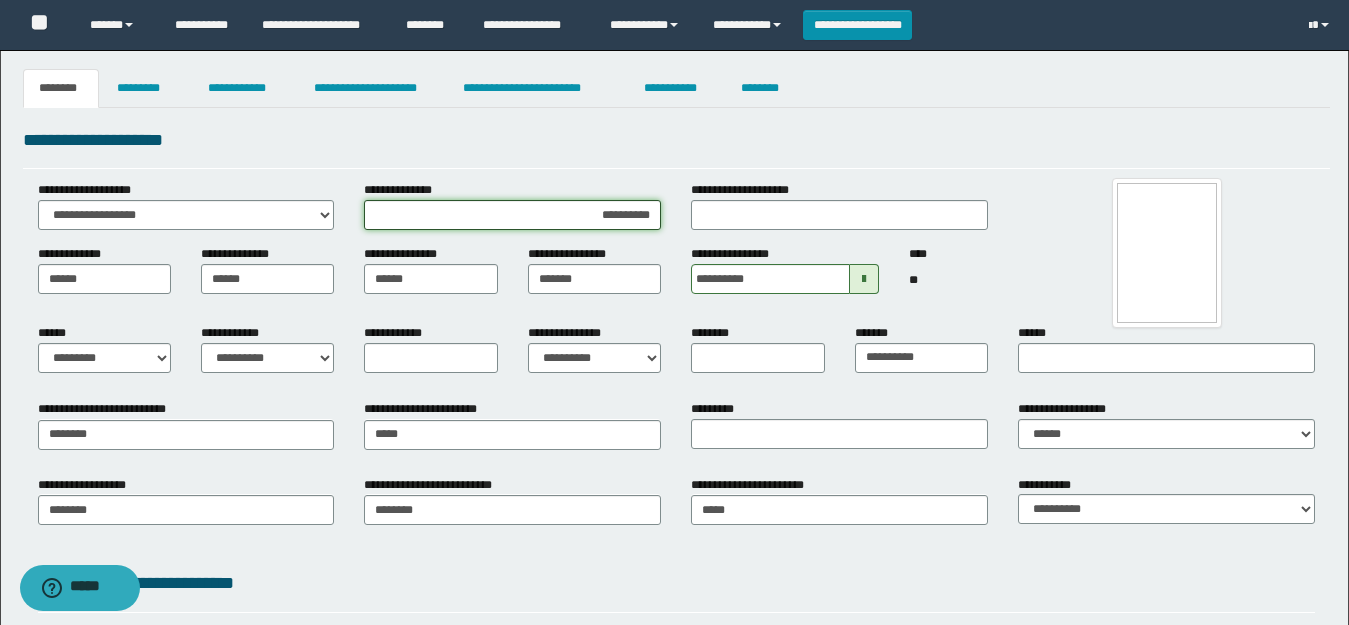 drag, startPoint x: 653, startPoint y: 219, endPoint x: 443, endPoint y: 202, distance: 210.68697 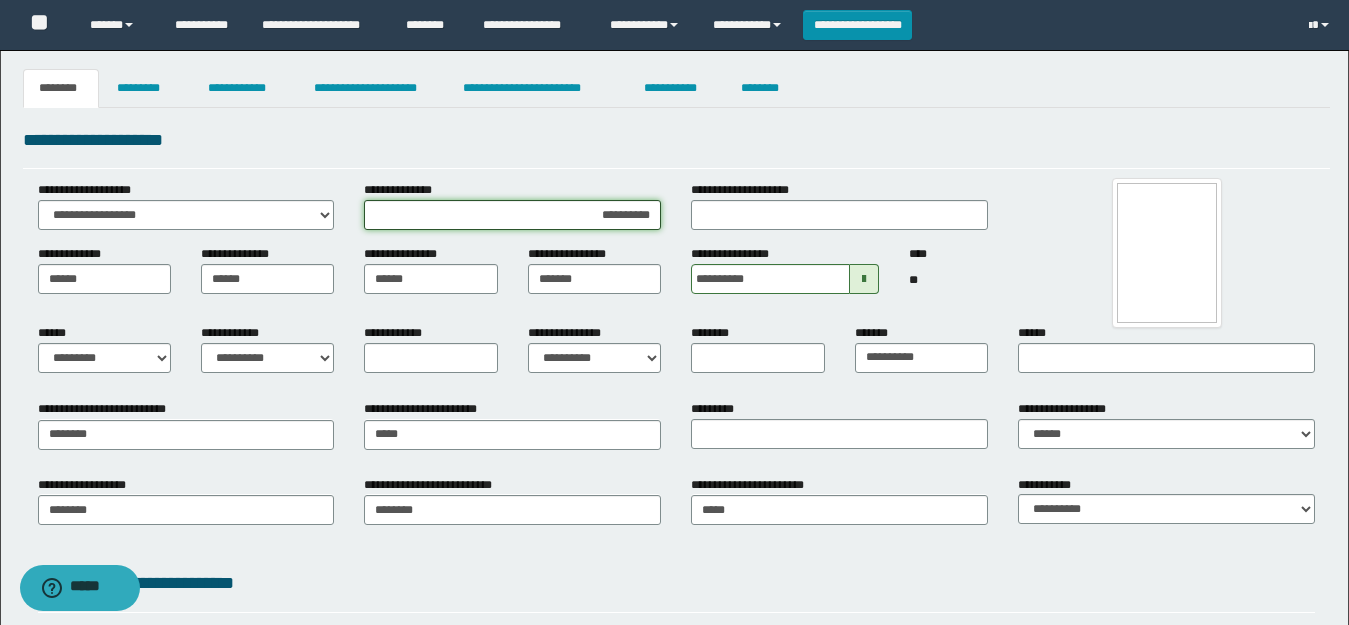click on "**********" at bounding box center [512, 215] 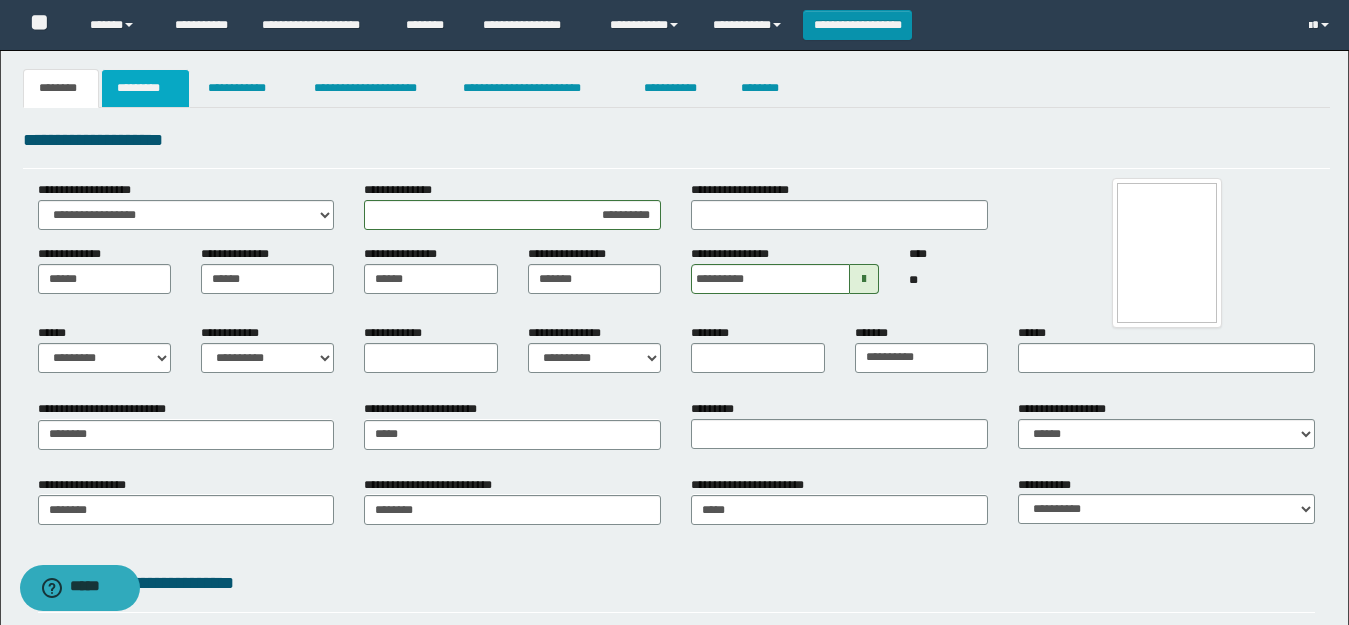 click on "*********" at bounding box center (145, 88) 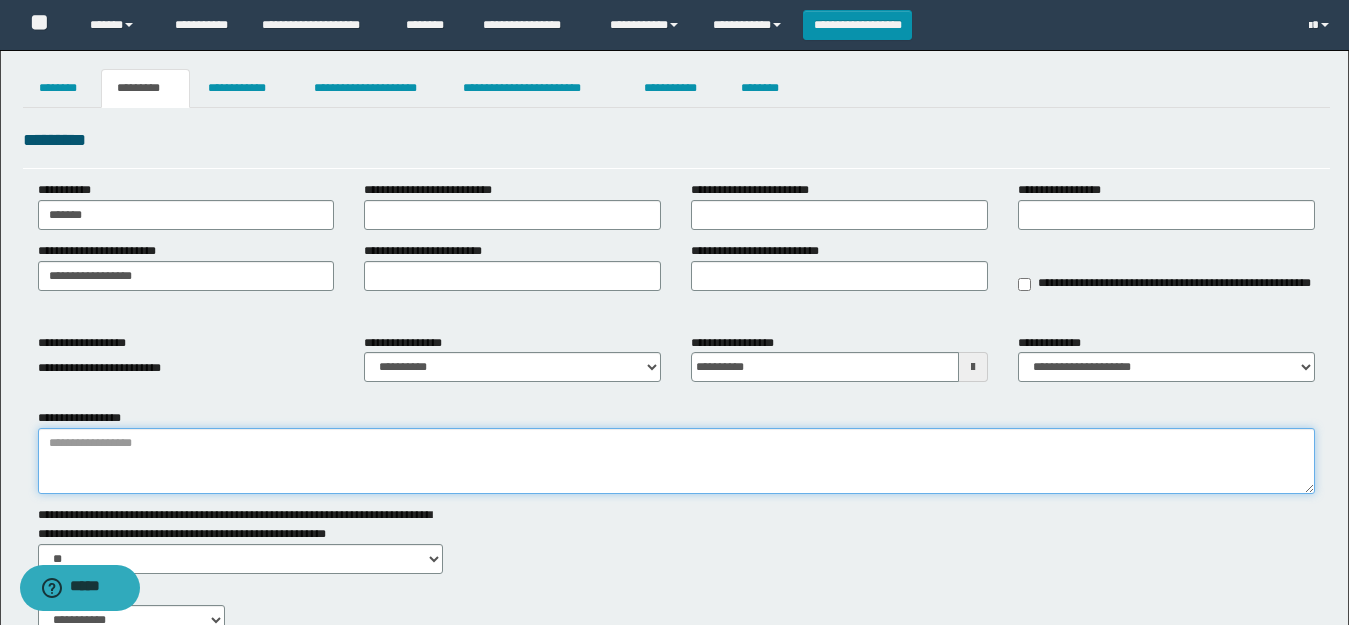 click on "**********" at bounding box center [676, 461] 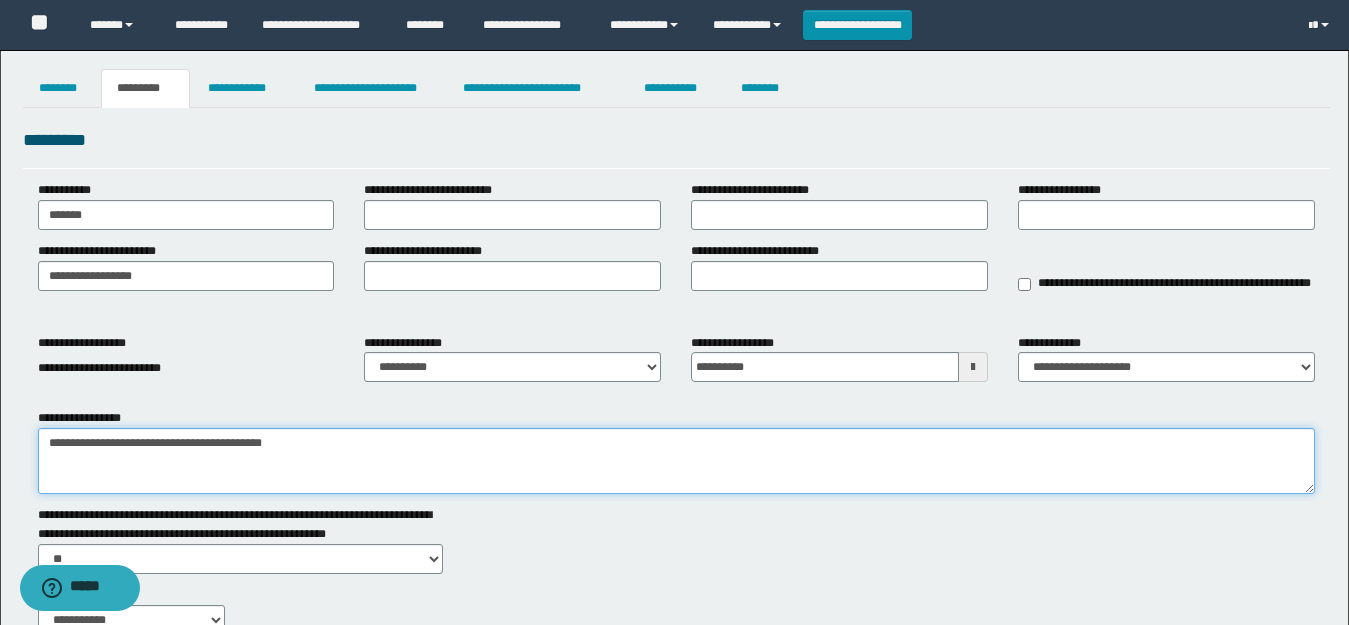 paste on "**********" 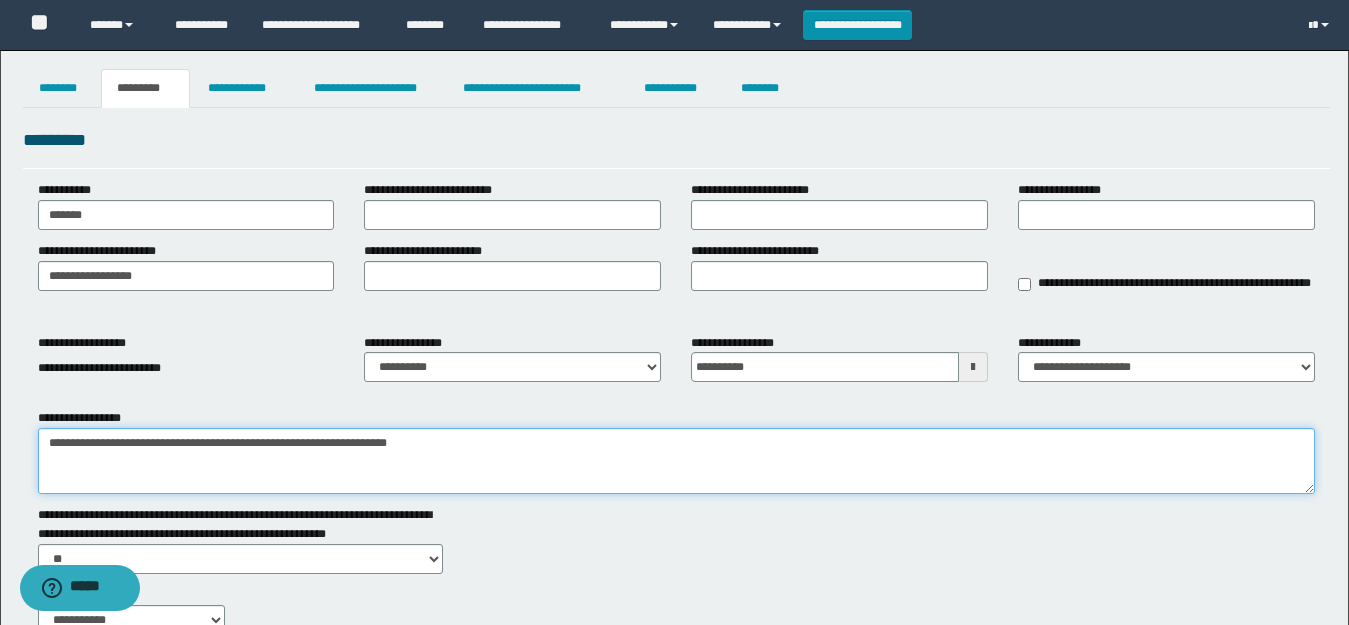 type on "**********" 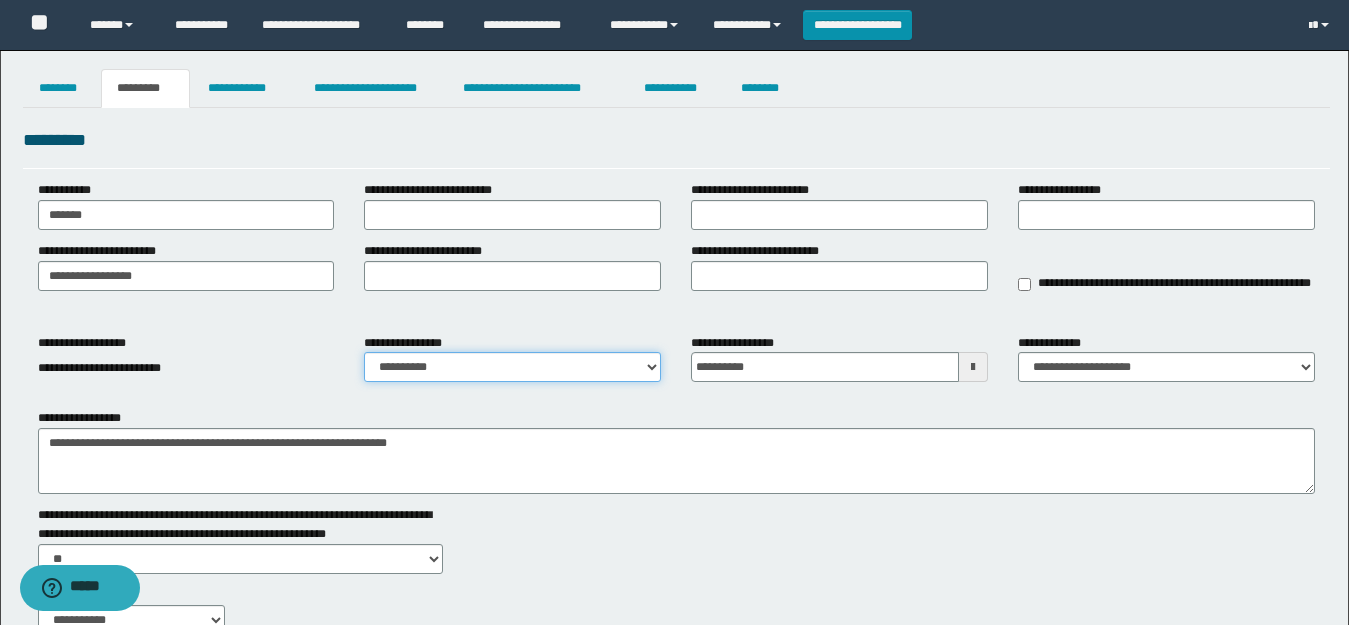 click on "**********" at bounding box center [512, 367] 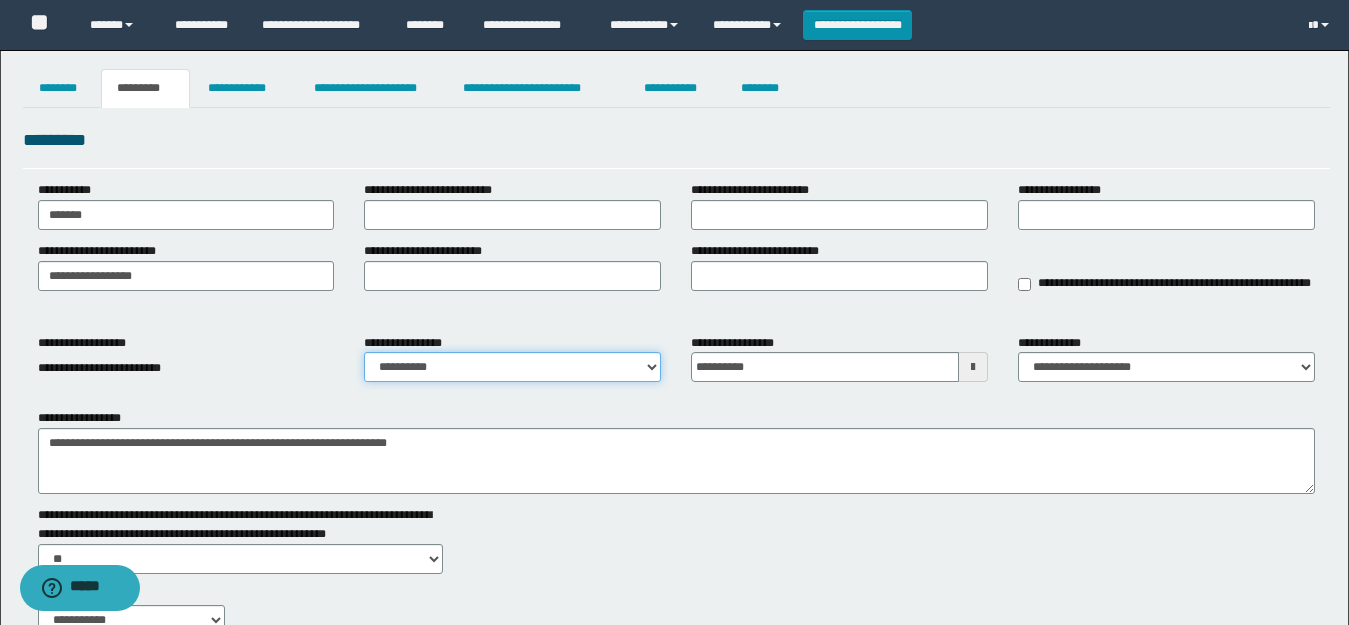 select on "****" 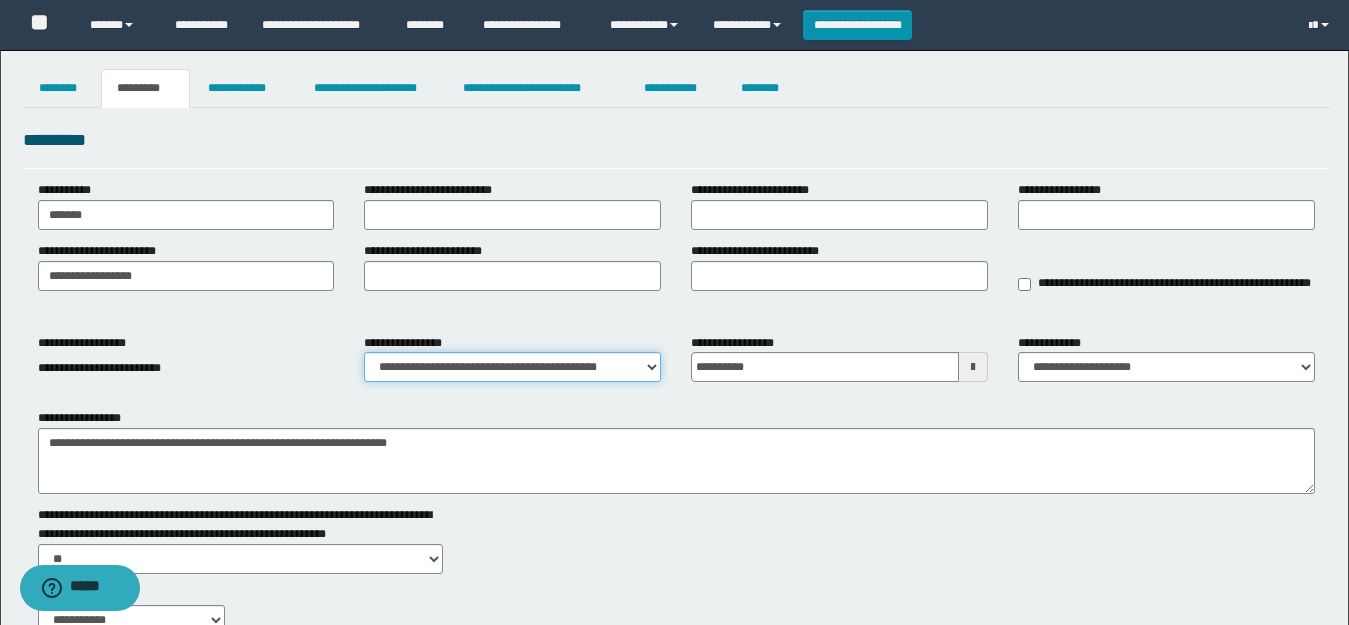 click on "**********" at bounding box center [512, 367] 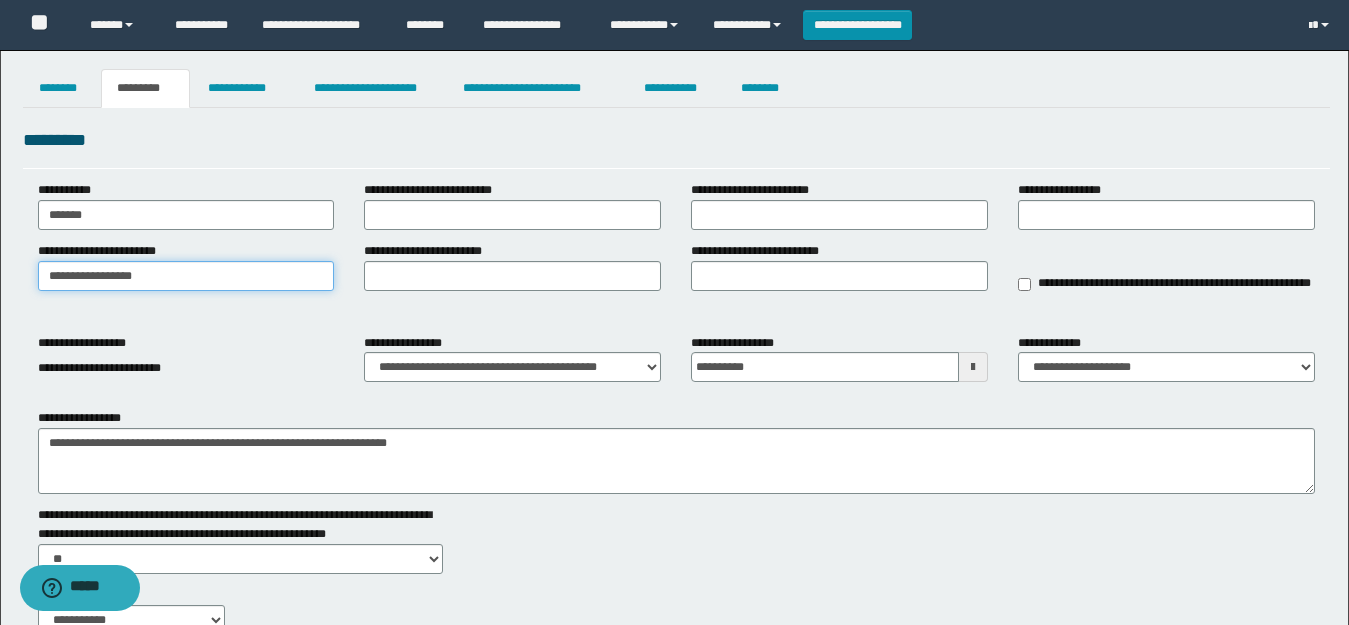 drag, startPoint x: 269, startPoint y: 279, endPoint x: 0, endPoint y: 246, distance: 271.0166 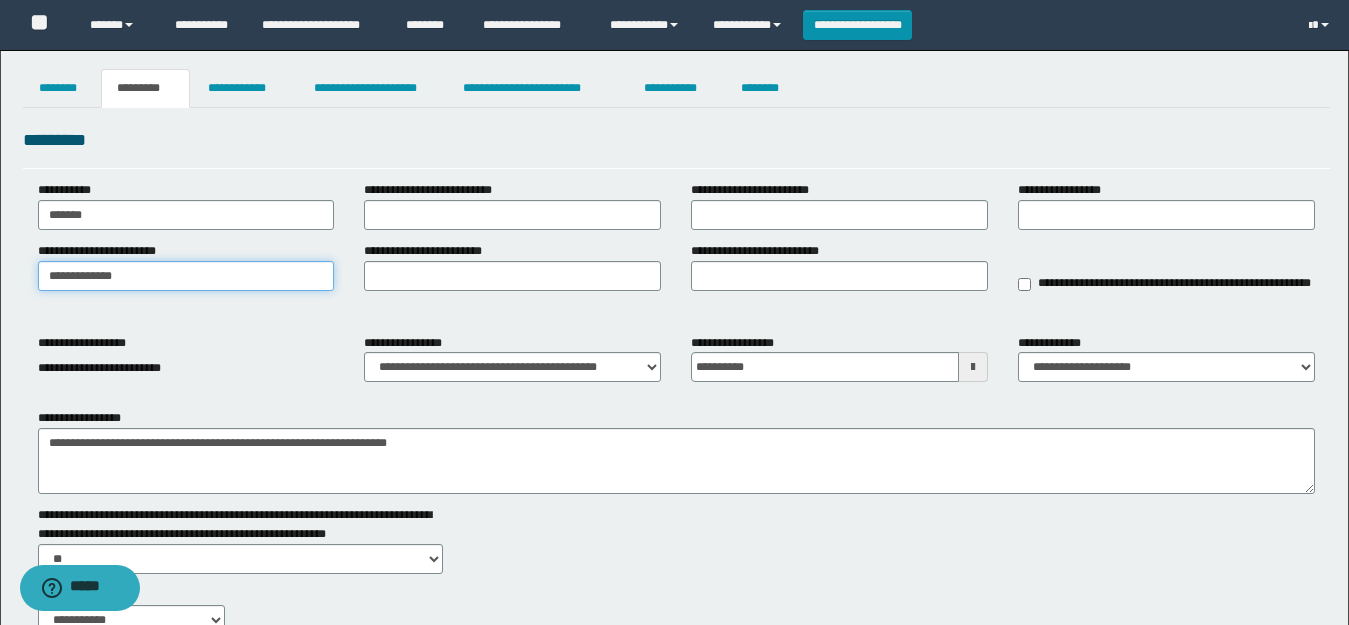 type on "**********" 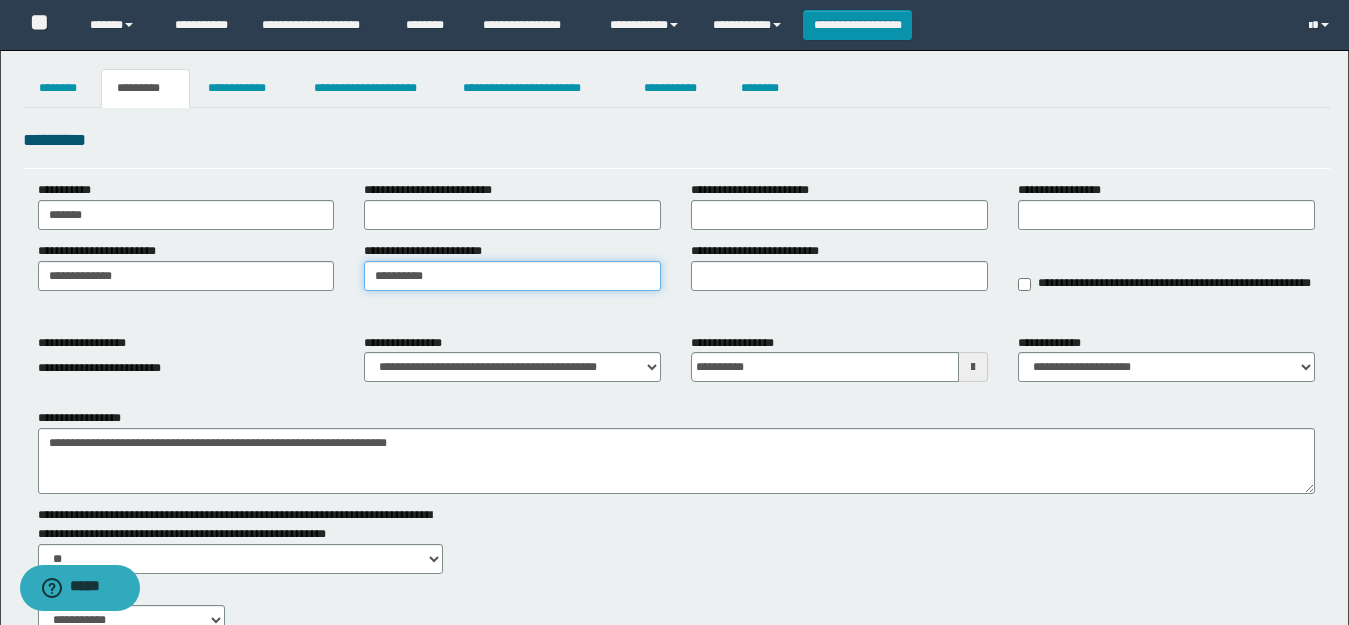 type on "**********" 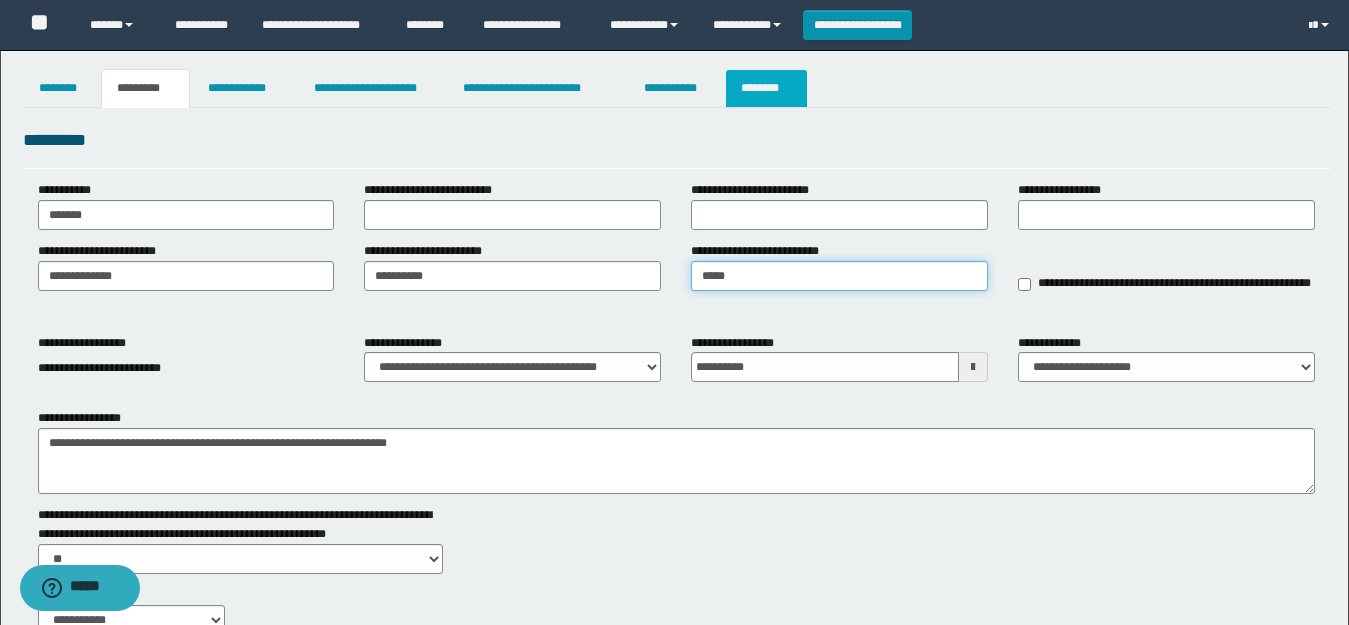 type on "*****" 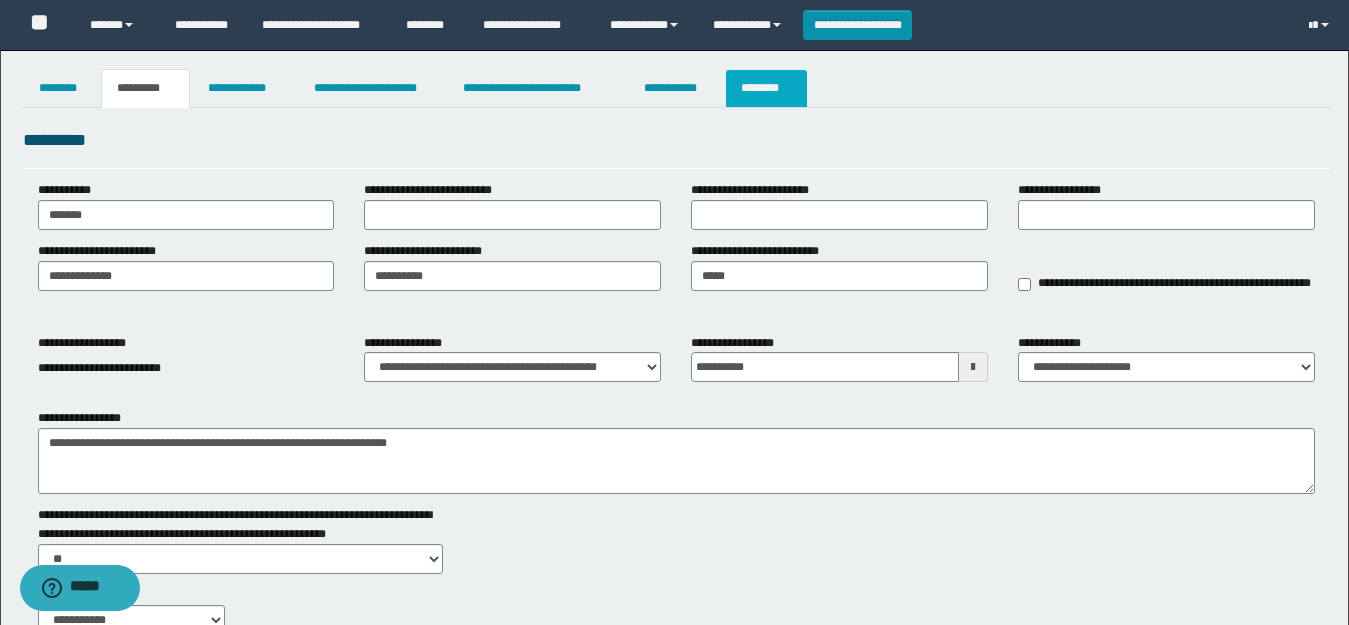click on "********" at bounding box center (766, 88) 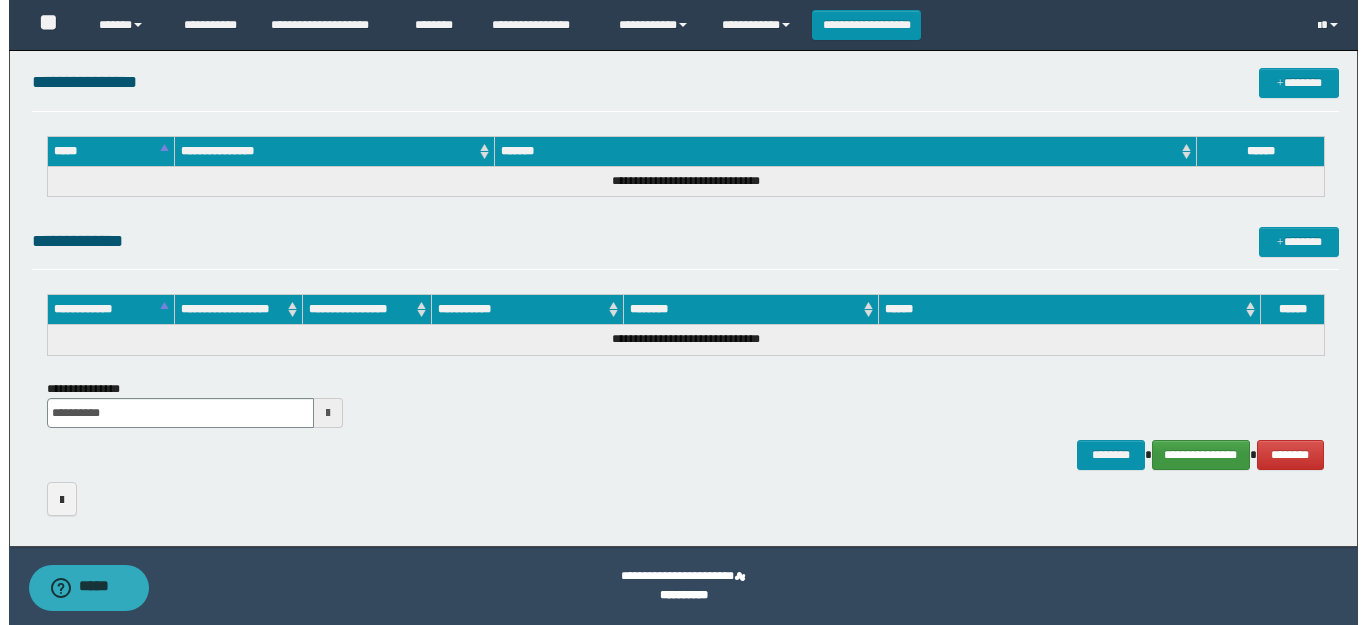 scroll, scrollTop: 0, scrollLeft: 0, axis: both 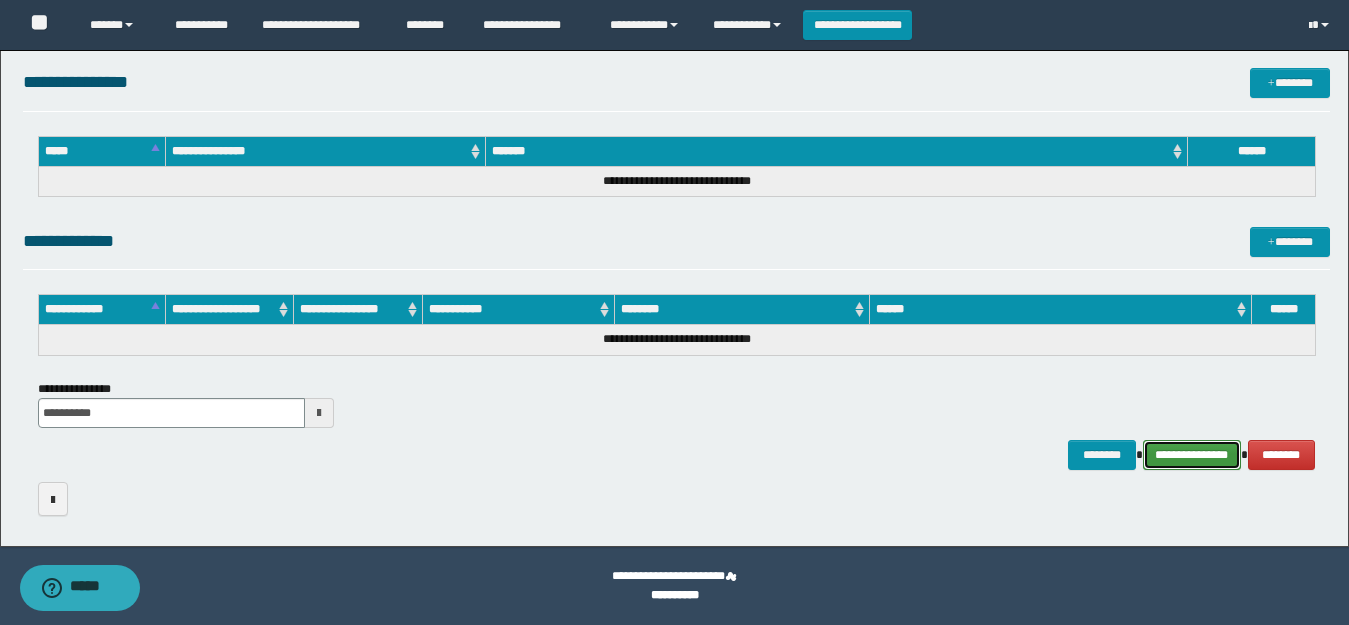 click on "**********" at bounding box center [1192, 455] 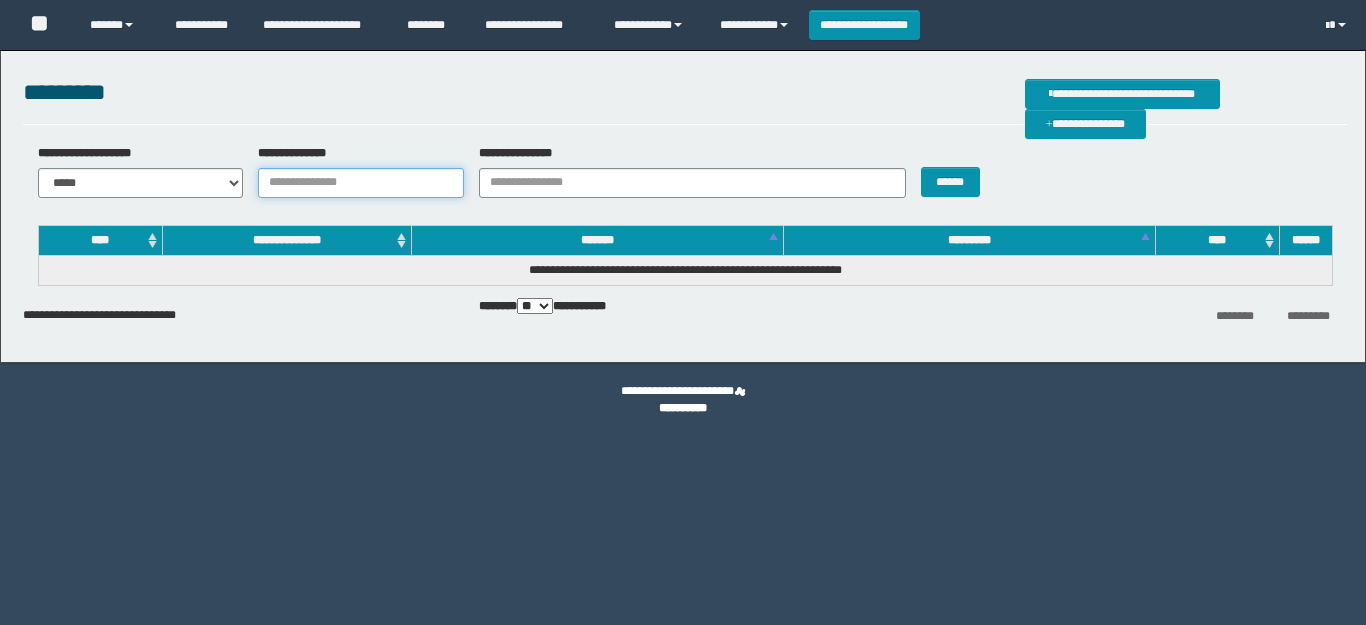 click on "**********" at bounding box center (361, 183) 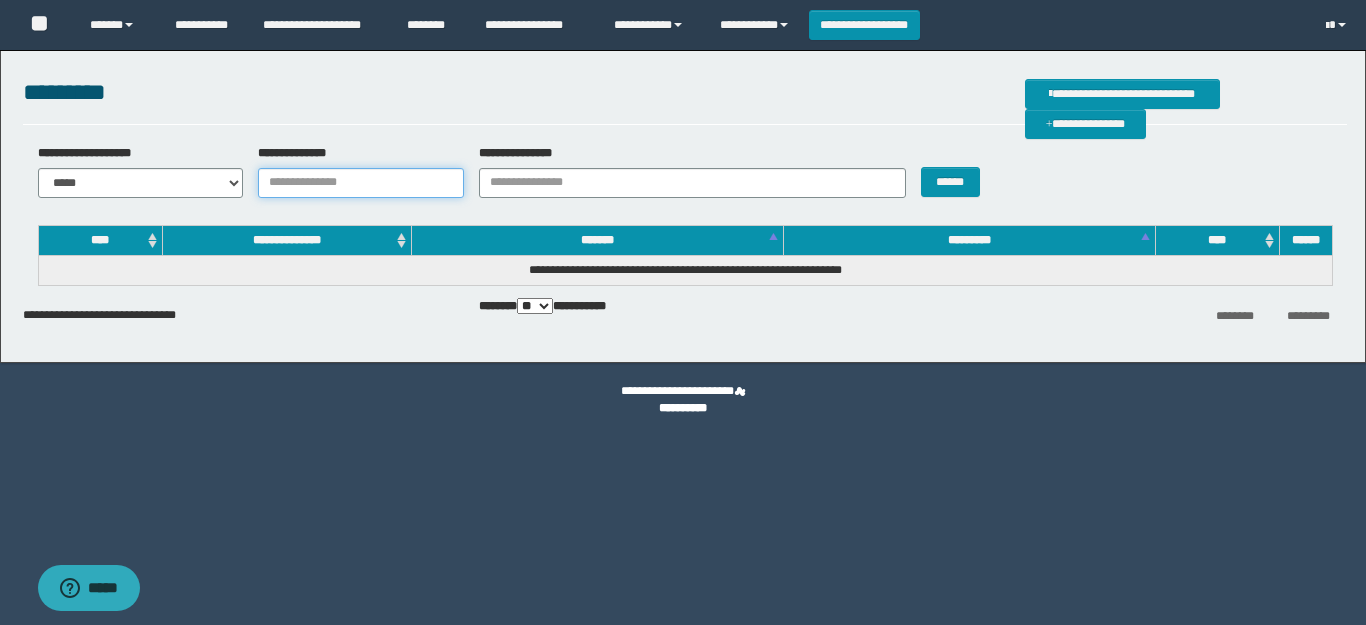 scroll, scrollTop: 0, scrollLeft: 0, axis: both 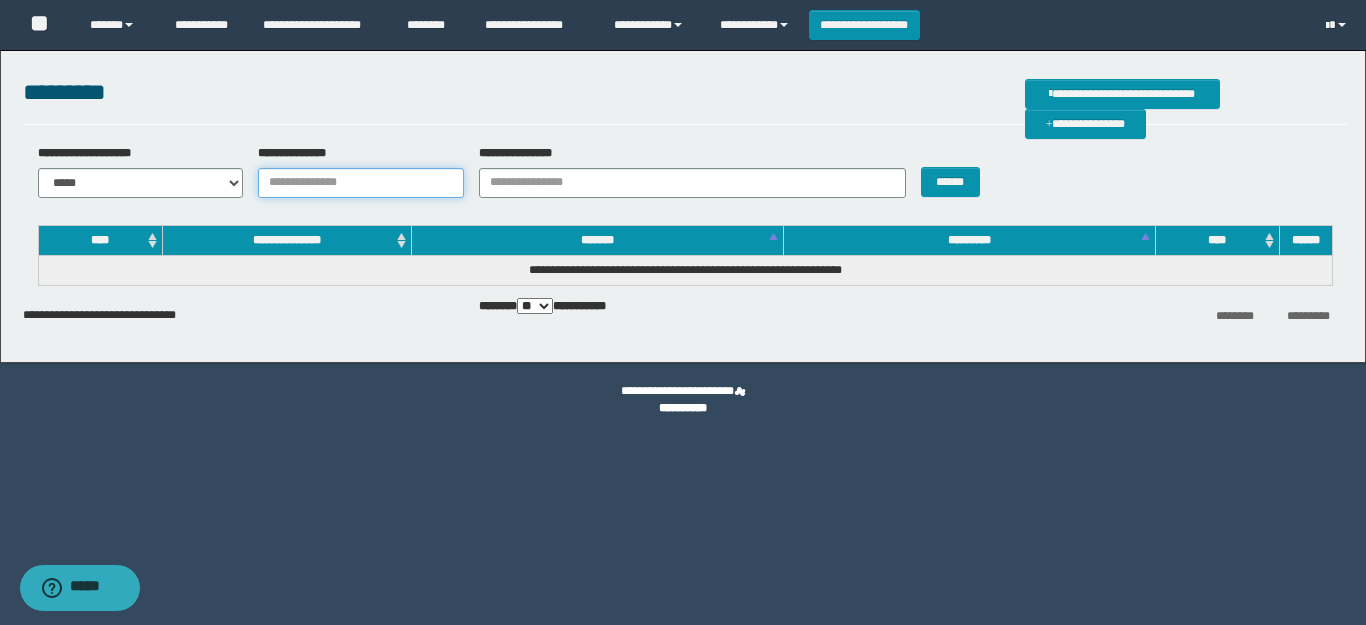 paste on "**********" 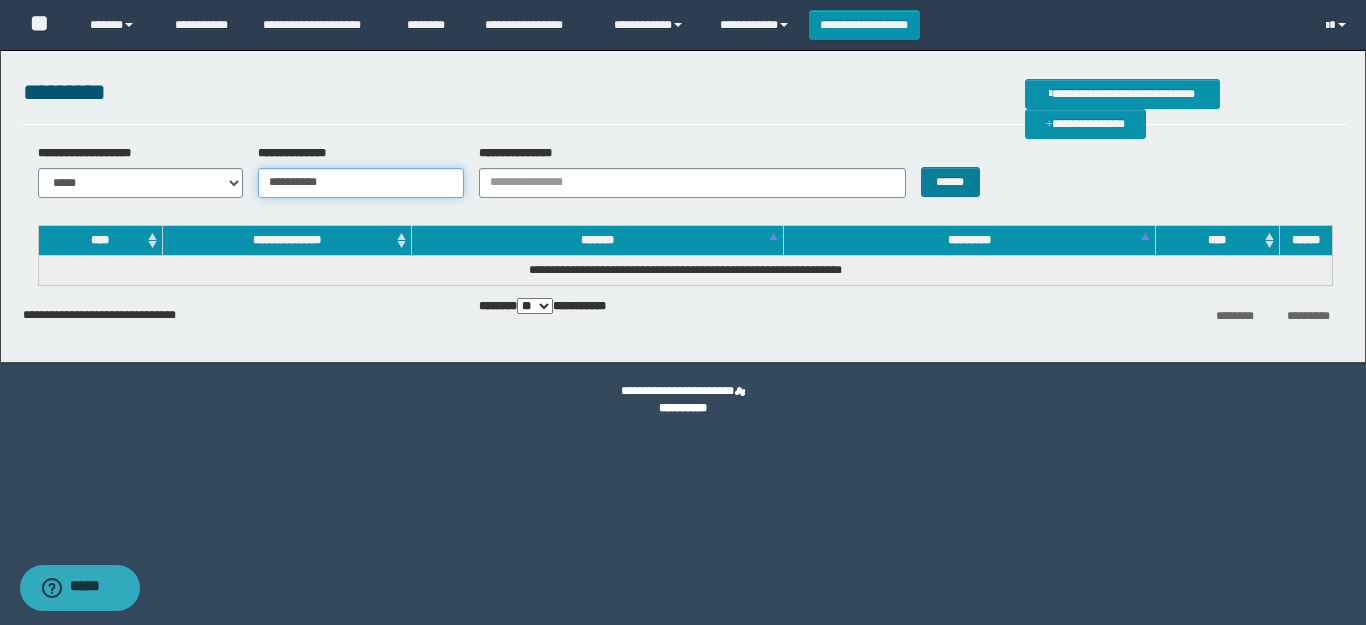 type on "**********" 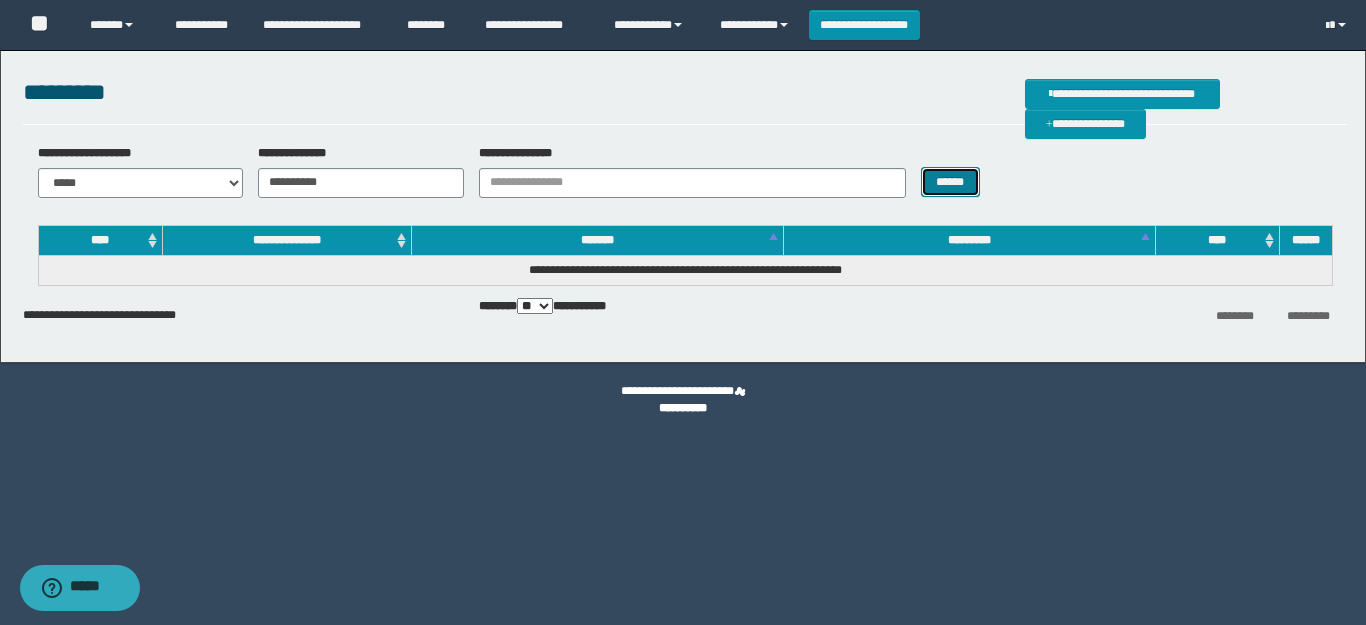 click on "******" at bounding box center [950, 182] 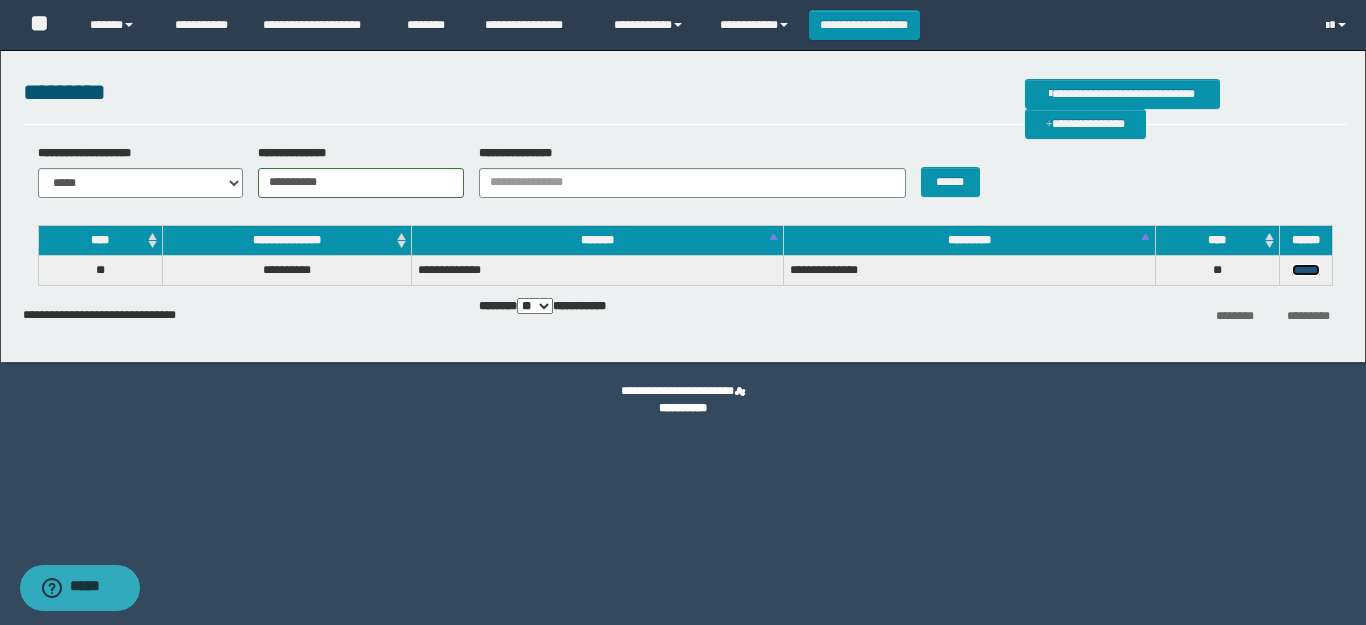 click on "******" at bounding box center [1306, 270] 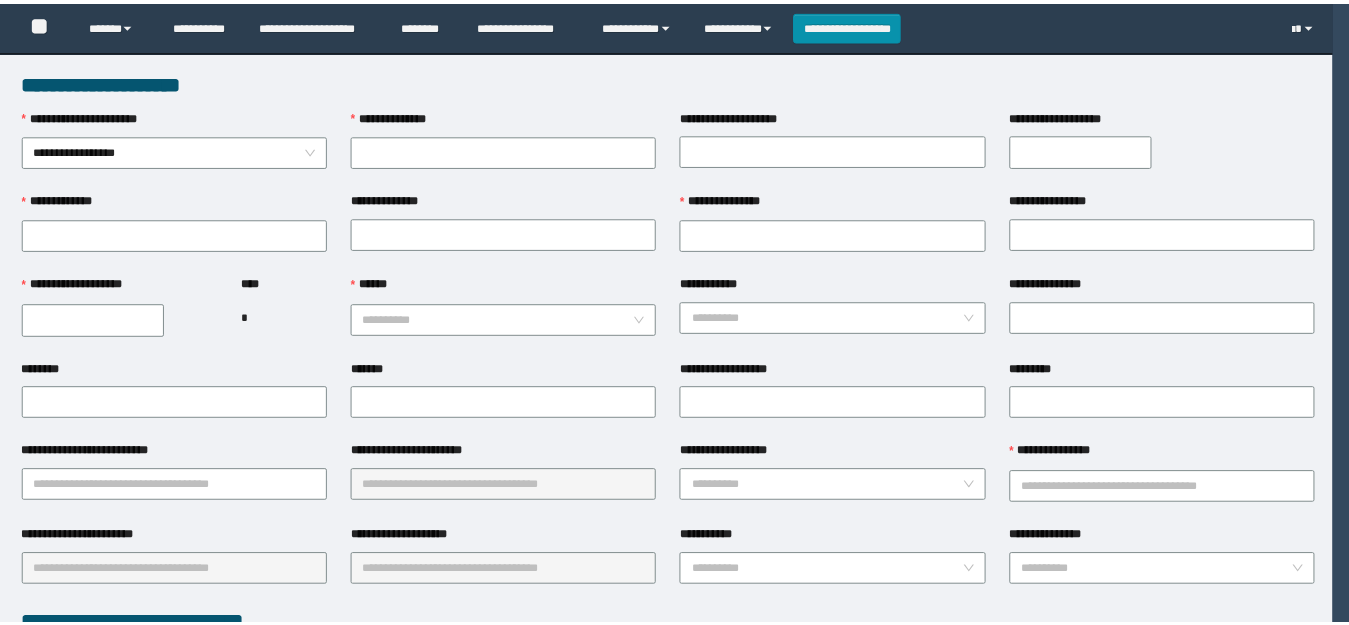 scroll, scrollTop: 0, scrollLeft: 0, axis: both 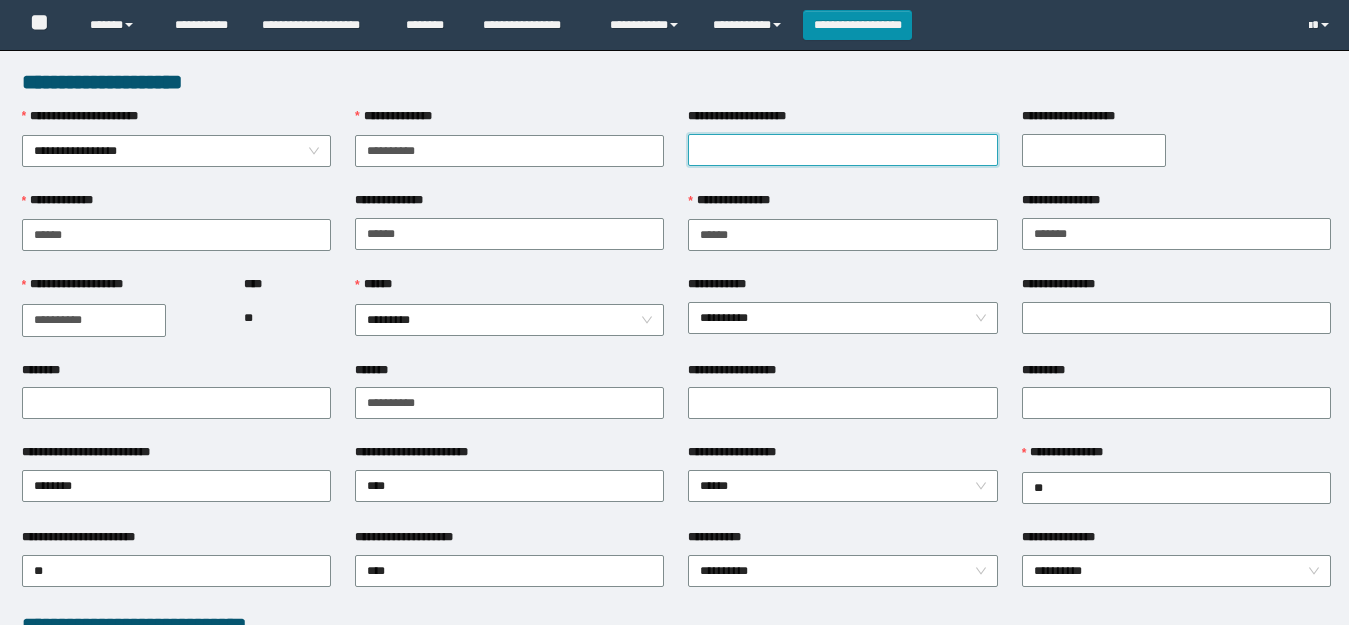 click on "**********" at bounding box center (842, 150) 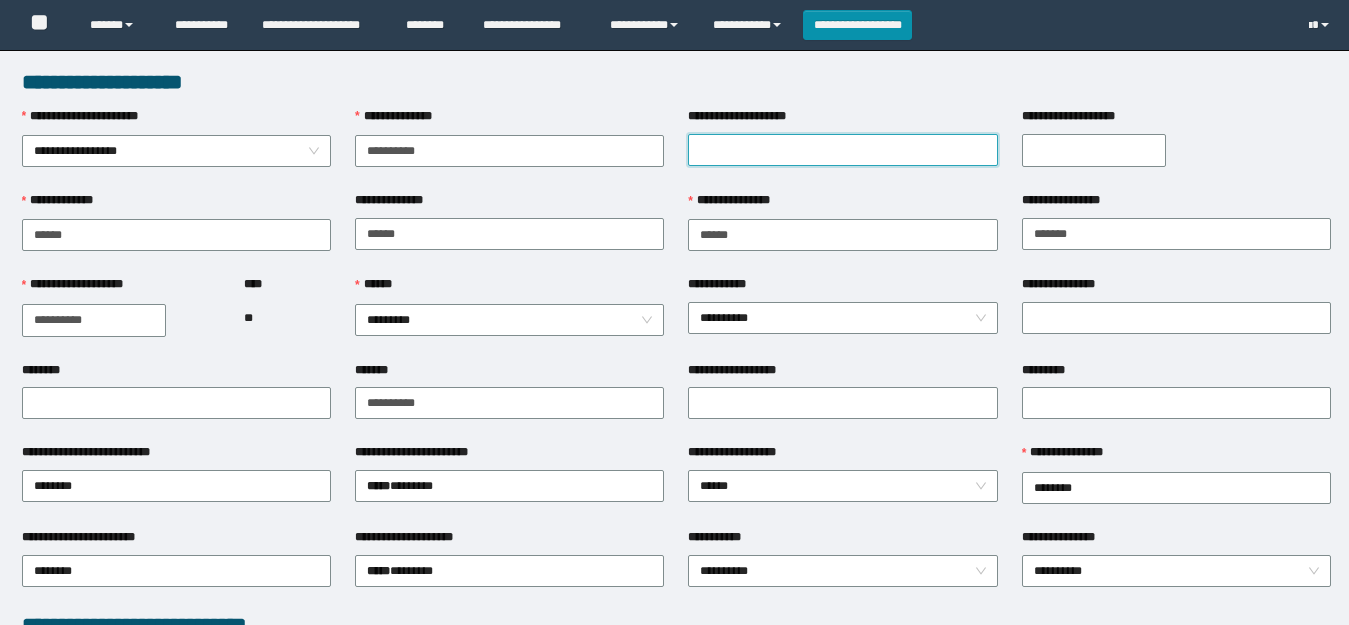scroll, scrollTop: 0, scrollLeft: 0, axis: both 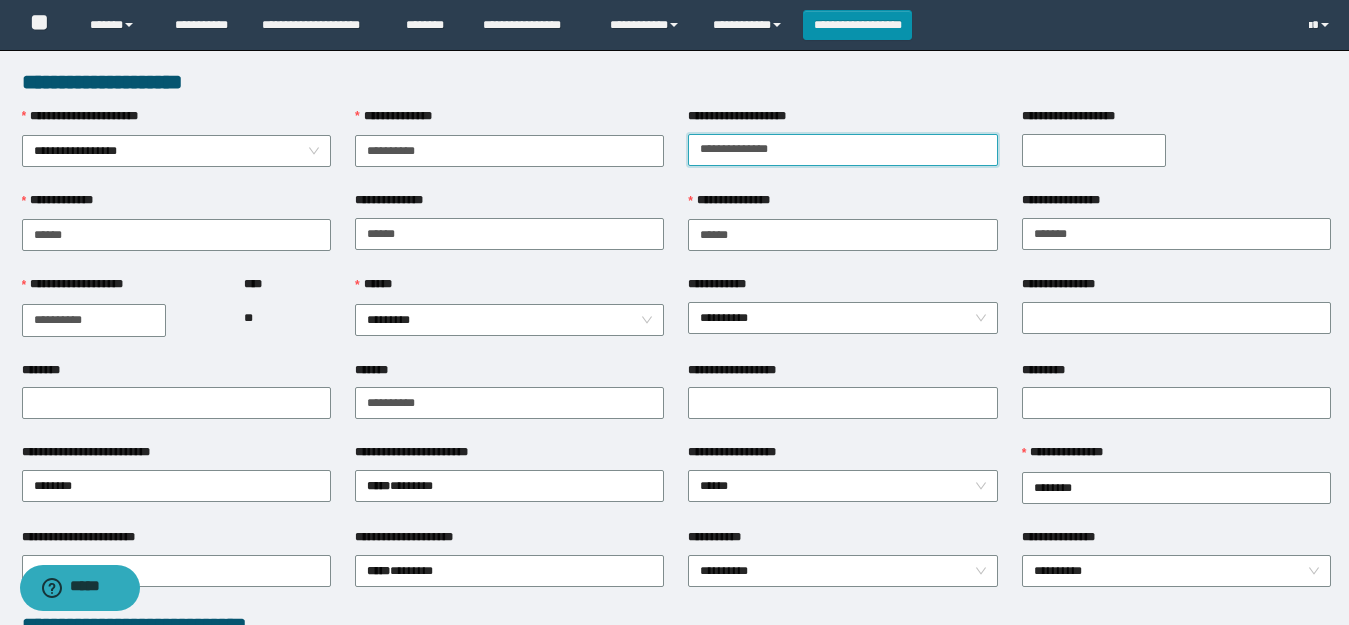 type on "**********" 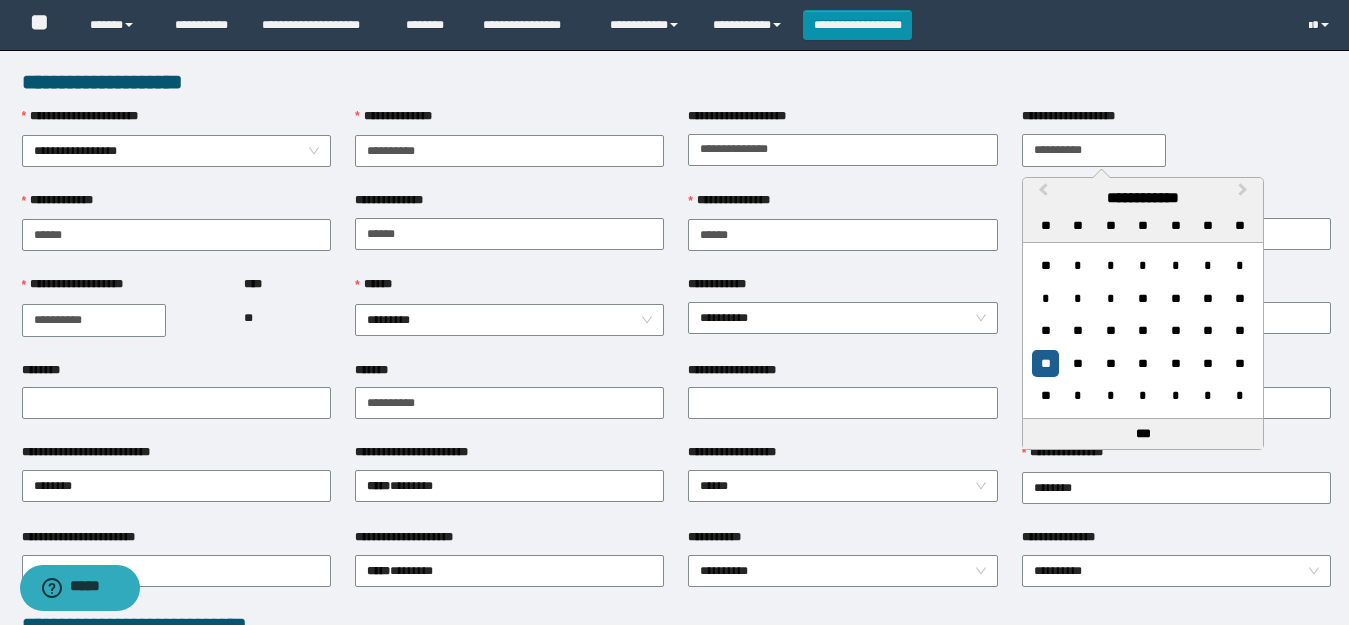 type on "**********" 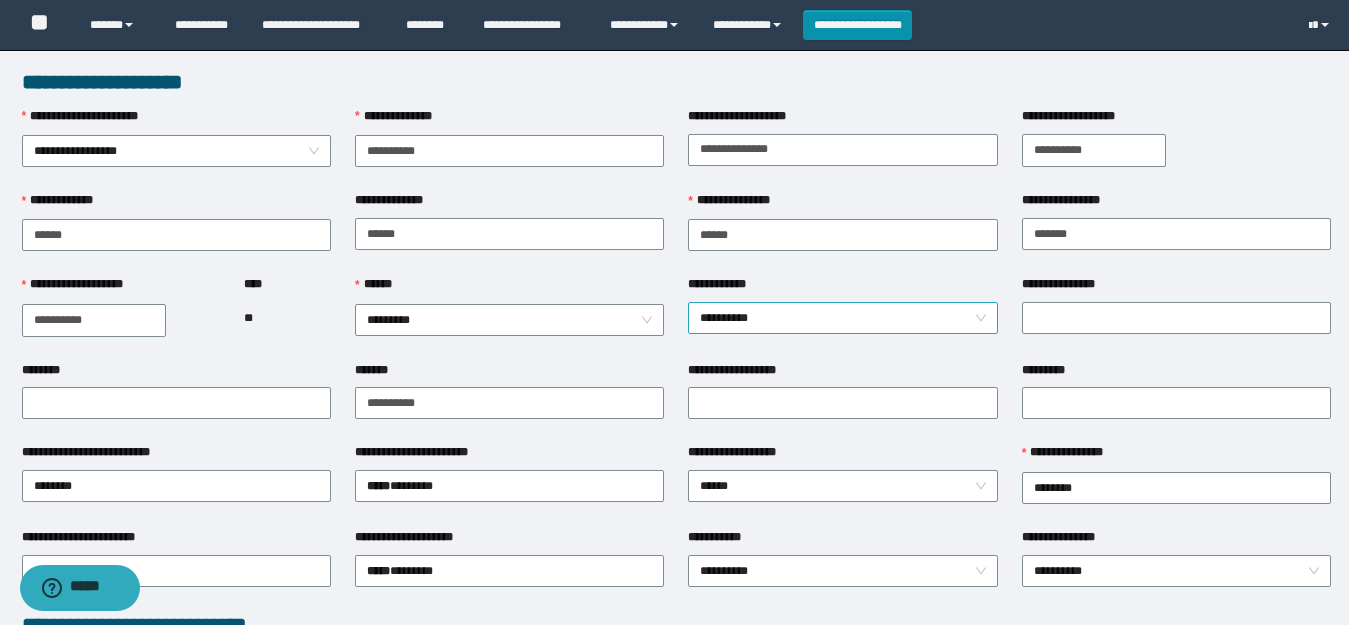 click on "**********" at bounding box center [842, 318] 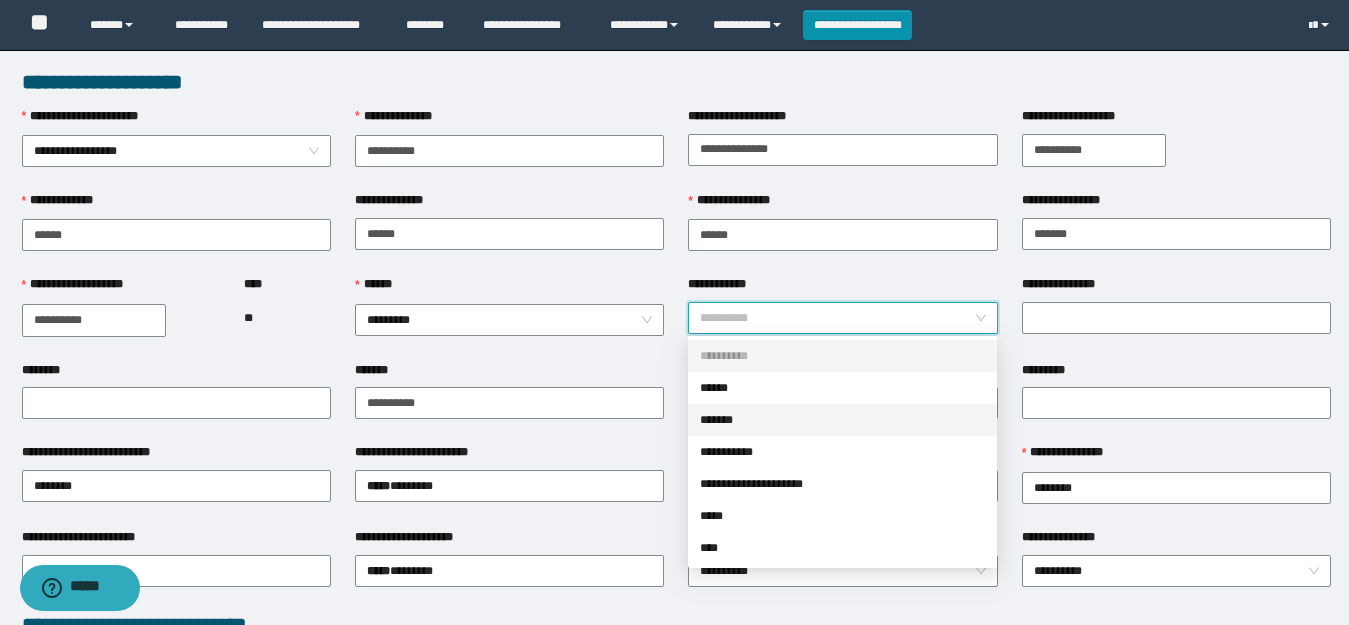 click on "*******" at bounding box center (842, 420) 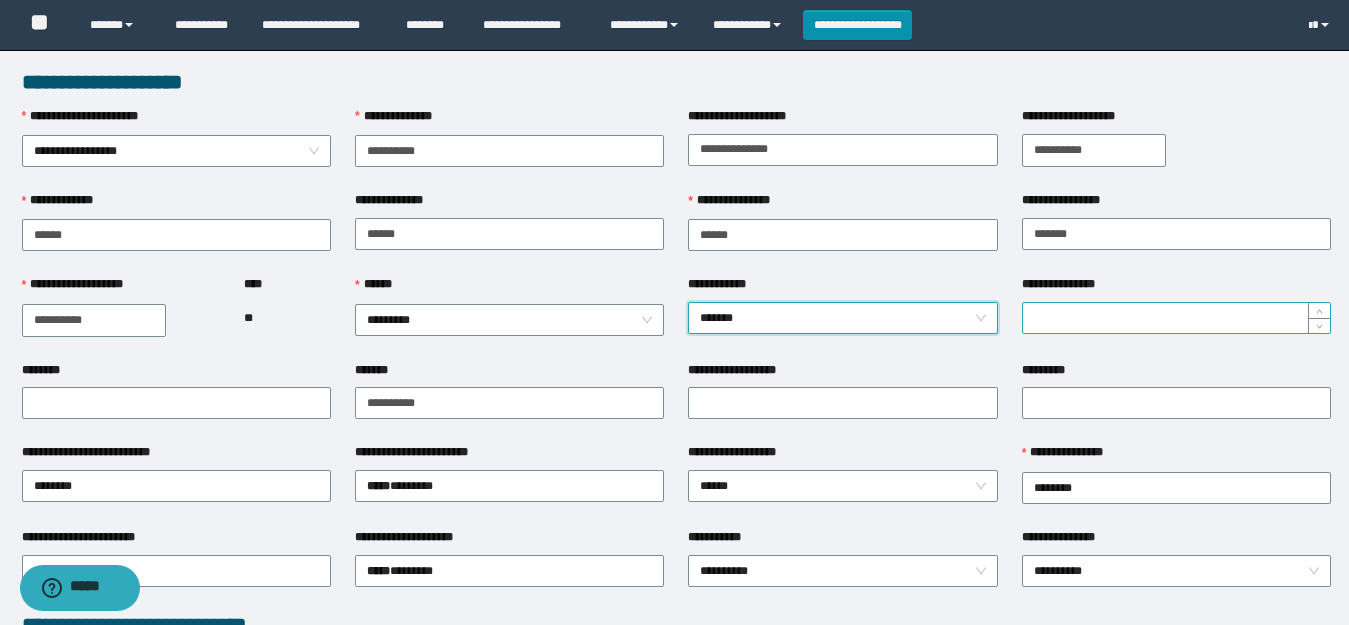 click on "**********" at bounding box center [1176, 318] 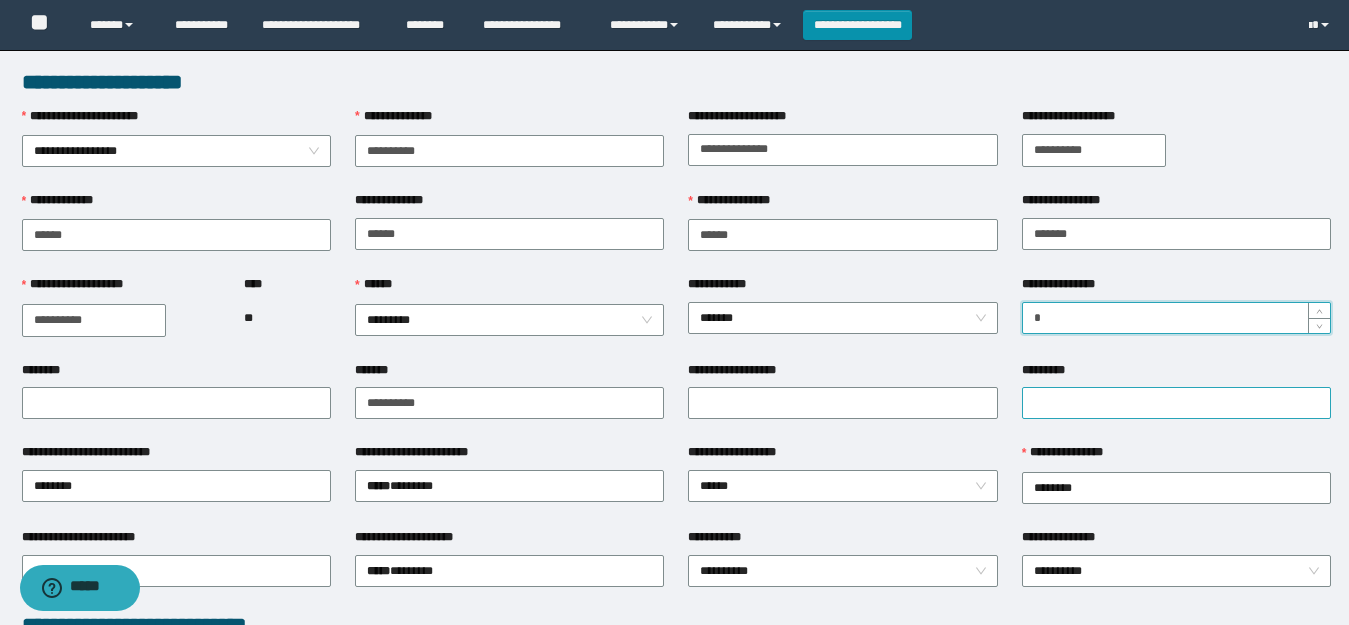 type on "*" 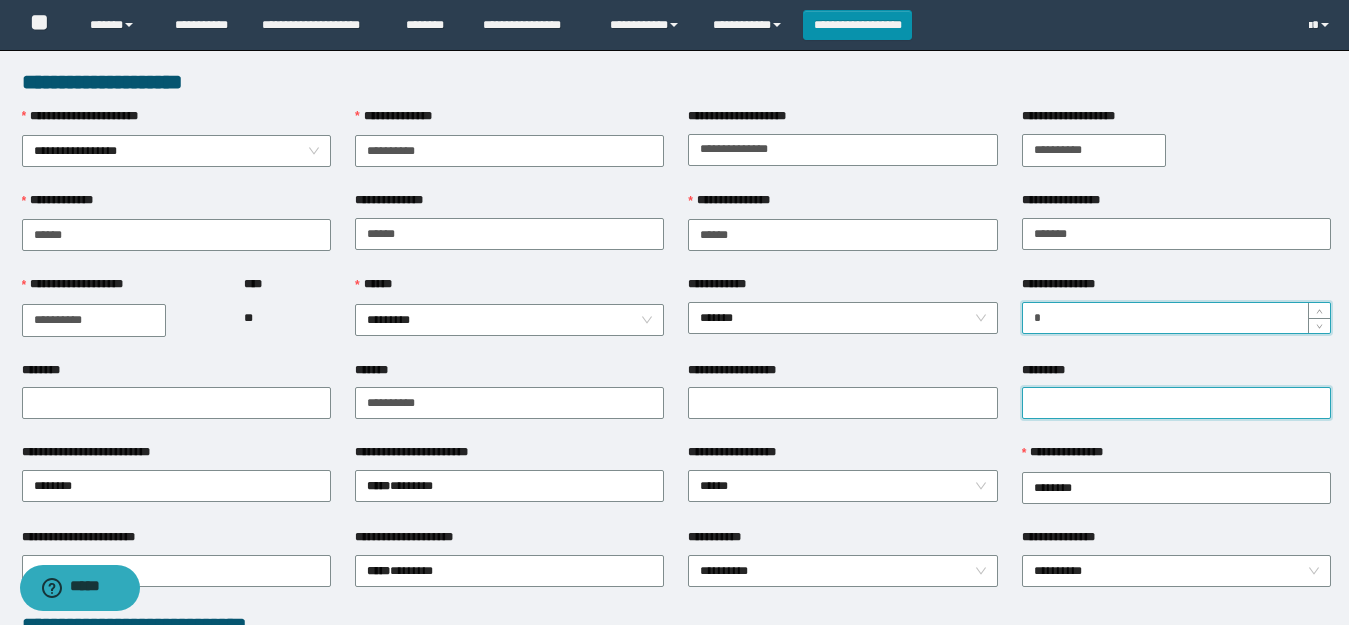 click on "*********" at bounding box center (1176, 403) 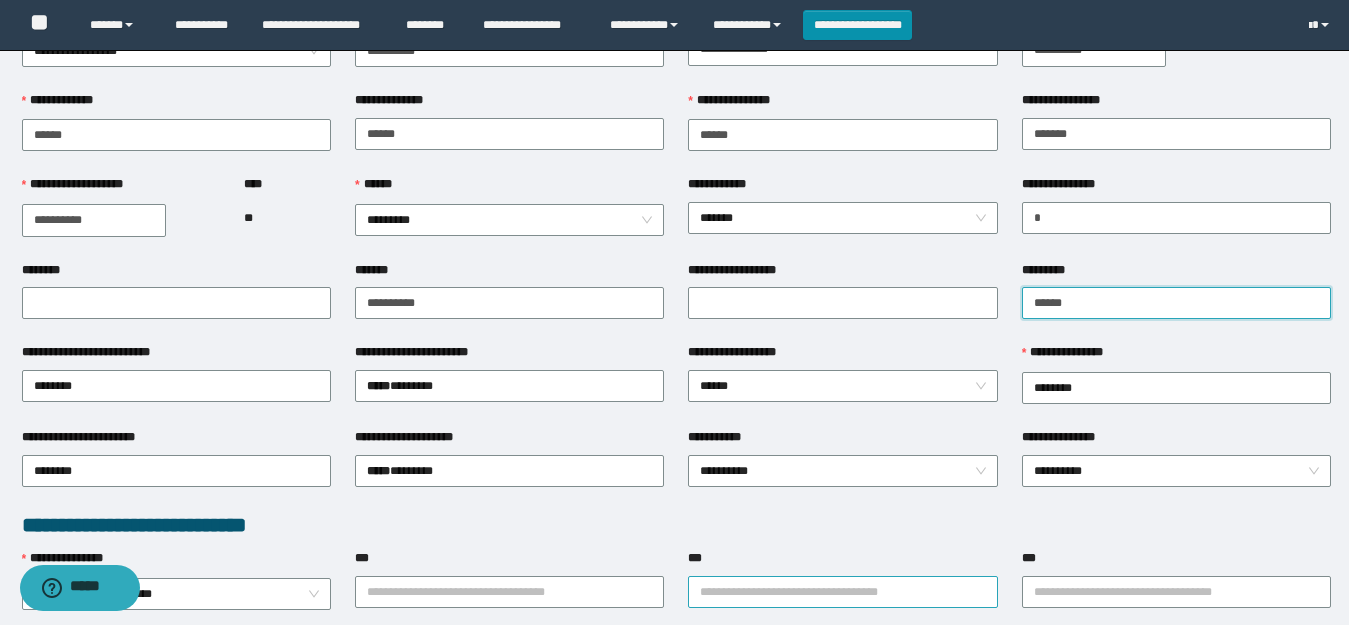scroll, scrollTop: 300, scrollLeft: 0, axis: vertical 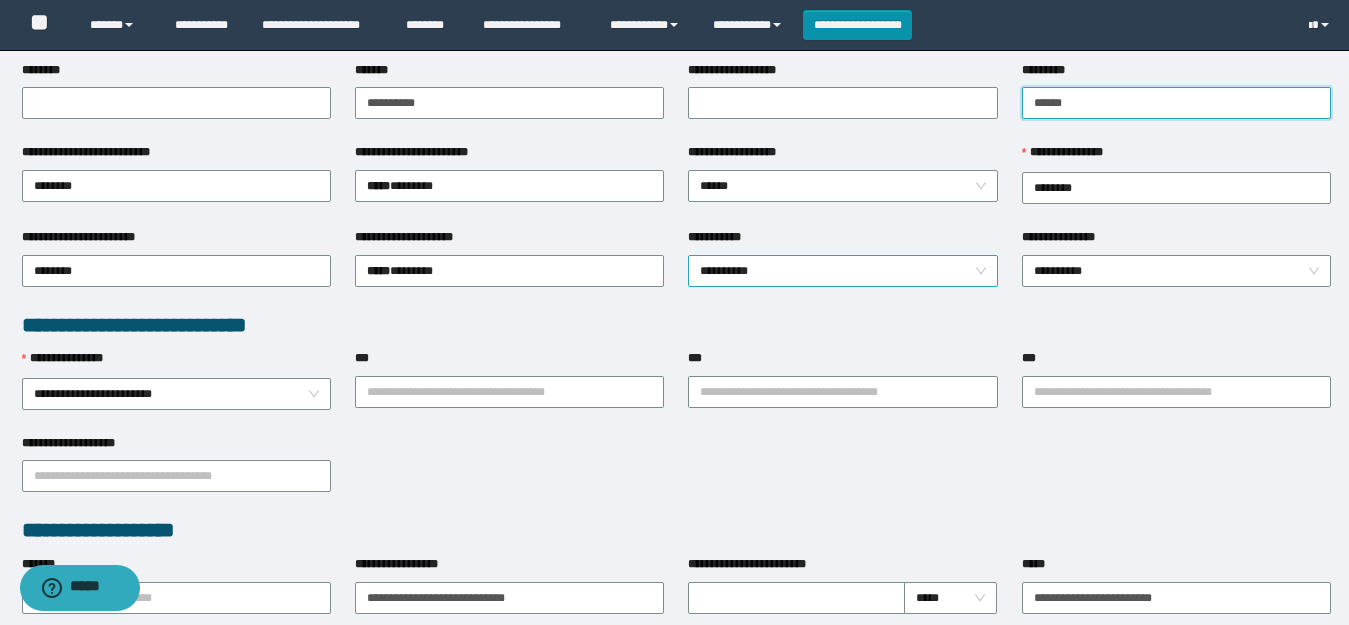 click on "**********" at bounding box center [842, 271] 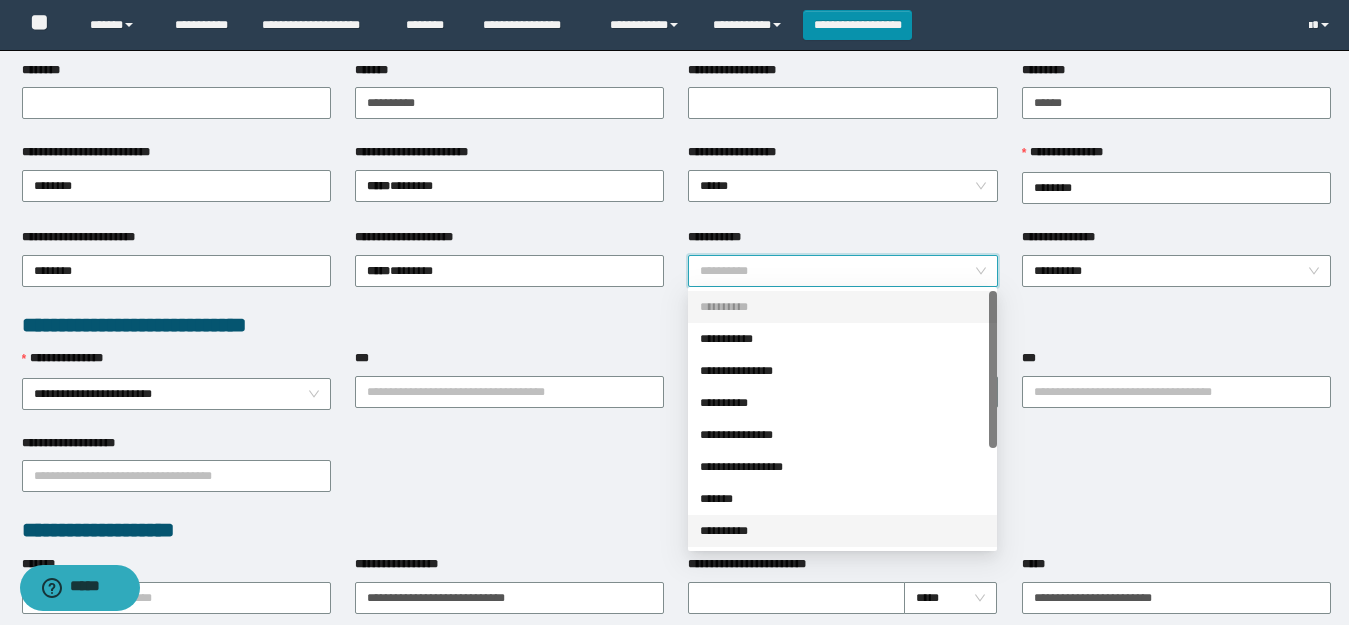 click on "**********" at bounding box center [842, 531] 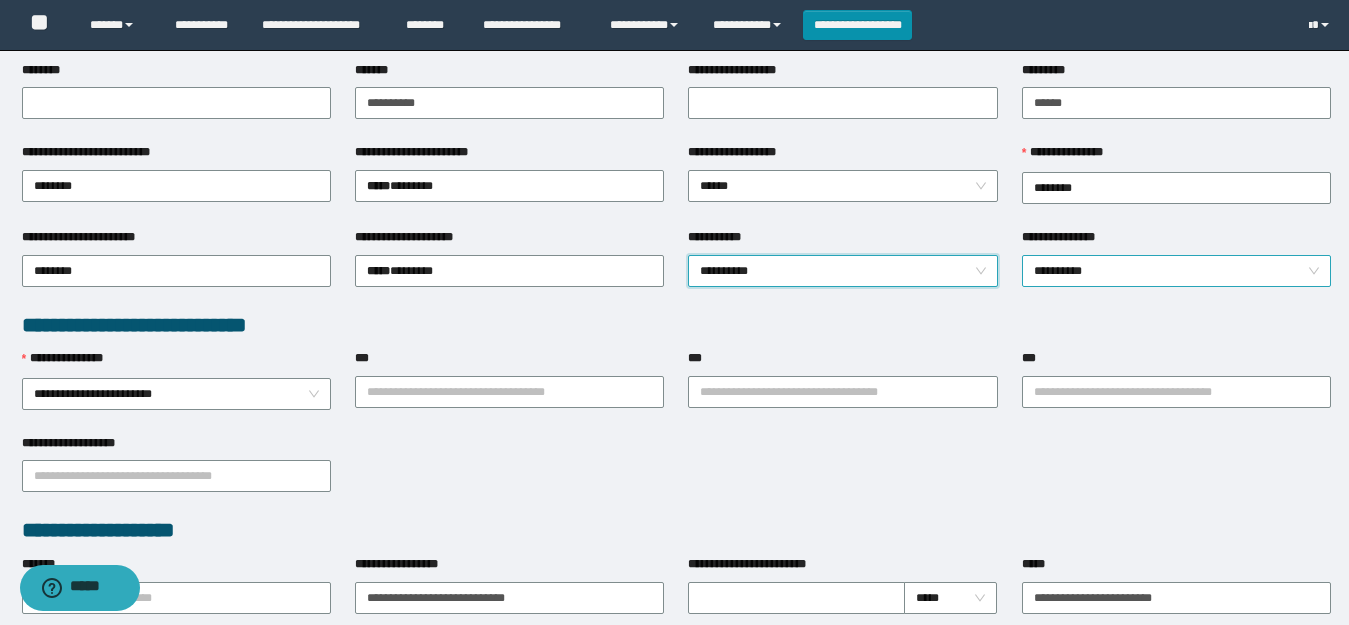 click on "**********" at bounding box center (1176, 271) 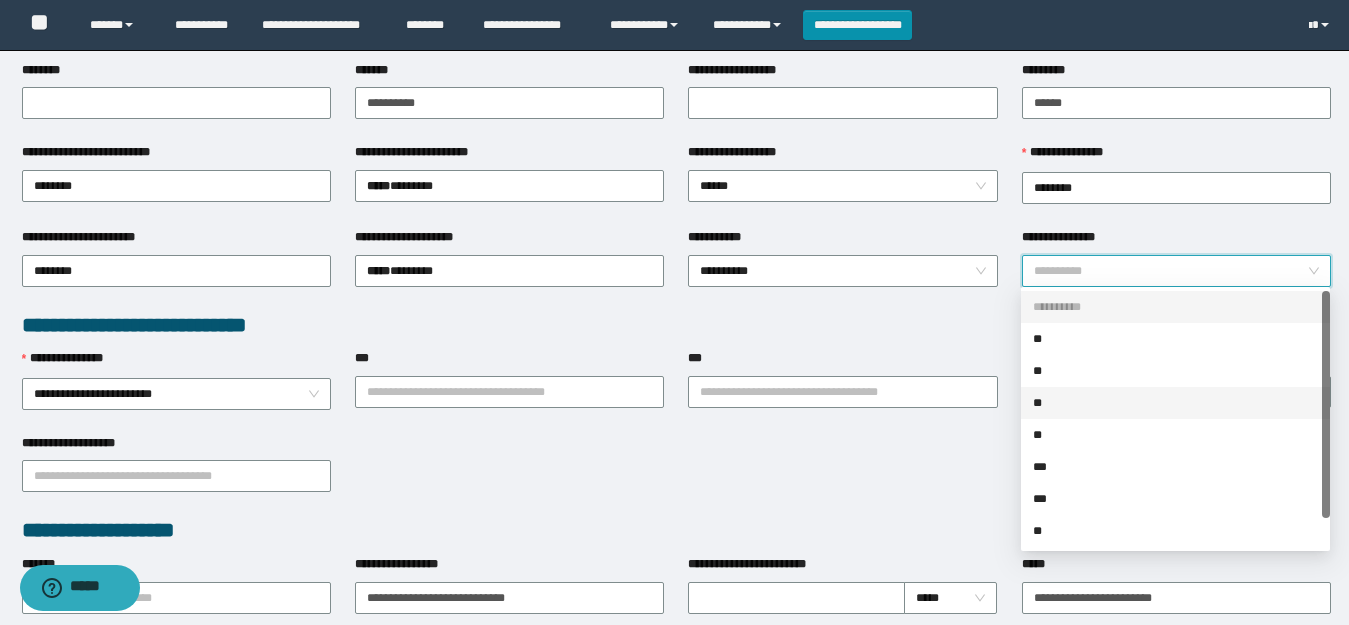 click on "**" at bounding box center [1175, 403] 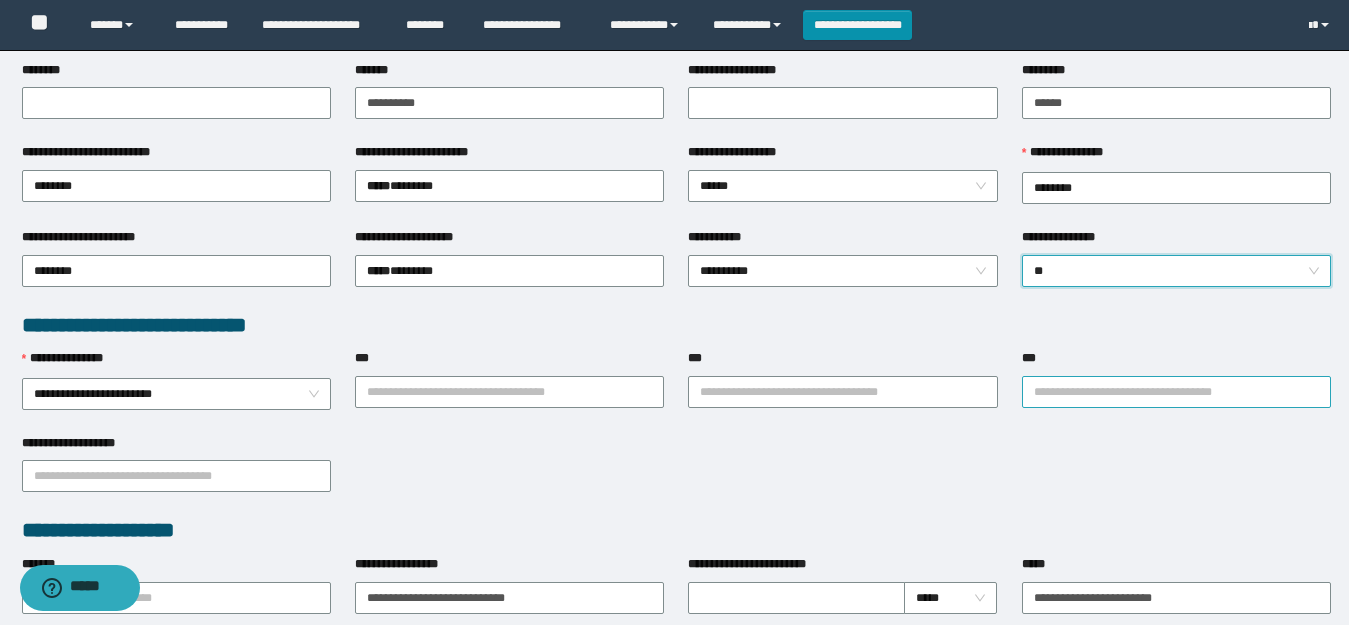 click on "***" at bounding box center (1176, 392) 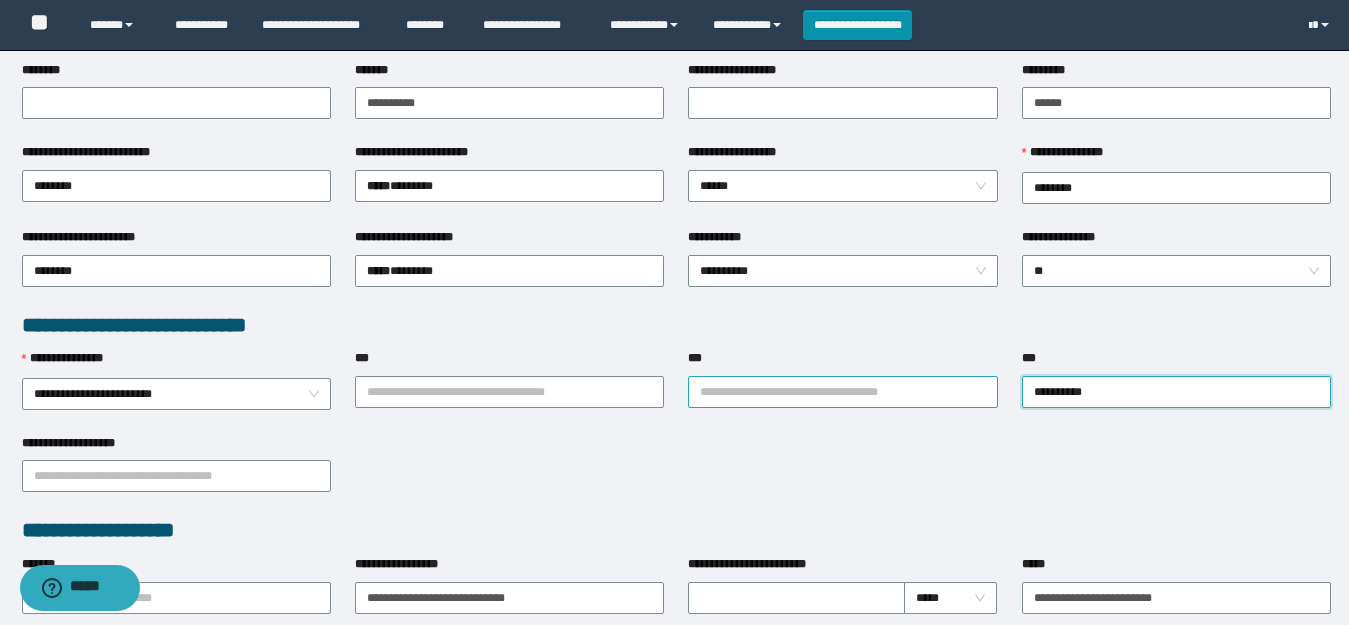 type on "*********" 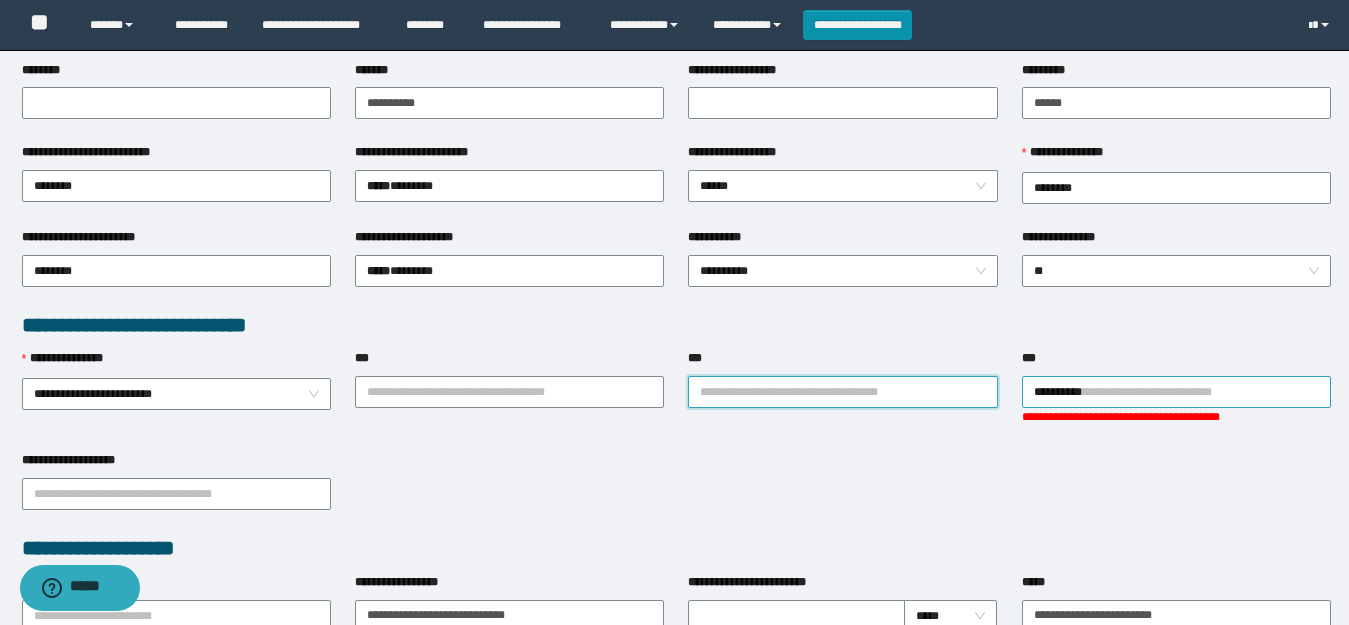 click on "*********" at bounding box center (1176, 392) 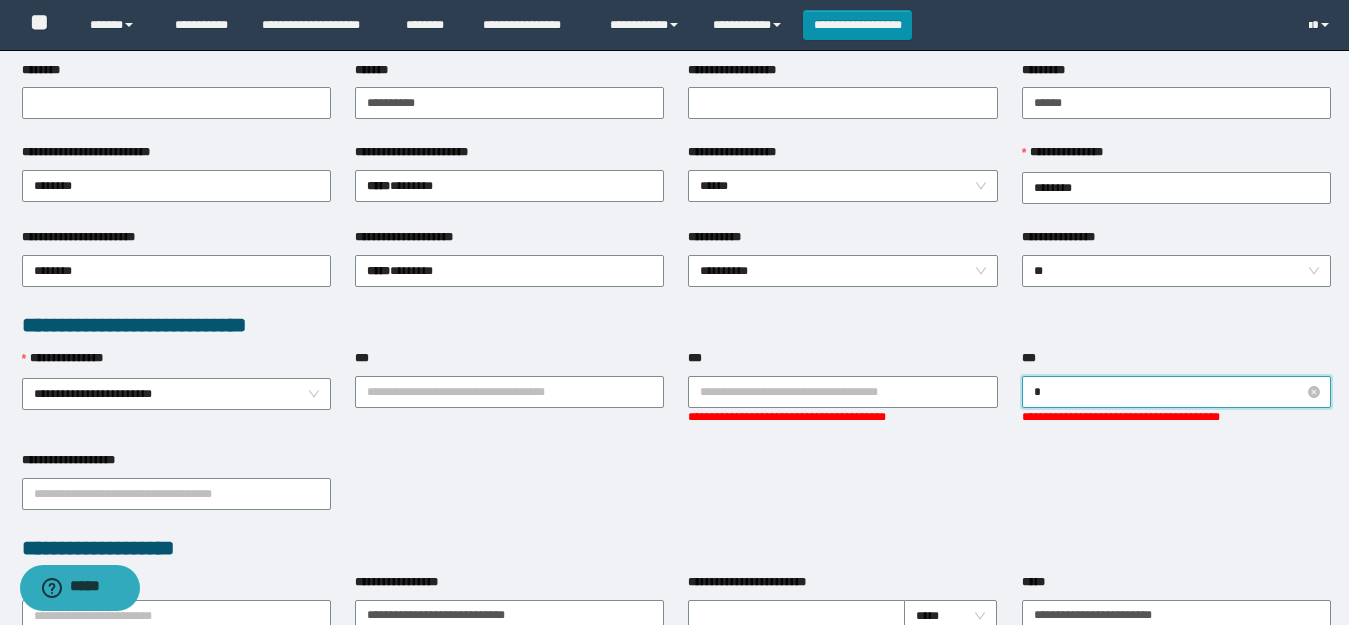 type on "**" 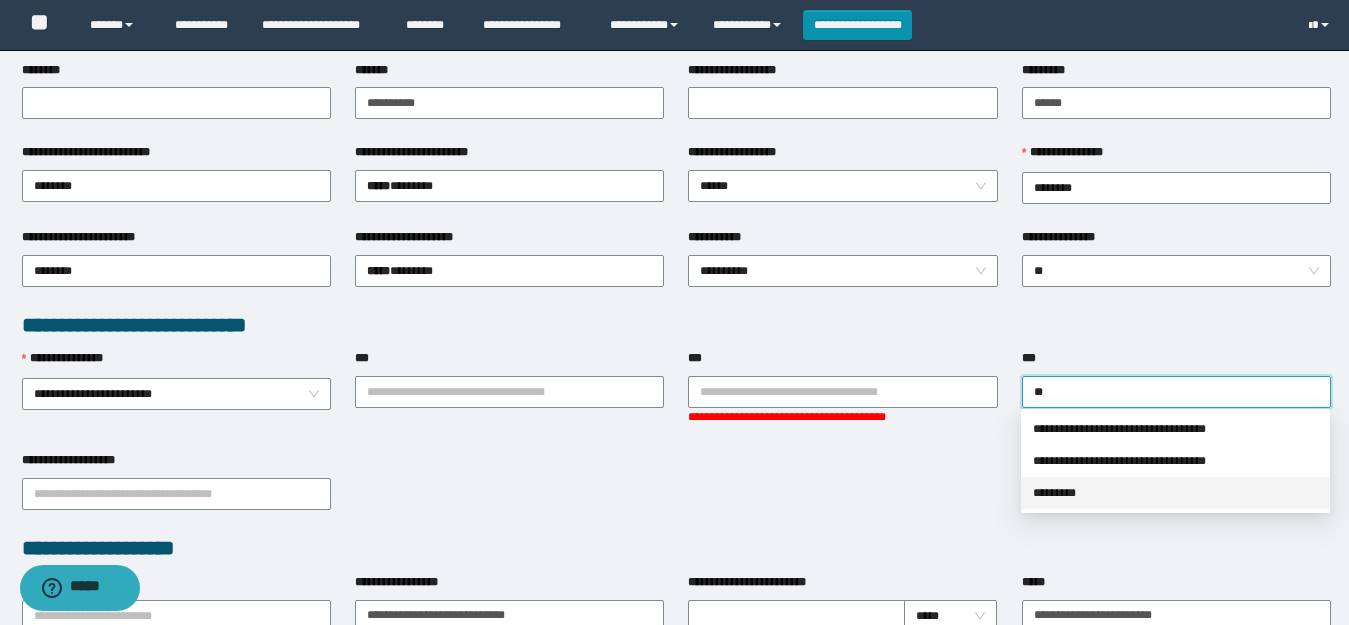 click on "*********" at bounding box center [1175, 493] 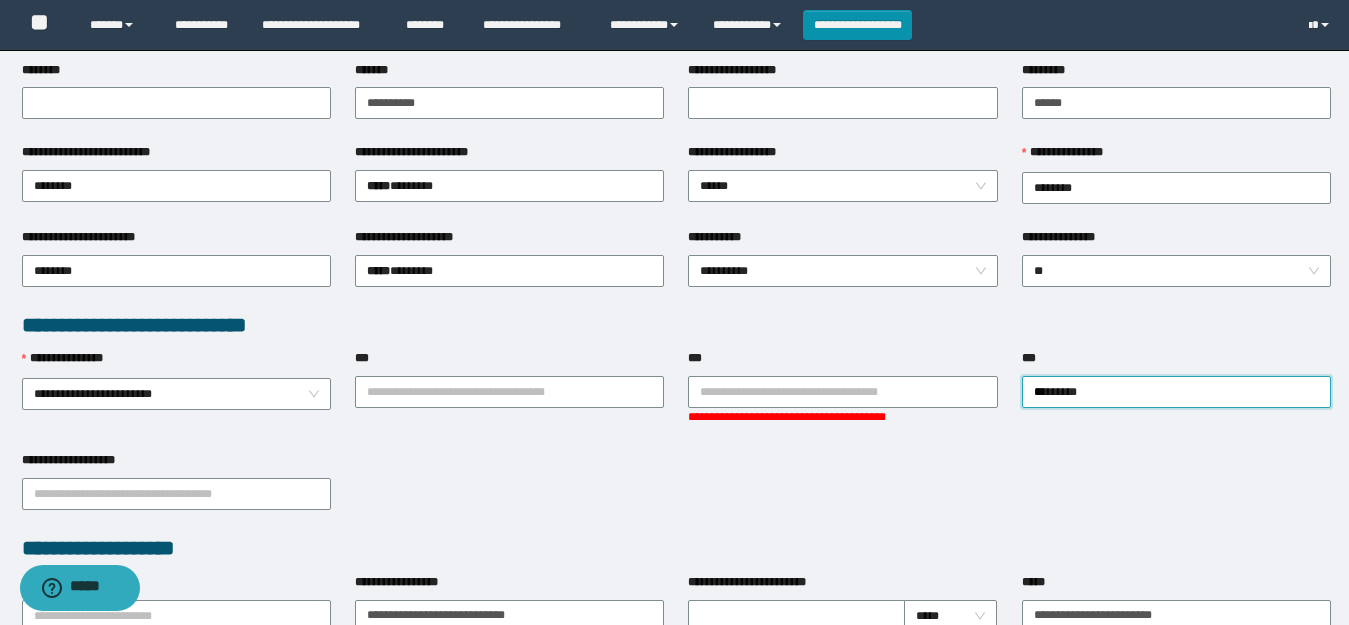 click on "**********" at bounding box center [842, 417] 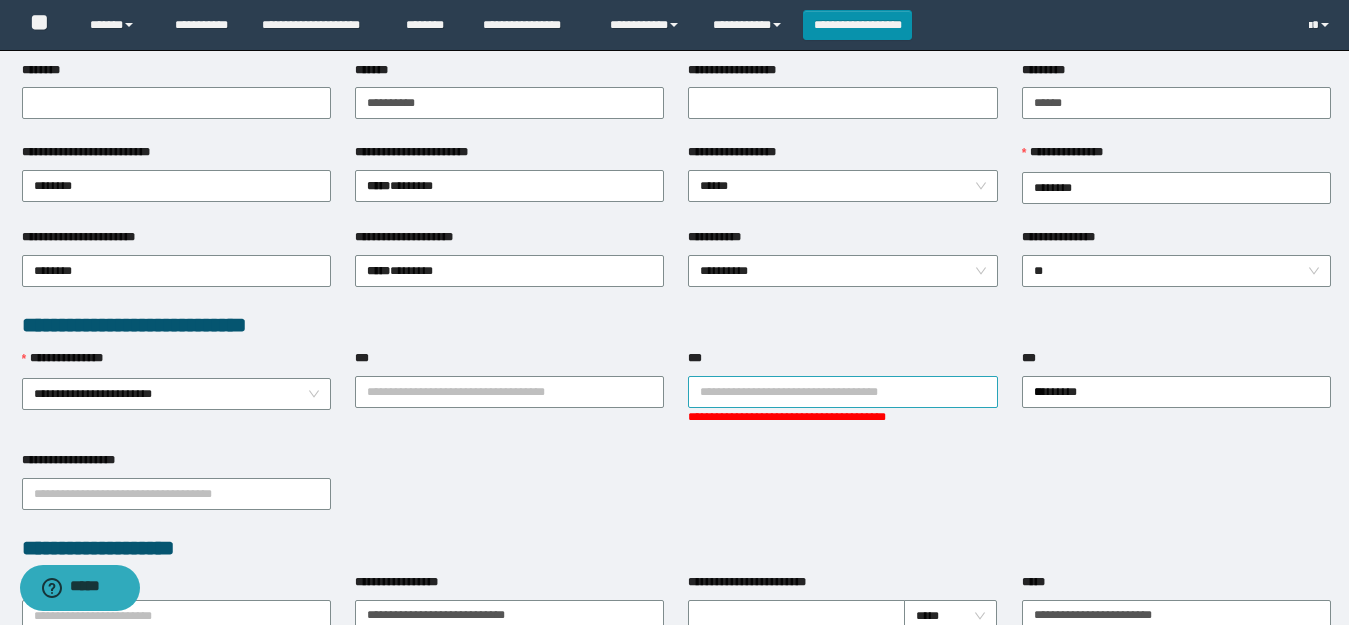 click on "***" at bounding box center [842, 392] 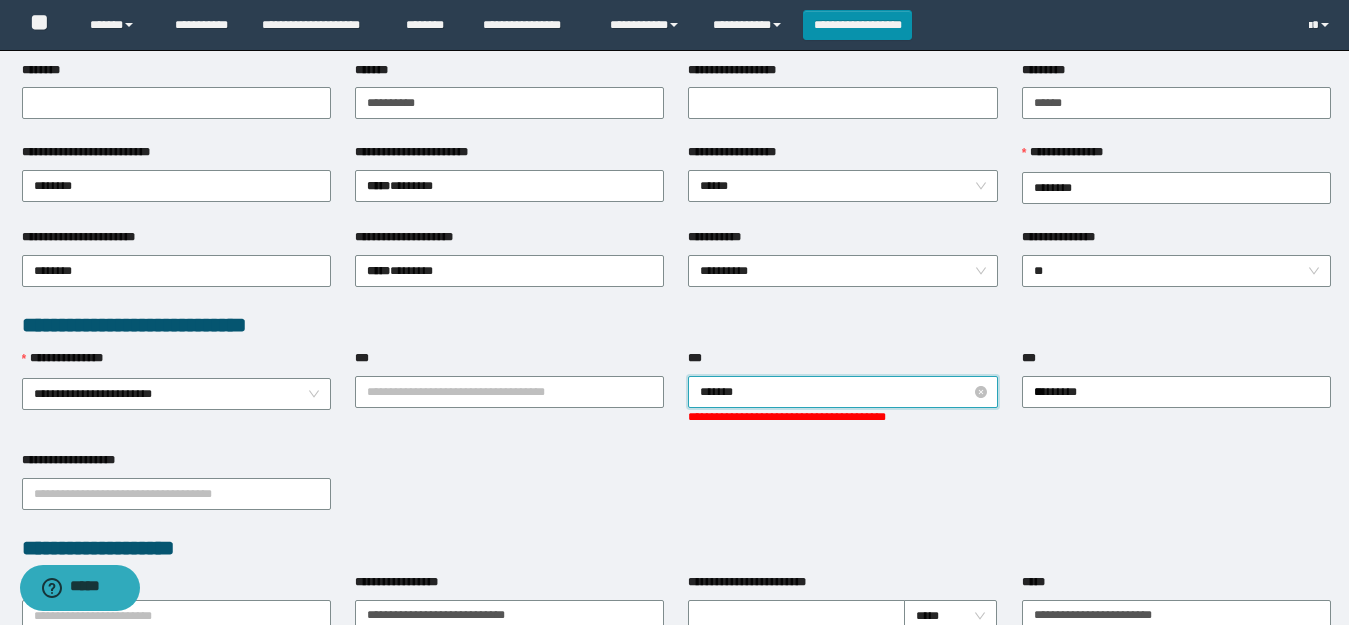 type on "********" 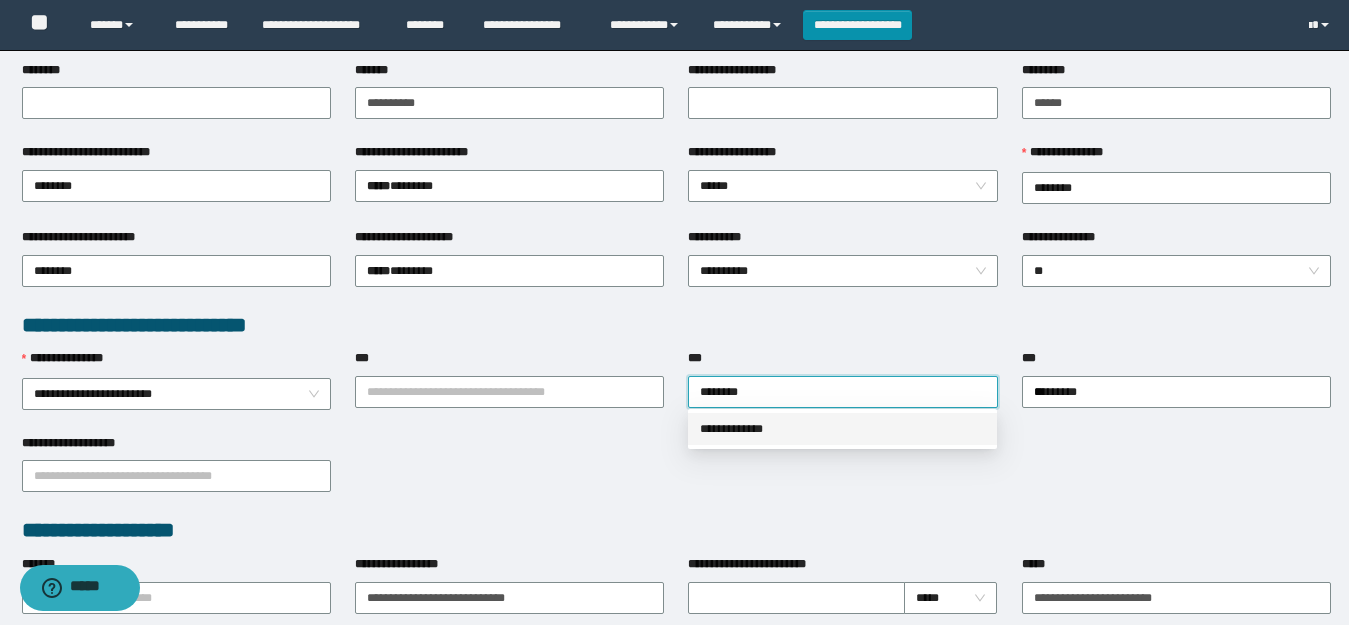 click on "**********" at bounding box center [842, 429] 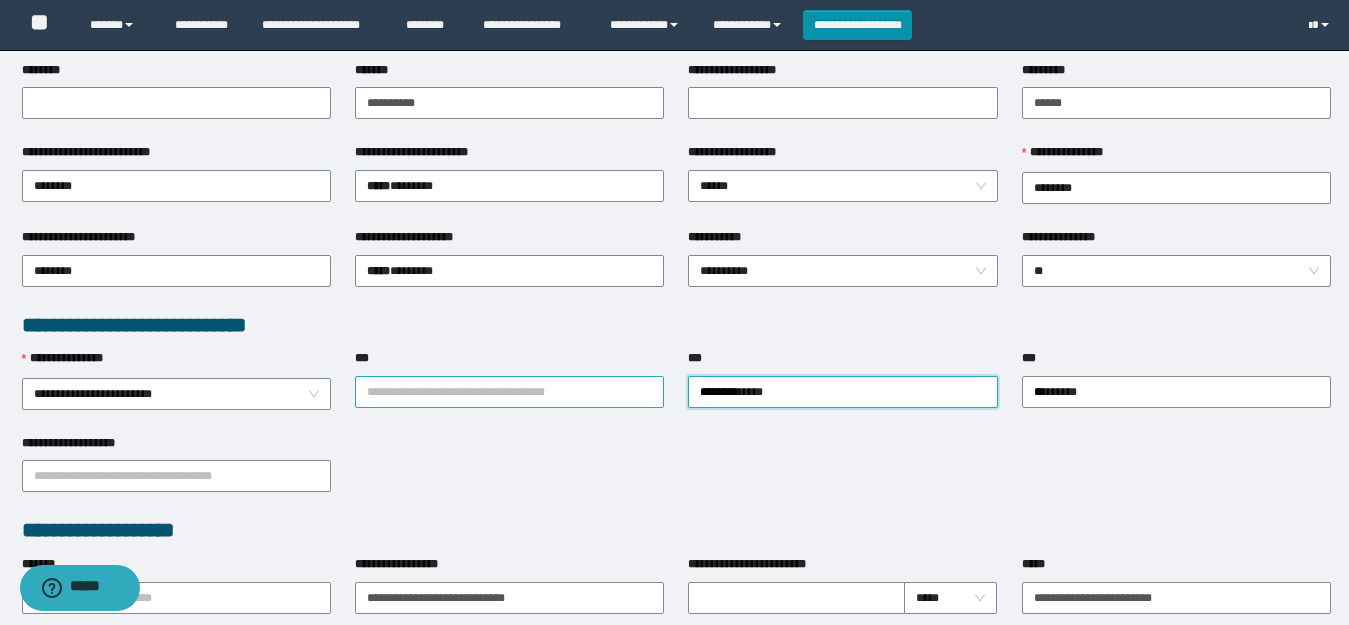 click on "***" at bounding box center [509, 392] 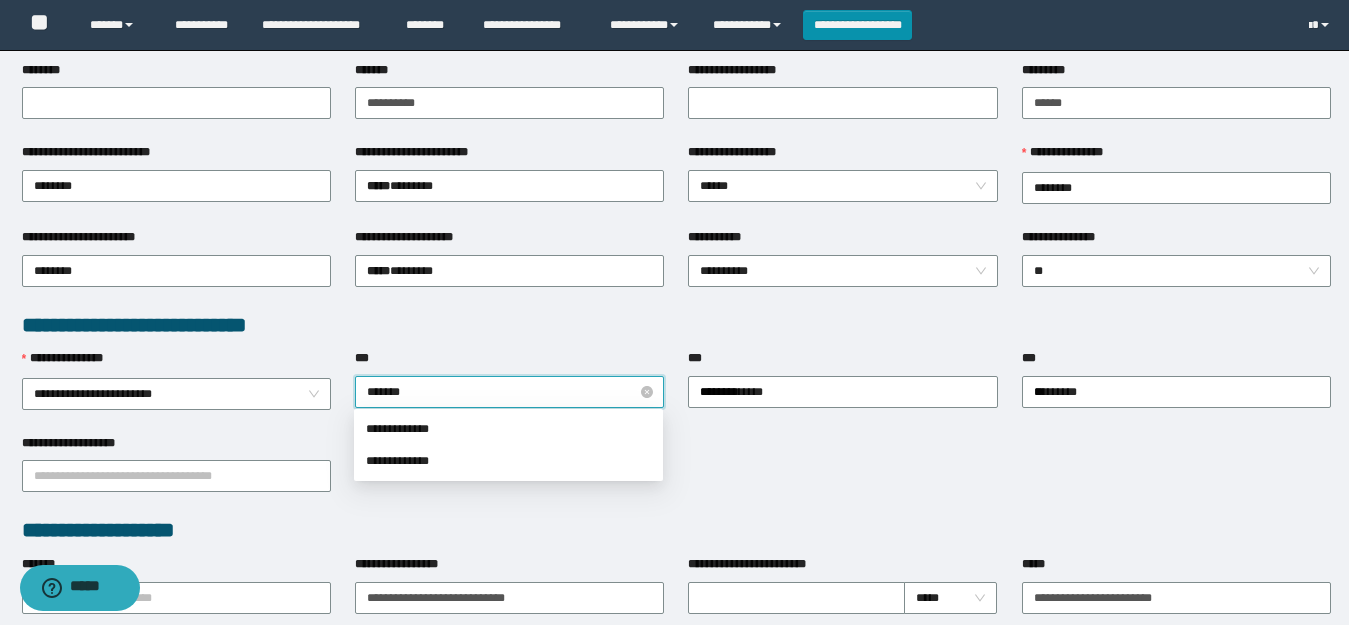 type on "********" 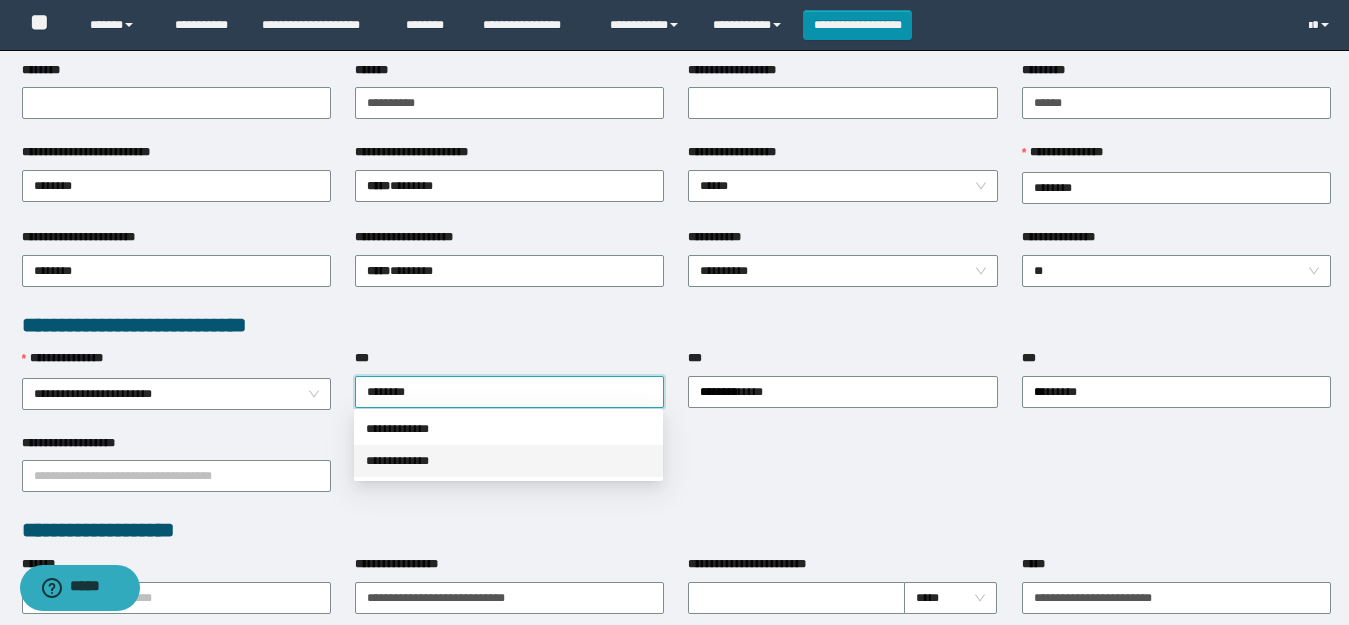 click on "**********" at bounding box center (508, 461) 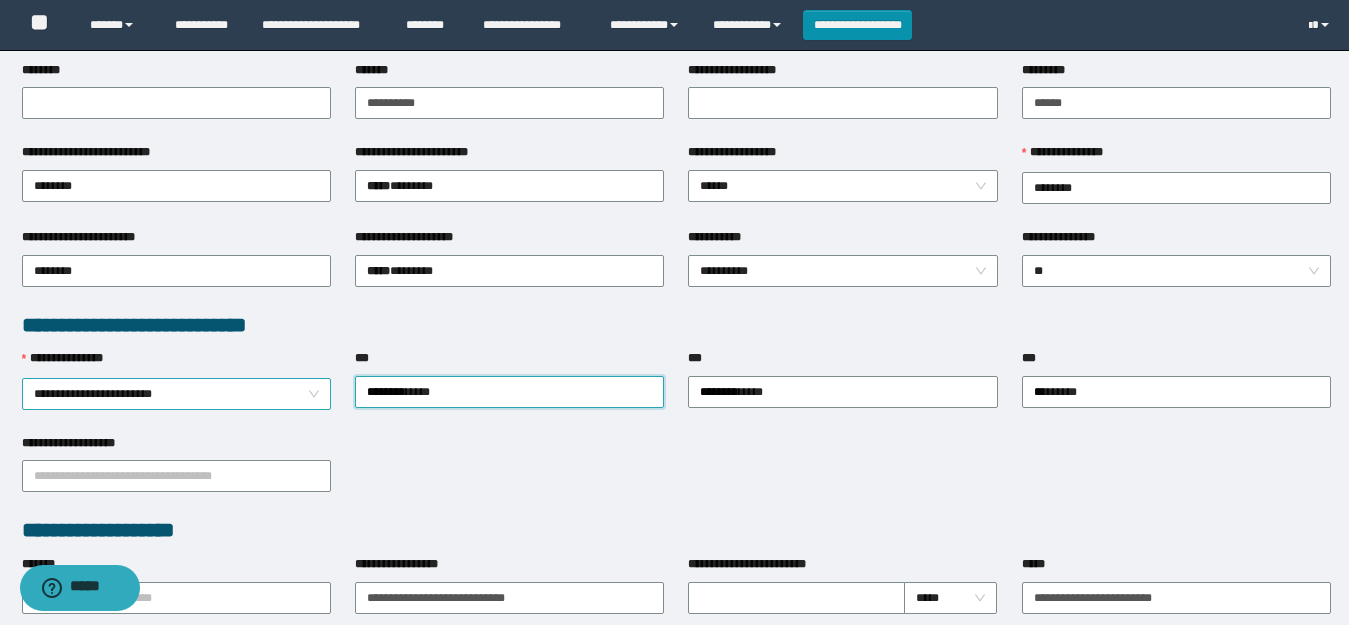 click on "**********" at bounding box center [176, 394] 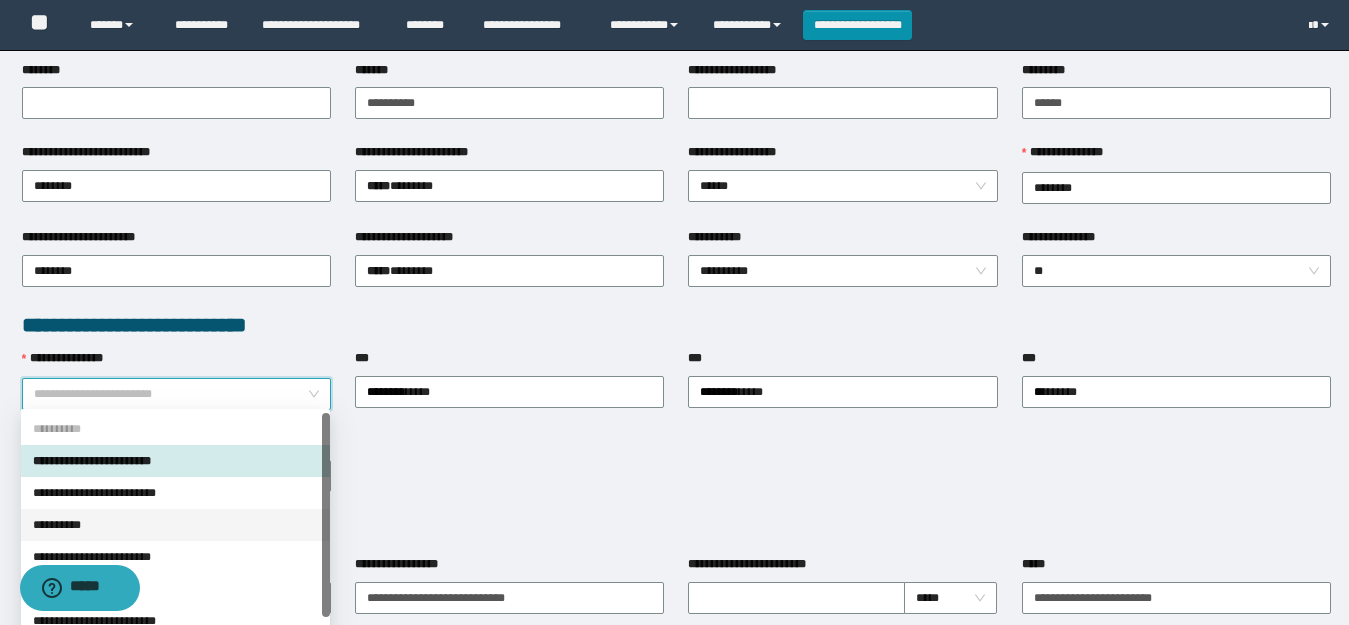 click on "**********" at bounding box center [175, 525] 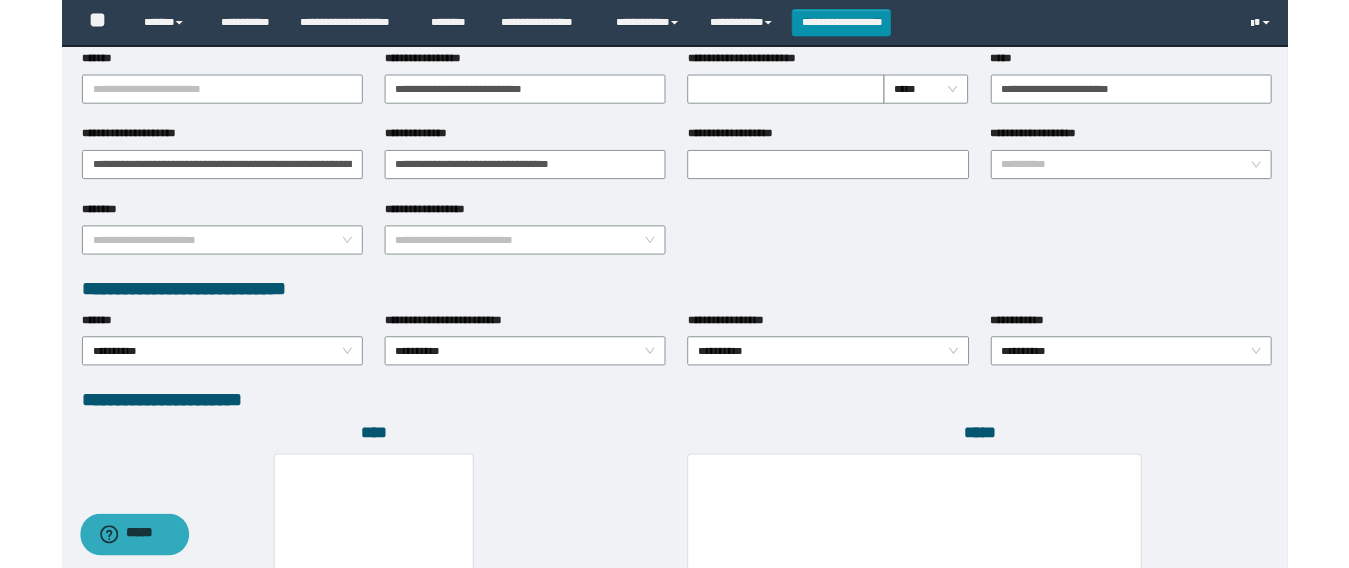 scroll, scrollTop: 1100, scrollLeft: 0, axis: vertical 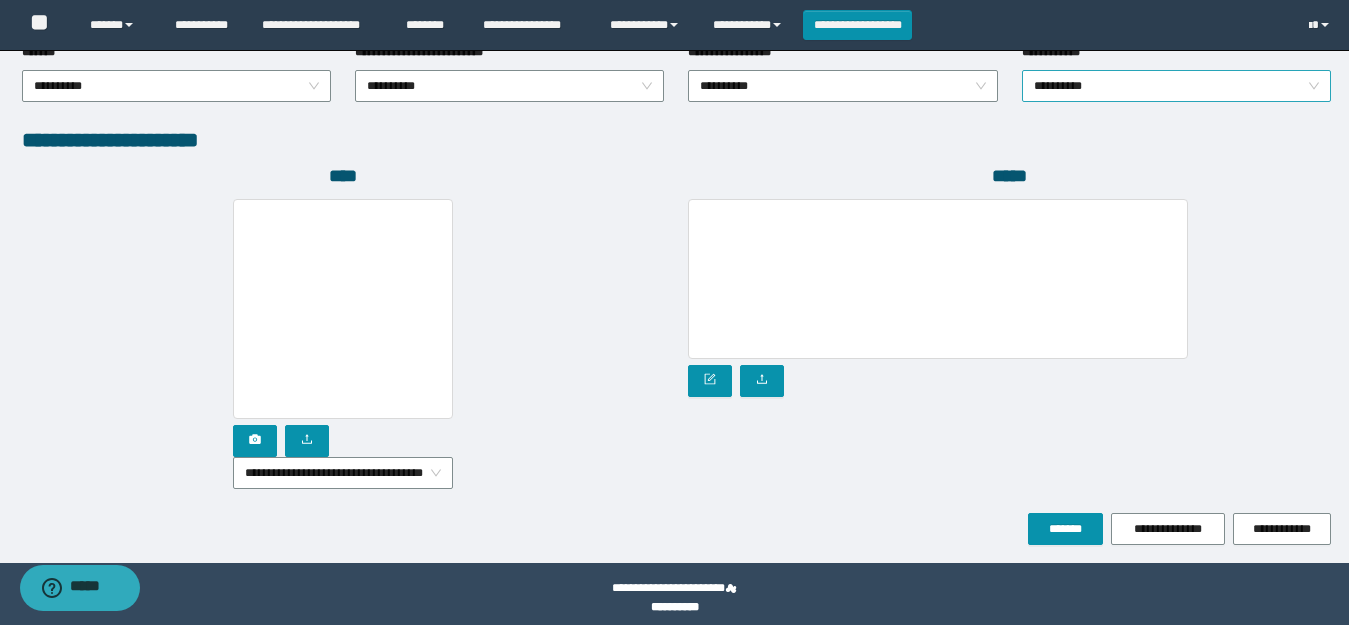click on "**********" at bounding box center (1176, 86) 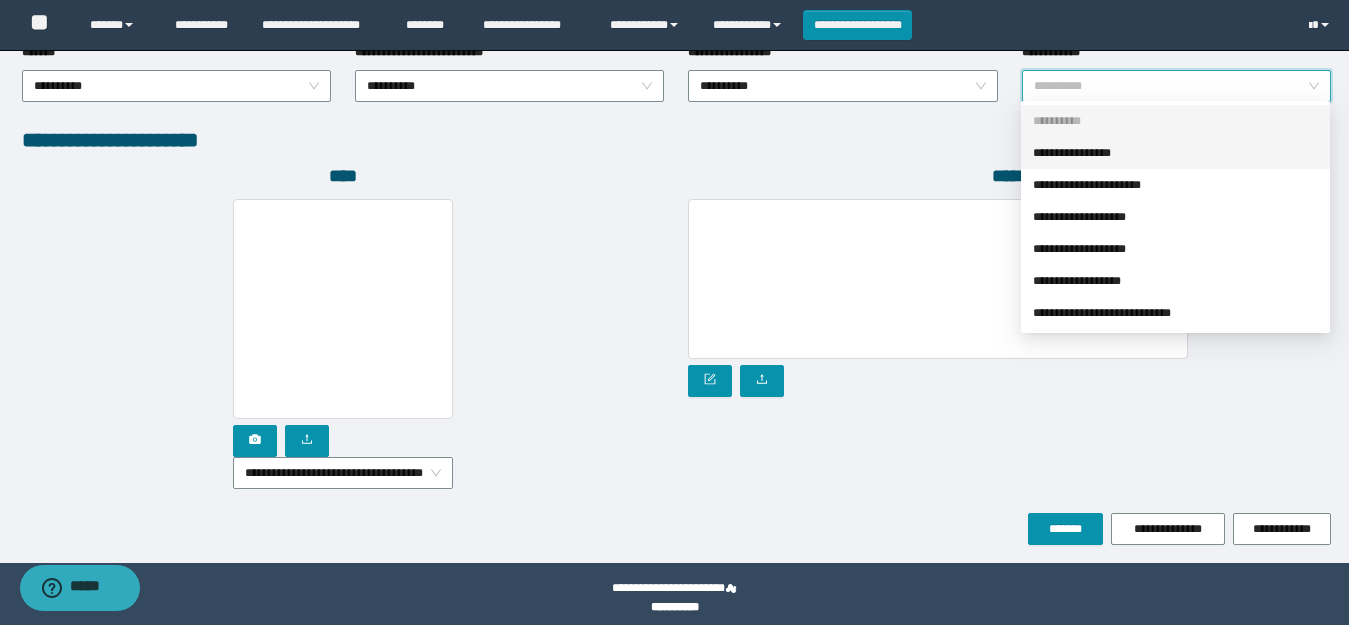 click on "**********" at bounding box center (1175, 153) 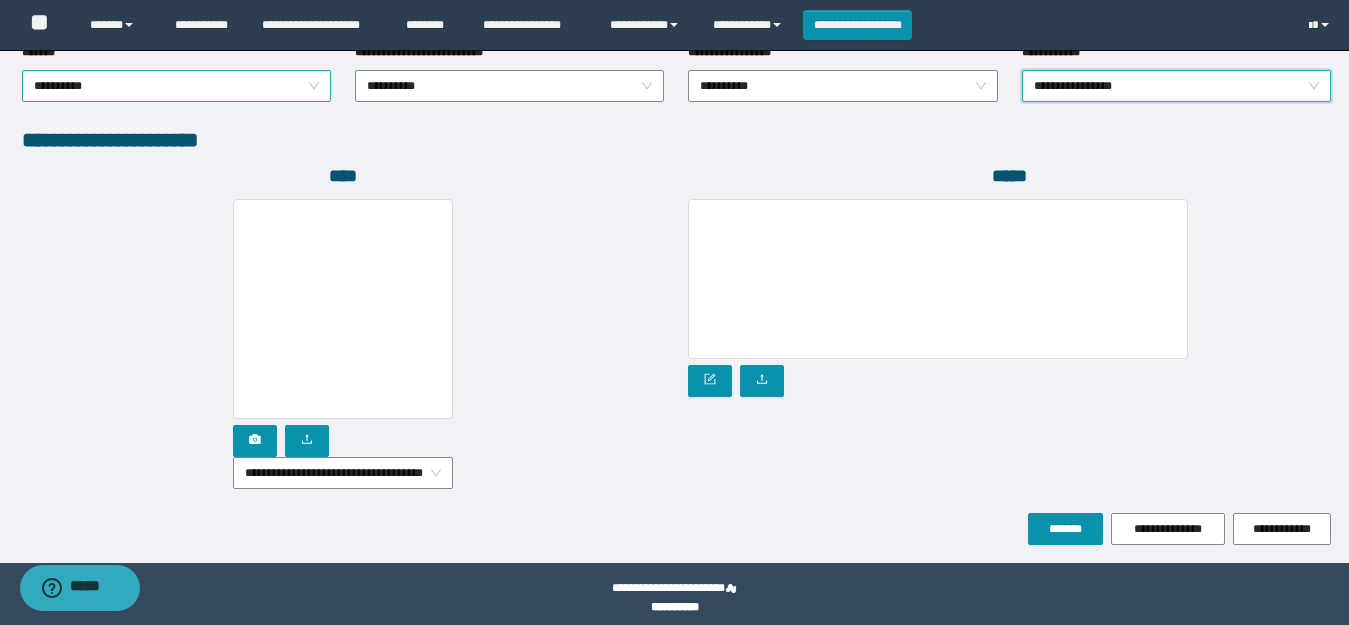 click on "**********" at bounding box center (176, 86) 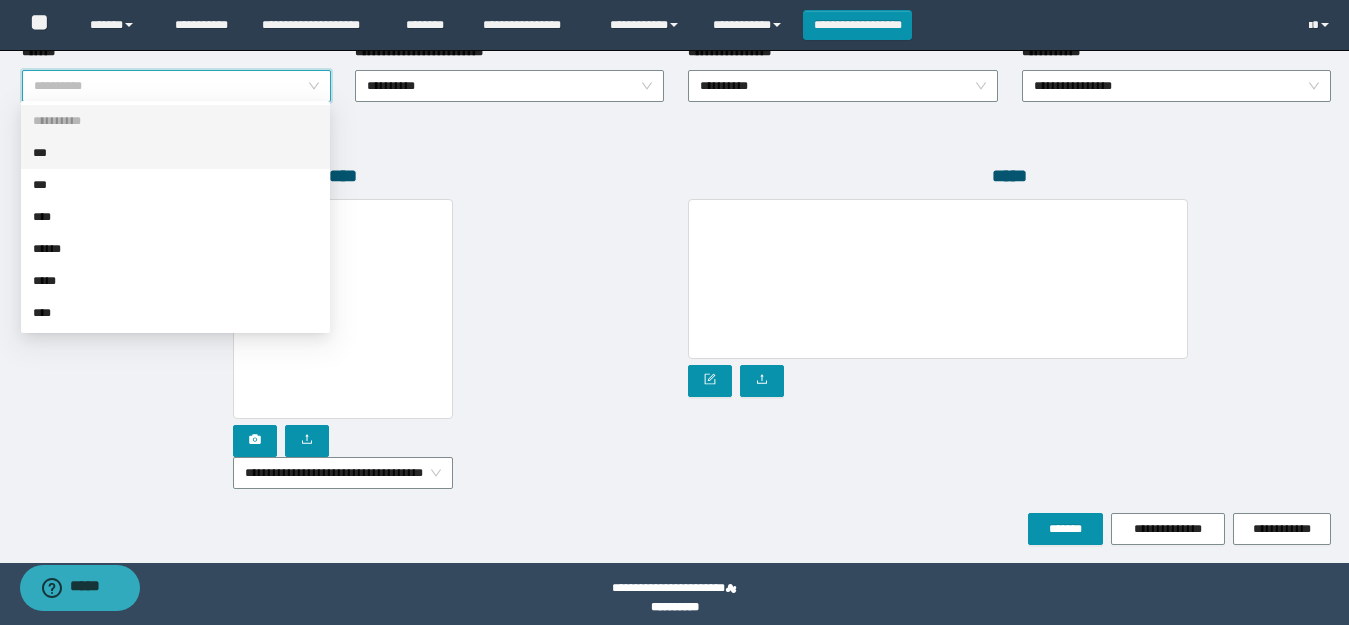click on "***" at bounding box center (175, 153) 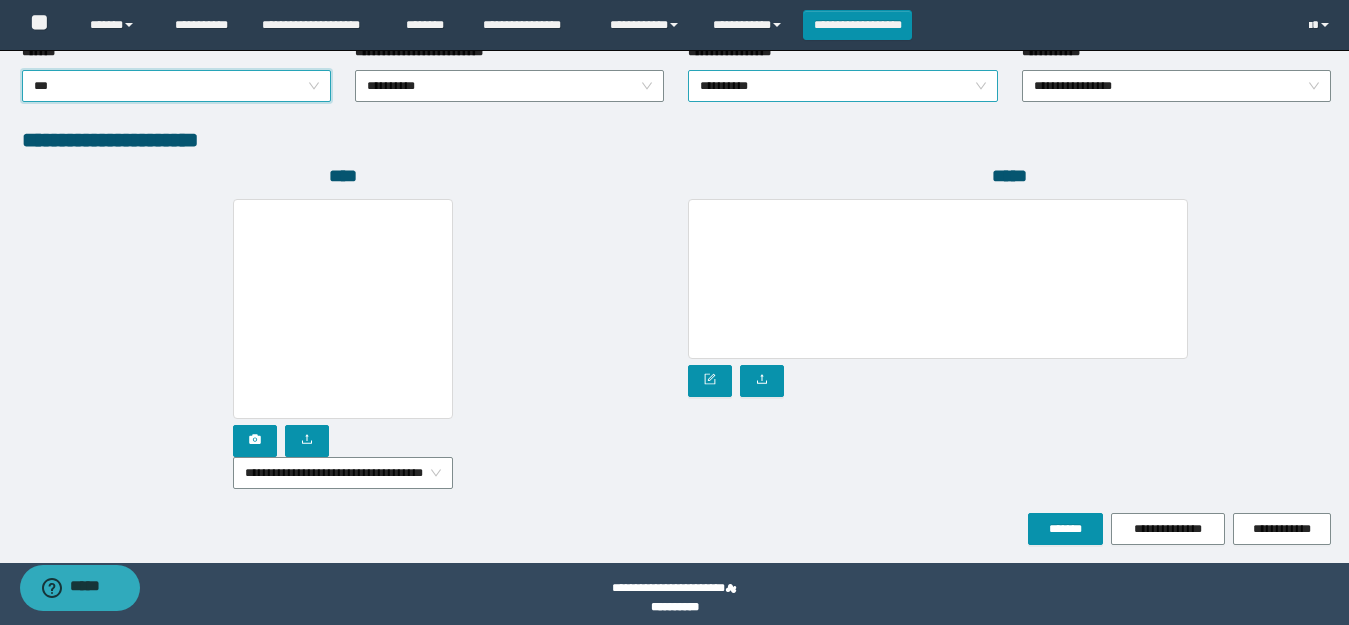 click on "**********" at bounding box center (842, 86) 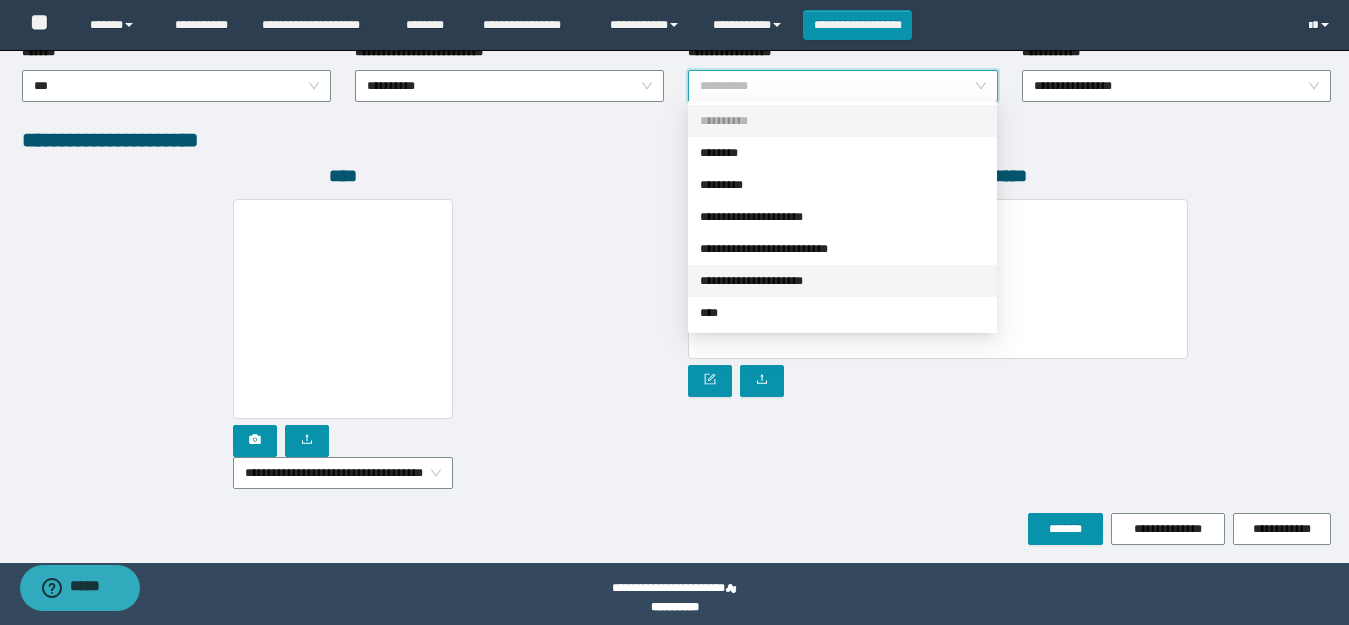 click on "**********" at bounding box center [842, 281] 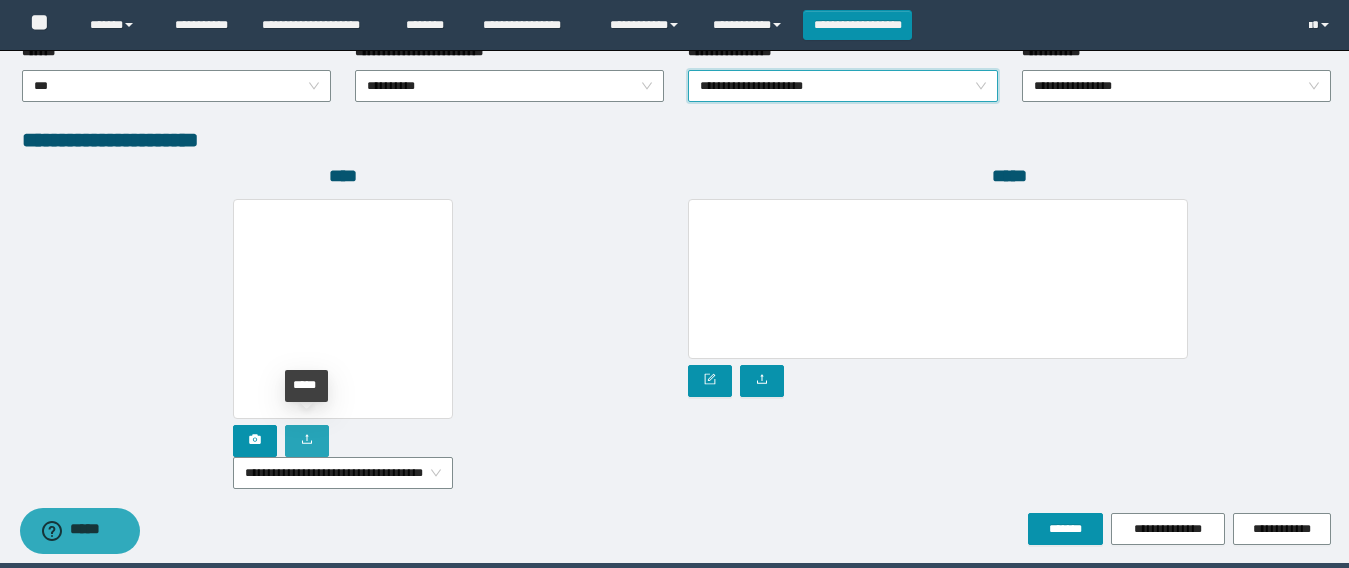 click at bounding box center (307, 441) 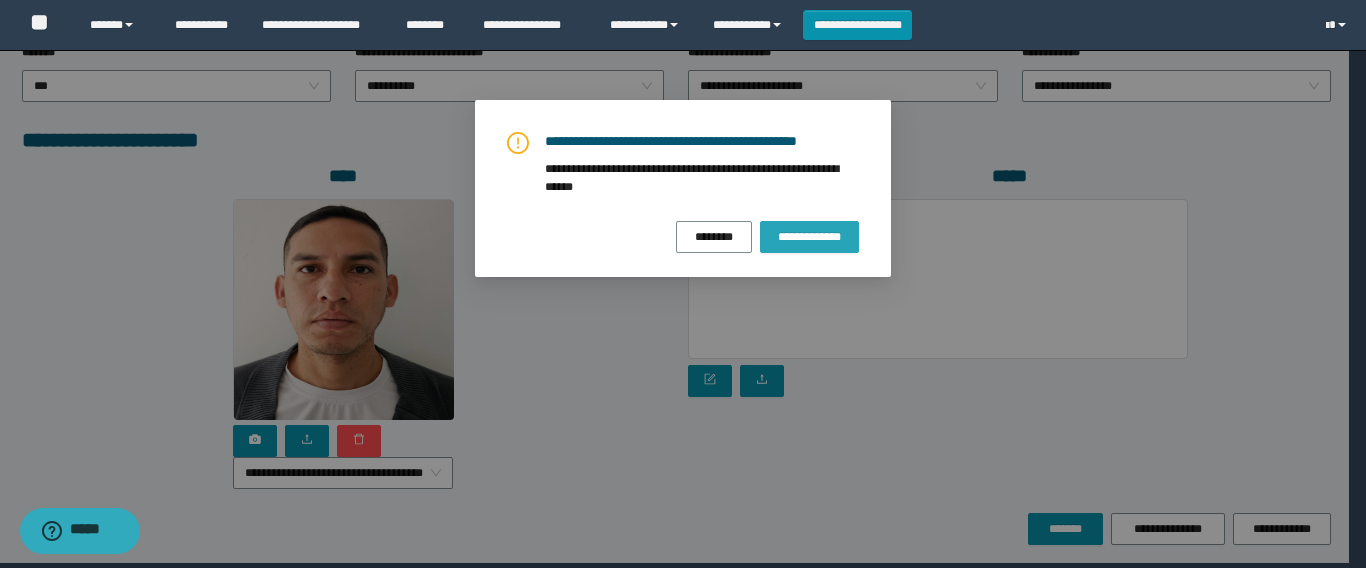 drag, startPoint x: 794, startPoint y: 217, endPoint x: 790, endPoint y: 239, distance: 22.36068 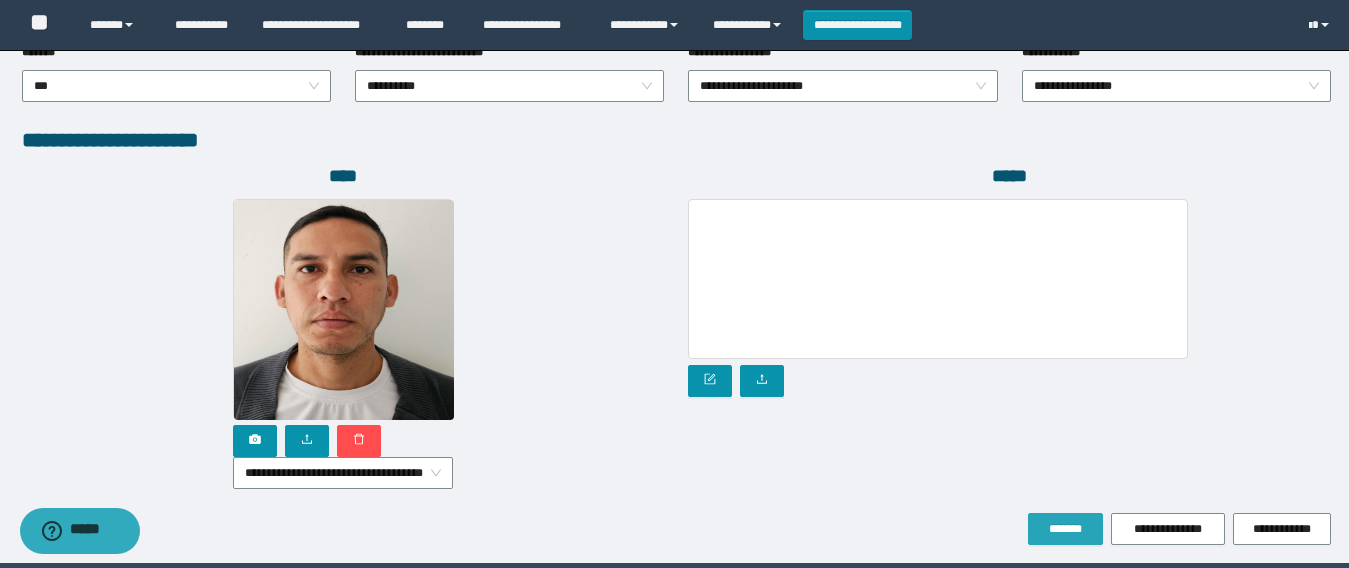 click on "*******" at bounding box center (1065, 529) 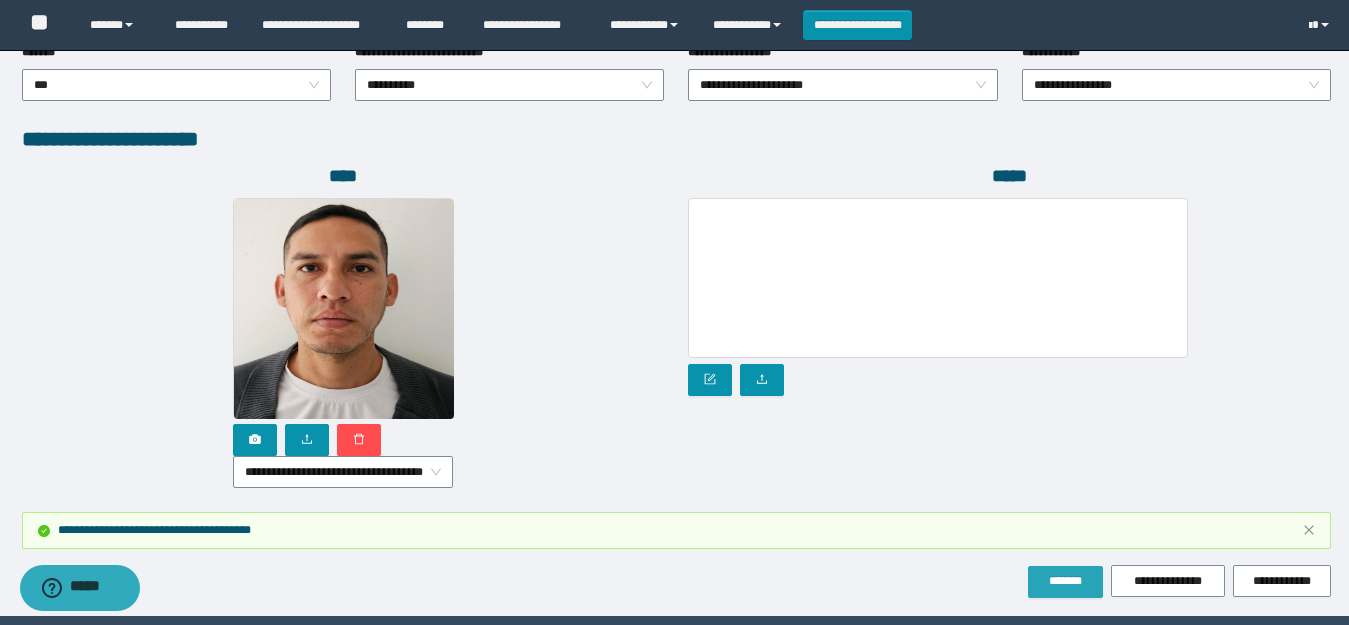 scroll, scrollTop: 1217, scrollLeft: 0, axis: vertical 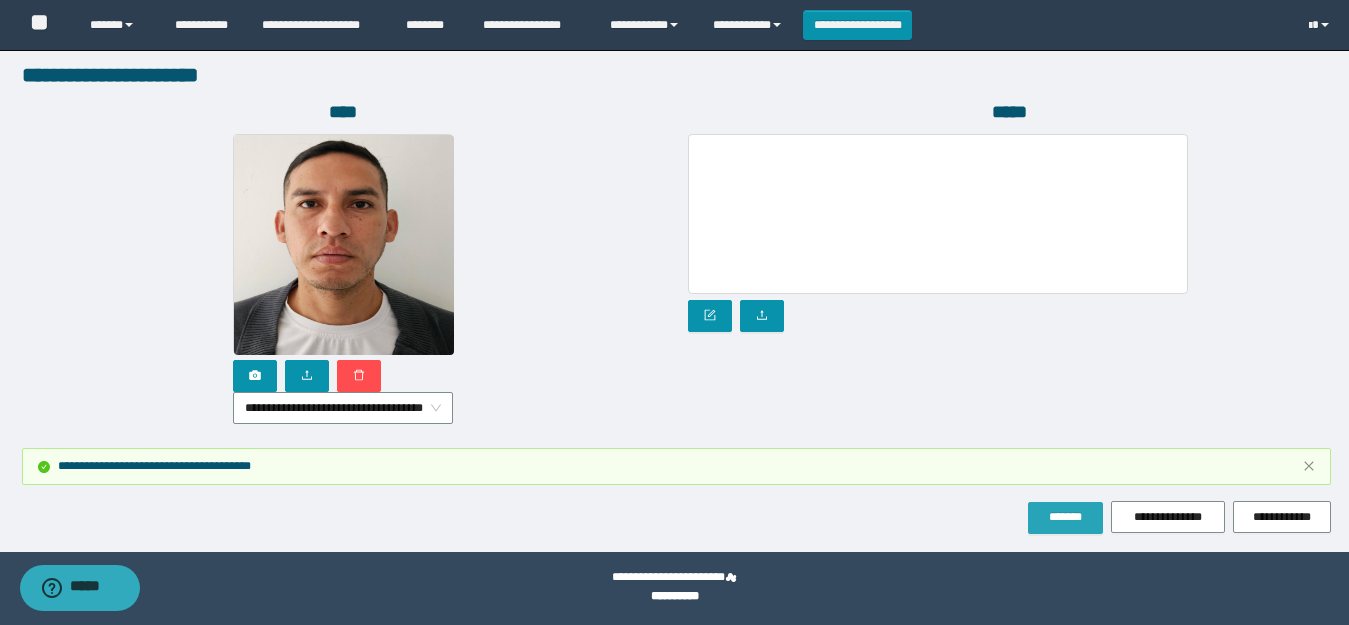 click on "*******" at bounding box center [1065, 517] 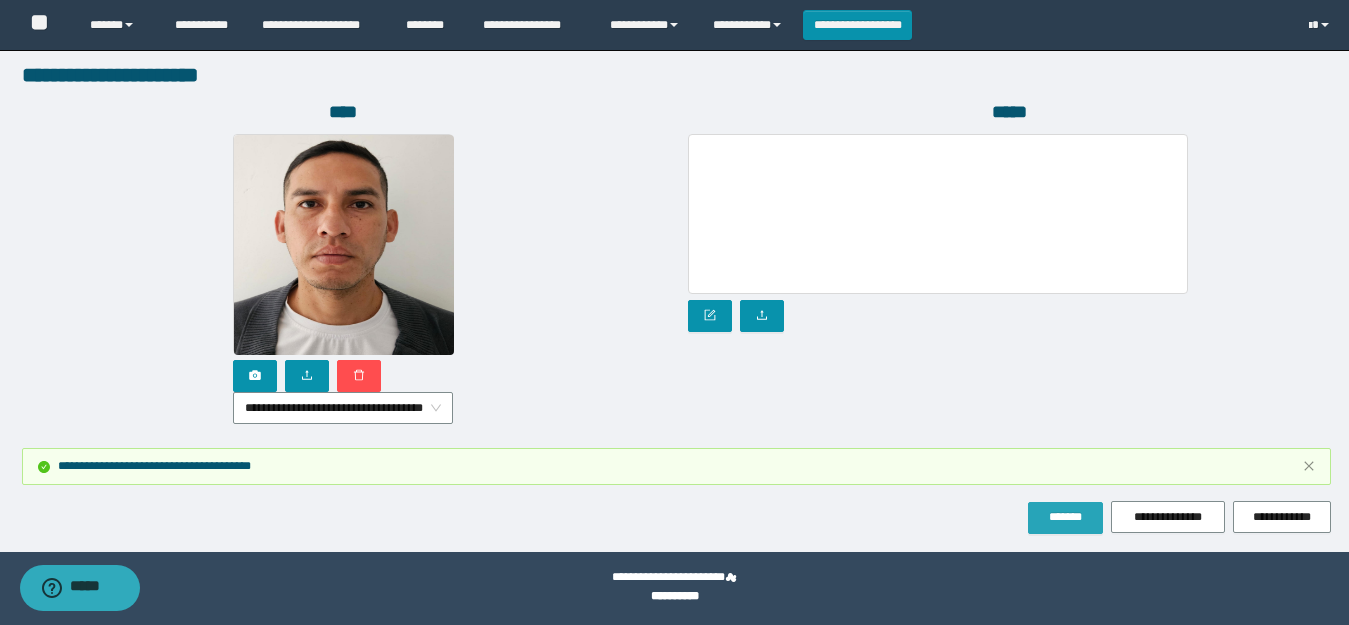 click on "*******" at bounding box center (1065, 518) 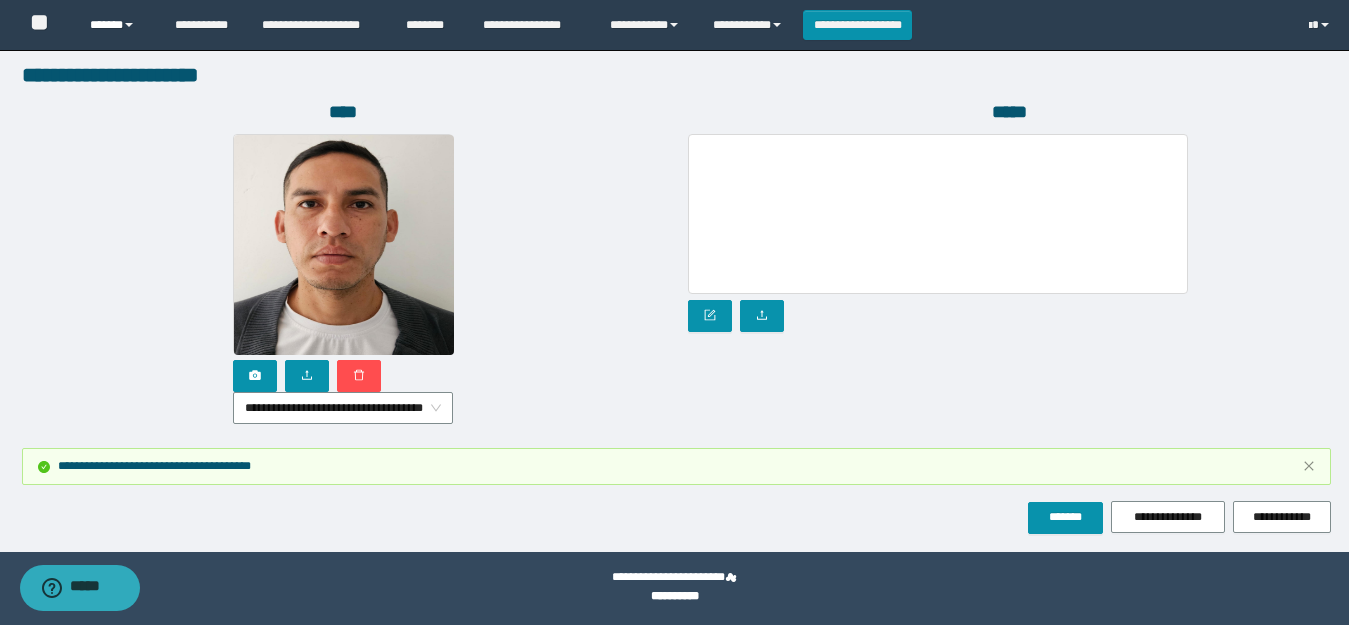 click on "******" at bounding box center [117, 25] 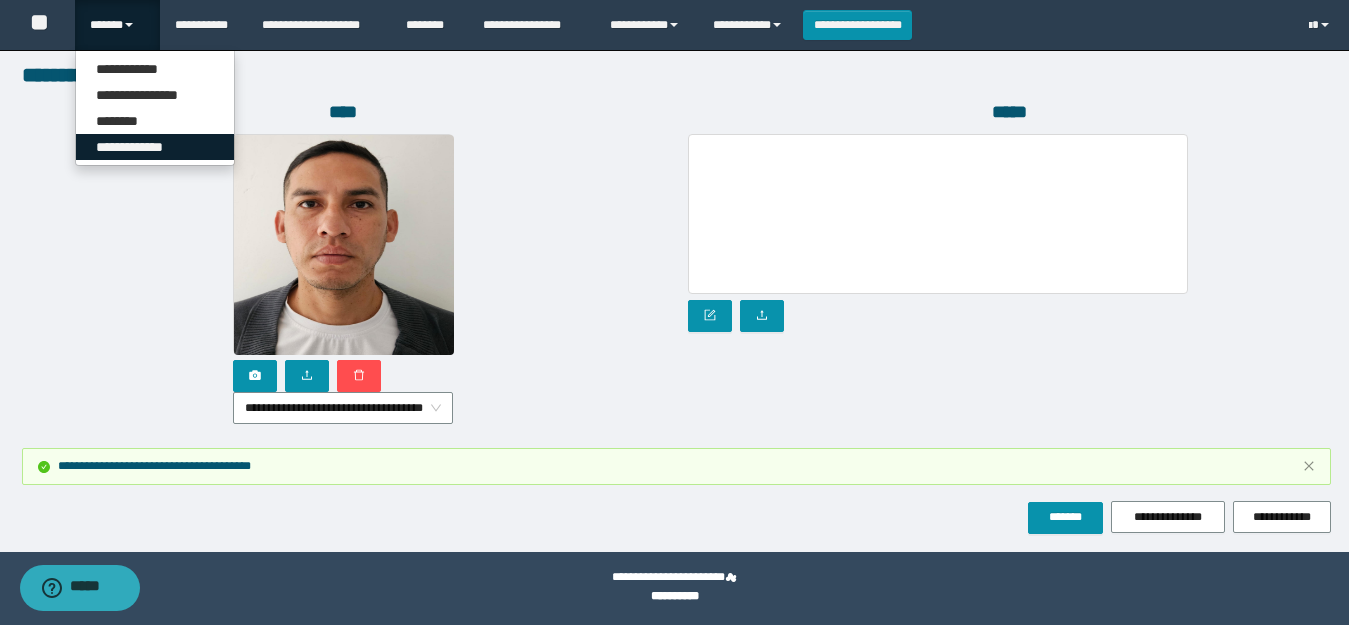 click on "**********" at bounding box center (155, 147) 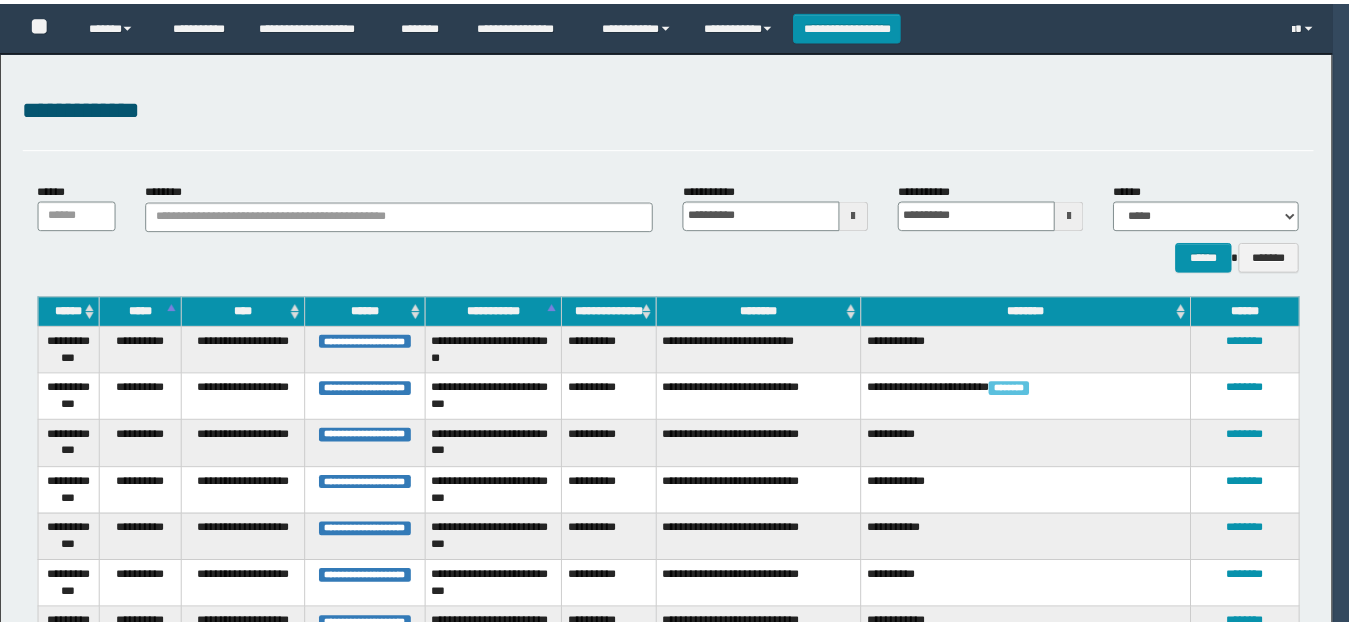 scroll, scrollTop: 0, scrollLeft: 0, axis: both 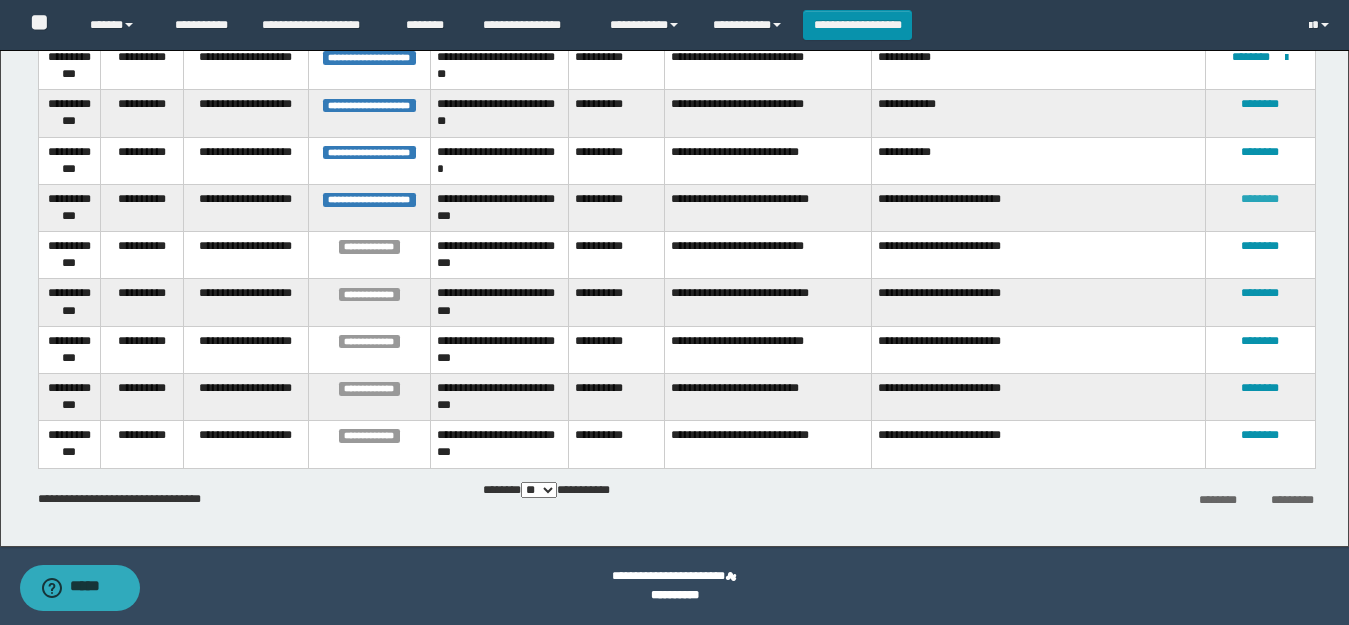 click on "********" at bounding box center (1260, 199) 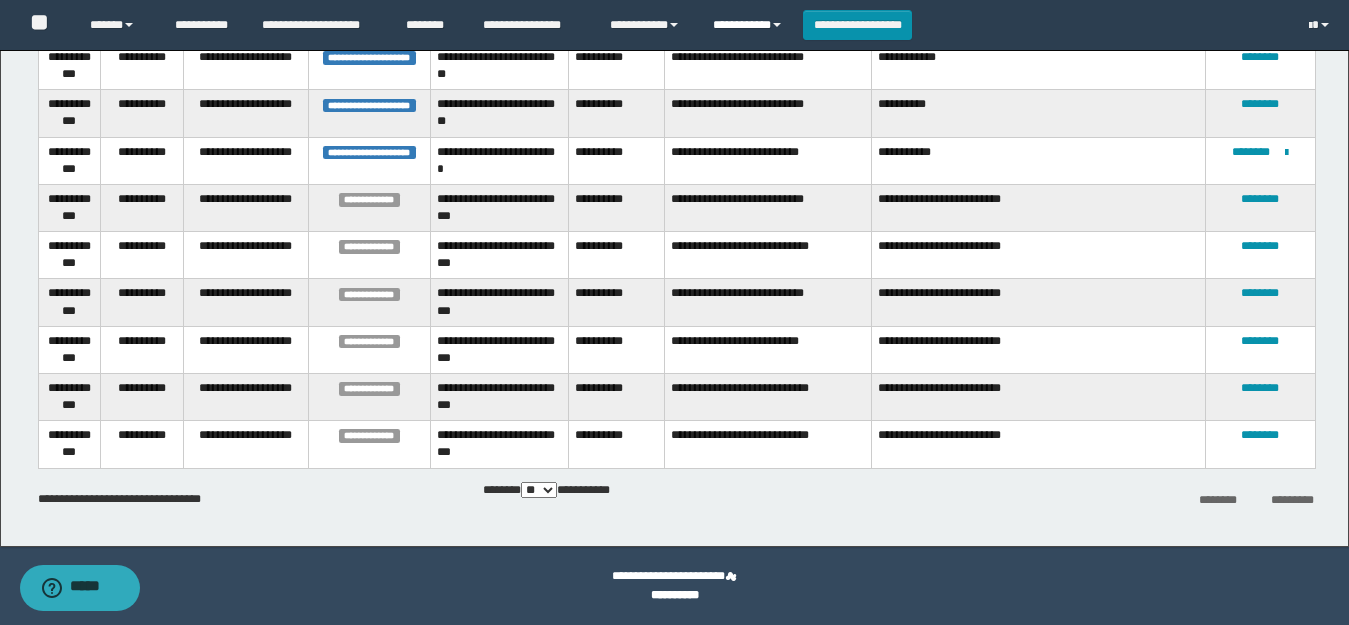 click on "**********" at bounding box center (750, 25) 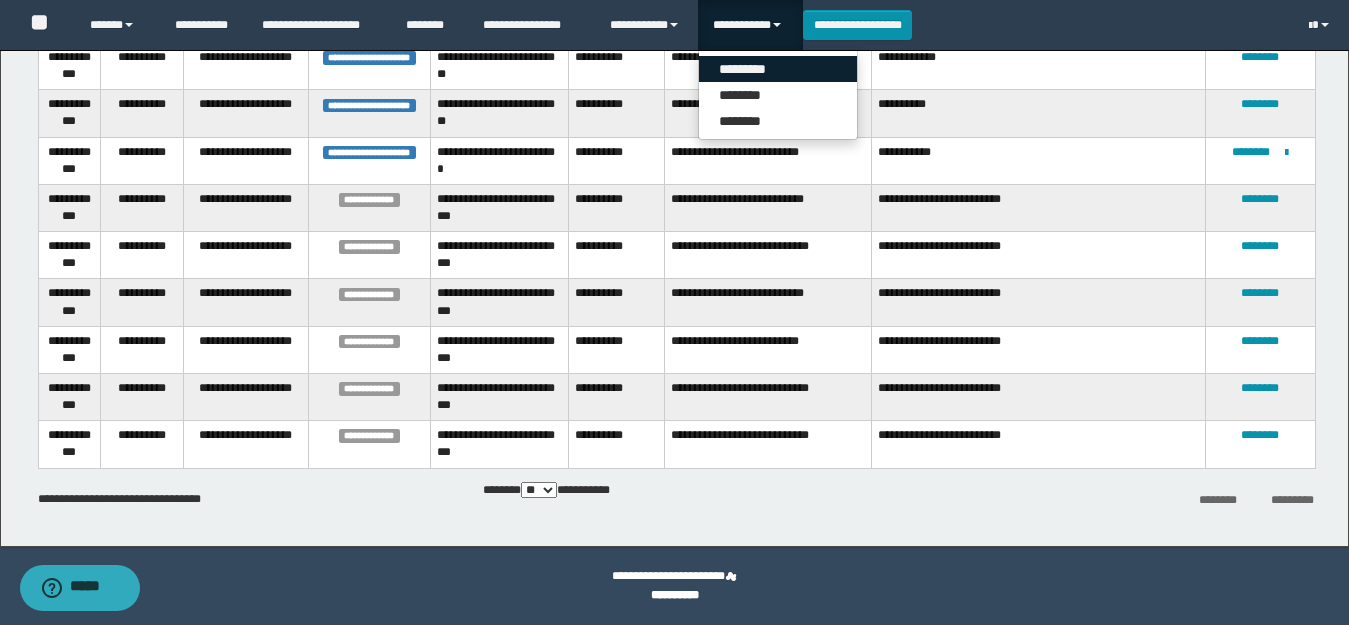 click on "*********" at bounding box center (778, 69) 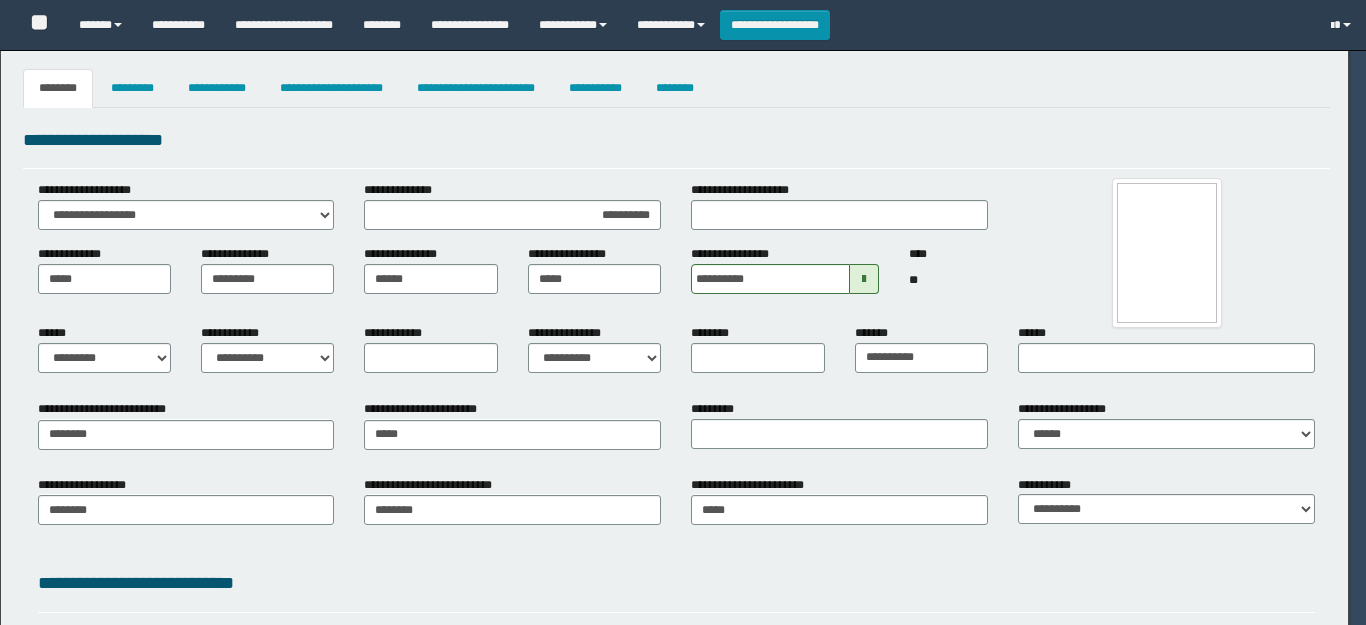 select on "*" 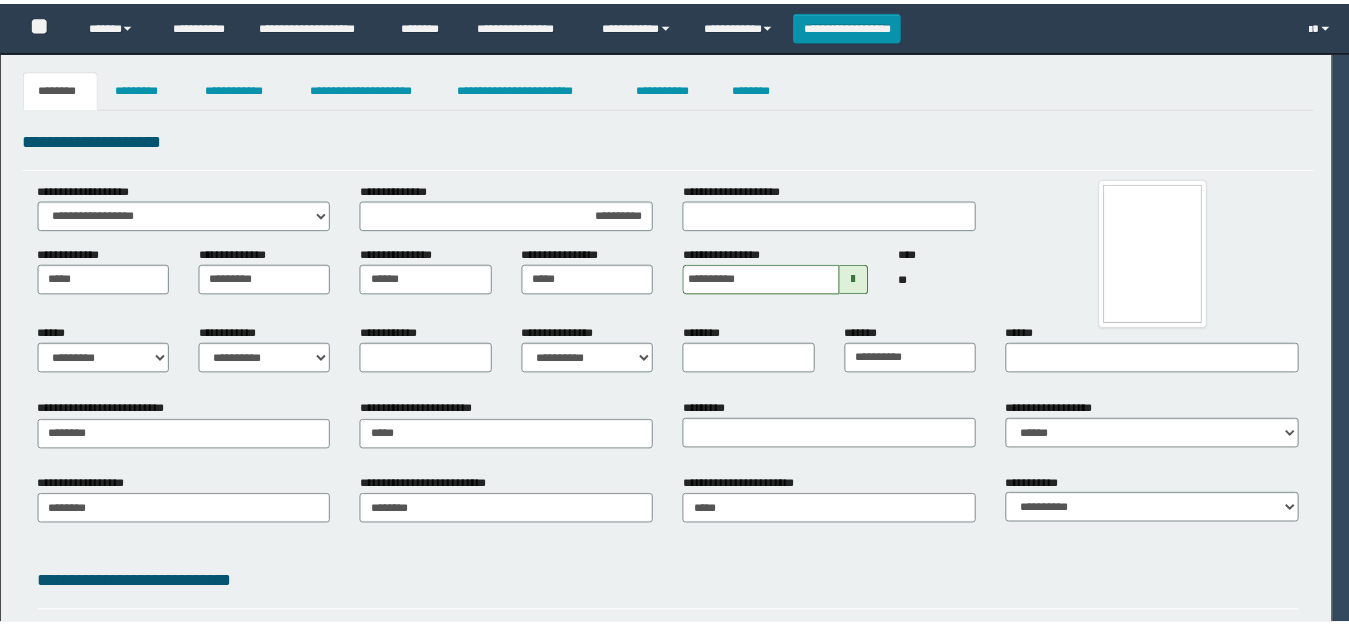 scroll, scrollTop: 0, scrollLeft: 0, axis: both 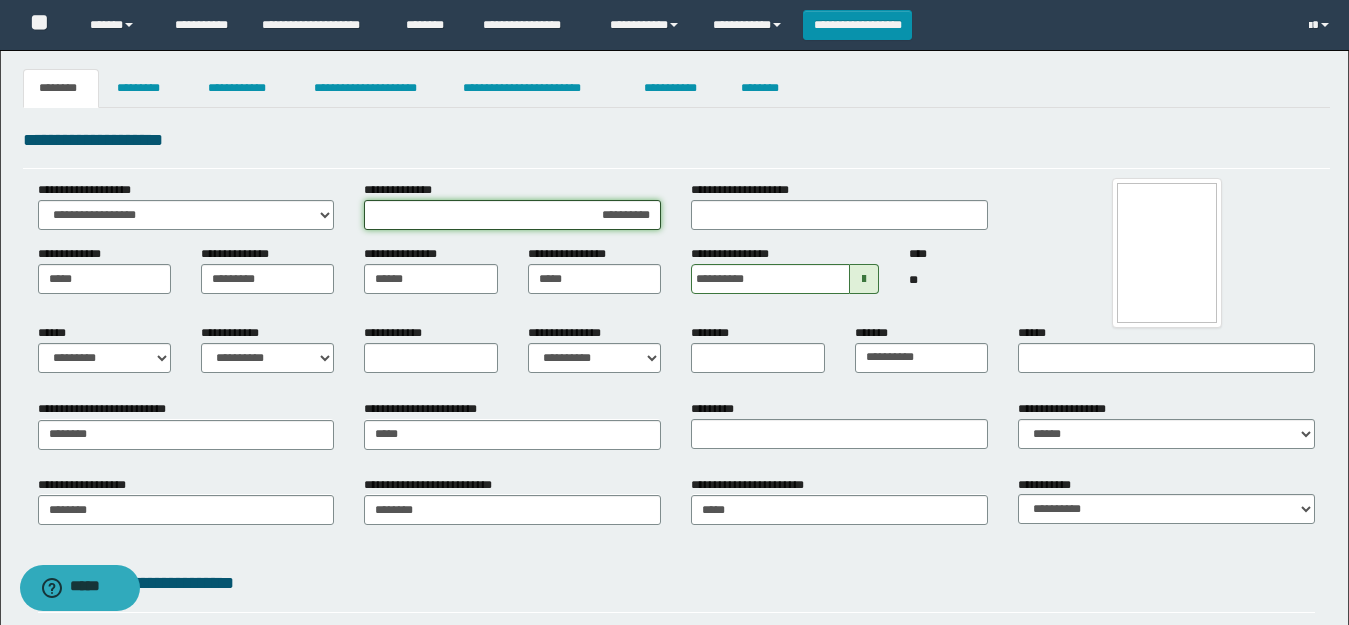 drag, startPoint x: 650, startPoint y: 221, endPoint x: 574, endPoint y: 221, distance: 76 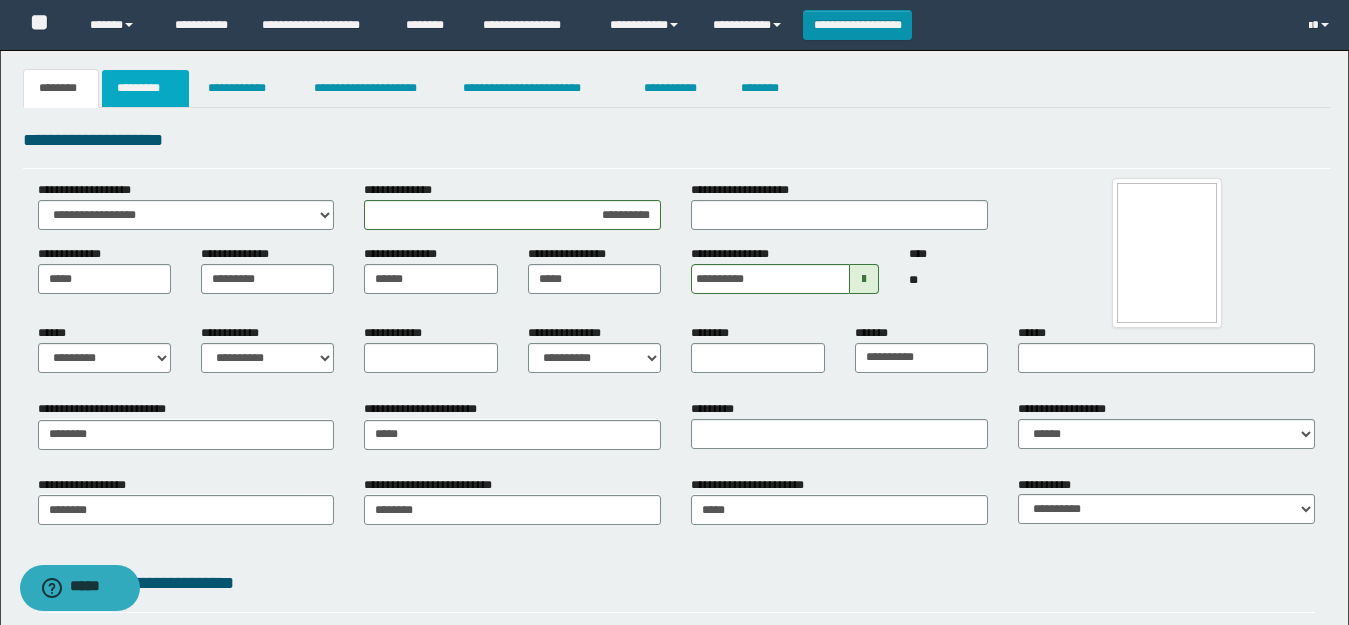 click on "*********" at bounding box center (145, 88) 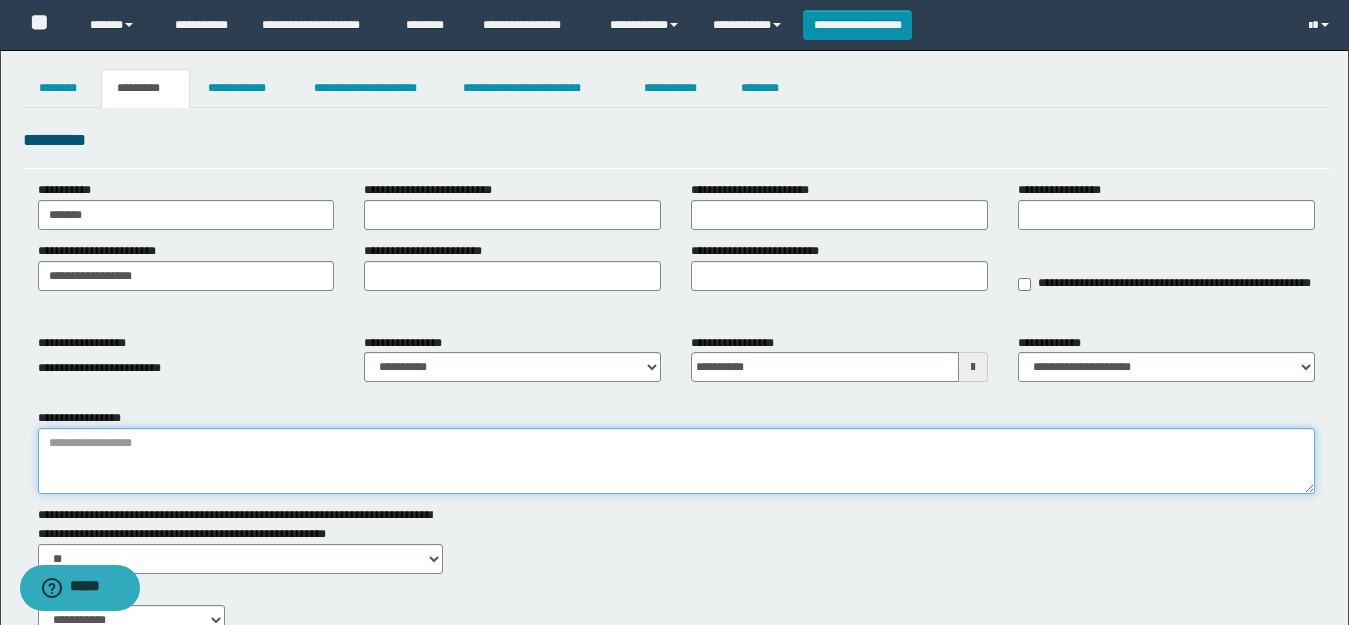click on "**********" at bounding box center [676, 461] 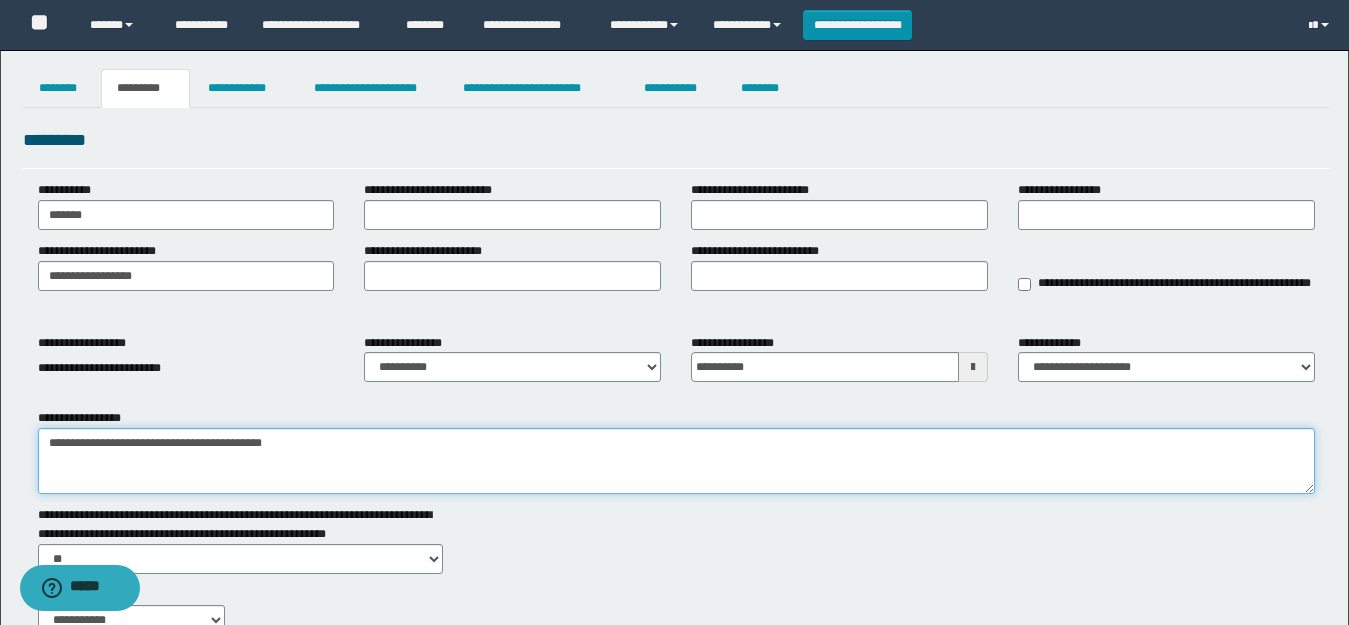 paste on "**********" 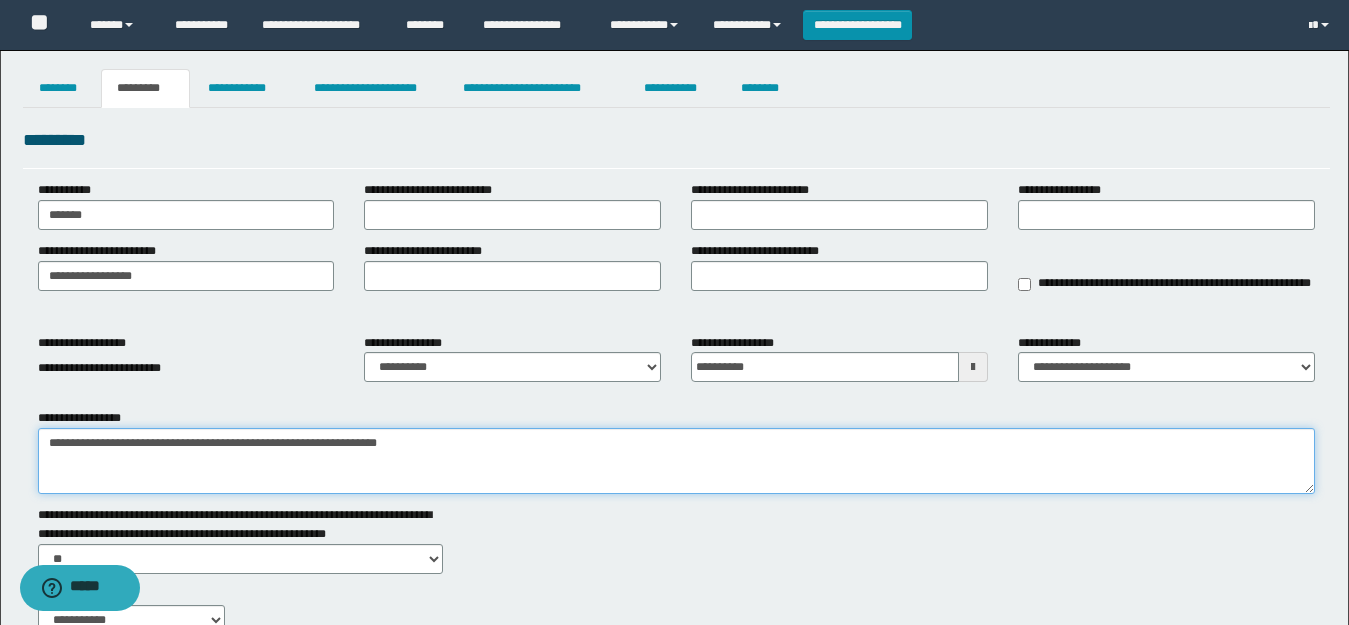 type on "**********" 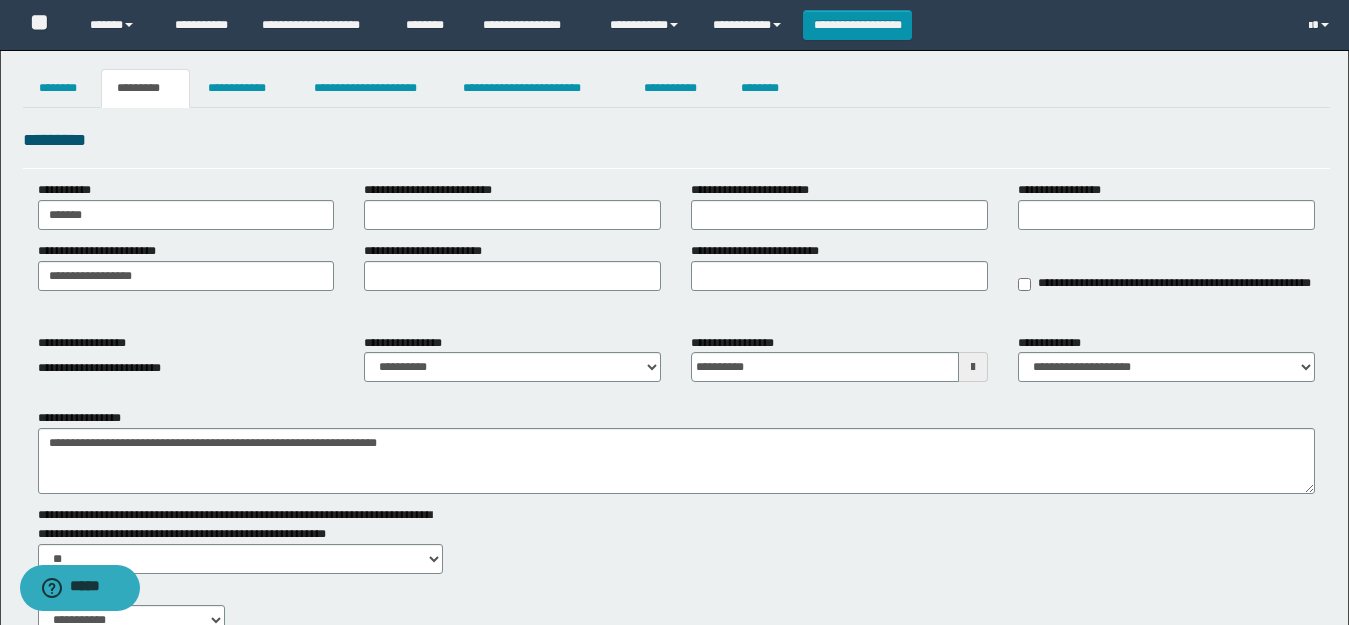 click on "**********" at bounding box center (408, 343) 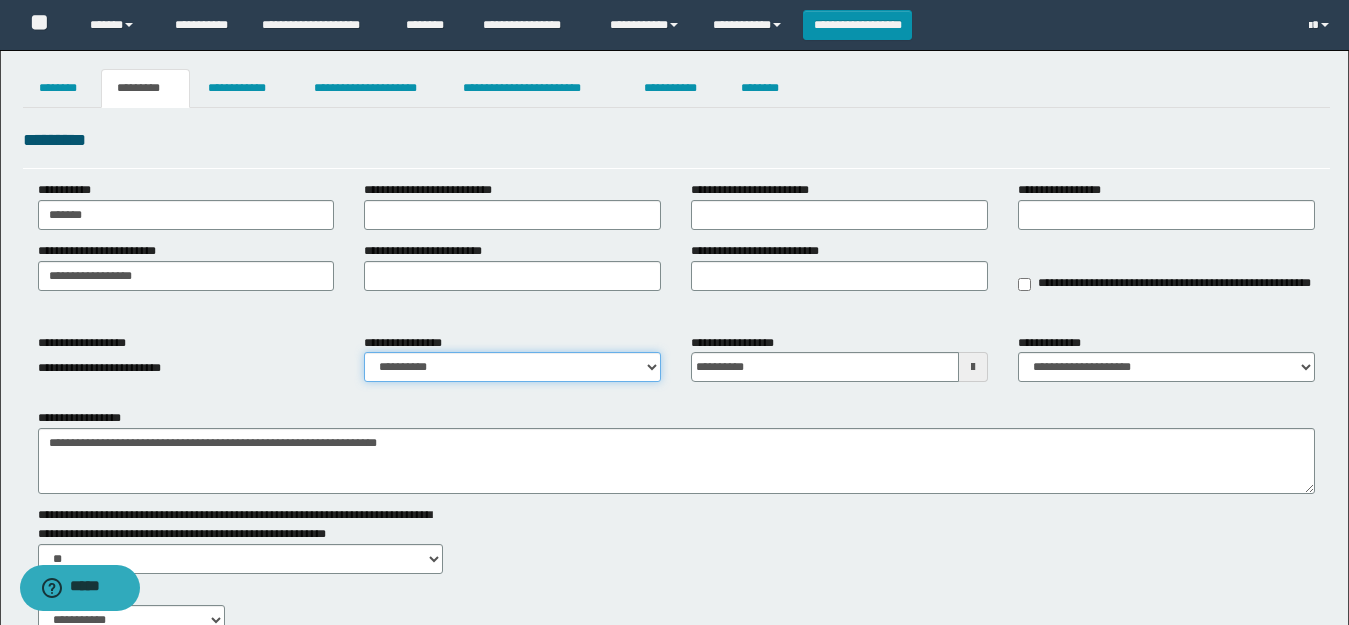 click on "**********" at bounding box center [512, 367] 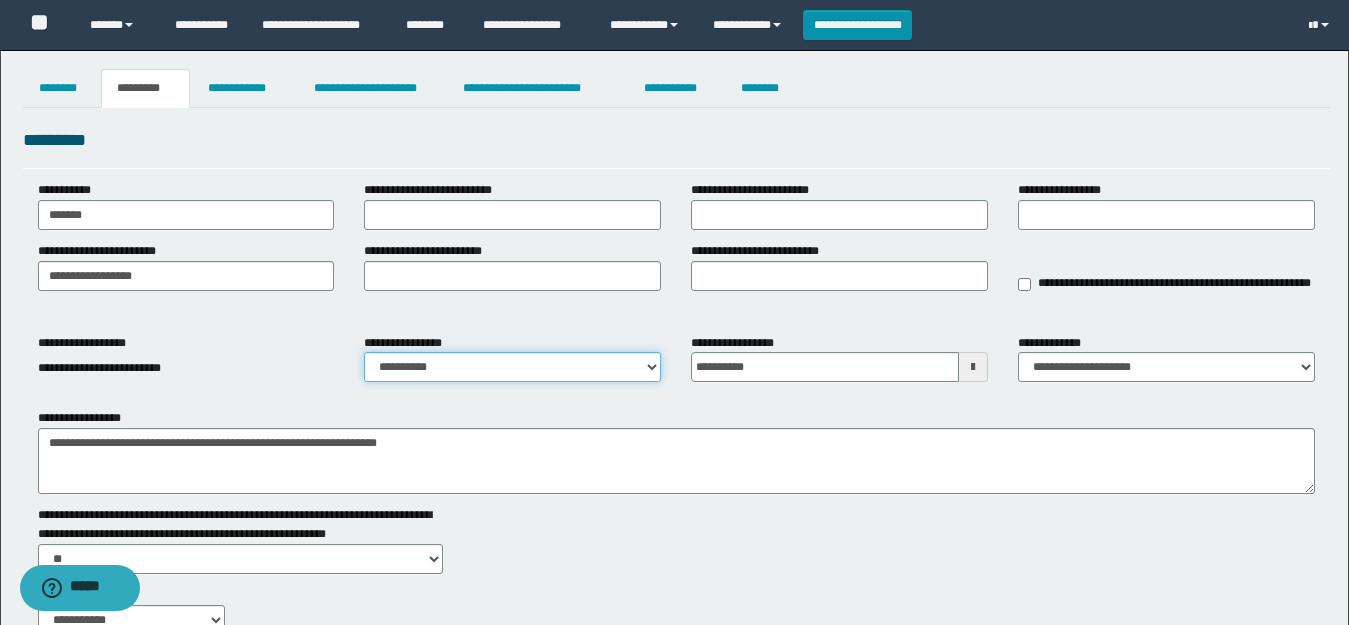 select on "****" 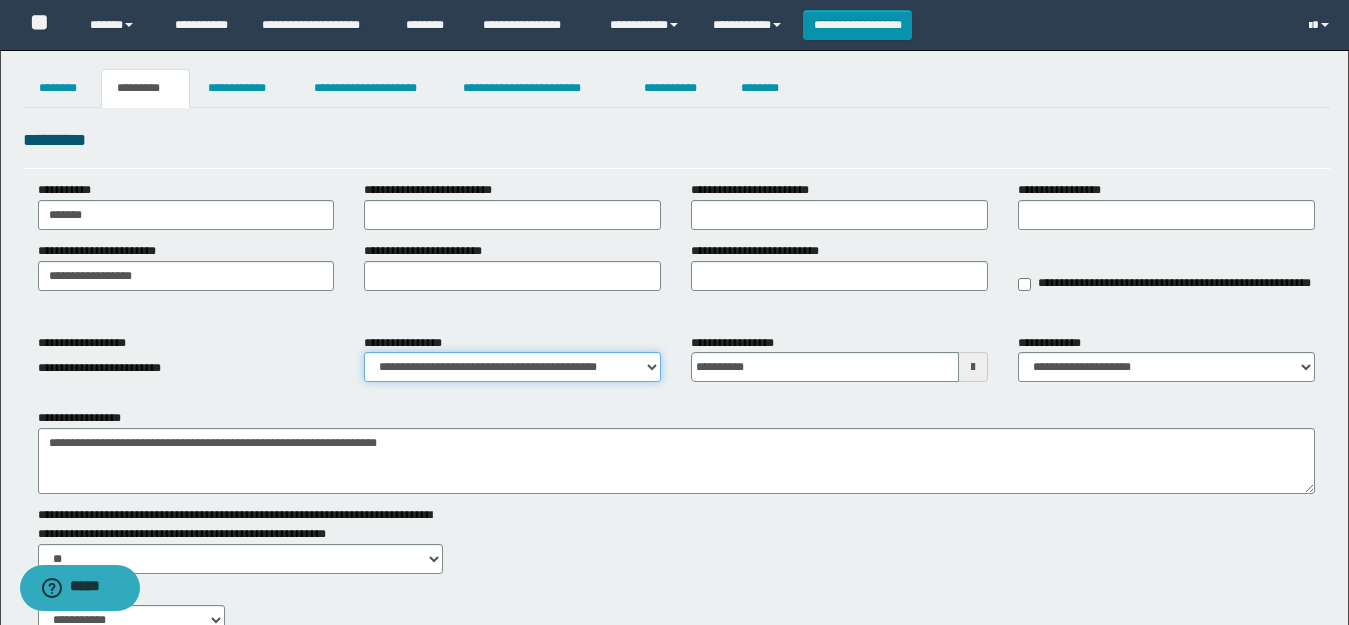 click on "**********" at bounding box center [512, 367] 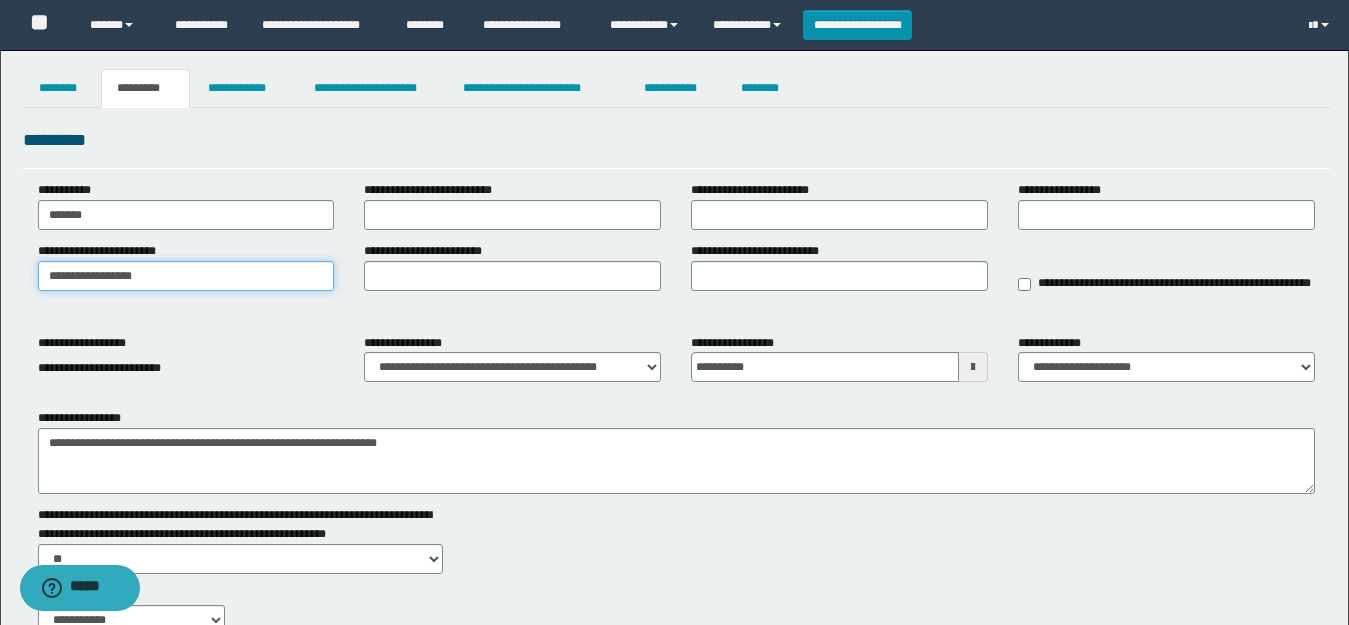 click on "**********" at bounding box center (674, 450) 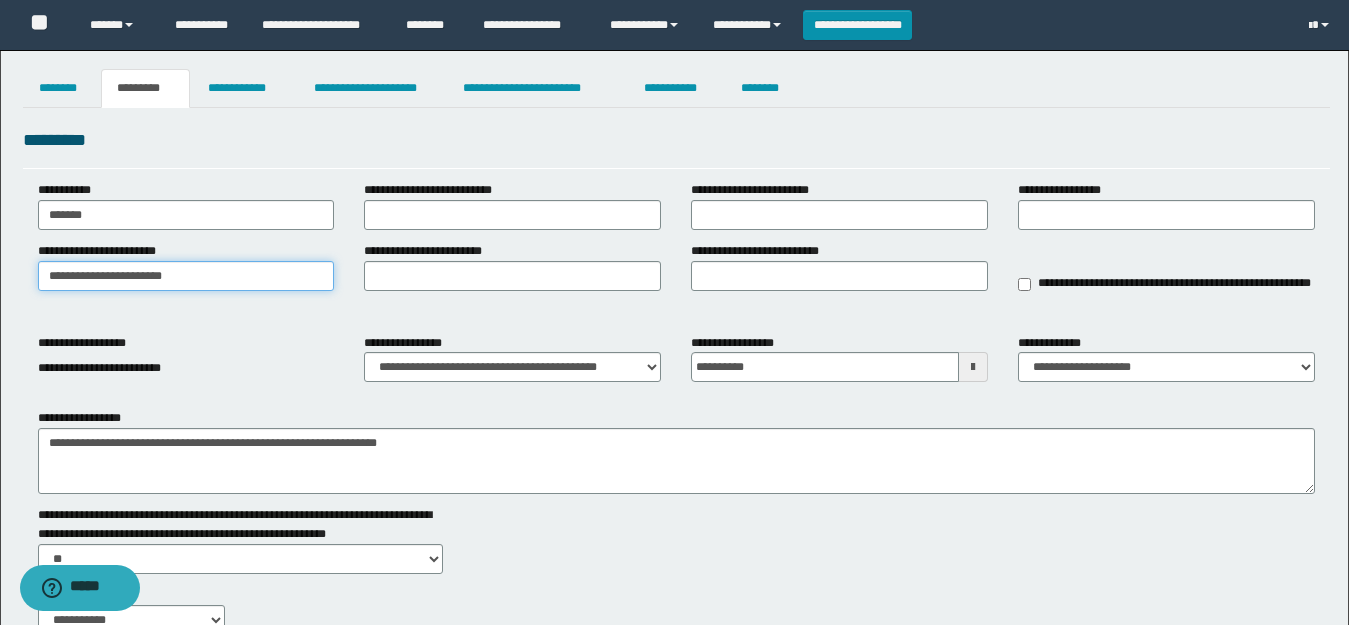 type on "**********" 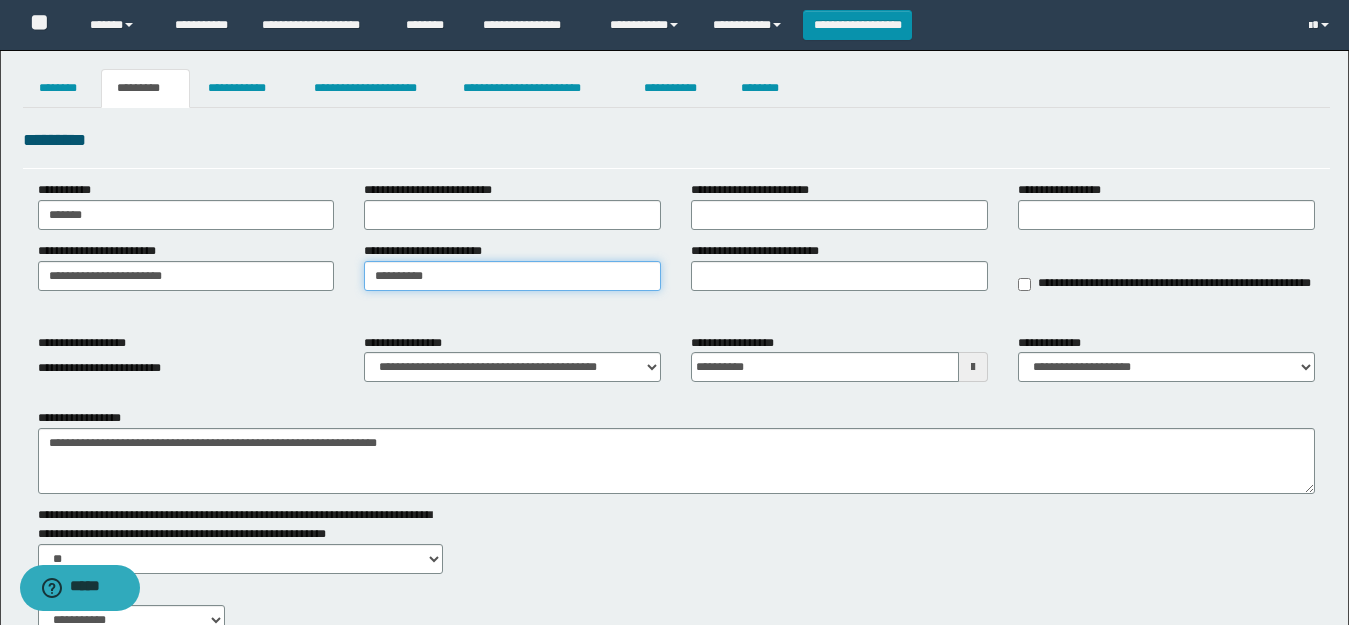 type on "**********" 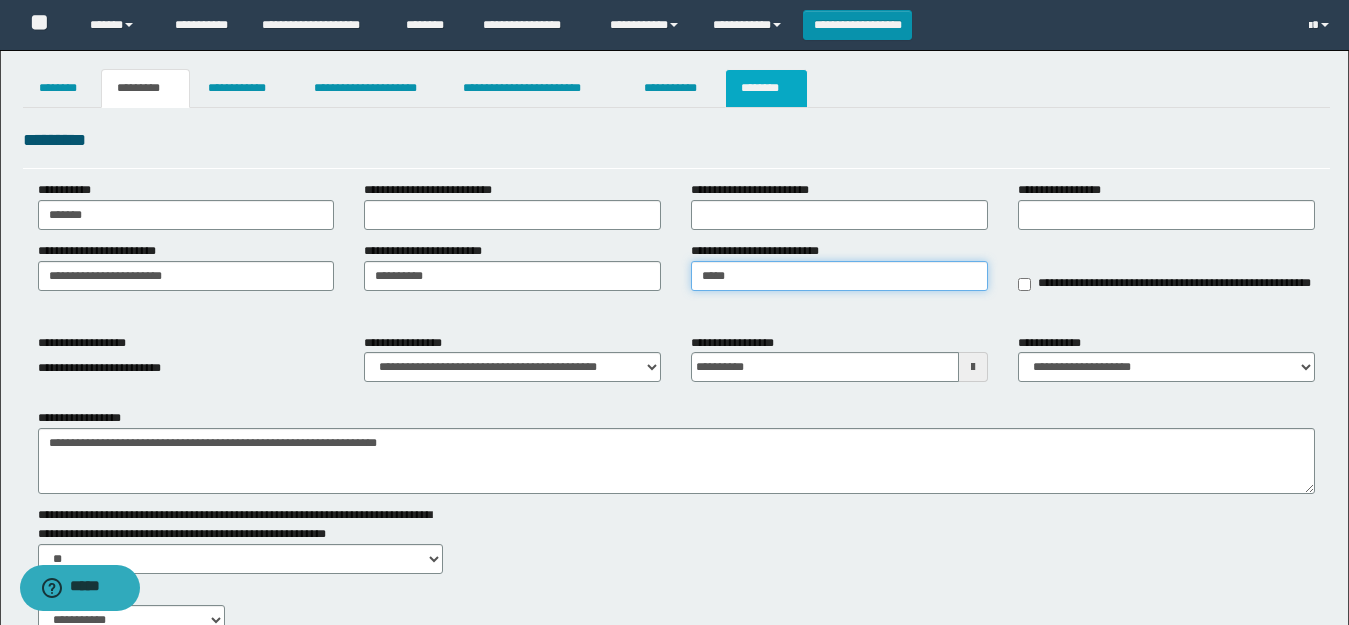 type on "*****" 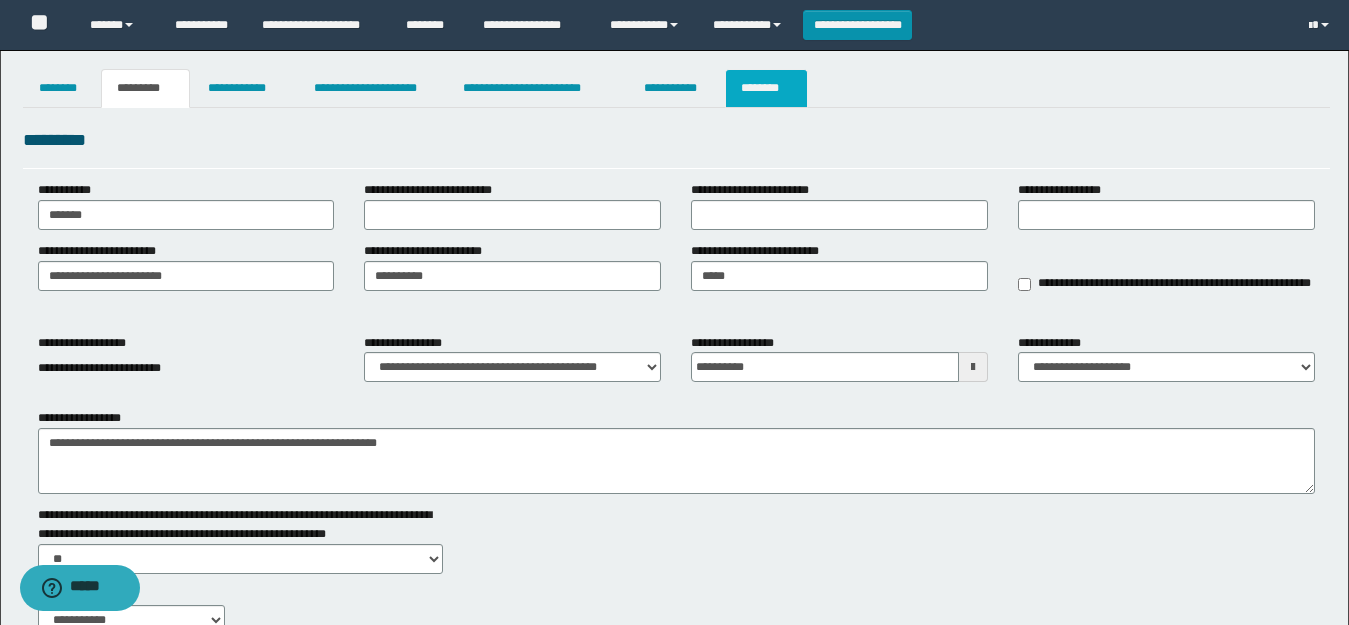 click on "********" at bounding box center [766, 88] 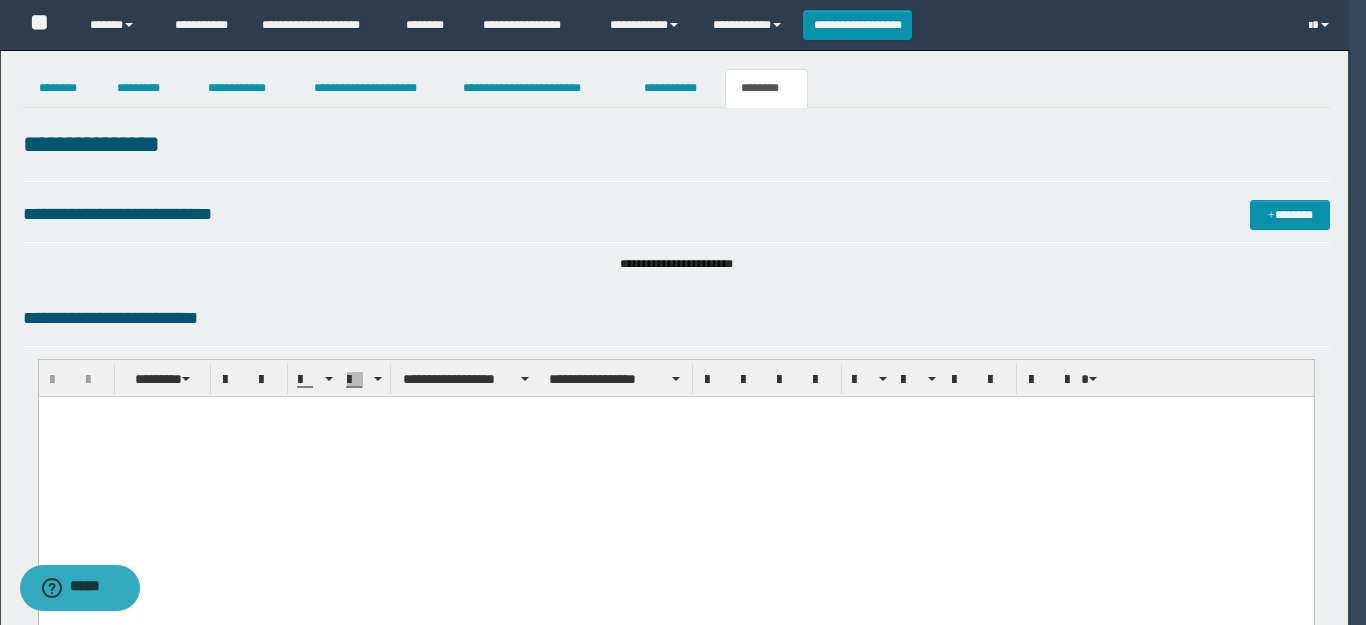 click on "**********" at bounding box center [1192, 1436] 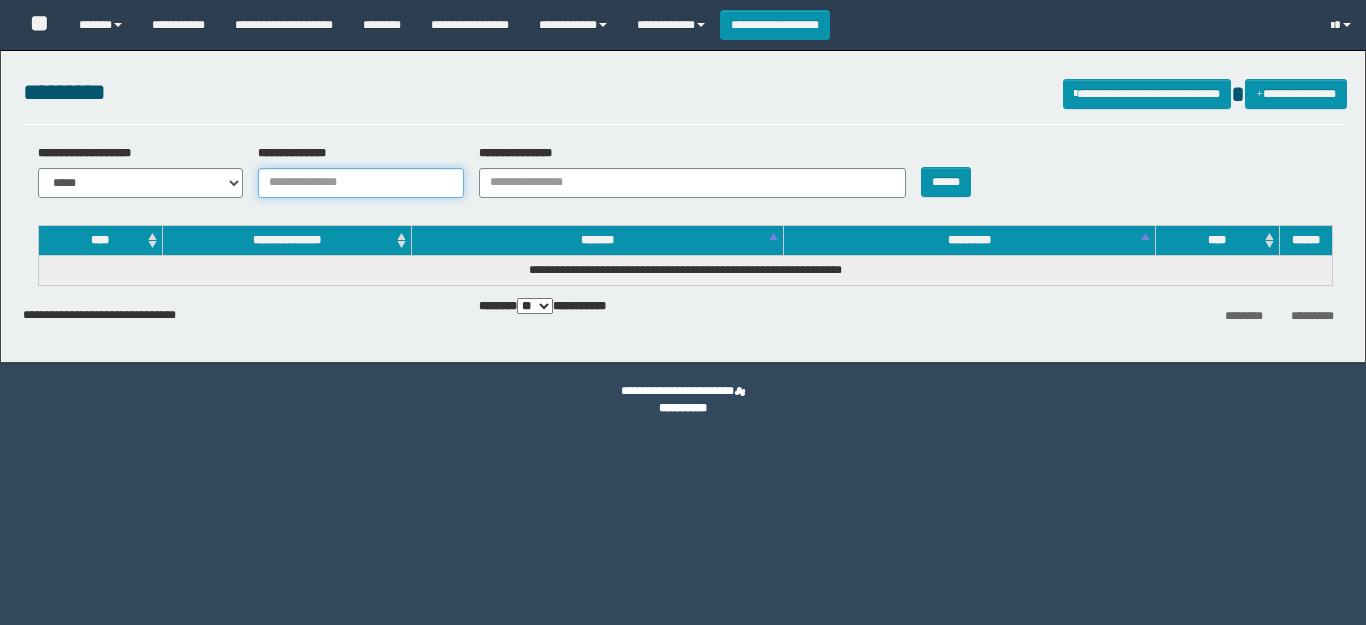 click on "**********" at bounding box center [361, 183] 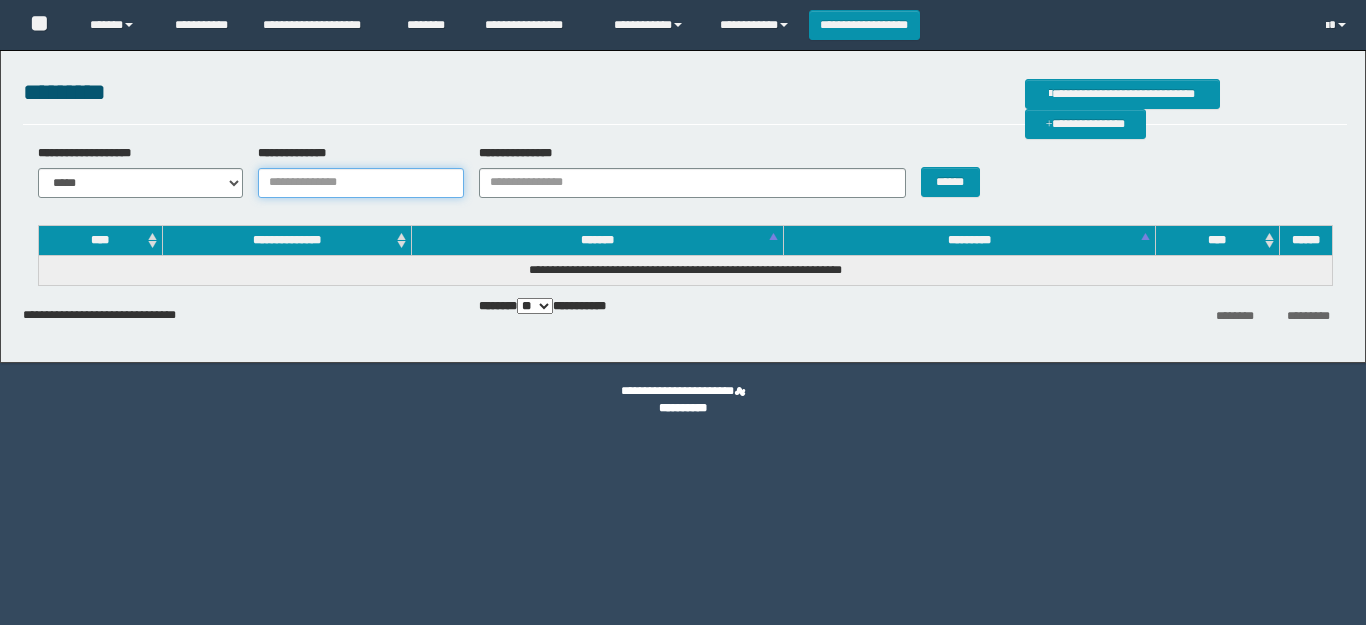paste on "**********" 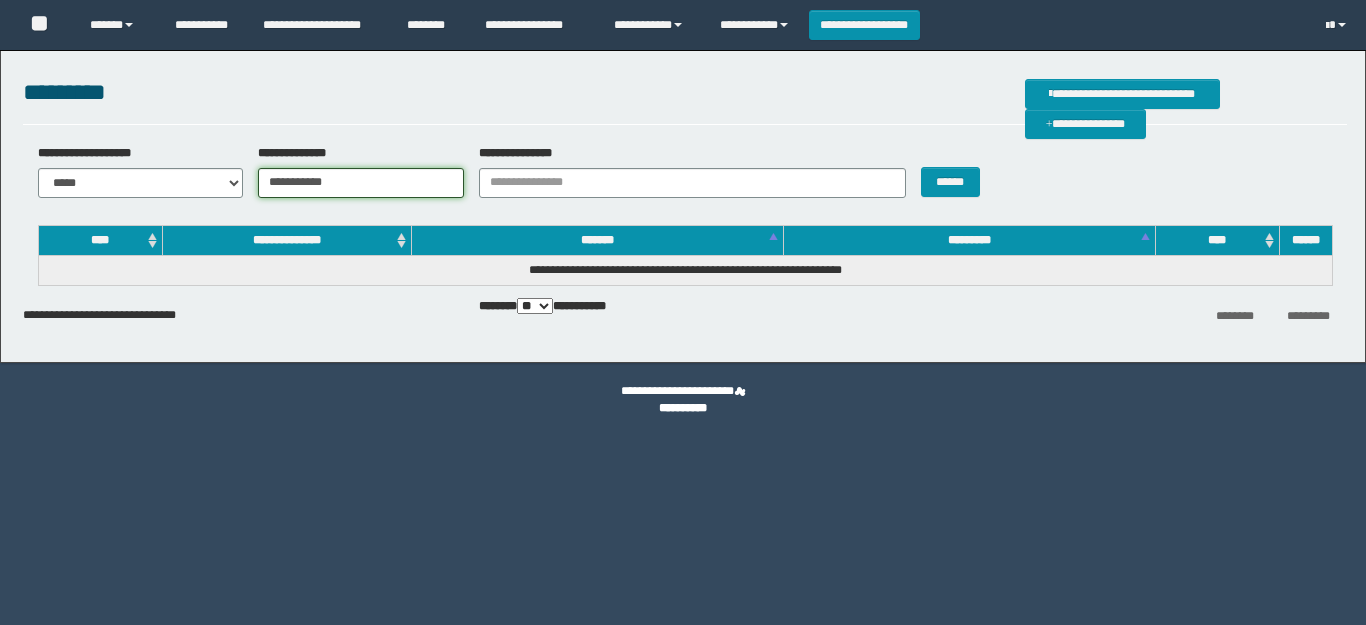 scroll, scrollTop: 0, scrollLeft: 0, axis: both 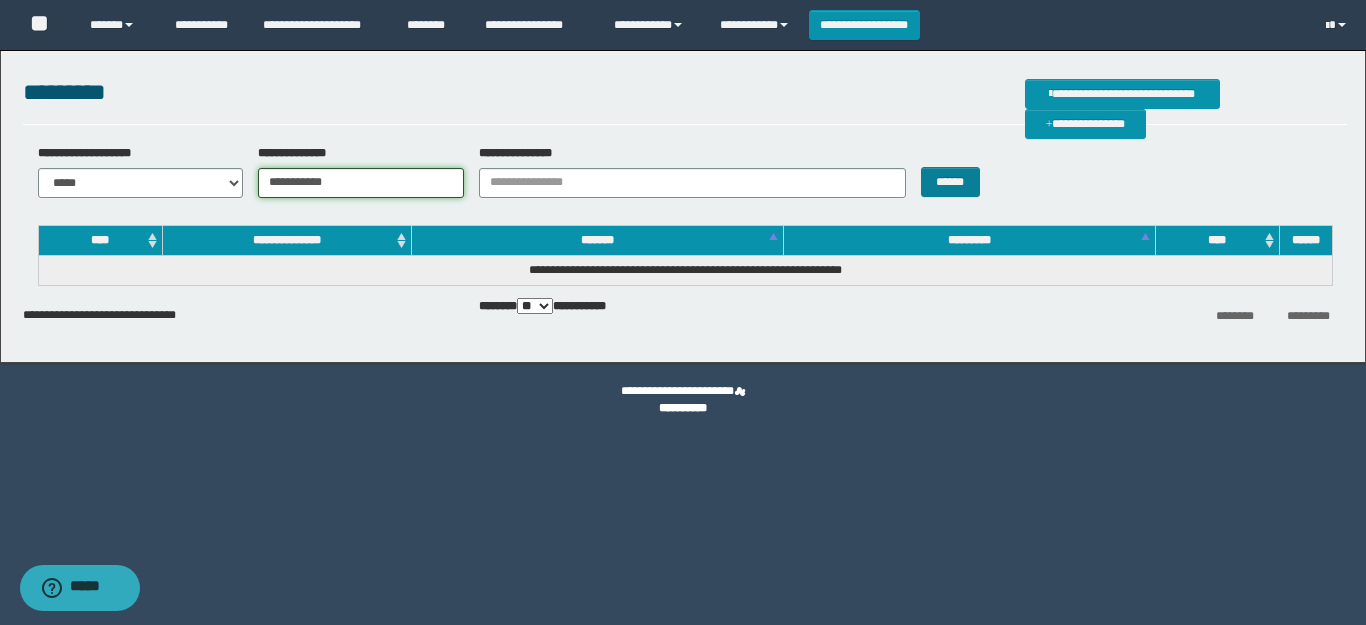 type on "**********" 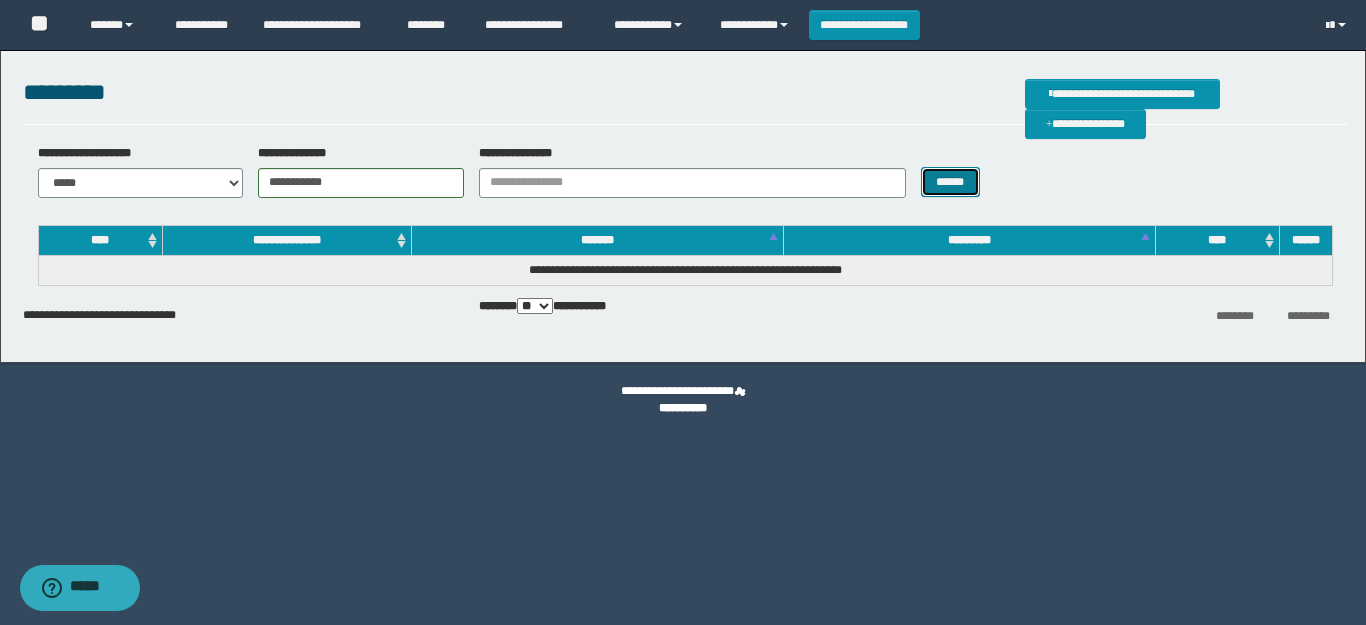 click on "******" at bounding box center (950, 182) 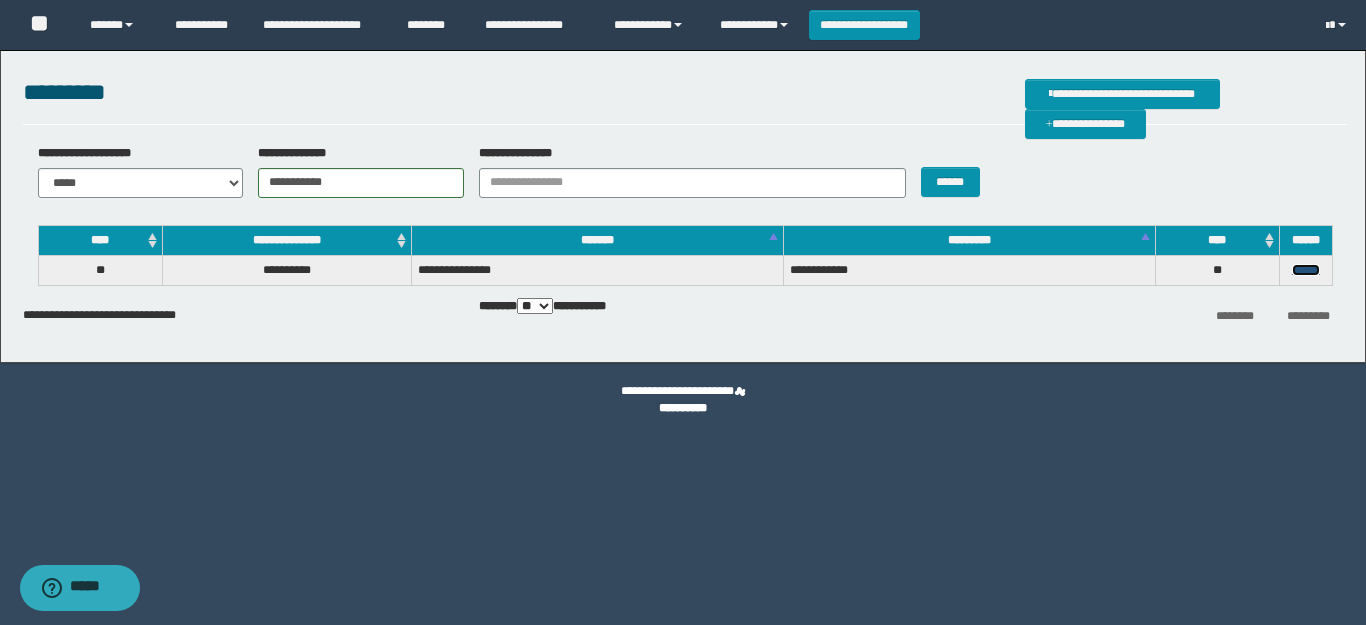 click on "******" at bounding box center [1306, 270] 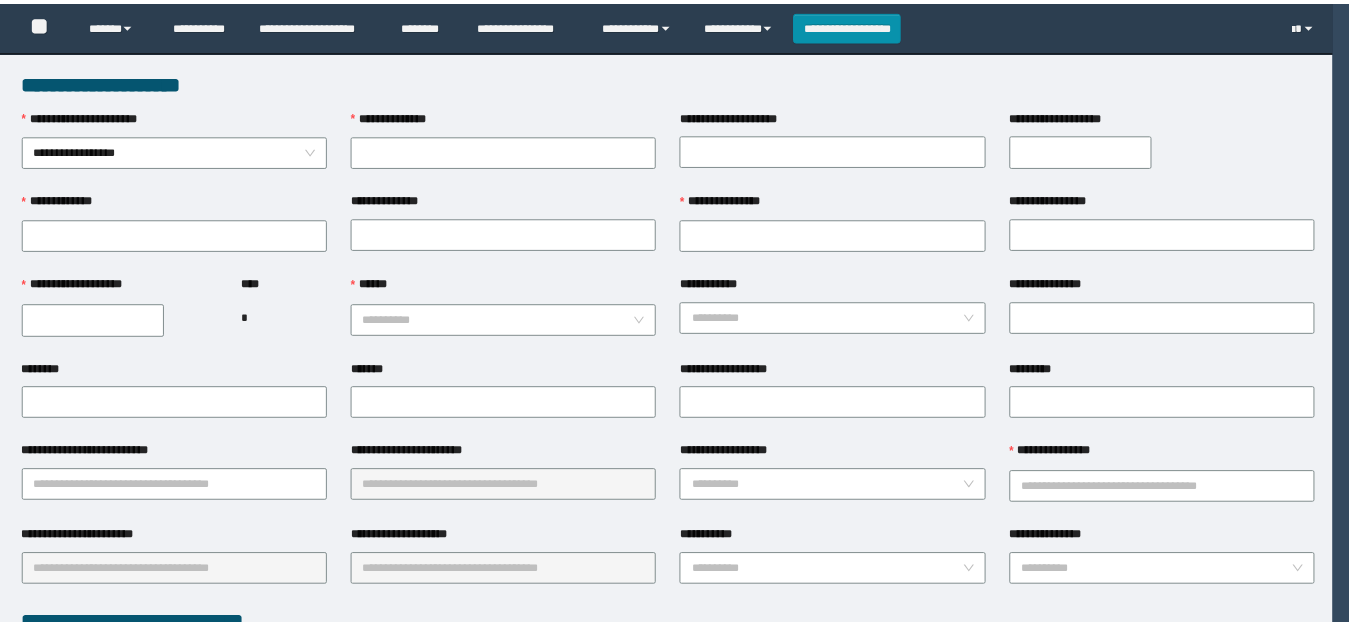 scroll, scrollTop: 0, scrollLeft: 0, axis: both 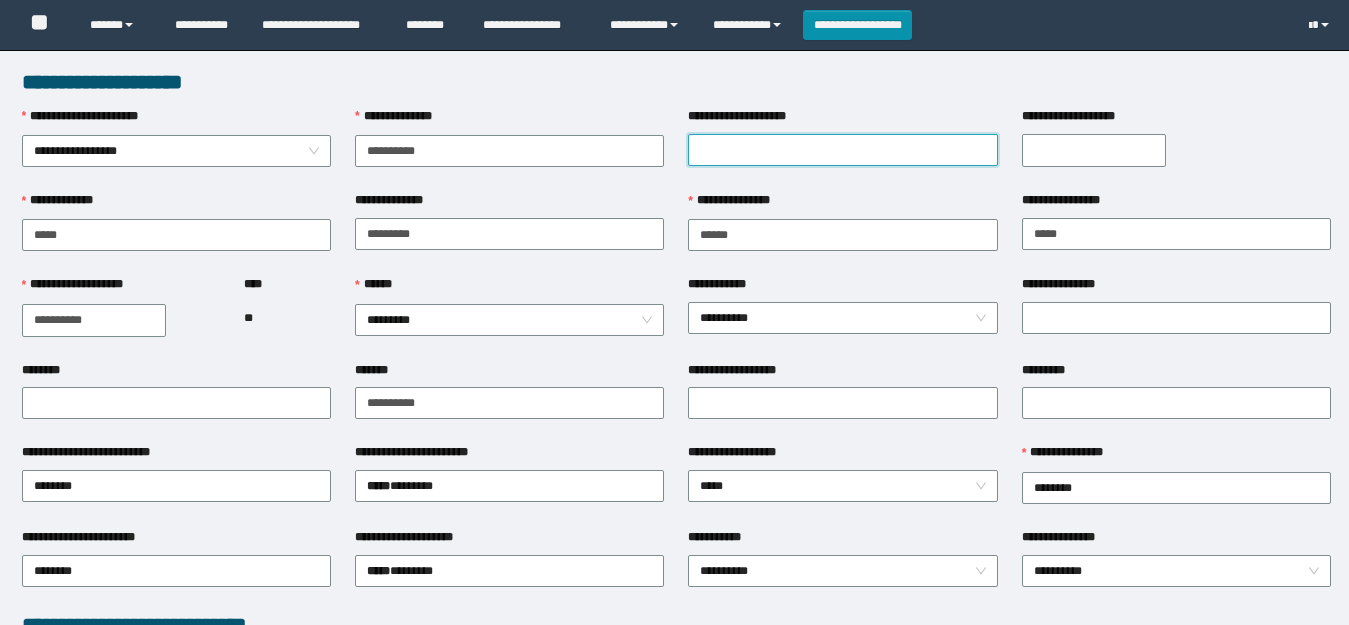 click on "**********" at bounding box center (842, 150) 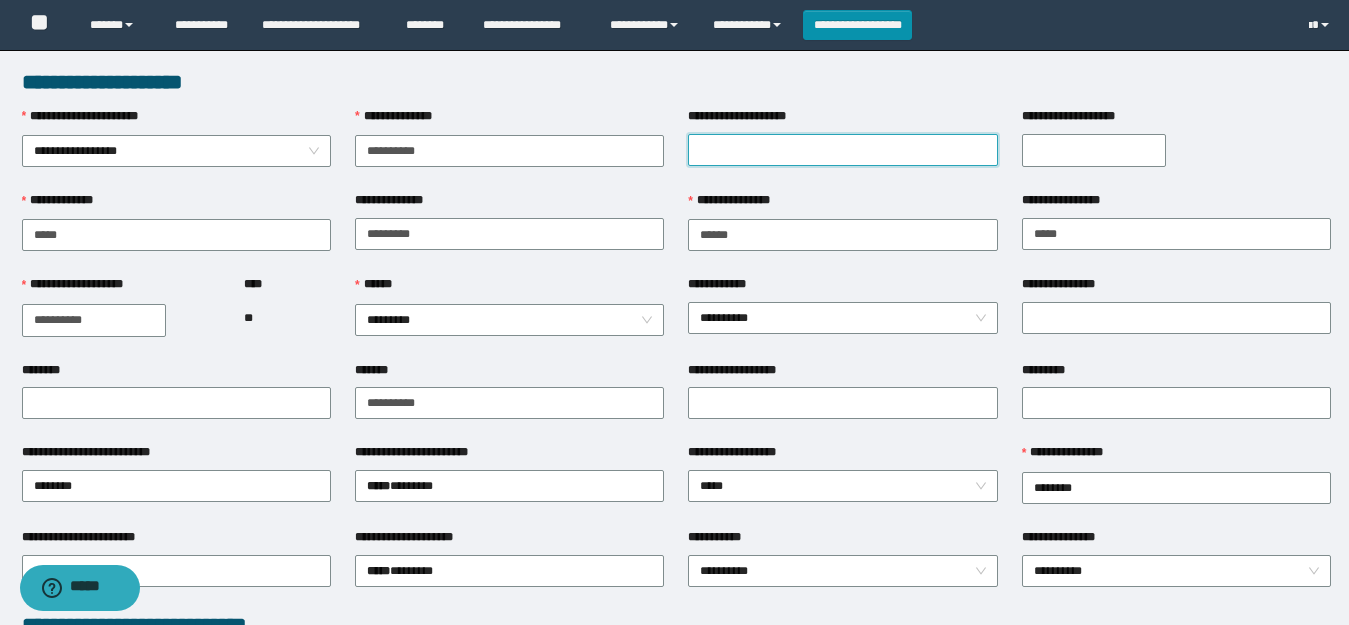 scroll, scrollTop: 0, scrollLeft: 0, axis: both 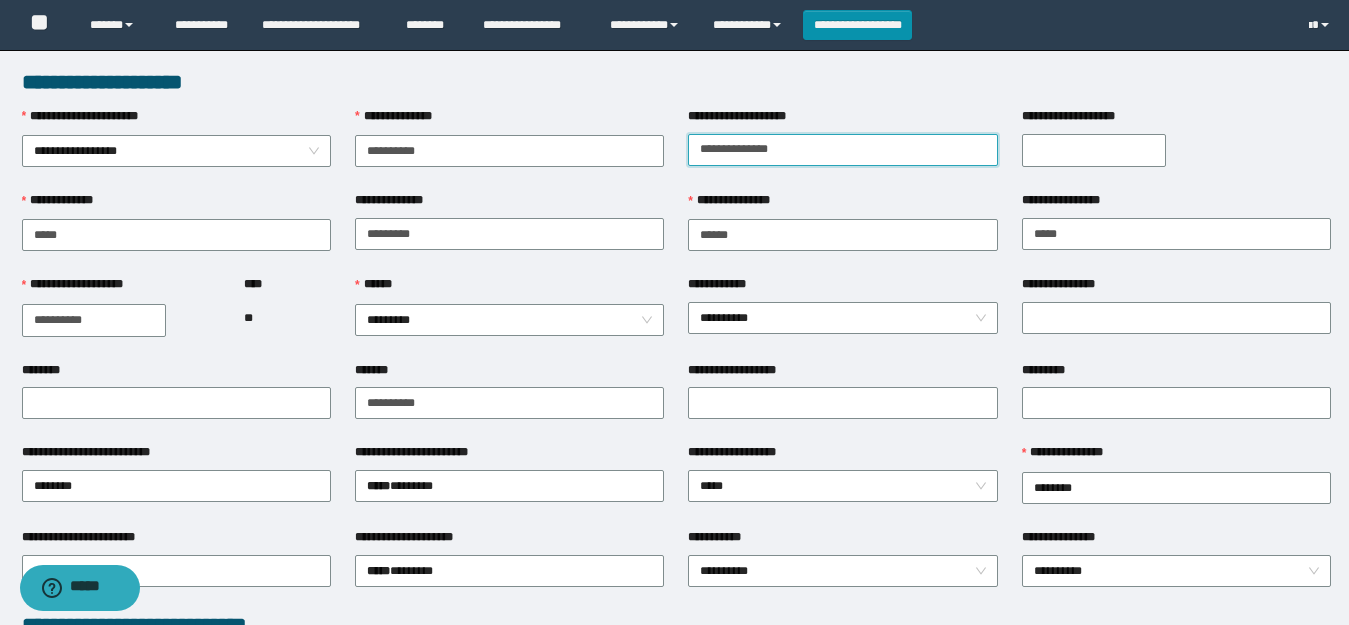 type on "**********" 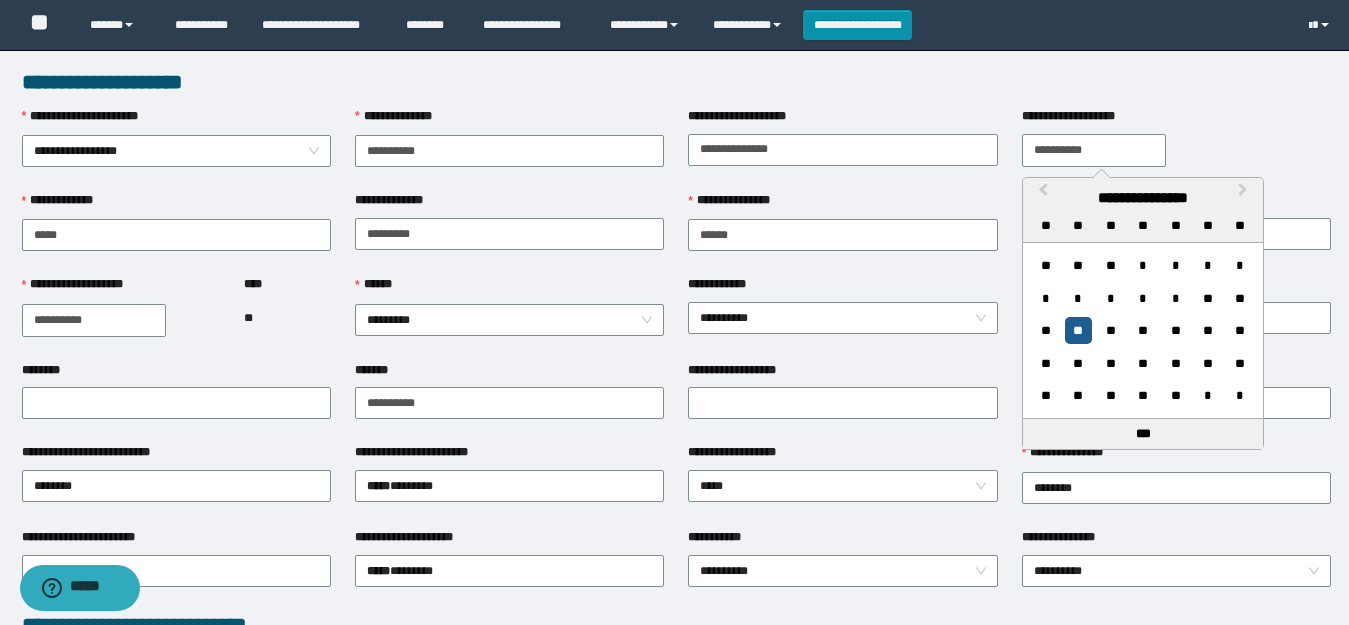 type on "**********" 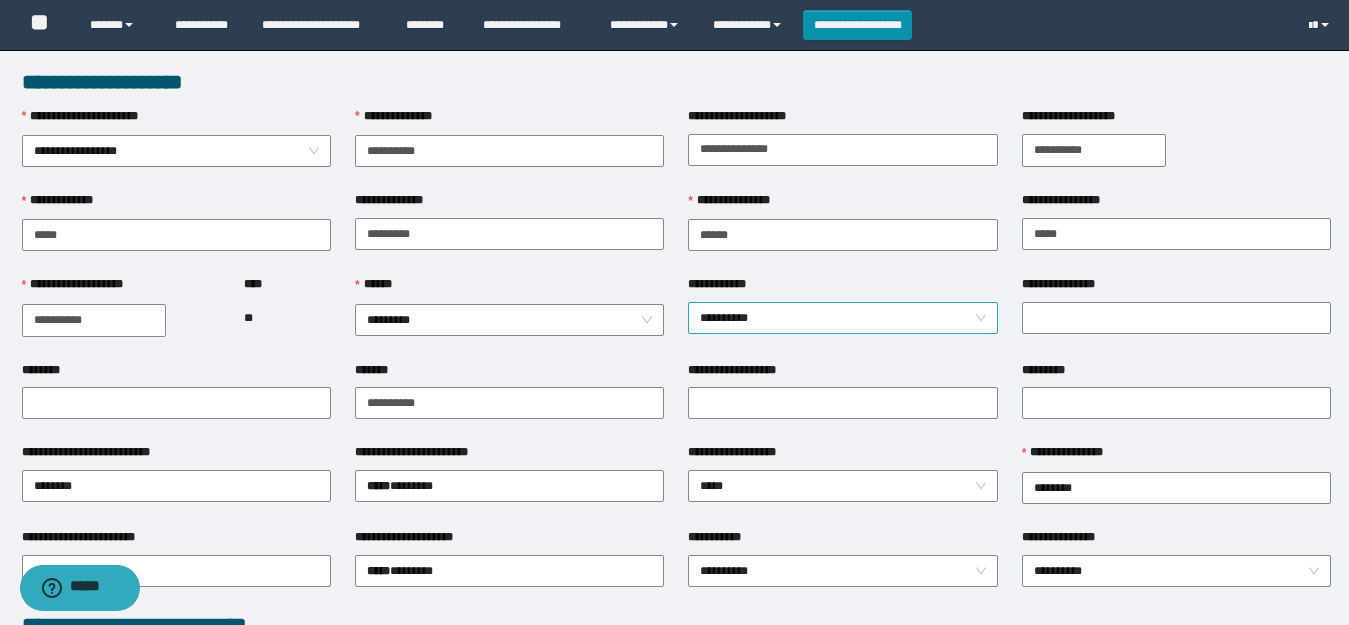 click on "**********" at bounding box center (842, 318) 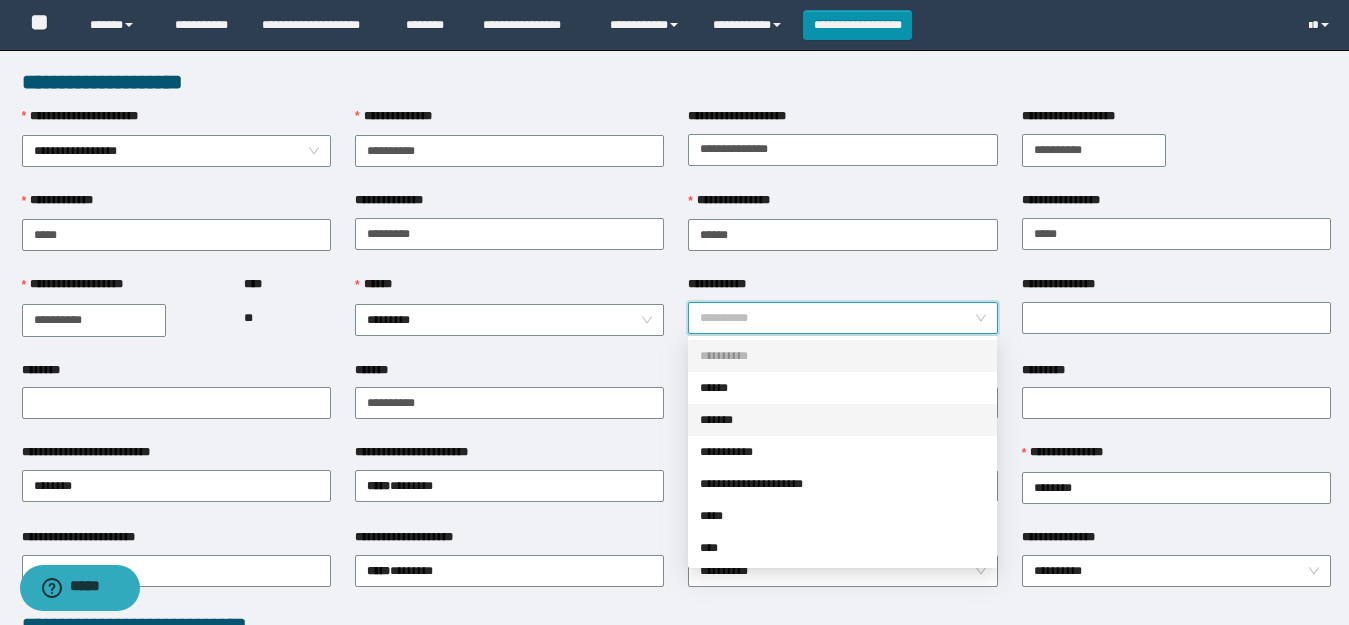 click on "*******" at bounding box center [842, 420] 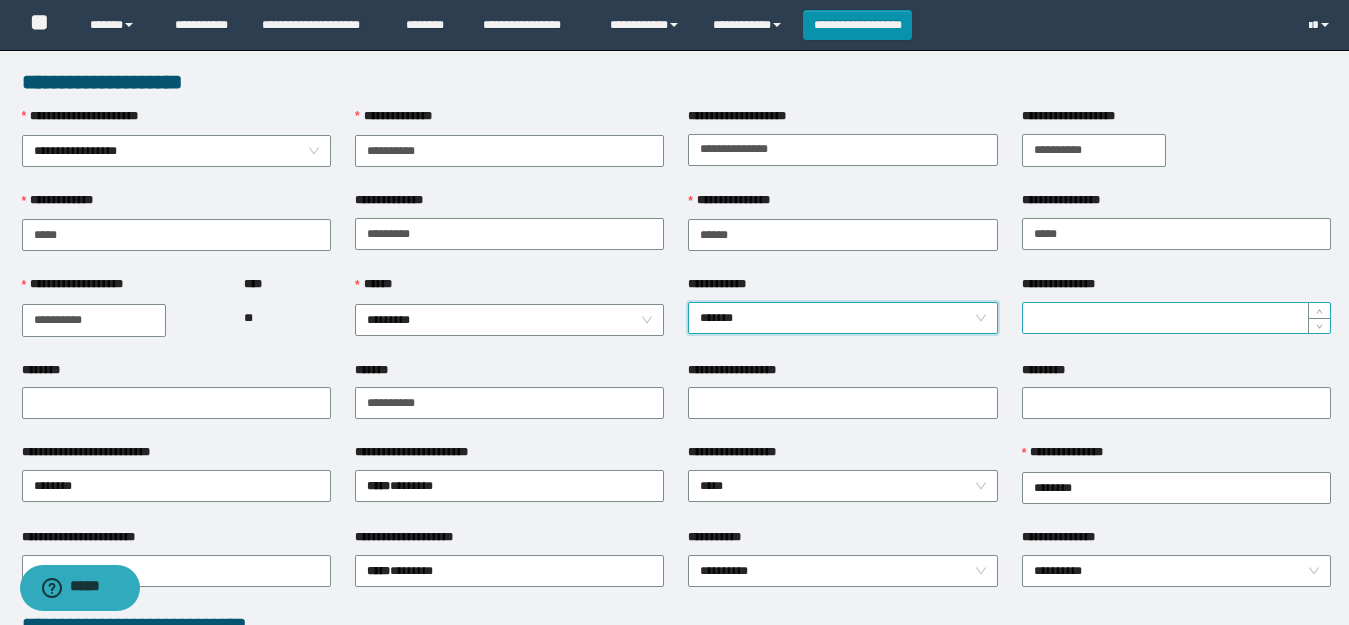 click on "**********" at bounding box center (1176, 318) 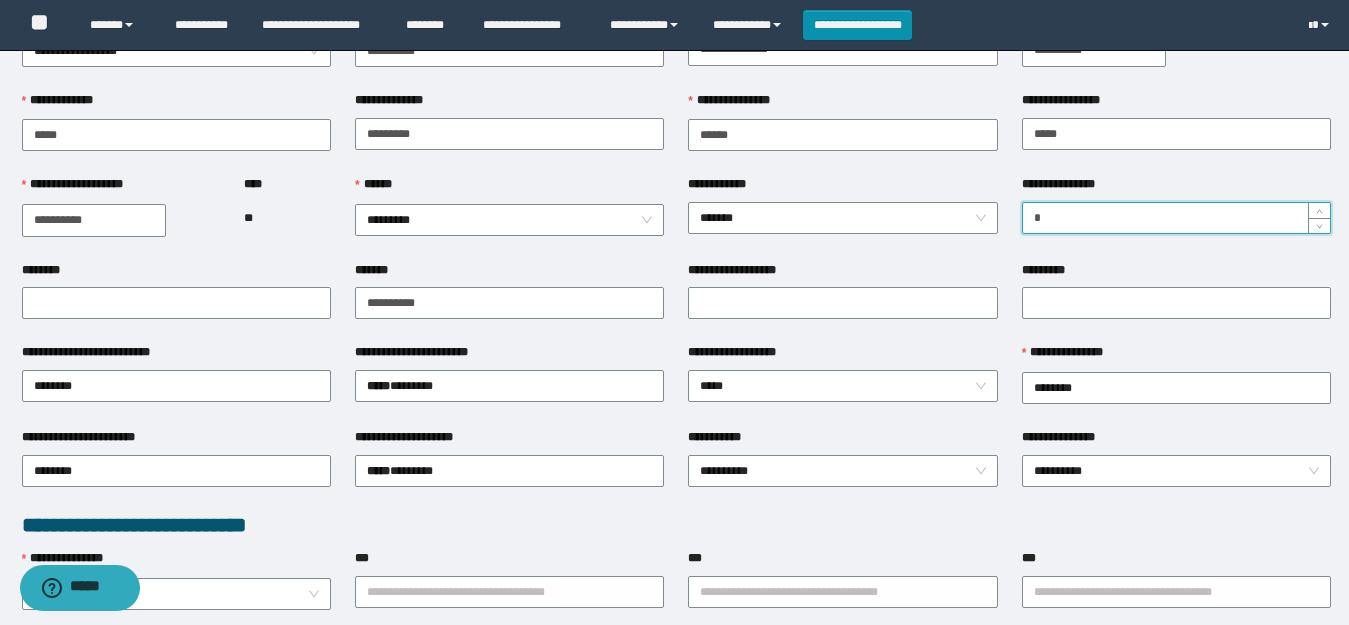 scroll, scrollTop: 200, scrollLeft: 0, axis: vertical 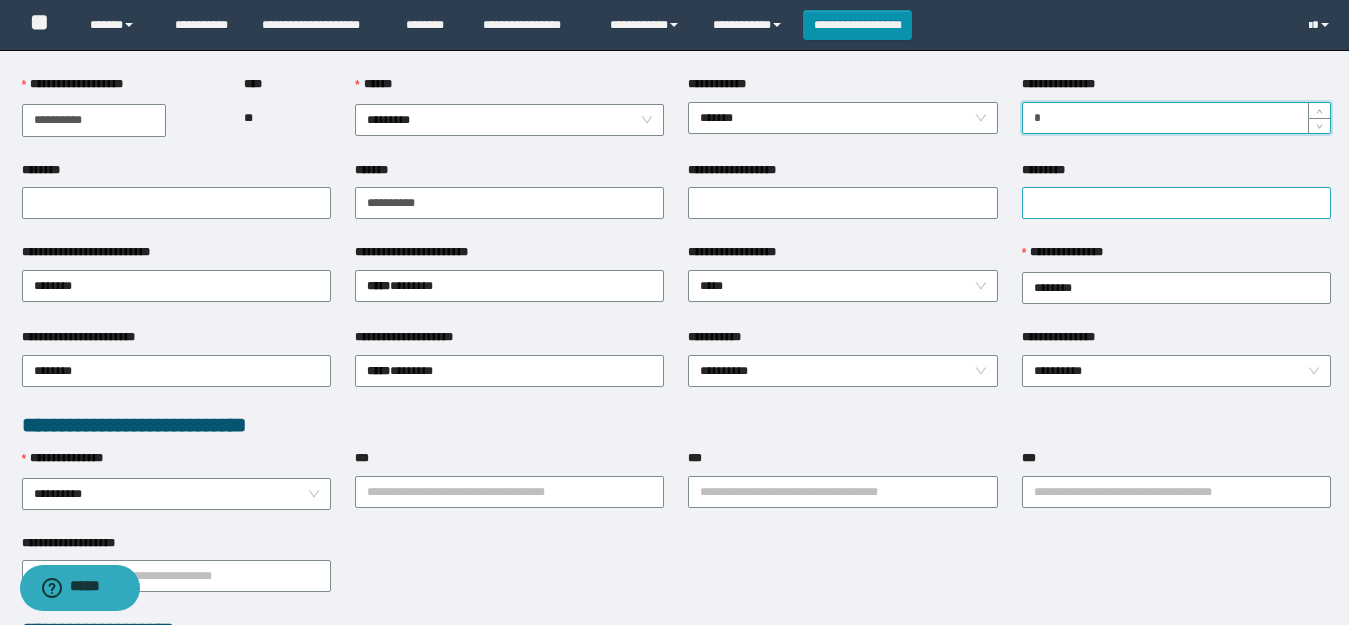 type on "*" 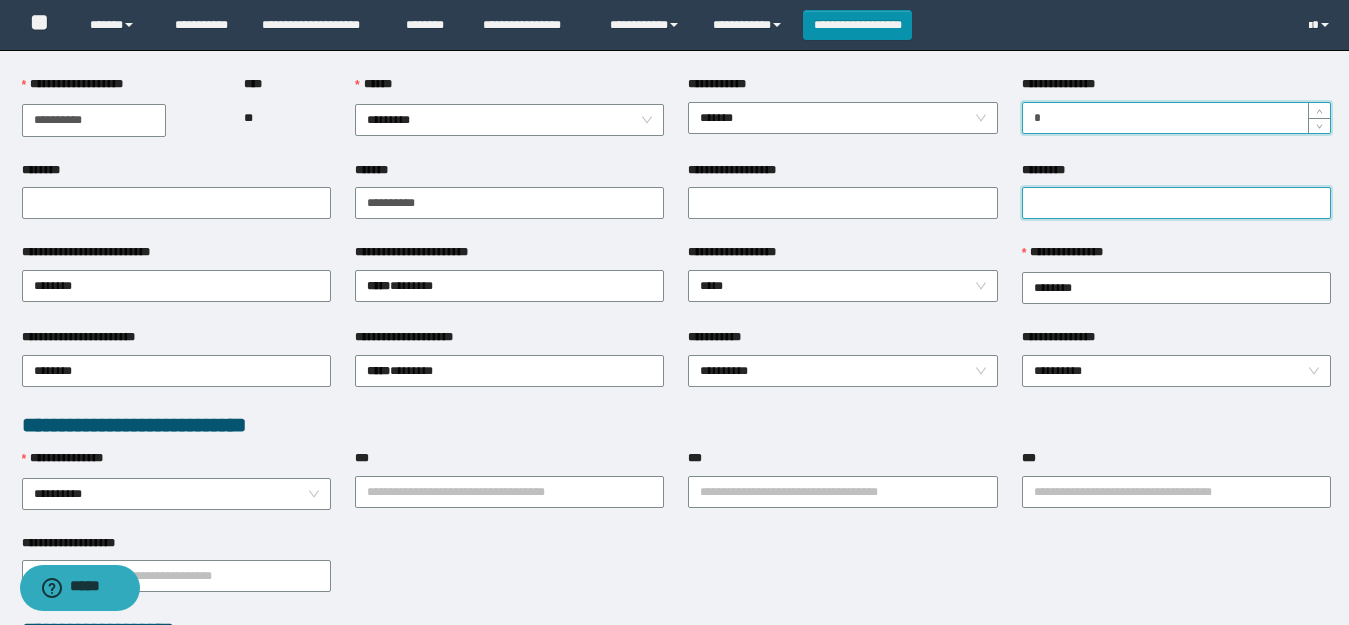 click on "*********" at bounding box center [1176, 203] 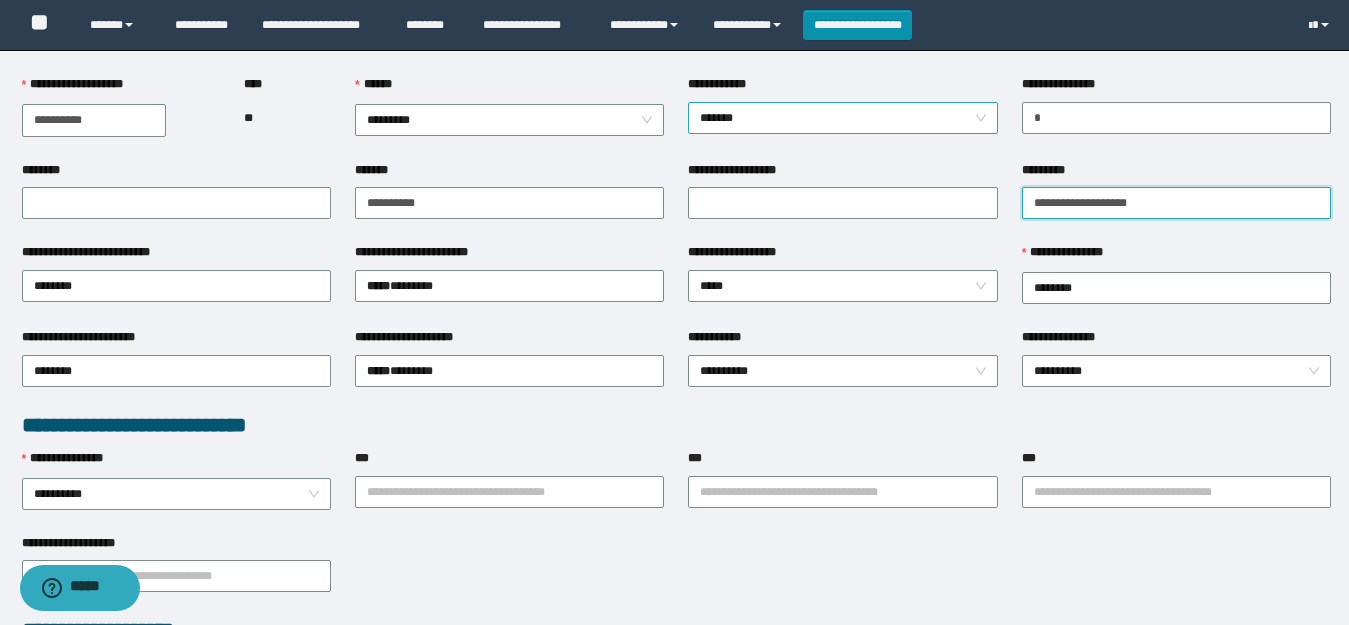click on "*******" at bounding box center [842, 118] 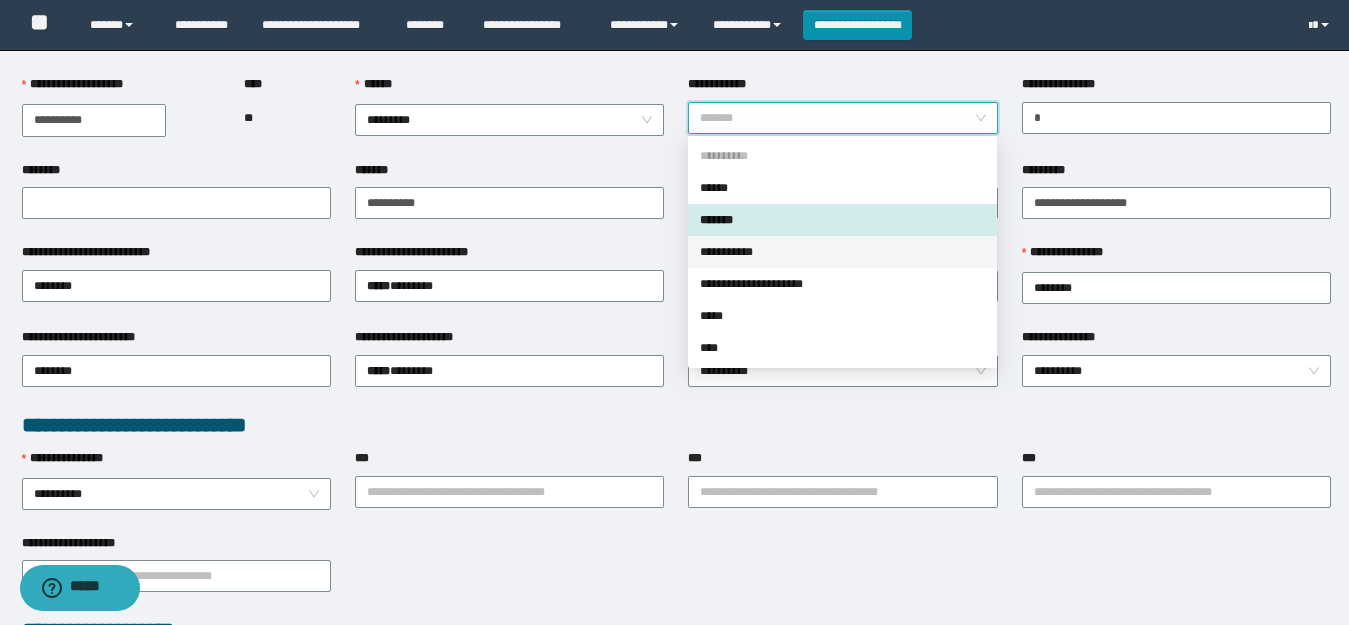 click on "**********" at bounding box center (842, 252) 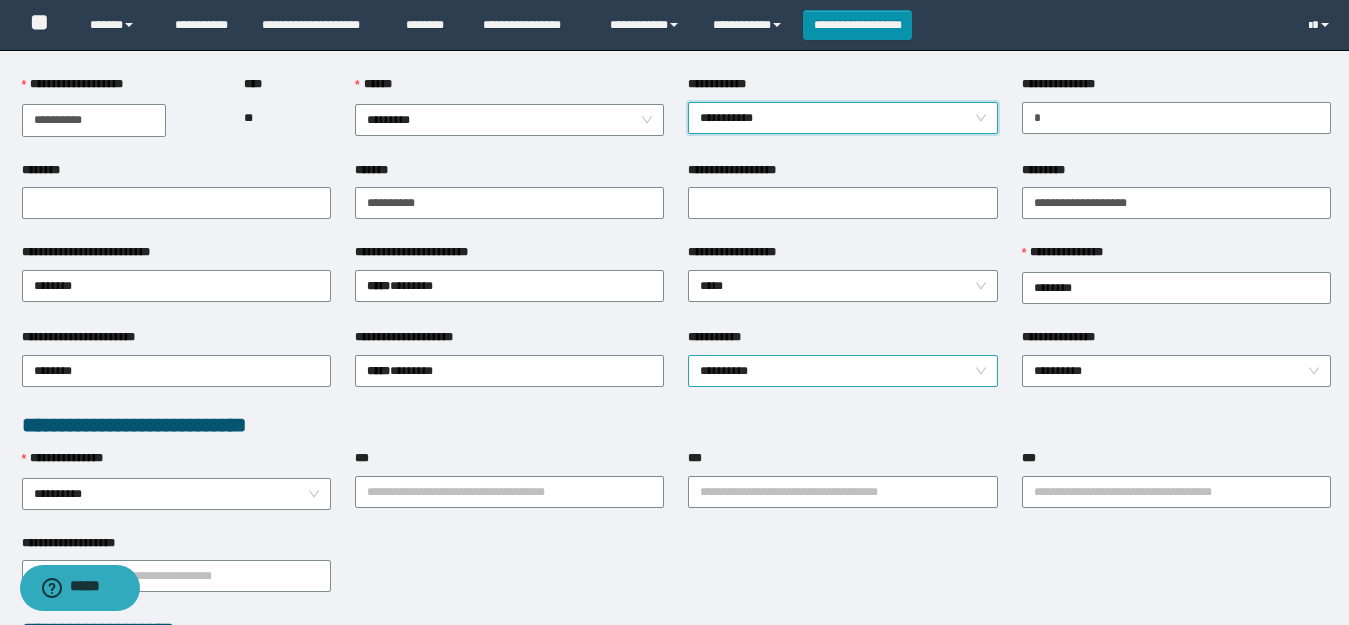 click on "**********" at bounding box center (842, 371) 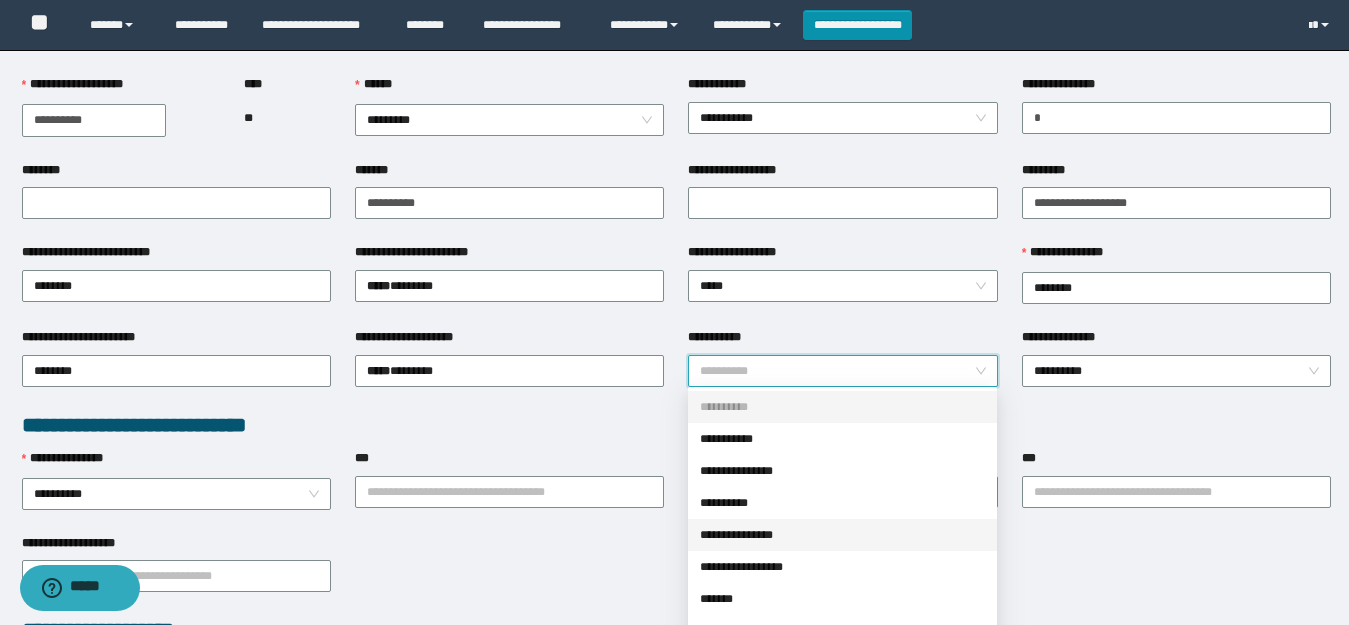 click on "**********" at bounding box center [842, 535] 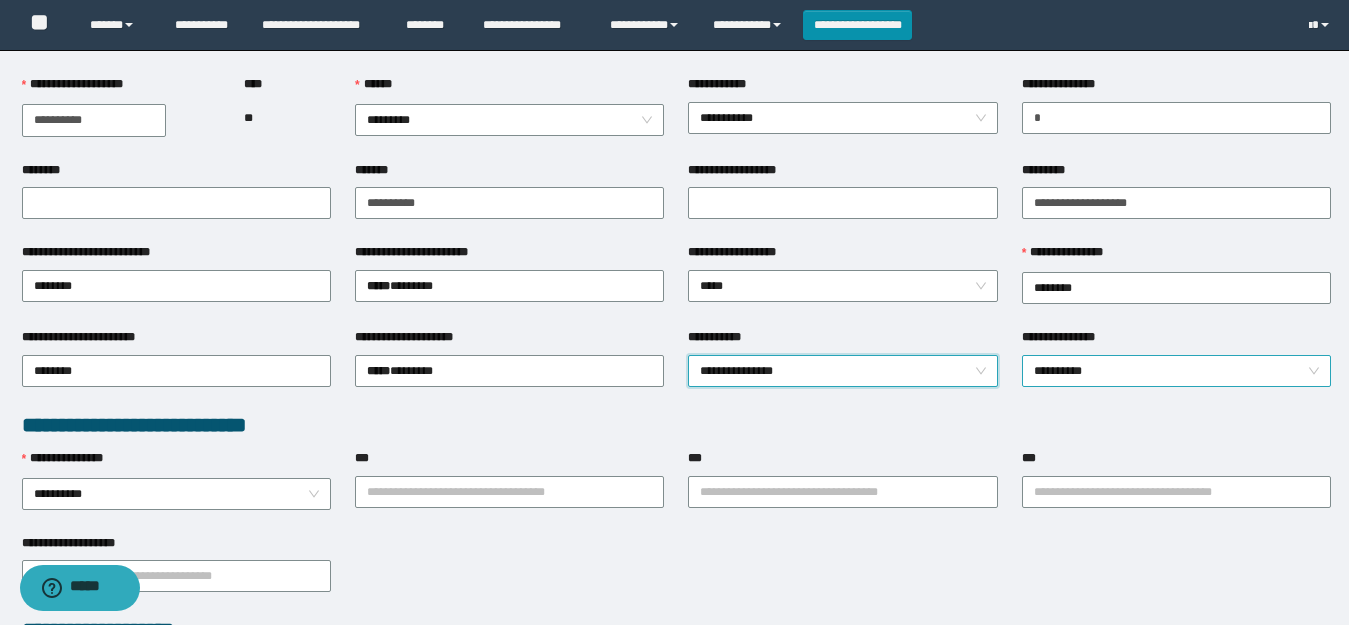 click on "**********" at bounding box center [1176, 371] 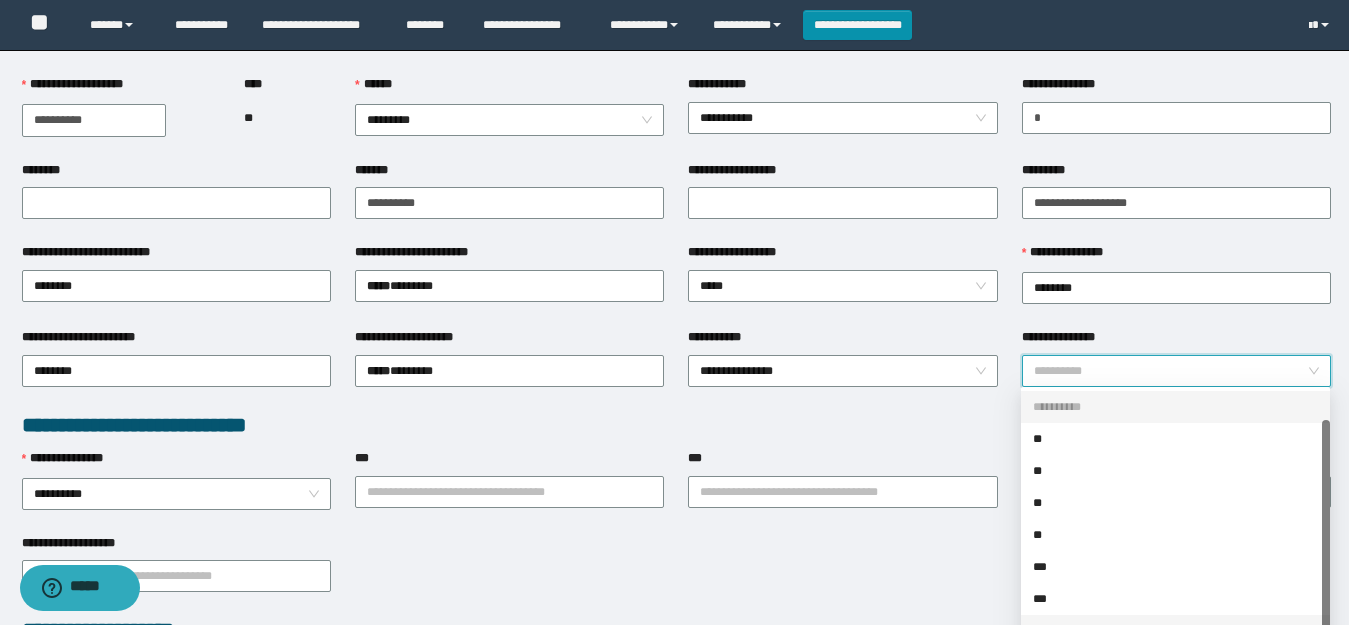 scroll, scrollTop: 32, scrollLeft: 0, axis: vertical 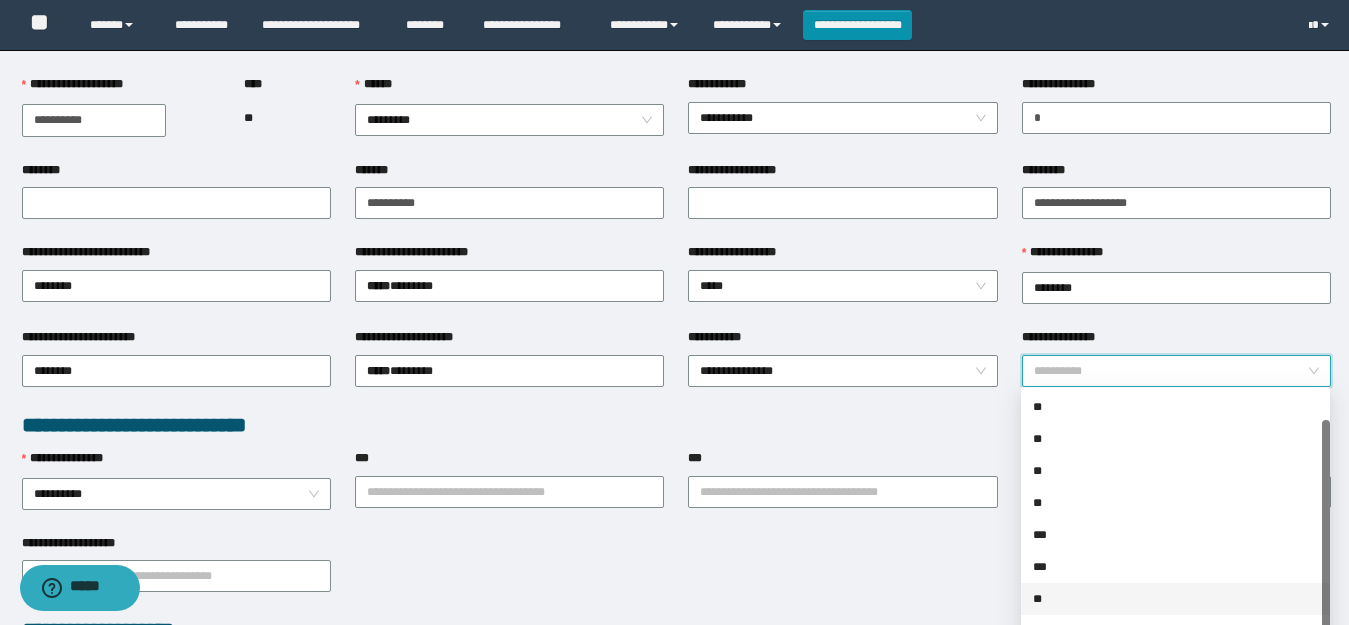 click on "**" at bounding box center (1175, 599) 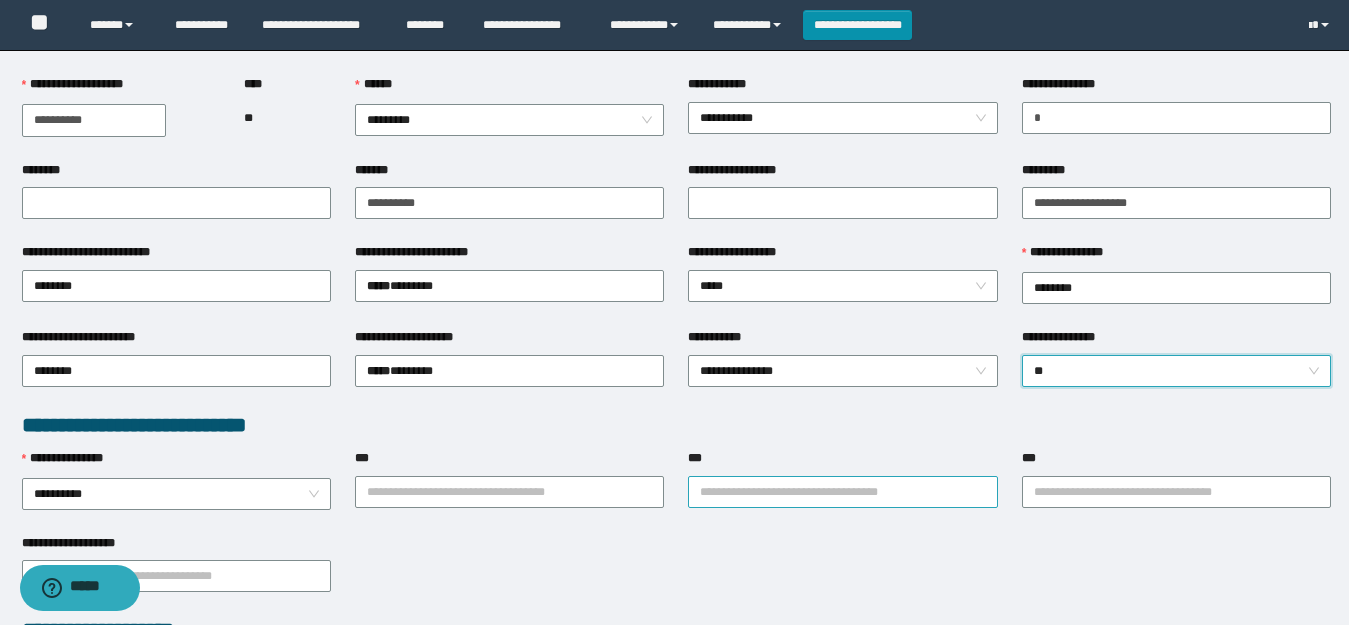 scroll, scrollTop: 400, scrollLeft: 0, axis: vertical 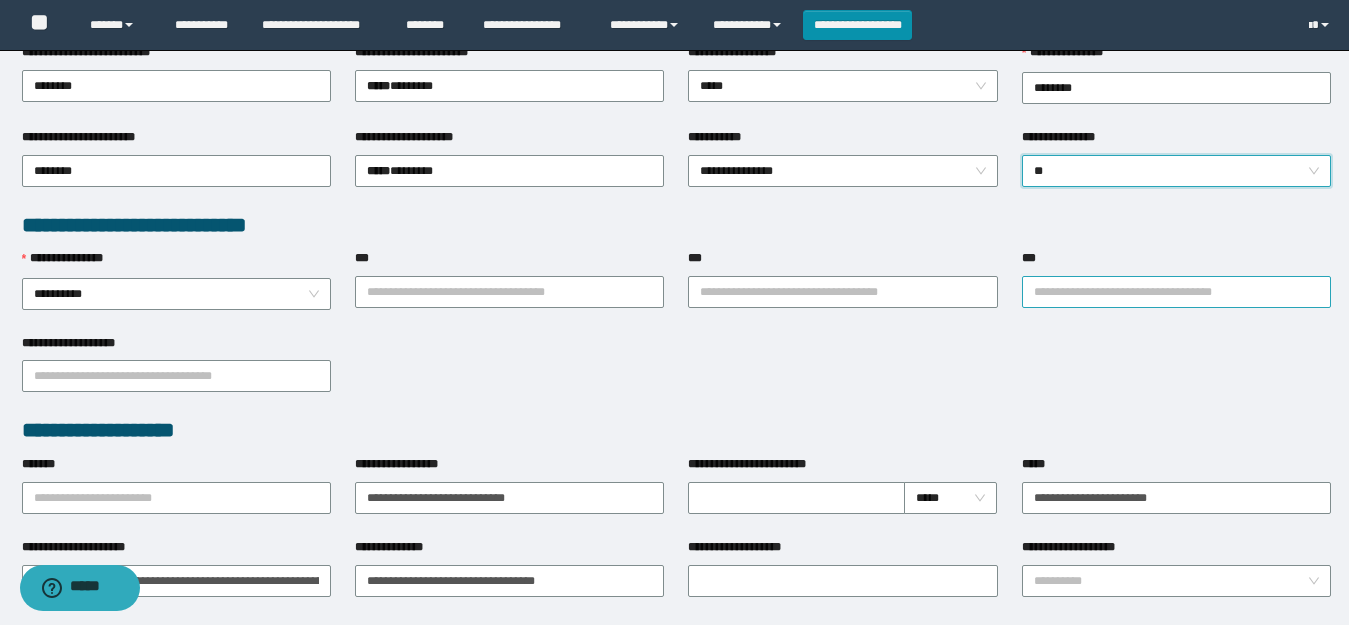 click on "***" at bounding box center [1176, 292] 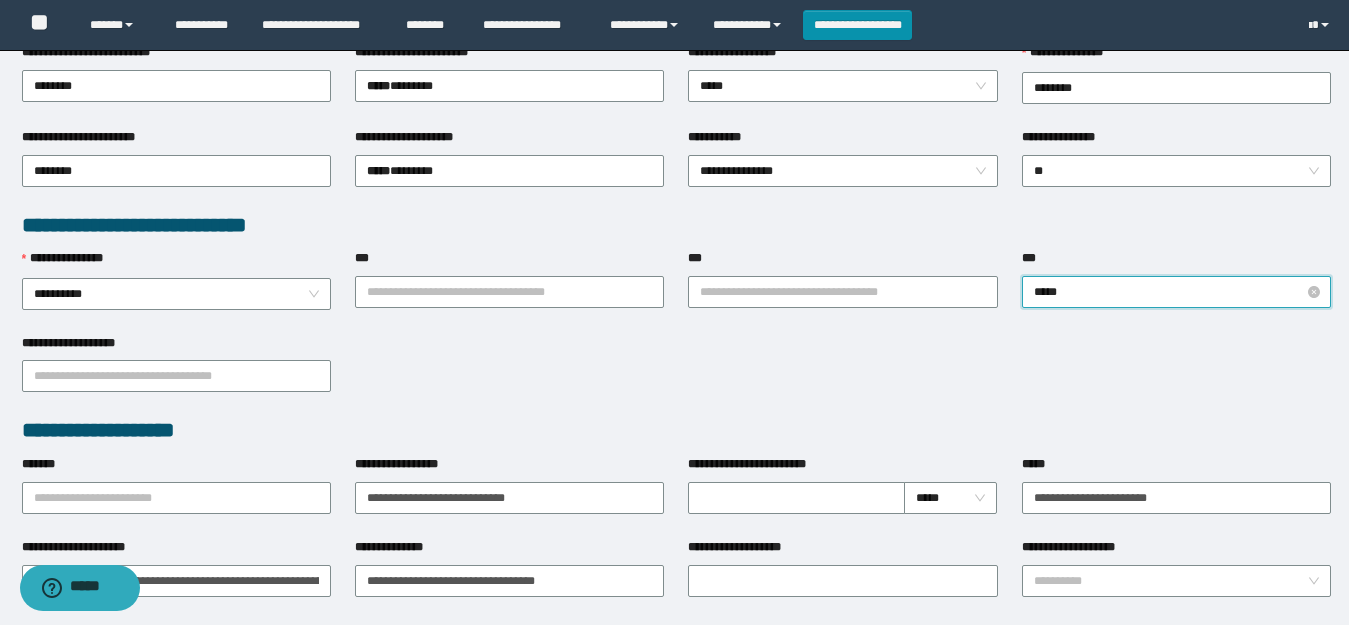 type on "******" 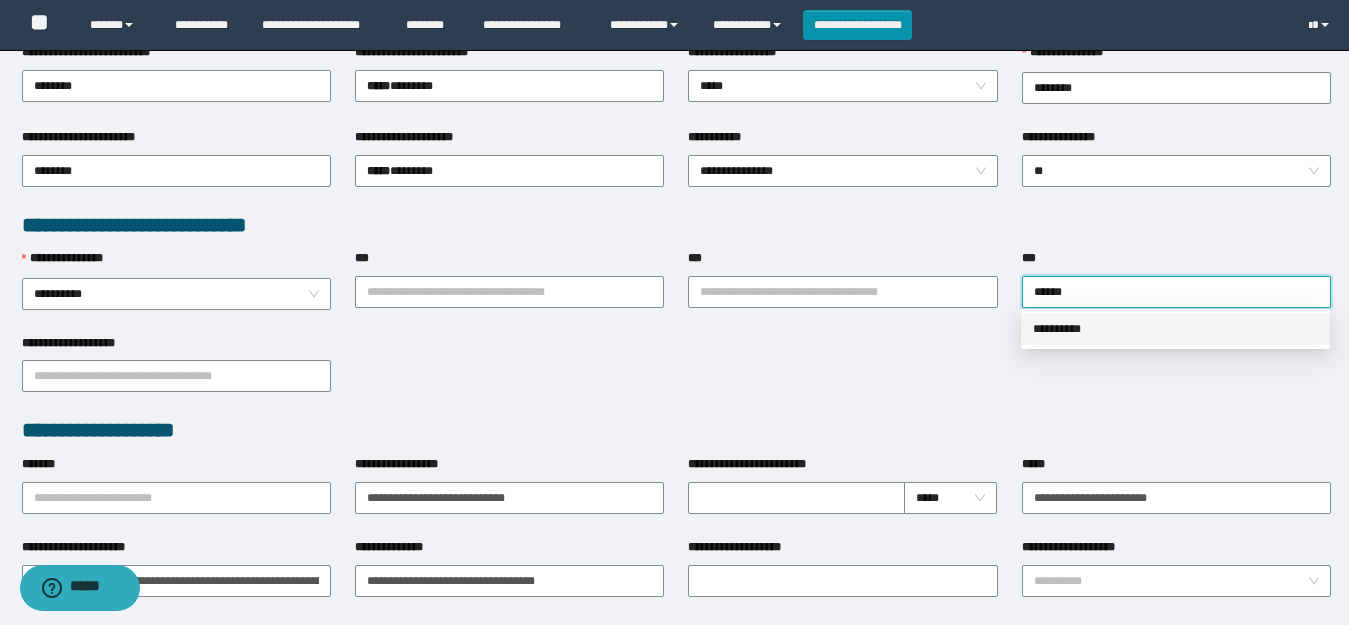 click on "**********" at bounding box center (1175, 329) 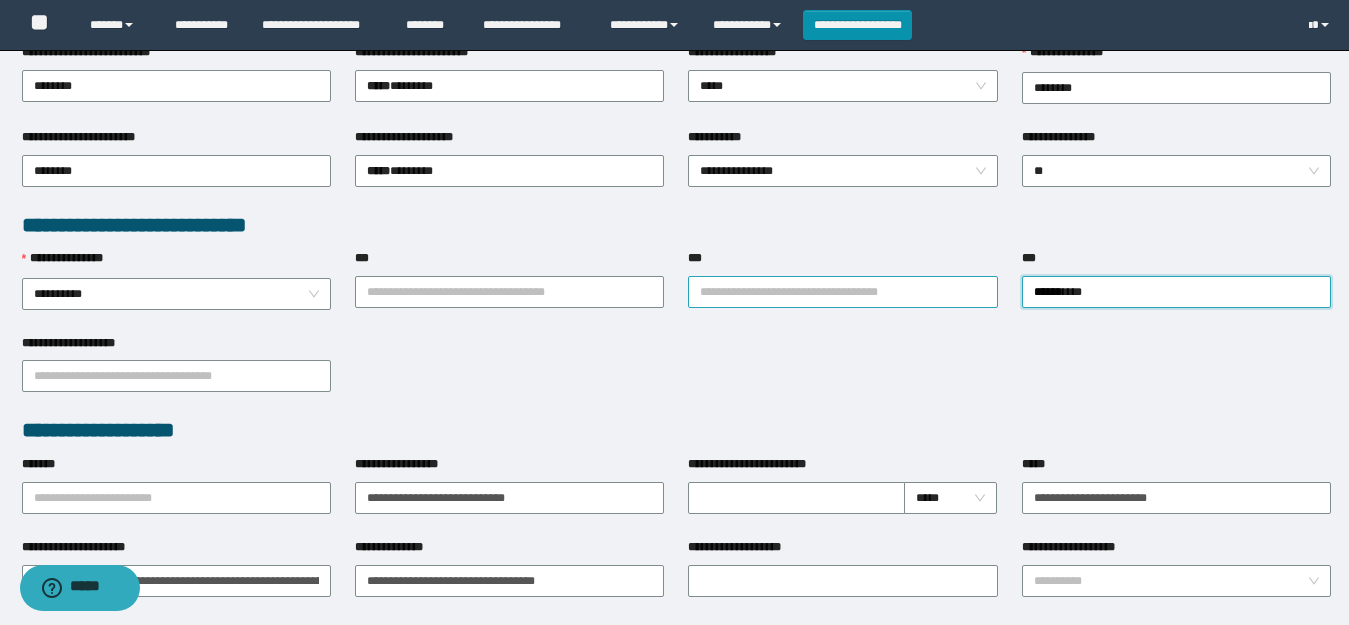 click on "***" at bounding box center [842, 292] 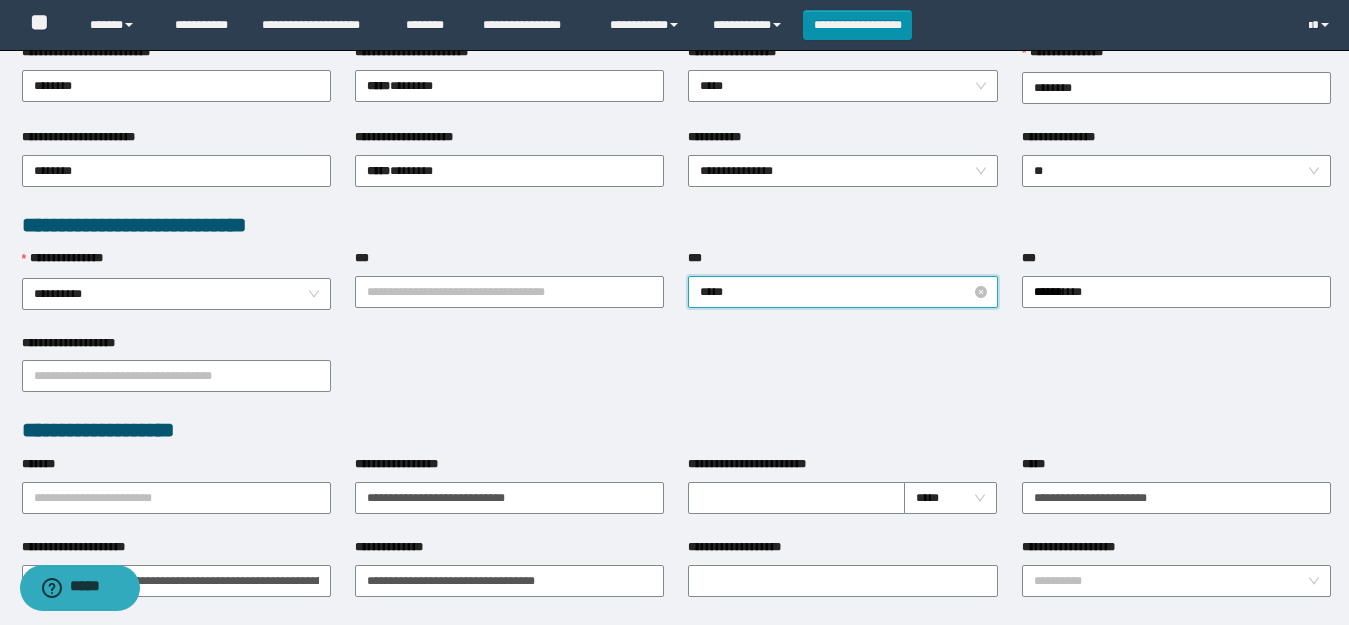type on "******" 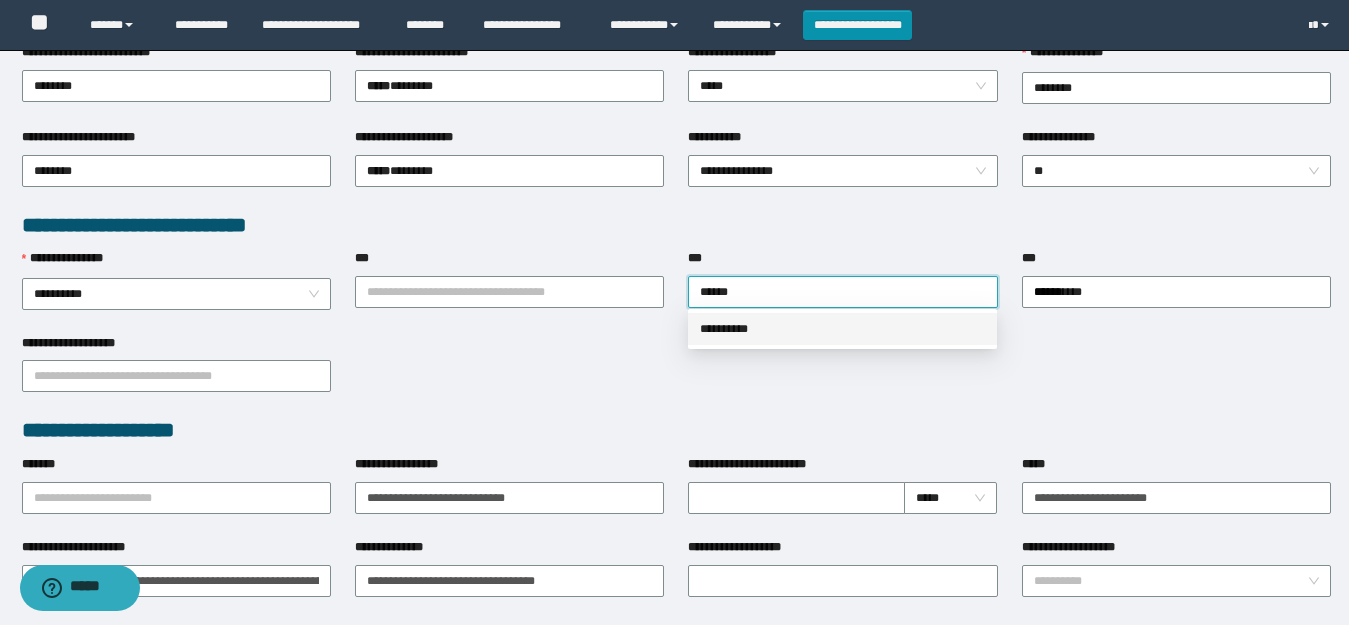 click on "**********" at bounding box center [842, 329] 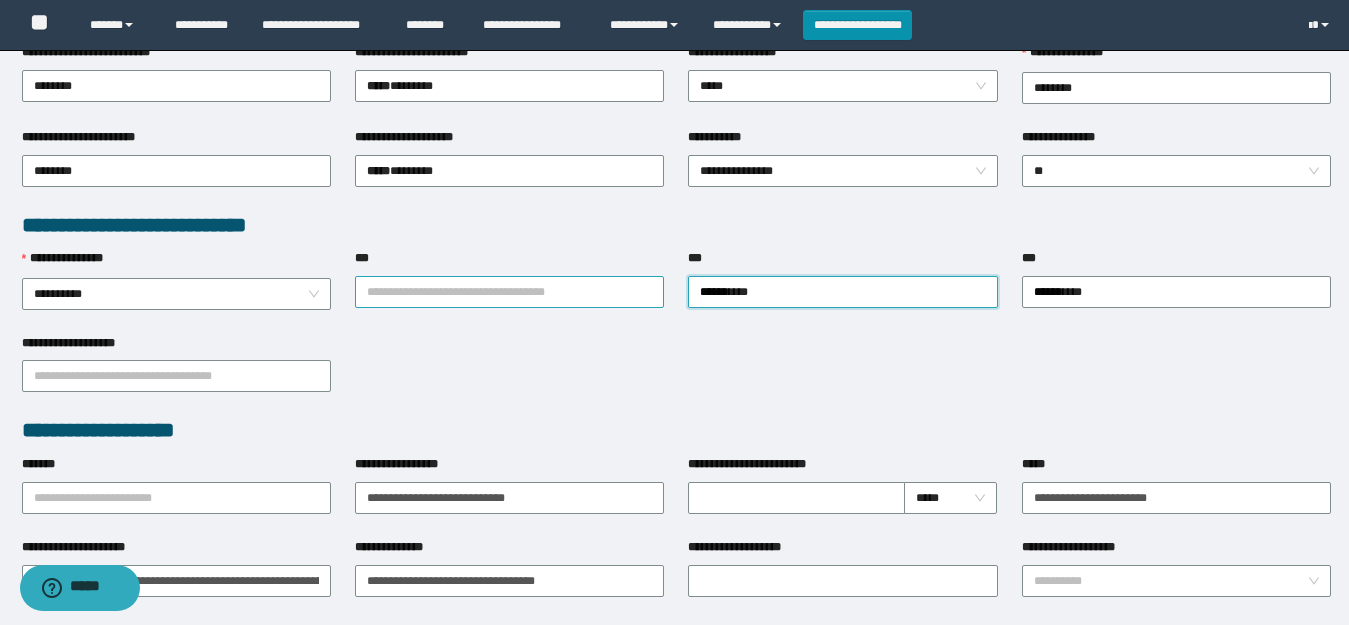 click on "***" at bounding box center [509, 292] 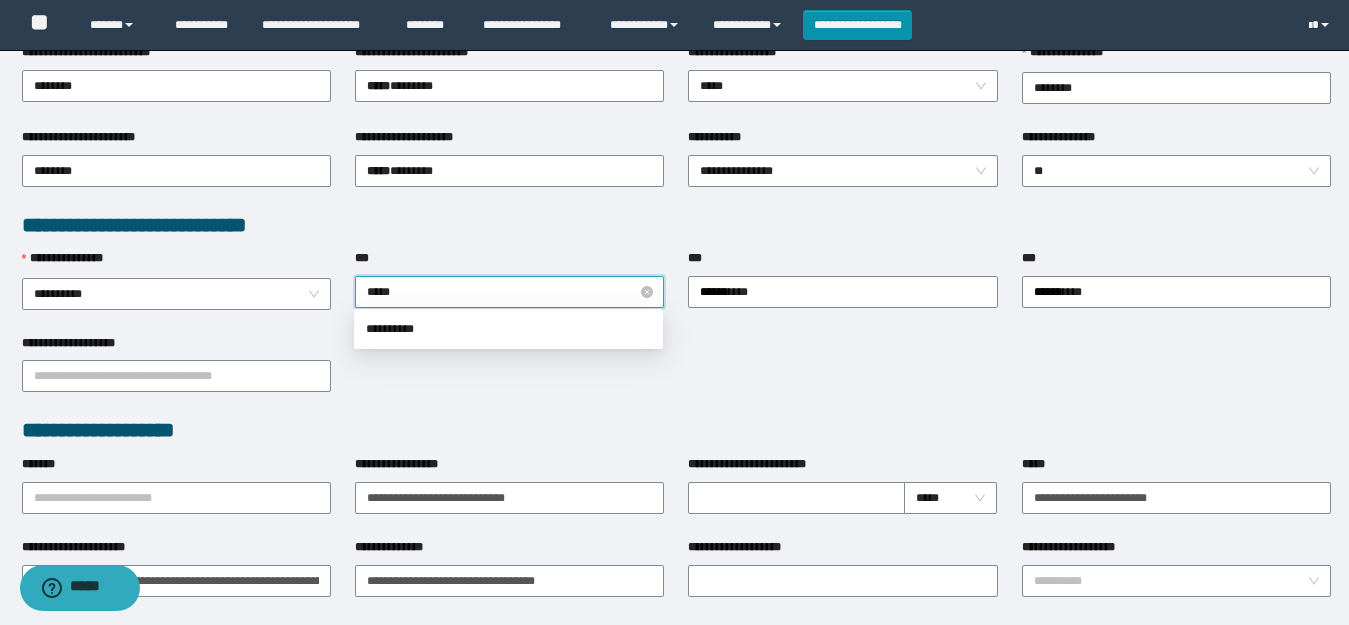 type on "******" 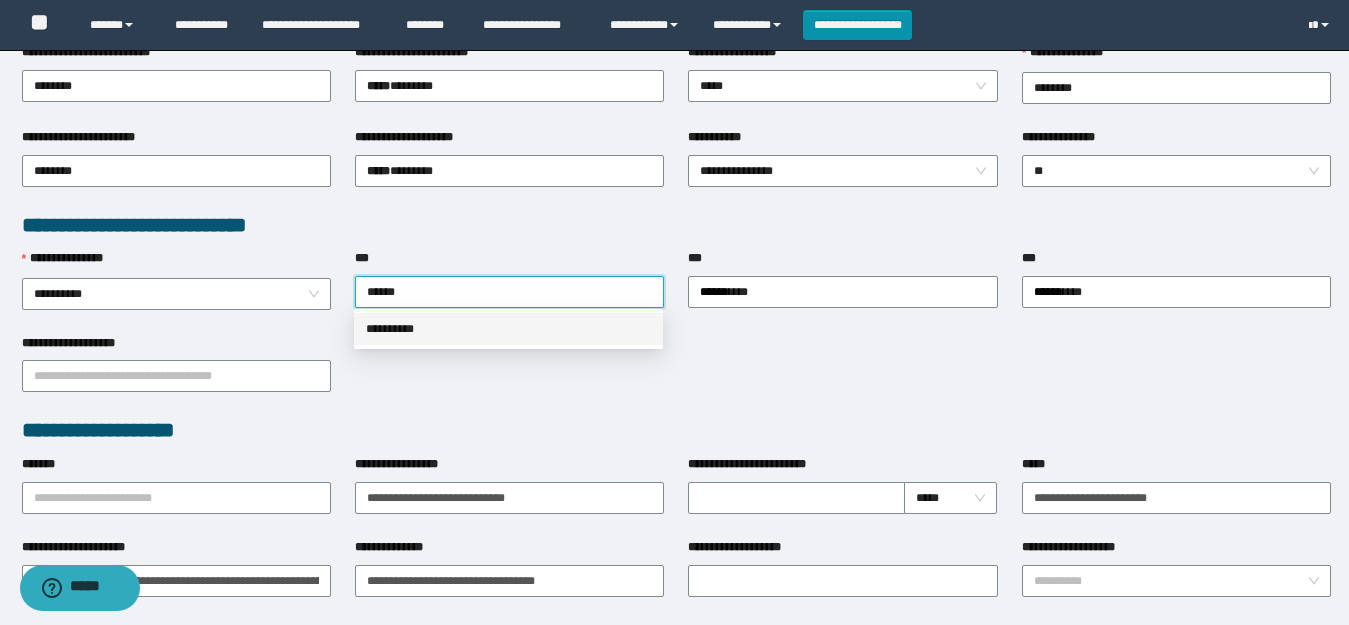 click on "**********" at bounding box center [508, 329] 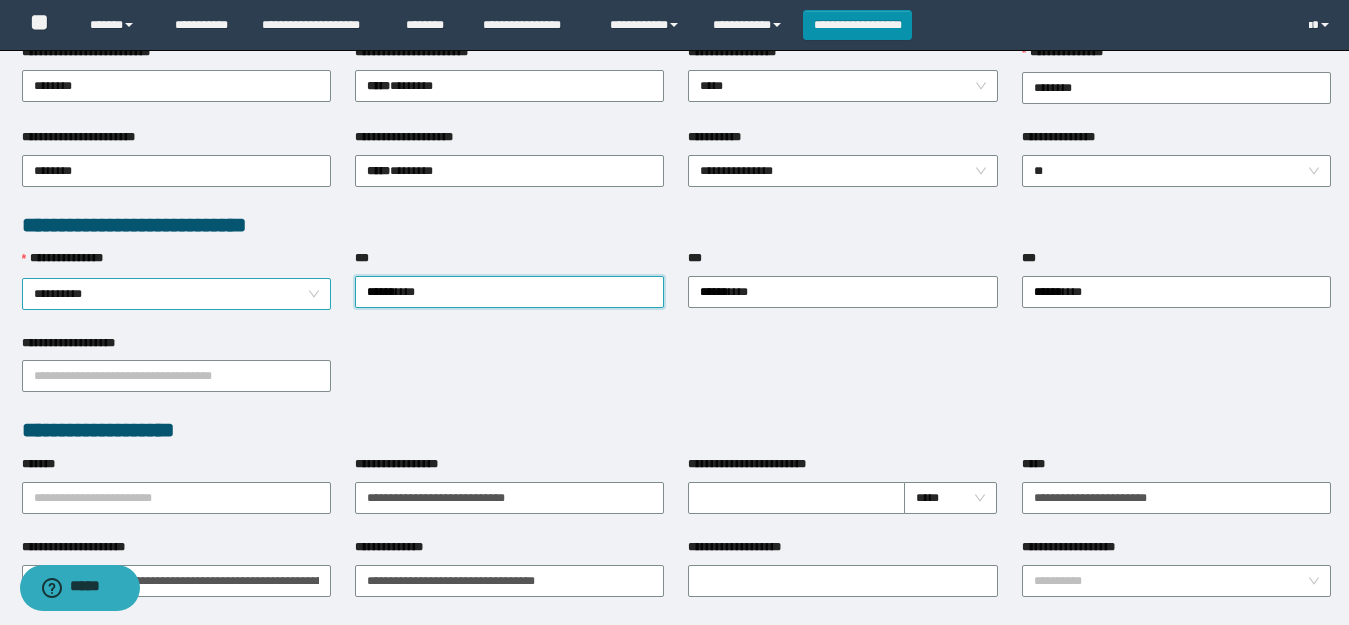 click on "**********" at bounding box center (176, 294) 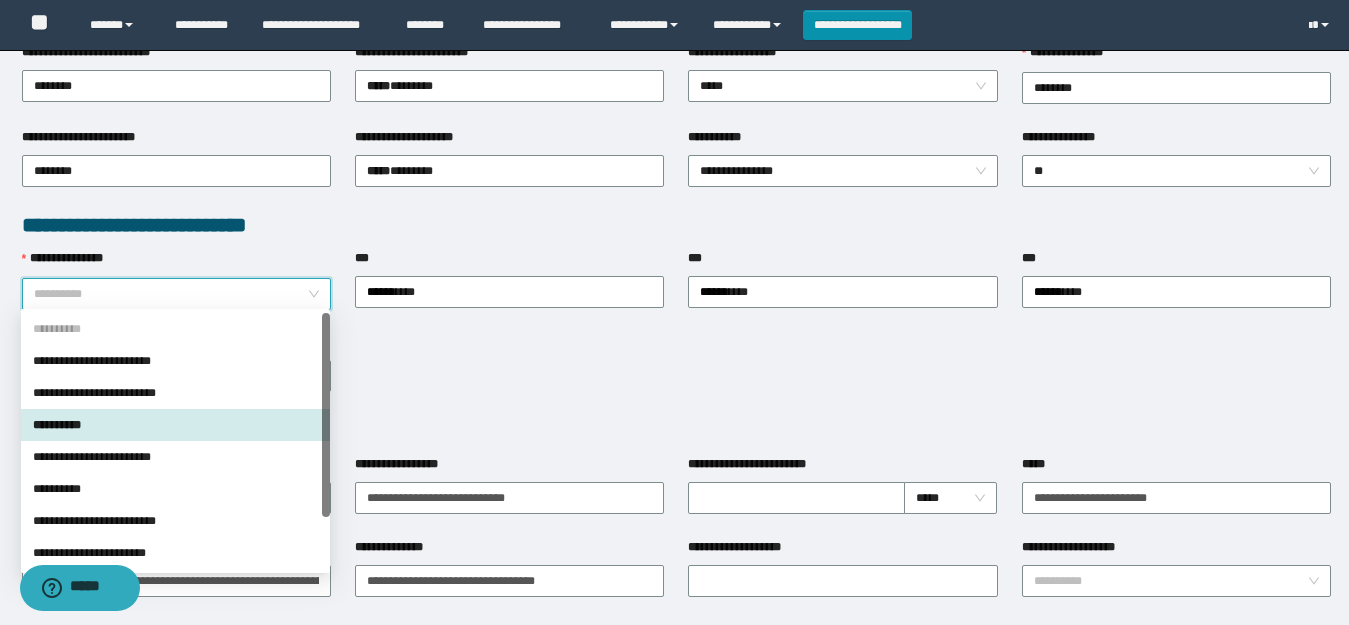 click on "**********" at bounding box center (175, 425) 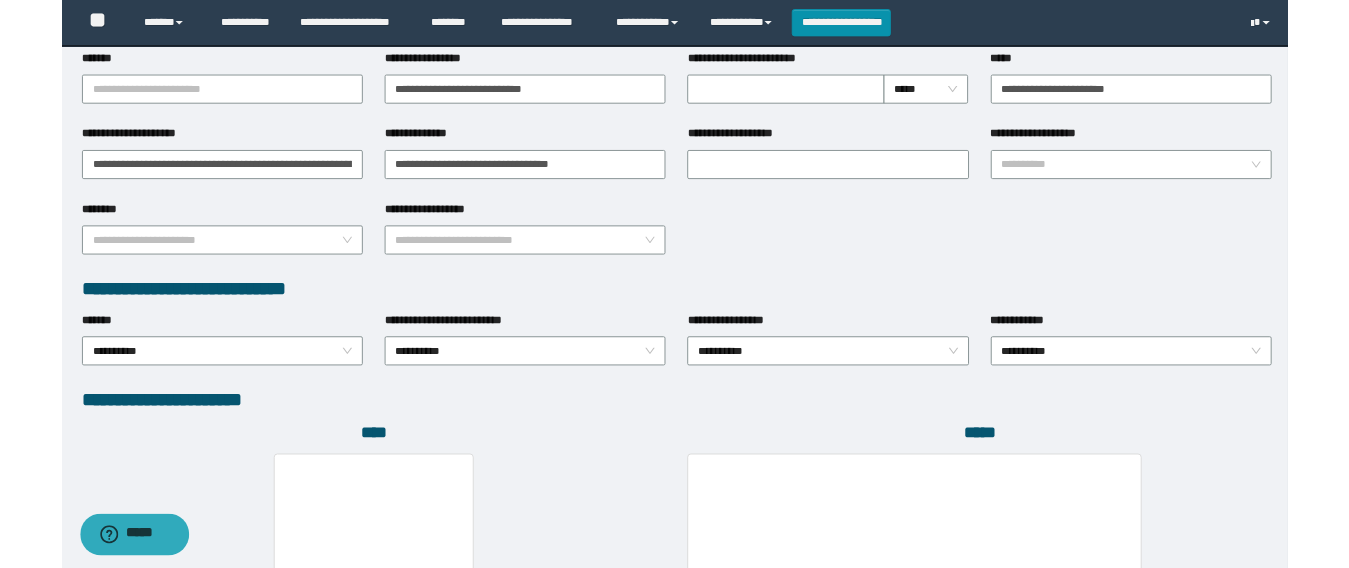 scroll, scrollTop: 1100, scrollLeft: 0, axis: vertical 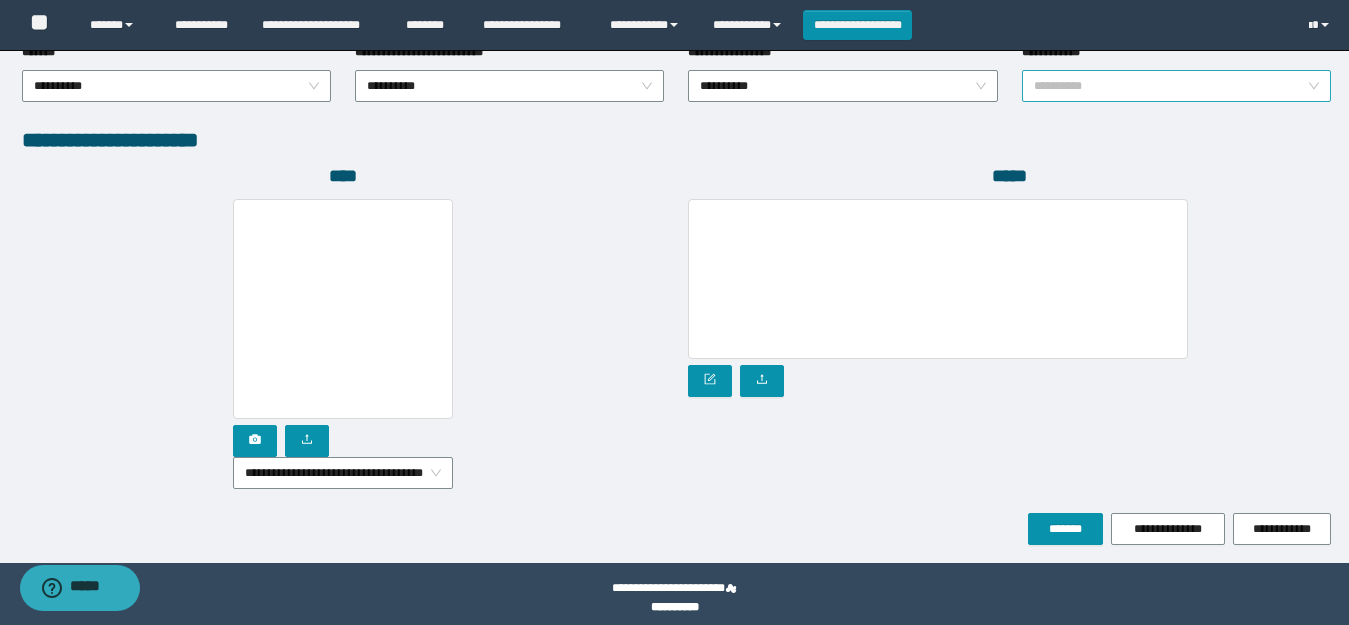 click on "**********" at bounding box center [1176, 86] 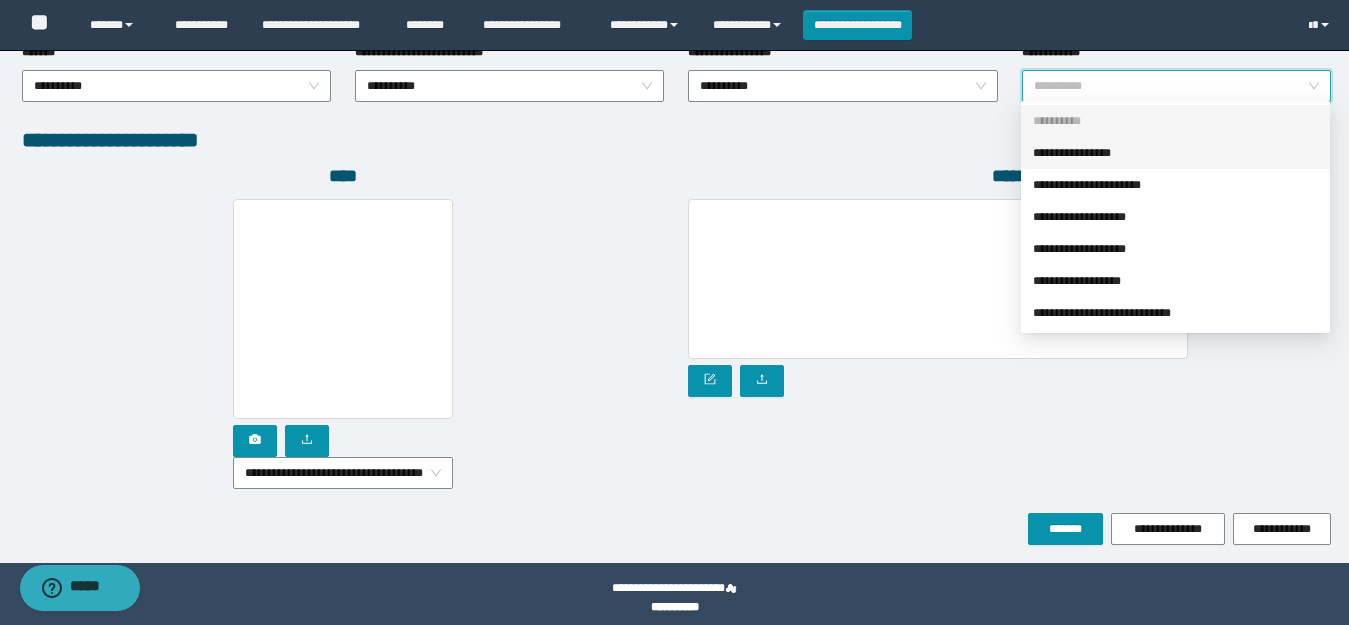 click on "**********" at bounding box center (1175, 153) 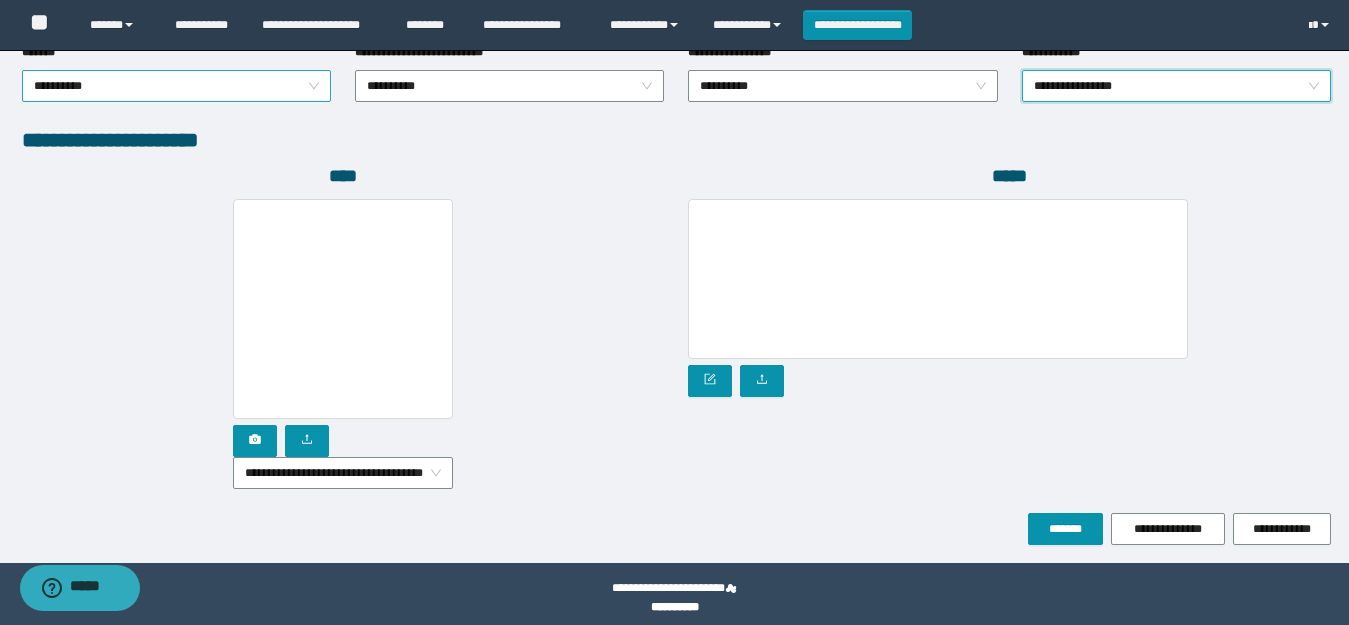 click on "**********" at bounding box center (176, 86) 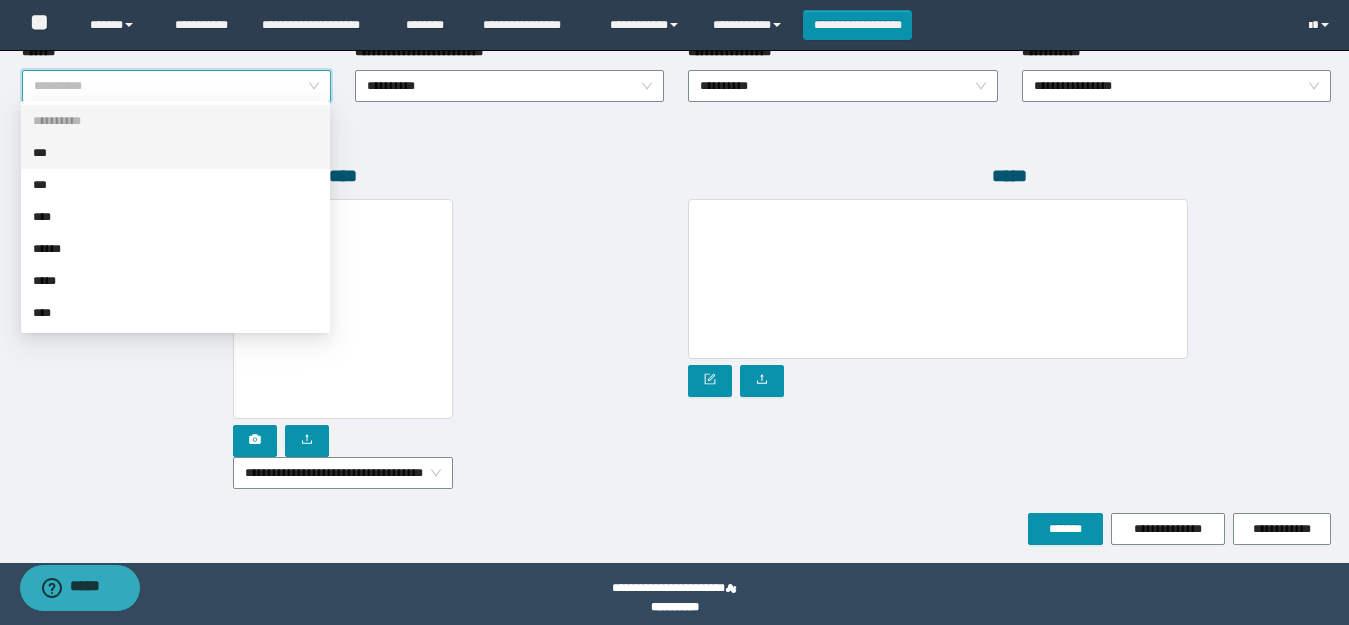 click on "***" at bounding box center (175, 153) 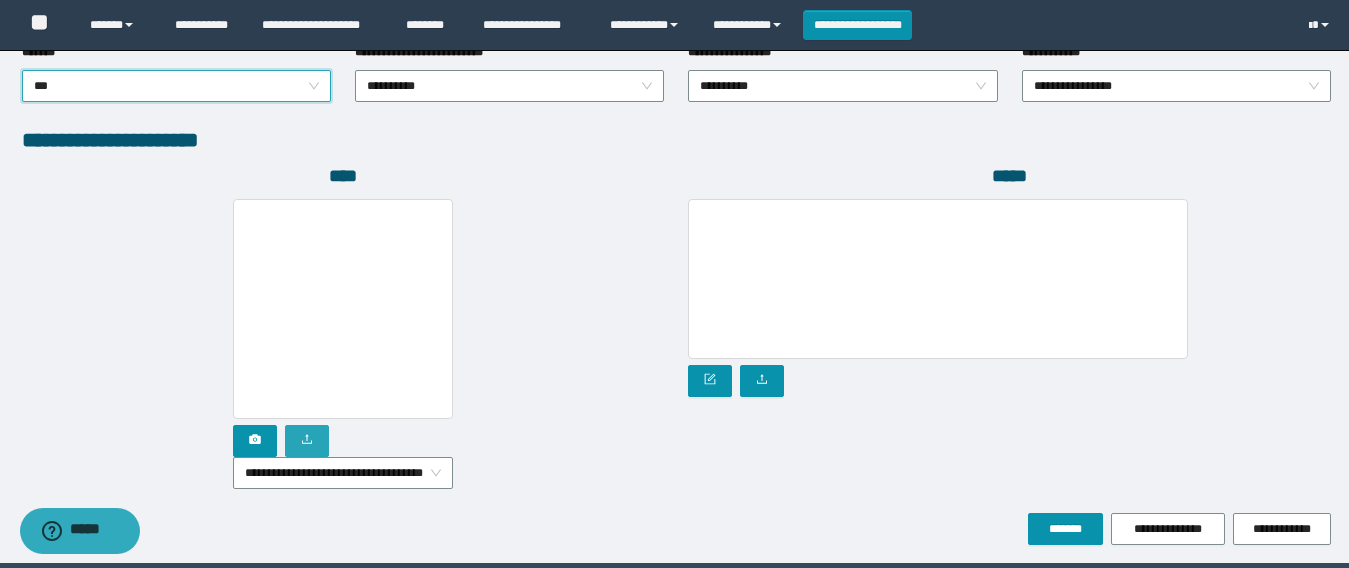 click at bounding box center [307, 441] 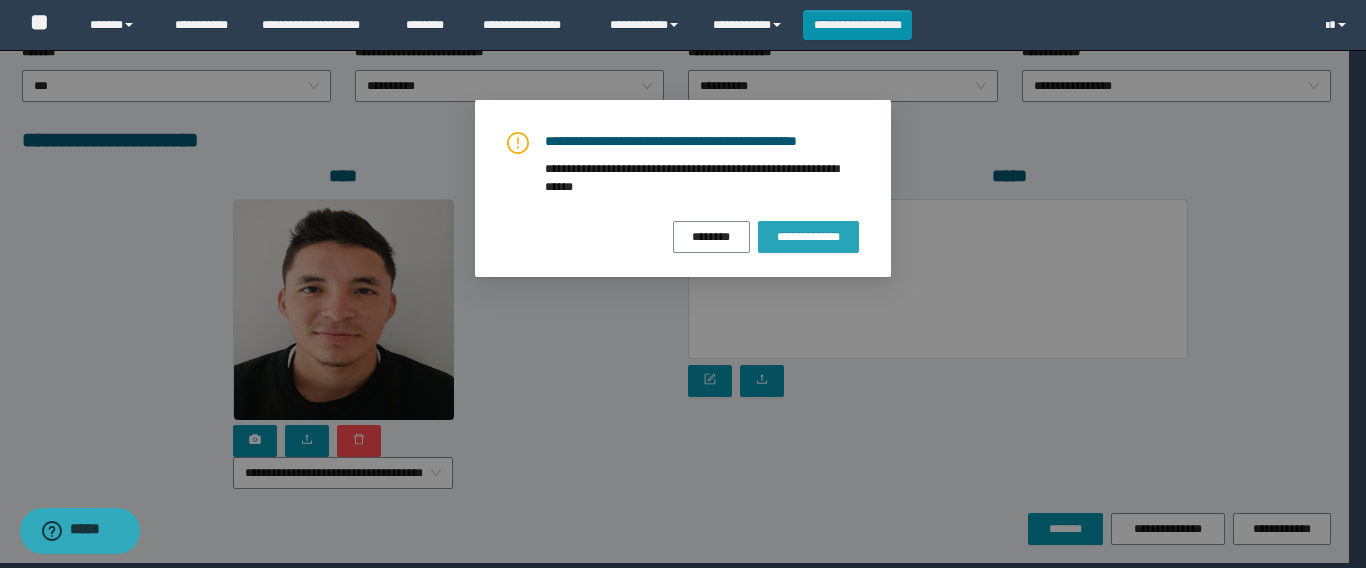 click on "**********" at bounding box center [808, 237] 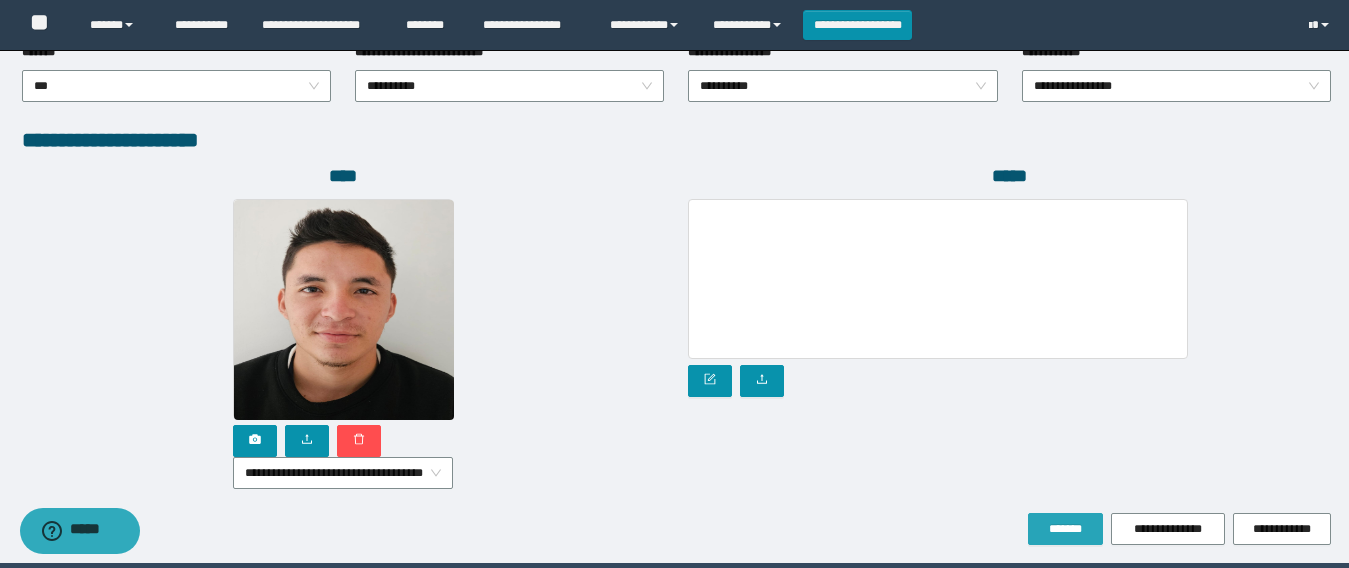 click on "*******" at bounding box center (1065, 529) 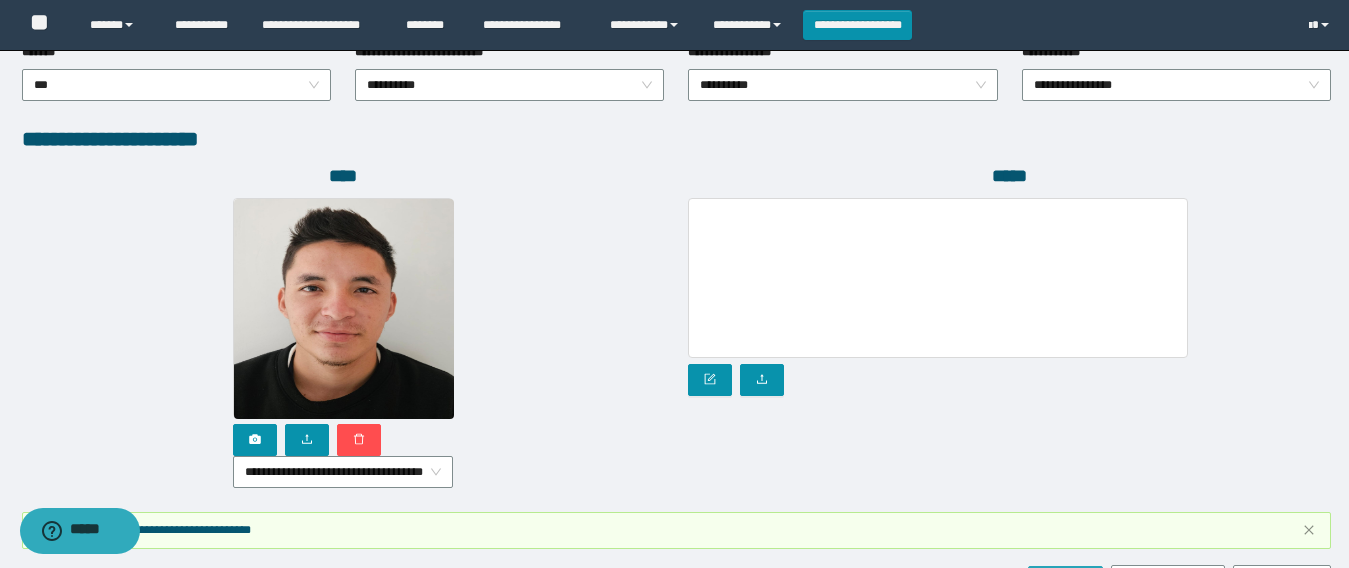 scroll, scrollTop: 1274, scrollLeft: 0, axis: vertical 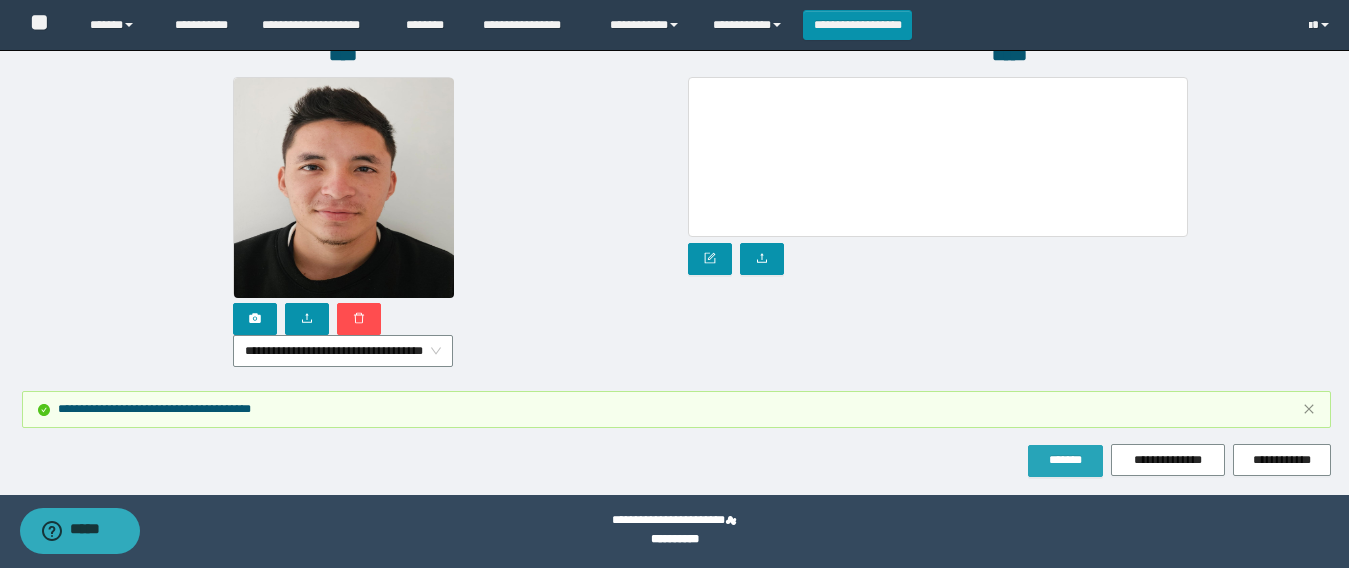 click on "*******" at bounding box center [1065, 460] 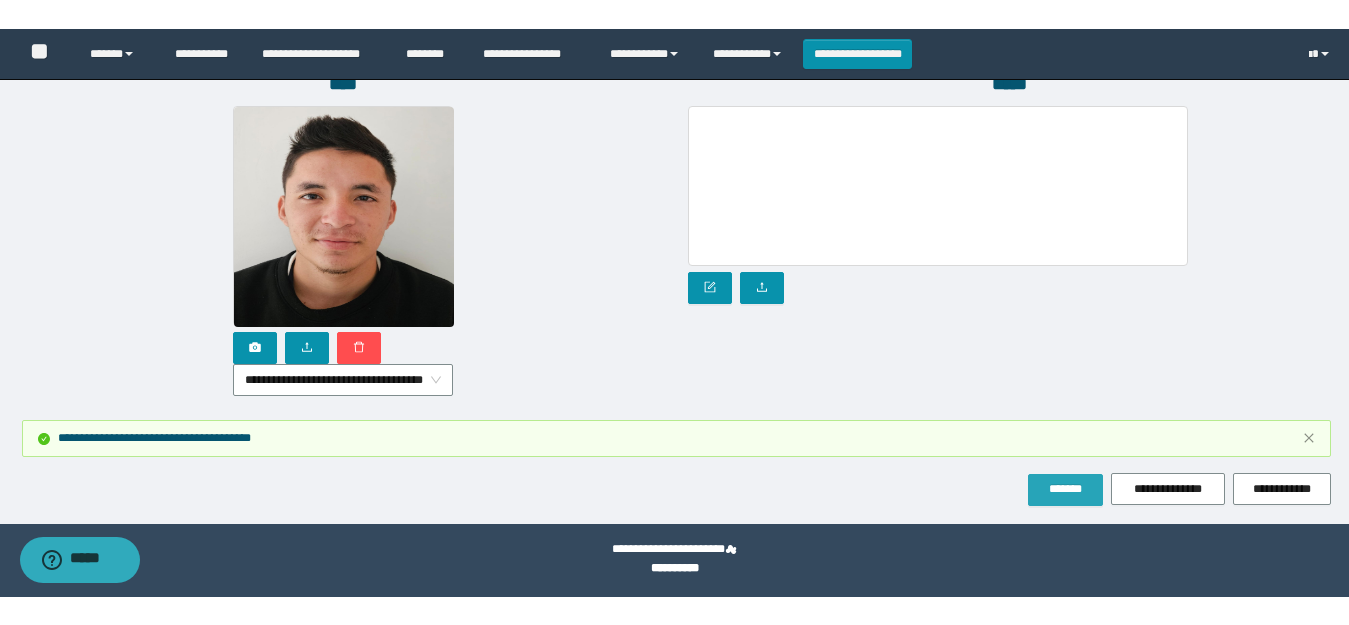 scroll, scrollTop: 1217, scrollLeft: 0, axis: vertical 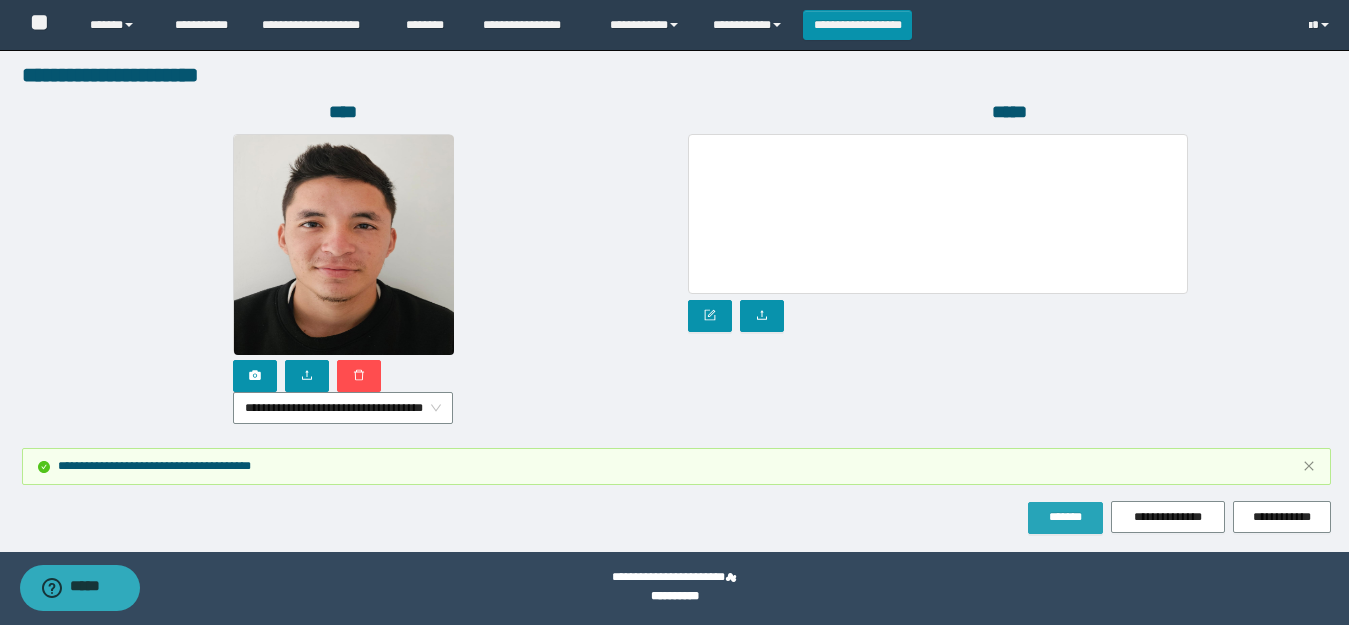 click on "*******" at bounding box center [1065, 517] 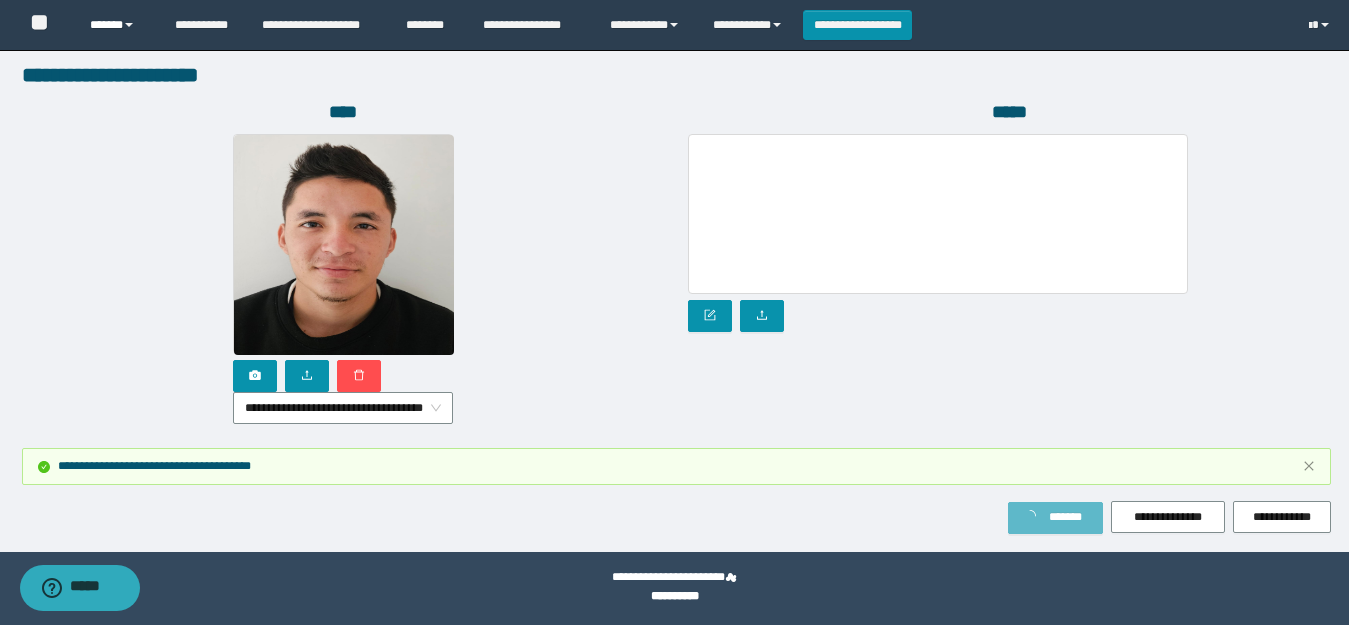 click on "******" at bounding box center [117, 25] 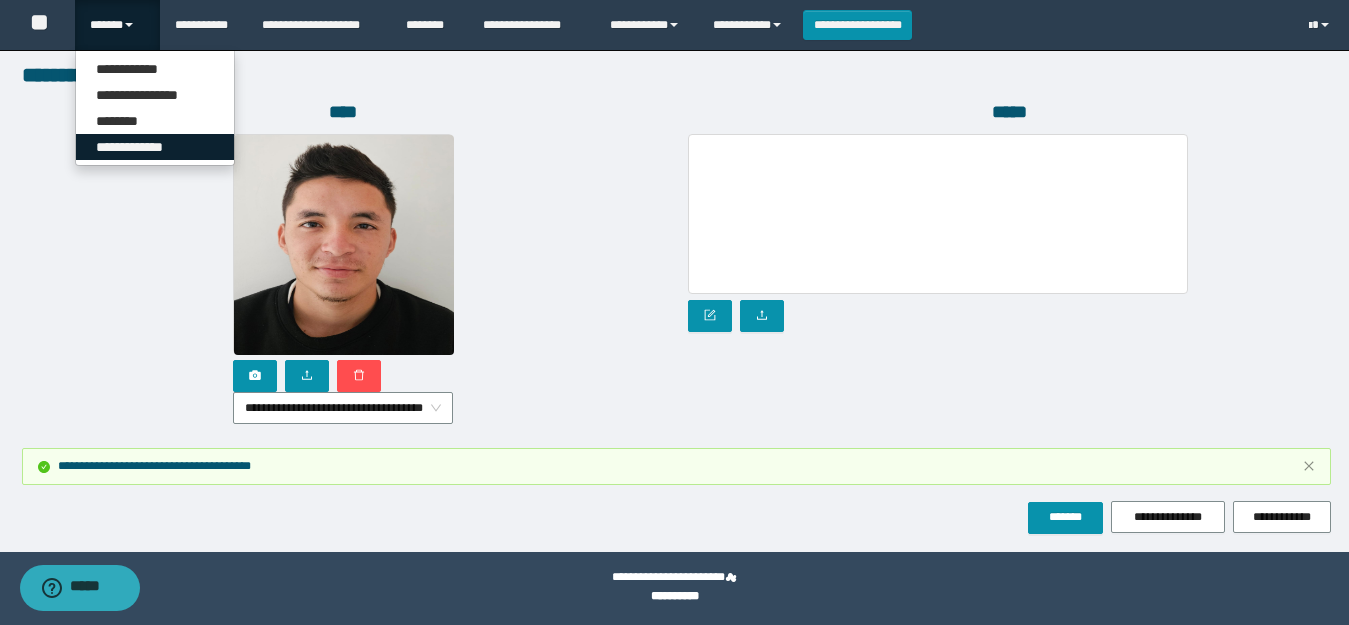 click on "**********" at bounding box center (155, 147) 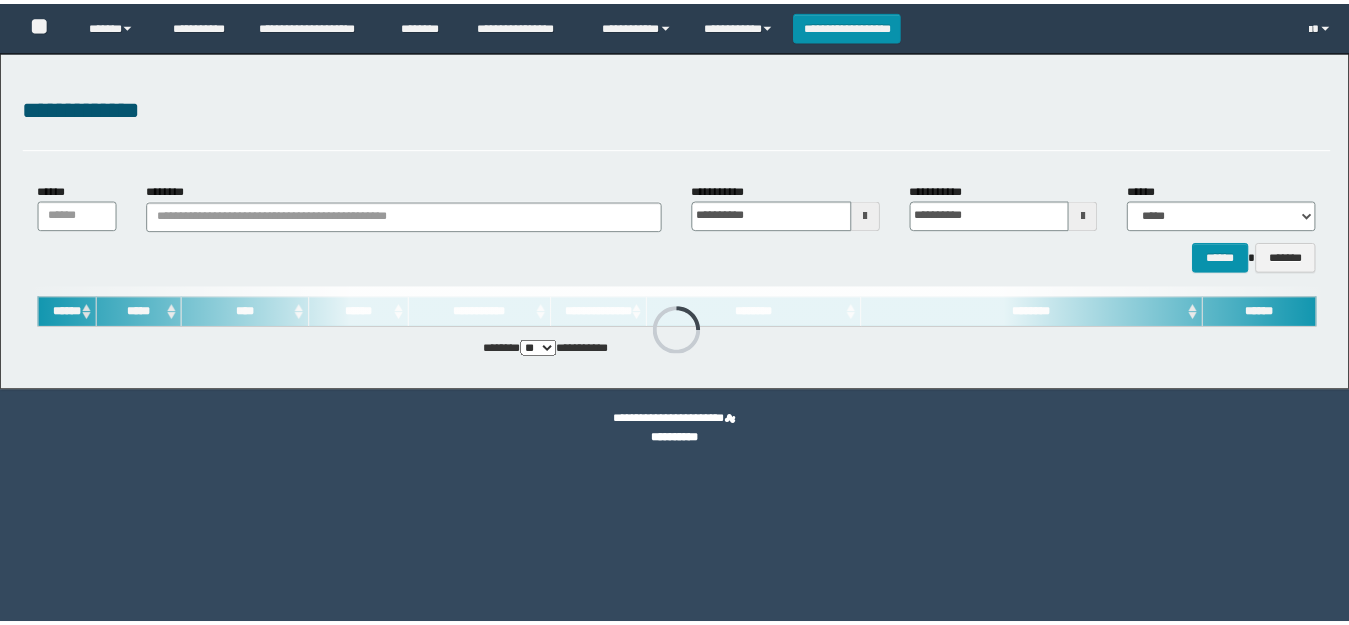 scroll, scrollTop: 0, scrollLeft: 0, axis: both 